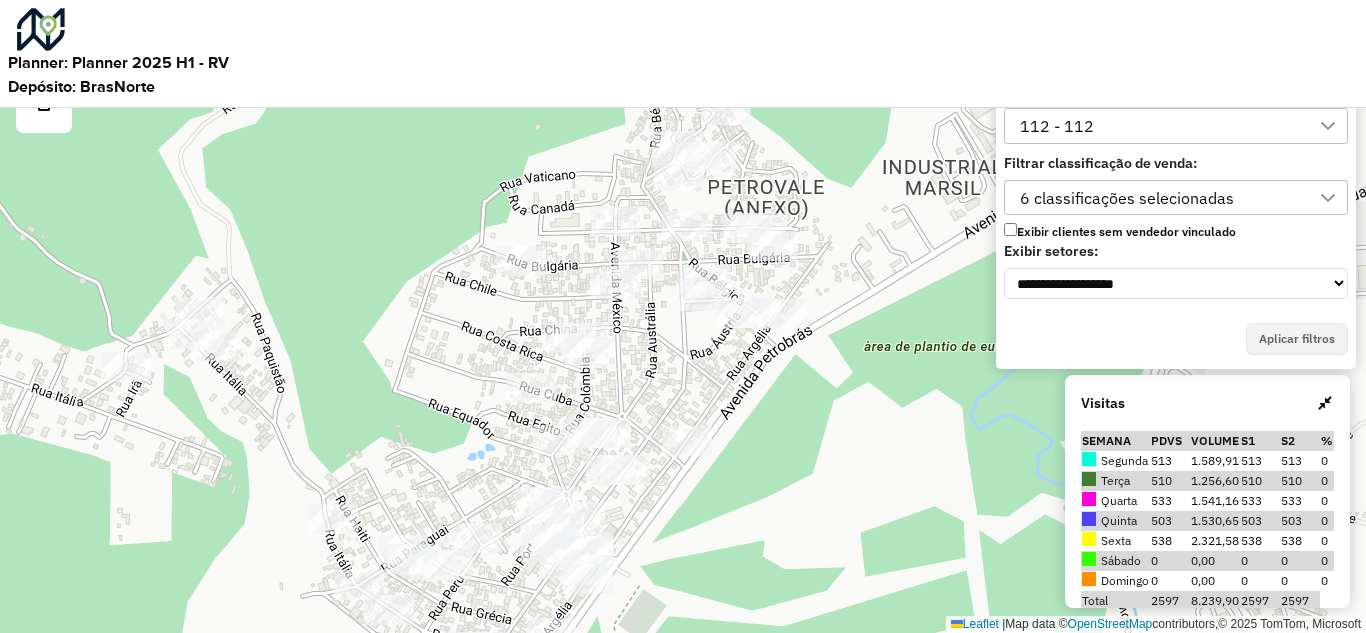 scroll, scrollTop: 0, scrollLeft: 0, axis: both 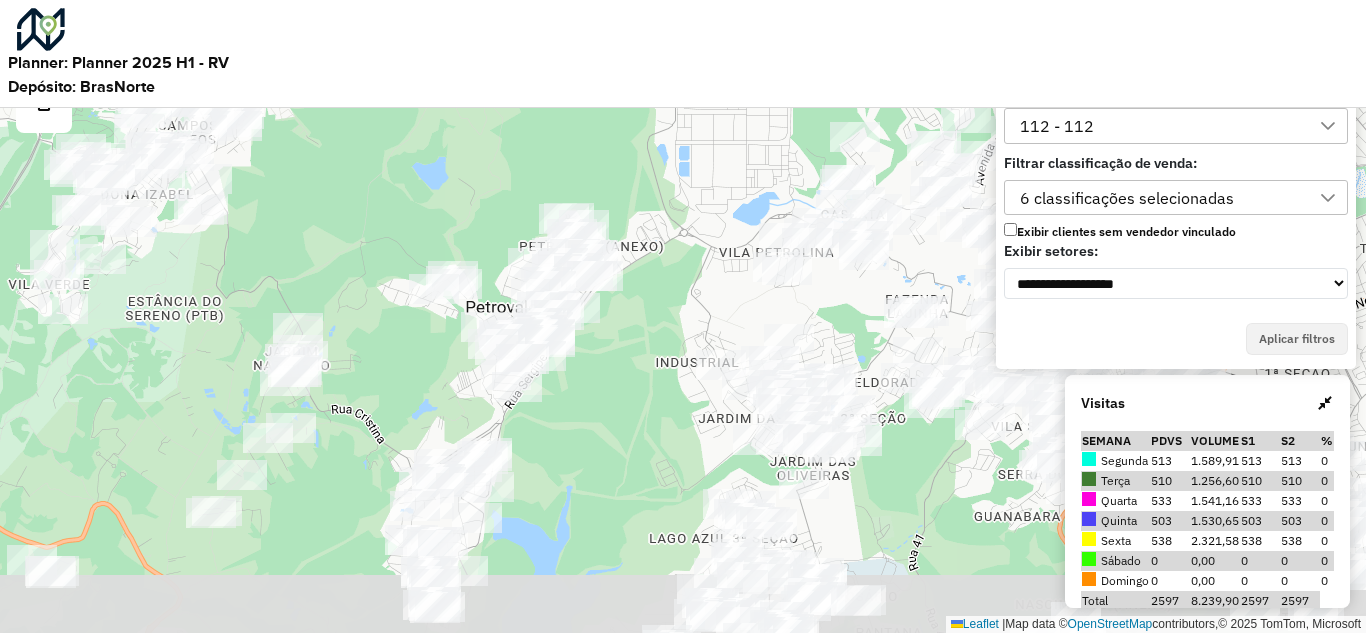 drag, startPoint x: 672, startPoint y: 563, endPoint x: 647, endPoint y: 464, distance: 102.10779 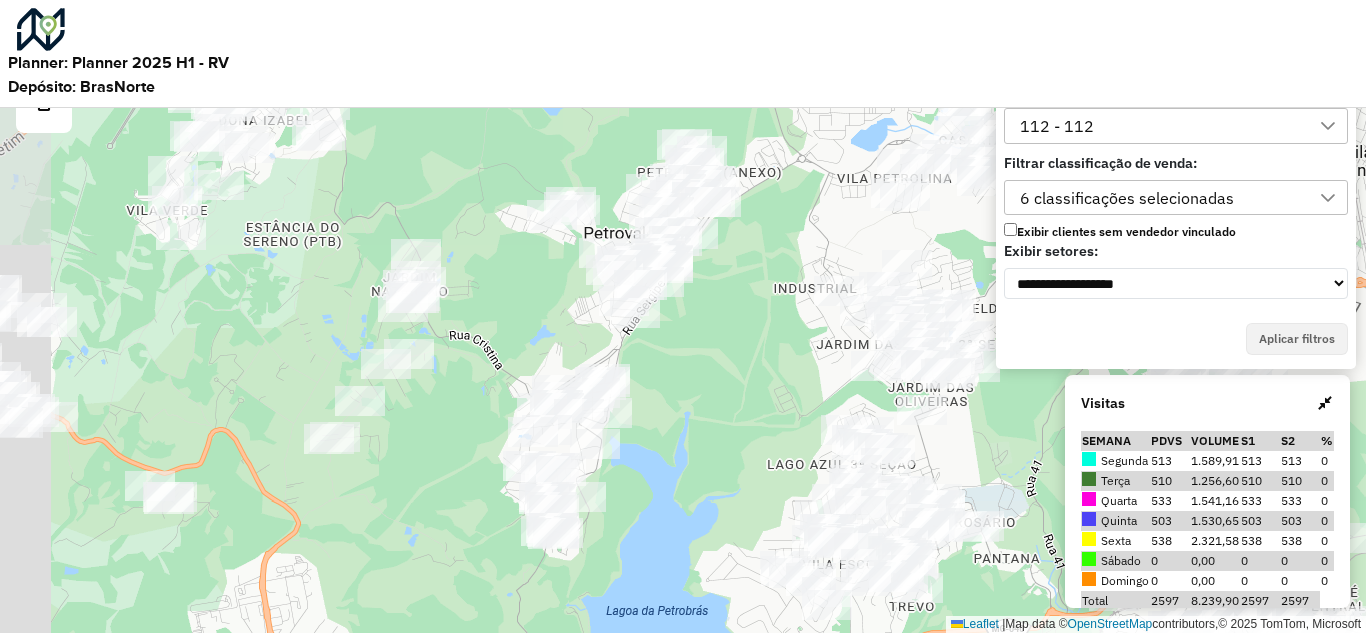 drag, startPoint x: 655, startPoint y: 479, endPoint x: 775, endPoint y: 404, distance: 141.50972 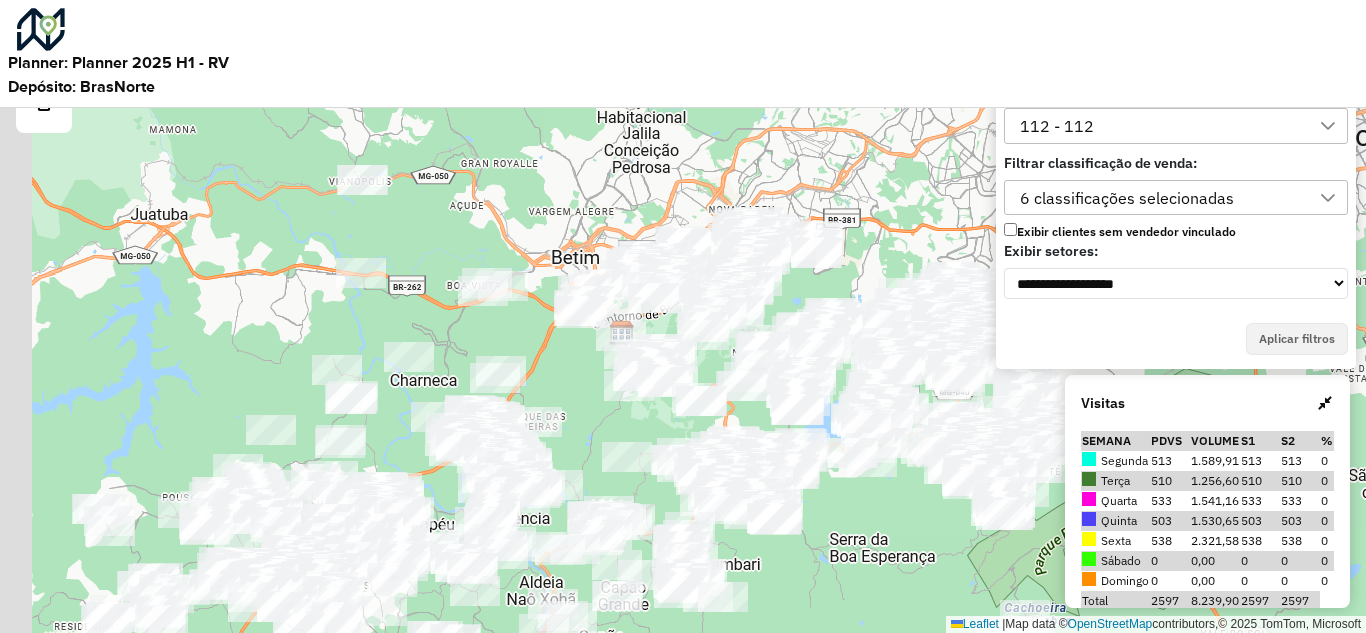 drag, startPoint x: 316, startPoint y: 492, endPoint x: 596, endPoint y: 428, distance: 287.22116 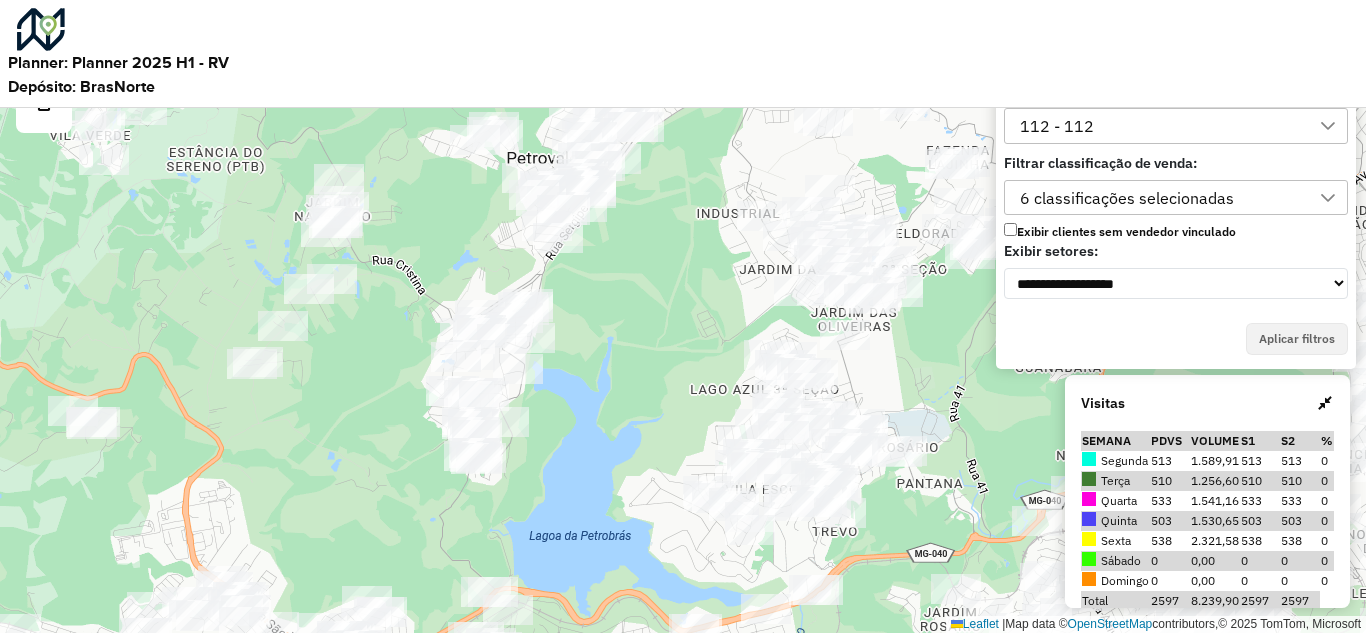 drag, startPoint x: 609, startPoint y: 353, endPoint x: 309, endPoint y: 428, distance: 309.2329 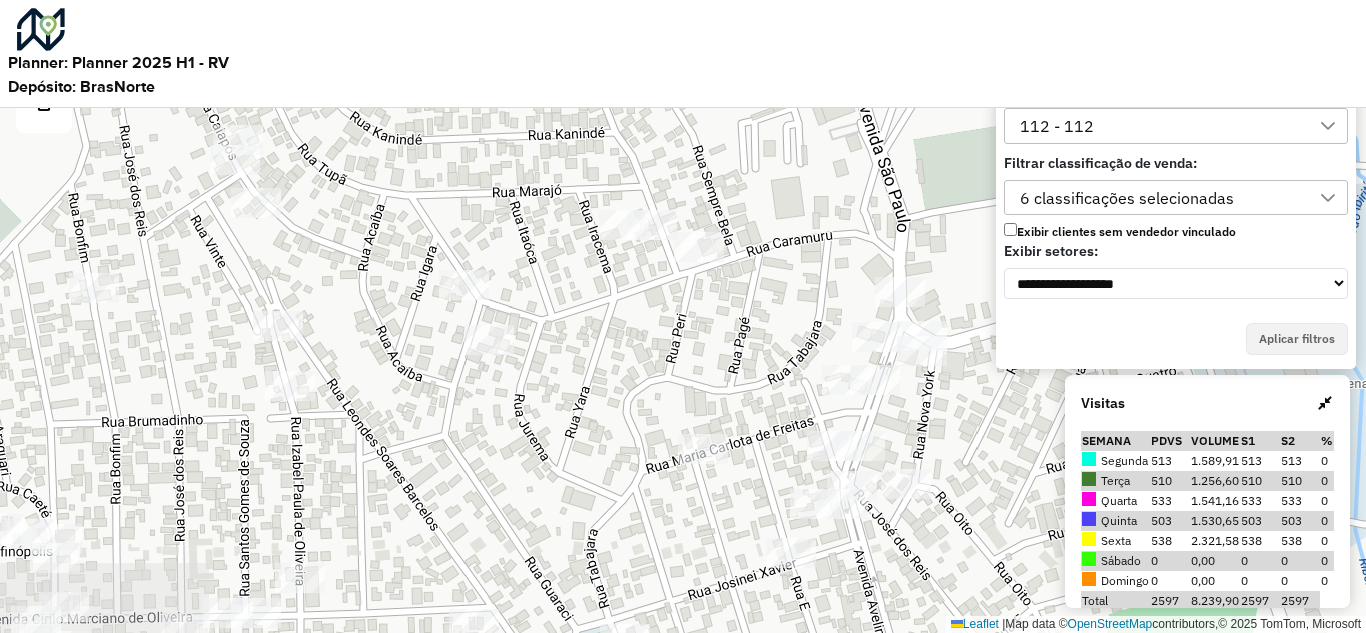 drag, startPoint x: 808, startPoint y: 517, endPoint x: 738, endPoint y: 460, distance: 90.27181 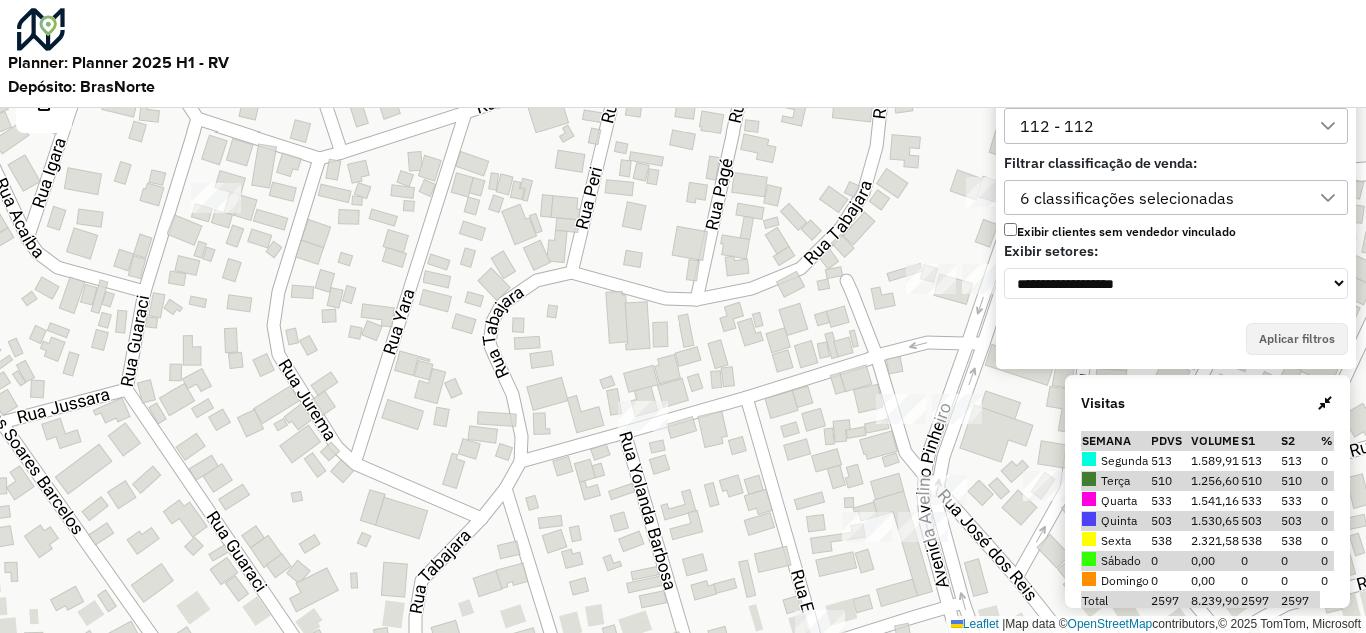 click on "Leaflet   |  Map data ©  OpenStreetMap  contributors,© 2025 TomTom, Microsoft" at bounding box center (683, 316) 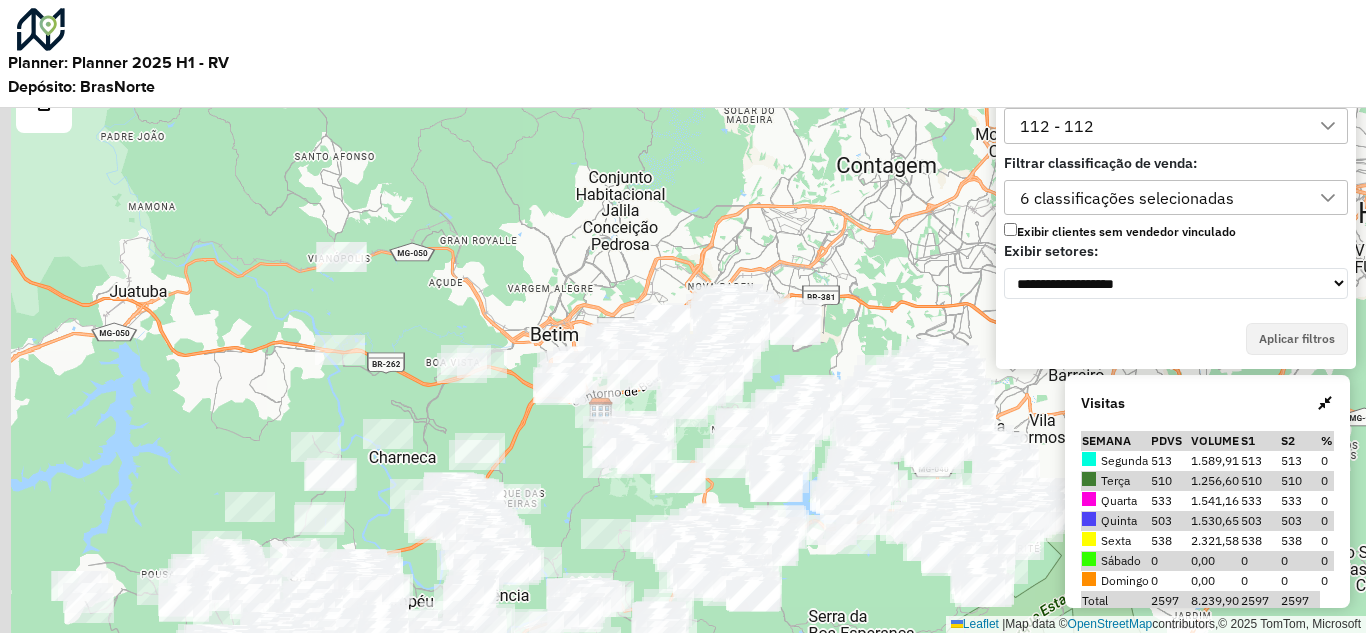 drag, startPoint x: 631, startPoint y: 521, endPoint x: 817, endPoint y: 608, distance: 205.34119 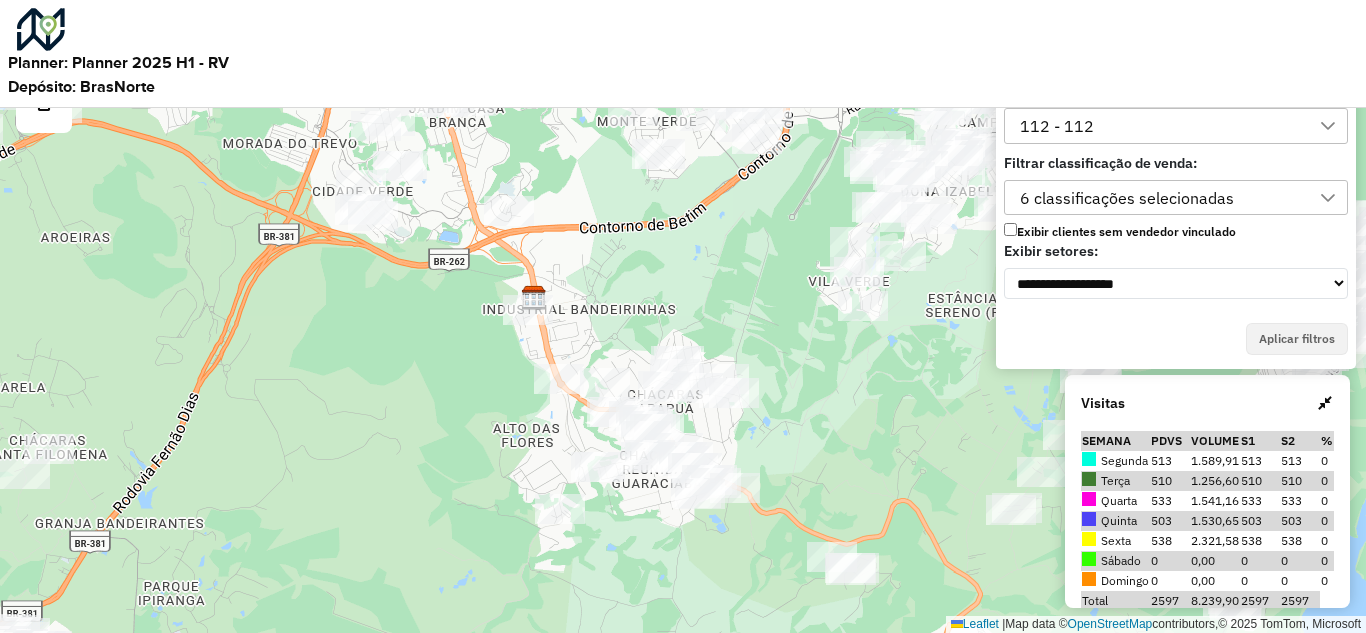 drag, startPoint x: 700, startPoint y: 257, endPoint x: 667, endPoint y: 230, distance: 42.638012 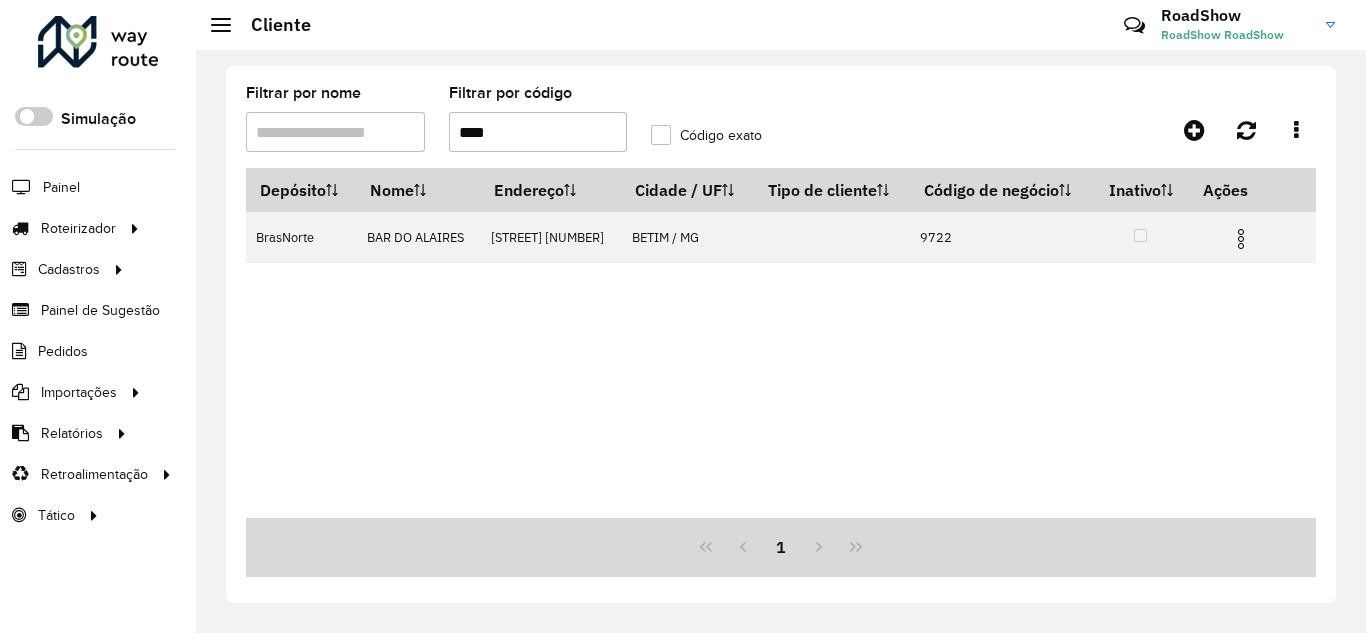 scroll, scrollTop: 0, scrollLeft: 0, axis: both 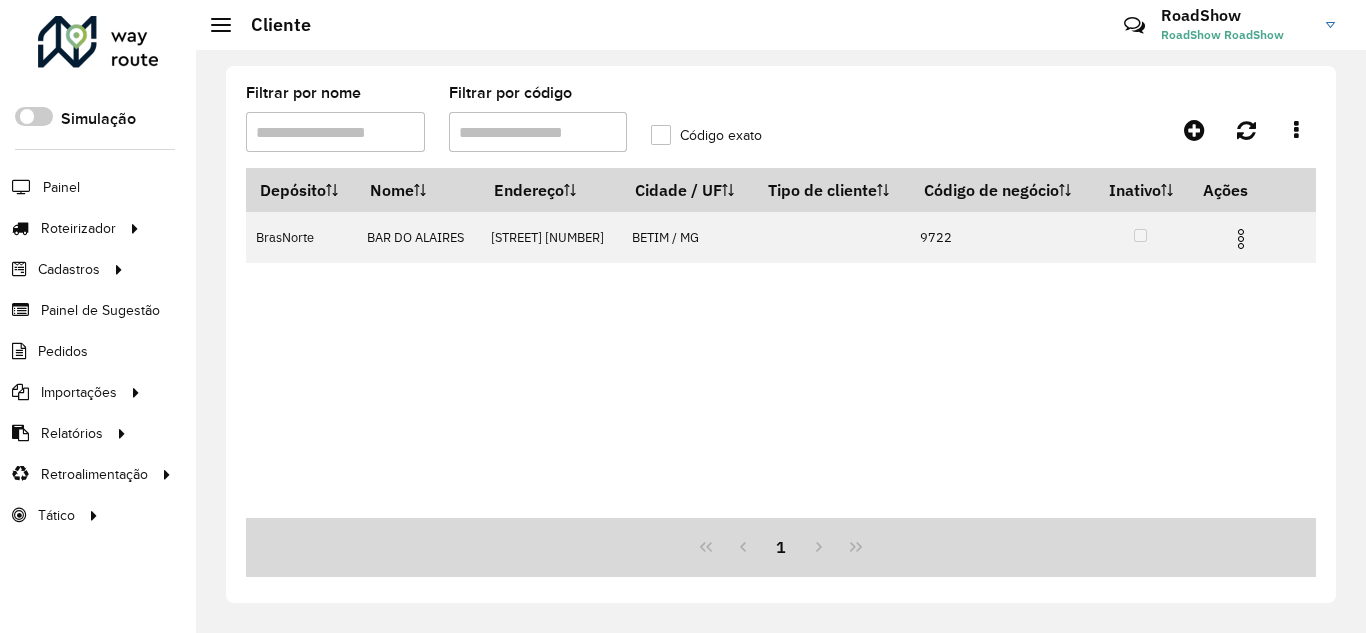 paste on "****" 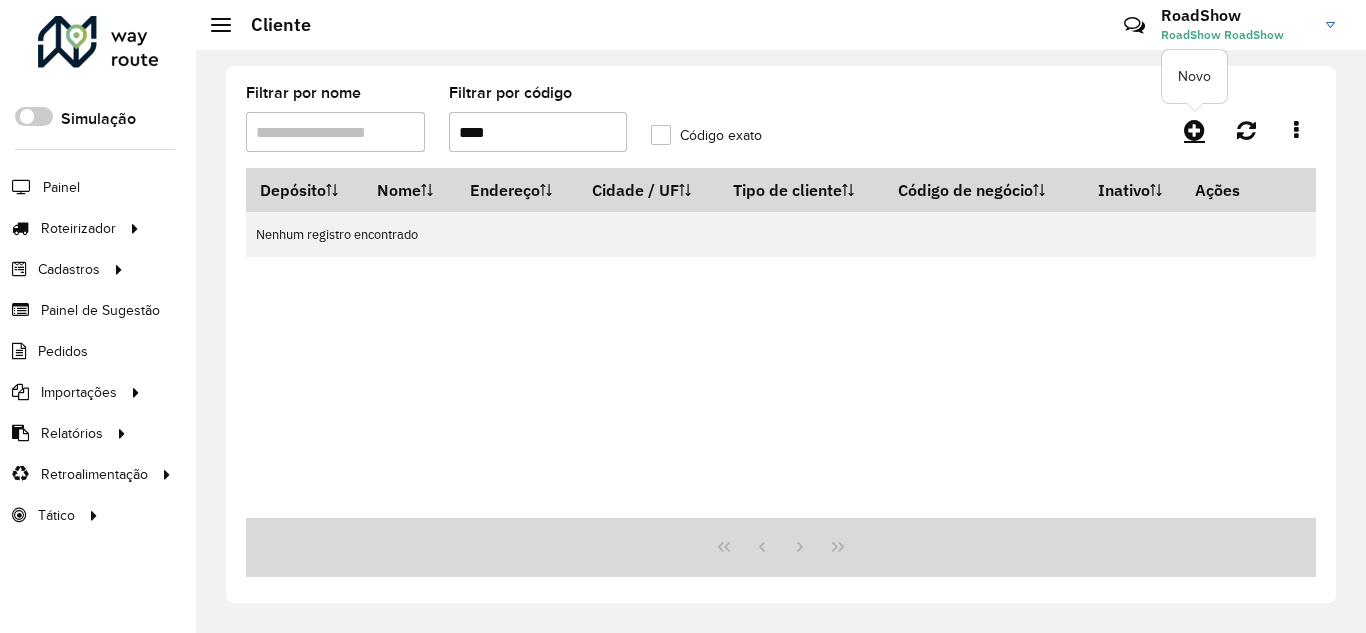 type on "****" 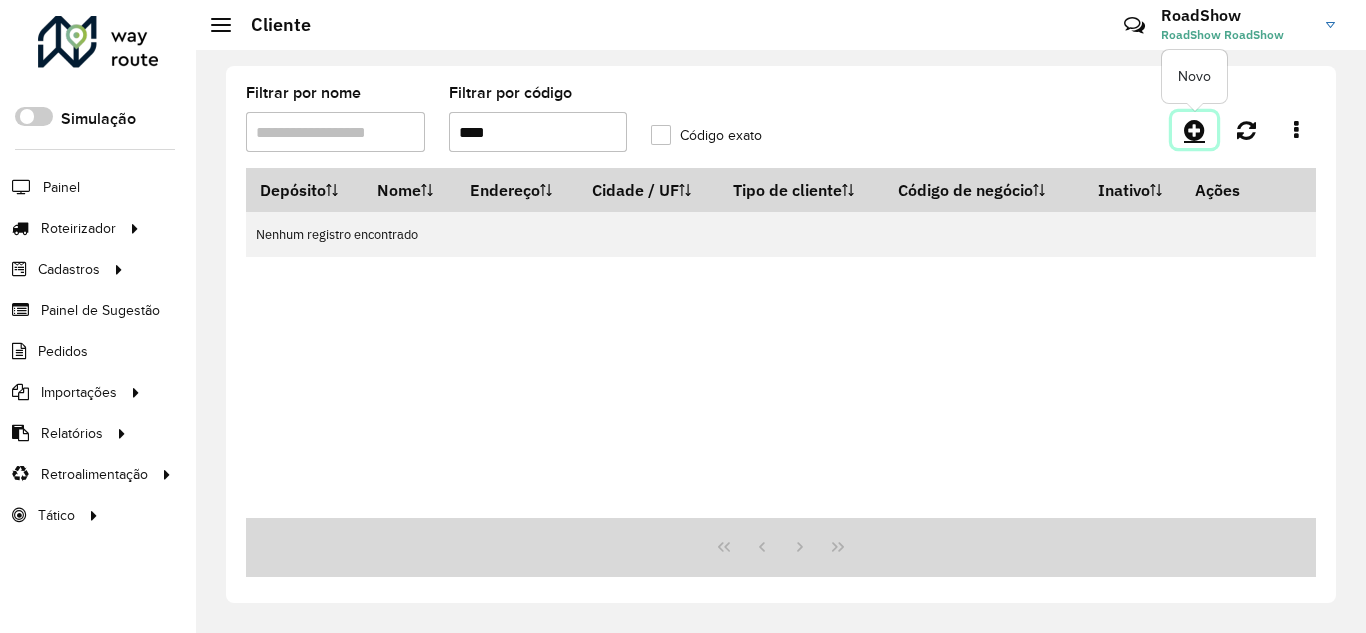 click 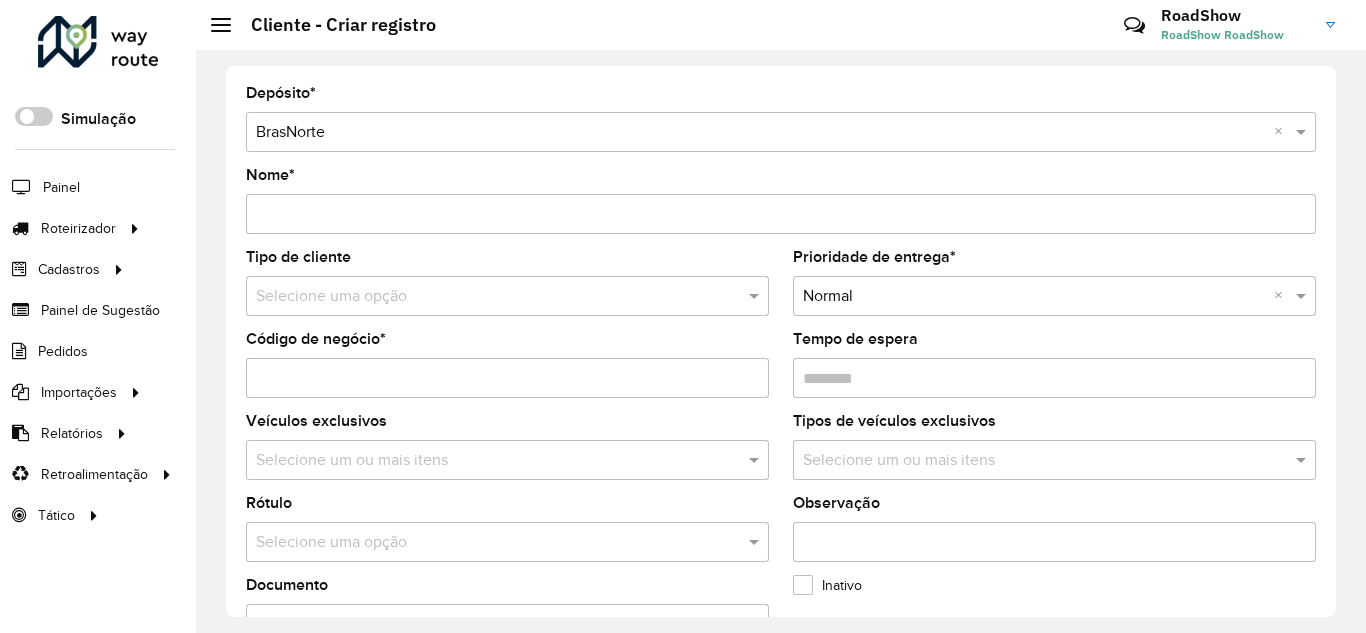click on "Código de negócio  *" at bounding box center [507, 378] 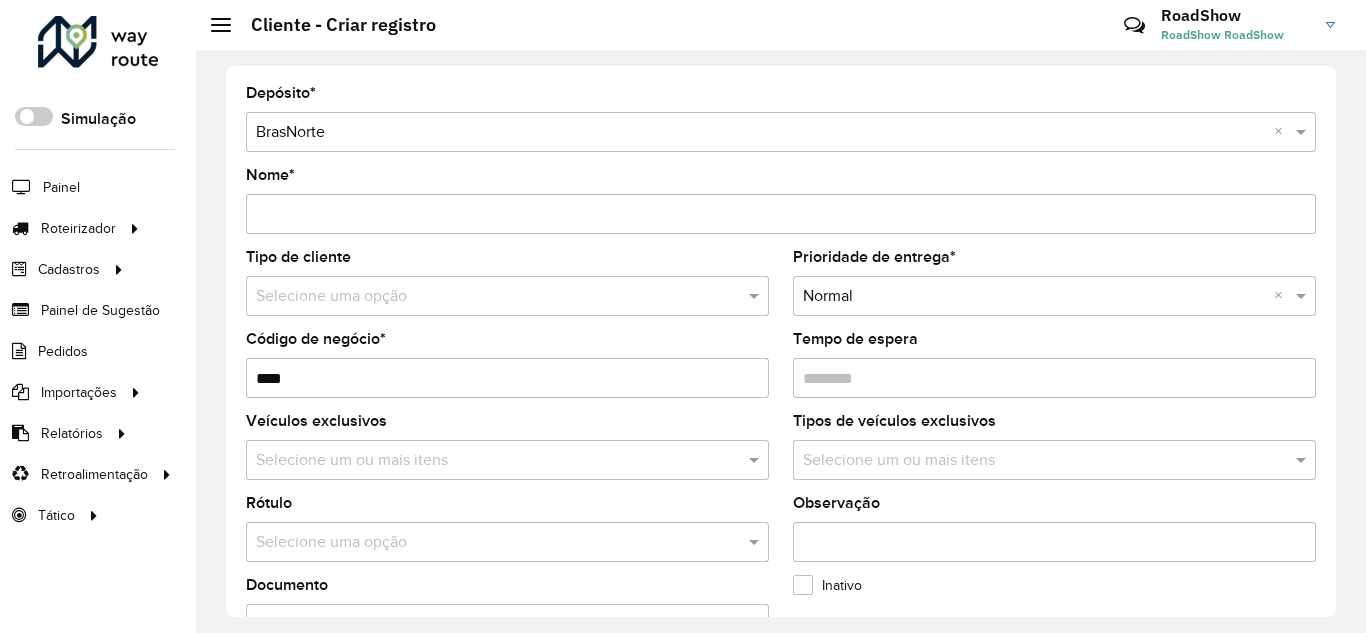type on "****" 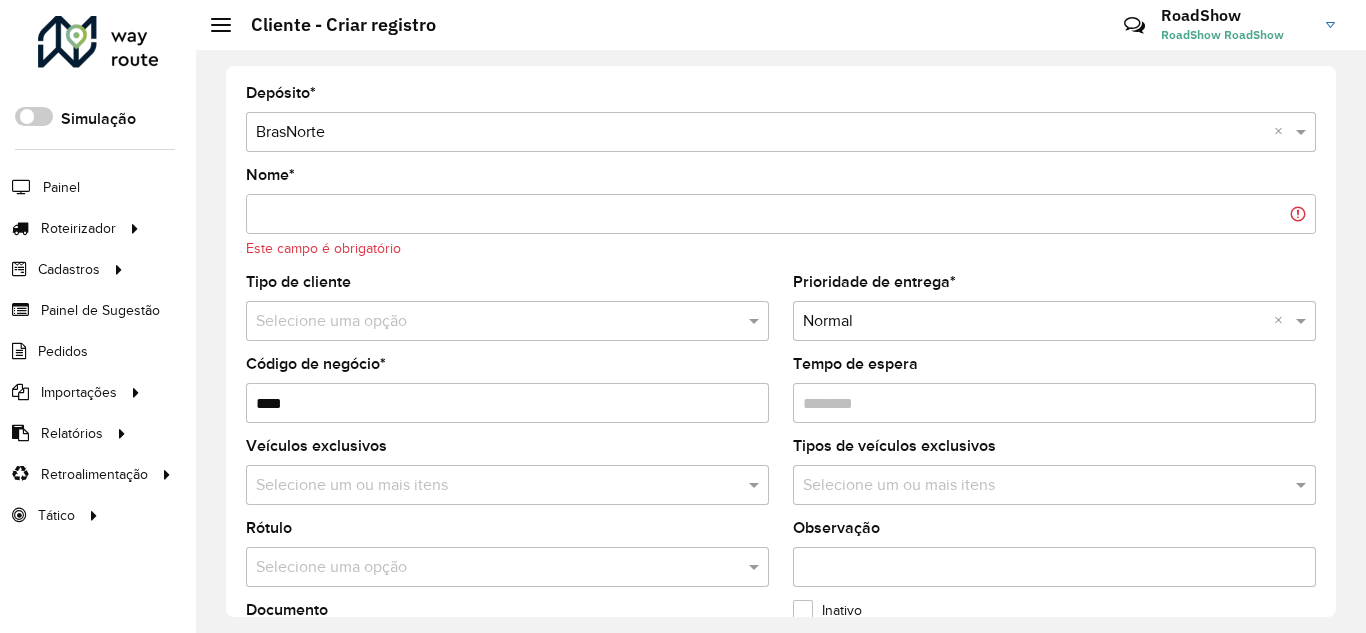 click on "Nome  *" at bounding box center (781, 214) 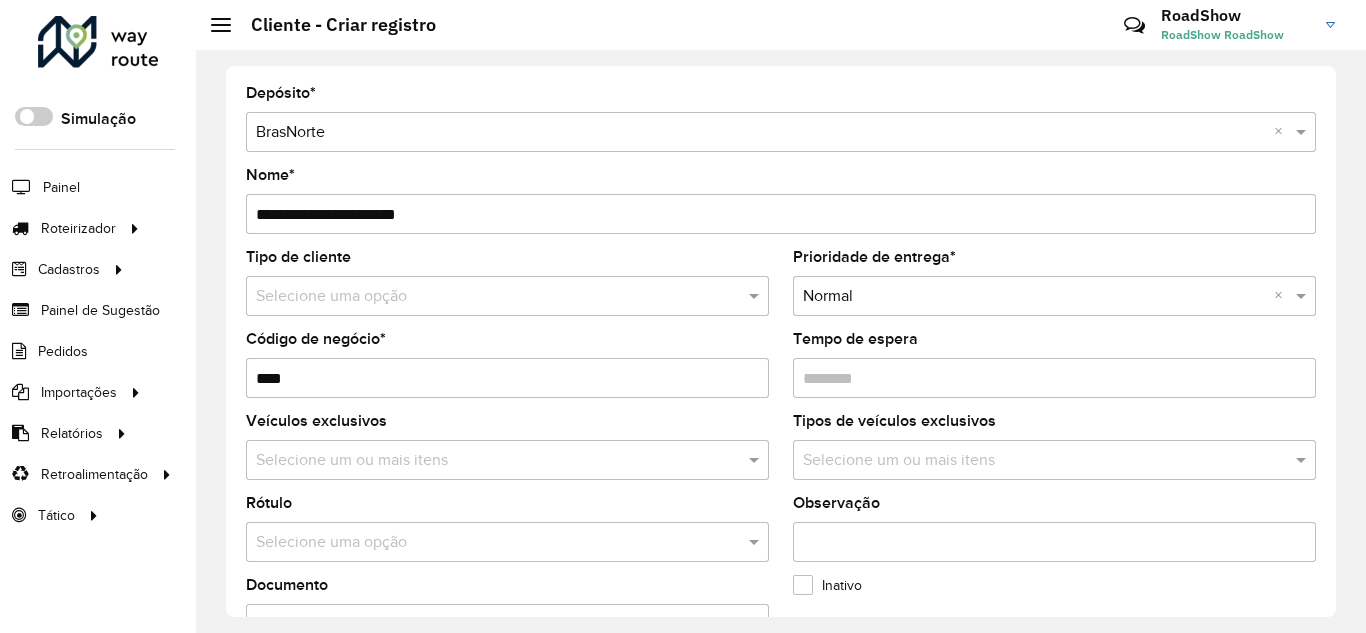 type on "**********" 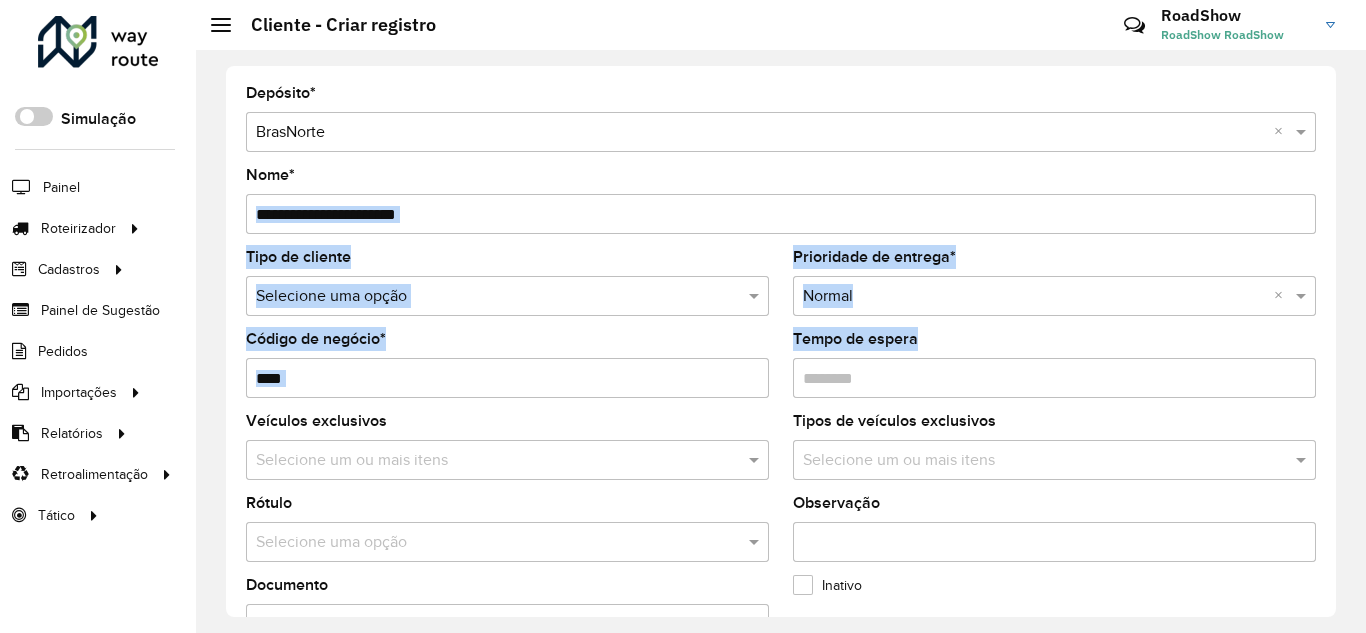 drag, startPoint x: 1329, startPoint y: 247, endPoint x: 1330, endPoint y: 263, distance: 16.03122 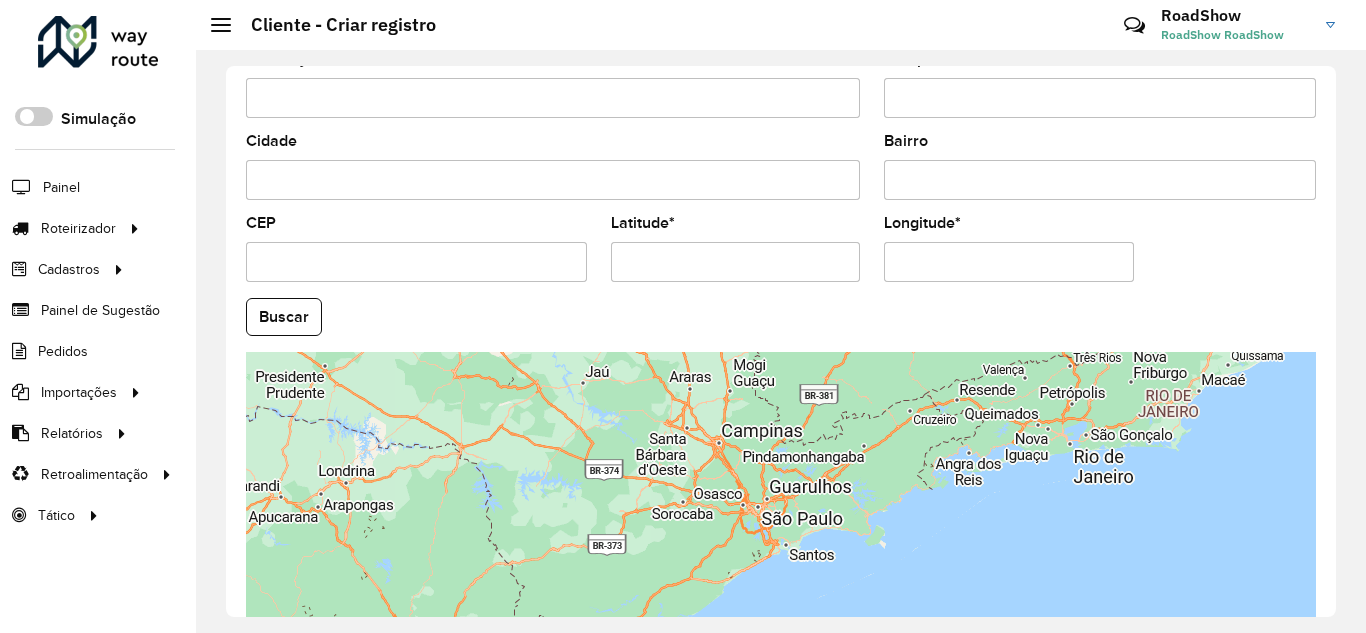 scroll, scrollTop: 702, scrollLeft: 0, axis: vertical 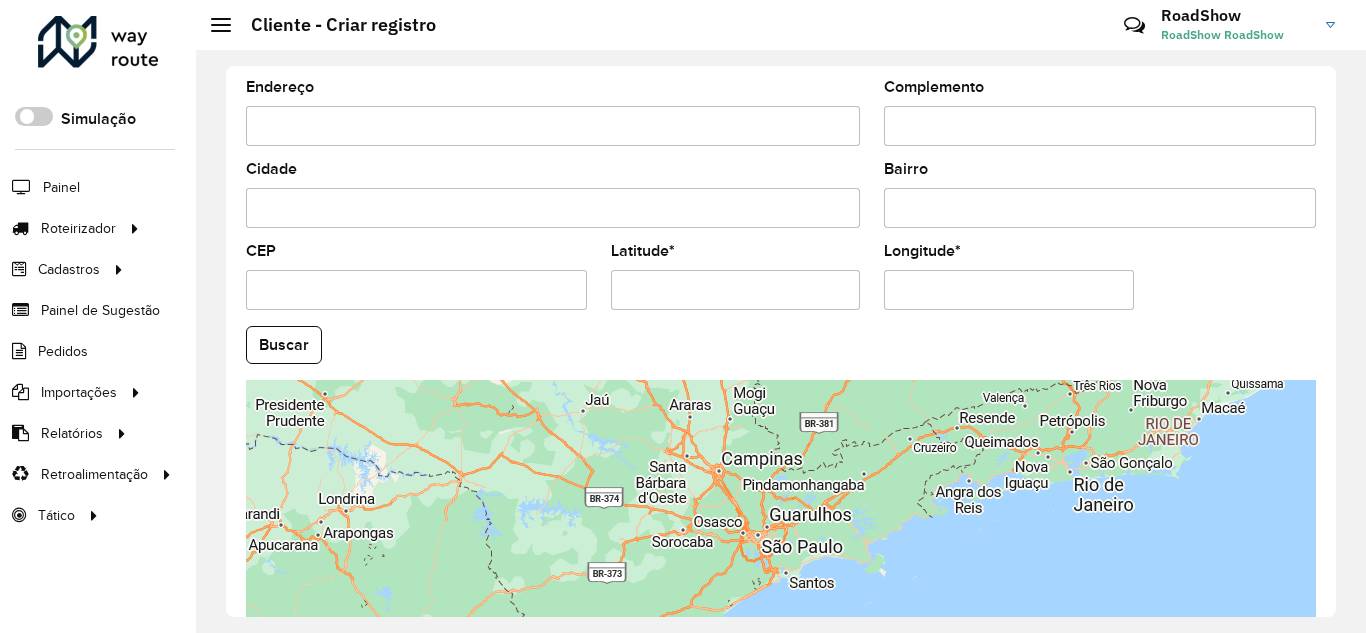 drag, startPoint x: 740, startPoint y: 287, endPoint x: 765, endPoint y: 303, distance: 29.681644 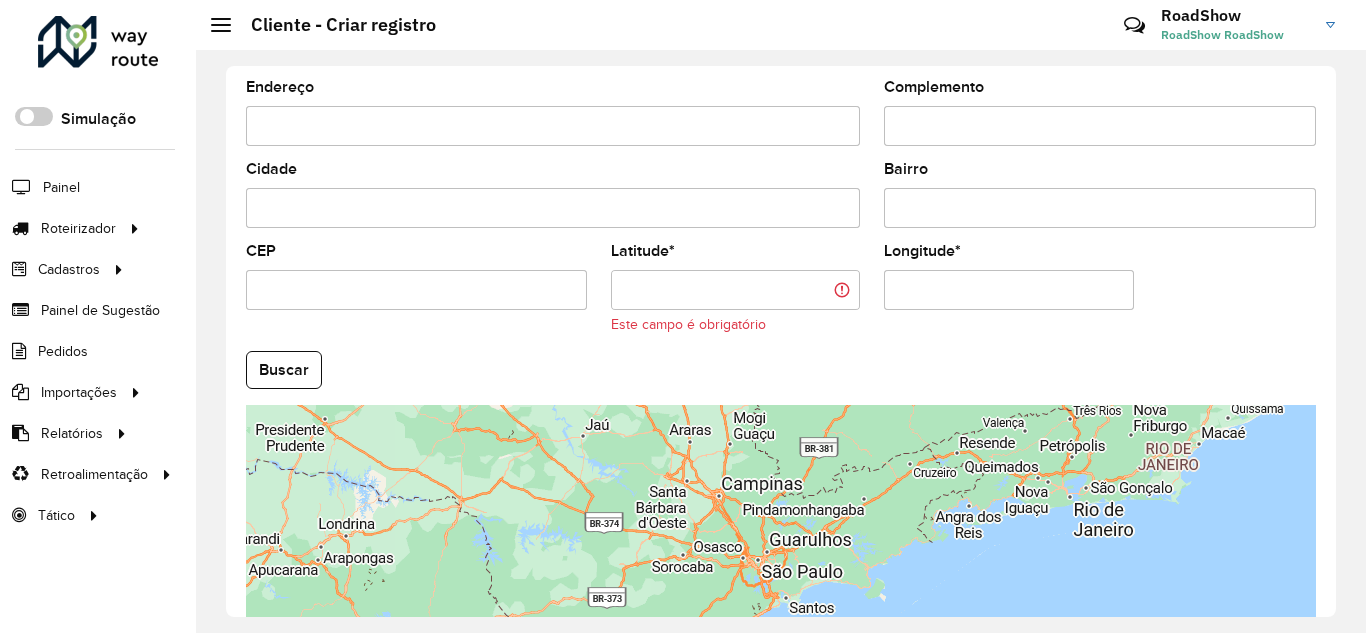 click on "Latitude  *" at bounding box center (736, 290) 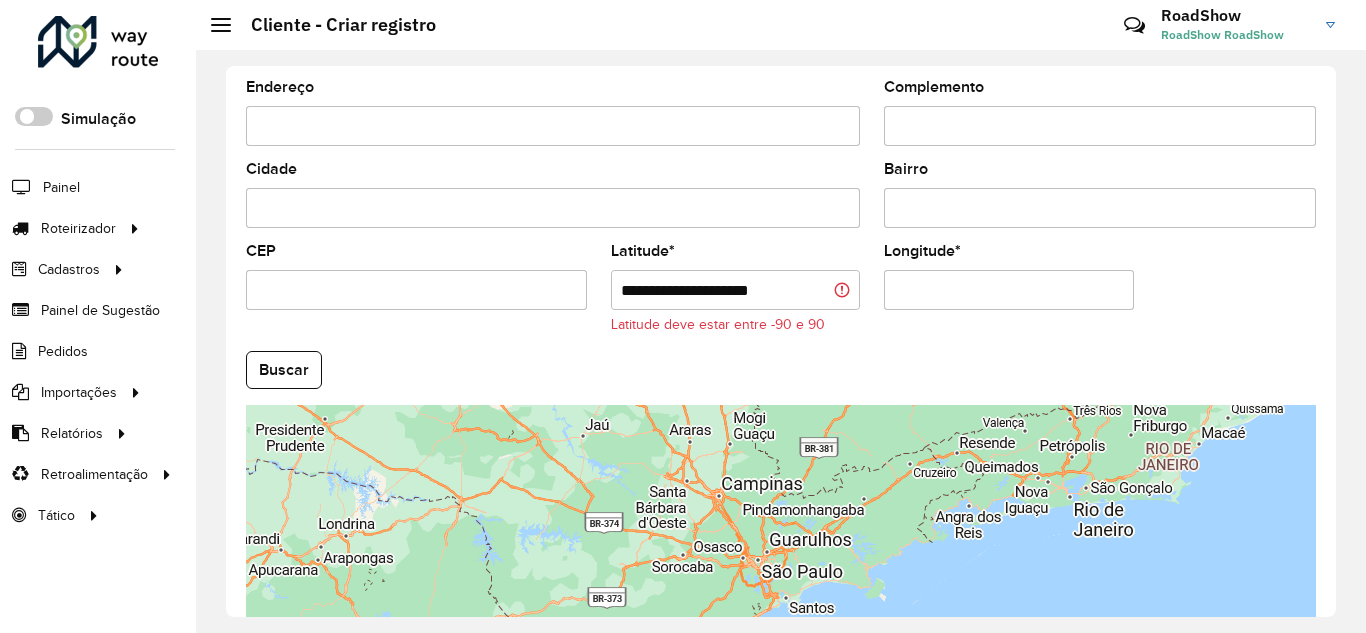 drag, startPoint x: 702, startPoint y: 286, endPoint x: 786, endPoint y: 289, distance: 84.05355 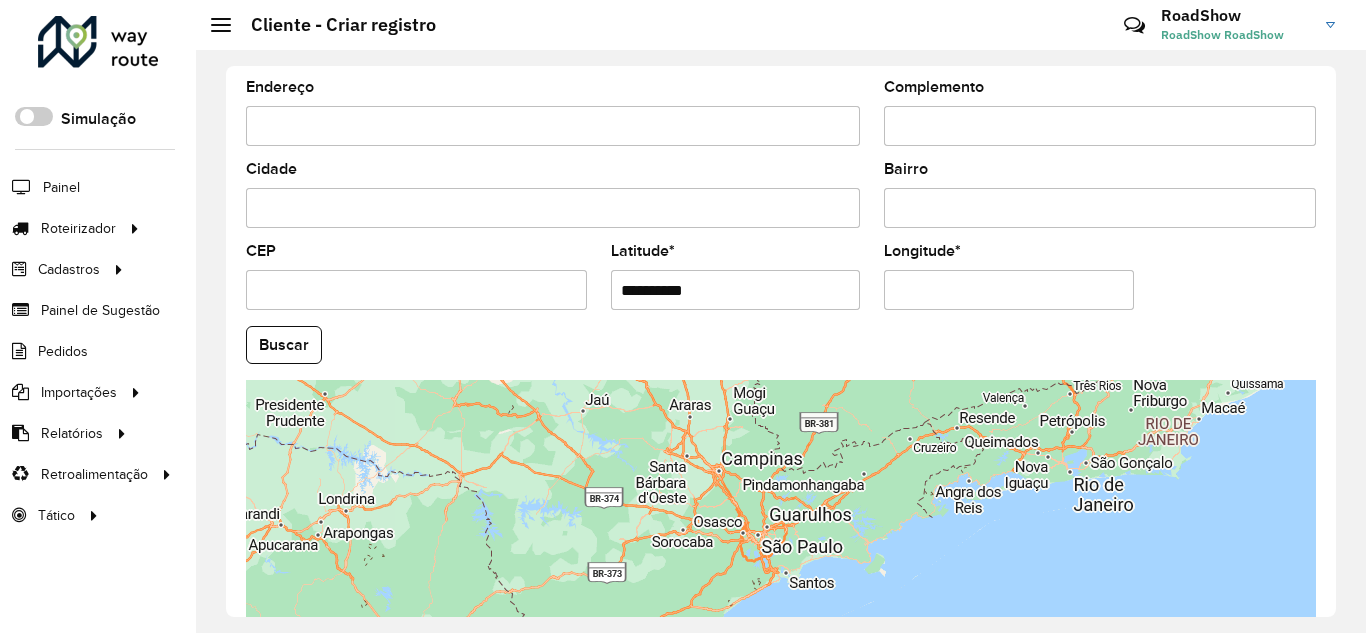type on "**********" 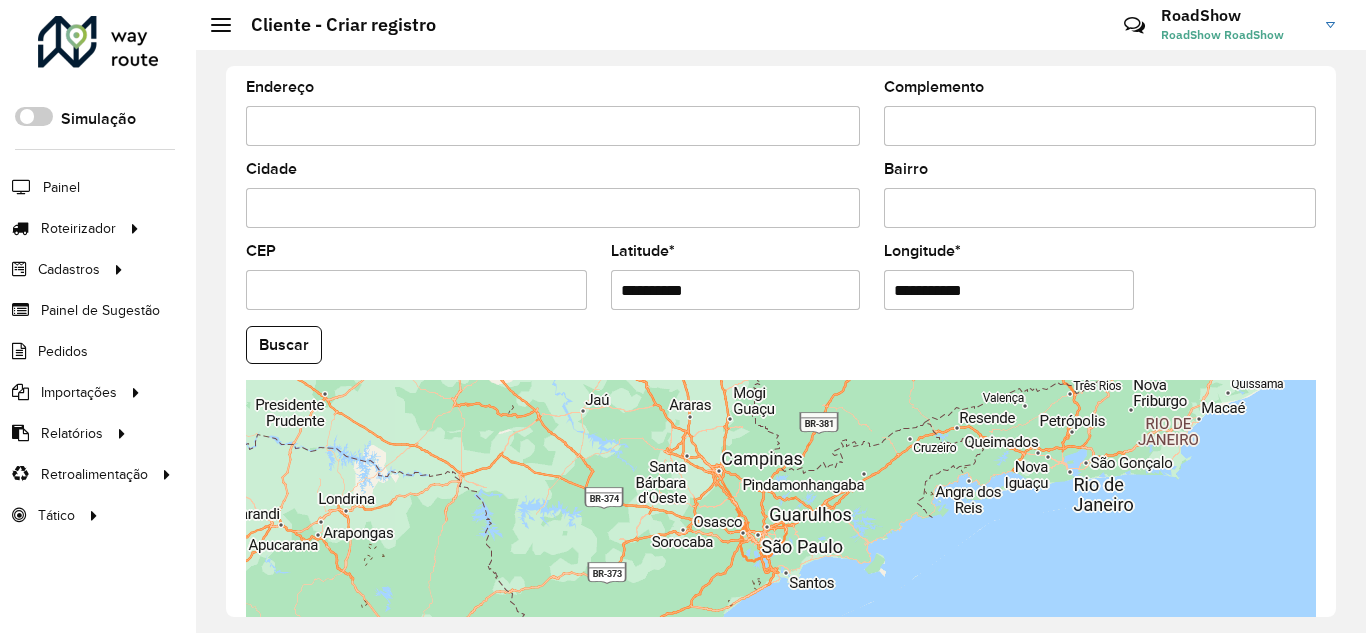 drag, startPoint x: 891, startPoint y: 288, endPoint x: 902, endPoint y: 289, distance: 11.045361 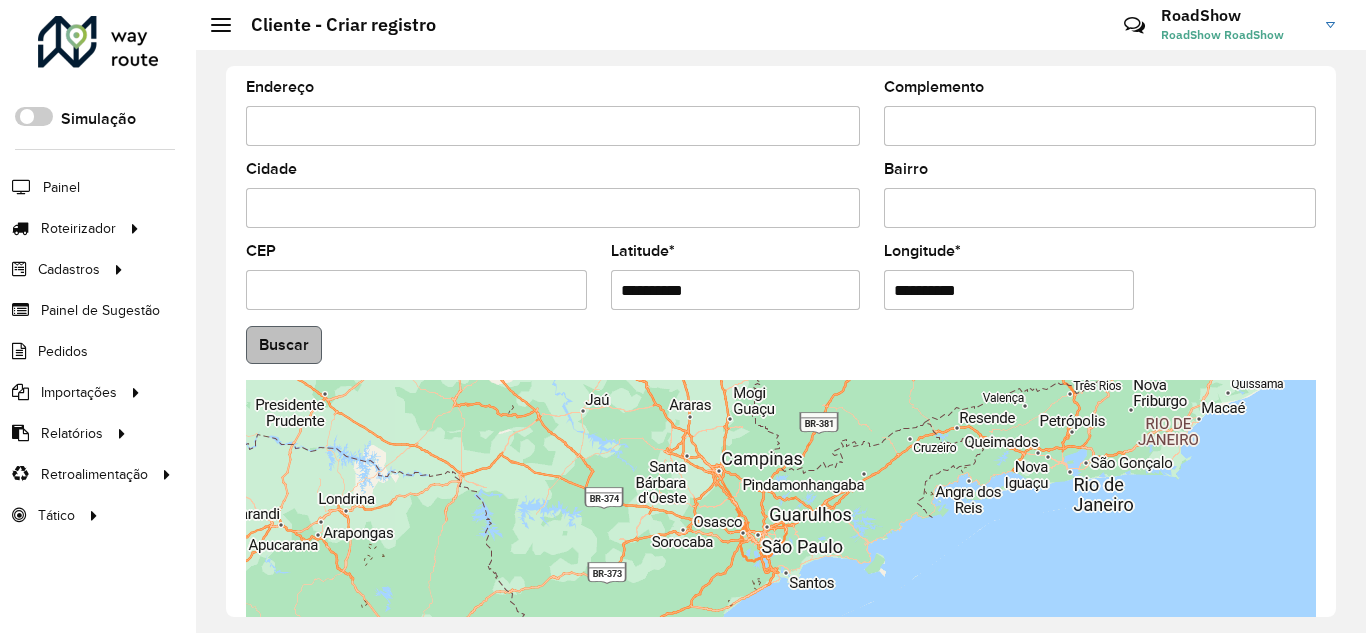 type on "**********" 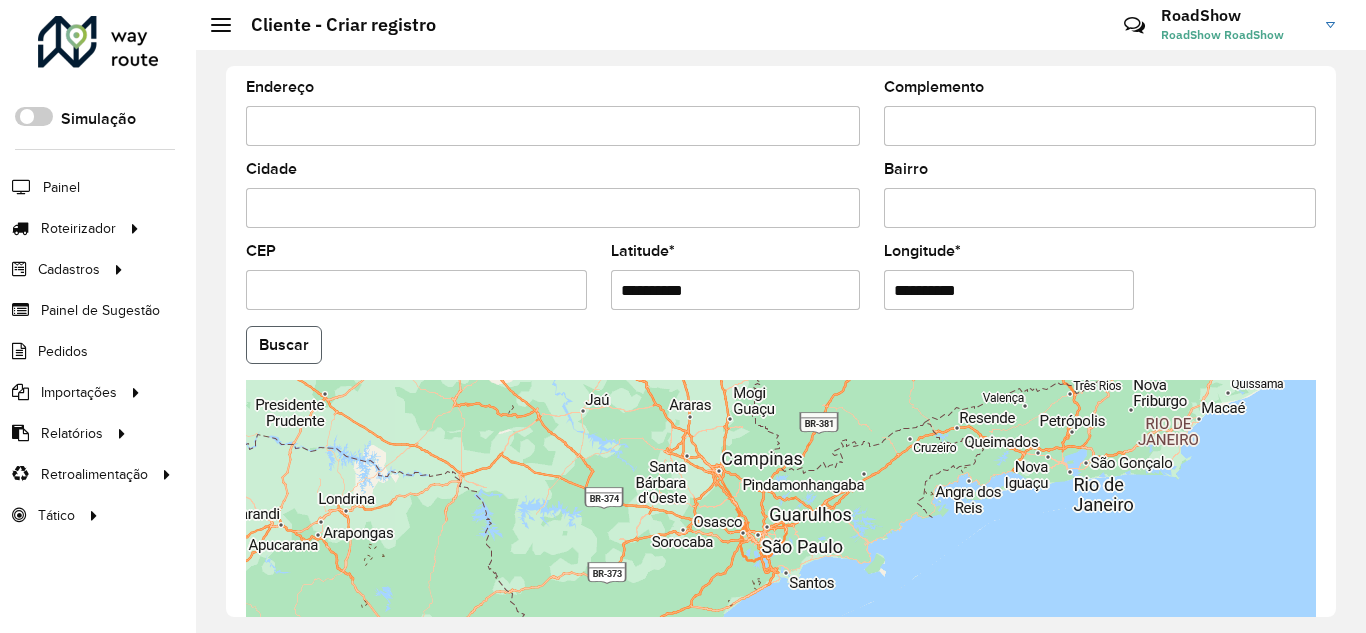 click on "Aguarde...  Pop-up bloqueado!  Seu navegador bloqueou automáticamente a abertura de uma nova janela.   Acesse as configurações e adicione o endereço do sistema a lista de permissão.   Fechar  Roteirizador AmbevTech Simulação Painel Roteirizador Entregas Vendas Cadastros Checkpoint Classificações de venda Cliente Condição de pagamento Consulta de setores Depósito Disponibilidade de veículos Fator tipo de produto Gabarito planner Grupo Rota Fator Tipo Produto Grupo de Depósito Grupo de rotas exclusiva Grupo de setores Jornada Jornada RN Layout integração Modelo Motorista Multi Depósito Painel de sugestão Parada Pedágio Perfil de Vendedor Ponto de apoio Ponto de apoio FAD Prioridade pedido Produto Restrição de Atendimento Planner Rodízio de placa Rota exclusiva FAD Rótulo Setor Setor Planner Tempo de parada de refeição Tipo de cliente Tipo de veículo Tipo de veículo RN Transportadora Usuário Vendedor Veículo Painel de Sugestão Pedidos Importações Classificação e volume de venda" at bounding box center [683, 316] 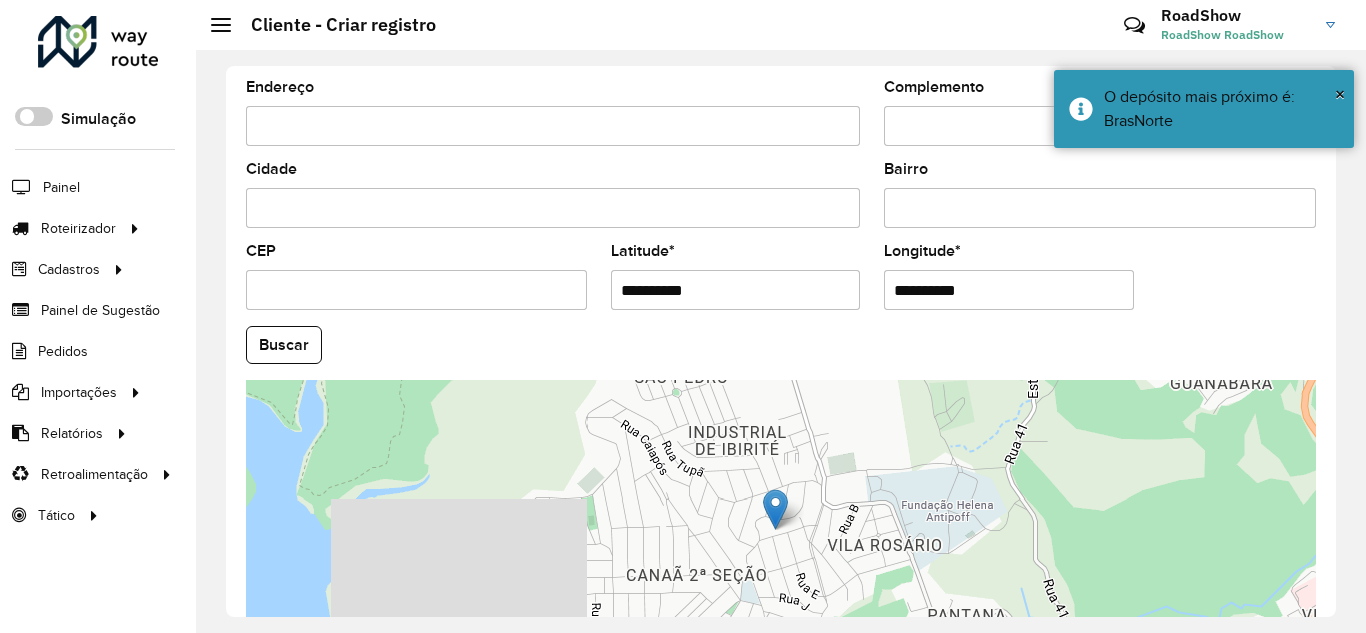 scroll, scrollTop: 765, scrollLeft: 0, axis: vertical 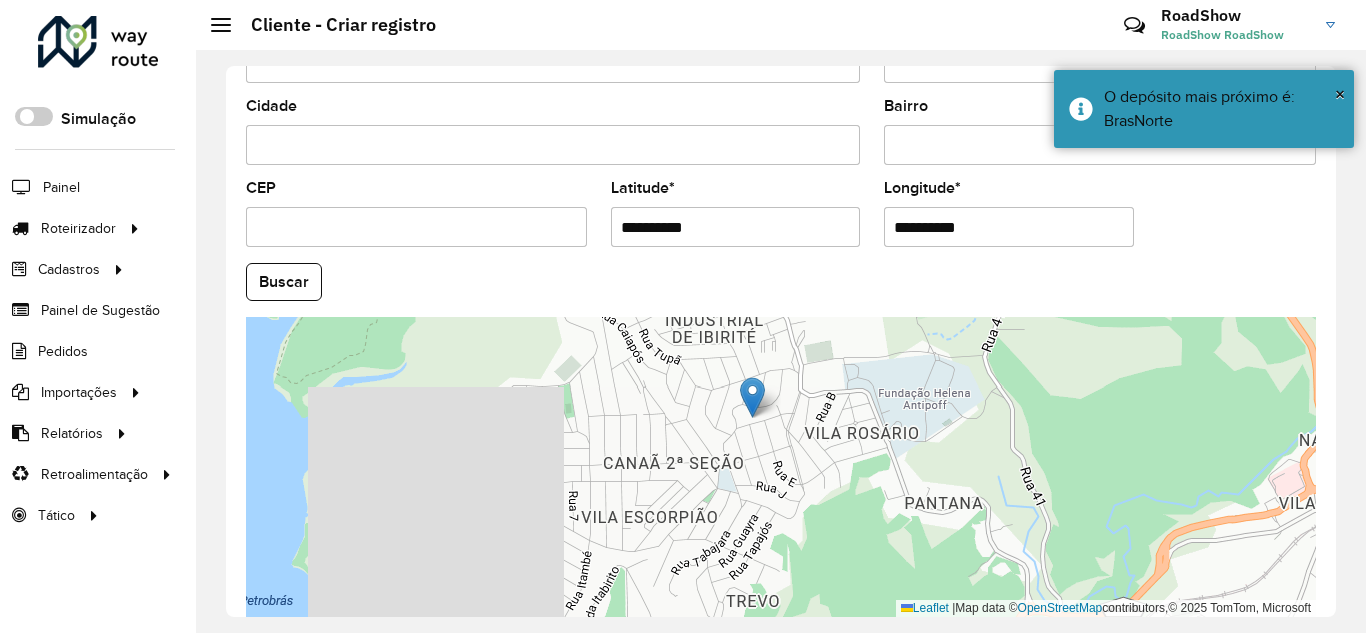 drag, startPoint x: 882, startPoint y: 563, endPoint x: 796, endPoint y: 484, distance: 116.777565 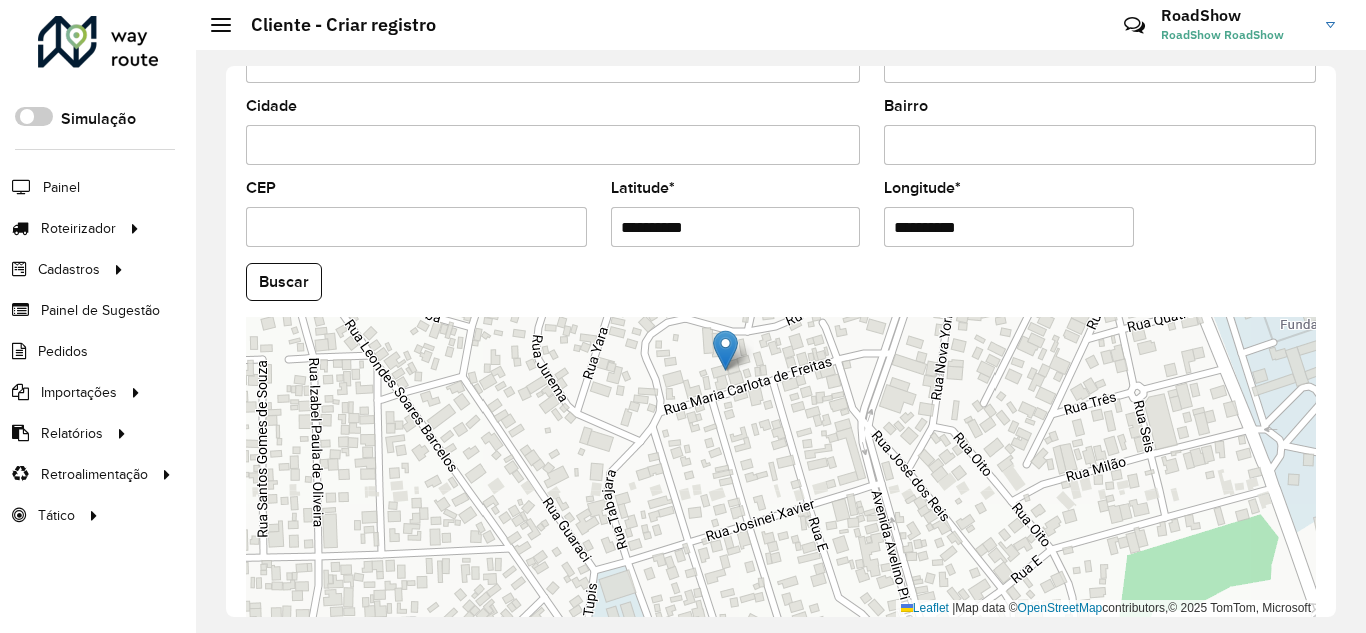 click on "Leaflet   |  Map data ©  OpenStreetMap  contributors,© 2025 TomTom, Microsoft" at bounding box center [781, 467] 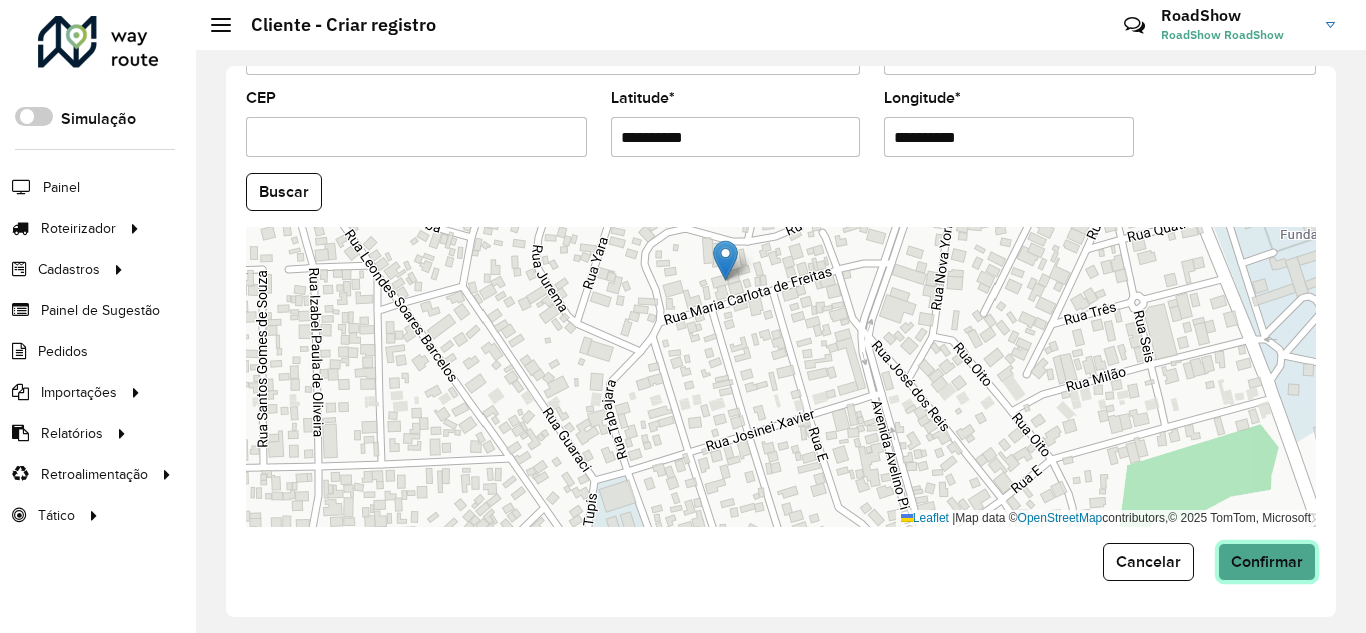 click on "Confirmar" 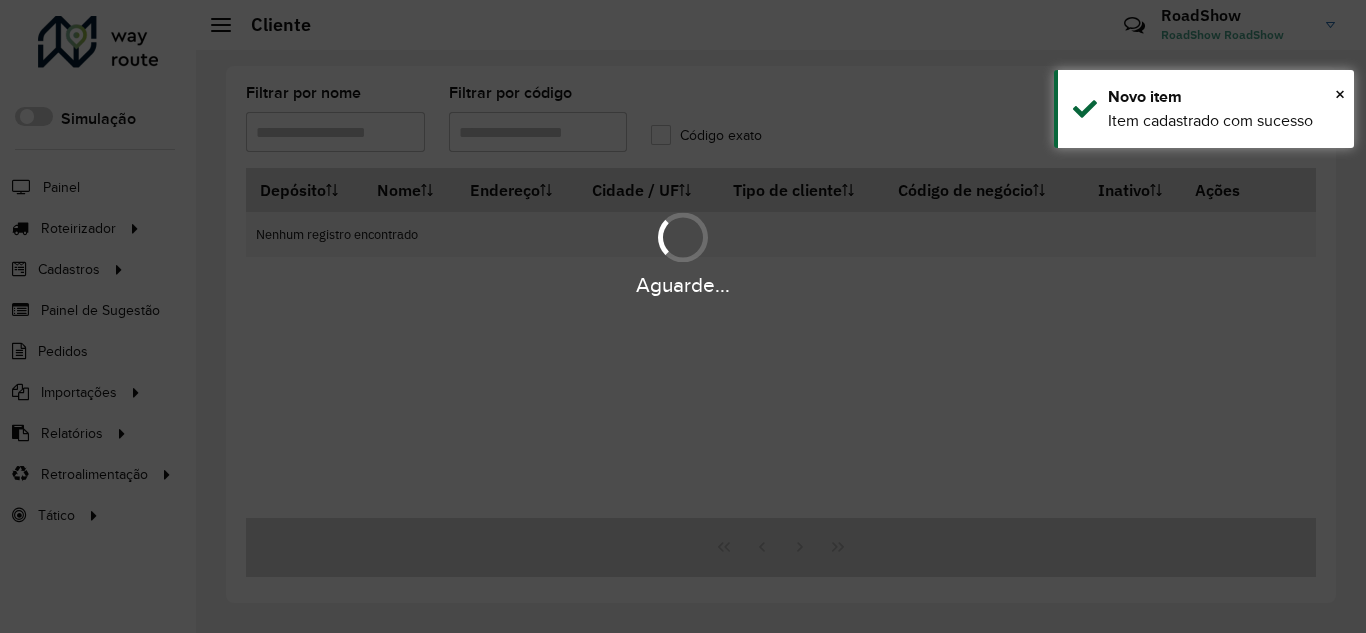 type on "****" 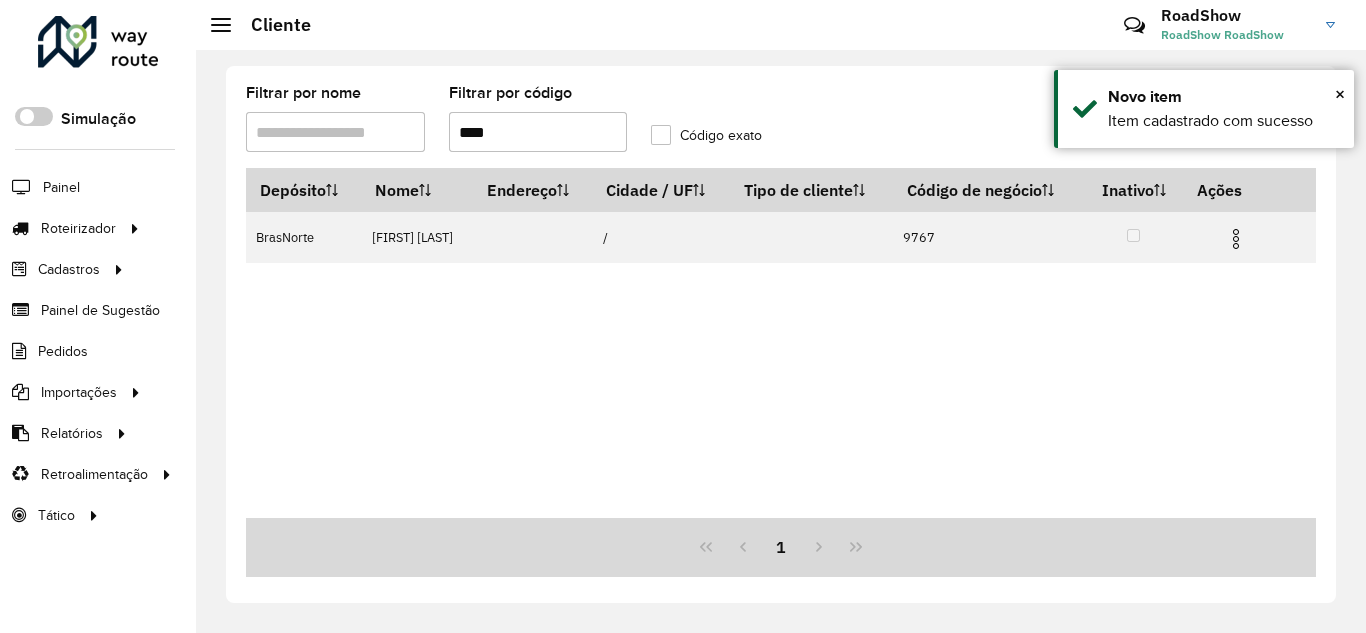 drag, startPoint x: 559, startPoint y: 126, endPoint x: 340, endPoint y: 126, distance: 219 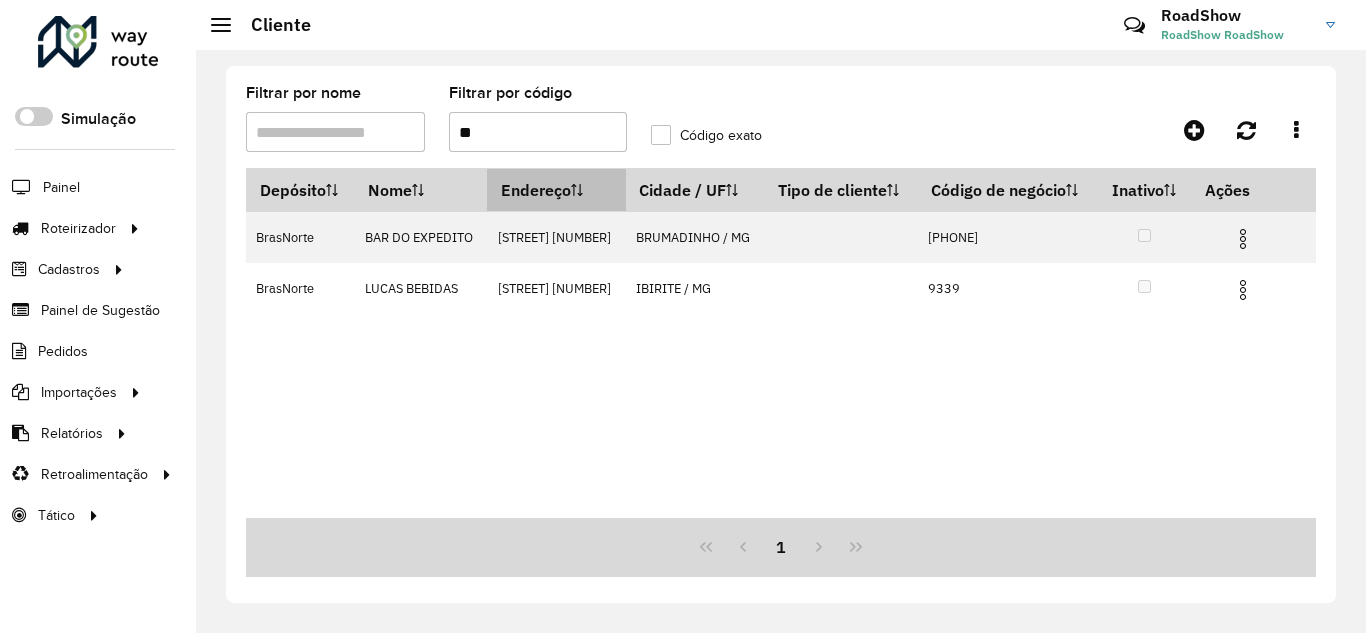 type on "*" 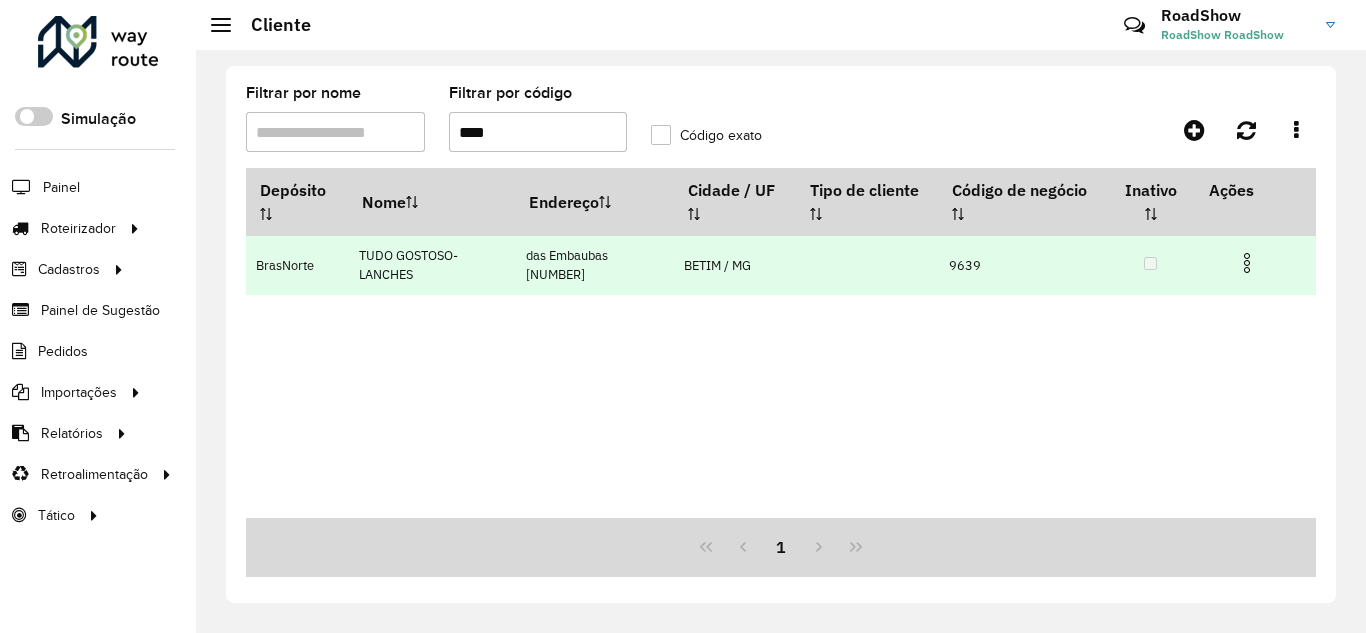 type on "****" 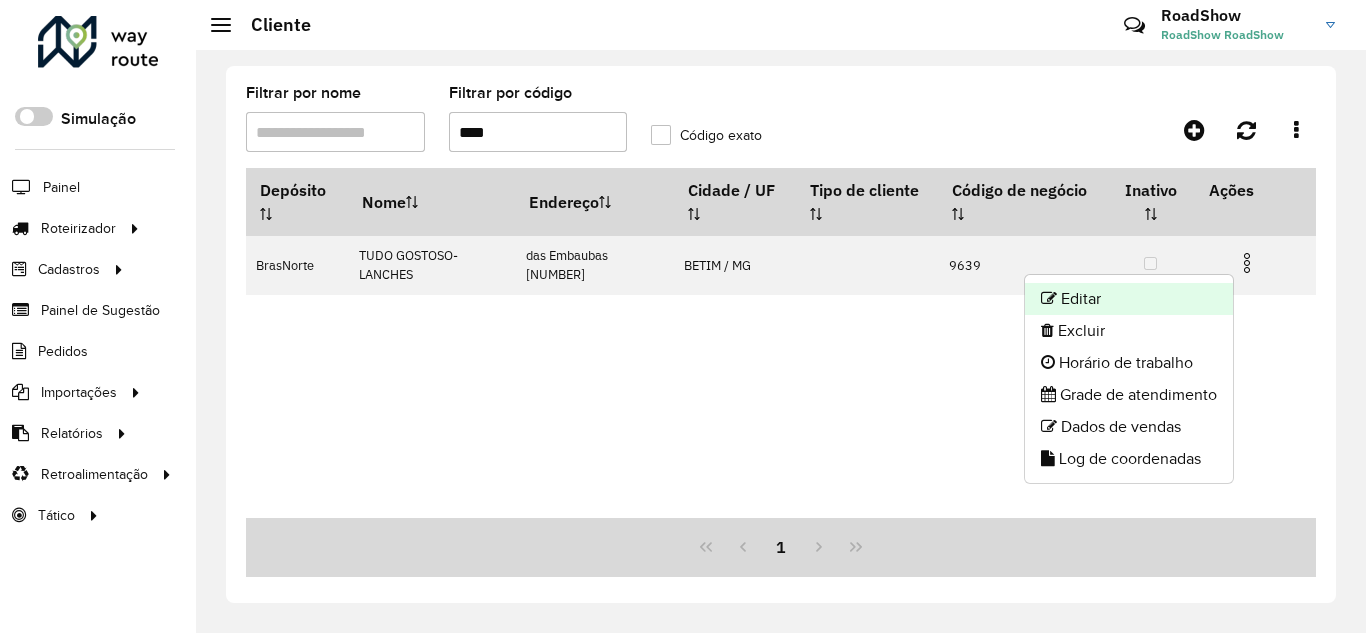 click on "Editar" 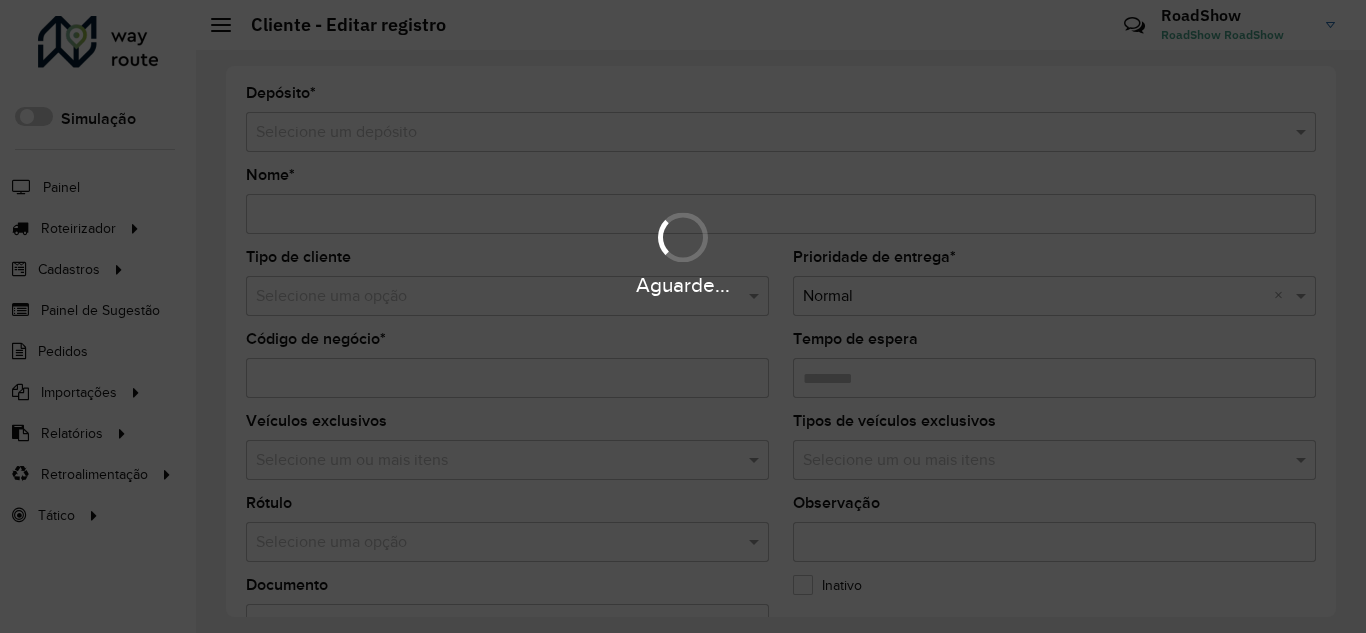 type on "**********" 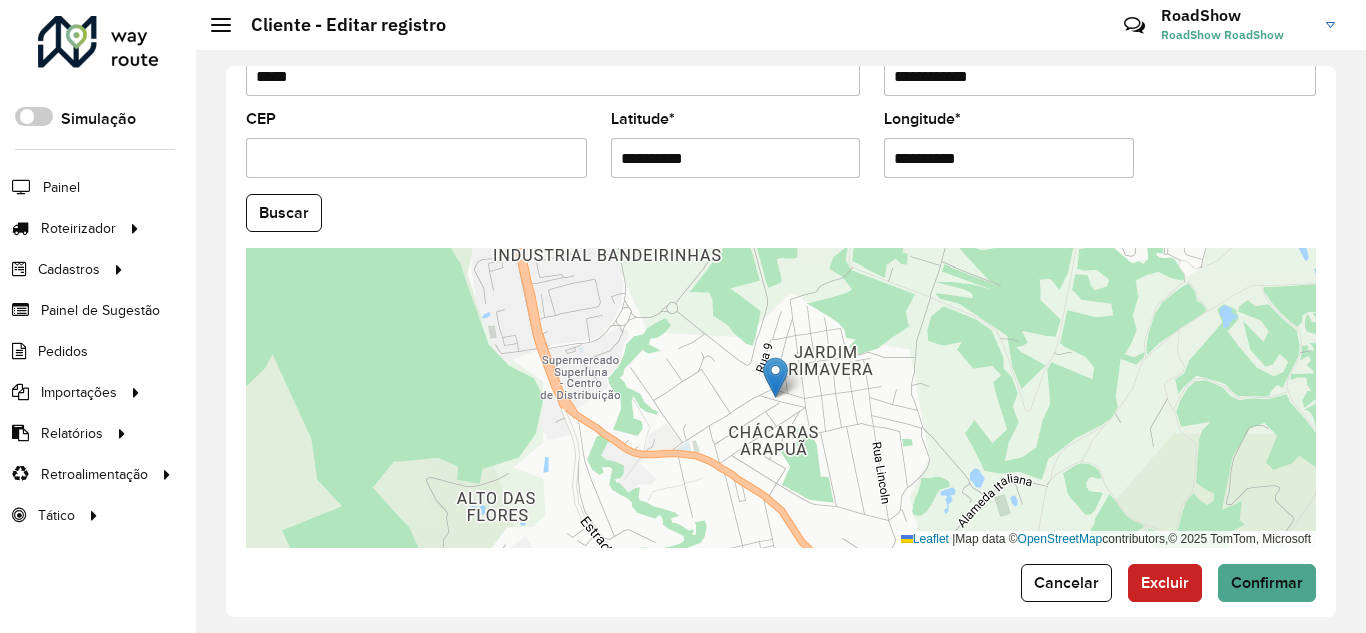 scroll, scrollTop: 850, scrollLeft: 0, axis: vertical 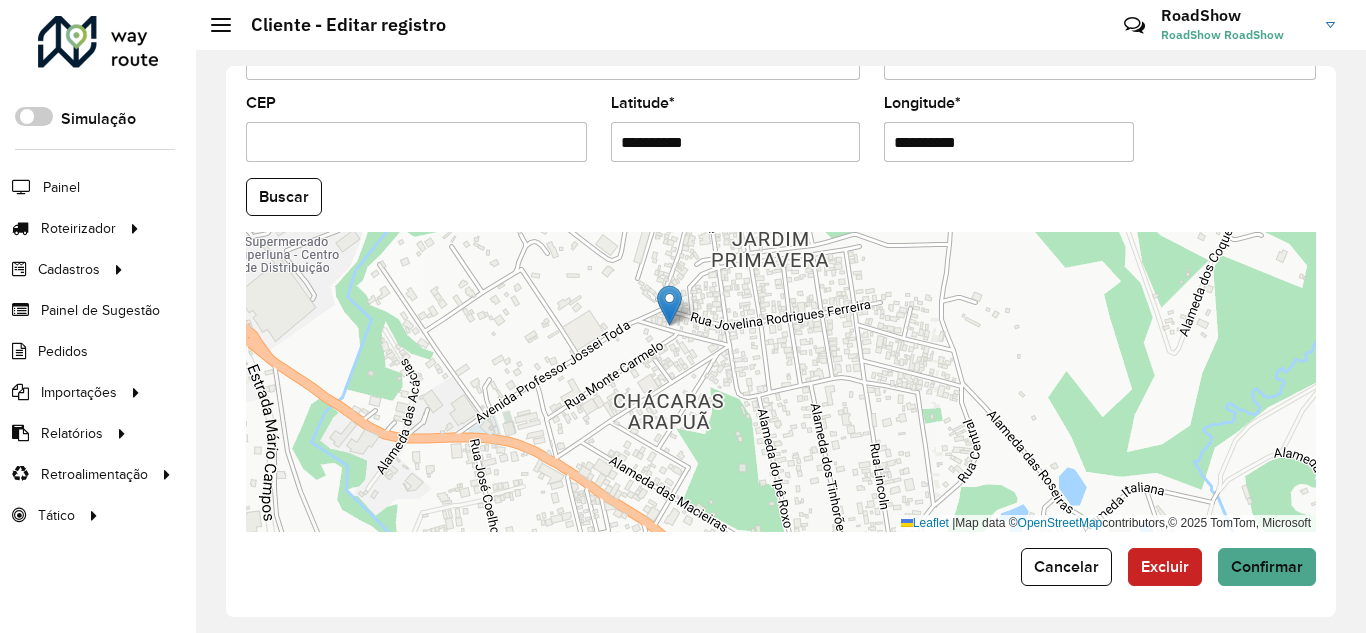 drag, startPoint x: 771, startPoint y: 388, endPoint x: 748, endPoint y: 290, distance: 100.6628 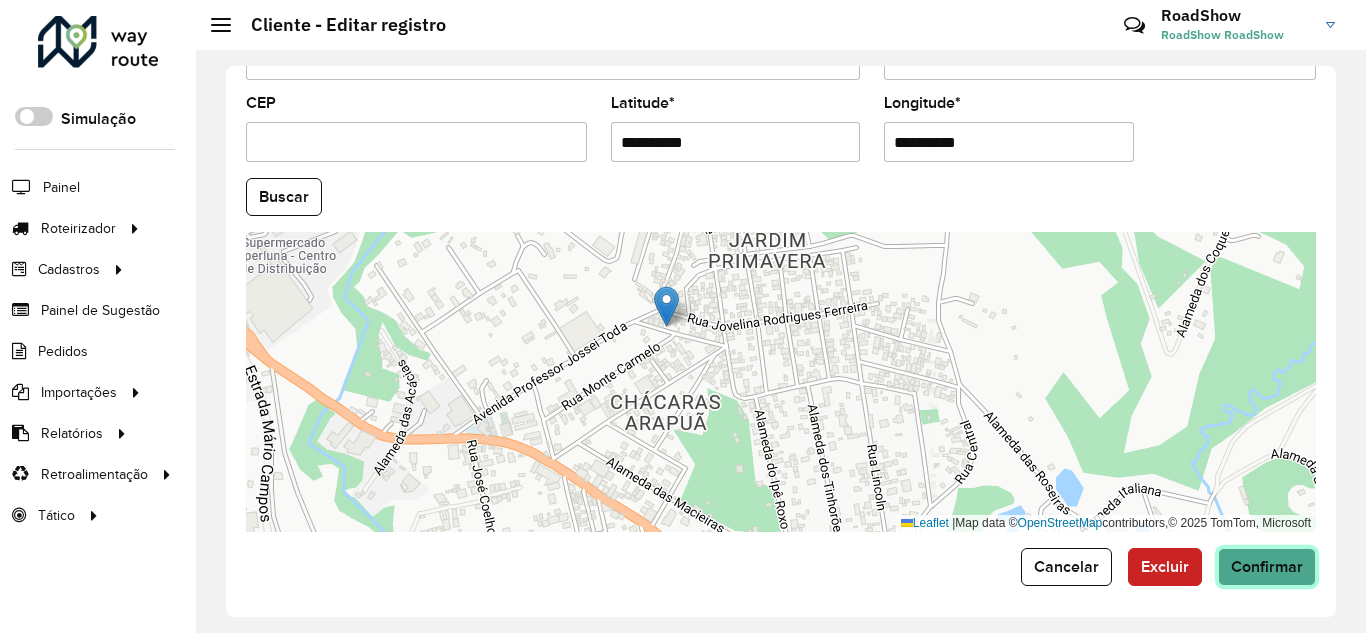 click on "Confirmar" 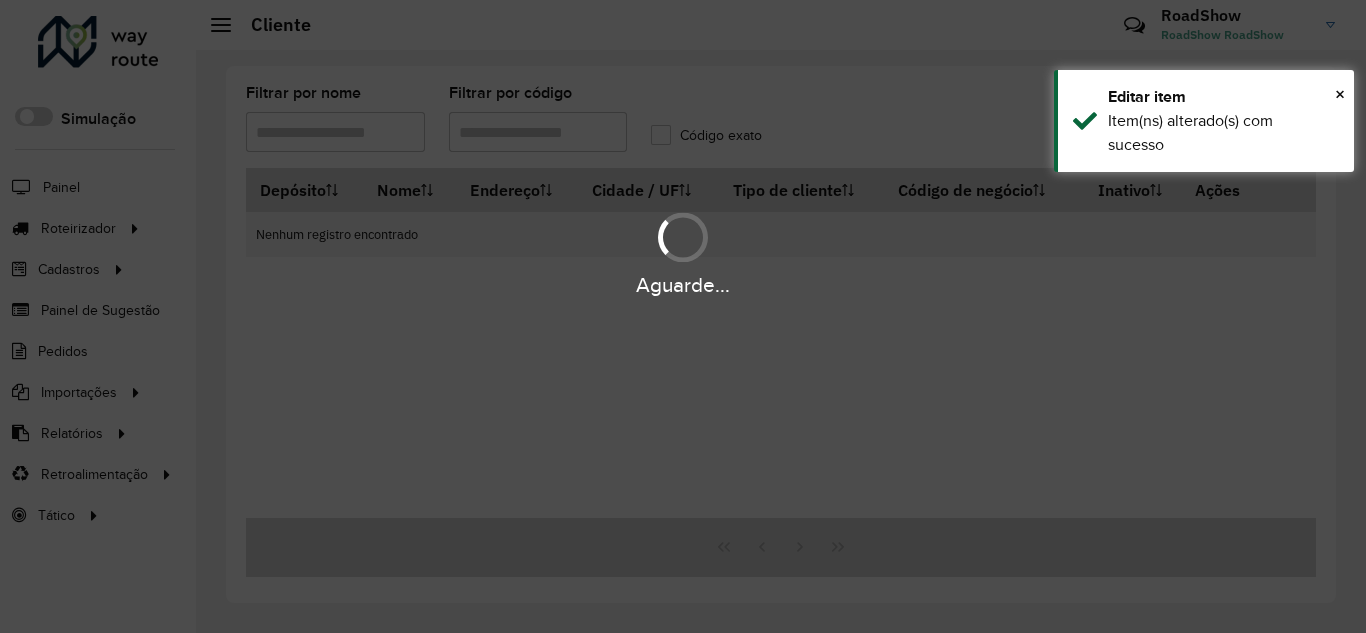 type on "****" 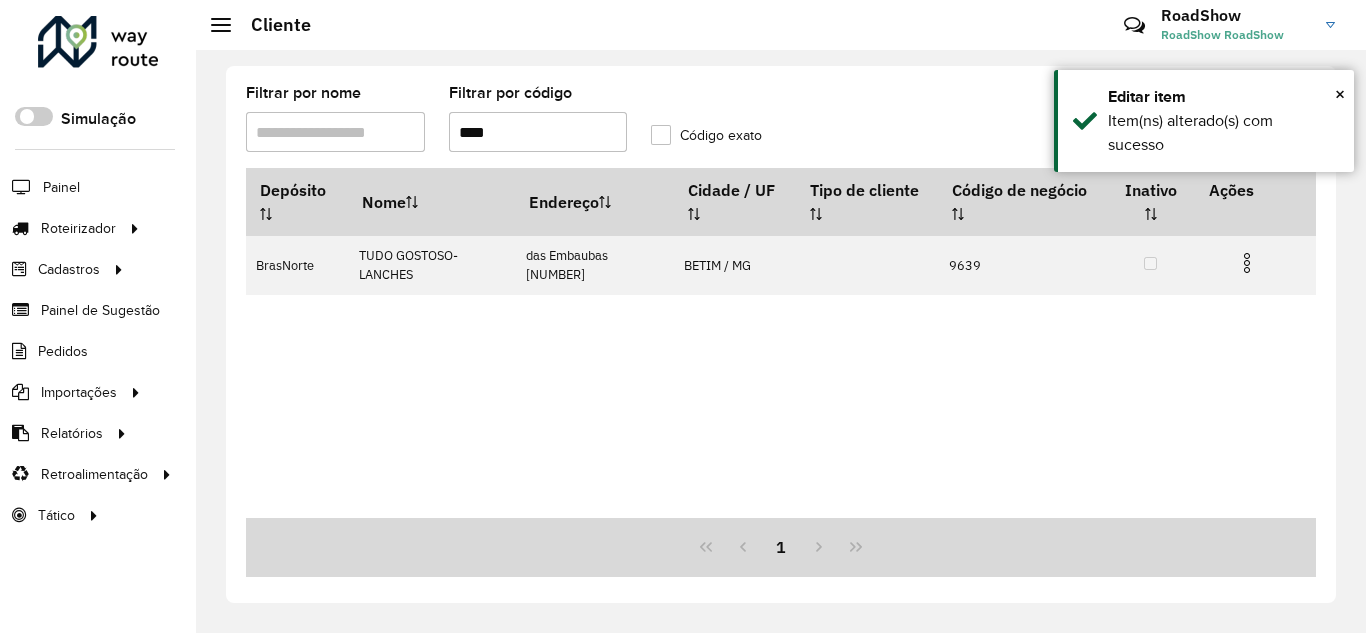 drag, startPoint x: 142, startPoint y: 43, endPoint x: 117, endPoint y: 15, distance: 37.536648 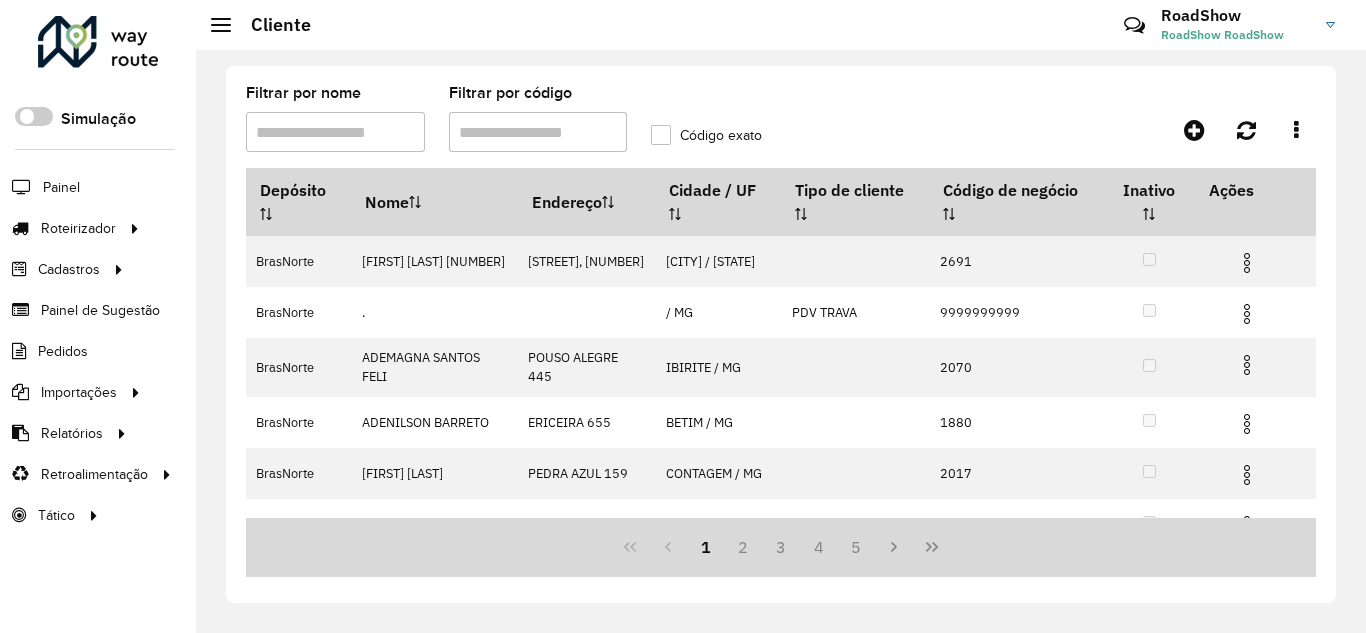 click on "Filtrar por código" at bounding box center [538, 132] 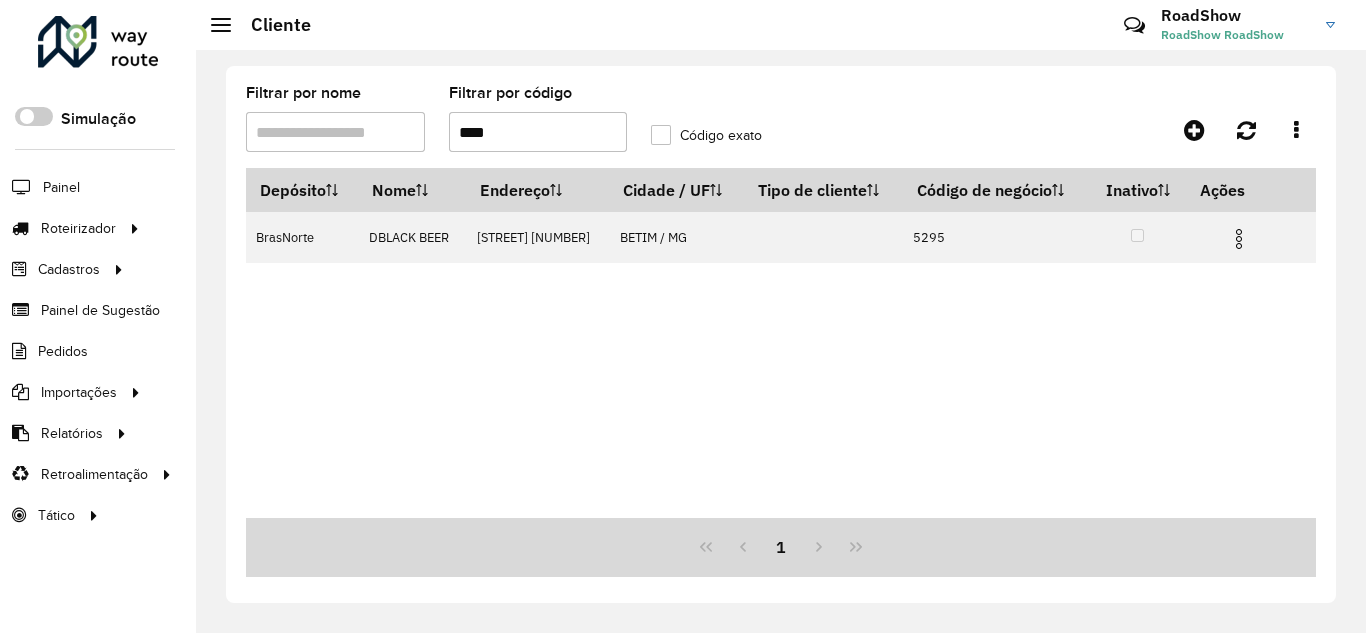 click on "****" at bounding box center (538, 132) 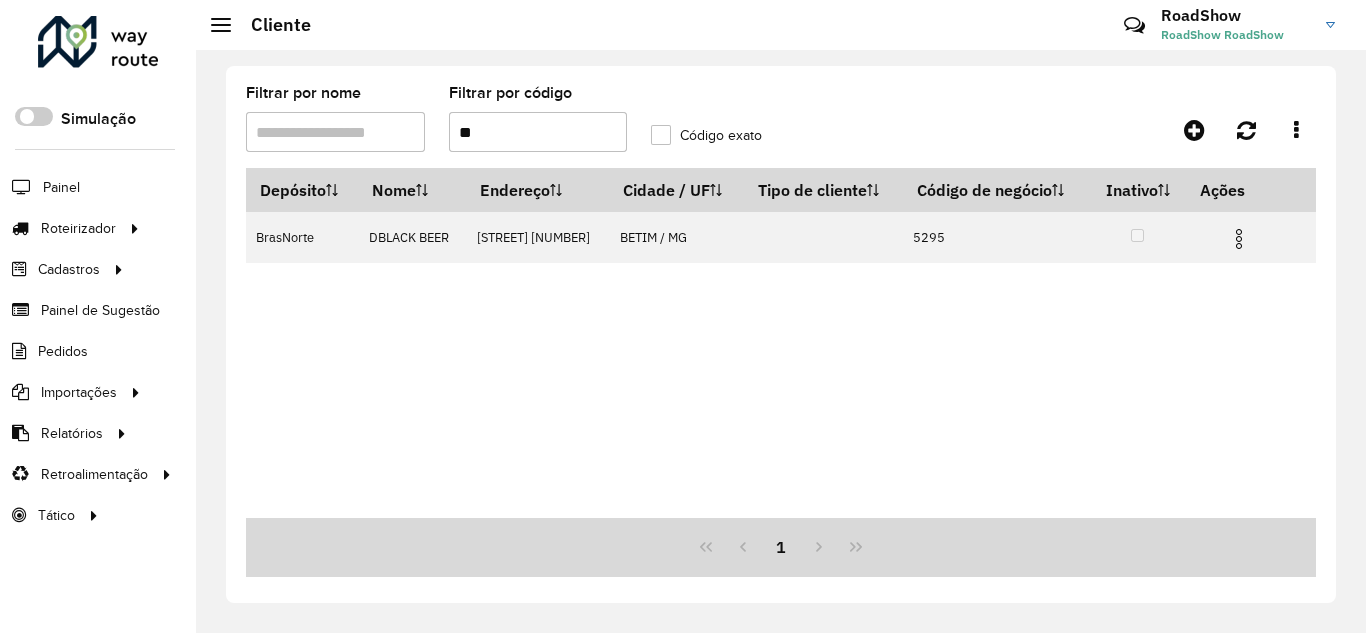 type on "*" 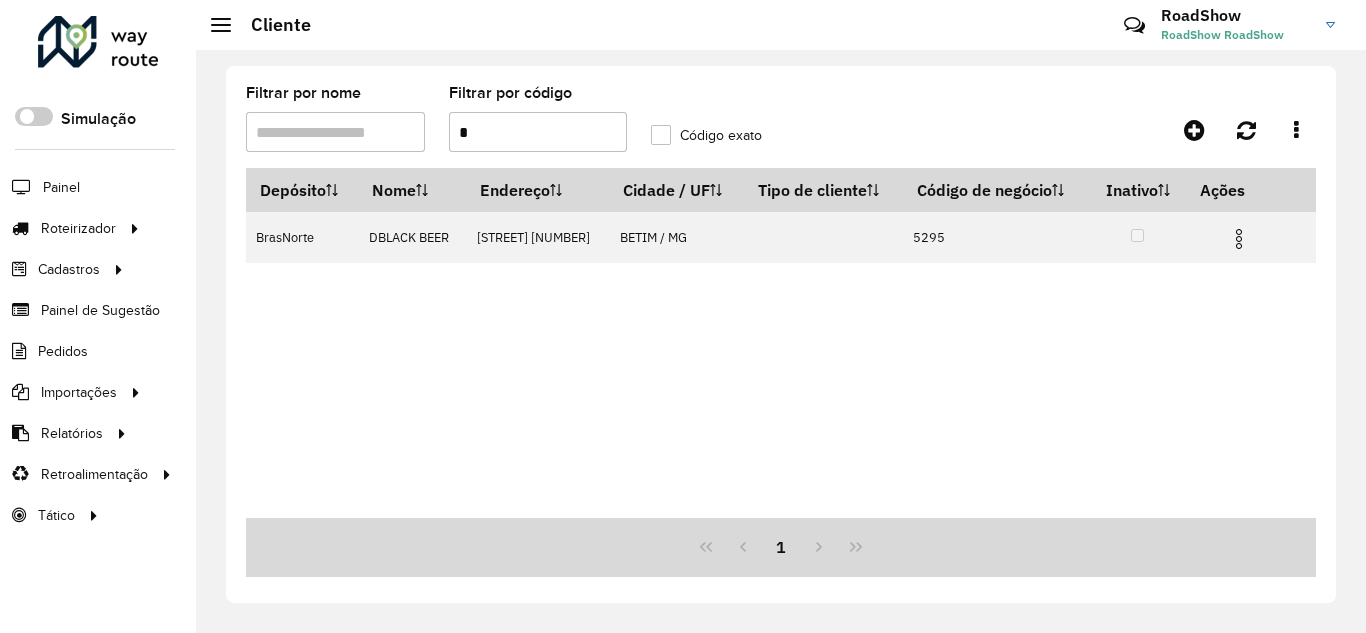 type 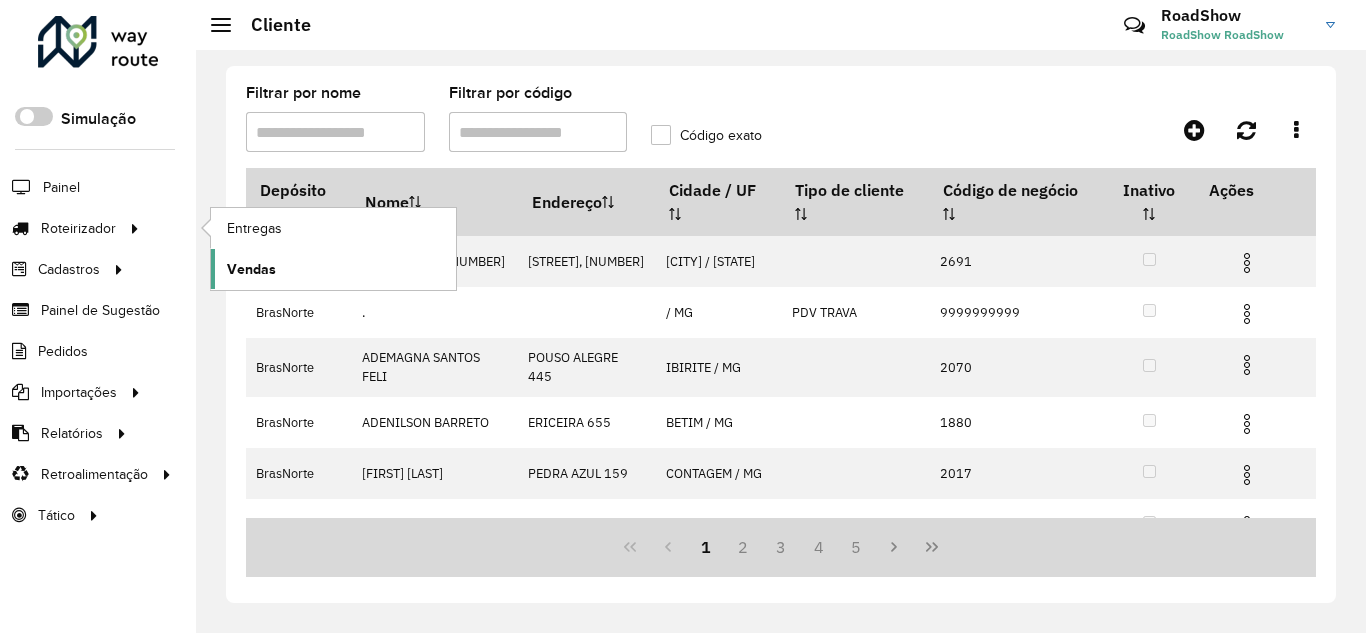 click on "Vendas" 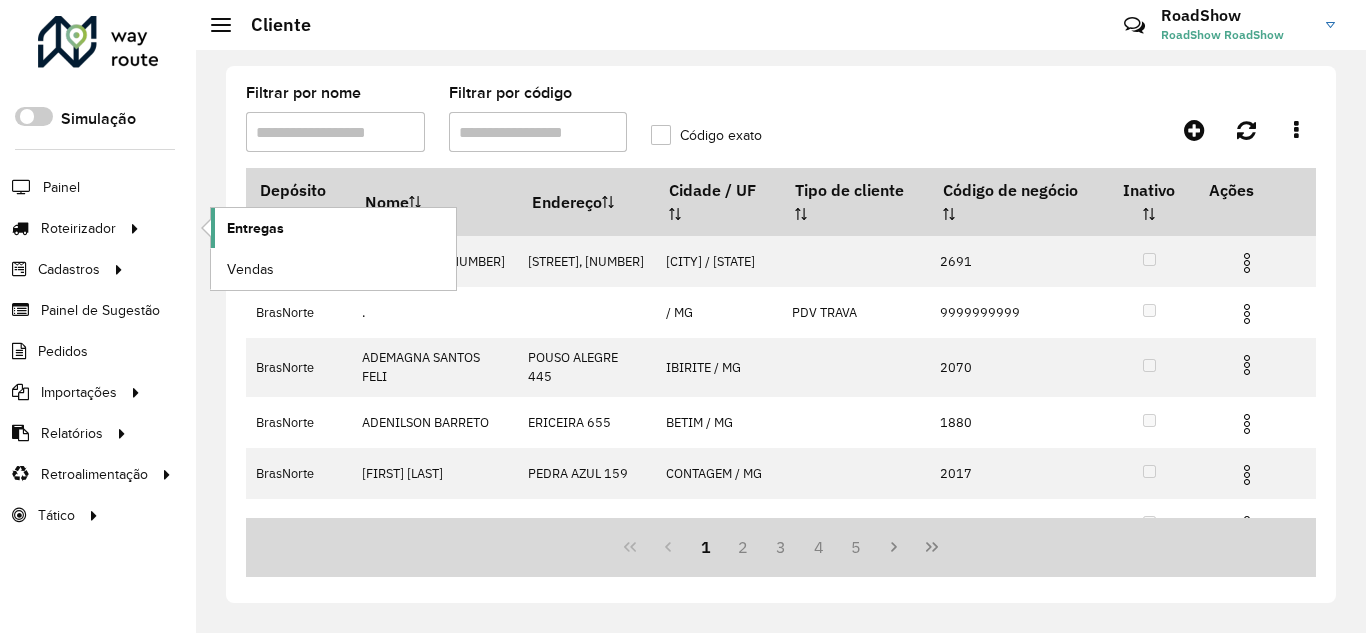 click on "Entregas" 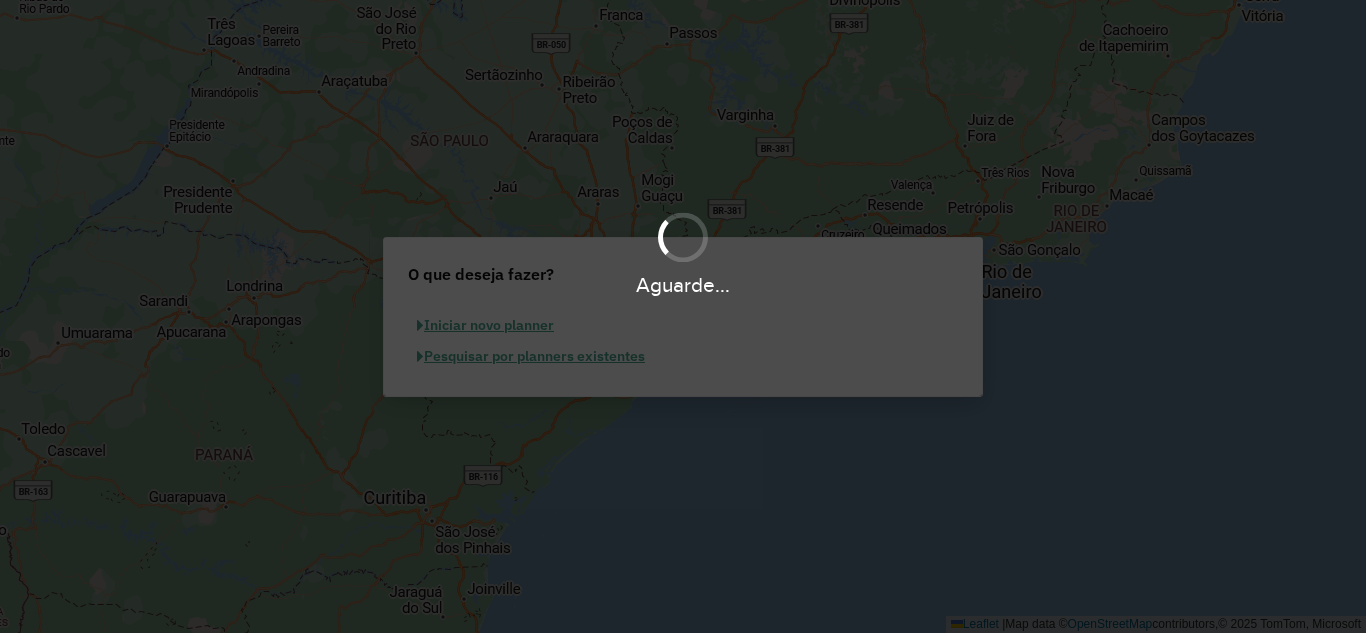 scroll, scrollTop: 0, scrollLeft: 0, axis: both 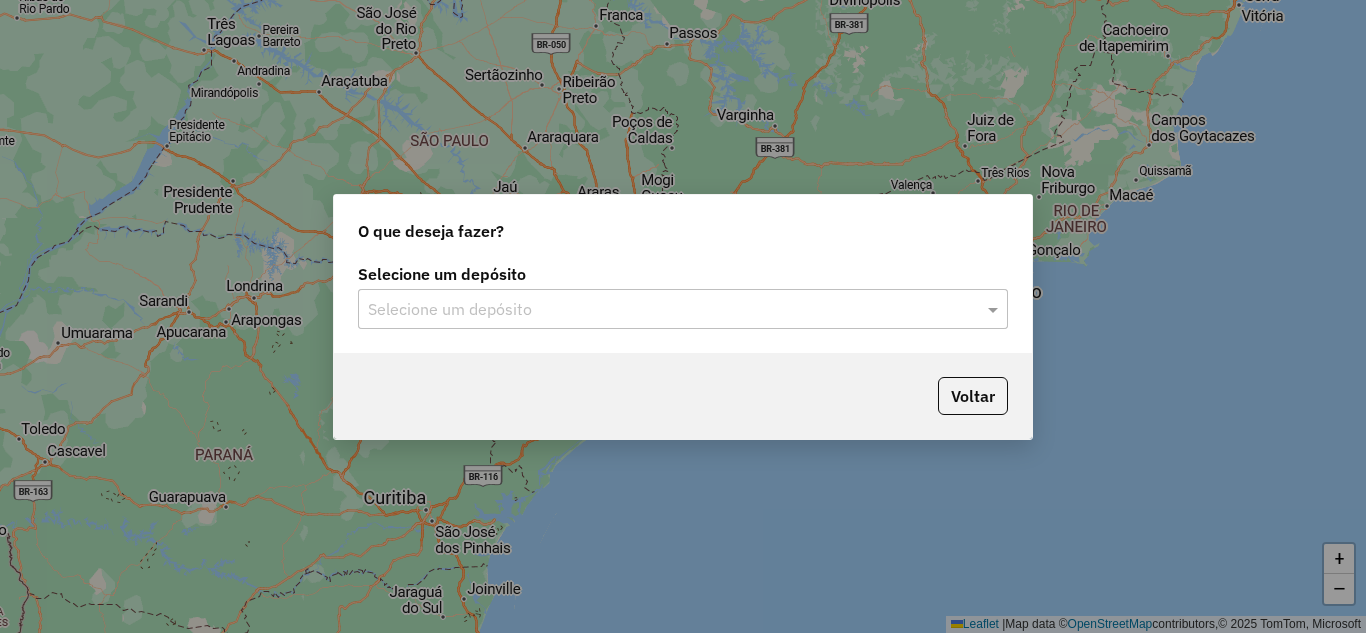 drag, startPoint x: 560, startPoint y: 302, endPoint x: 533, endPoint y: 317, distance: 30.88689 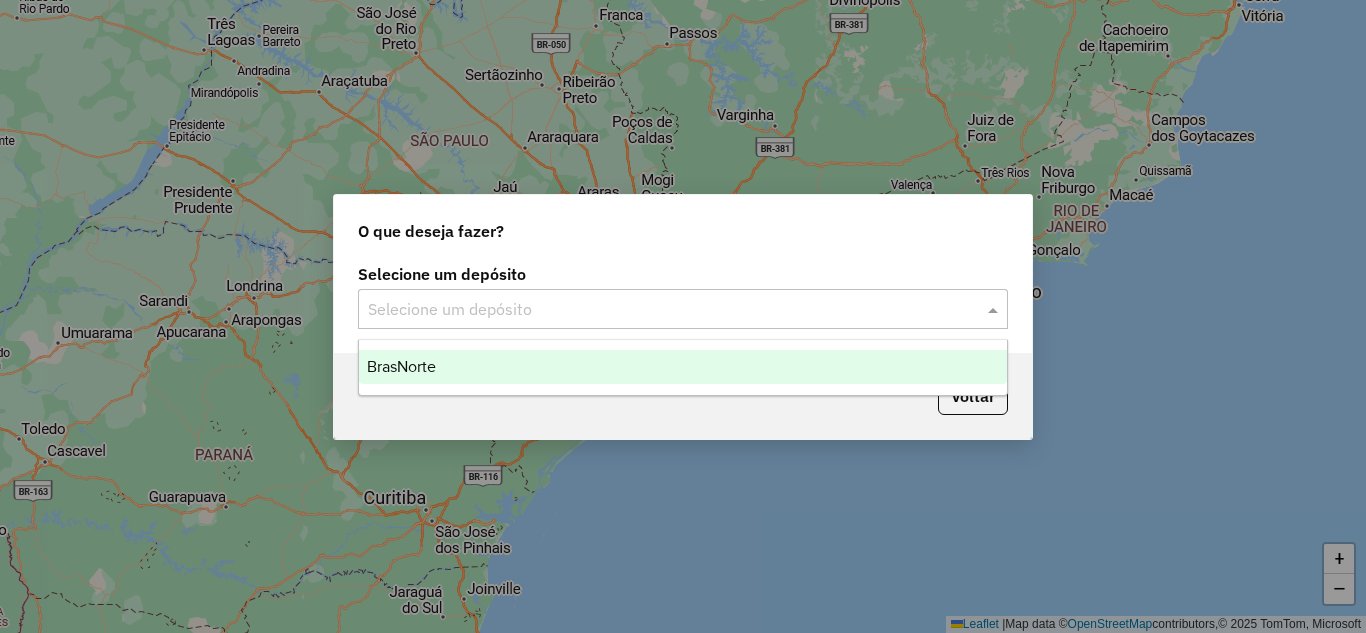 click on "BrasNorte" at bounding box center [683, 367] 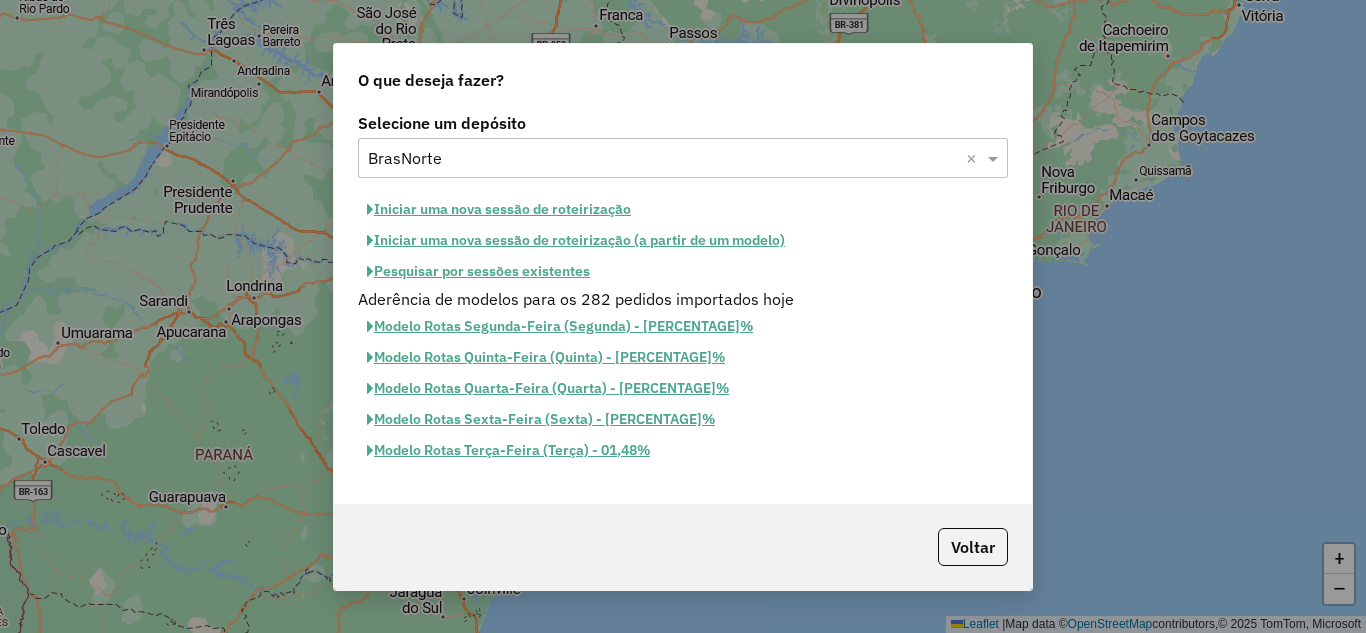 click on "Iniciar uma nova sessão de roteirização" 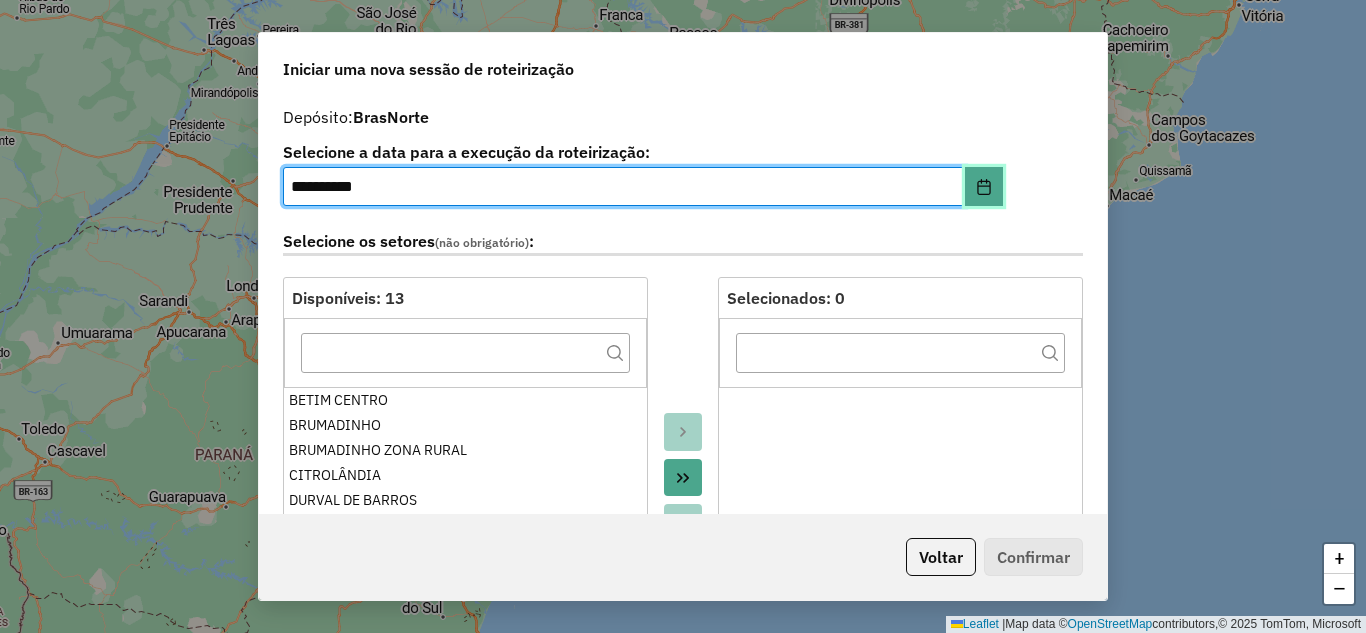 click 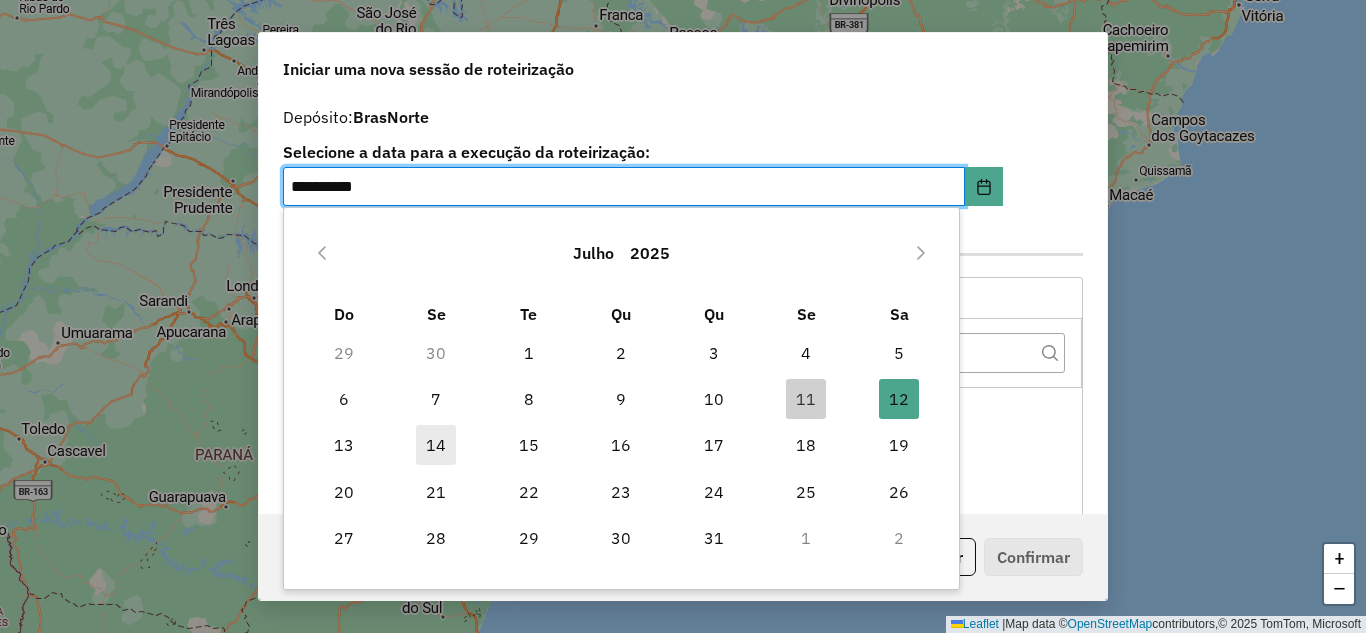 click on "14" at bounding box center [436, 445] 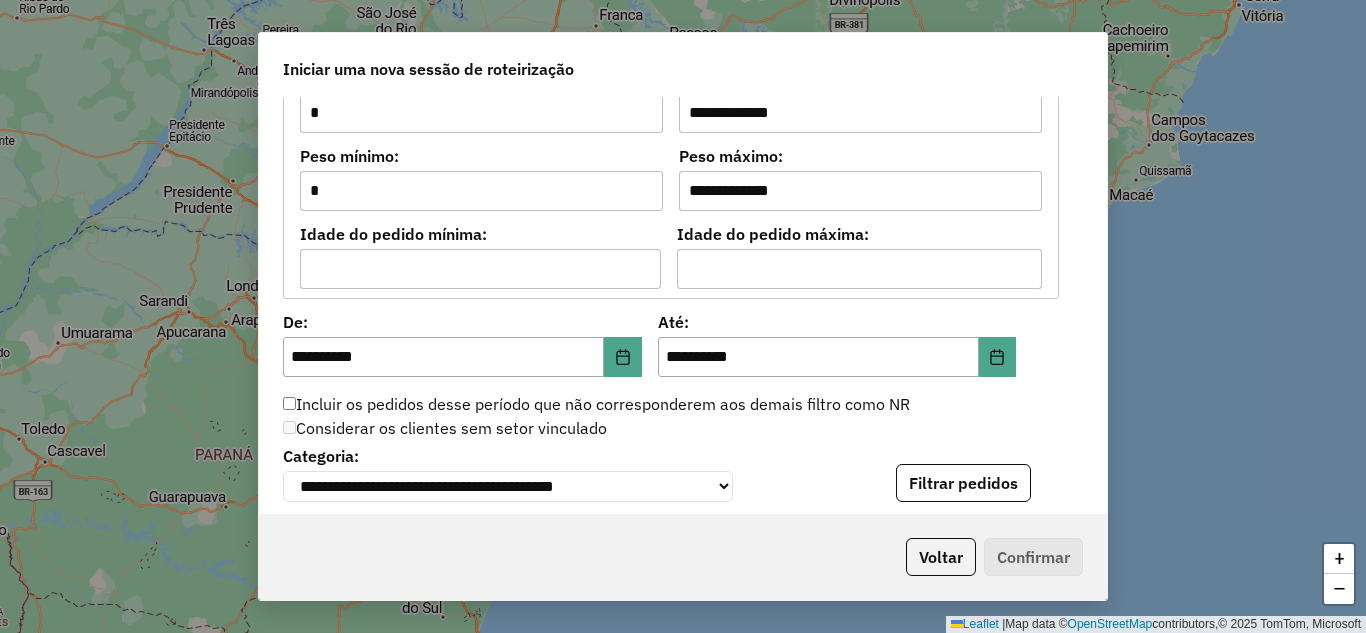 scroll, scrollTop: 1722, scrollLeft: 0, axis: vertical 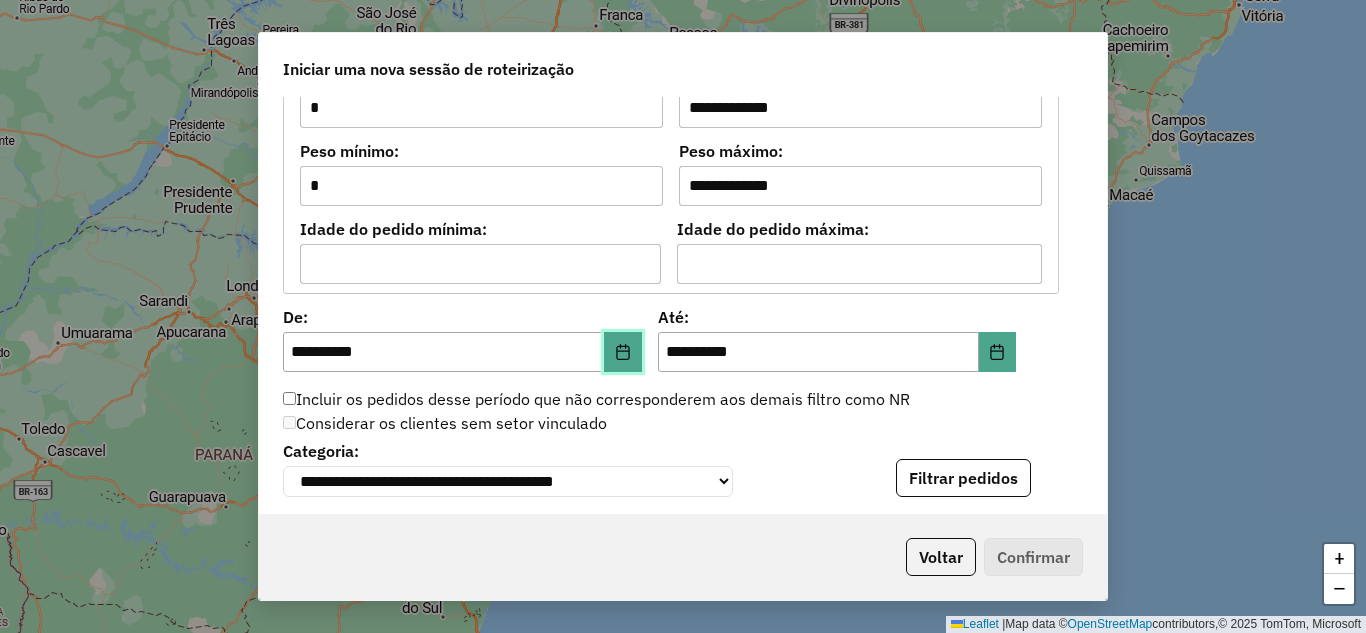 click 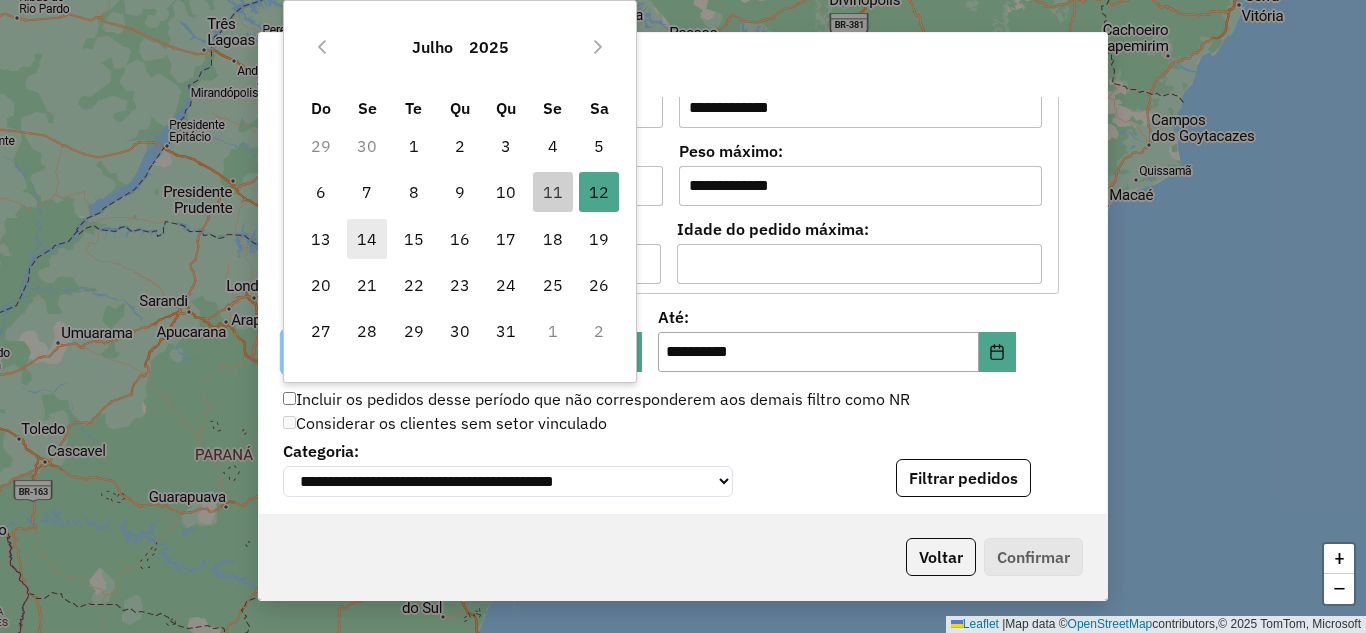 click on "14" at bounding box center [367, 239] 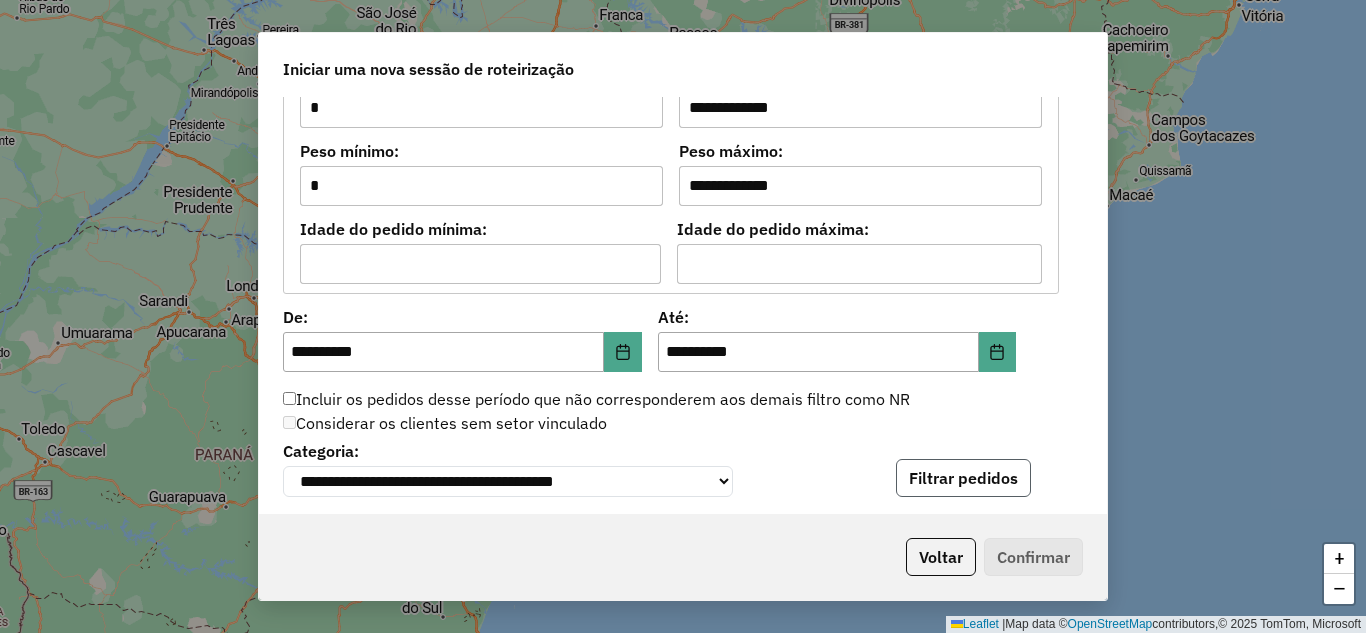 click on "Filtrar pedidos" 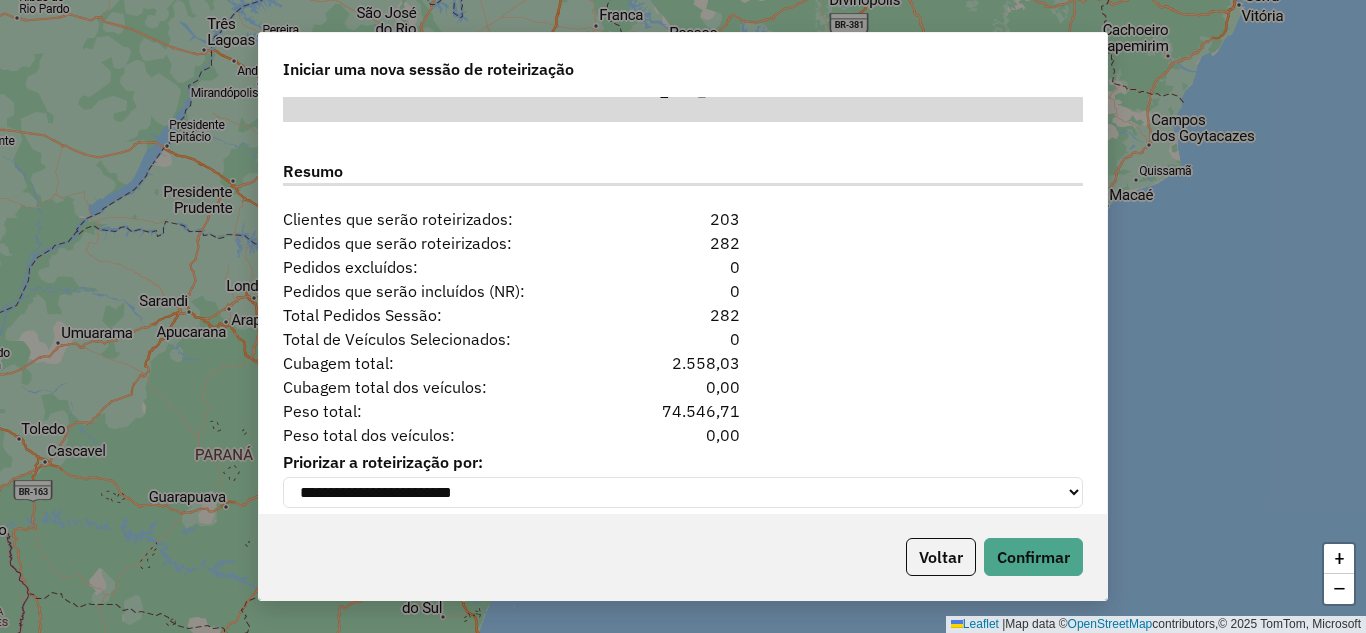 scroll, scrollTop: 2531, scrollLeft: 0, axis: vertical 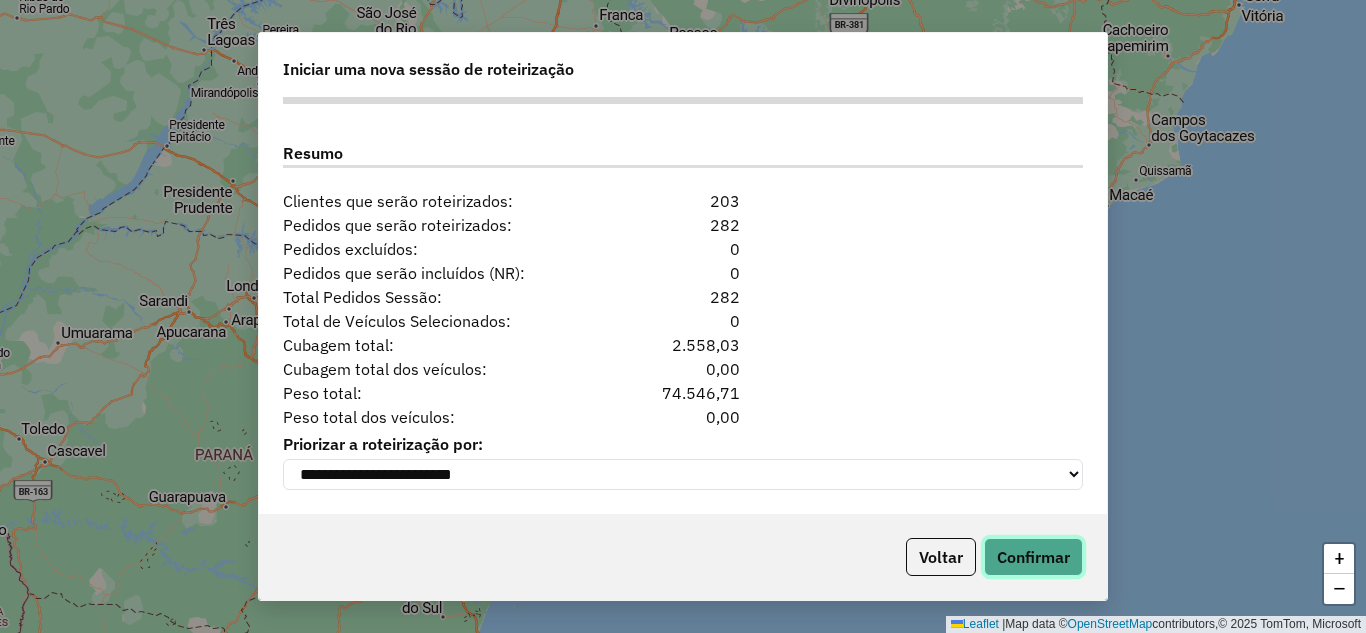 click on "Confirmar" 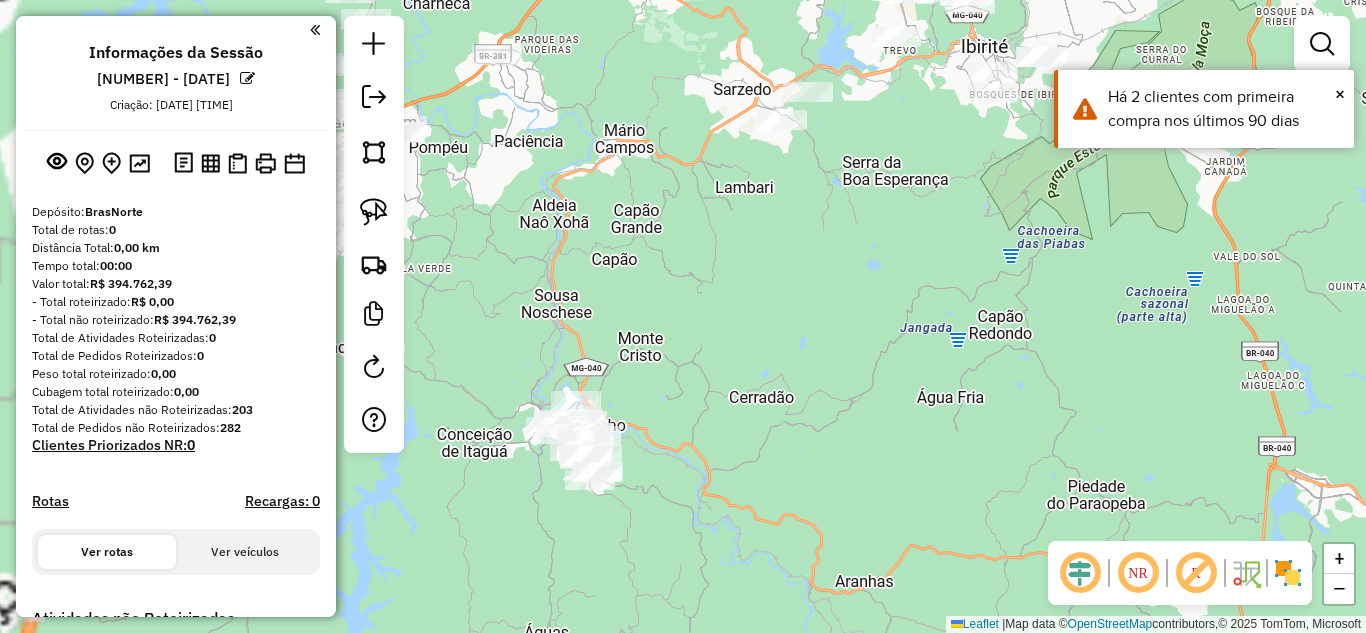 drag, startPoint x: 767, startPoint y: 478, endPoint x: 928, endPoint y: 549, distance: 175.96022 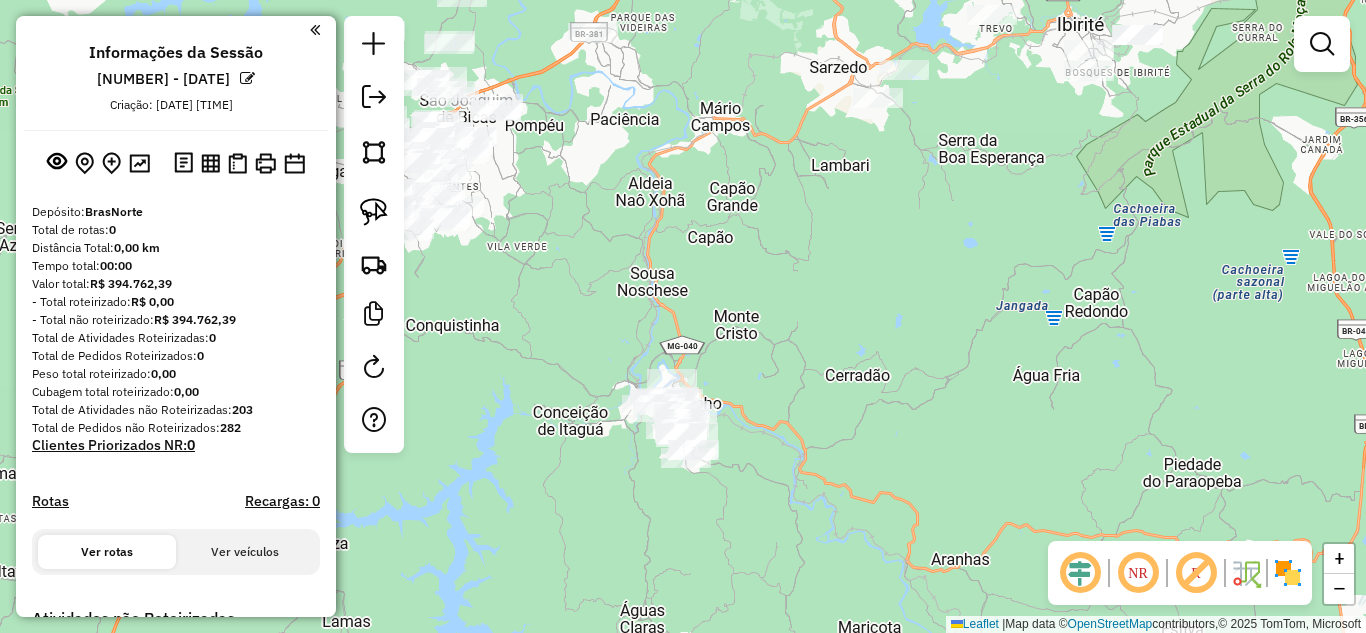 drag, startPoint x: 804, startPoint y: 427, endPoint x: 780, endPoint y: 420, distance: 25 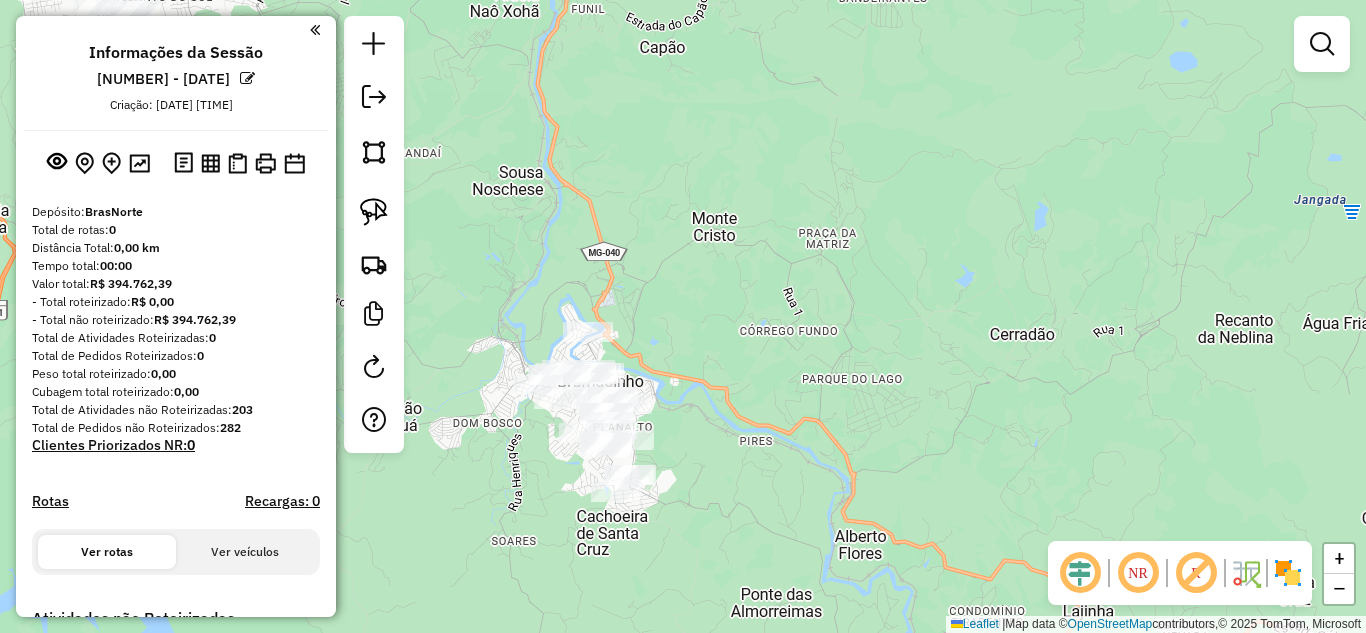 drag, startPoint x: 727, startPoint y: 427, endPoint x: 785, endPoint y: 364, distance: 85.632935 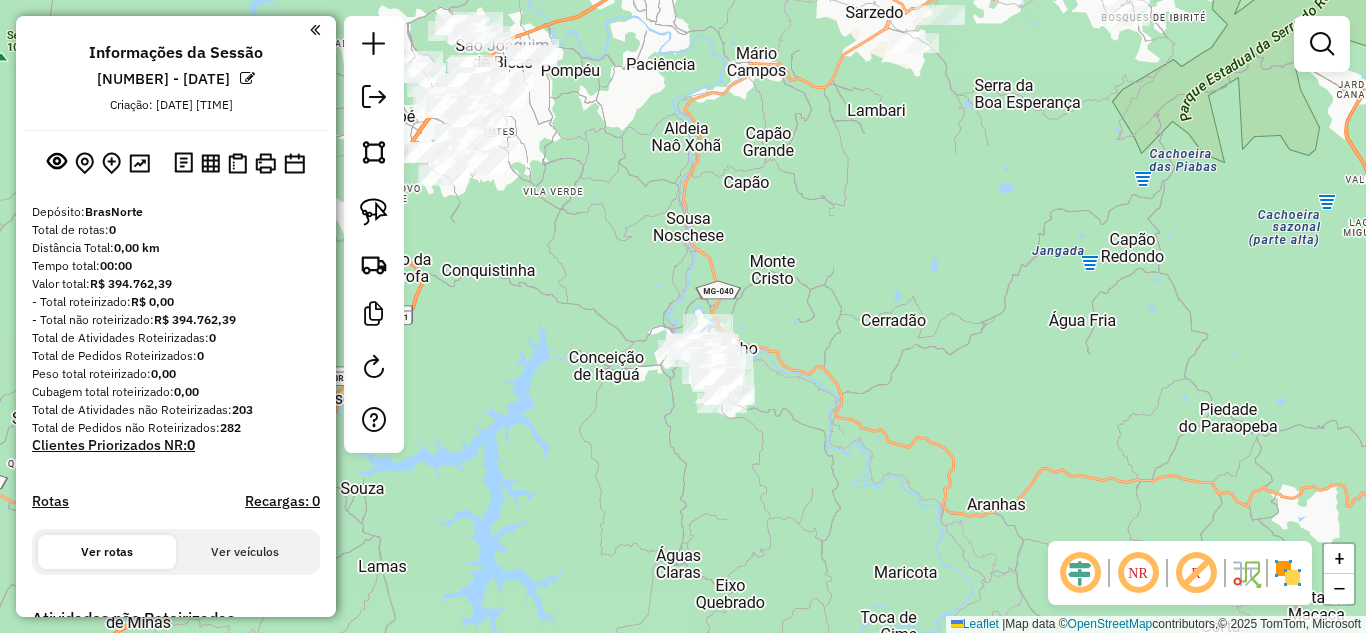 drag, startPoint x: 364, startPoint y: 224, endPoint x: 444, endPoint y: 246, distance: 82.96987 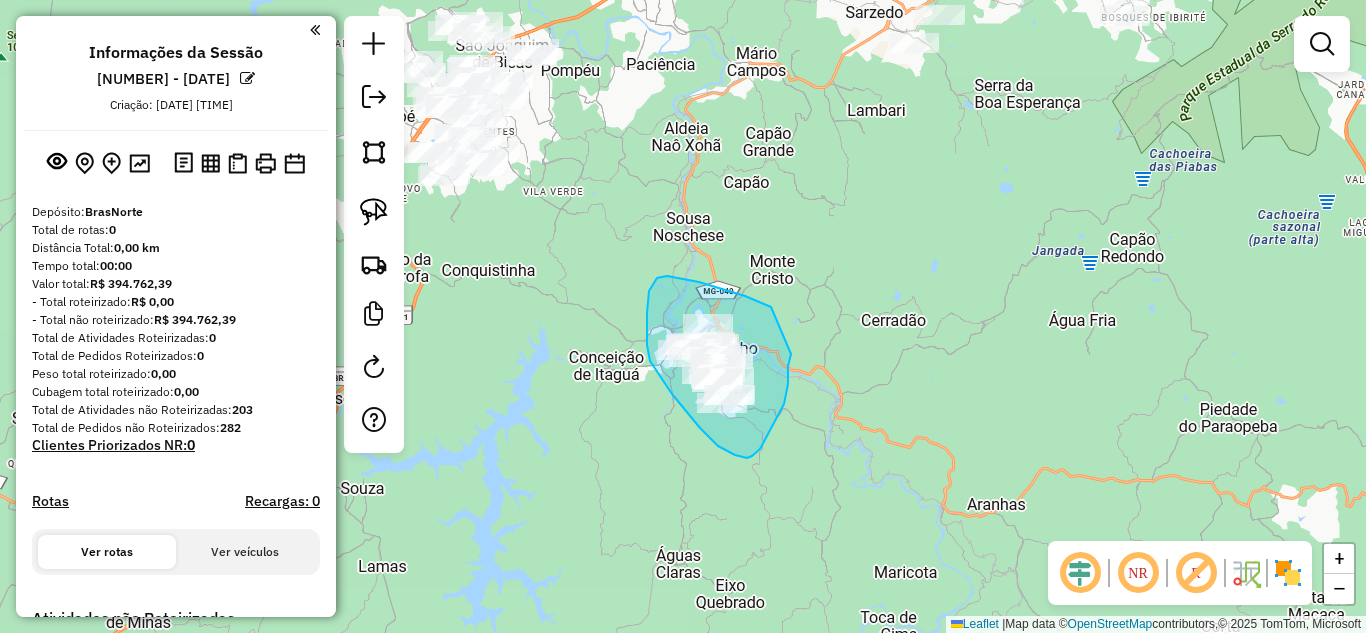 drag, startPoint x: 722, startPoint y: 289, endPoint x: 793, endPoint y: 347, distance: 91.67879 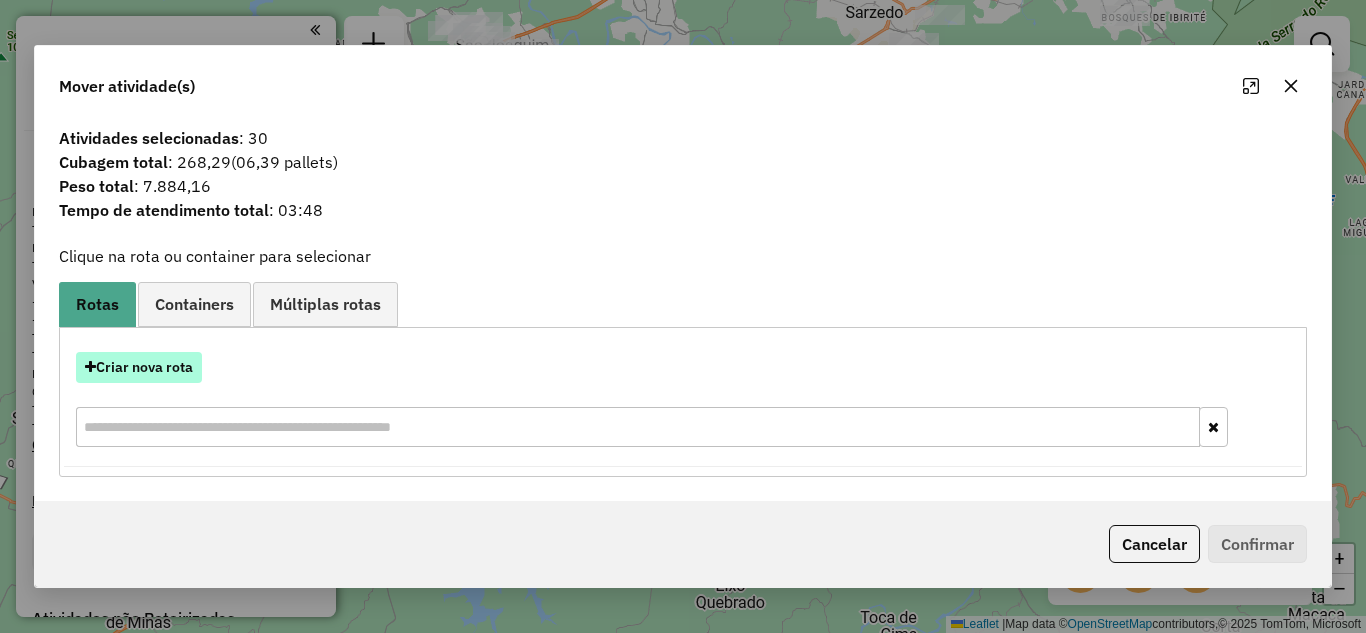 click on "Criar nova rota" at bounding box center [139, 367] 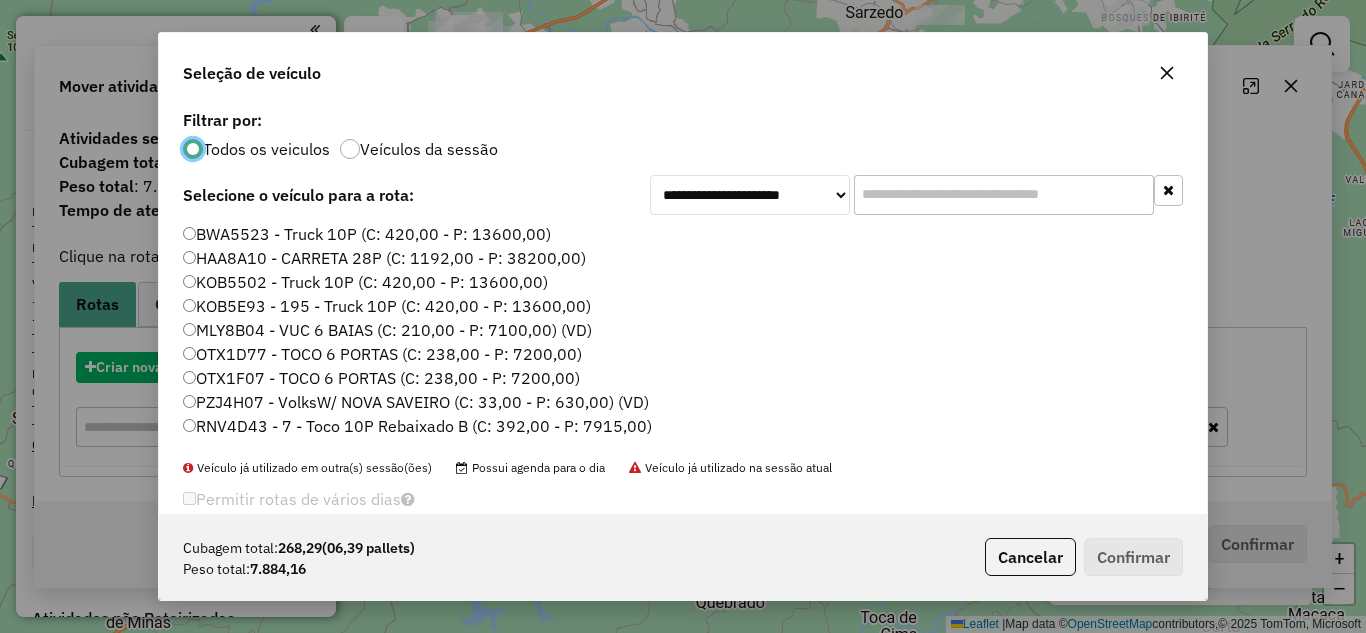 scroll, scrollTop: 11, scrollLeft: 6, axis: both 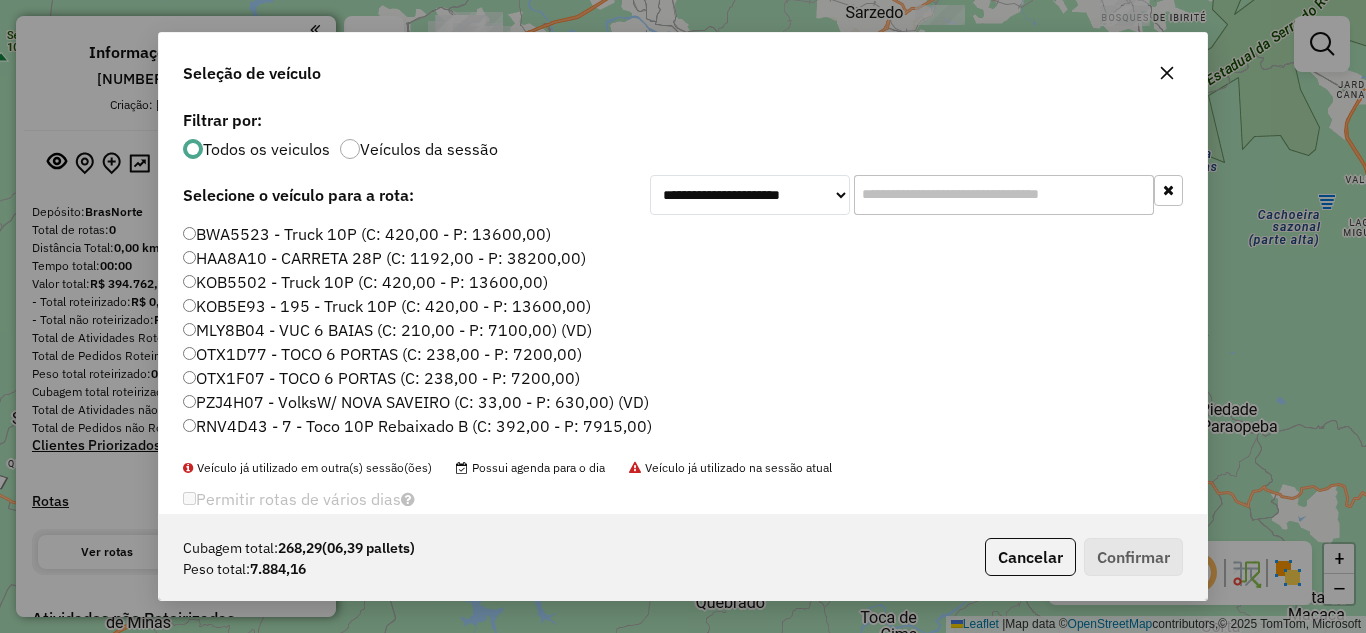 click 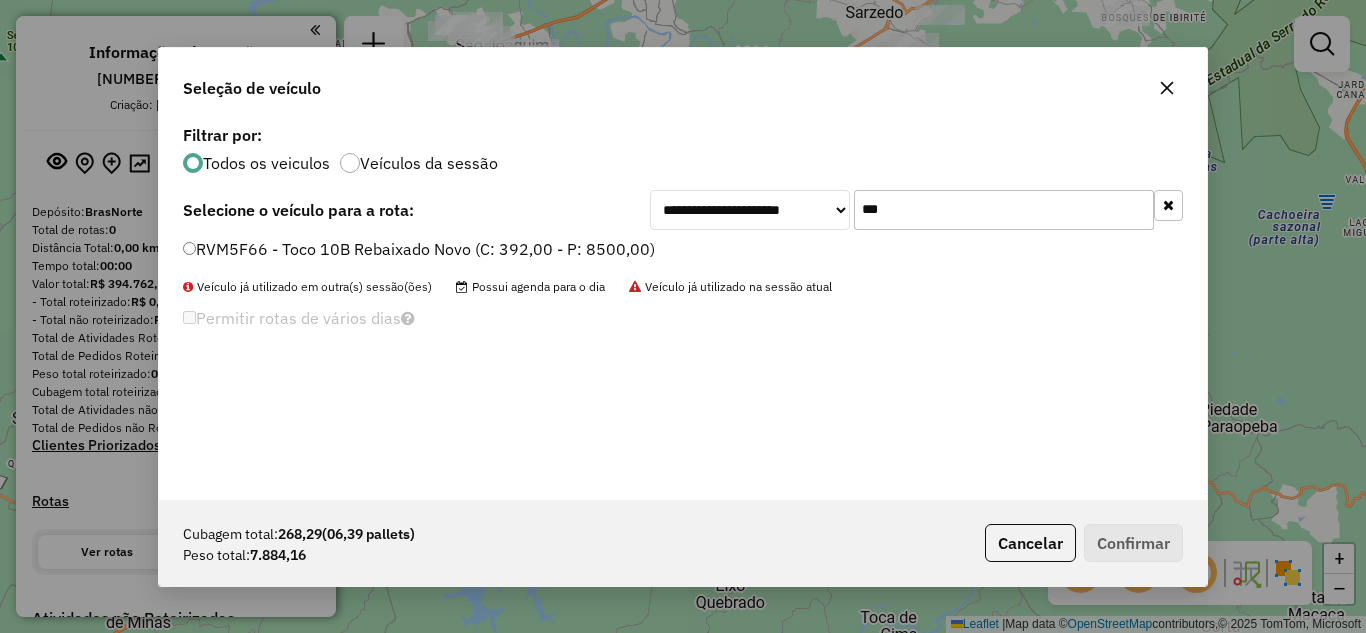 type on "***" 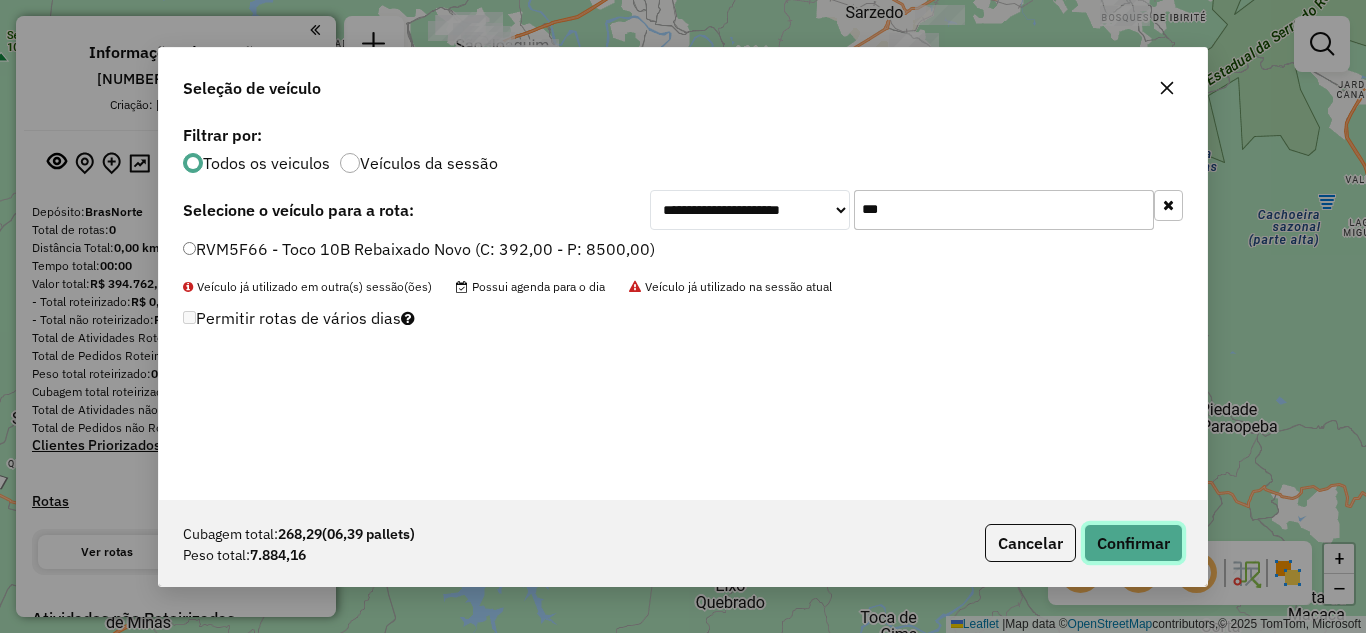 click on "Confirmar" 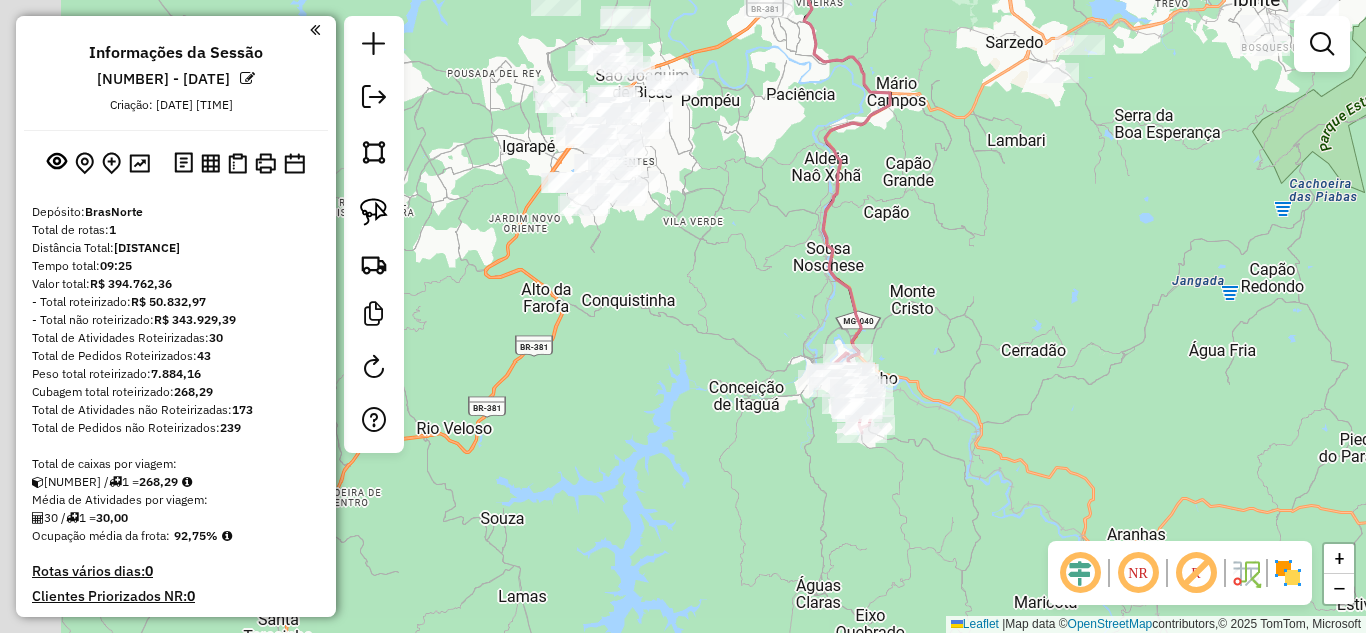 drag, startPoint x: 742, startPoint y: 468, endPoint x: 626, endPoint y: 425, distance: 123.71338 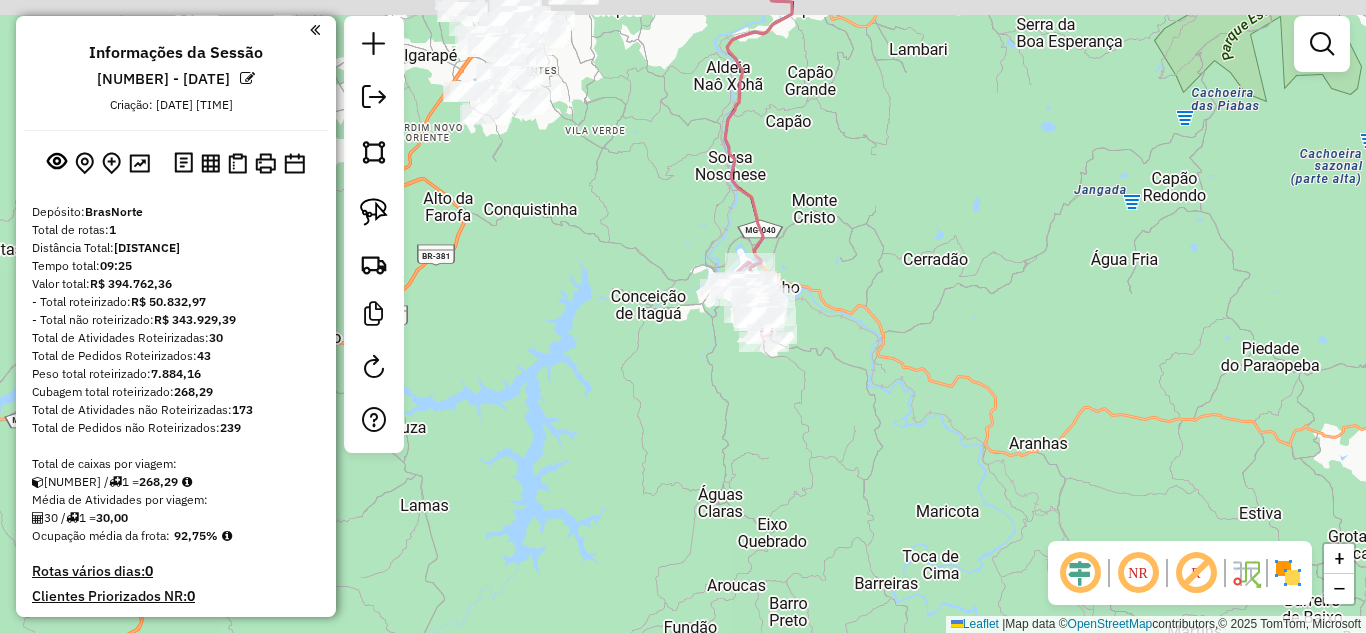 drag, startPoint x: 680, startPoint y: 441, endPoint x: 411, endPoint y: 322, distance: 294.1462 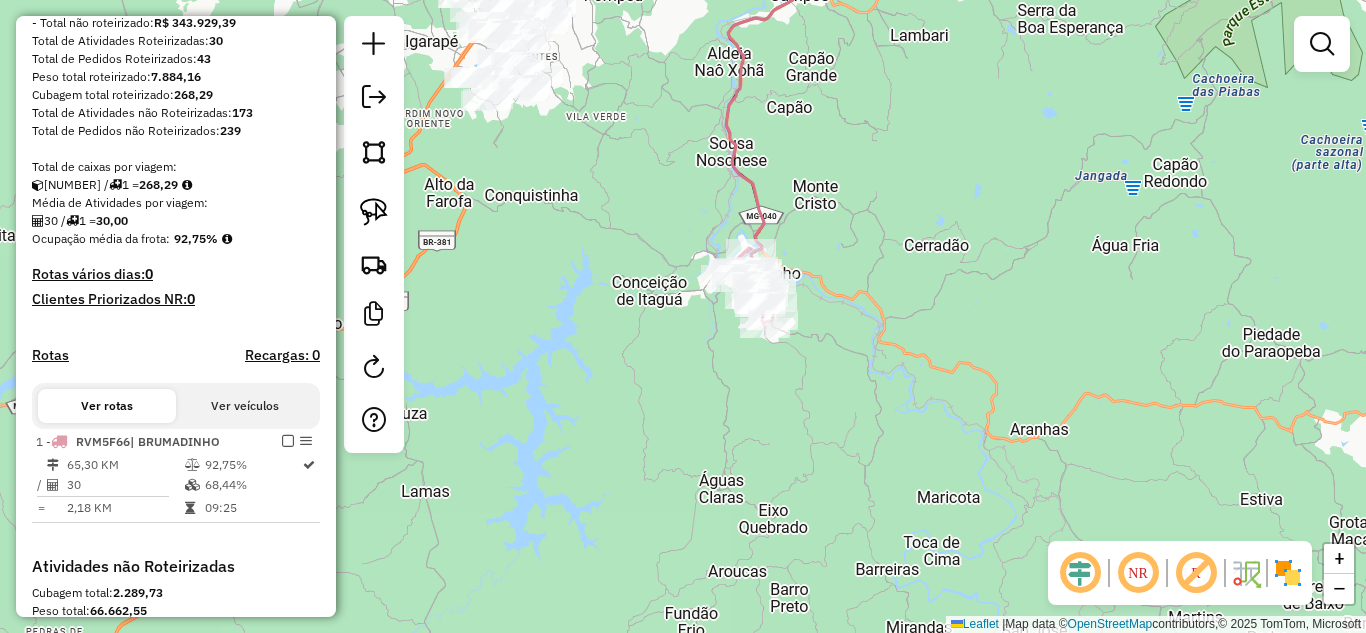 scroll, scrollTop: 300, scrollLeft: 0, axis: vertical 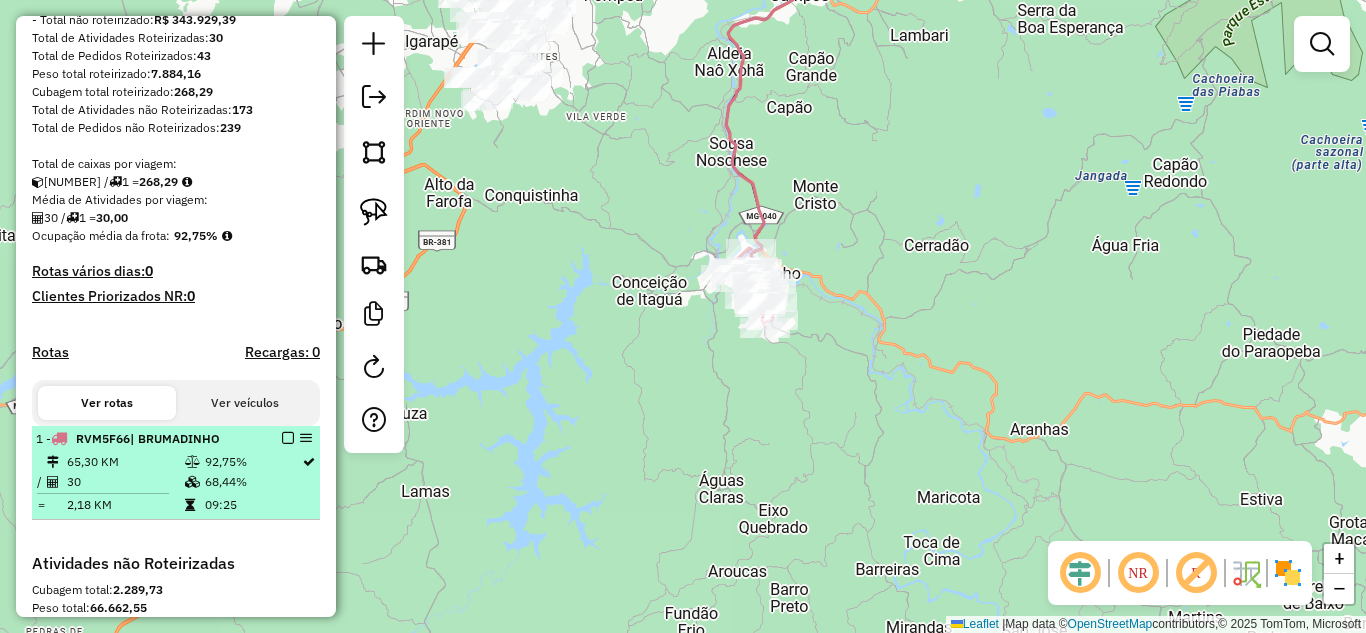 click at bounding box center [288, 438] 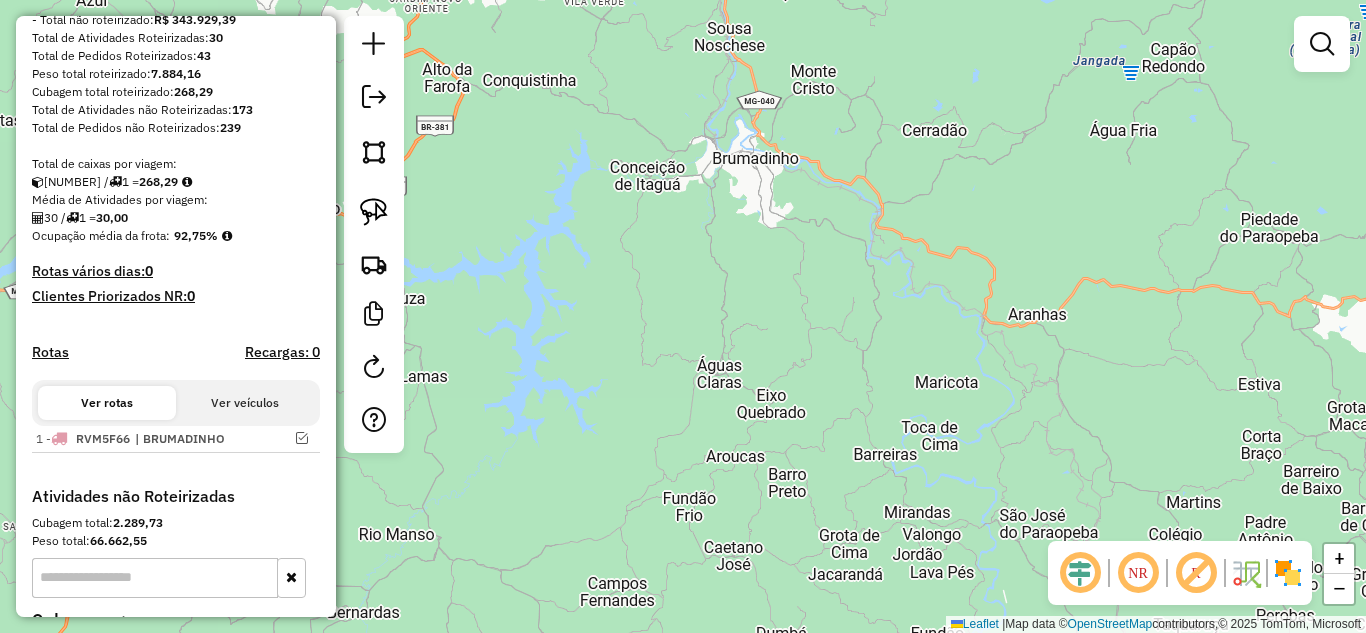 drag, startPoint x: 547, startPoint y: 402, endPoint x: 568, endPoint y: 346, distance: 59.808025 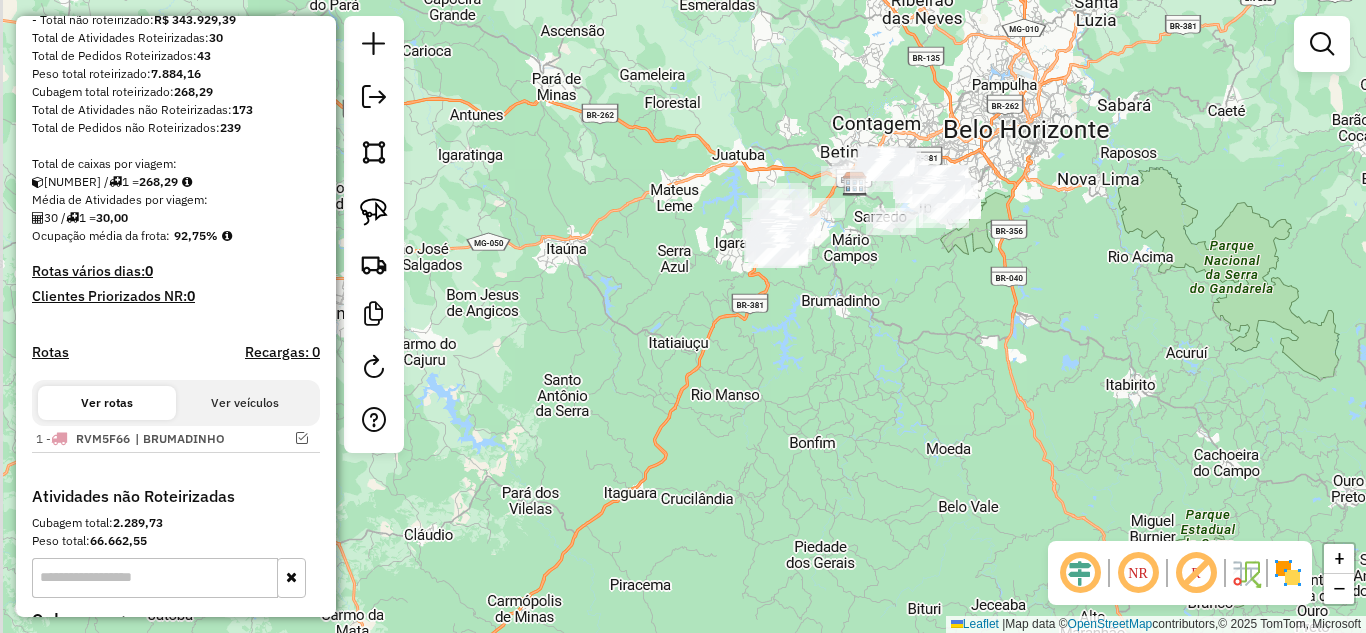 drag, startPoint x: 693, startPoint y: 344, endPoint x: 783, endPoint y: 355, distance: 90.66973 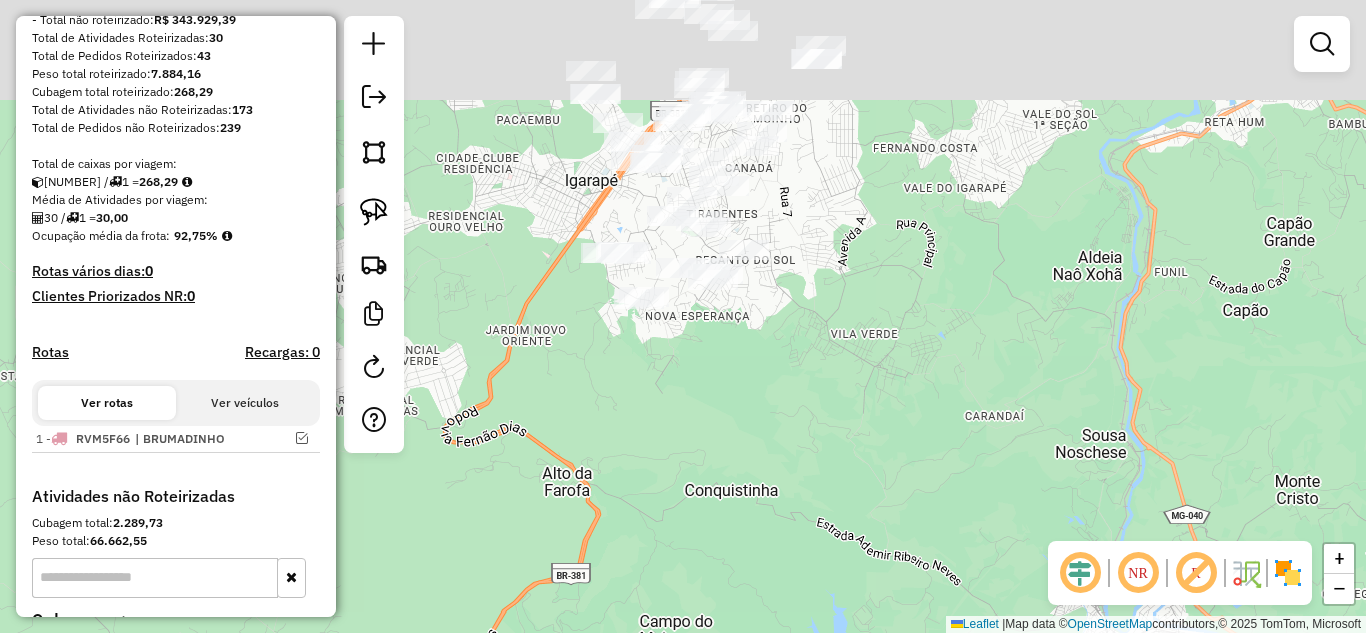drag, startPoint x: 769, startPoint y: 323, endPoint x: 687, endPoint y: 345, distance: 84.89994 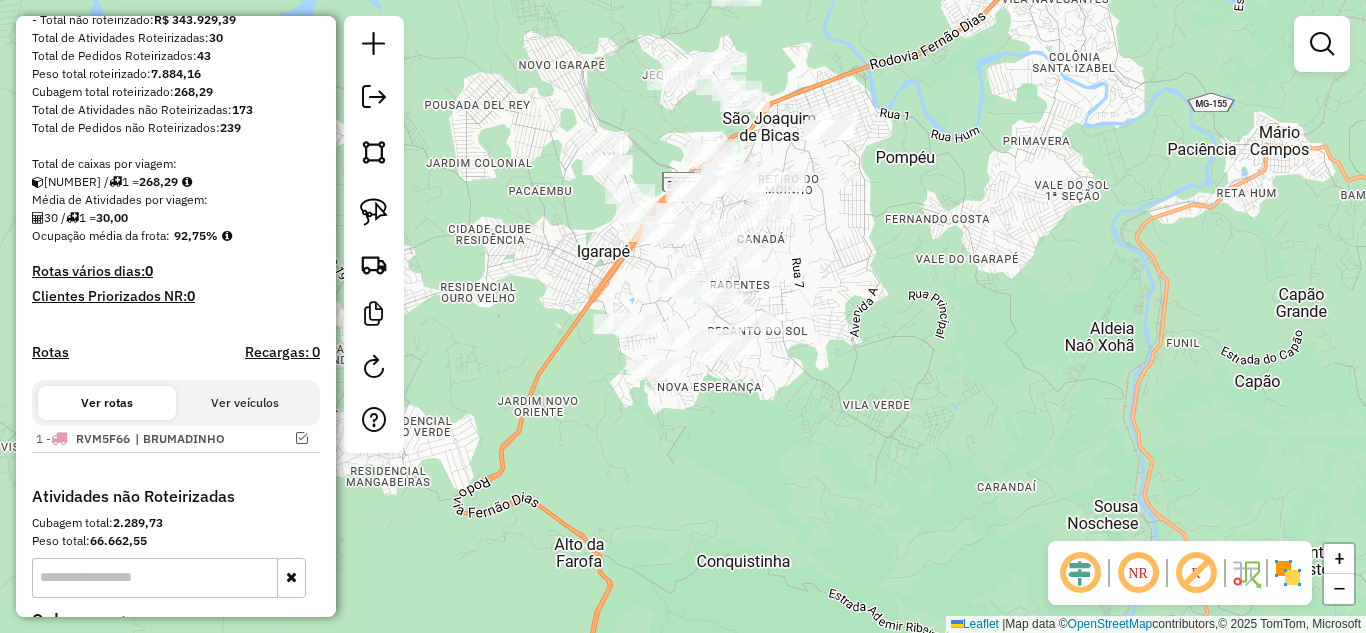 drag, startPoint x: 697, startPoint y: 369, endPoint x: 707, endPoint y: 381, distance: 15.6205 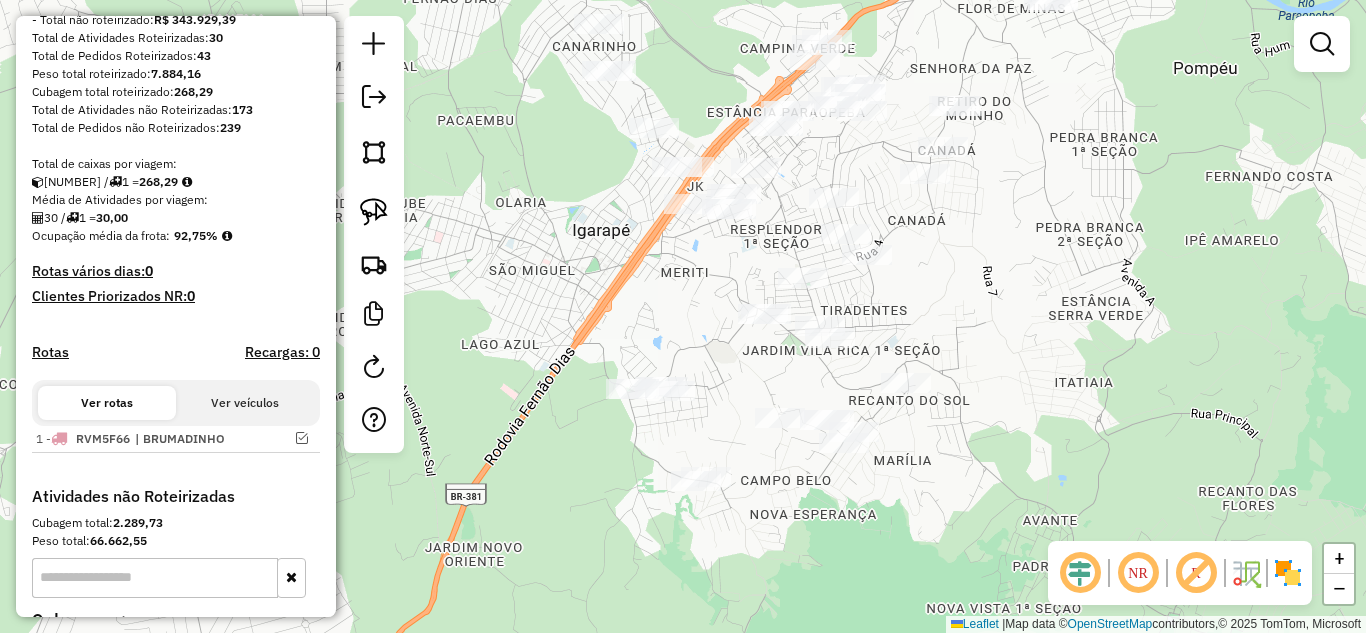 drag, startPoint x: 652, startPoint y: 279, endPoint x: 711, endPoint y: 341, distance: 85.58621 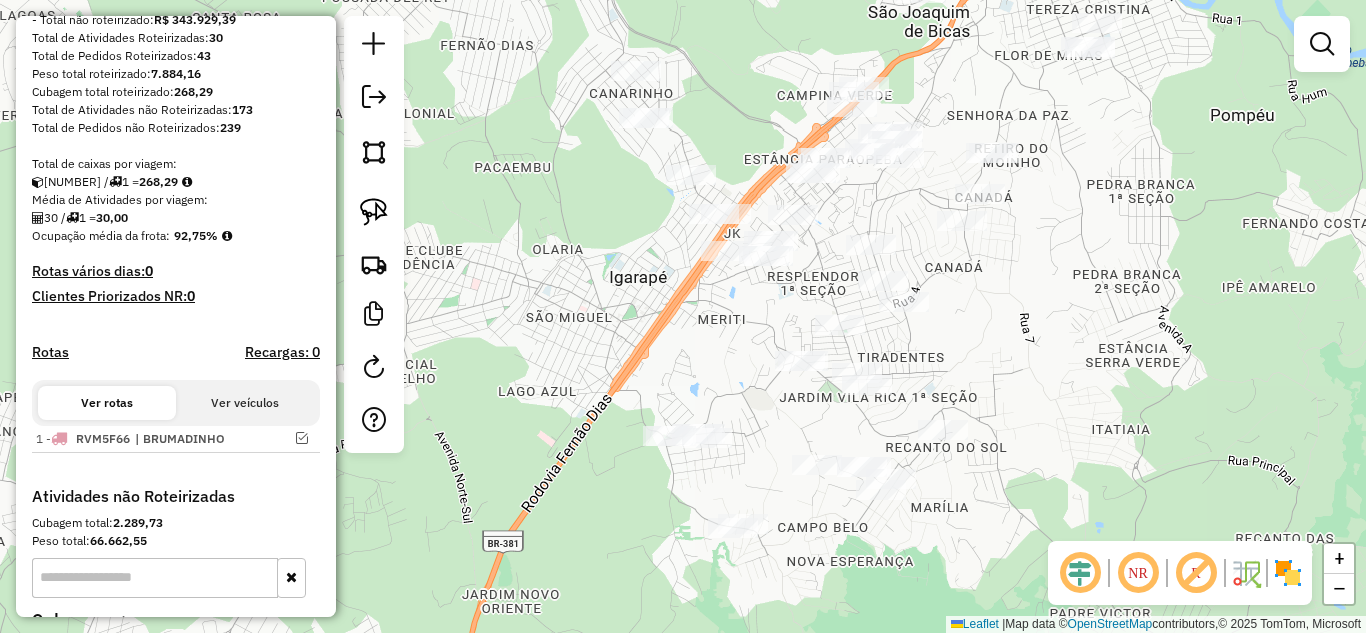 drag, startPoint x: 713, startPoint y: 309, endPoint x: 750, endPoint y: 356, distance: 59.816387 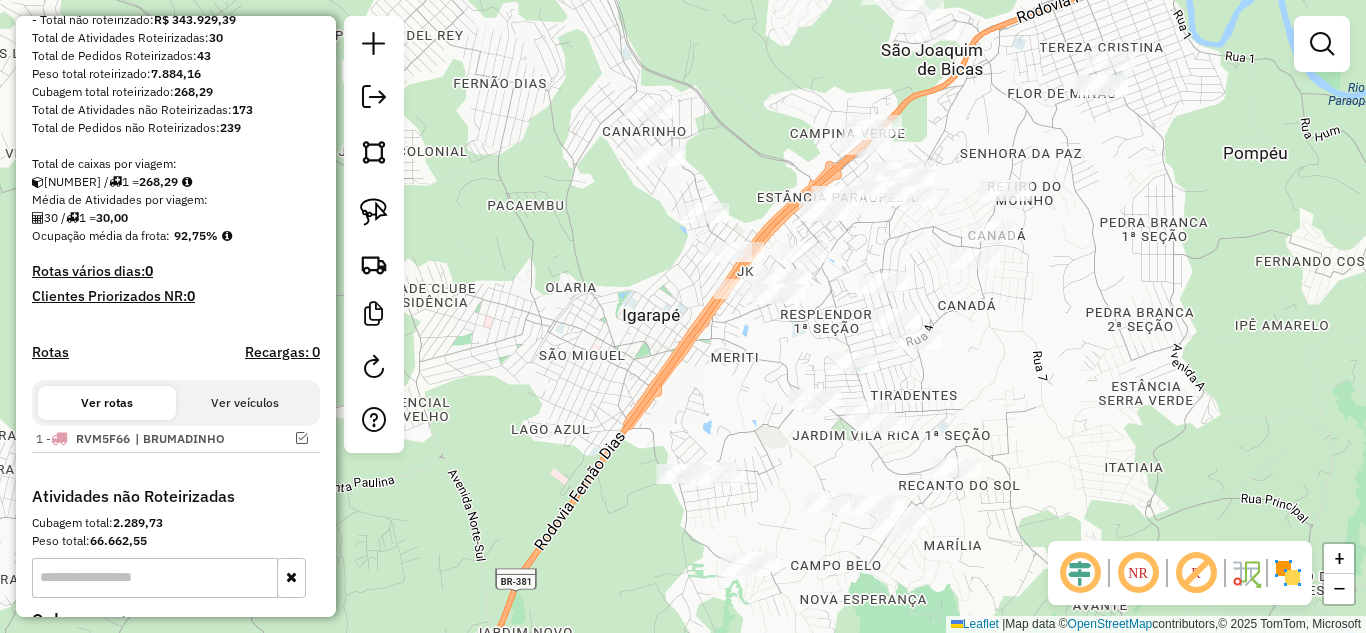 drag, startPoint x: 679, startPoint y: 331, endPoint x: 652, endPoint y: 350, distance: 33.01515 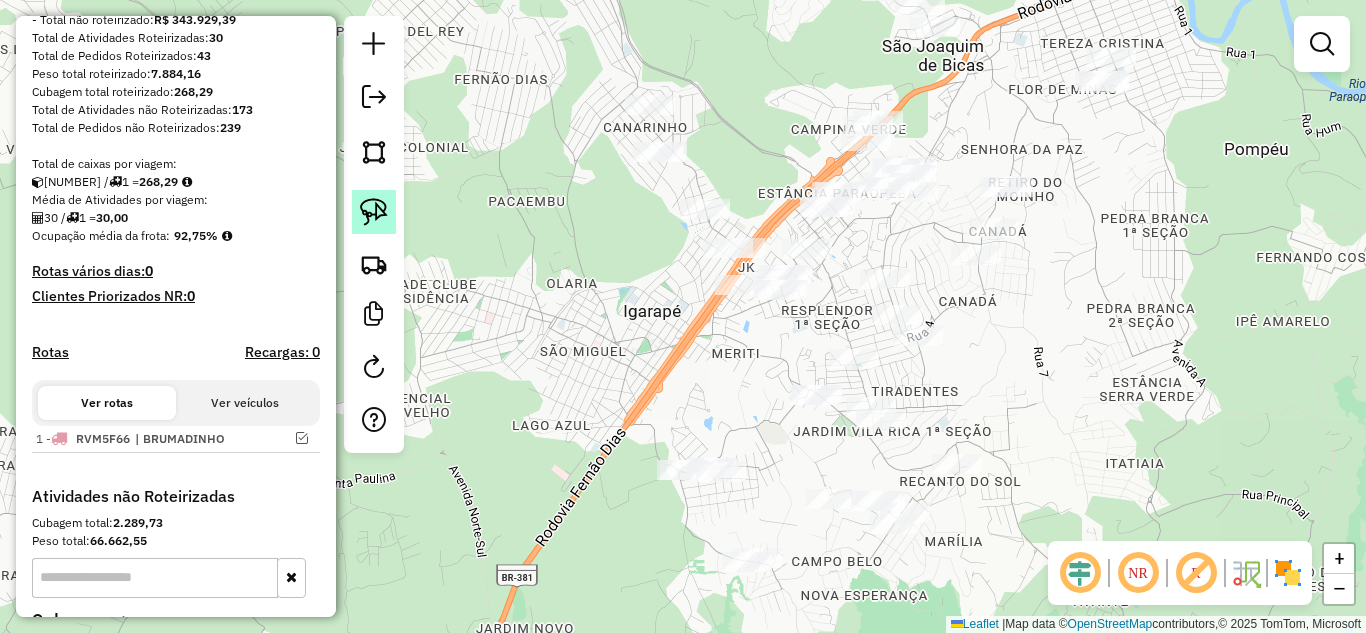 click 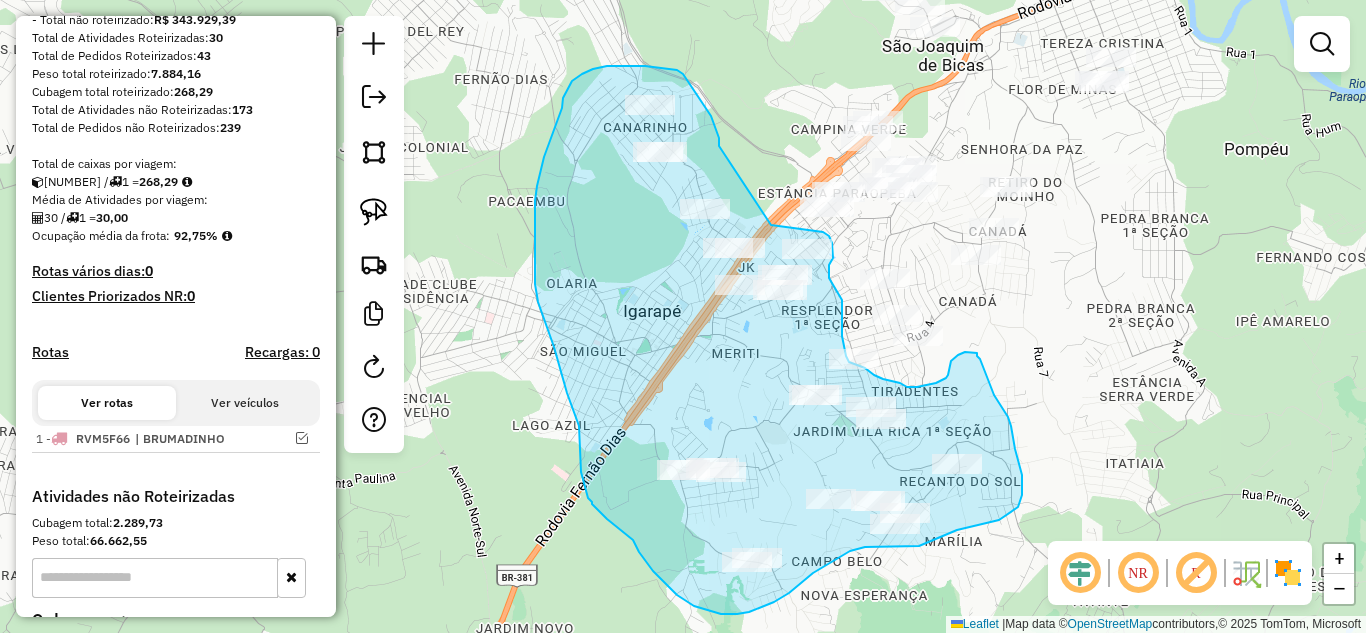 drag, startPoint x: 712, startPoint y: 120, endPoint x: 751, endPoint y: 218, distance: 105.47511 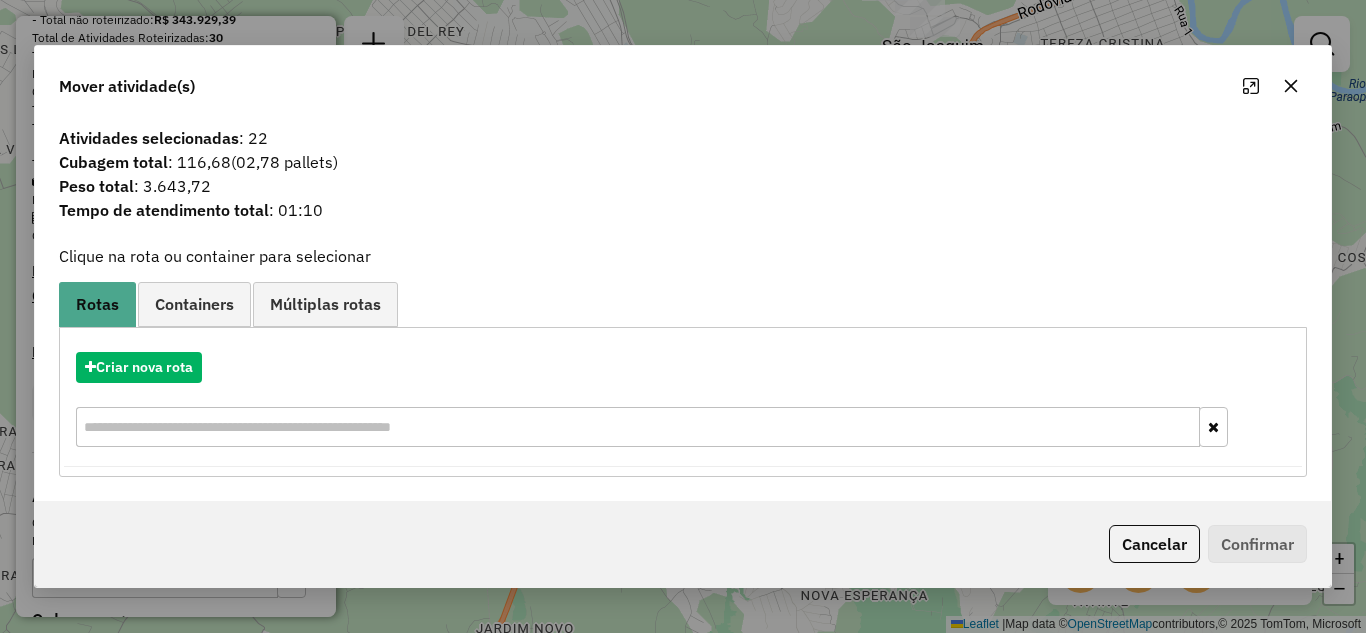 drag, startPoint x: 1282, startPoint y: 96, endPoint x: 1283, endPoint y: 82, distance: 14.035668 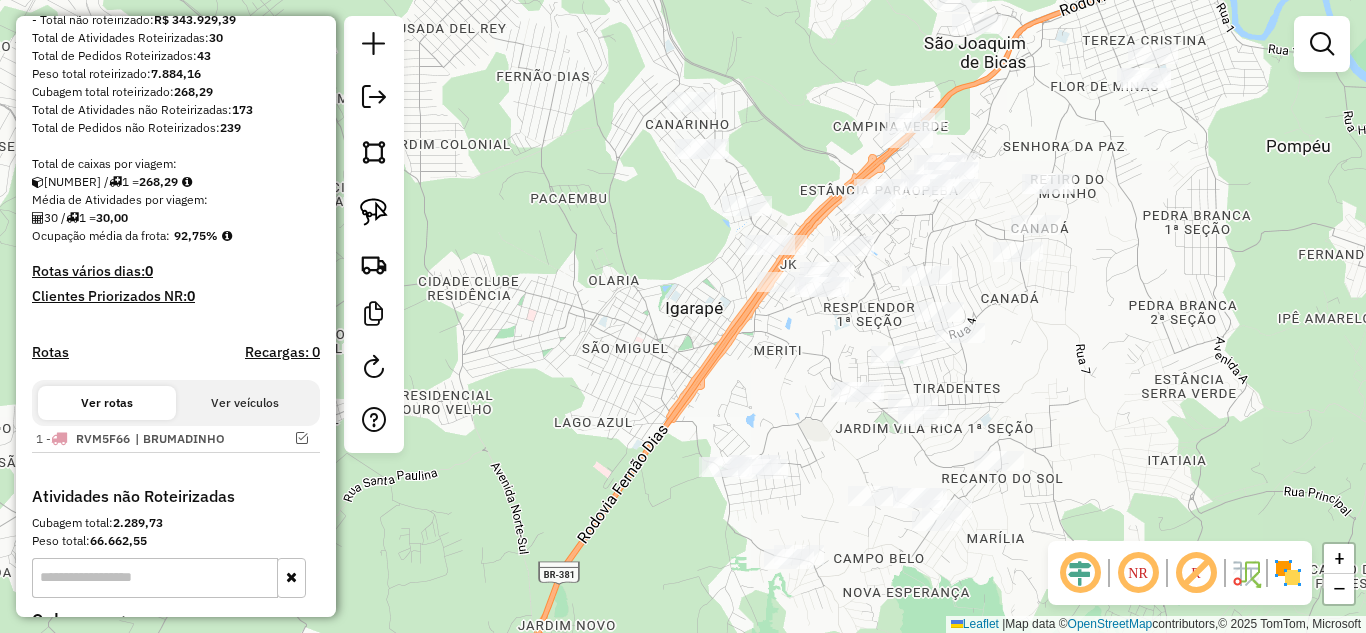 drag, startPoint x: 1075, startPoint y: 280, endPoint x: 1062, endPoint y: 324, distance: 45.88028 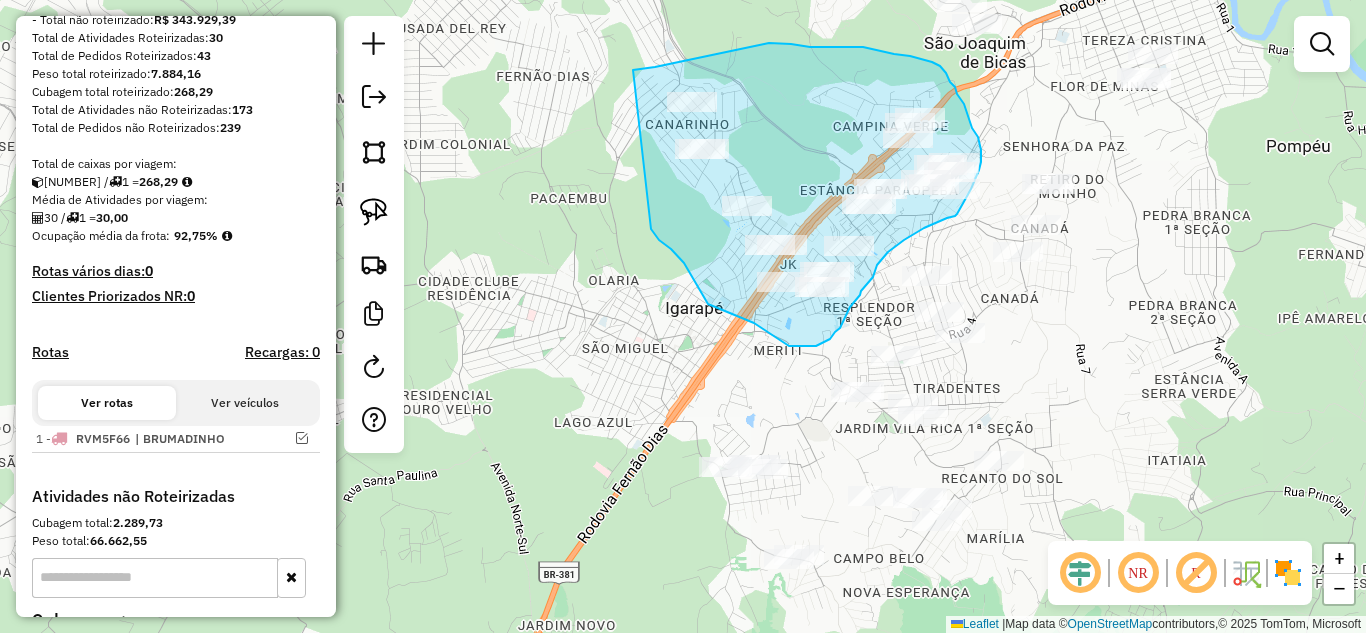 drag, startPoint x: 633, startPoint y: 70, endPoint x: 642, endPoint y: 216, distance: 146.27713 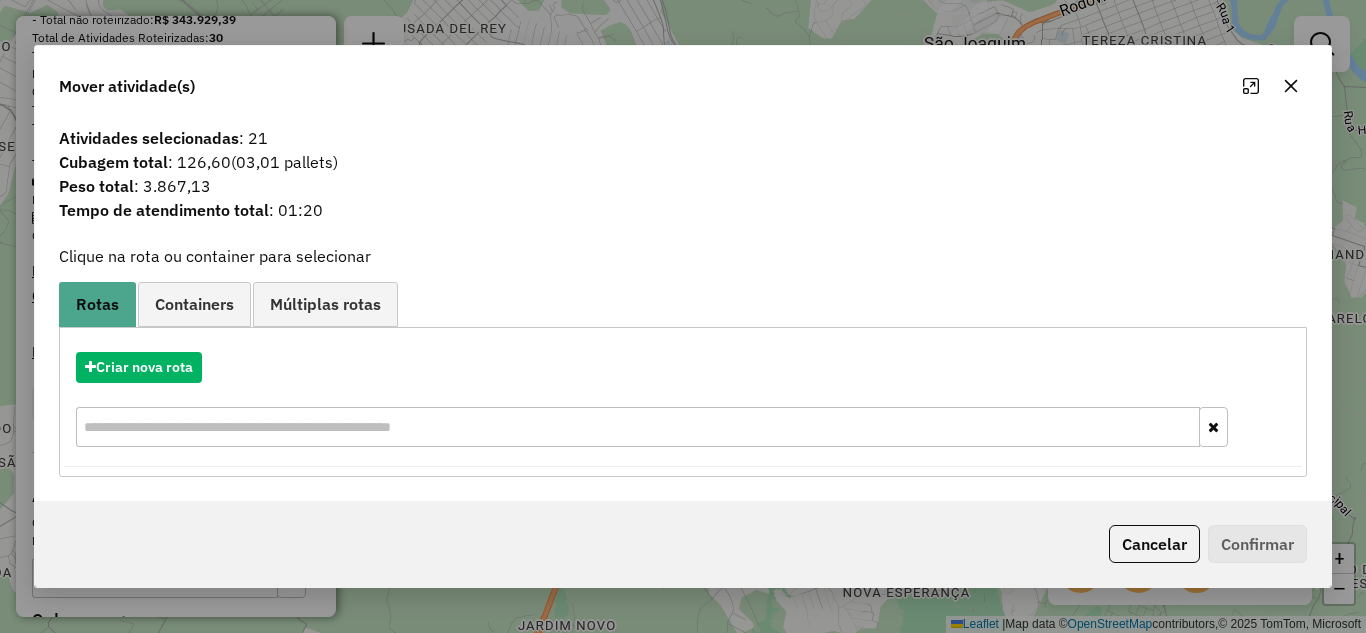 click 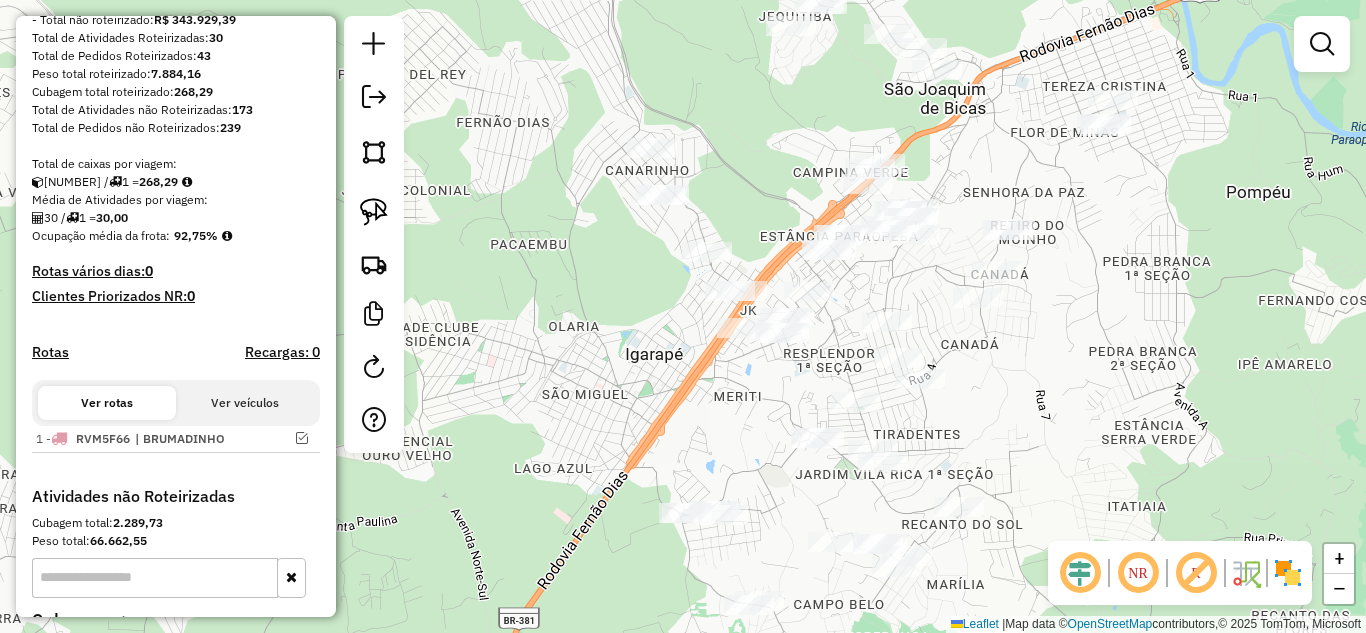 drag, startPoint x: 973, startPoint y: 244, endPoint x: 929, endPoint y: 279, distance: 56.22277 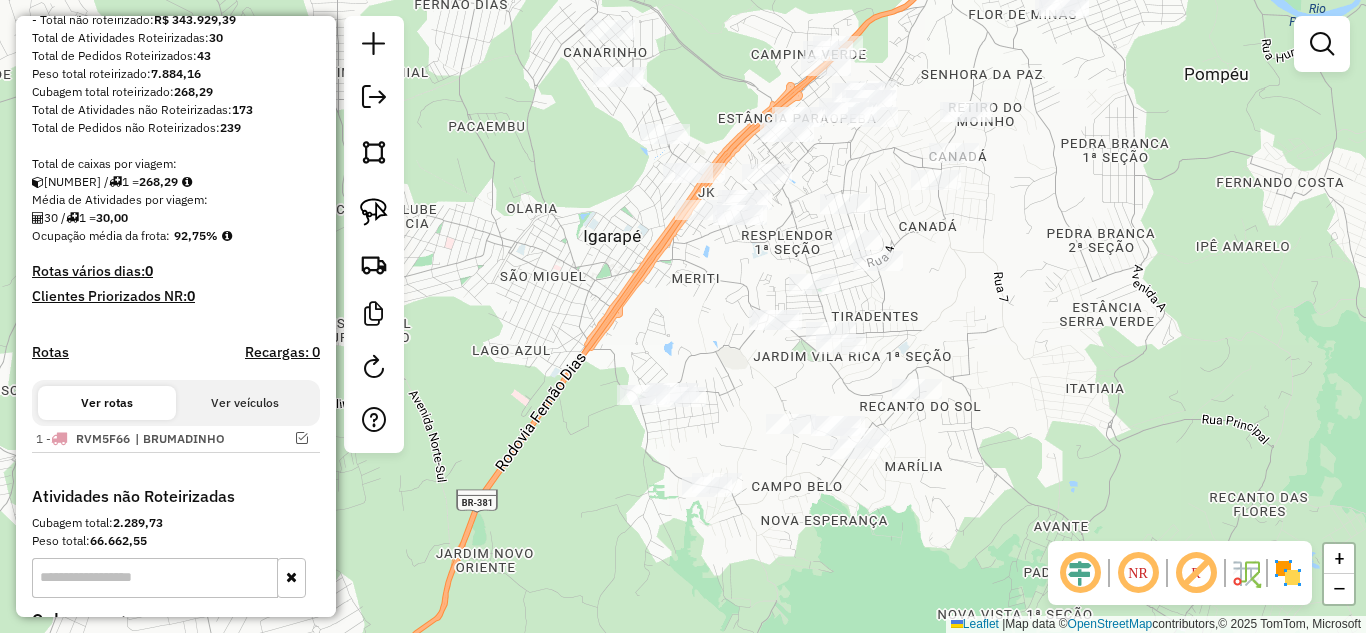 drag, startPoint x: 456, startPoint y: 178, endPoint x: 438, endPoint y: 121, distance: 59.77458 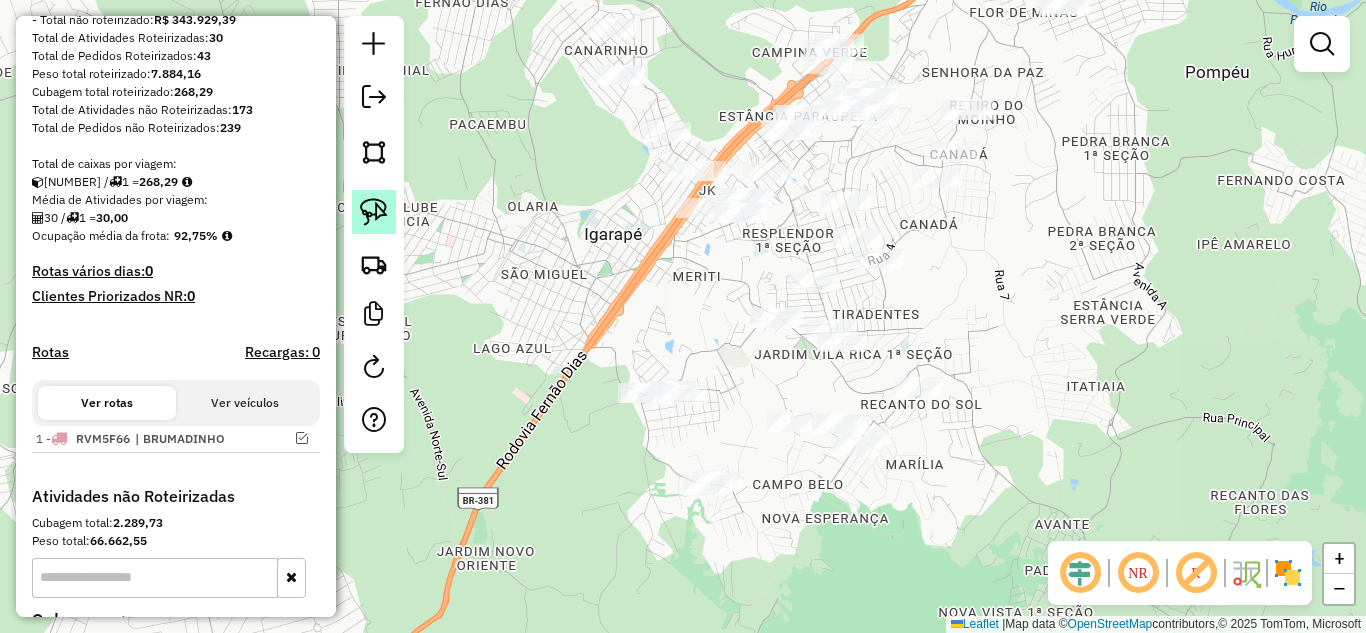 click 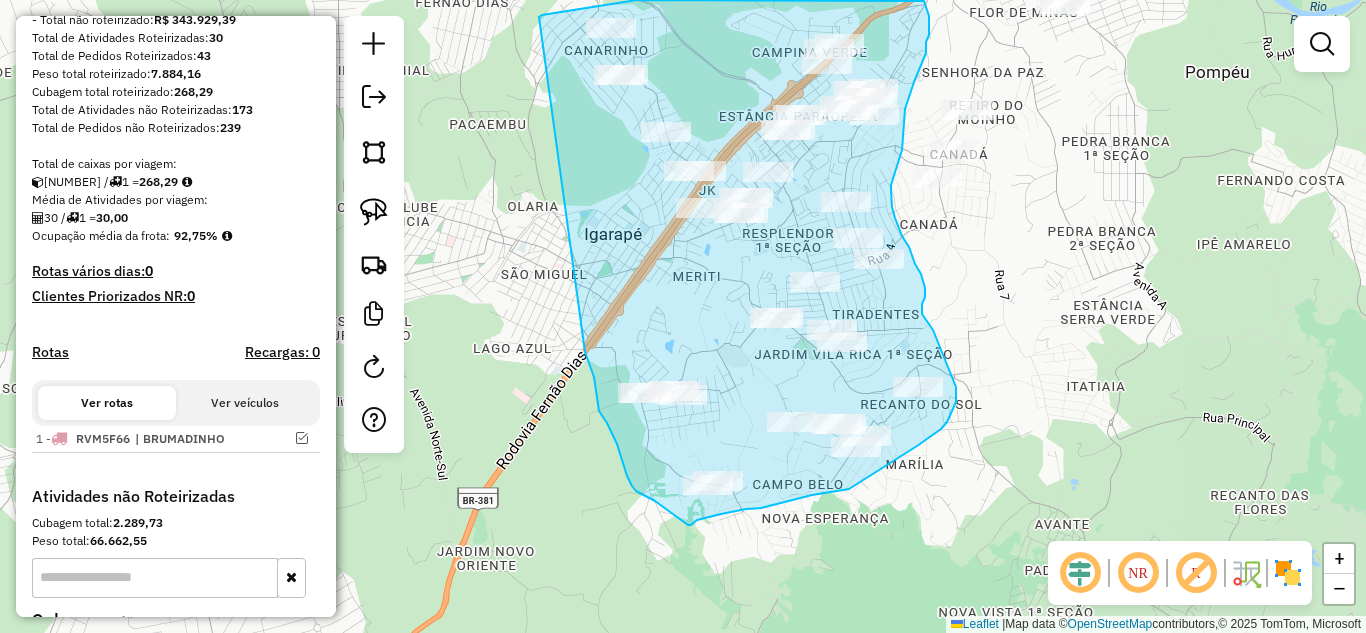 drag, startPoint x: 617, startPoint y: 3, endPoint x: 585, endPoint y: 352, distance: 350.464 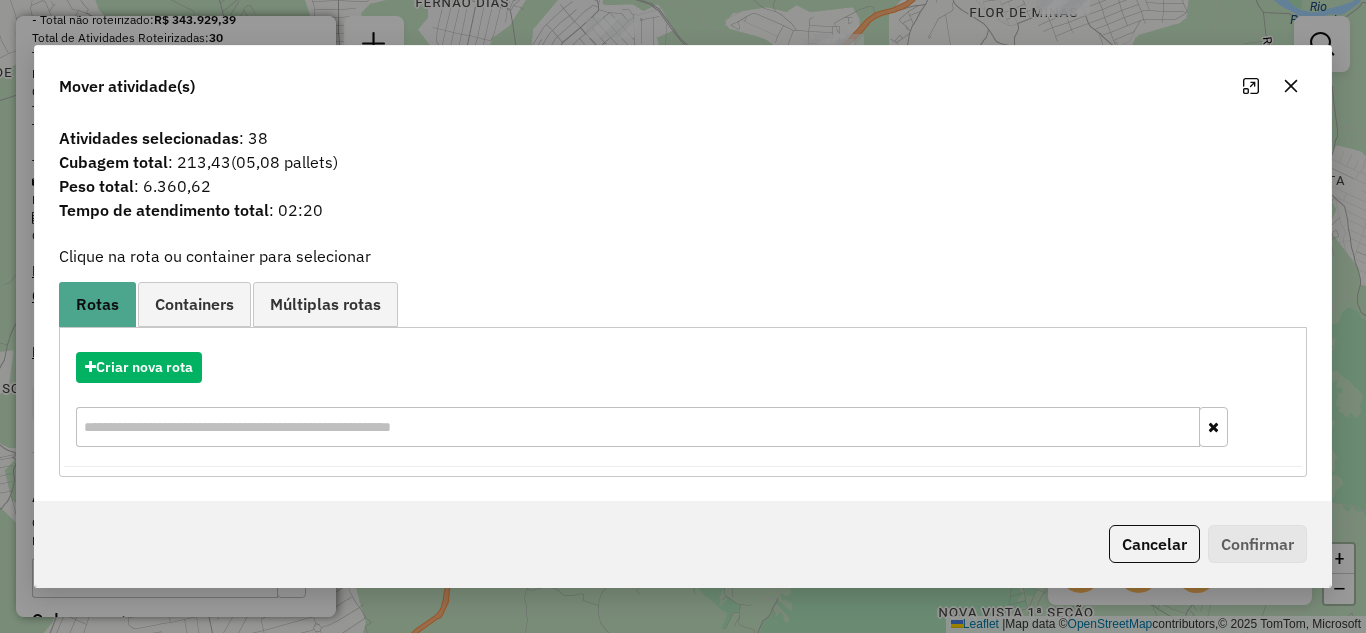 drag, startPoint x: 1296, startPoint y: 92, endPoint x: 1217, endPoint y: 86, distance: 79.22752 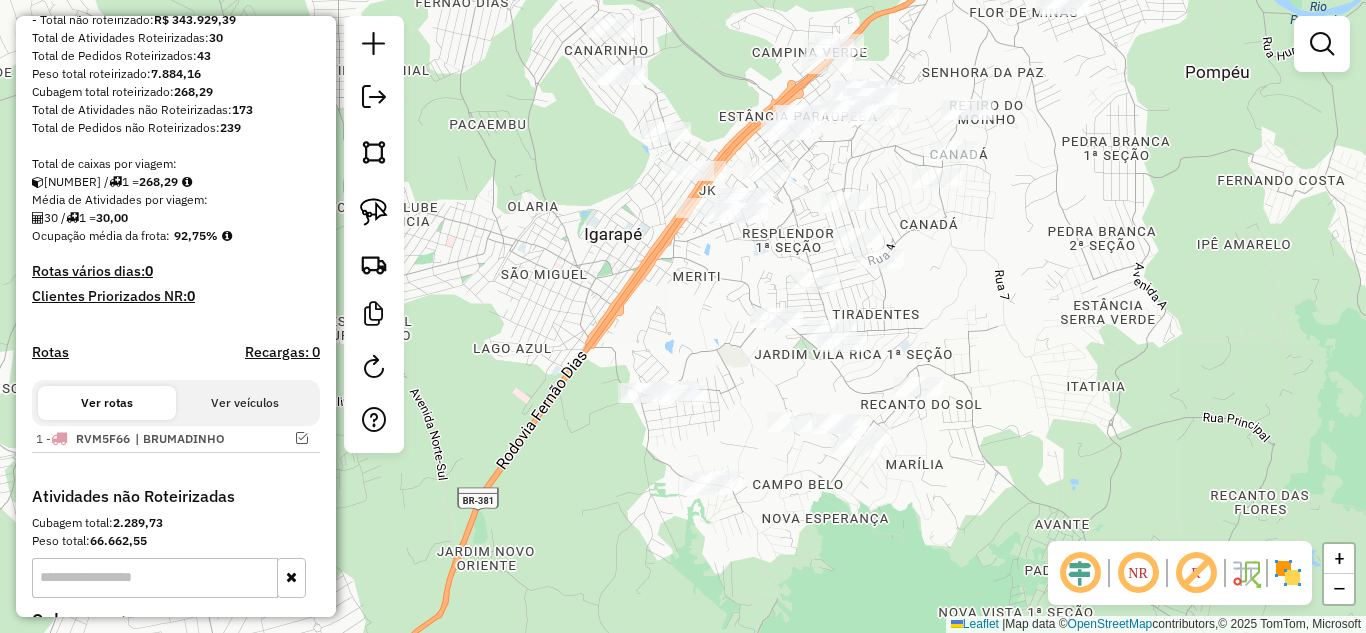 click on "Janela de atendimento Grade de atendimento Capacidade Transportadoras Veículos Cliente Pedidos  Rotas Selecione os dias de semana para filtrar as janelas de atendimento  Seg   Ter   Qua   Qui   Sex   Sáb   Dom  Informe o período da janela de atendimento: De: Até:  Filtrar exatamente a janela do cliente  Considerar janela de atendimento padrão  Selecione os dias de semana para filtrar as grades de atendimento  Seg   Ter   Qua   Qui   Sex   Sáb   Dom   Considerar clientes sem dia de atendimento cadastrado  Clientes fora do dia de atendimento selecionado Filtrar as atividades entre os valores definidos abaixo:  Peso mínimo:   Peso máximo:   Cubagem mínima:   Cubagem máxima:   De:   Até:  Filtrar as atividades entre o tempo de atendimento definido abaixo:  De:   Até:   Considerar capacidade total dos clientes não roteirizados Transportadora: Selecione um ou mais itens Tipo de veículo: Selecione um ou mais itens Veículo: Selecione um ou mais itens Motorista: Selecione um ou mais itens Nome: Rótulo:" 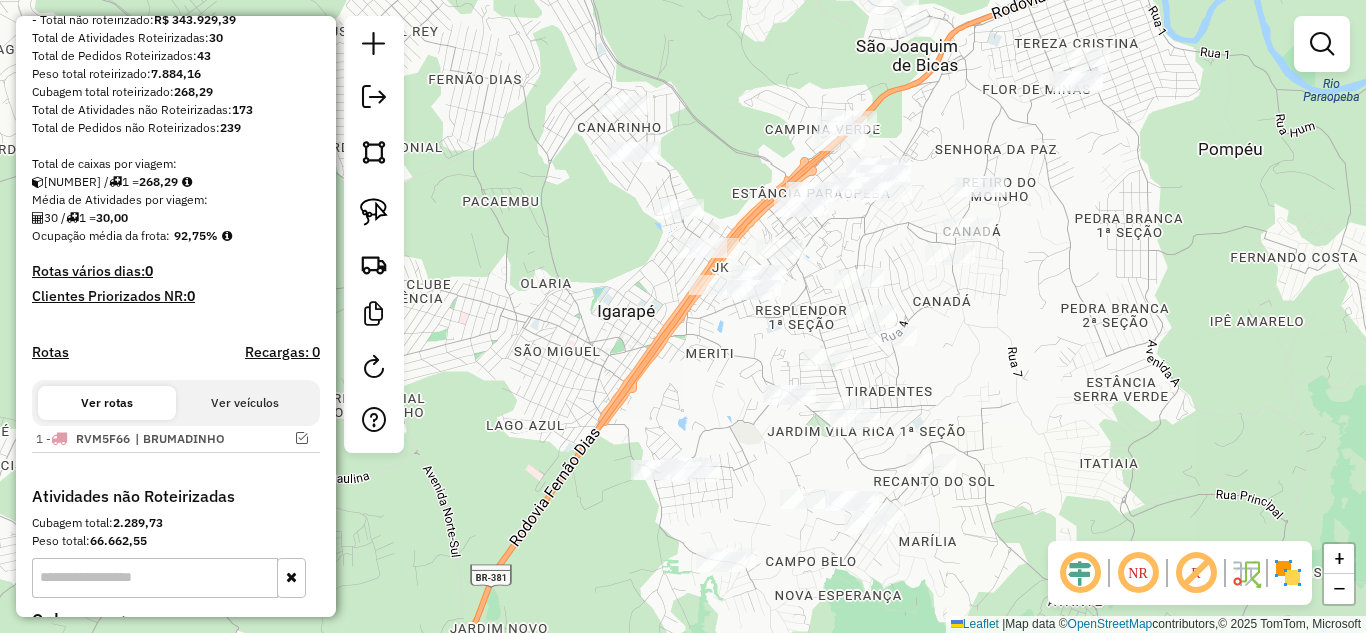 drag, startPoint x: 651, startPoint y: 326, endPoint x: 665, endPoint y: 335, distance: 16.643316 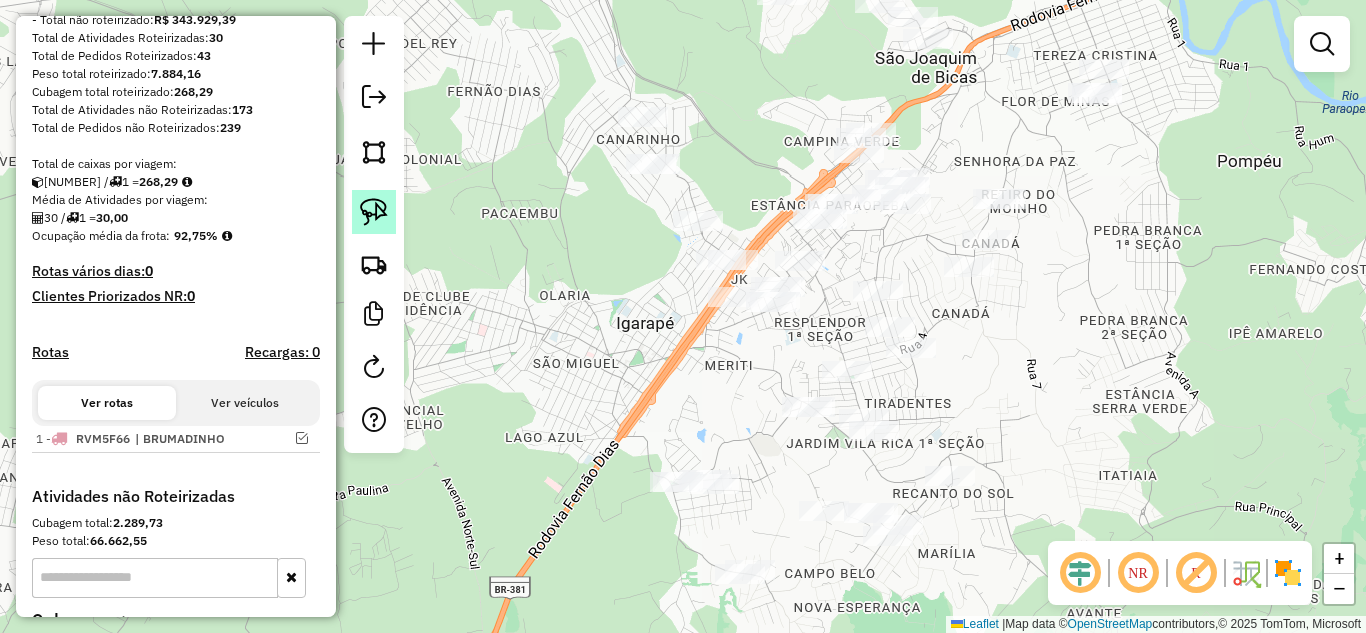 click 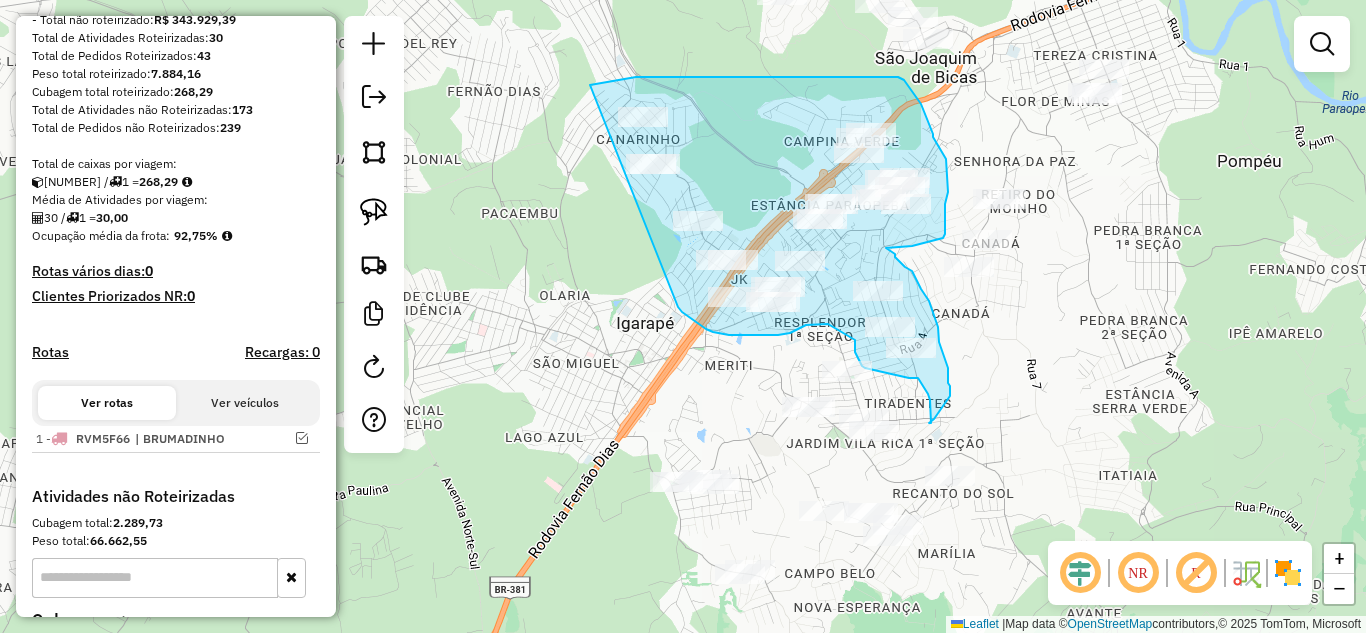 drag, startPoint x: 596, startPoint y: 84, endPoint x: 670, endPoint y: 299, distance: 227.37854 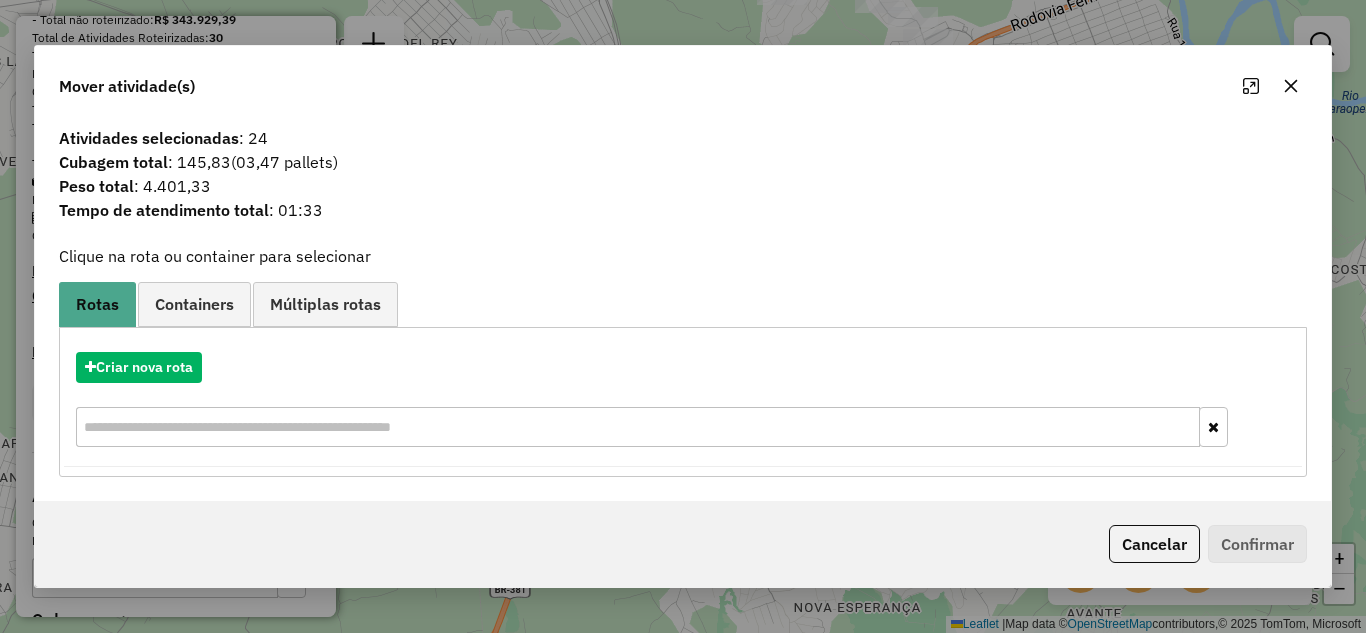 click 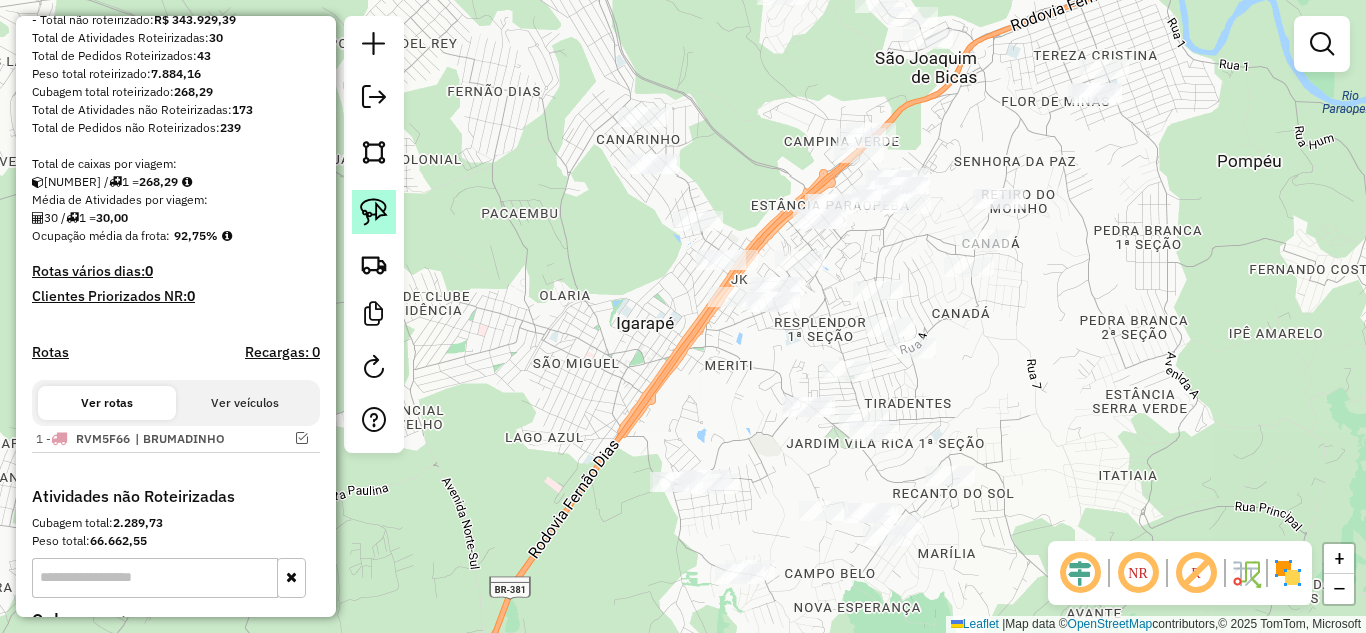 click 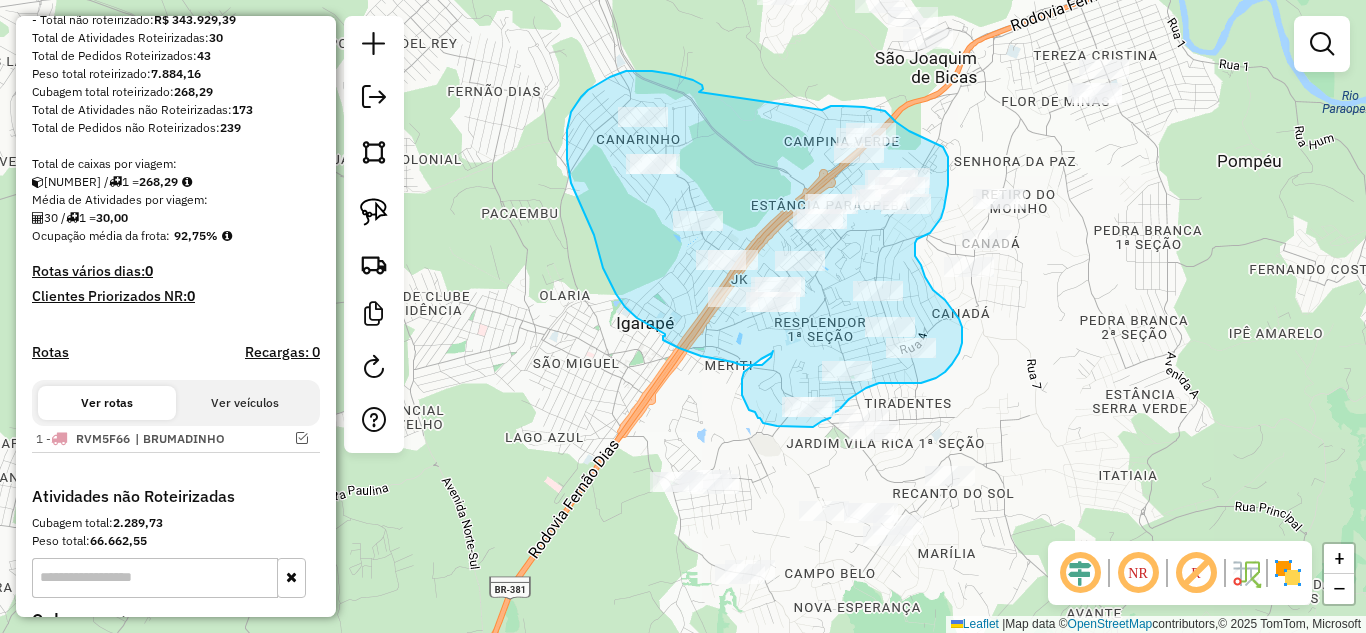 drag, startPoint x: 699, startPoint y: 92, endPoint x: 822, endPoint y: 110, distance: 124.3101 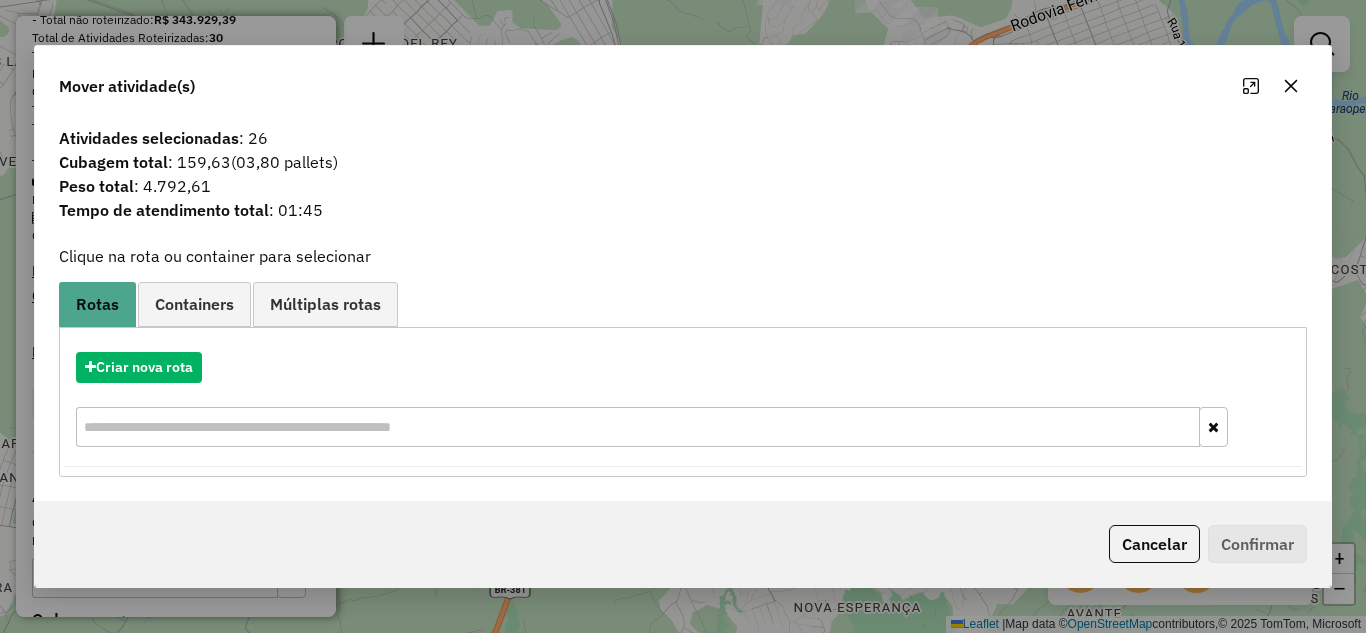 drag, startPoint x: 1293, startPoint y: 82, endPoint x: 1206, endPoint y: 102, distance: 89.26926 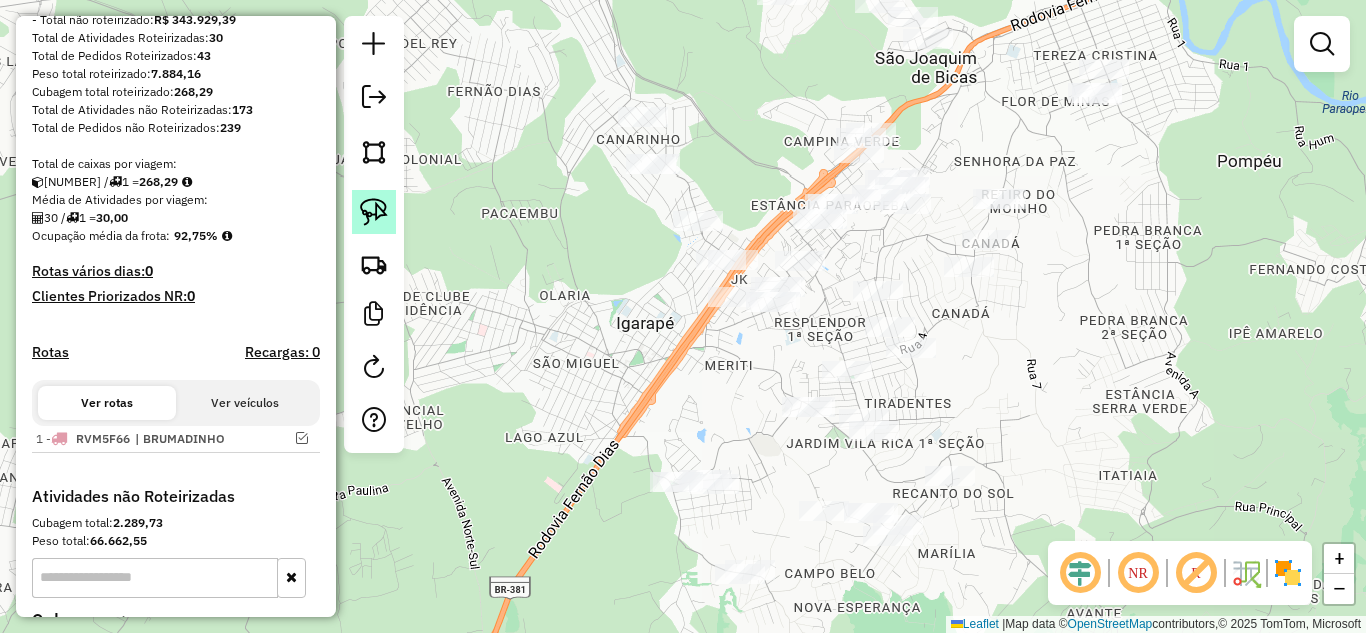click 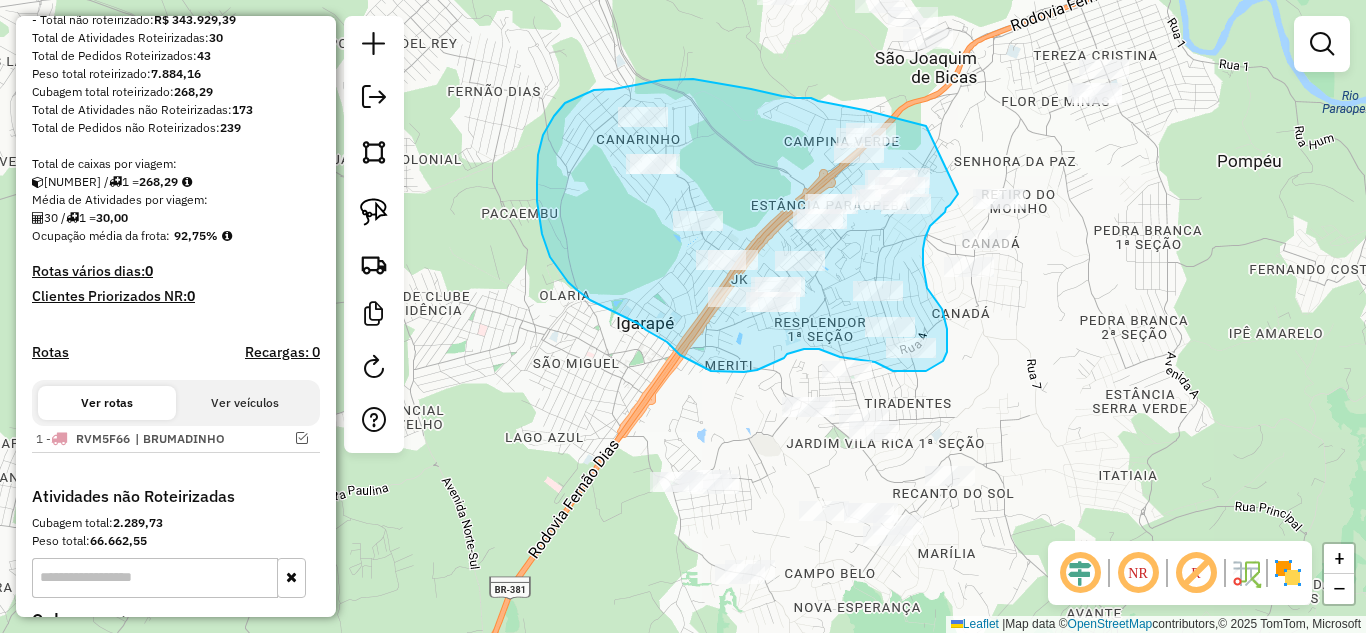 drag, startPoint x: 925, startPoint y: 125, endPoint x: 936, endPoint y: 150, distance: 27.313 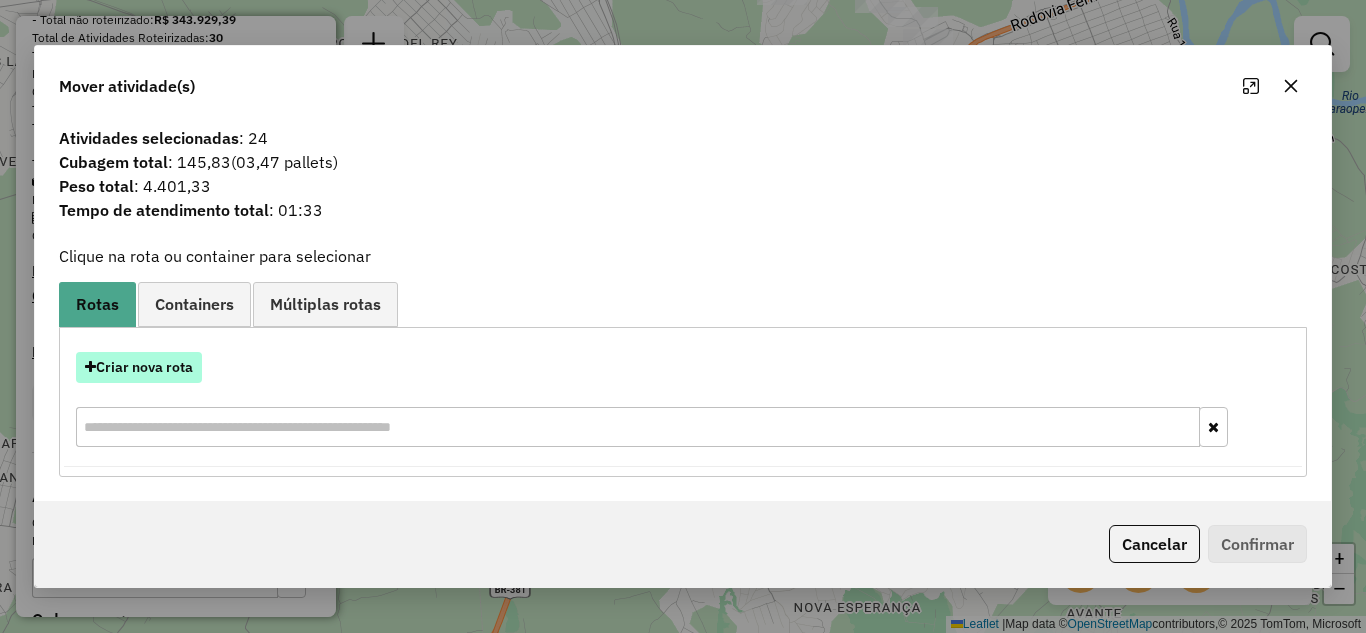 drag, startPoint x: 123, startPoint y: 368, endPoint x: 131, endPoint y: 361, distance: 10.630146 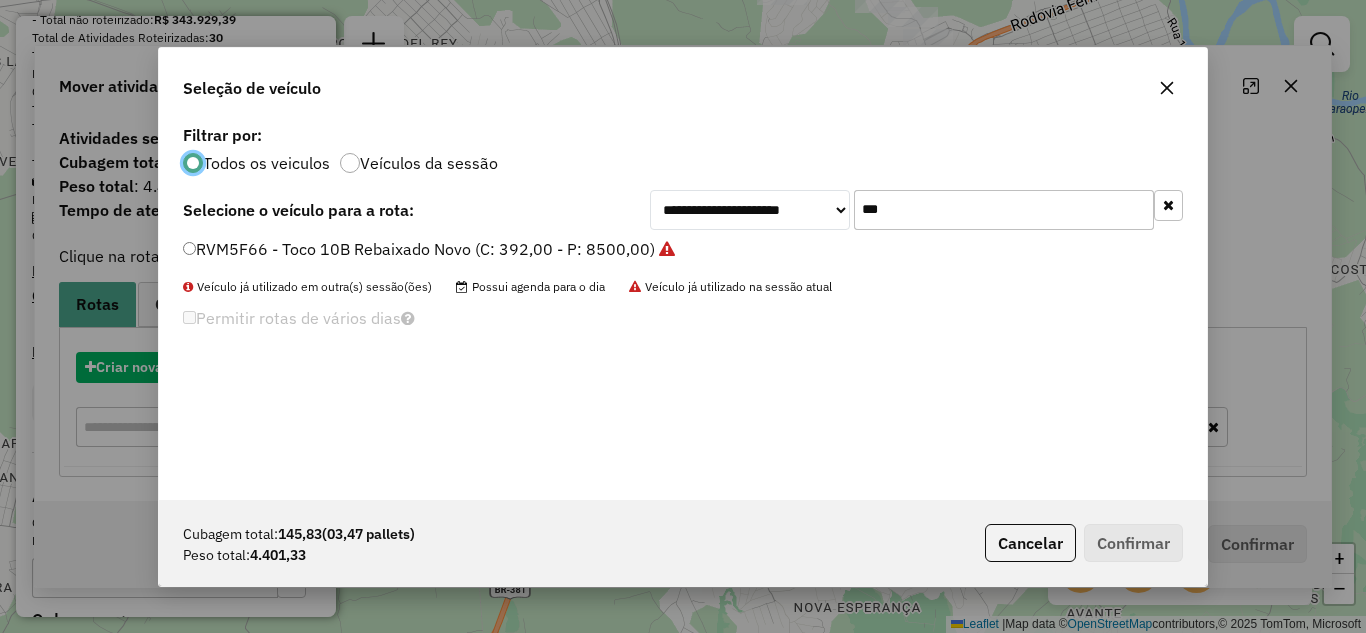 scroll, scrollTop: 11, scrollLeft: 6, axis: both 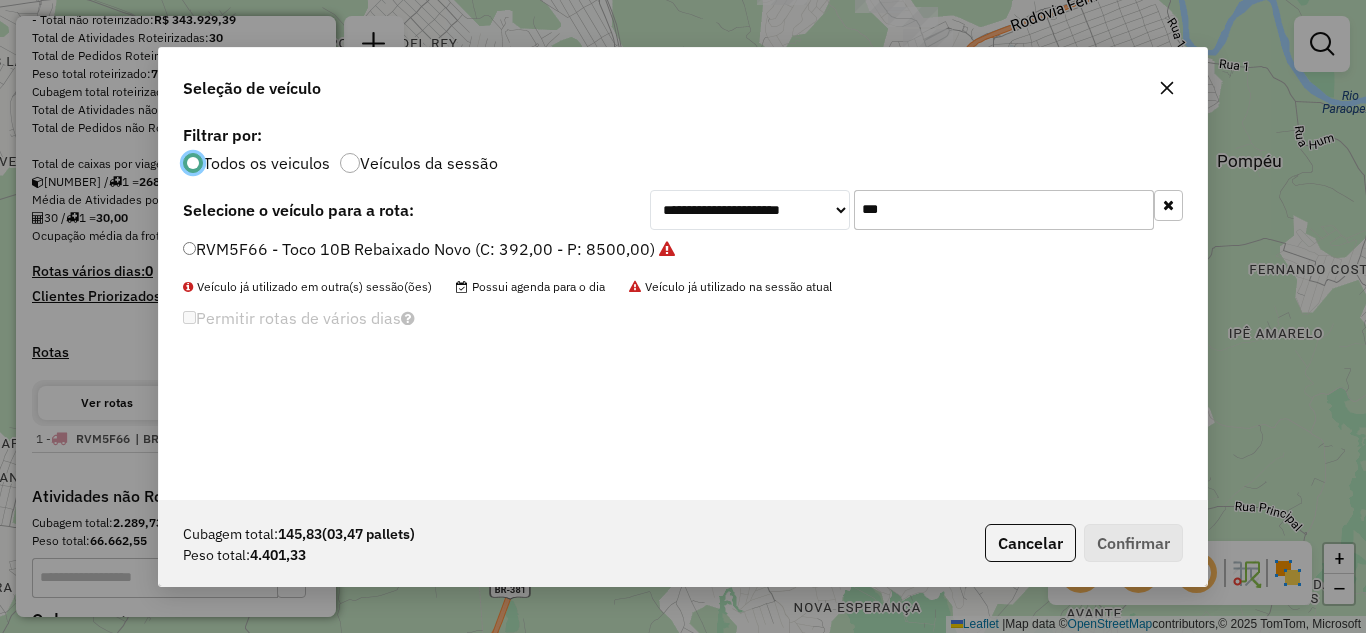 click 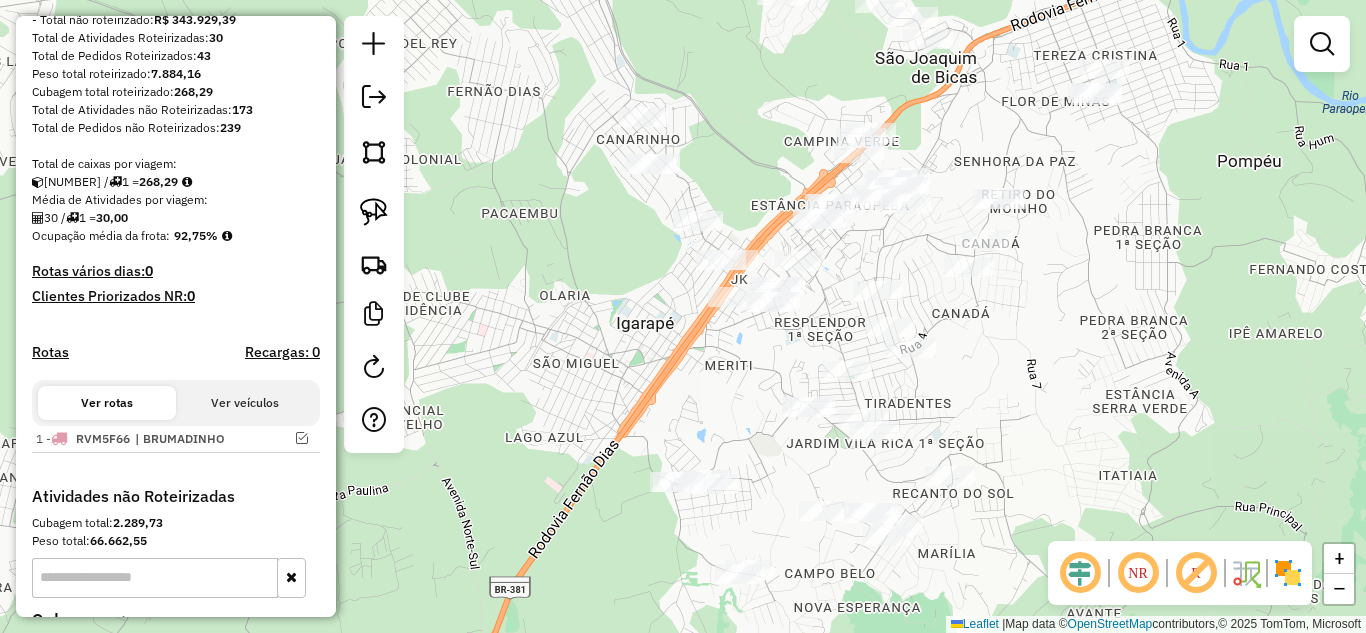 drag, startPoint x: 377, startPoint y: 217, endPoint x: 501, endPoint y: 178, distance: 129.98846 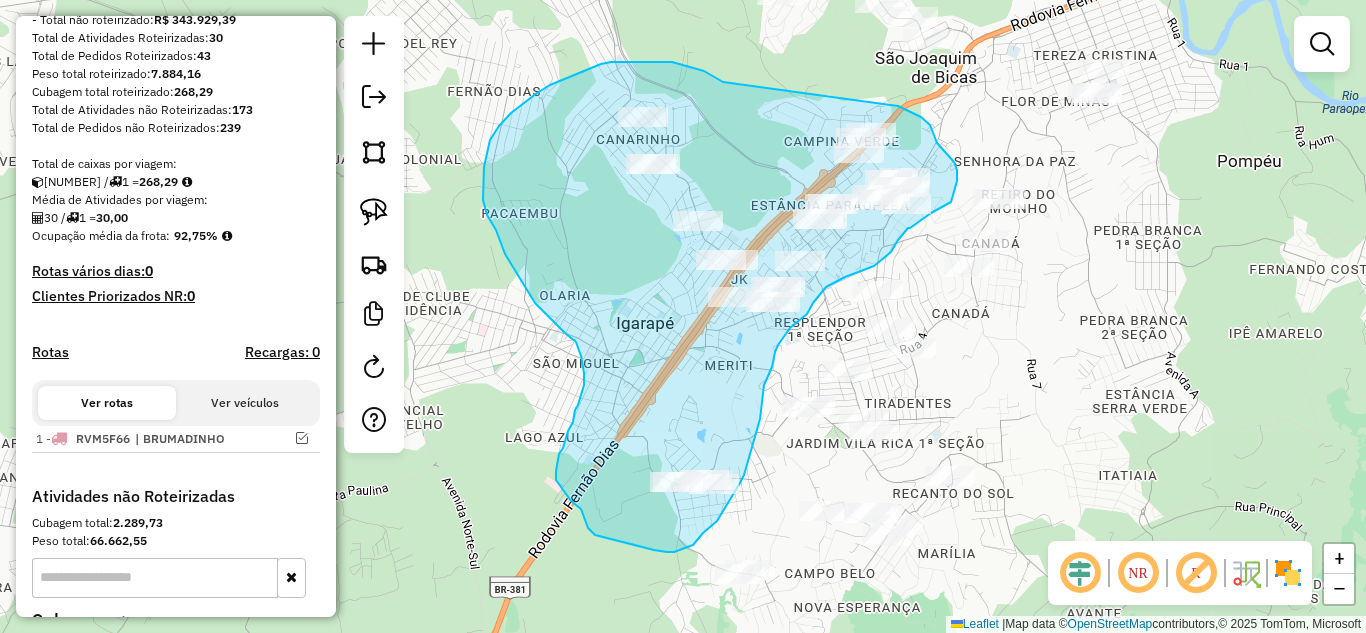 drag, startPoint x: 719, startPoint y: 79, endPoint x: 869, endPoint y: 98, distance: 151.19855 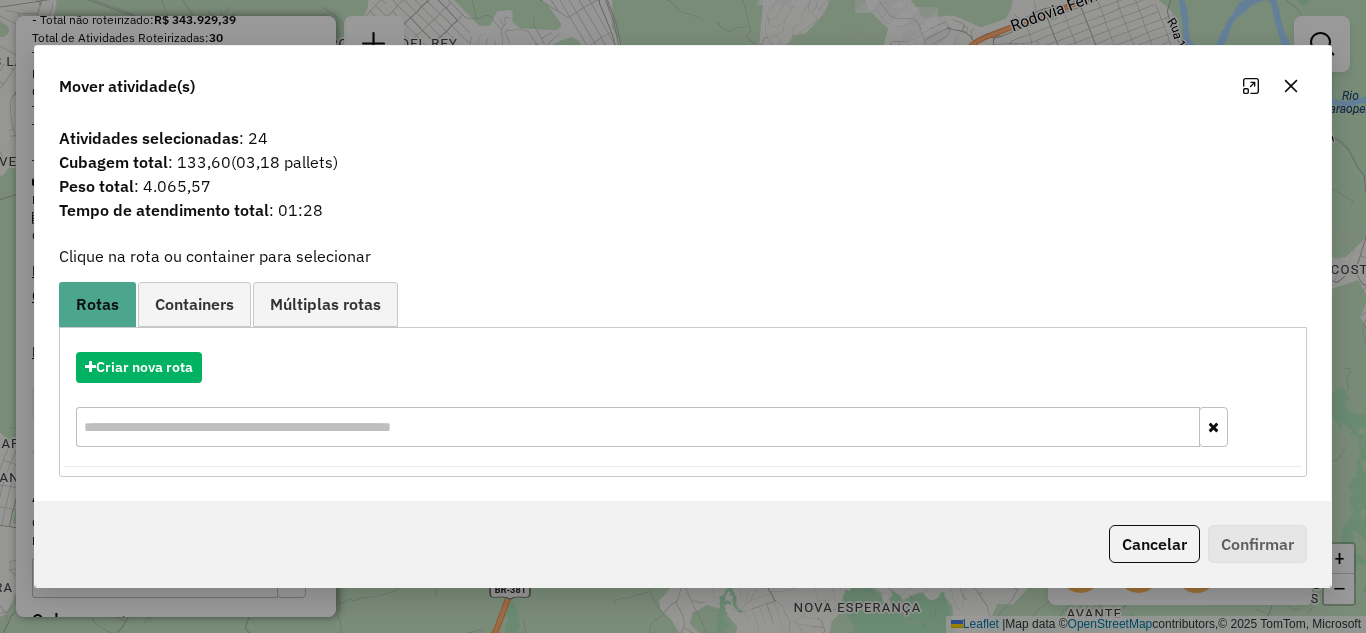 drag, startPoint x: 168, startPoint y: 350, endPoint x: 362, endPoint y: 388, distance: 197.68661 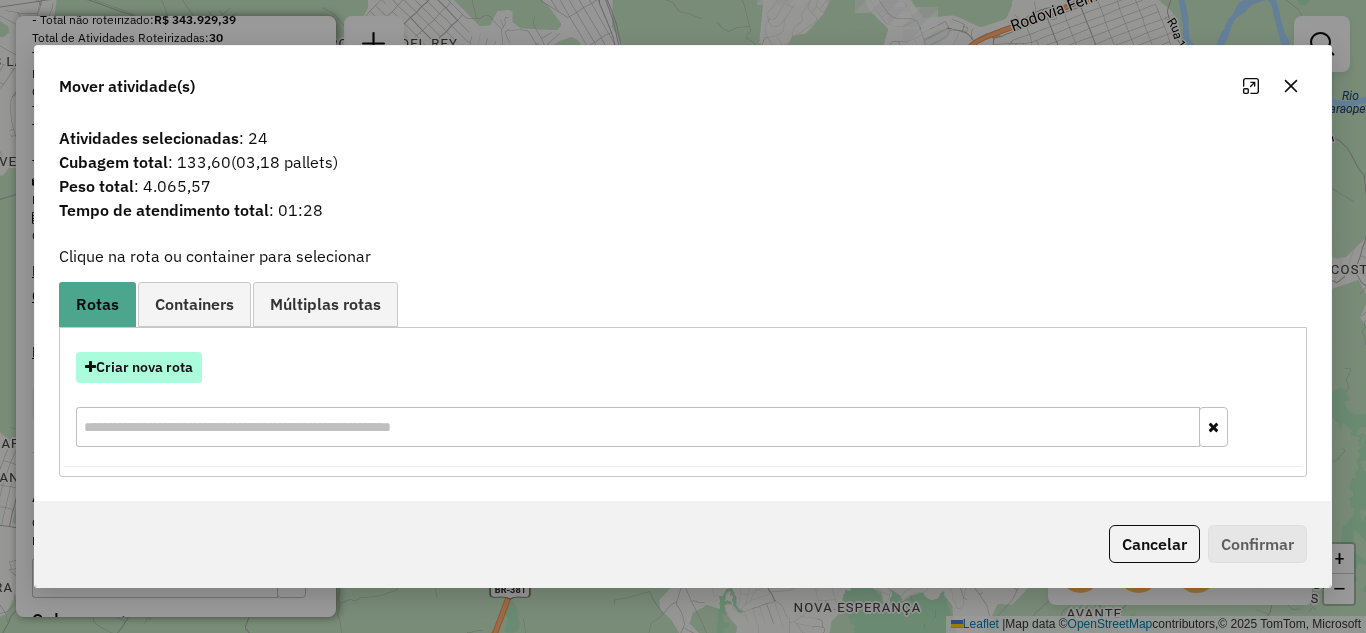 click on "Criar nova rota" at bounding box center (139, 367) 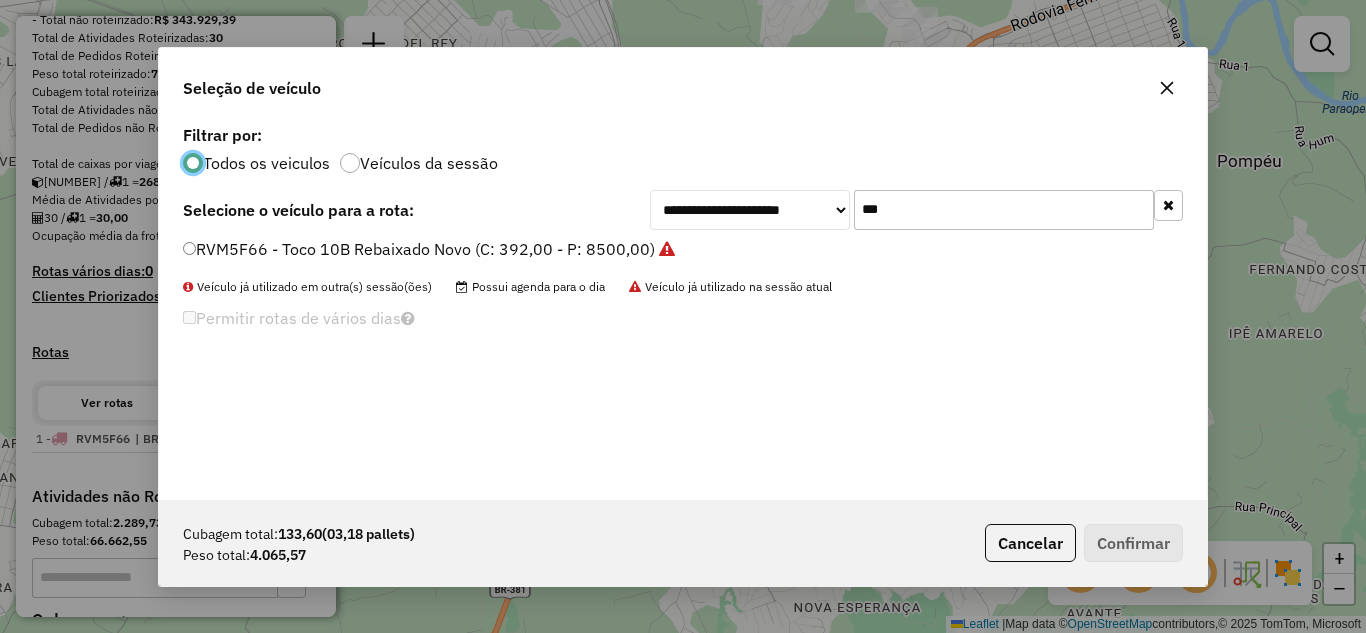 scroll, scrollTop: 11, scrollLeft: 6, axis: both 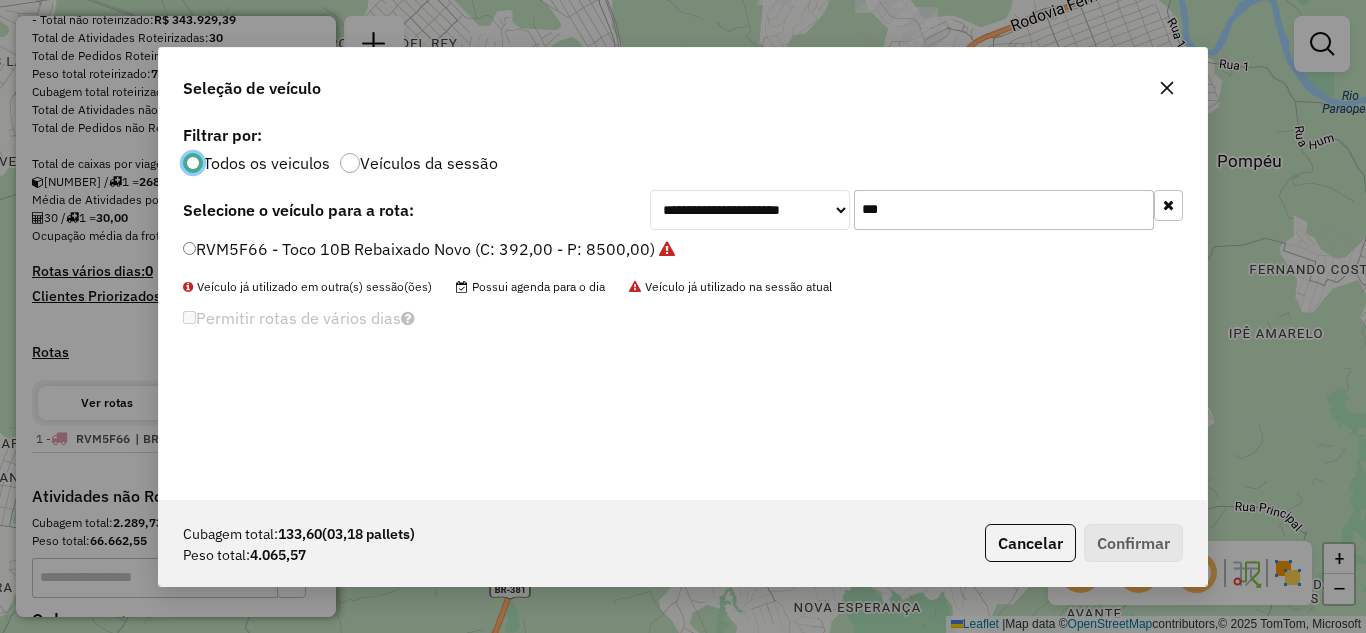 click on "***" 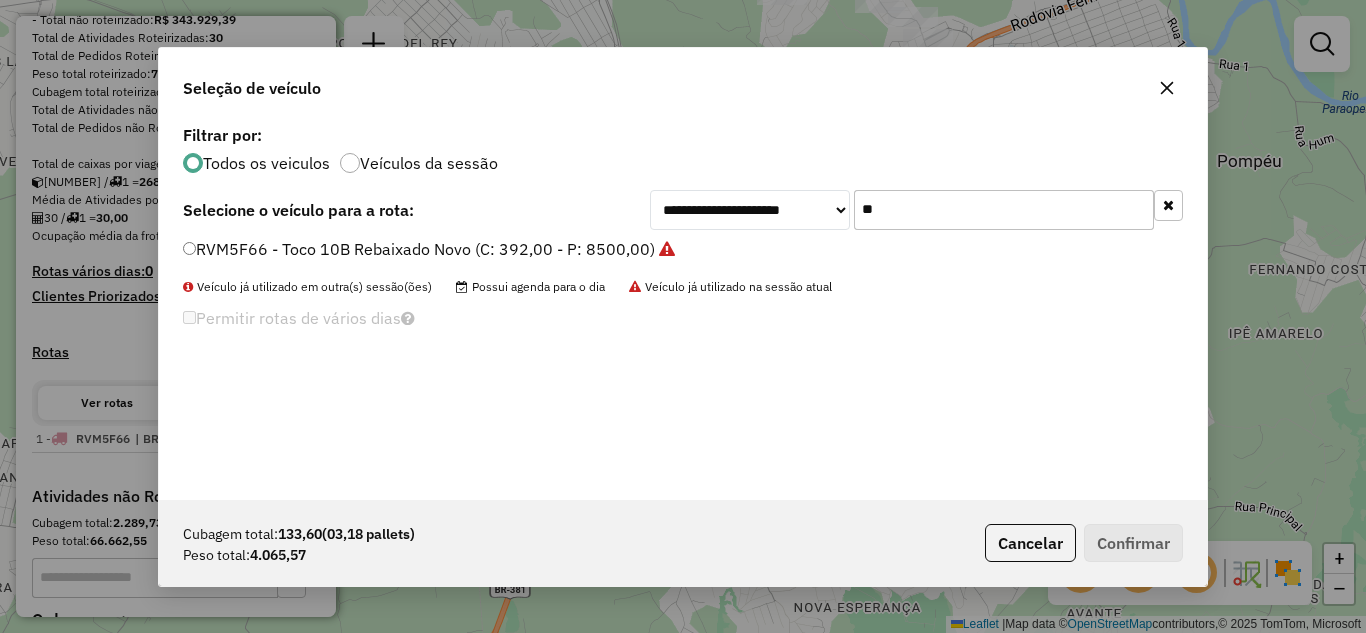 type on "*" 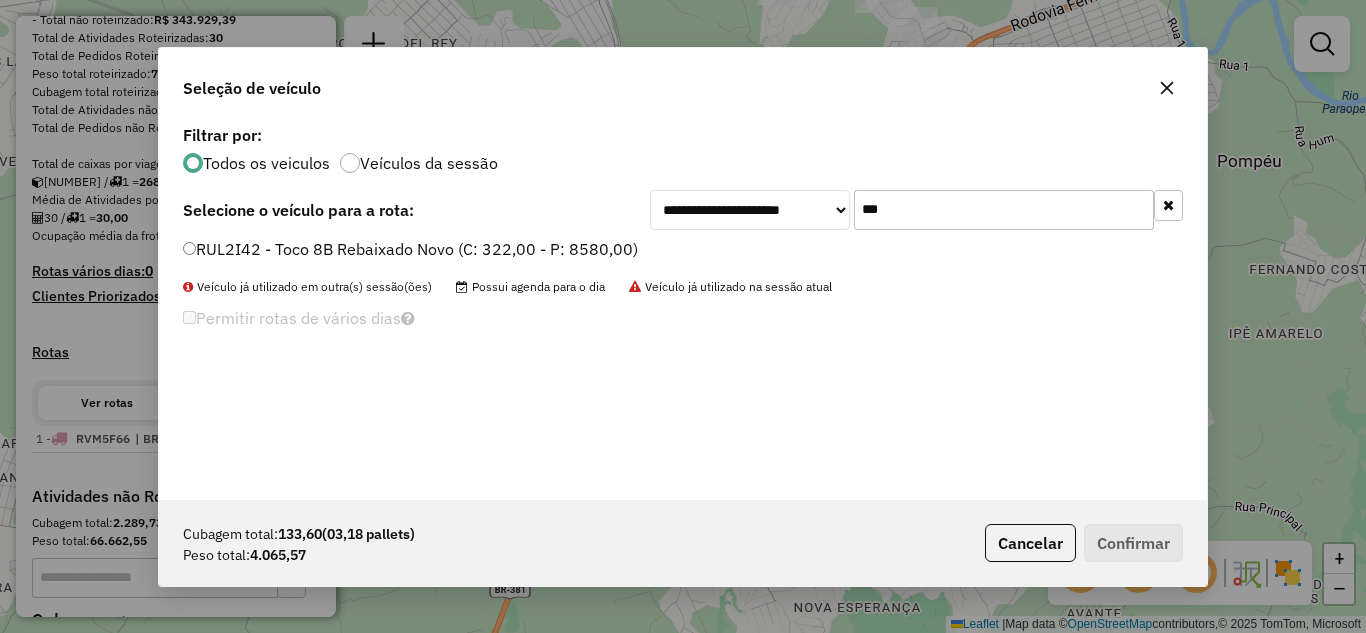 type on "***" 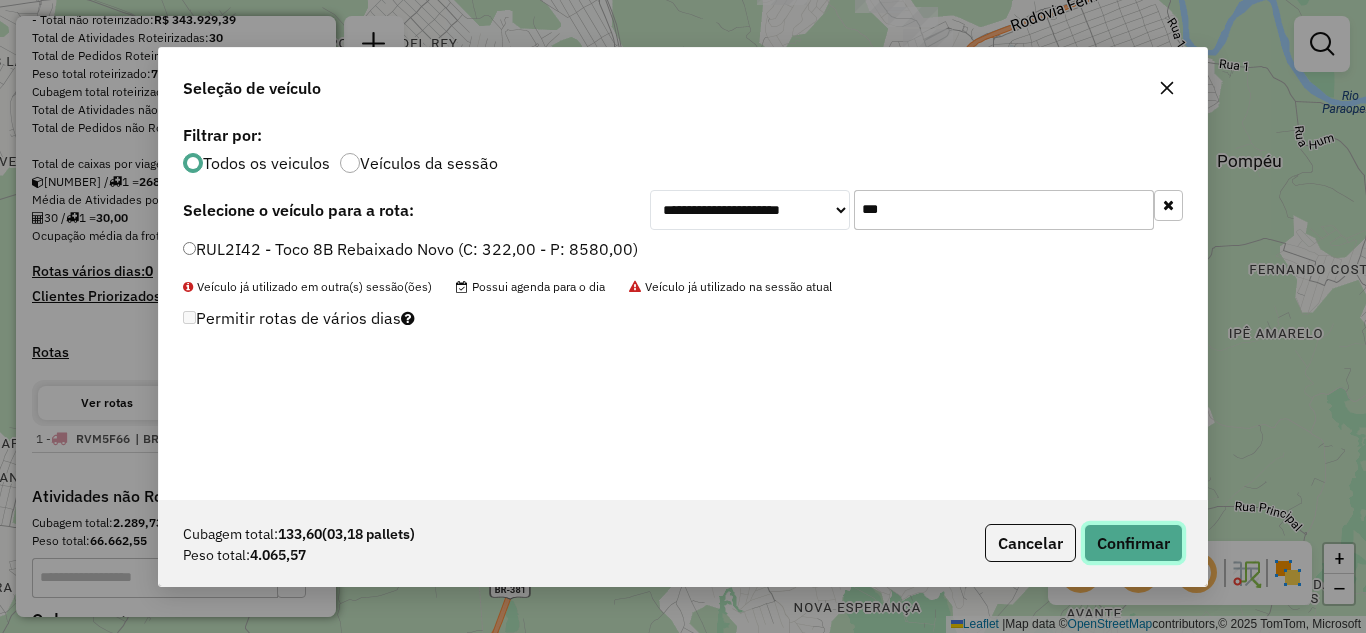 drag, startPoint x: 1129, startPoint y: 538, endPoint x: 1094, endPoint y: 533, distance: 35.35534 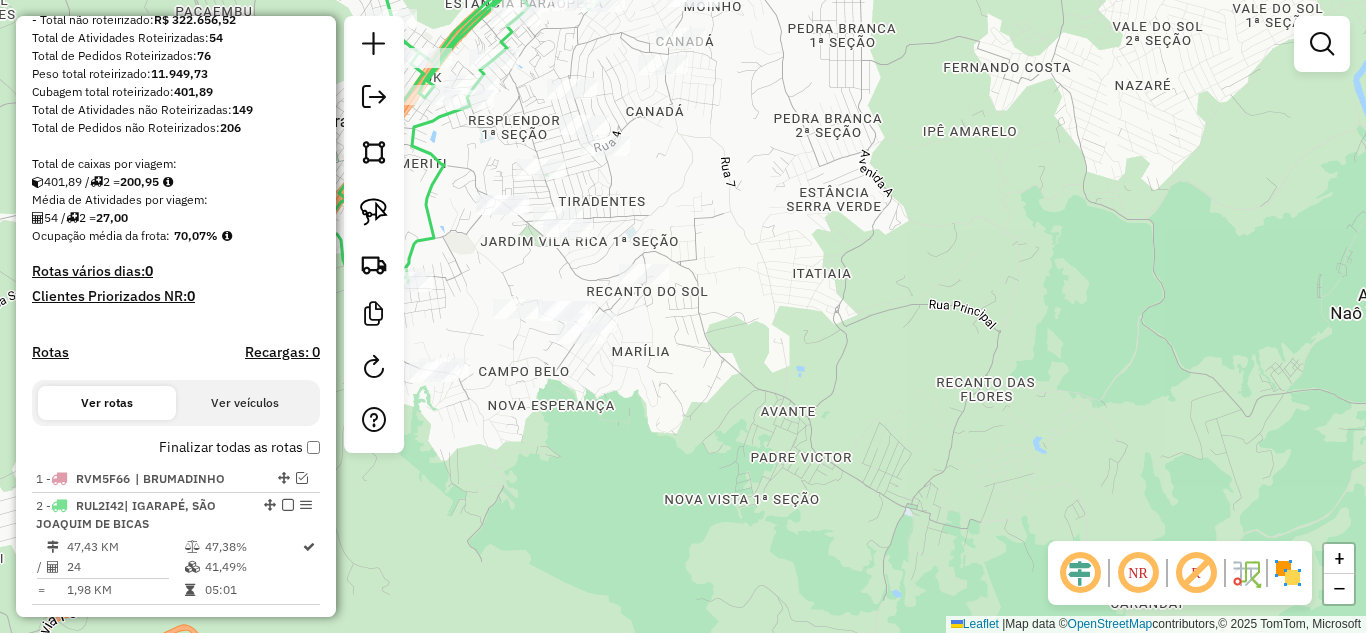 drag, startPoint x: 689, startPoint y: 492, endPoint x: 626, endPoint y: 471, distance: 66.40783 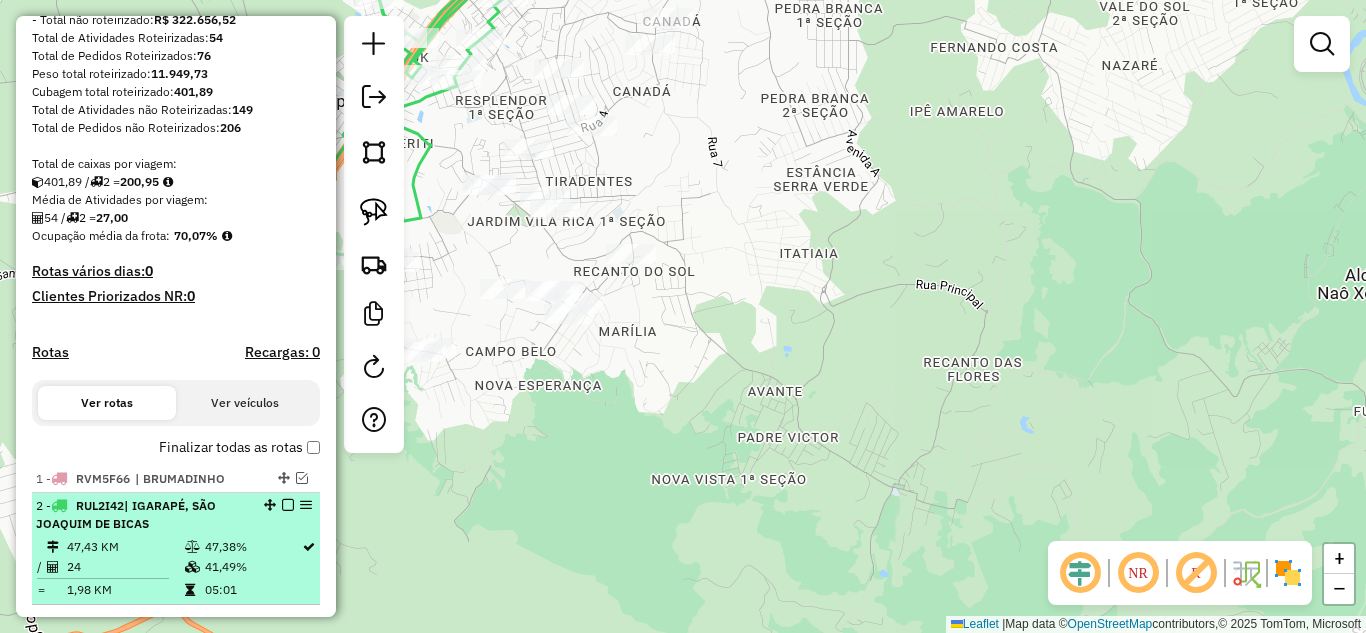 click at bounding box center [288, 505] 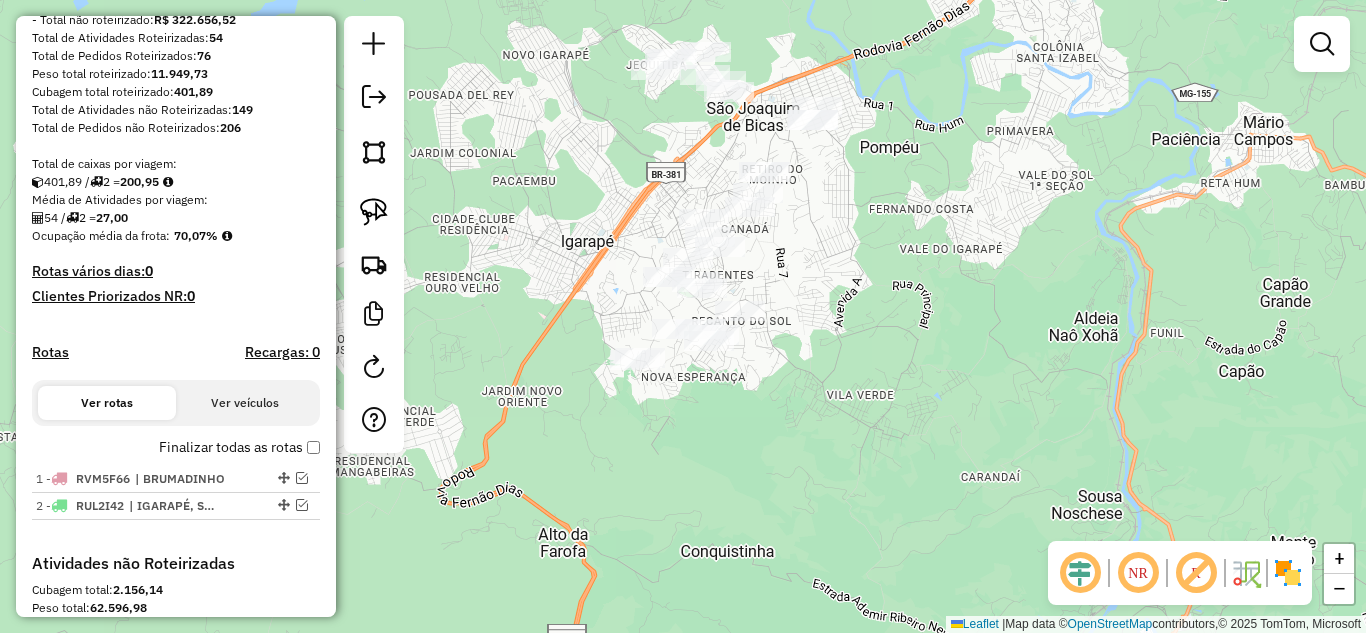 drag, startPoint x: 379, startPoint y: 216, endPoint x: 513, endPoint y: 124, distance: 162.5423 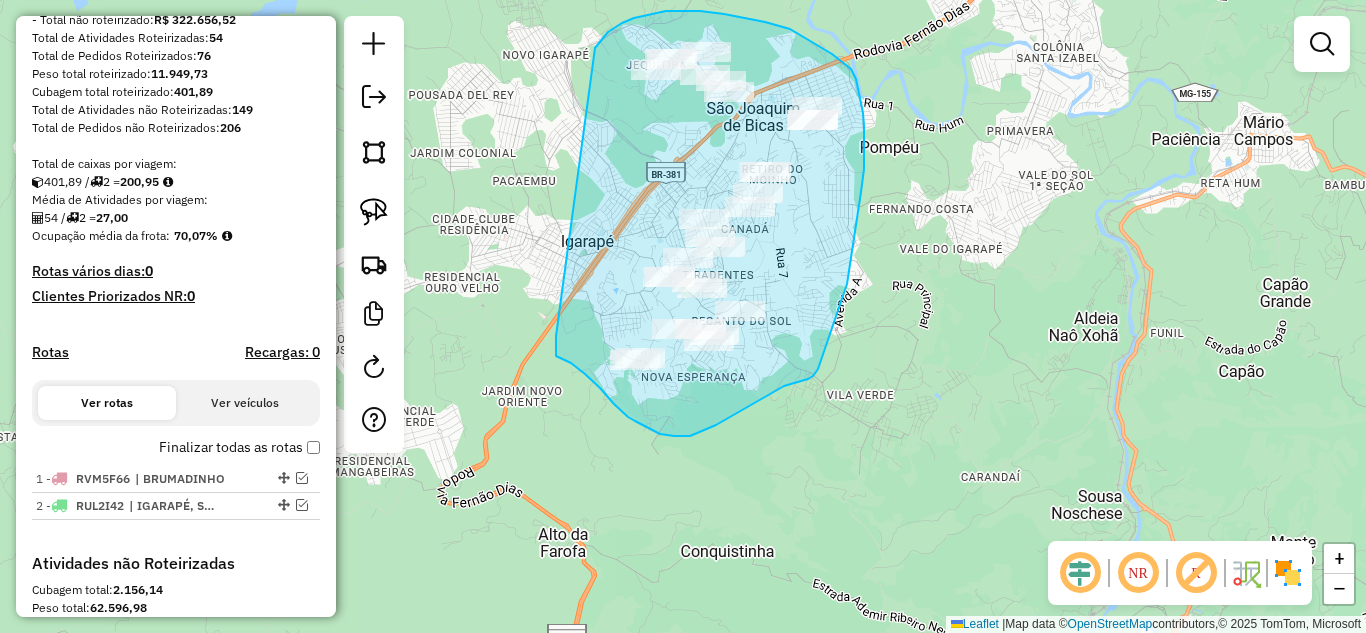 drag, startPoint x: 608, startPoint y: 32, endPoint x: 556, endPoint y: 323, distance: 295.60953 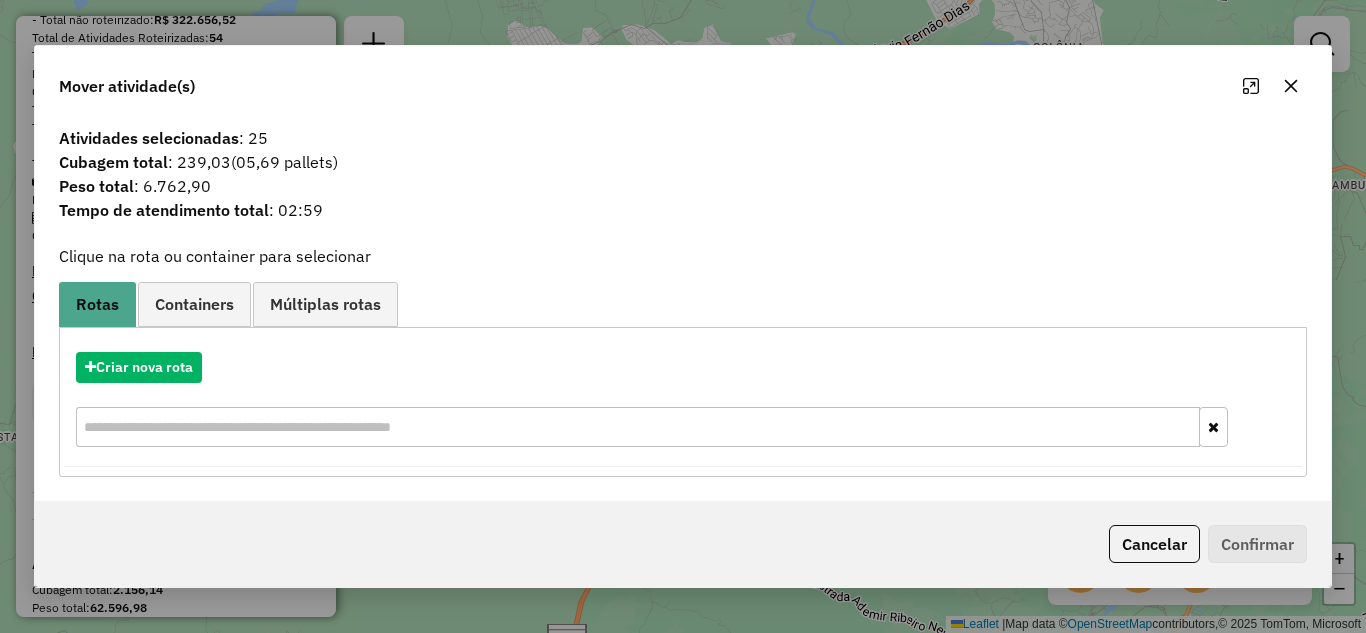 drag, startPoint x: 1292, startPoint y: 85, endPoint x: 1138, endPoint y: 122, distance: 158.38245 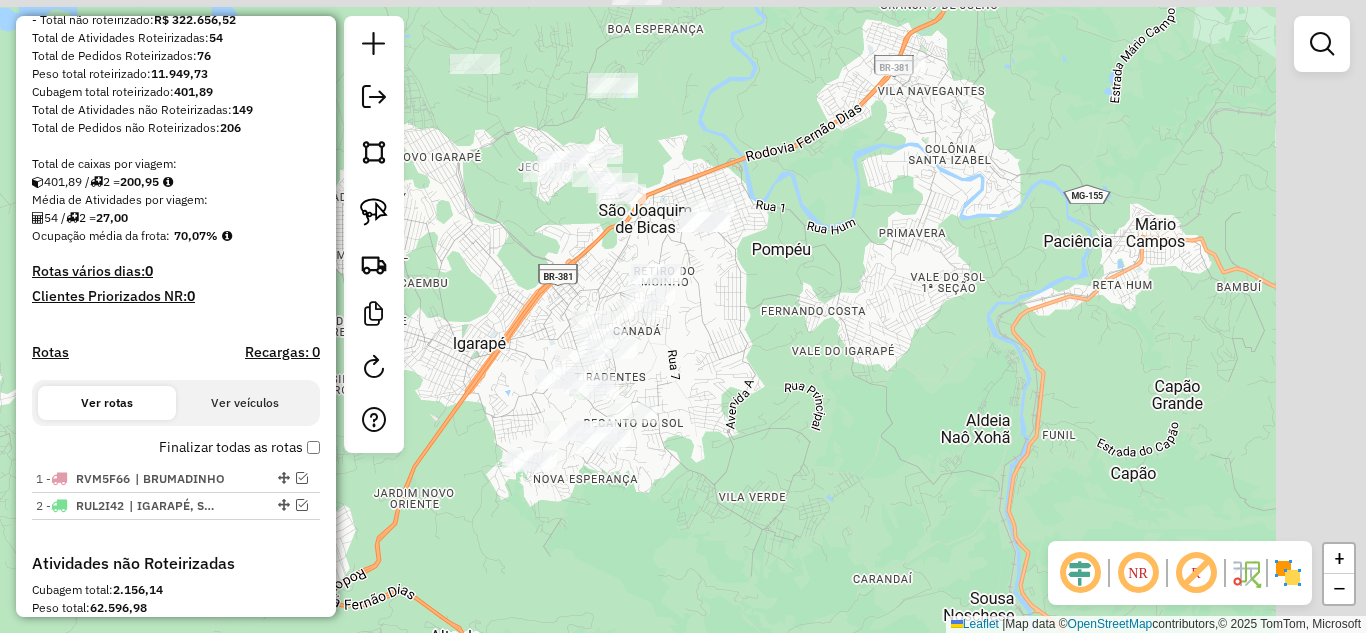 drag, startPoint x: 998, startPoint y: 134, endPoint x: 727, endPoint y: 334, distance: 336.81003 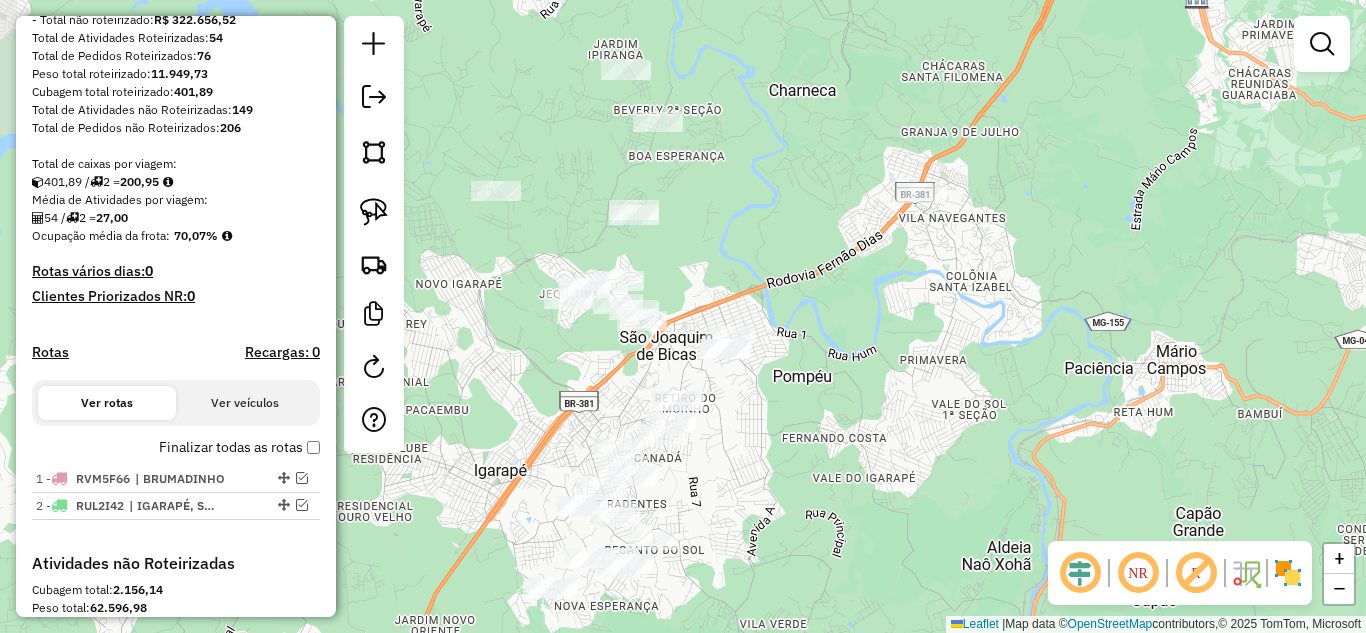 drag, startPoint x: 884, startPoint y: 307, endPoint x: 932, endPoint y: 317, distance: 49.0306 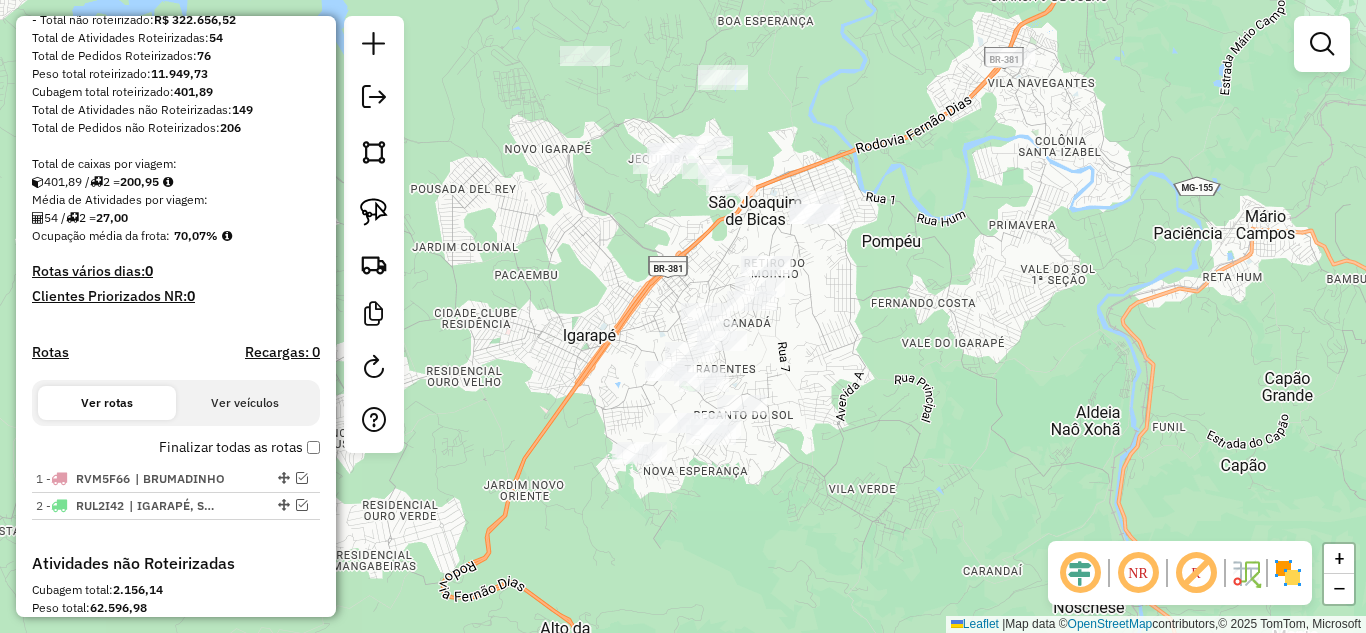 drag, startPoint x: 901, startPoint y: 285, endPoint x: 961, endPoint y: 191, distance: 111.516815 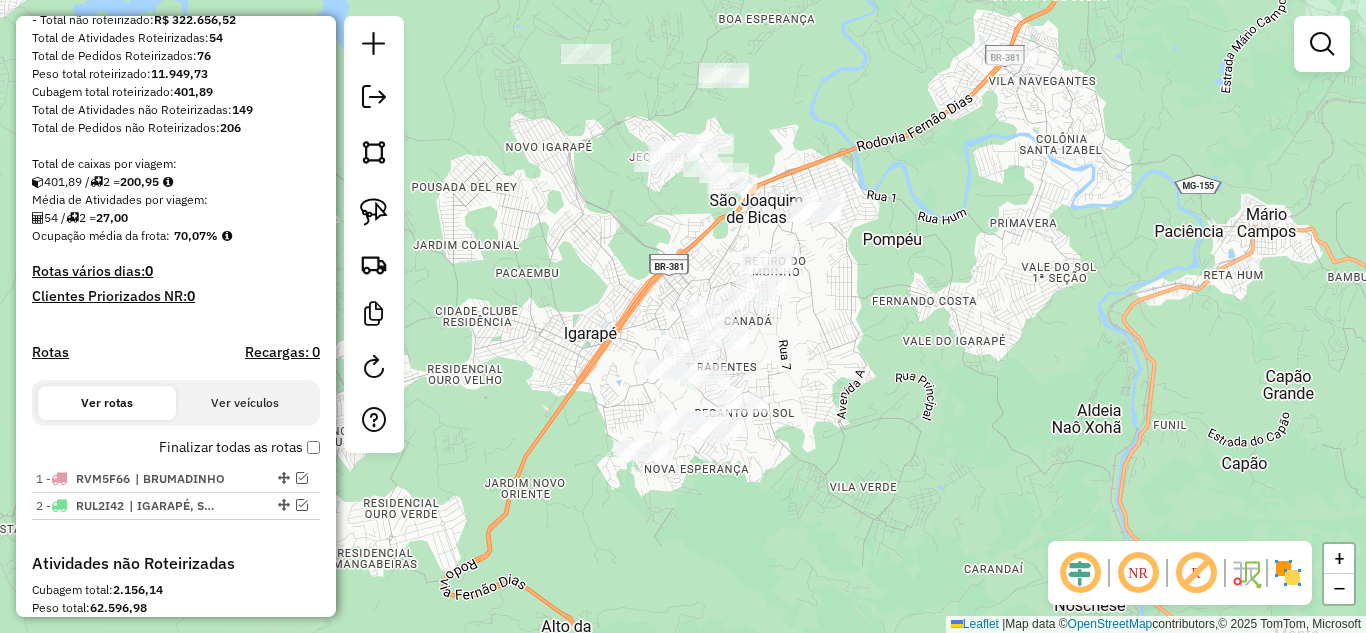 drag, startPoint x: 367, startPoint y: 220, endPoint x: 480, endPoint y: 220, distance: 113 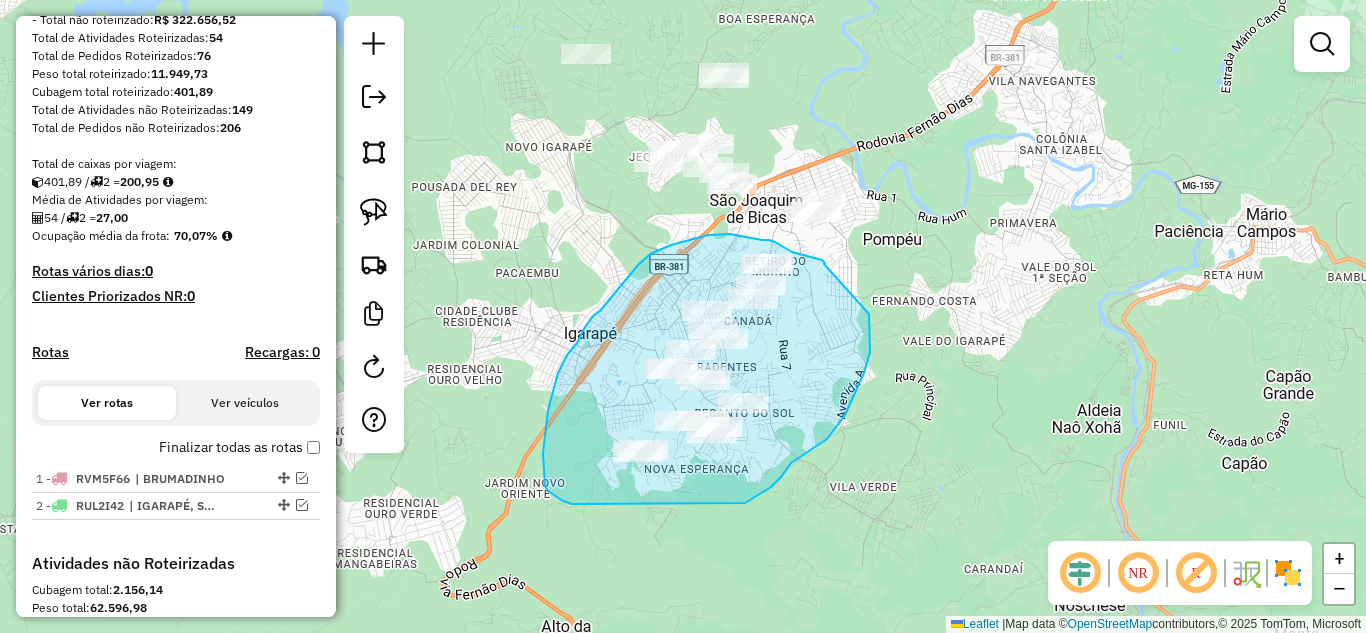 drag, startPoint x: 824, startPoint y: 264, endPoint x: 869, endPoint y: 314, distance: 67.26812 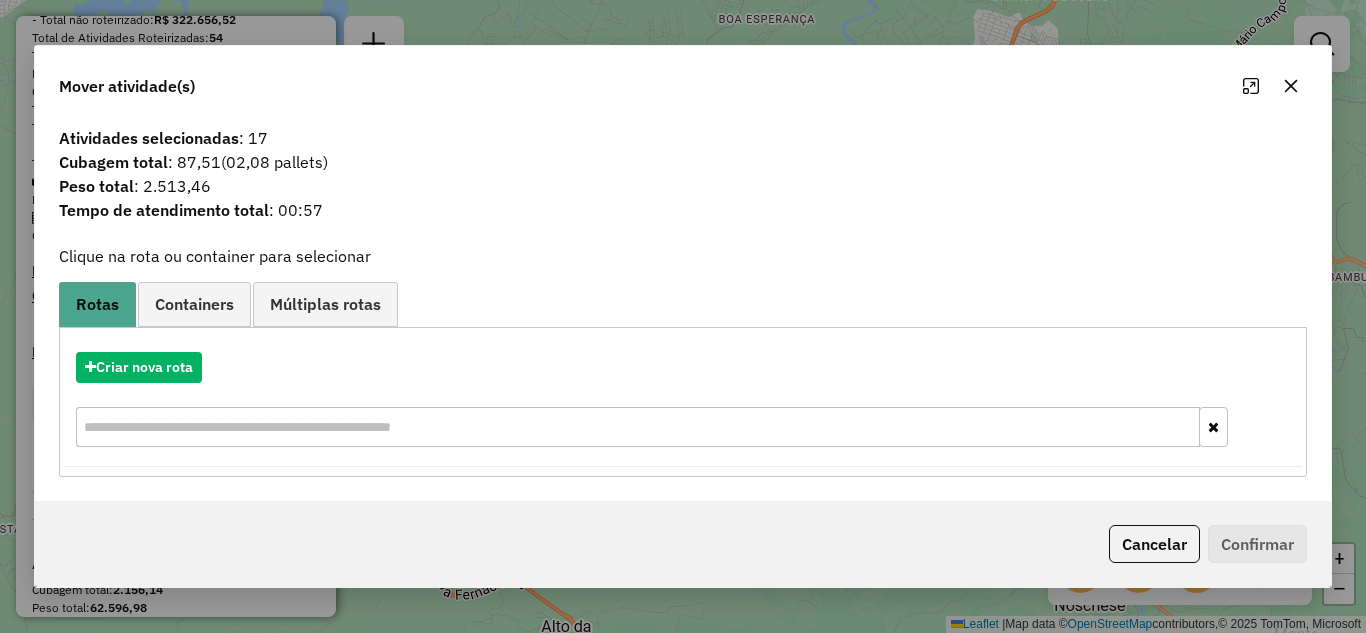 drag, startPoint x: 1295, startPoint y: 81, endPoint x: 1260, endPoint y: 89, distance: 35.902645 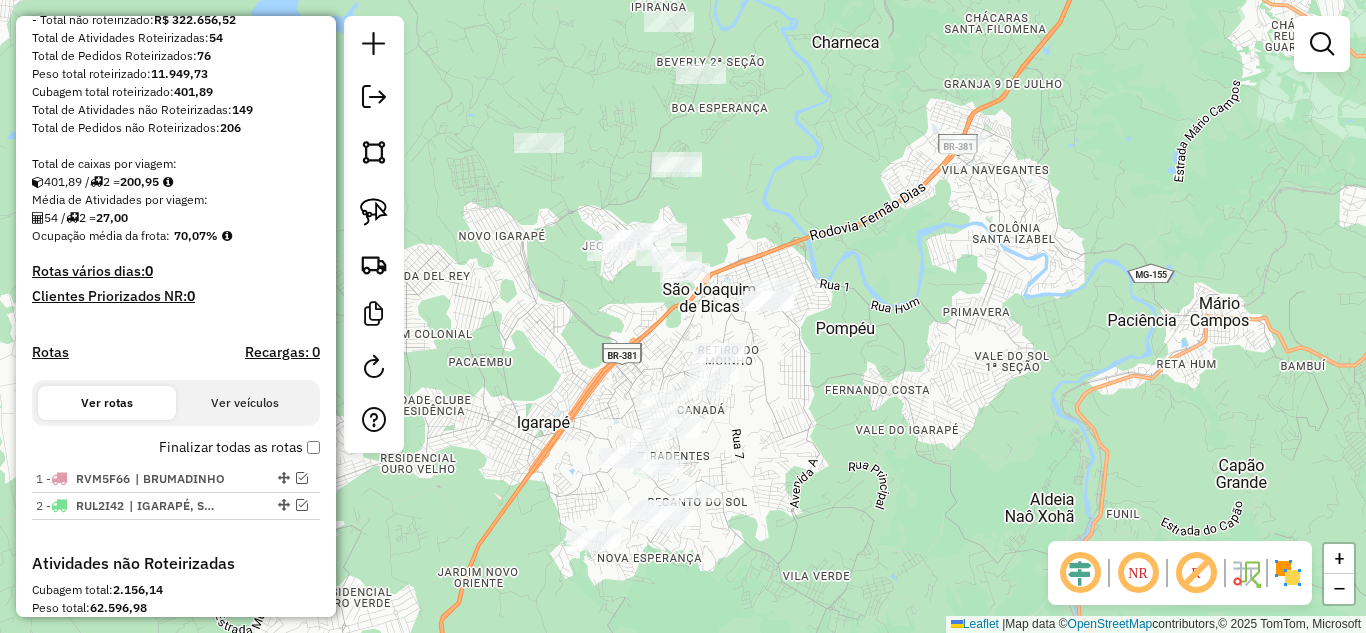 drag, startPoint x: 1037, startPoint y: 263, endPoint x: 1008, endPoint y: 313, distance: 57.801384 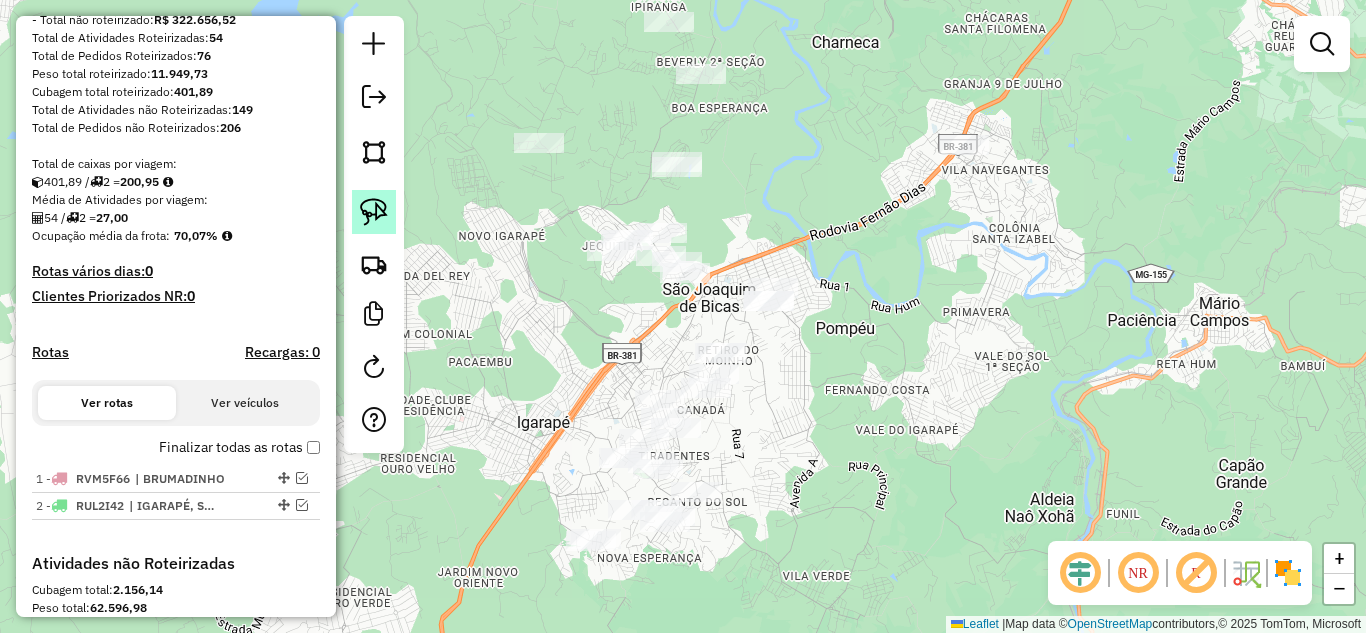 drag, startPoint x: 367, startPoint y: 217, endPoint x: 386, endPoint y: 220, distance: 19.235384 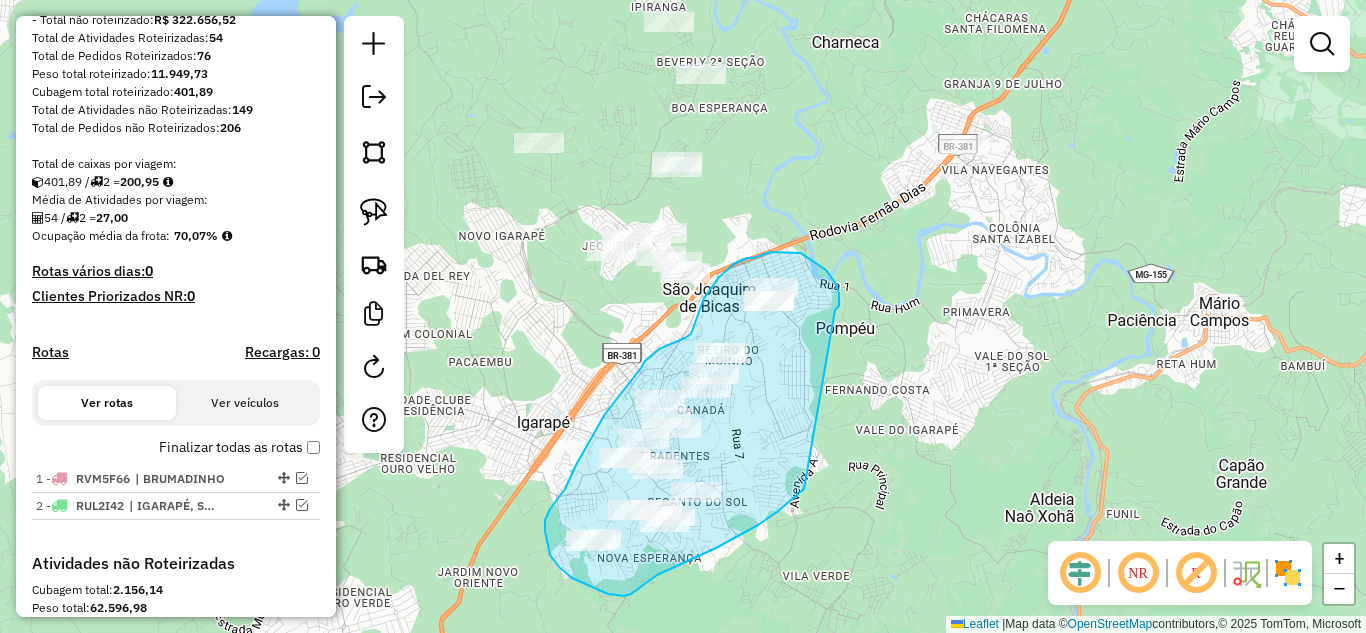 drag, startPoint x: 835, startPoint y: 310, endPoint x: 820, endPoint y: 448, distance: 138.81282 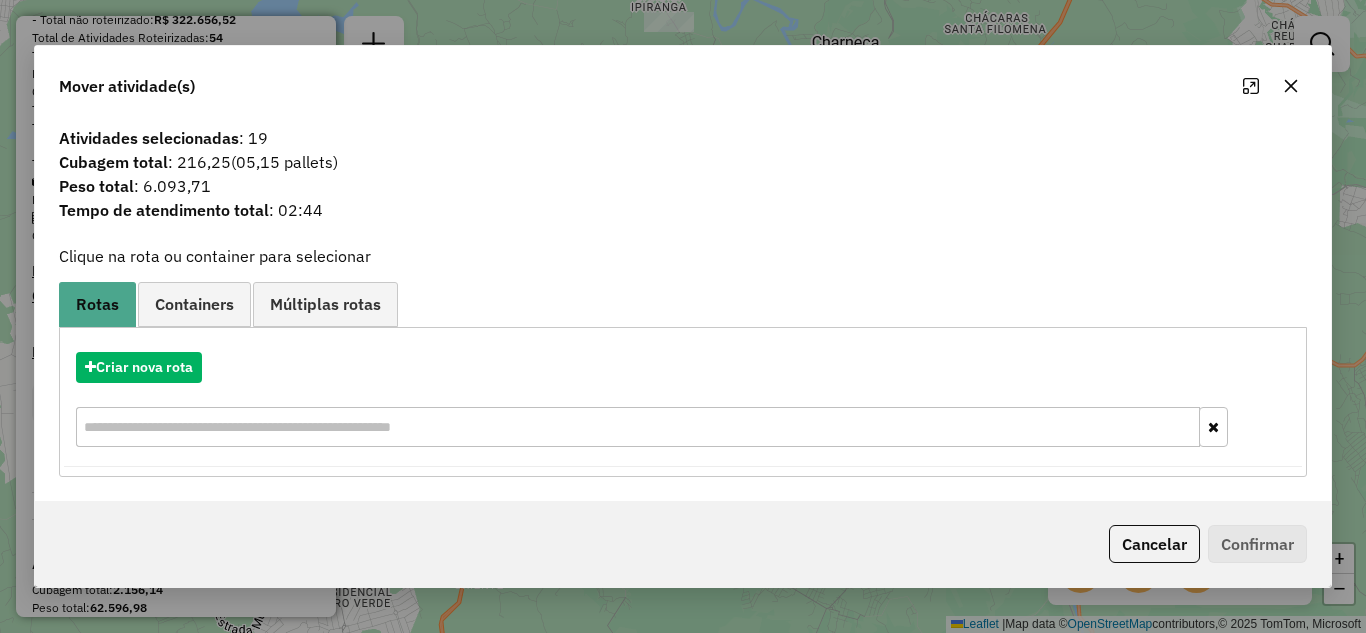 drag, startPoint x: 1299, startPoint y: 84, endPoint x: 1195, endPoint y: 111, distance: 107.44766 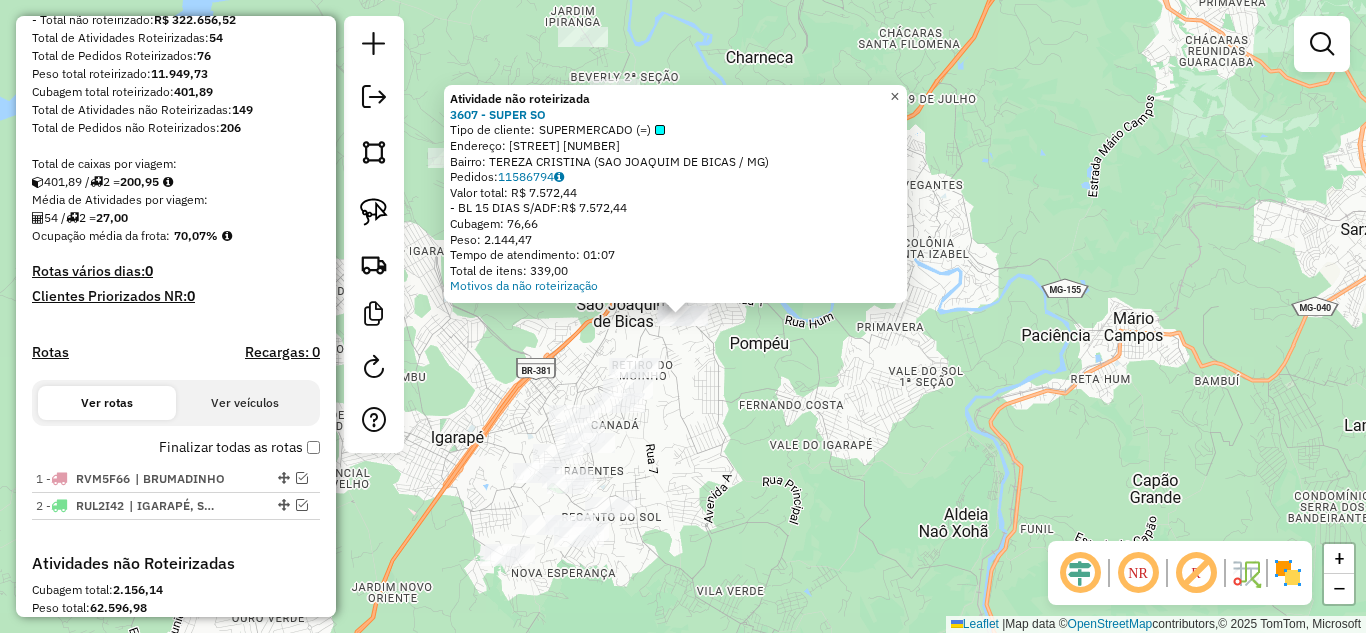 click on "×" 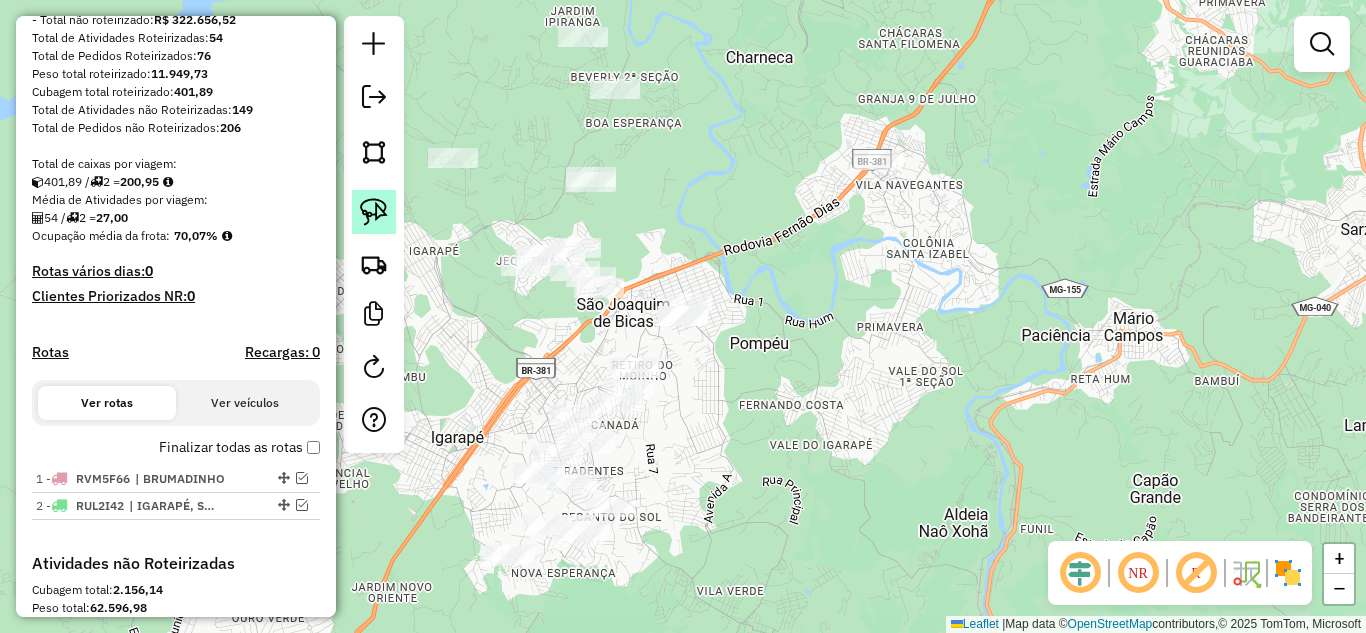 click 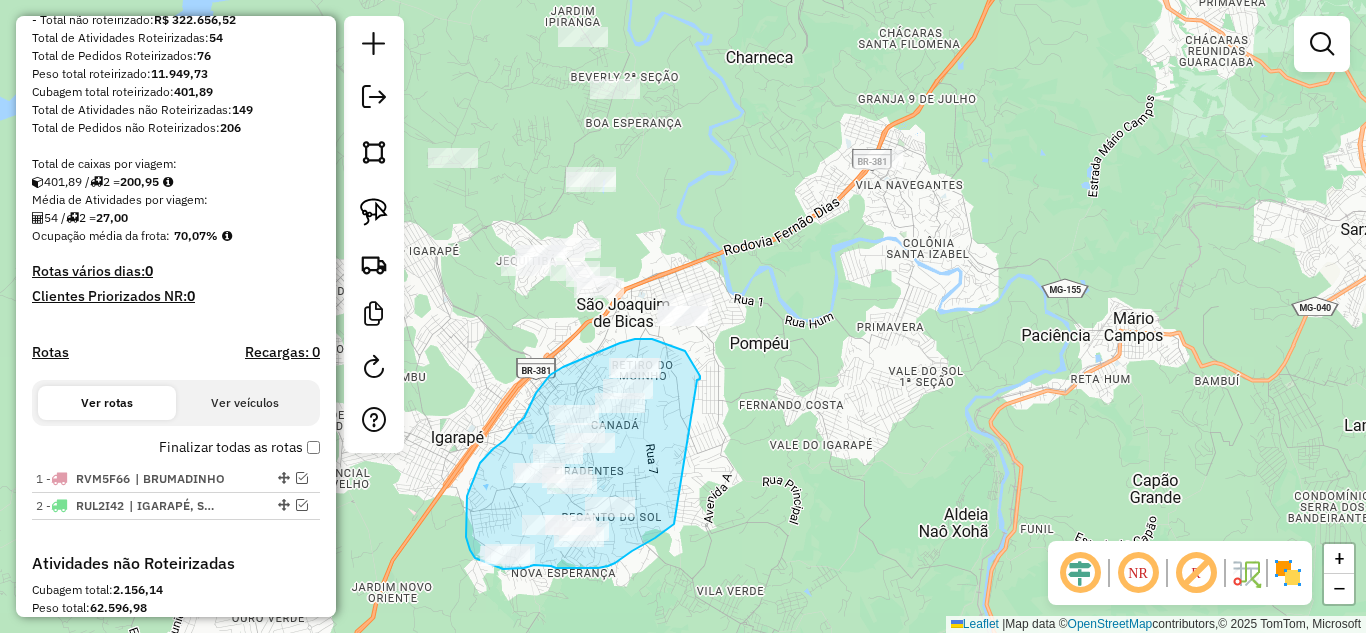 drag, startPoint x: 698, startPoint y: 372, endPoint x: 689, endPoint y: 488, distance: 116.34862 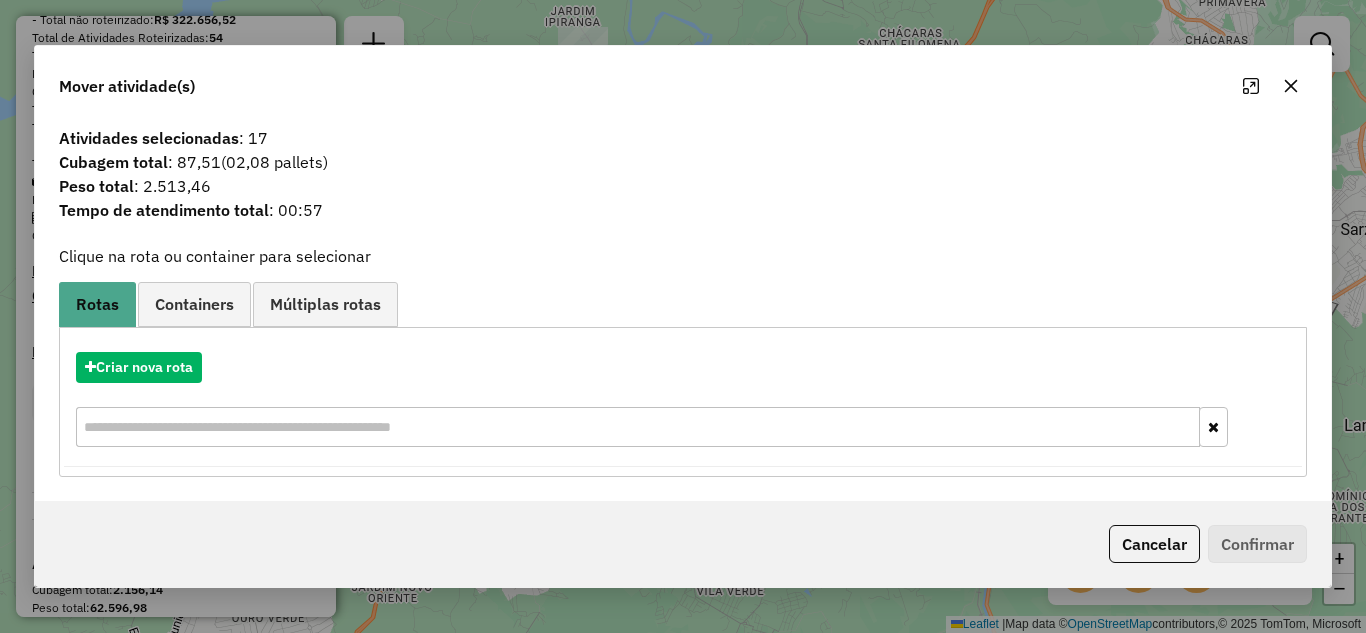 click 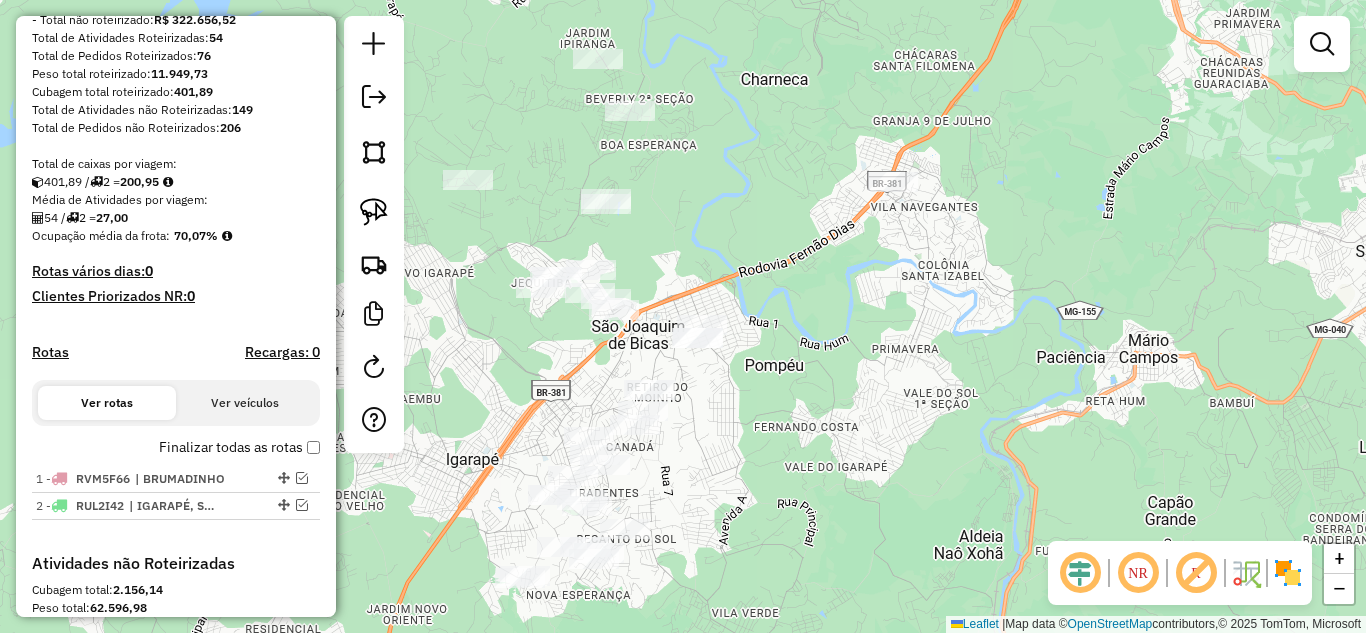 drag, startPoint x: 877, startPoint y: 292, endPoint x: 892, endPoint y: 314, distance: 26.627054 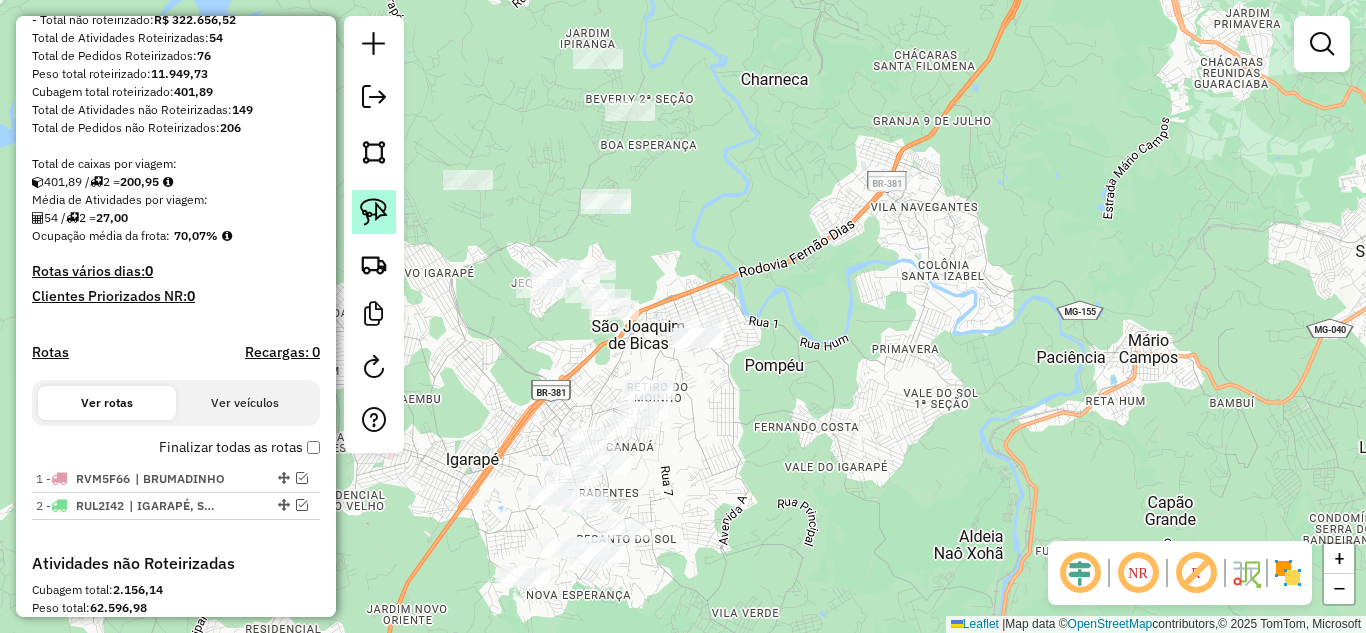 click 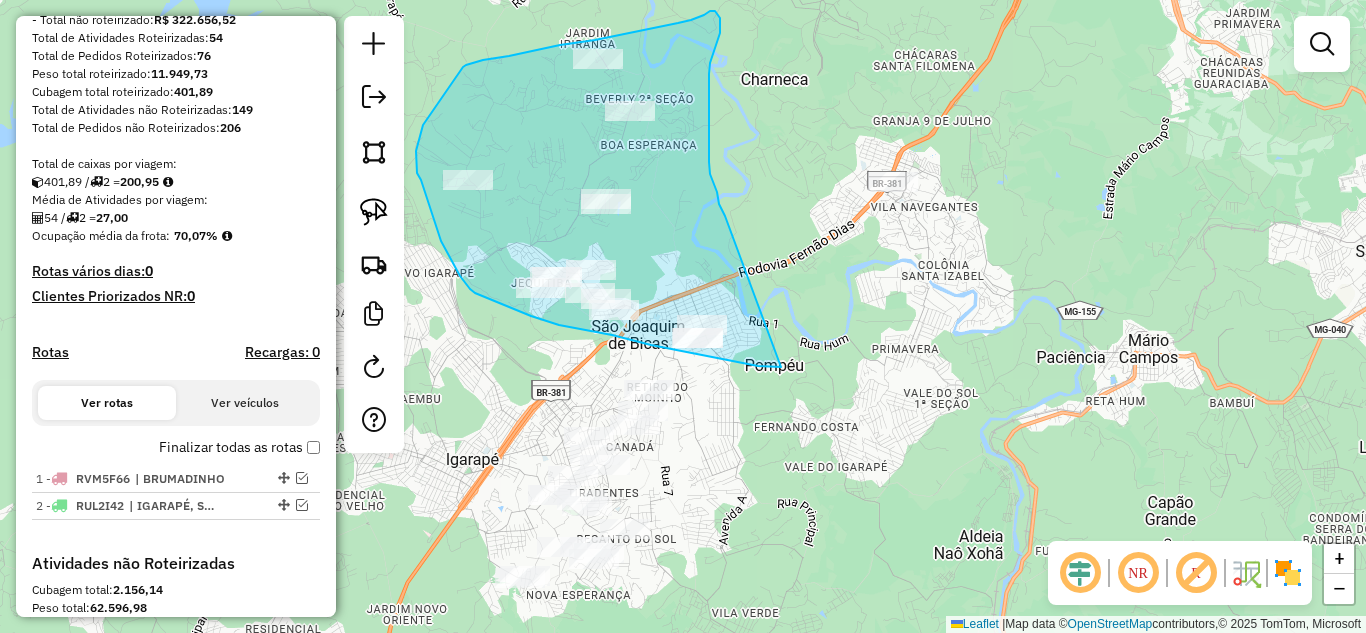 drag, startPoint x: 719, startPoint y: 358, endPoint x: 725, endPoint y: 216, distance: 142.12671 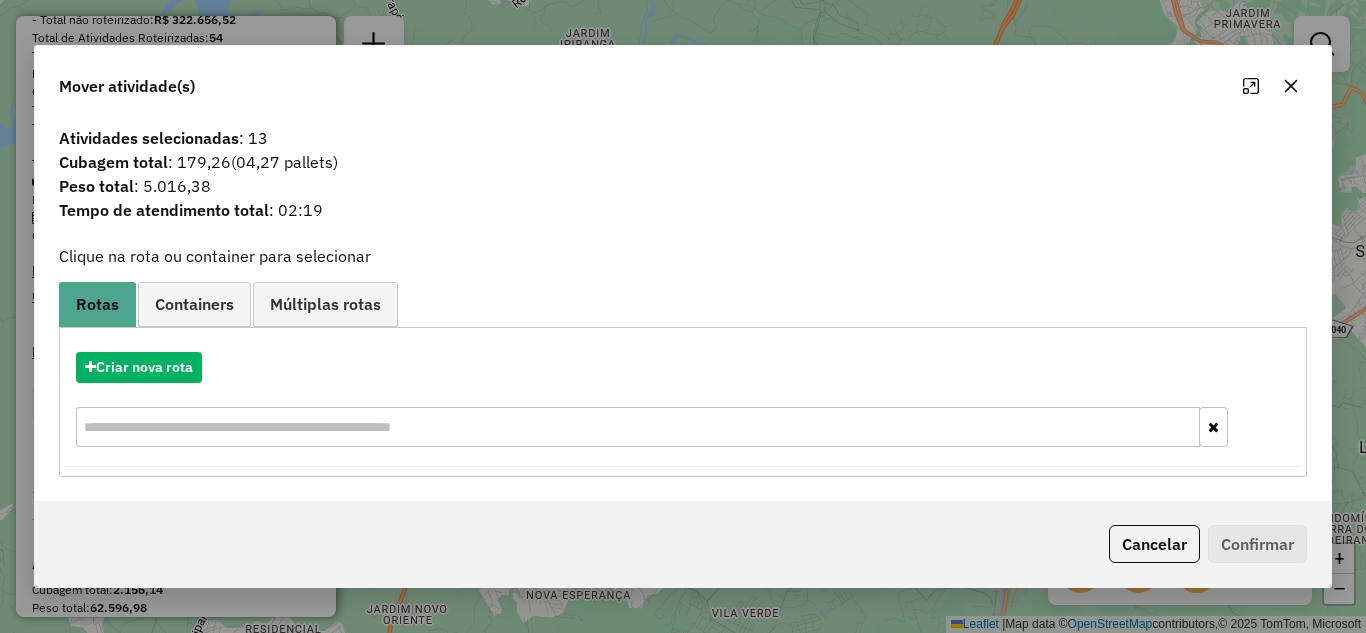 drag, startPoint x: 1291, startPoint y: 71, endPoint x: 1107, endPoint y: 104, distance: 186.93582 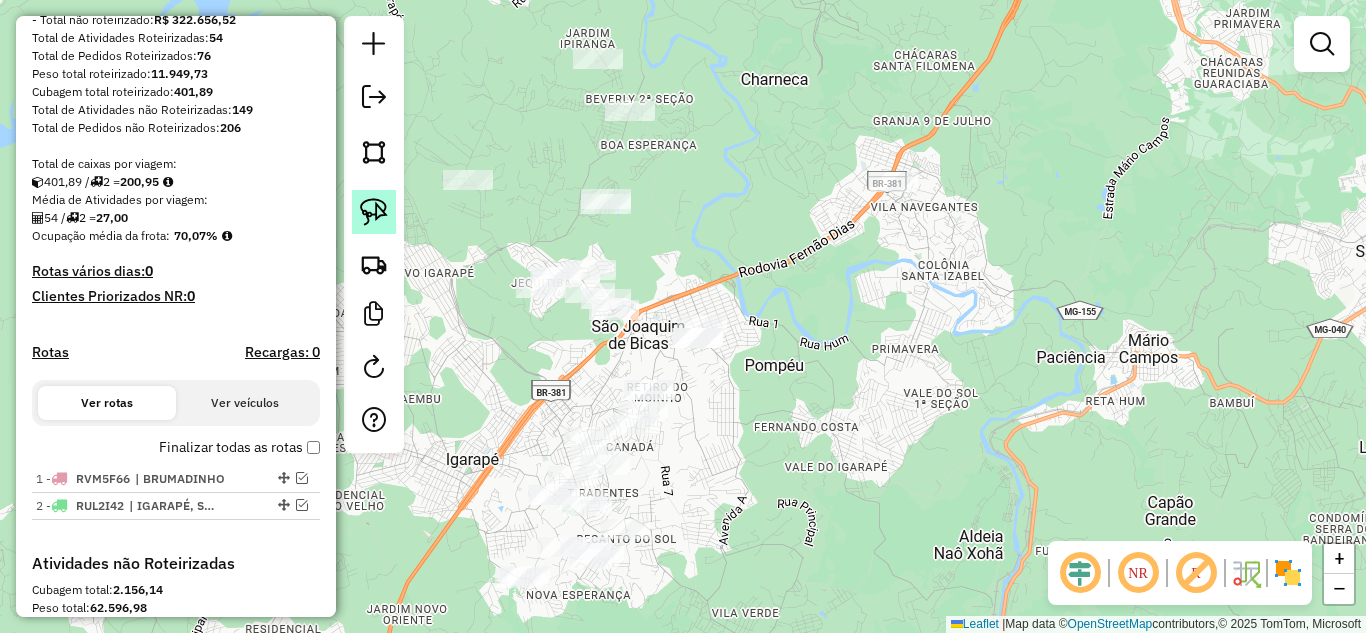 click 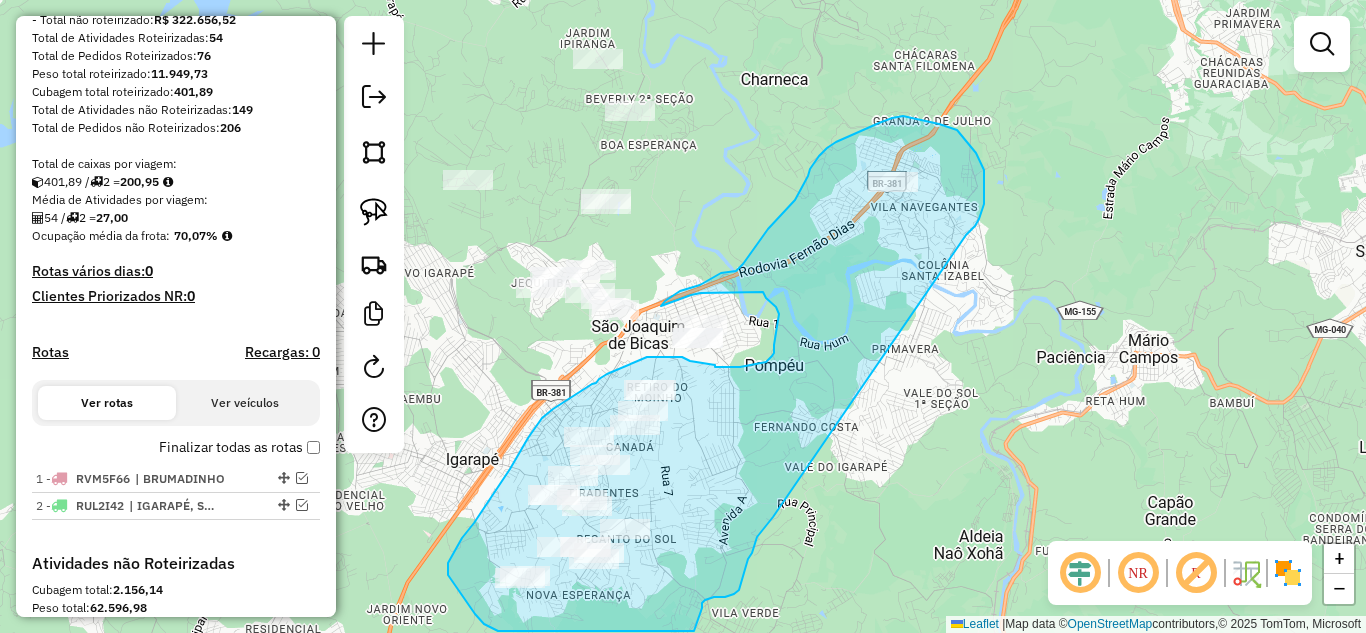 drag, startPoint x: 972, startPoint y: 230, endPoint x: 785, endPoint y: 505, distance: 332.55676 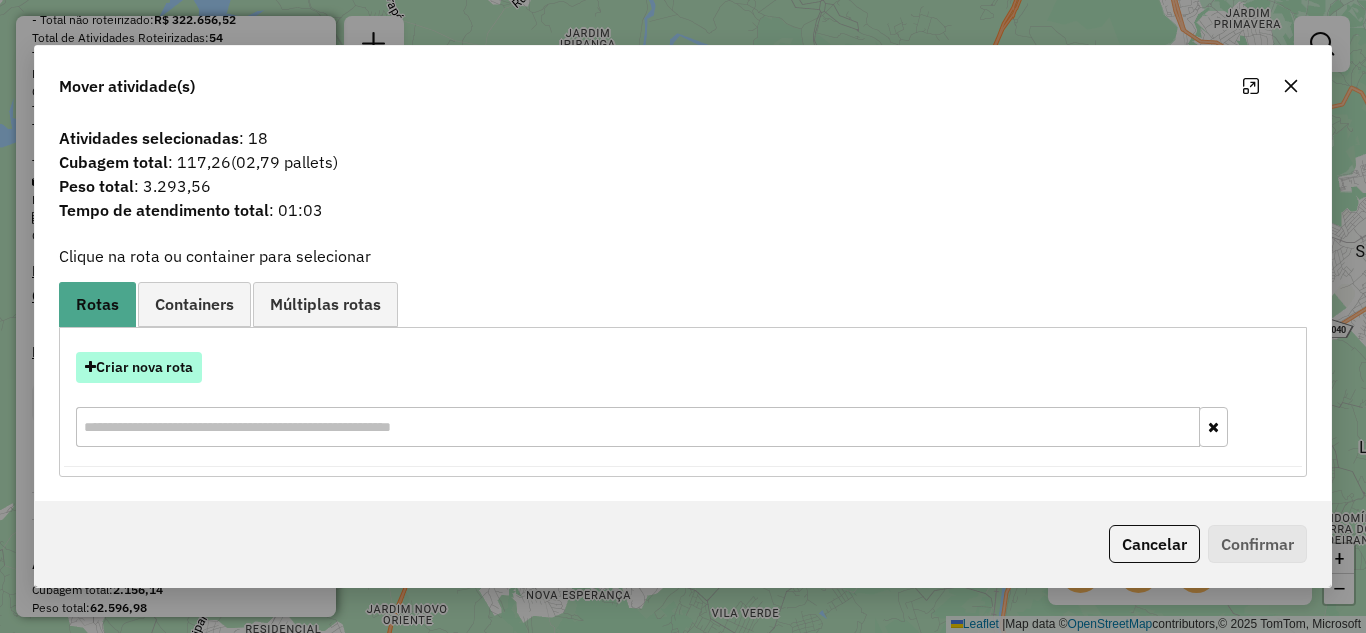 click on "Criar nova rota" at bounding box center [139, 367] 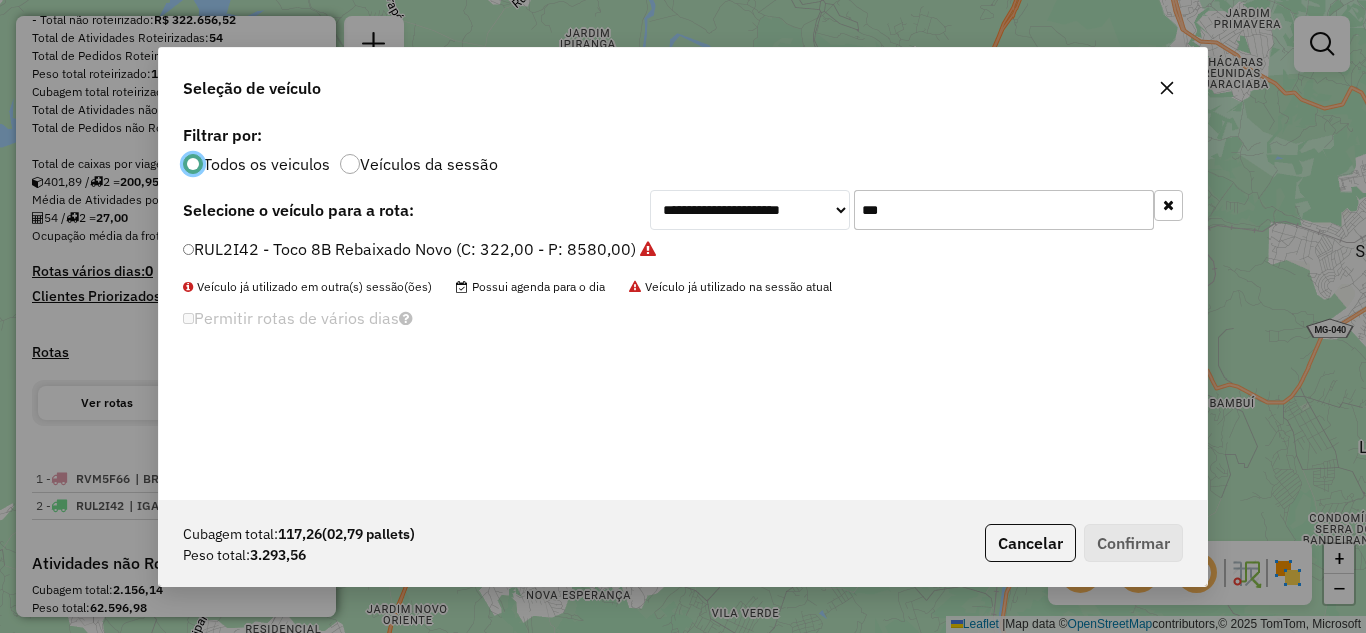 scroll, scrollTop: 11, scrollLeft: 6, axis: both 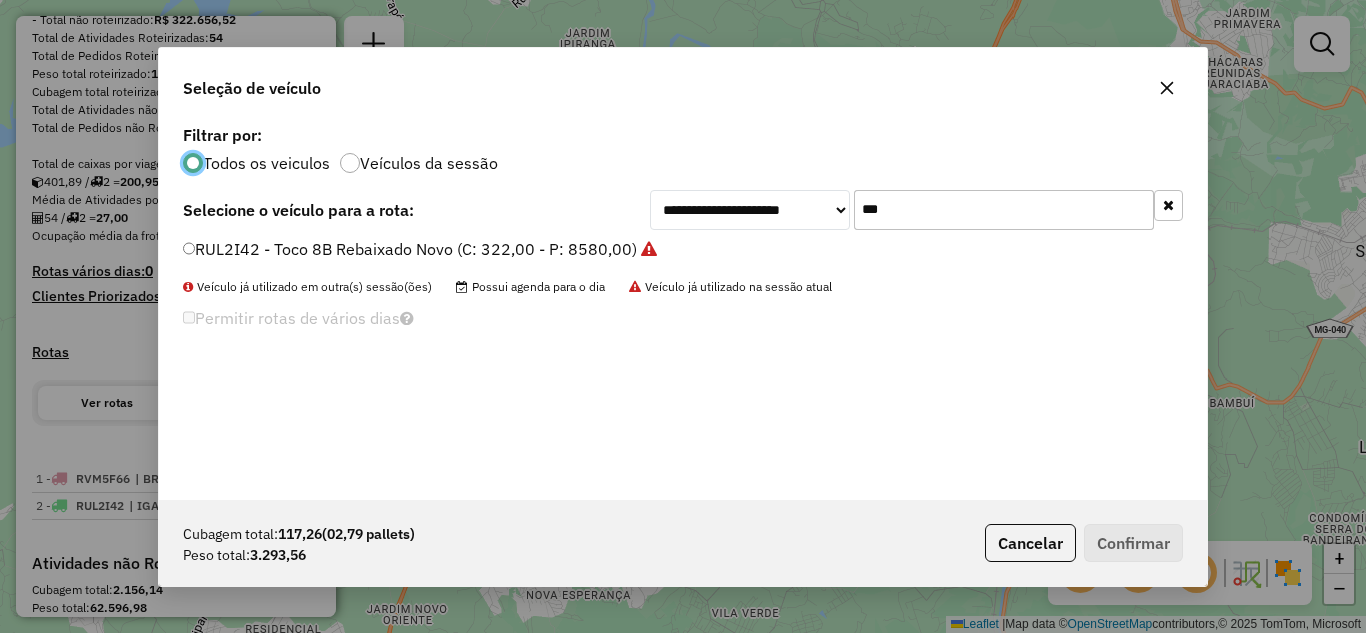 click on "***" 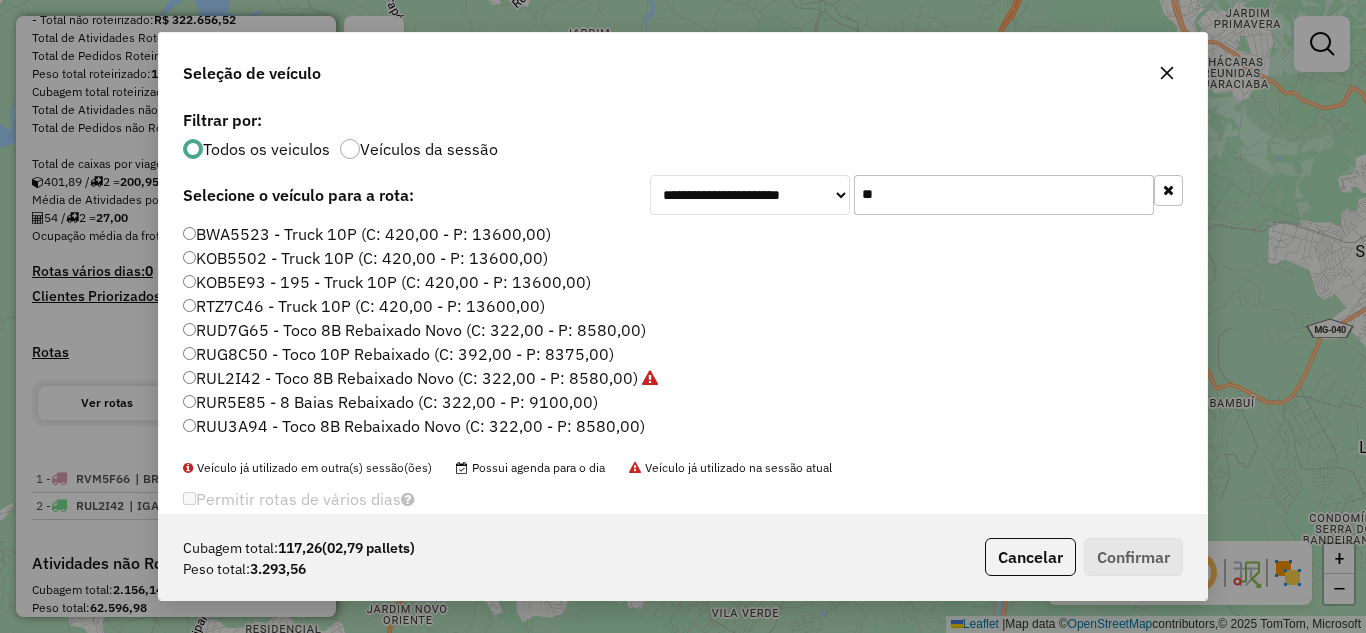 type on "*" 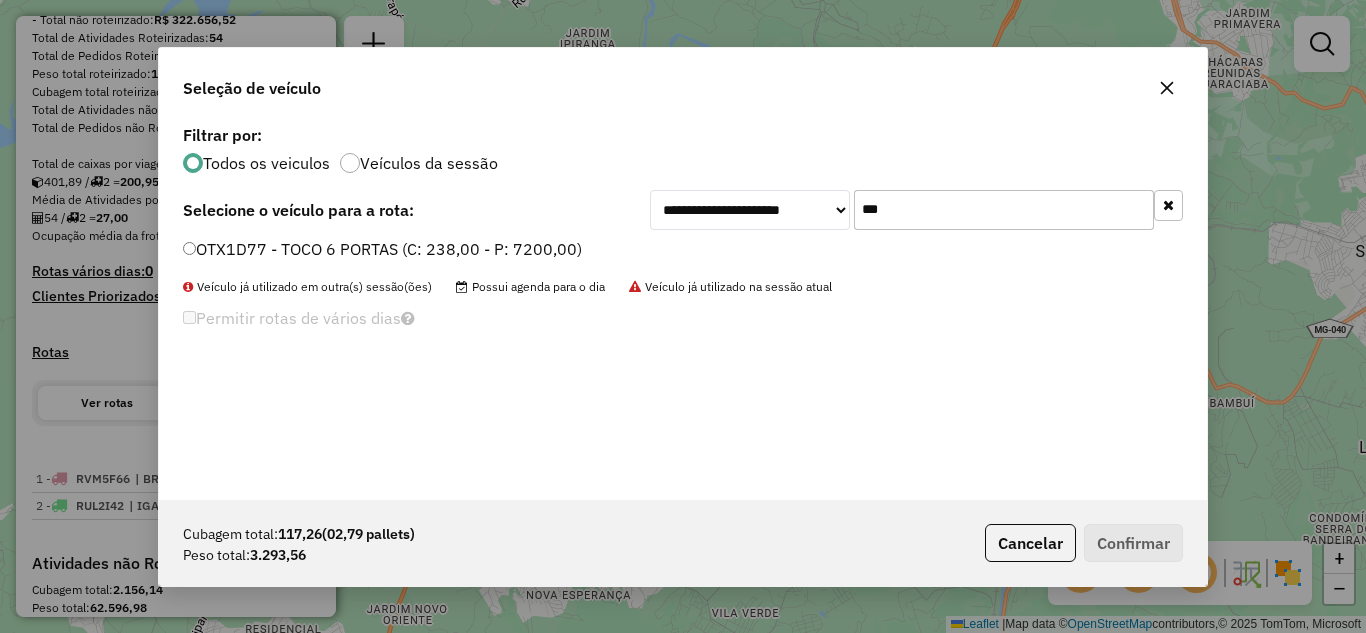 type on "***" 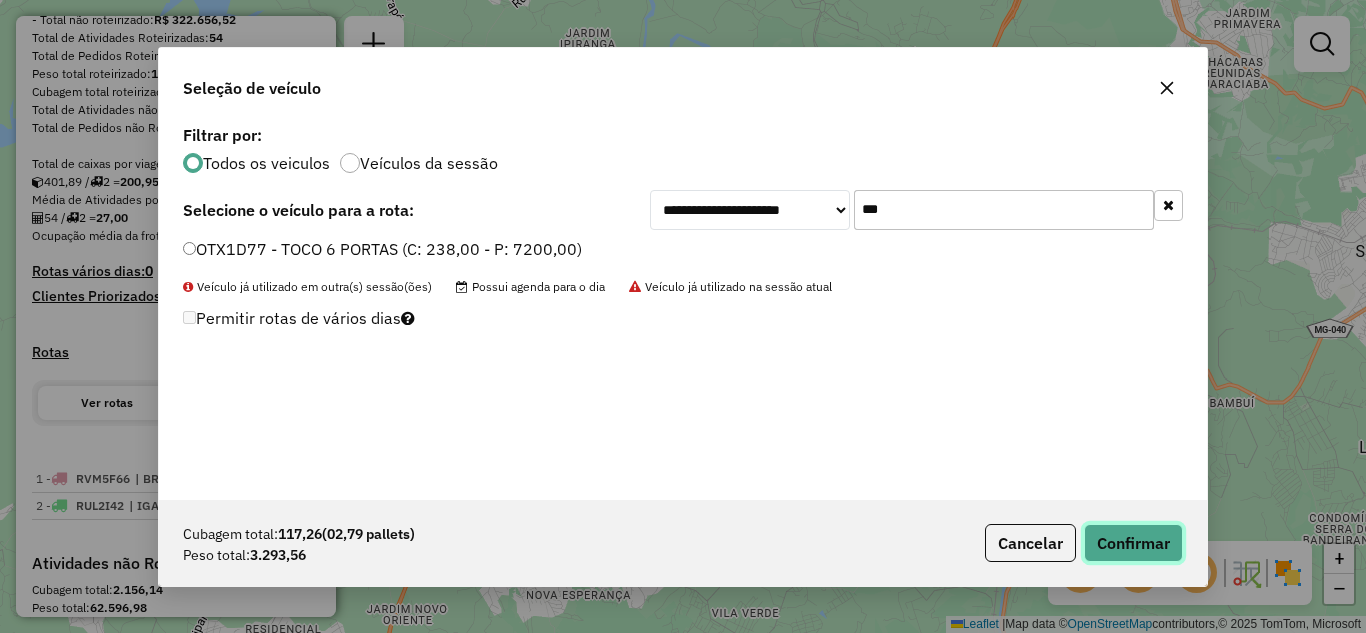 drag, startPoint x: 1142, startPoint y: 538, endPoint x: 1126, endPoint y: 530, distance: 17.888544 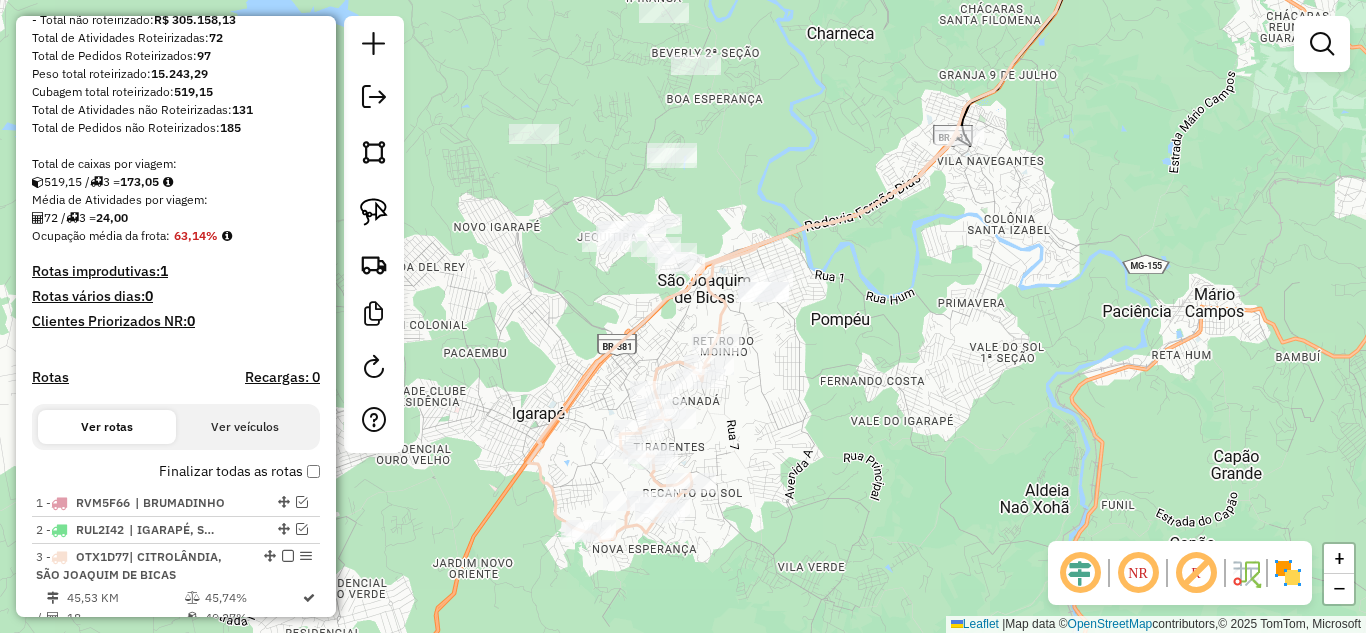 drag, startPoint x: 783, startPoint y: 453, endPoint x: 849, endPoint y: 407, distance: 80.44874 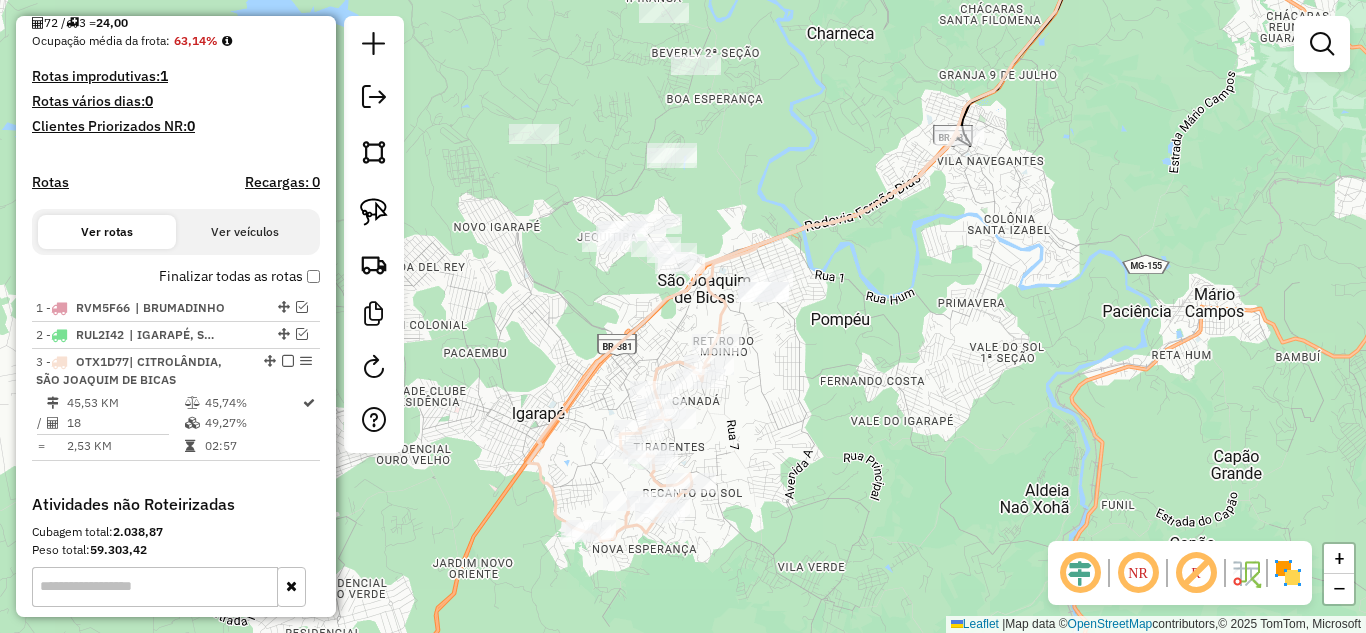 scroll, scrollTop: 600, scrollLeft: 0, axis: vertical 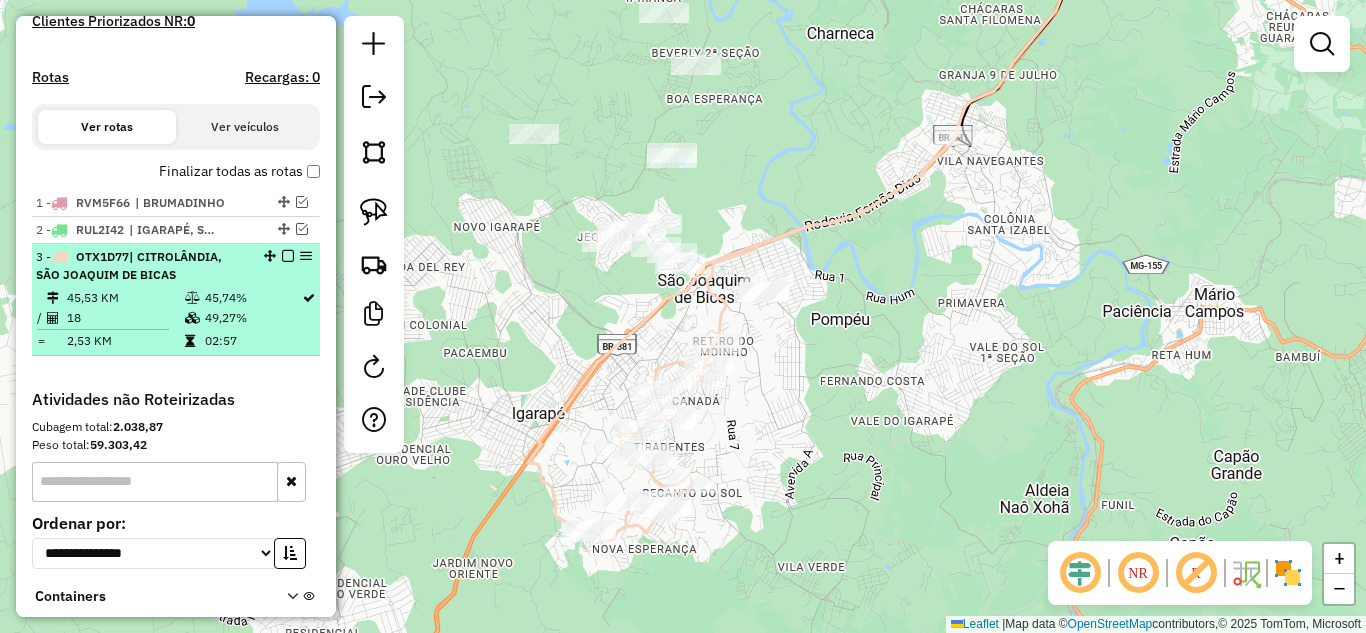 click at bounding box center [288, 256] 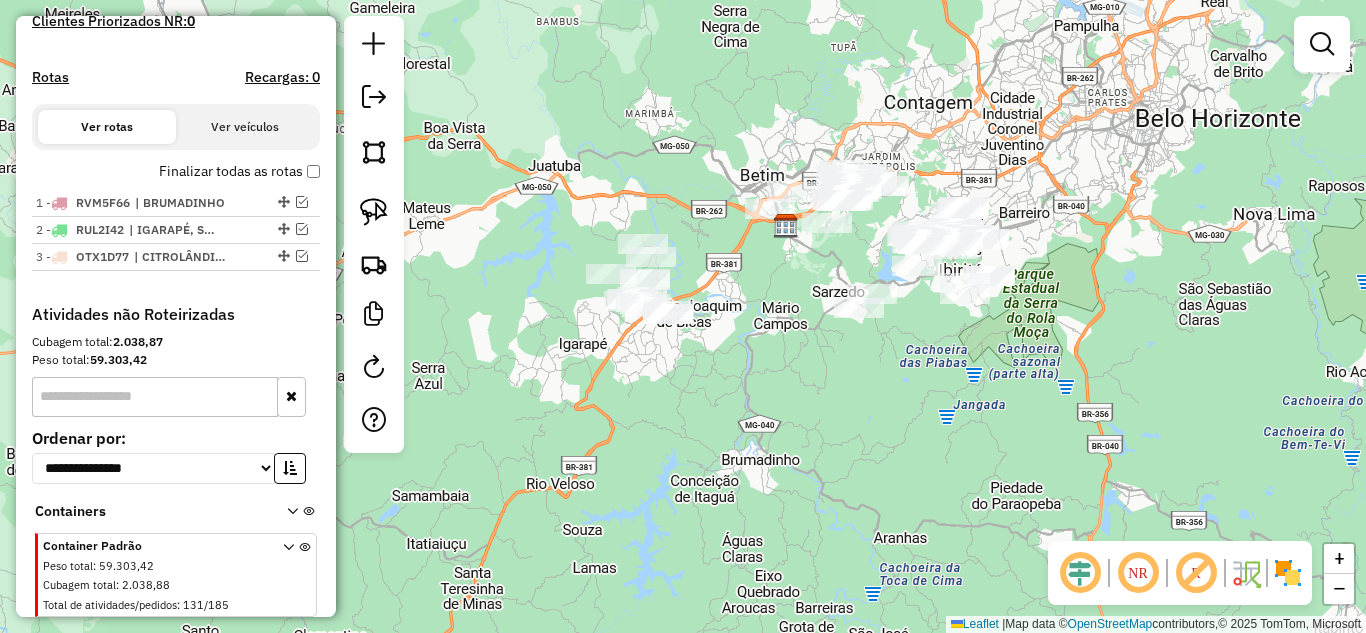 drag, startPoint x: 688, startPoint y: 222, endPoint x: 677, endPoint y: 216, distance: 12.529964 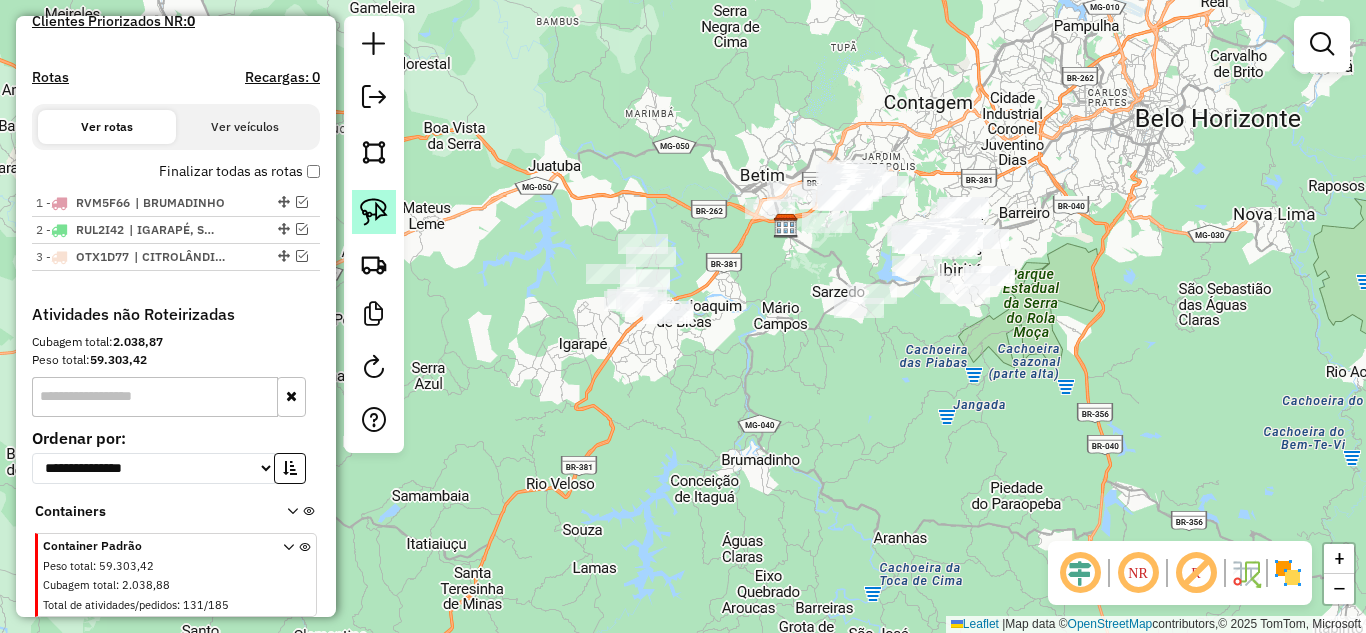 click 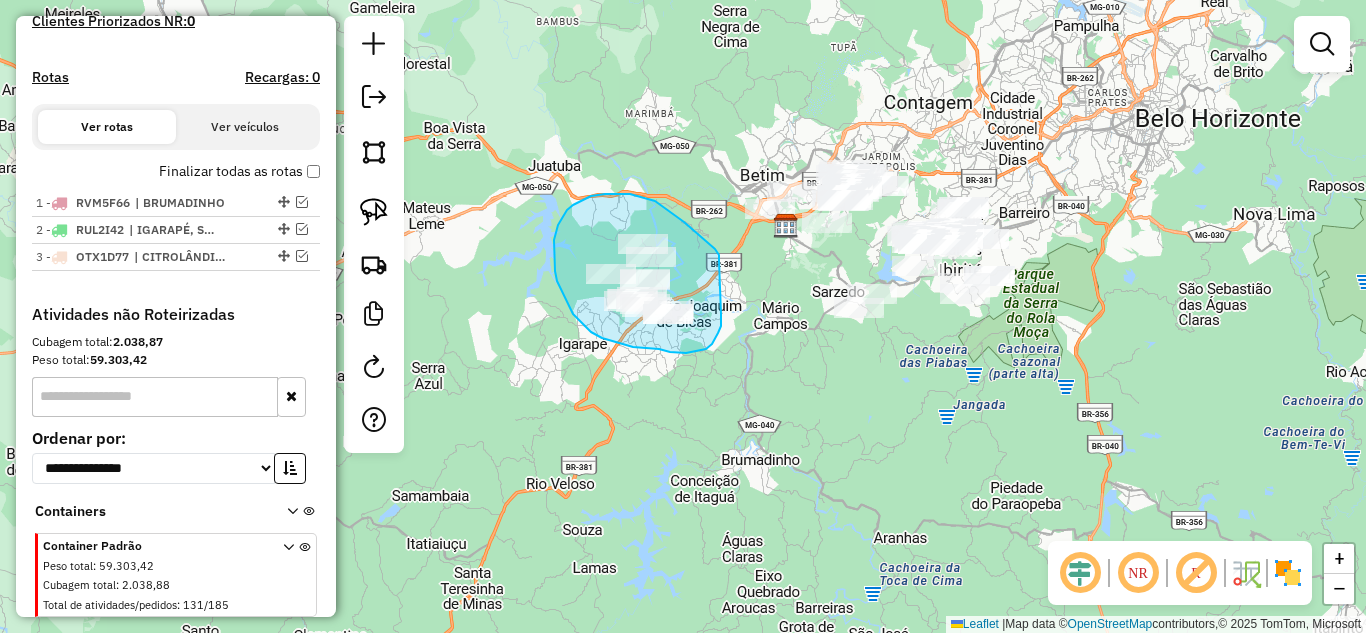 drag, startPoint x: 719, startPoint y: 261, endPoint x: 721, endPoint y: 314, distance: 53.037724 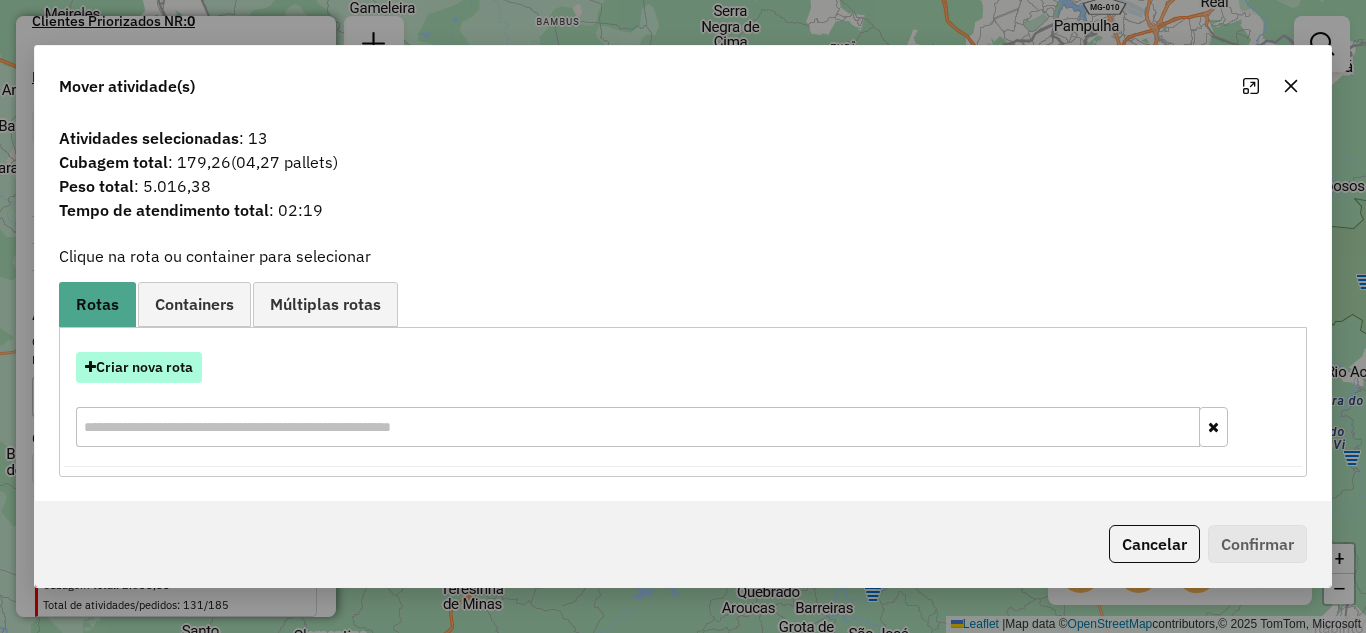 click on "Criar nova rota" at bounding box center (139, 367) 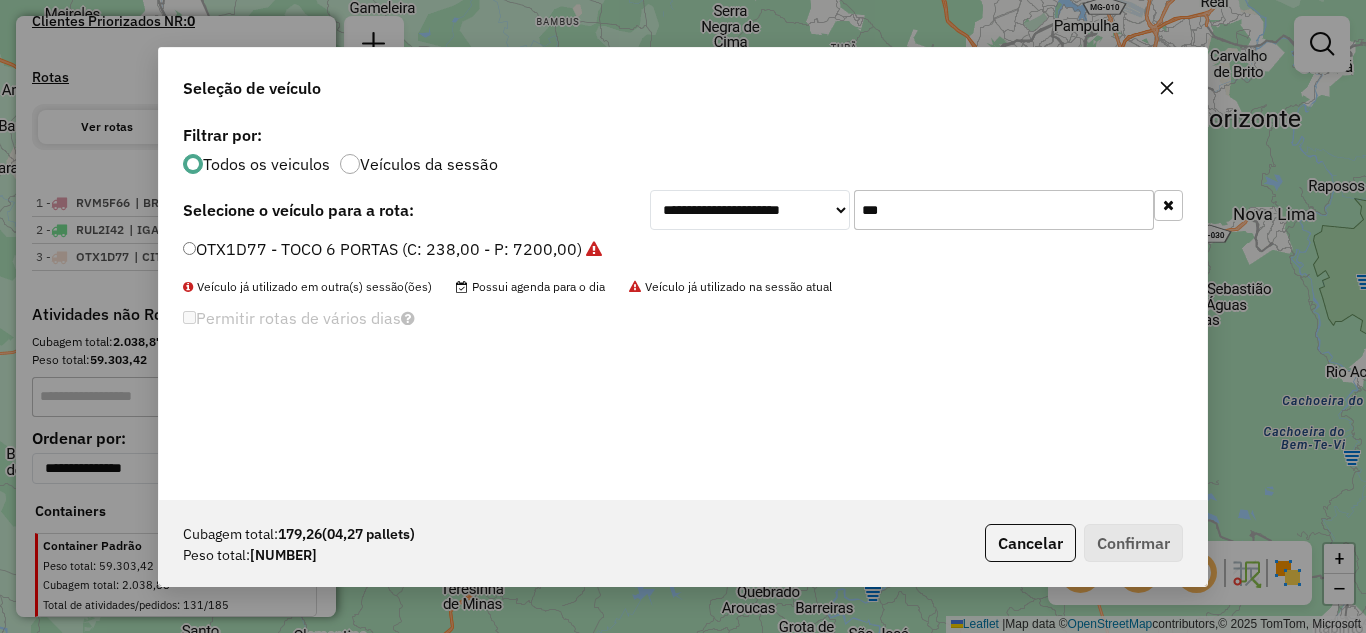 scroll, scrollTop: 11, scrollLeft: 6, axis: both 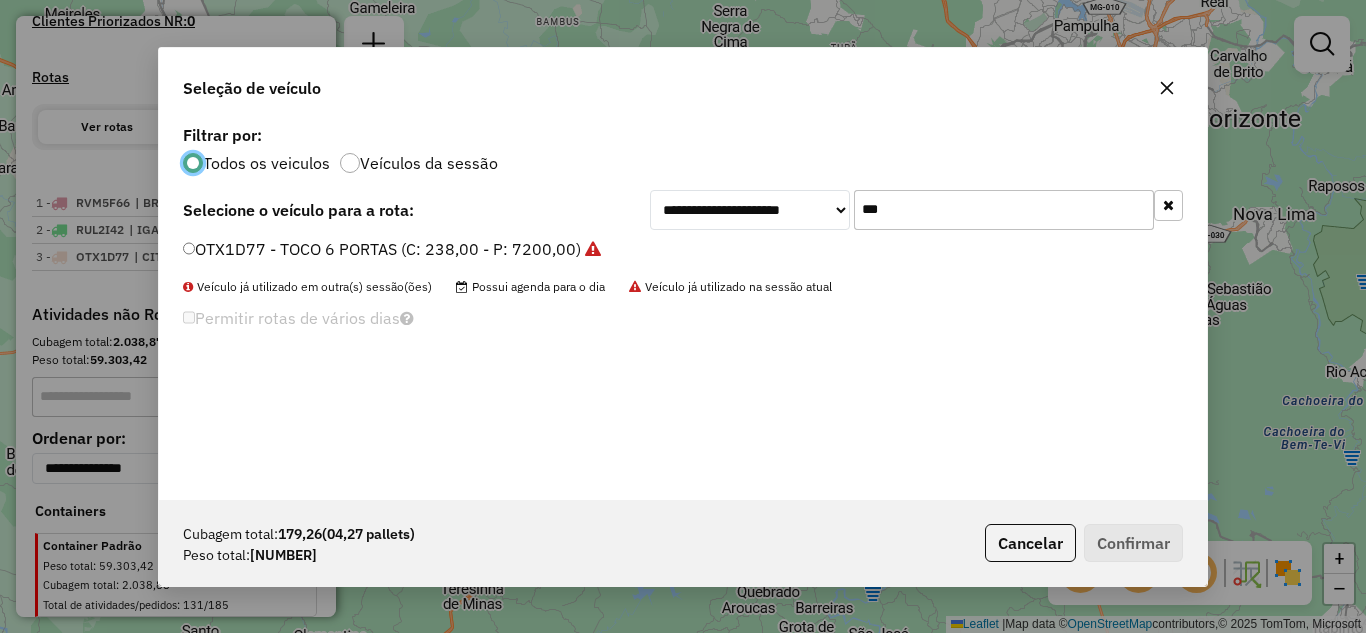 click on "***" 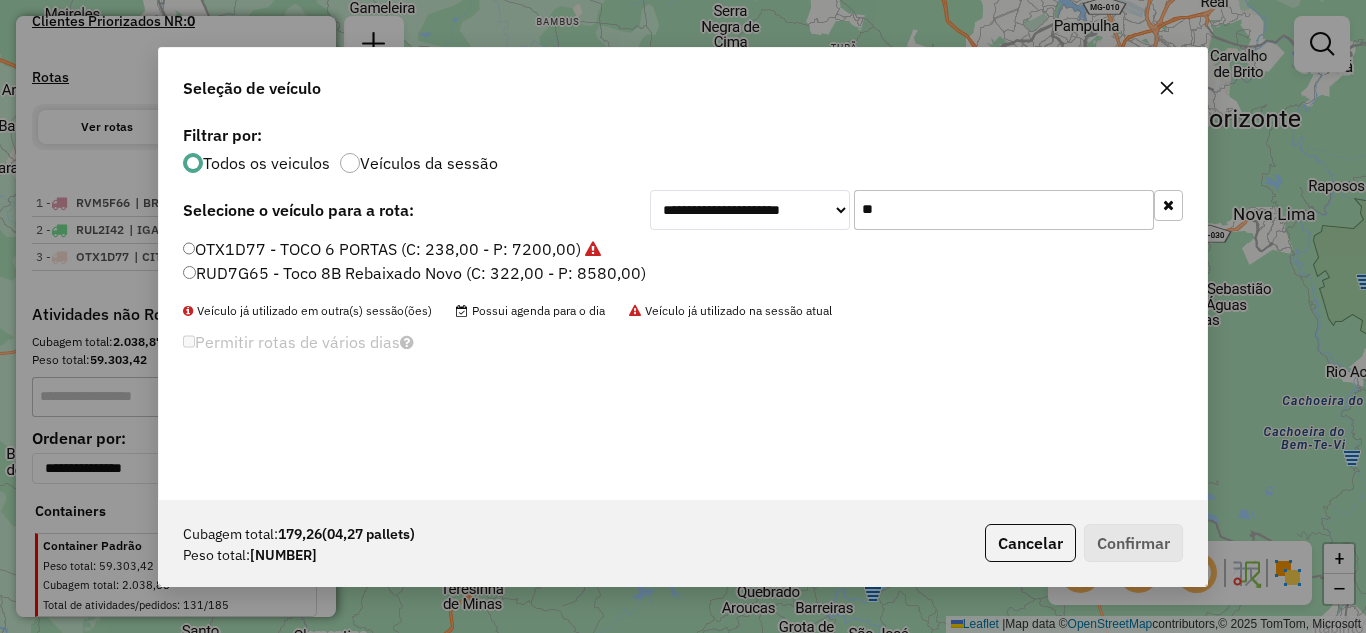 type on "*" 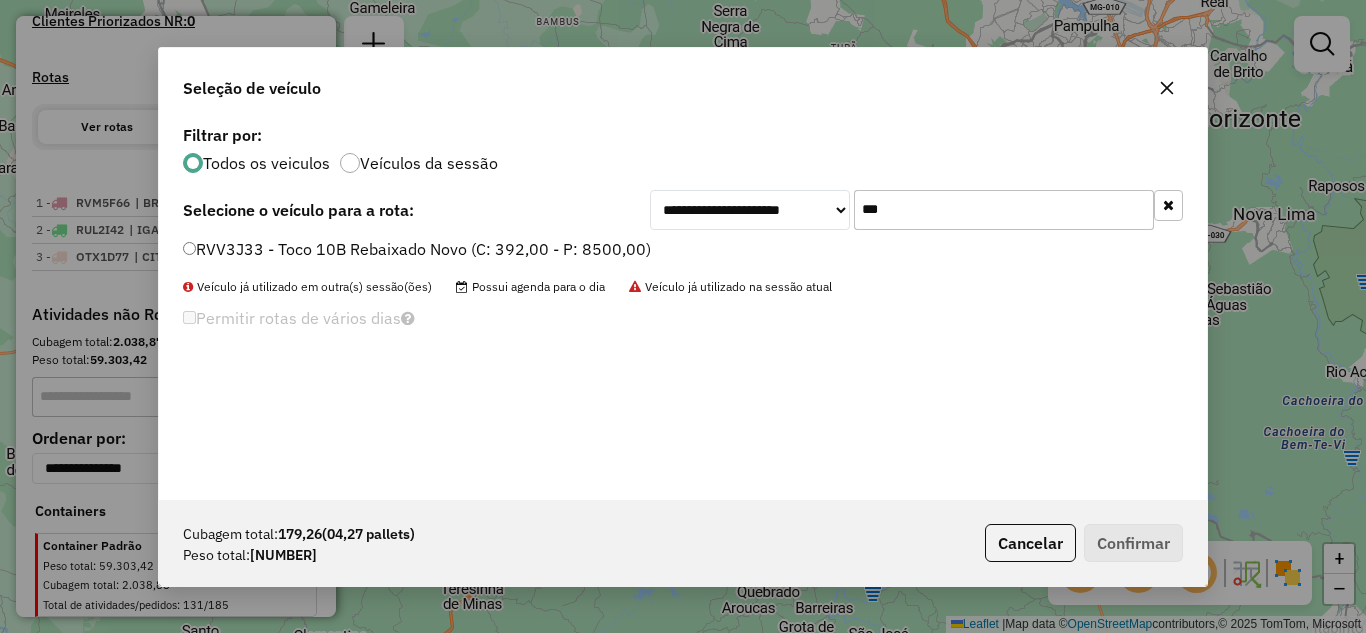 type on "***" 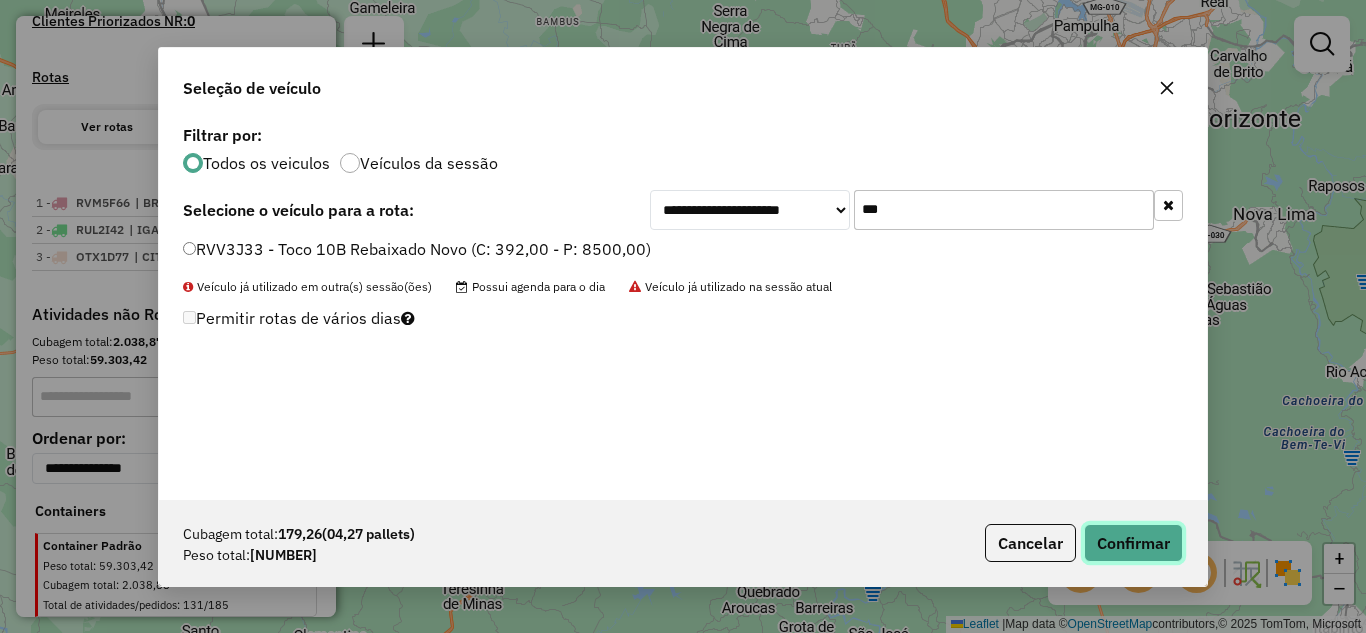 click on "Confirmar" 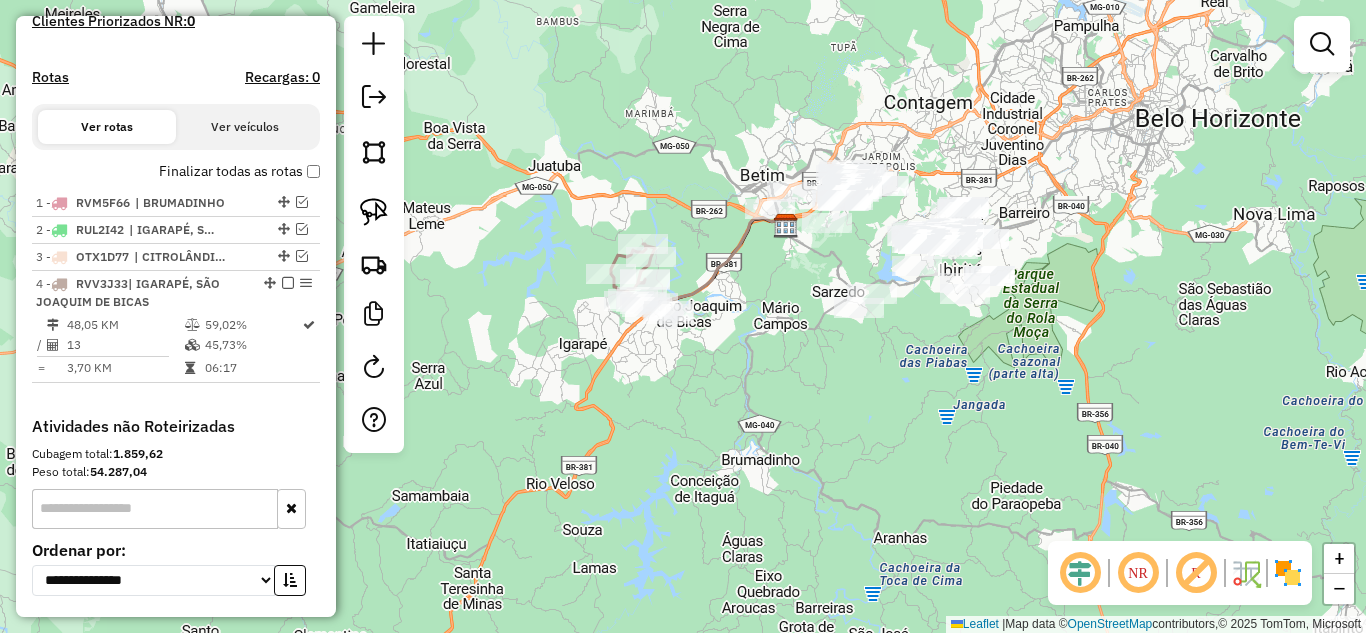 select on "**********" 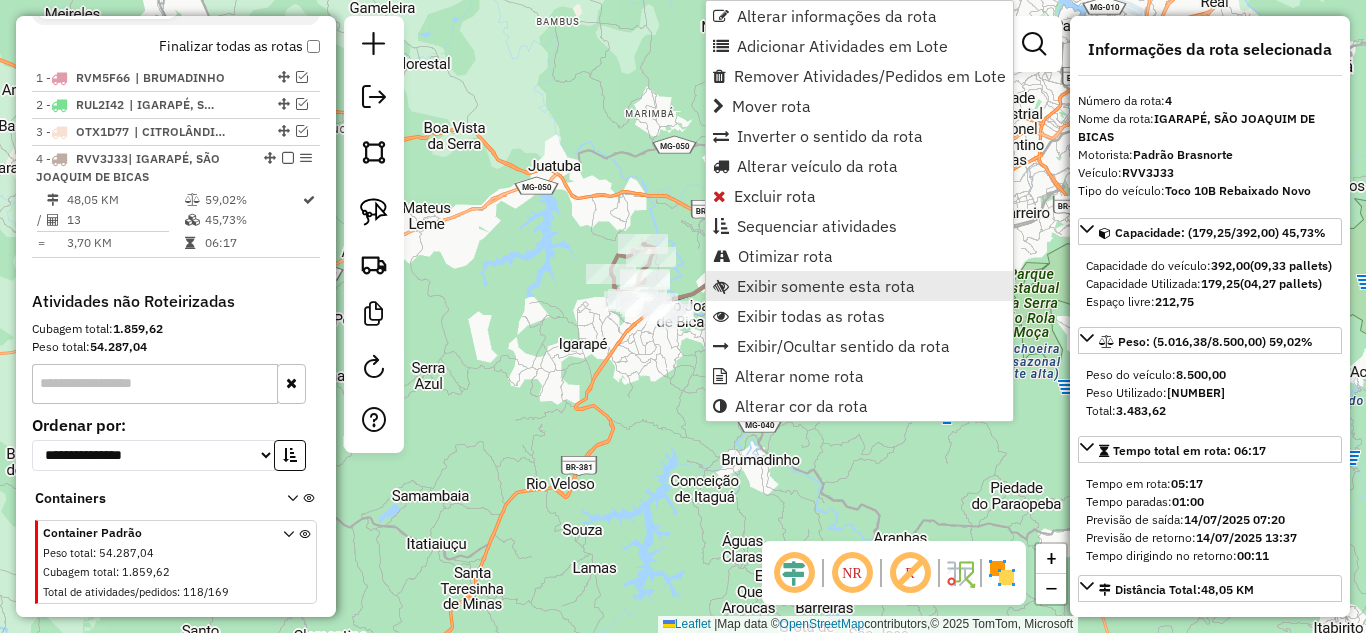 scroll, scrollTop: 760, scrollLeft: 0, axis: vertical 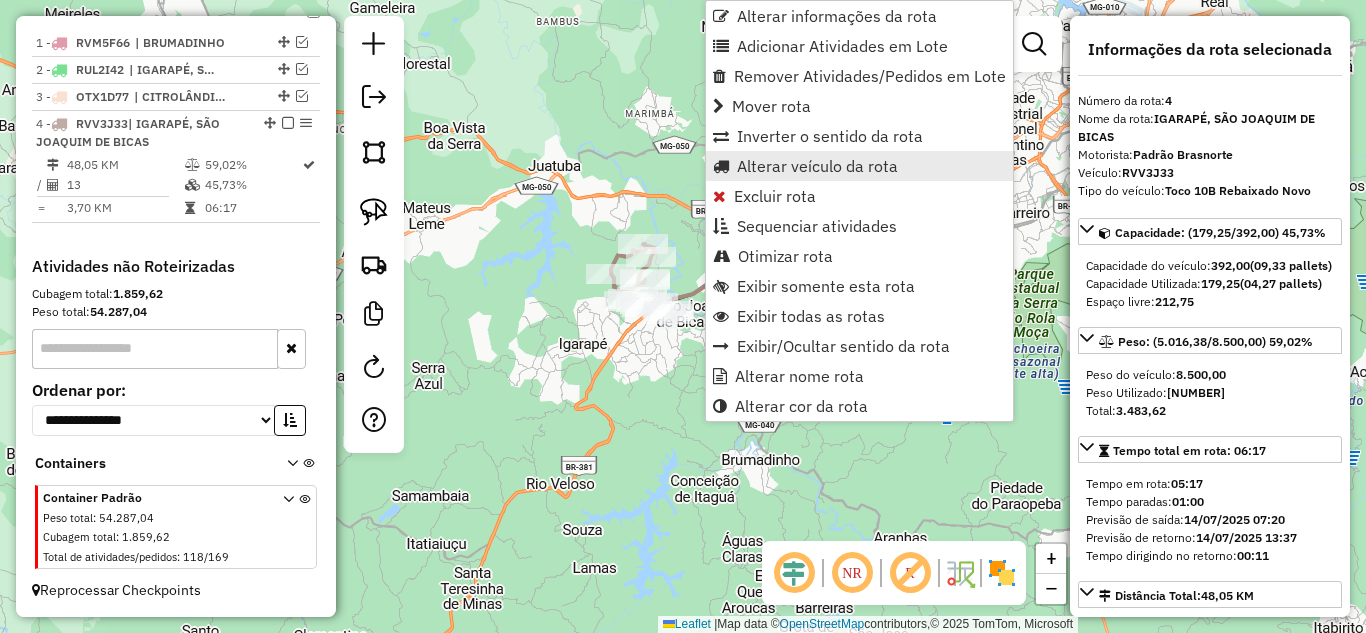 click on "Alterar veículo da rota" at bounding box center (817, 166) 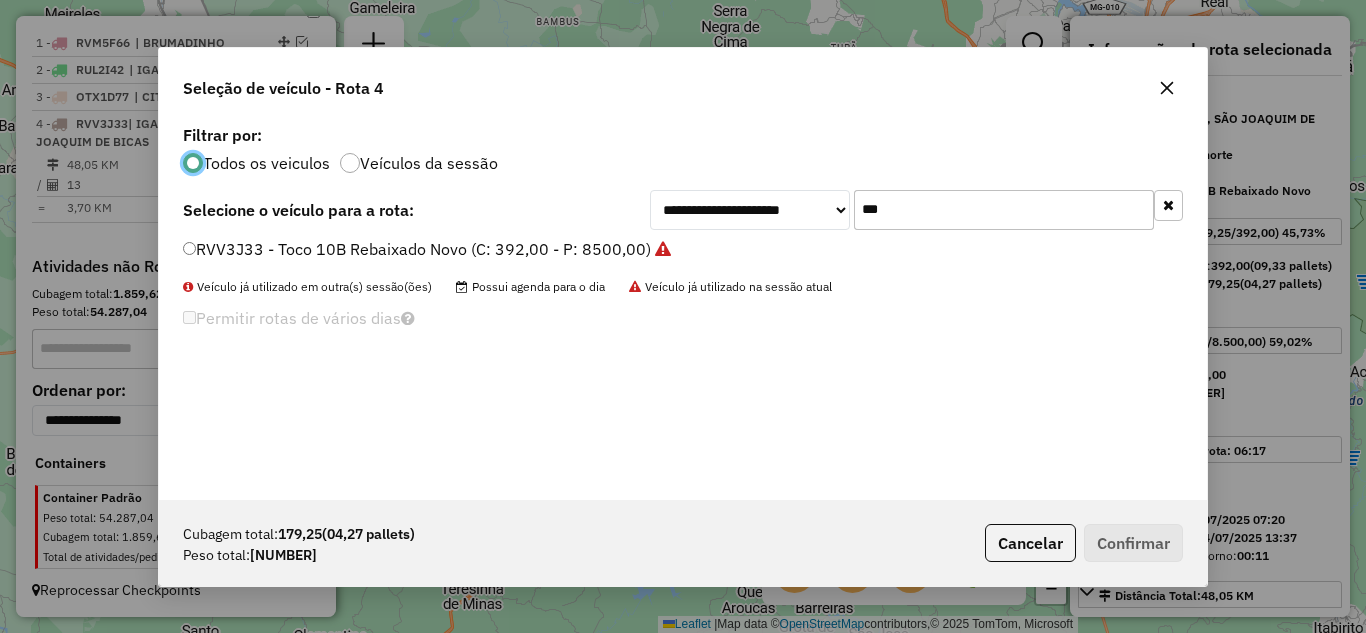 scroll, scrollTop: 11, scrollLeft: 6, axis: both 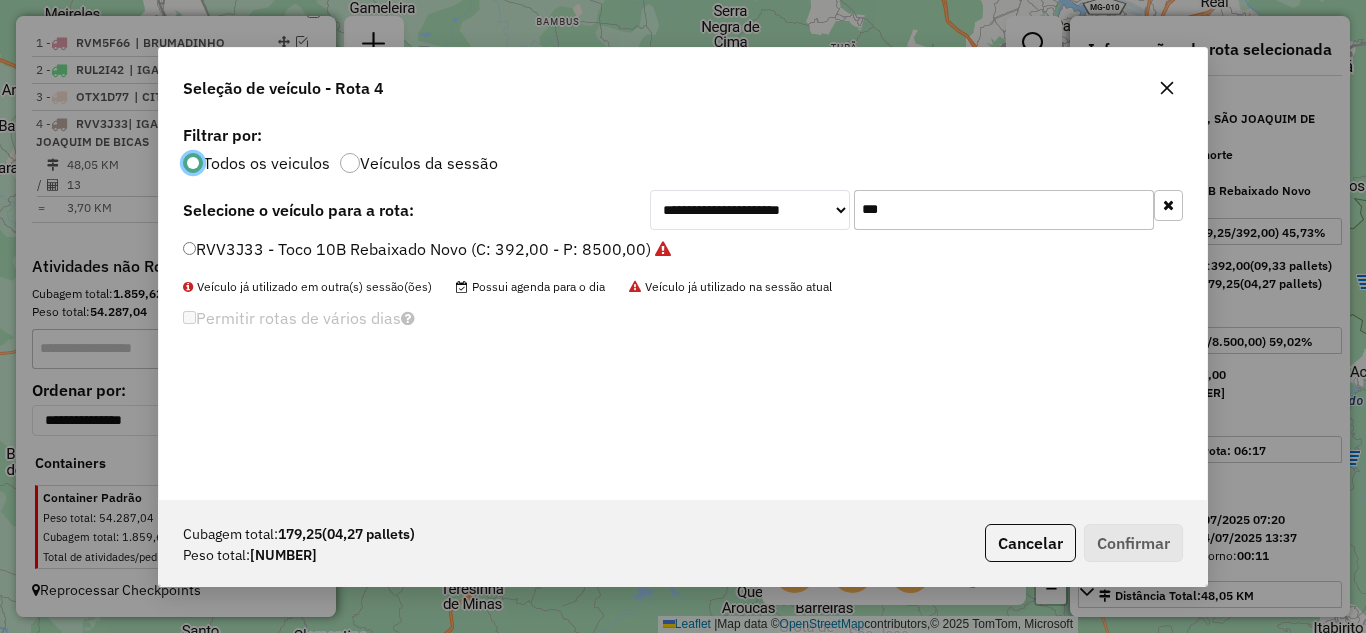 click on "***" 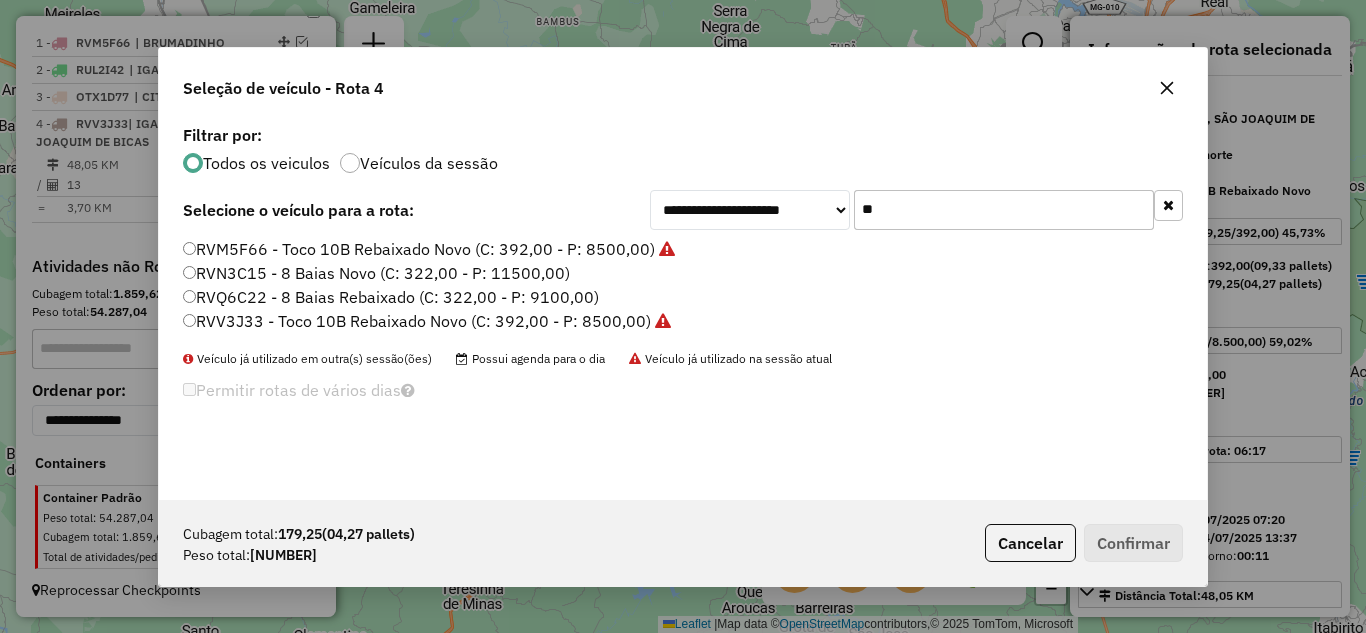 type on "*" 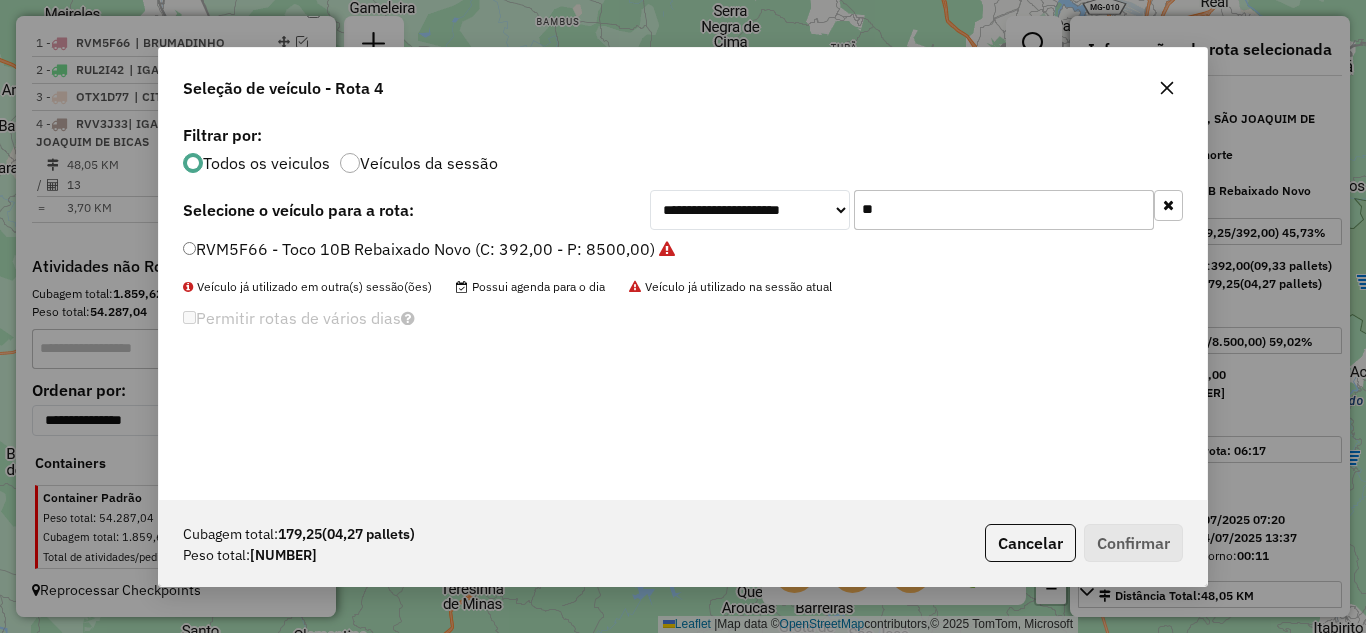 type on "*" 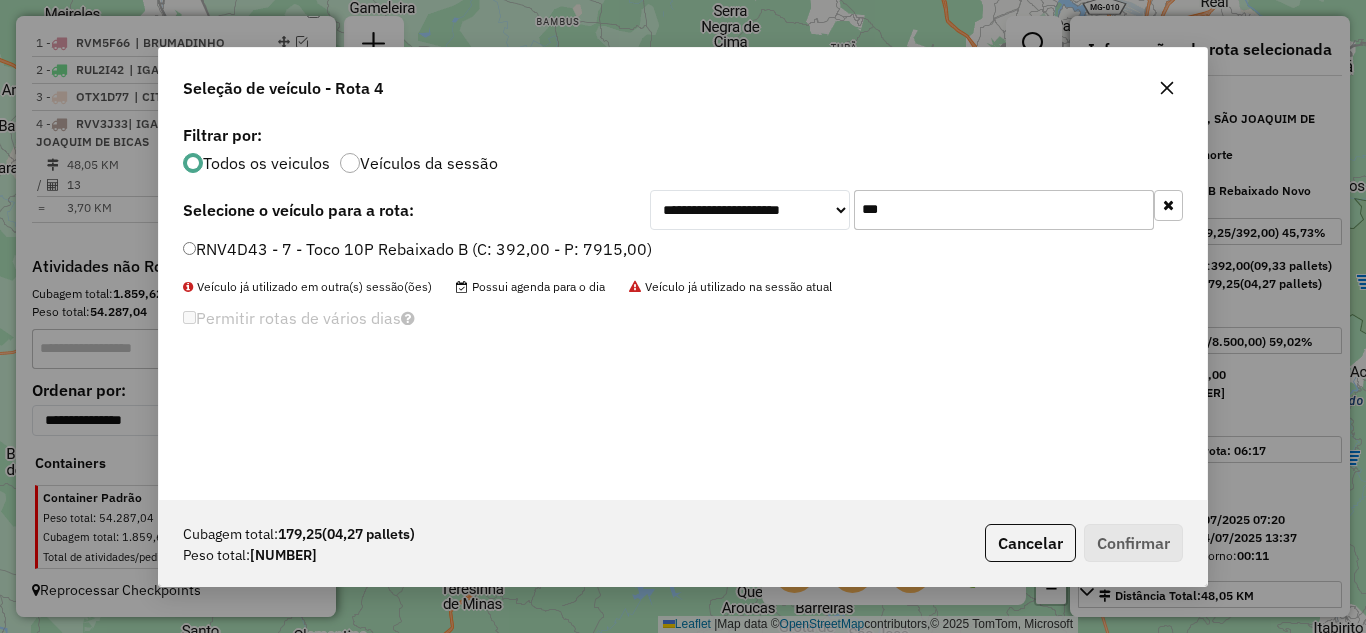 type on "***" 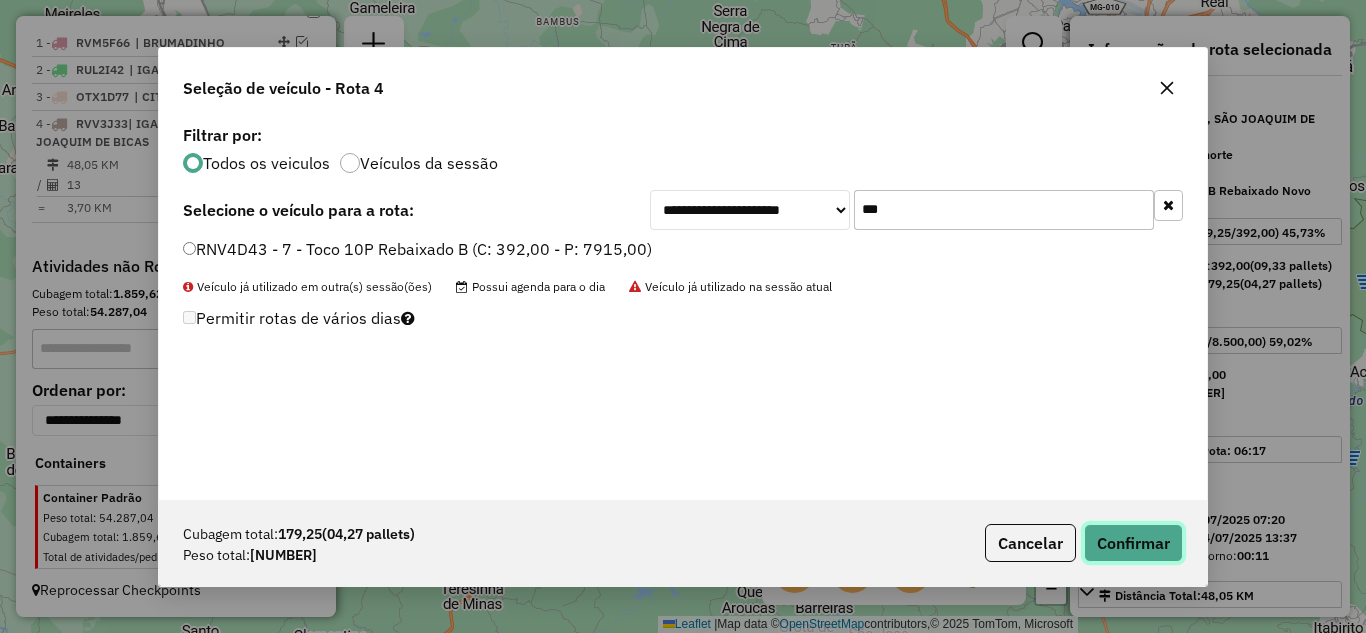 click on "Confirmar" 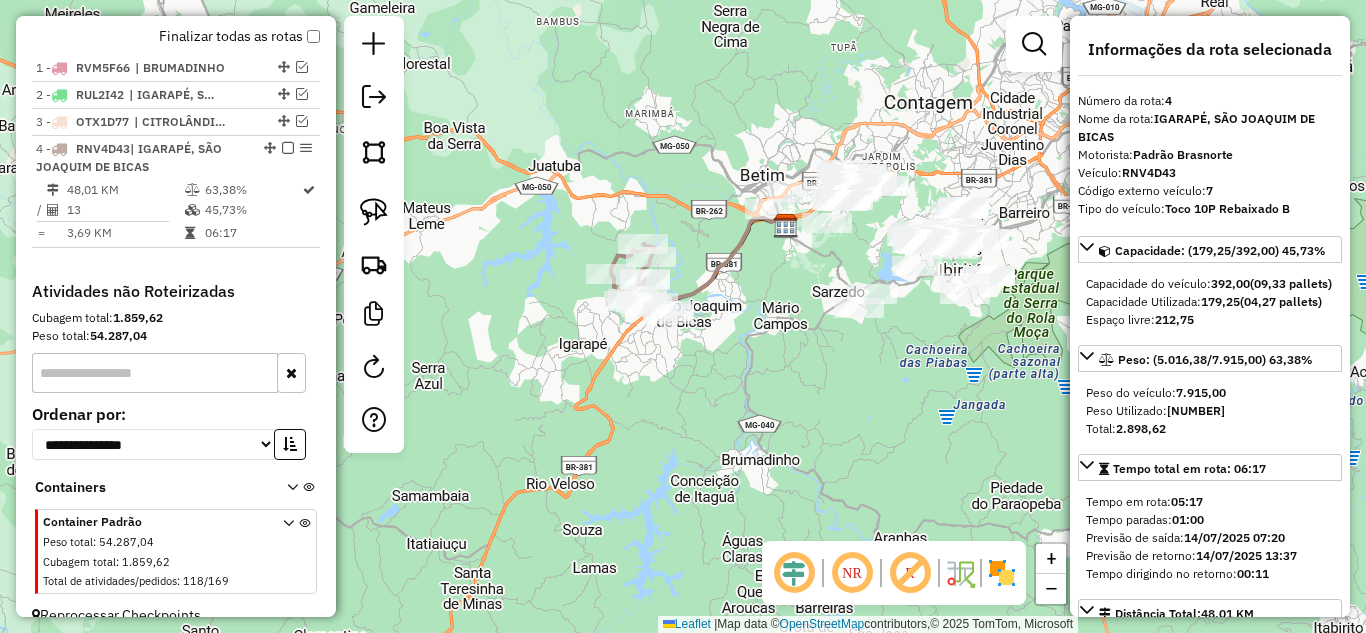 scroll, scrollTop: 785, scrollLeft: 0, axis: vertical 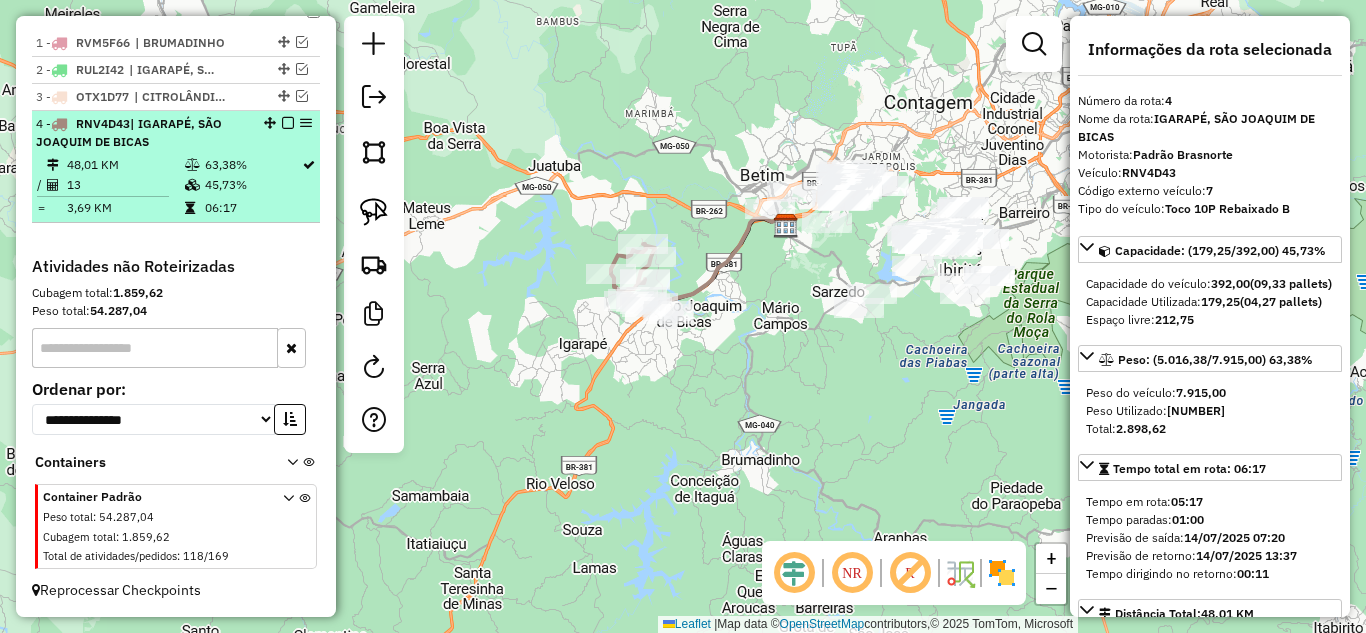 click at bounding box center (288, 123) 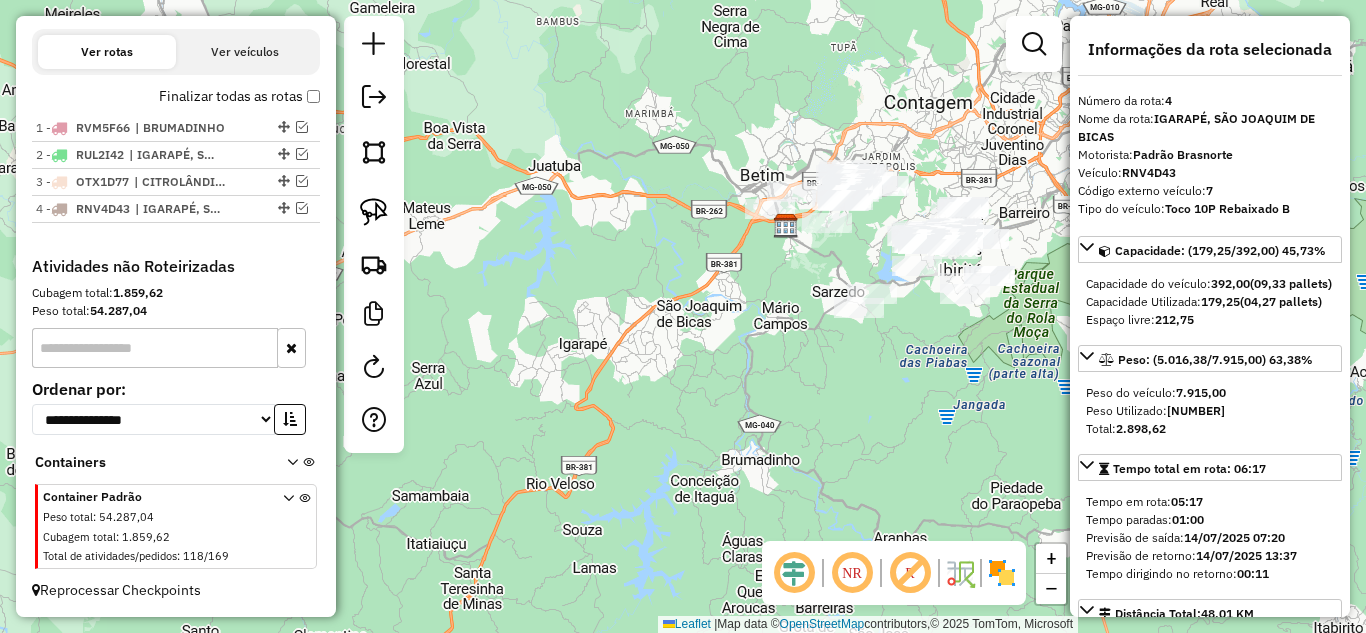 scroll, scrollTop: 700, scrollLeft: 0, axis: vertical 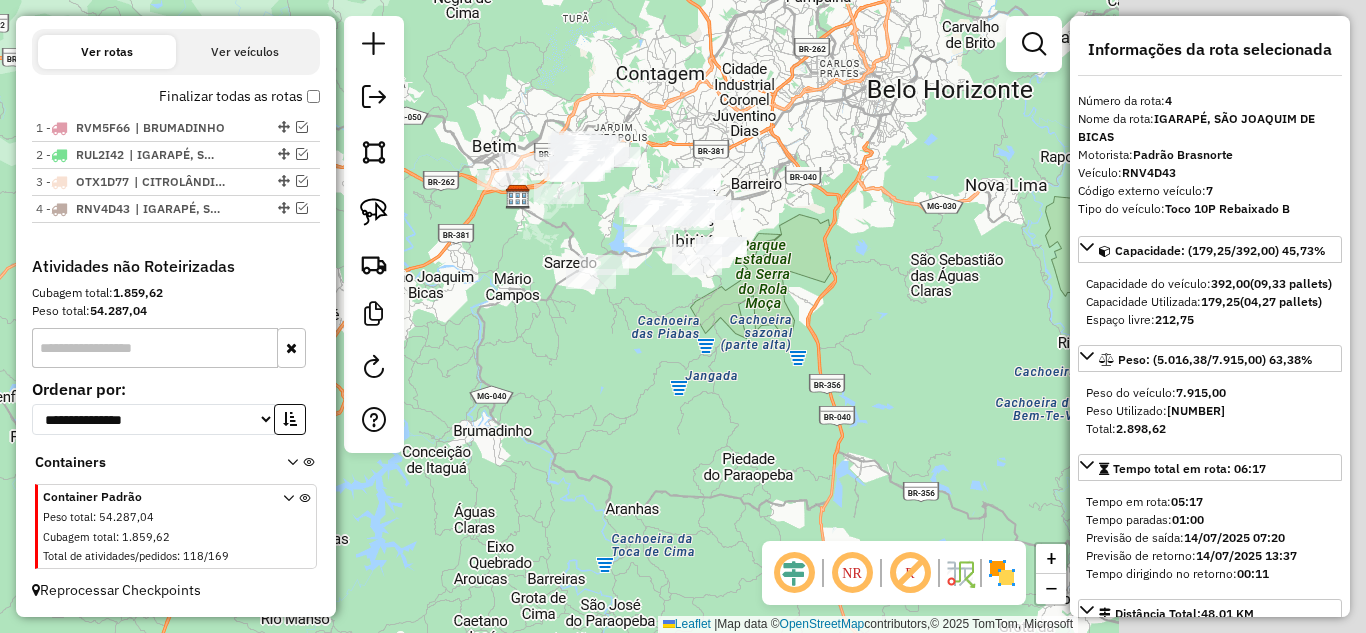 drag, startPoint x: 750, startPoint y: 297, endPoint x: 482, endPoint y: 268, distance: 269.56445 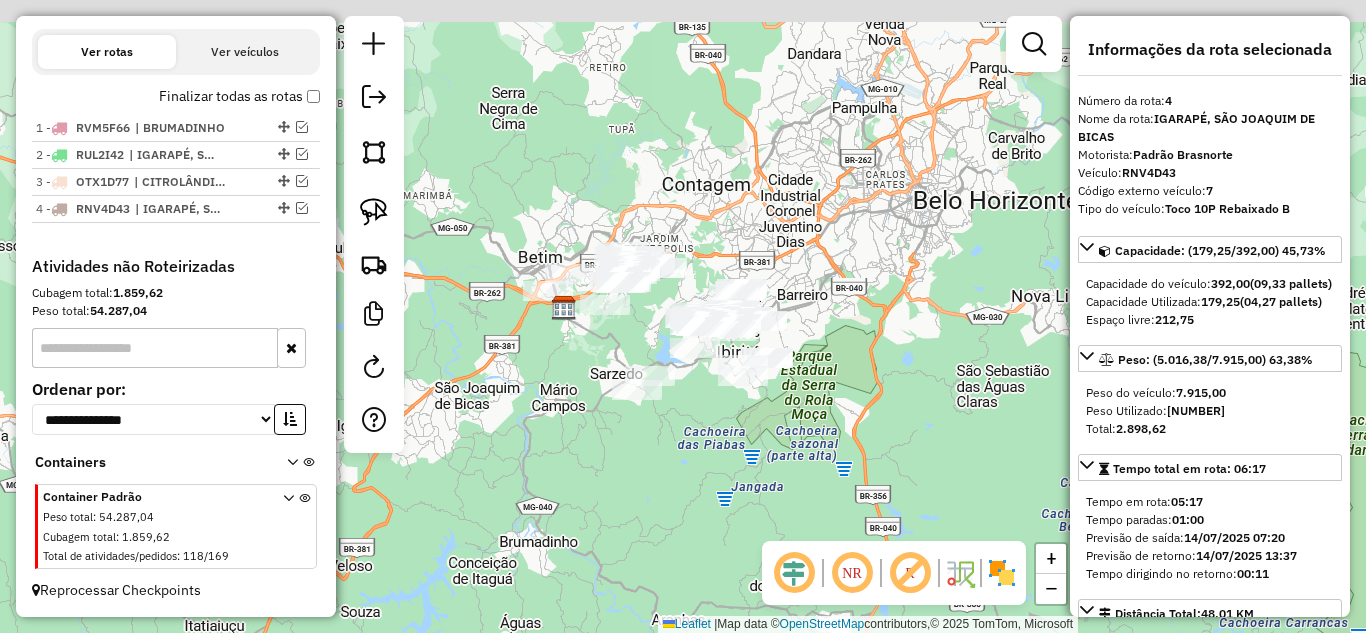 drag, startPoint x: 698, startPoint y: 415, endPoint x: 740, endPoint y: 499, distance: 93.914856 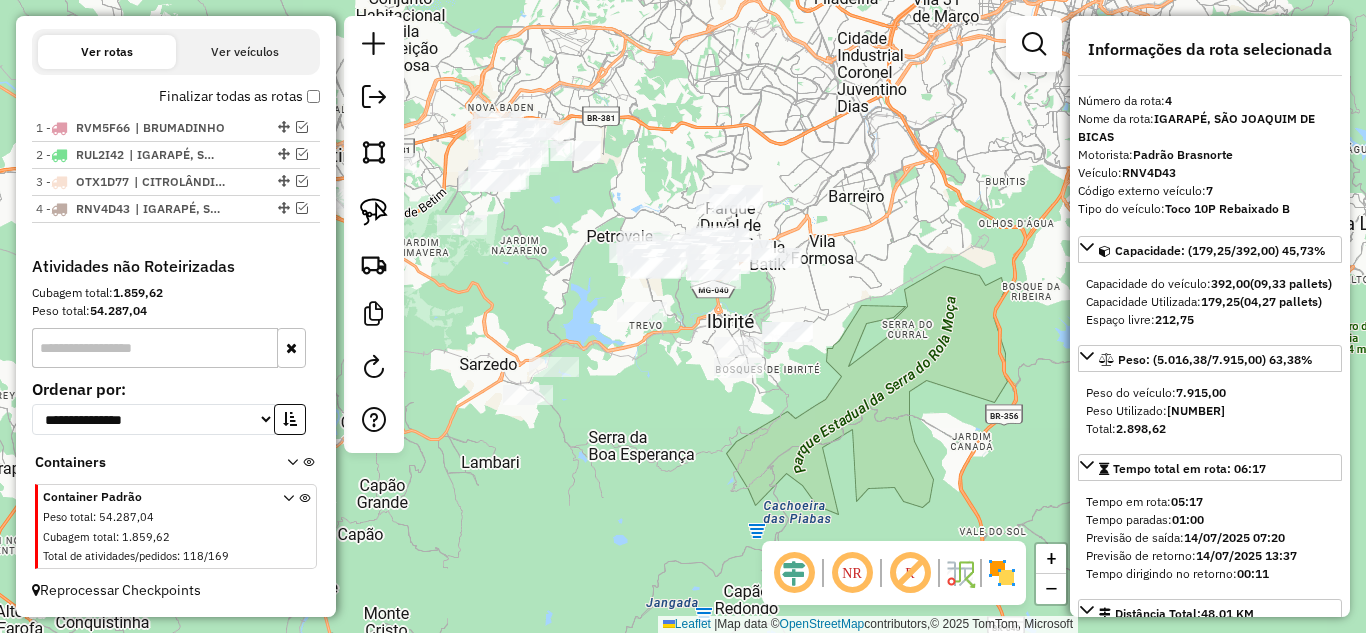 drag, startPoint x: 679, startPoint y: 415, endPoint x: 673, endPoint y: 459, distance: 44.407207 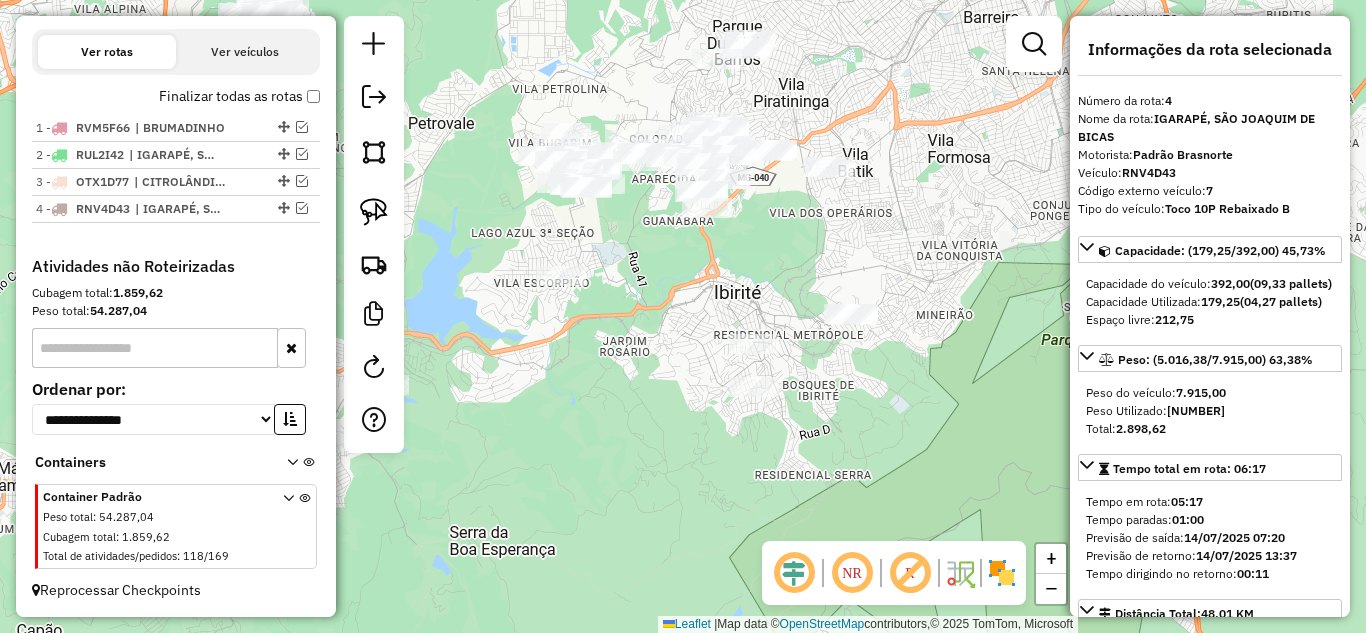 drag, startPoint x: 827, startPoint y: 465, endPoint x: 811, endPoint y: 512, distance: 49.648766 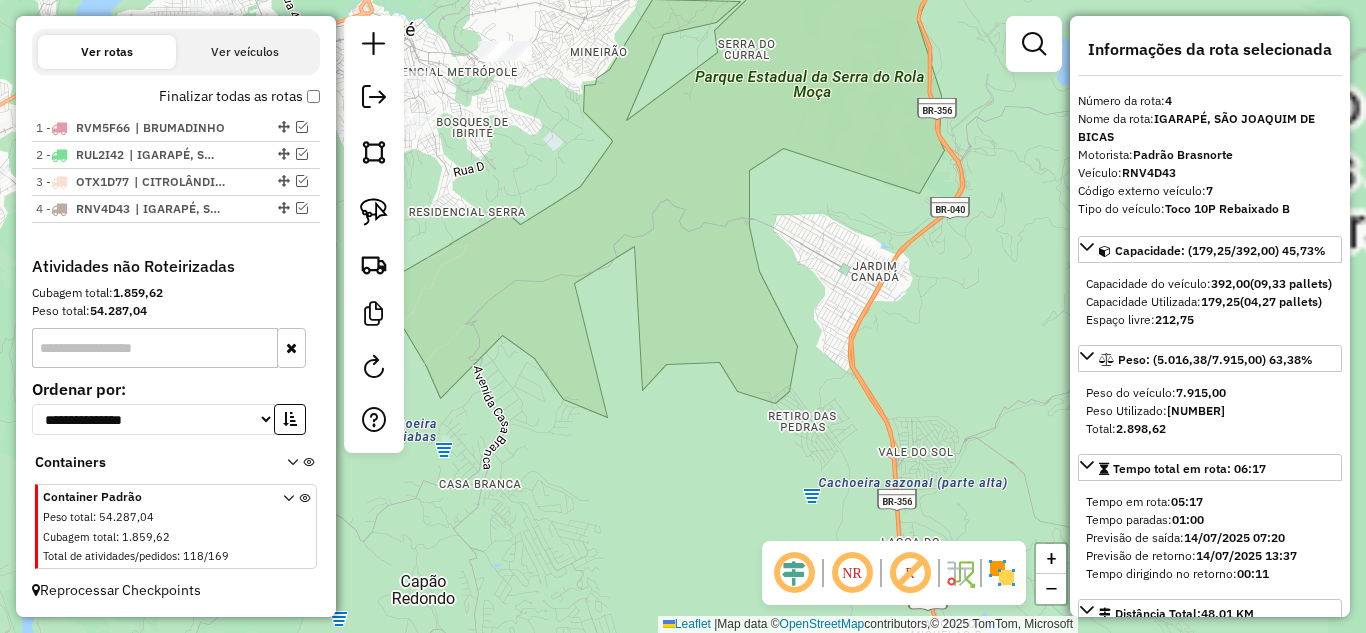 drag, startPoint x: 721, startPoint y: 486, endPoint x: 711, endPoint y: 506, distance: 22.36068 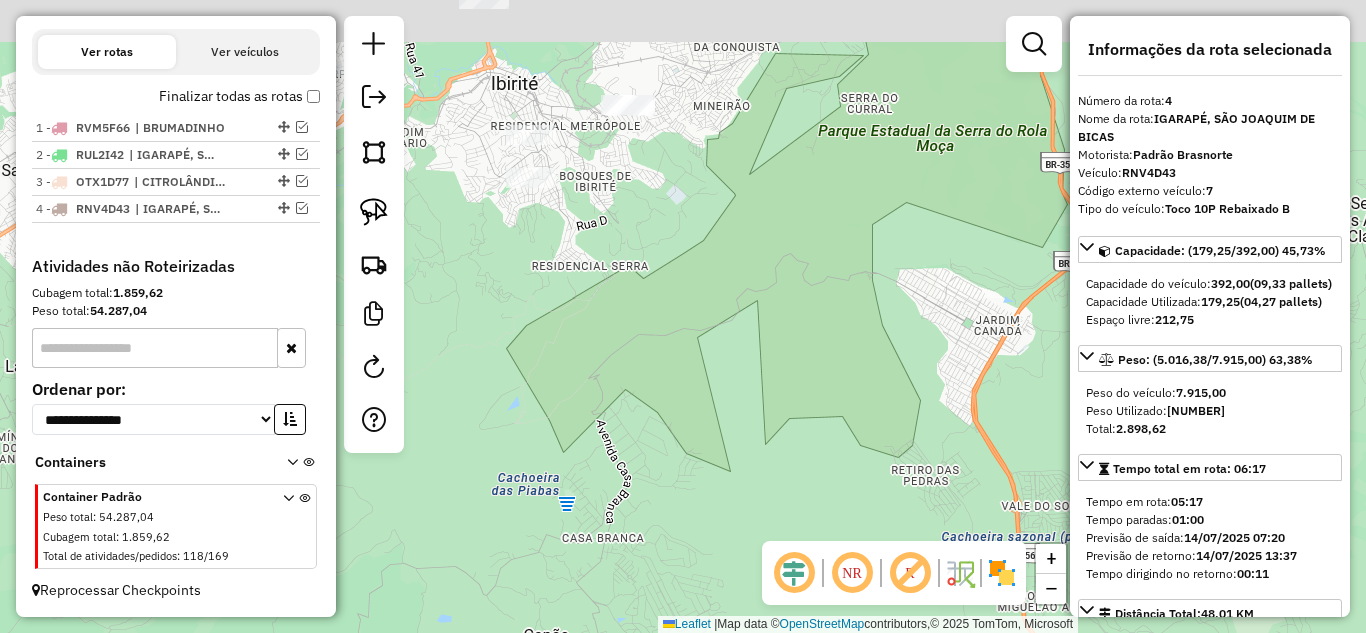 drag, startPoint x: 768, startPoint y: 306, endPoint x: 823, endPoint y: 309, distance: 55.081757 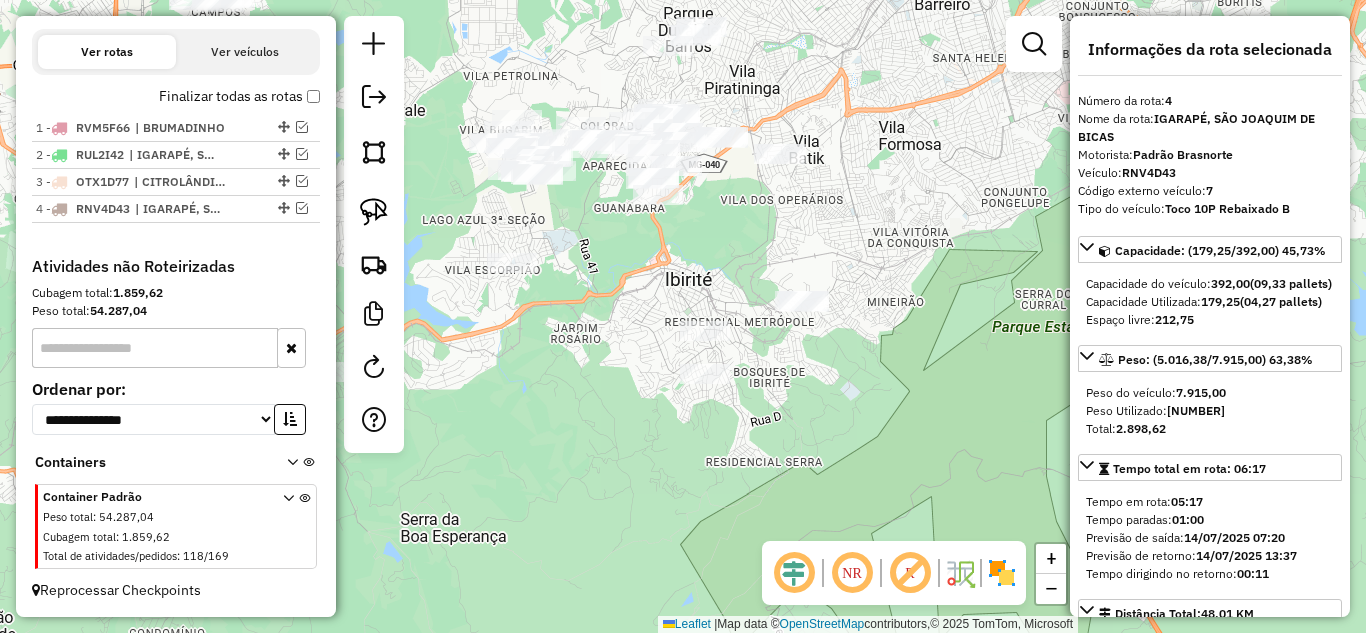 drag, startPoint x: 712, startPoint y: 225, endPoint x: 785, endPoint y: 419, distance: 207.28 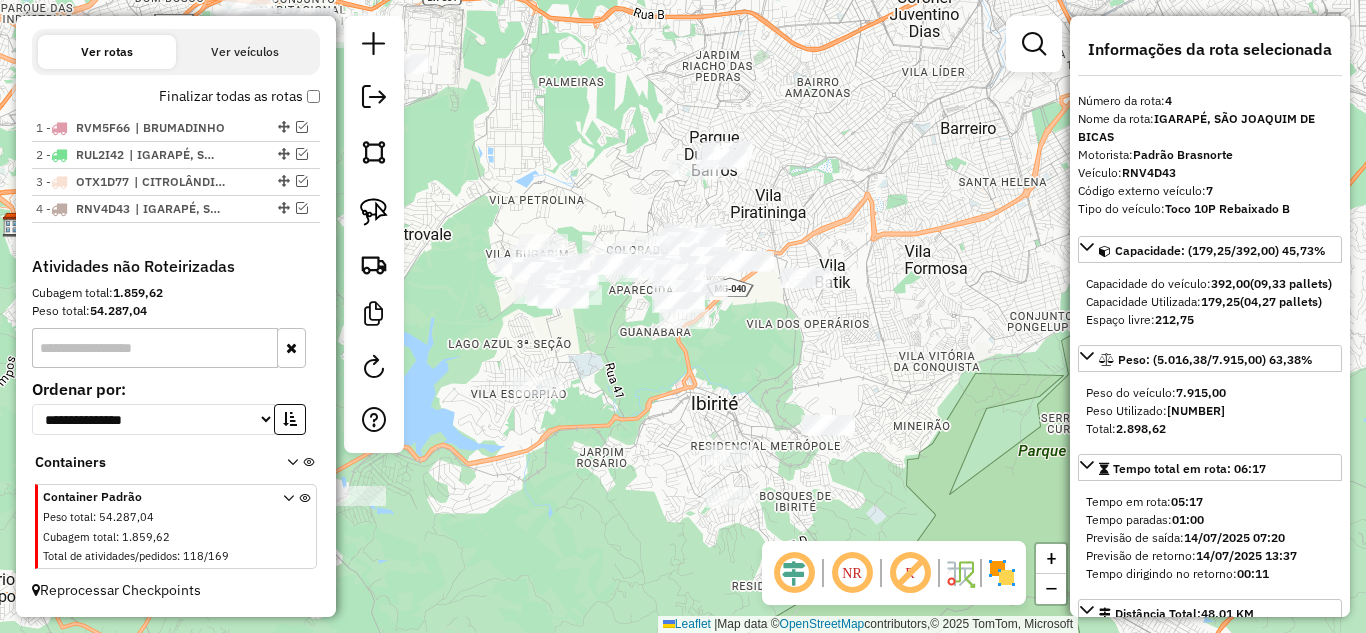 drag, startPoint x: 745, startPoint y: 257, endPoint x: 750, endPoint y: 332, distance: 75.16648 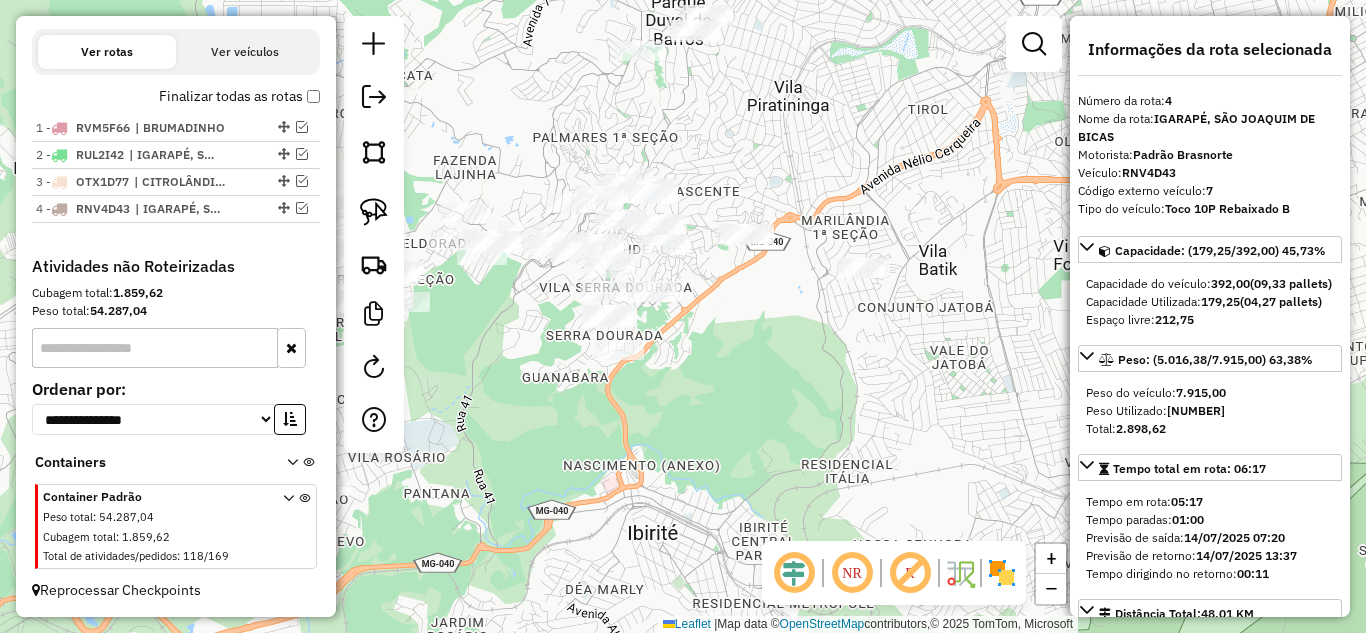 drag, startPoint x: 730, startPoint y: 331, endPoint x: 738, endPoint y: 377, distance: 46.69047 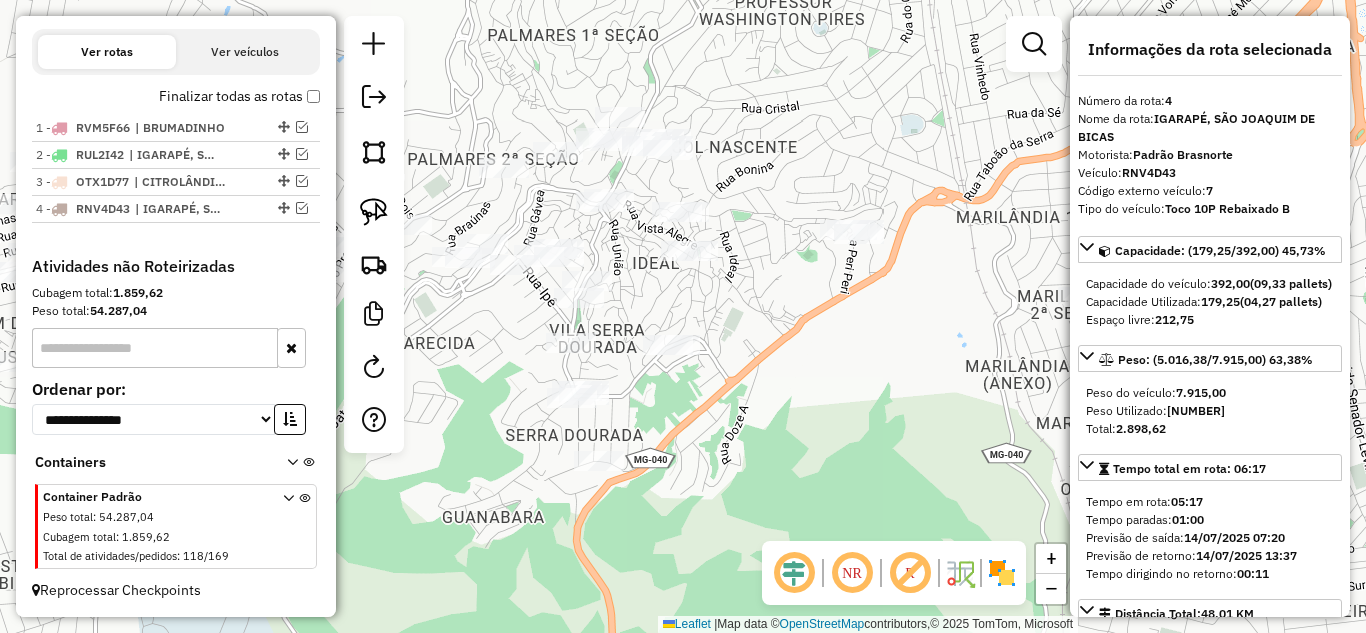 drag, startPoint x: 703, startPoint y: 330, endPoint x: 761, endPoint y: 338, distance: 58.549126 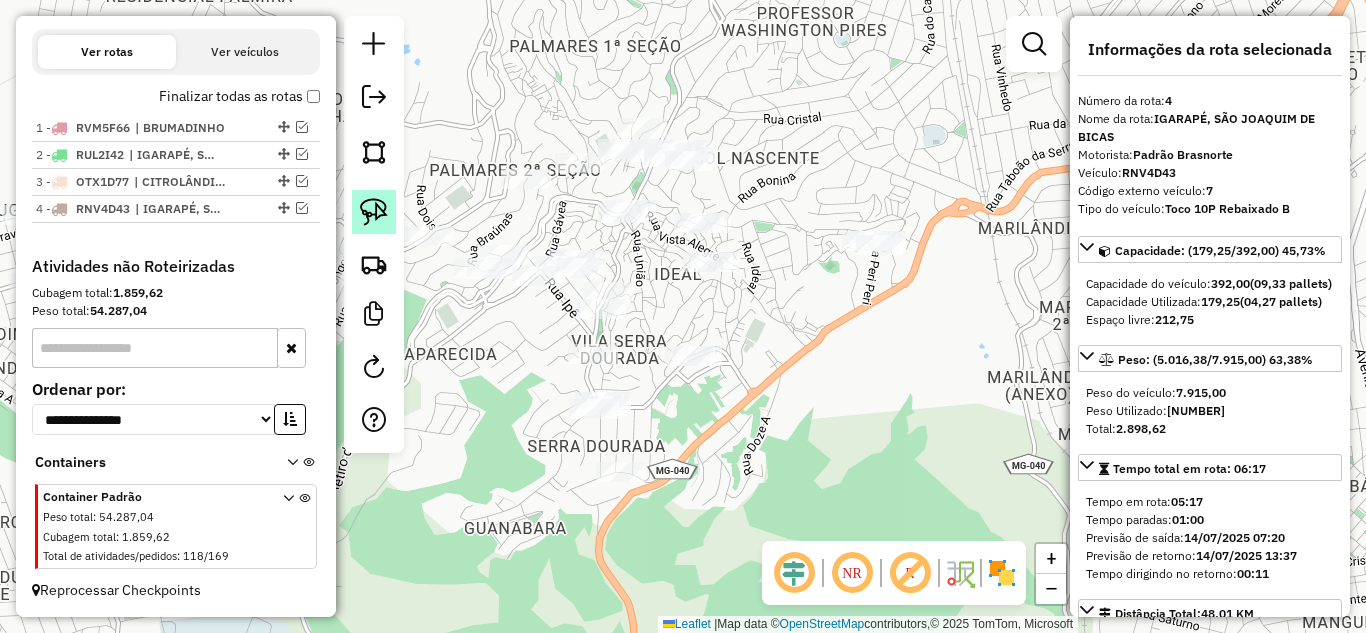 click 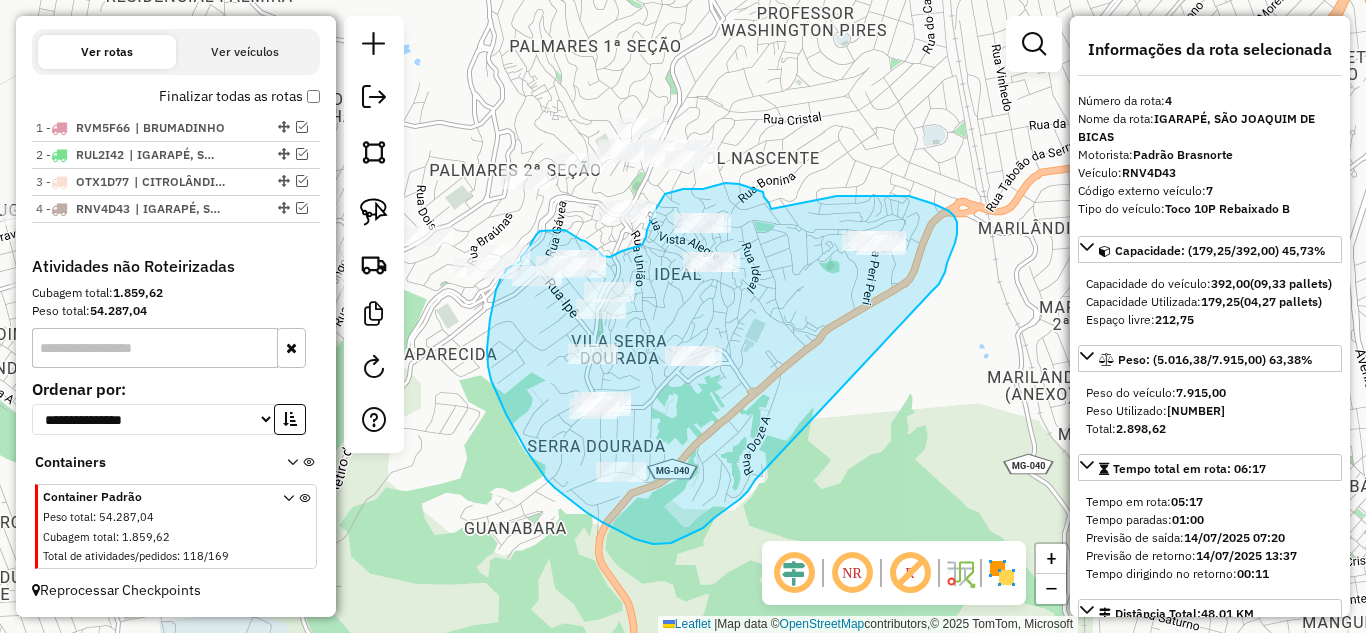 drag, startPoint x: 933, startPoint y: 290, endPoint x: 759, endPoint y: 473, distance: 252.51732 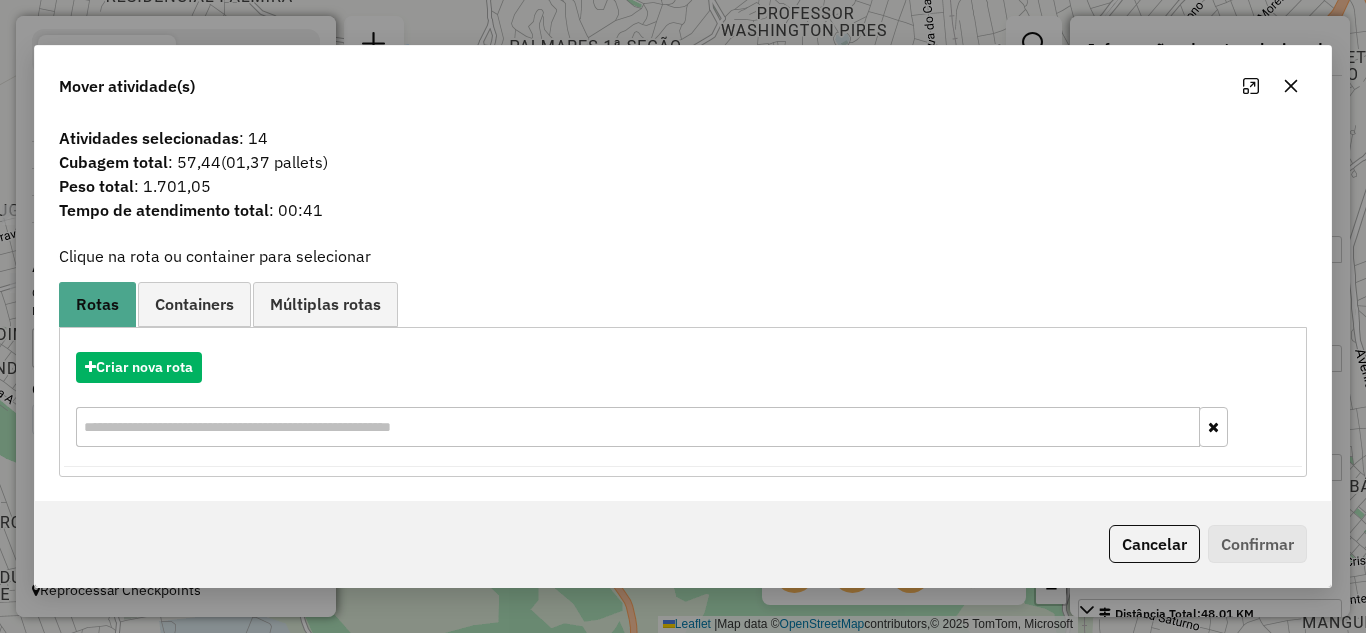 click 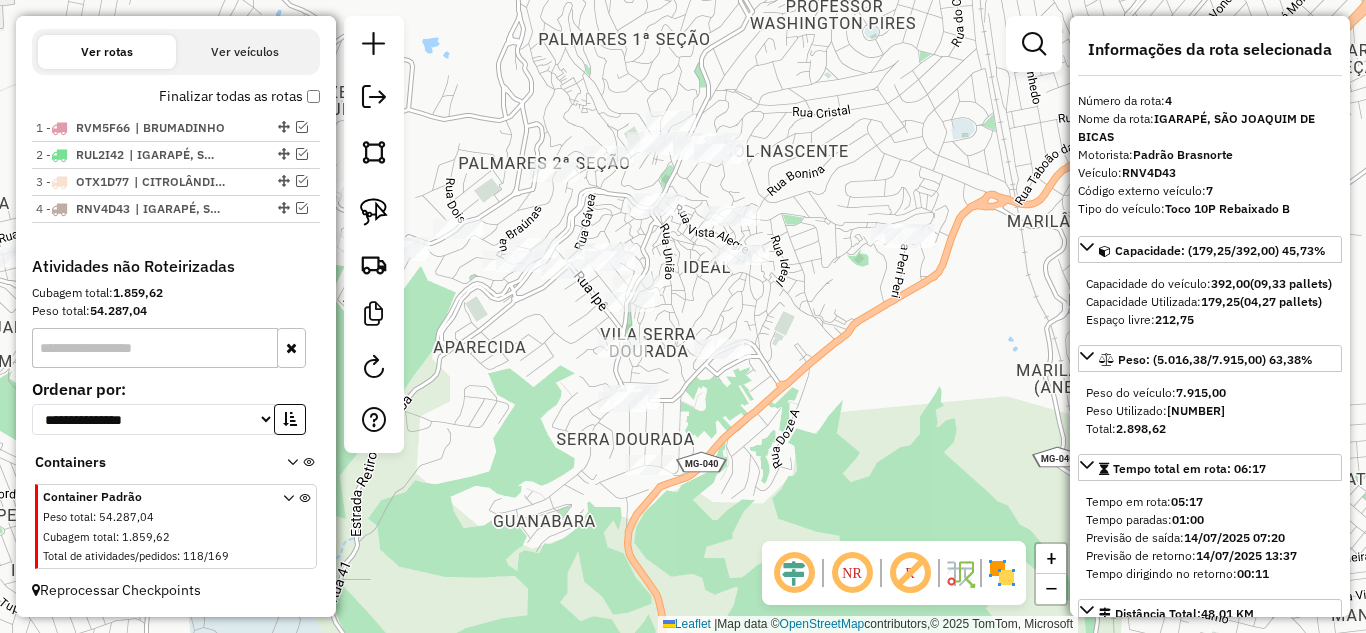 drag, startPoint x: 527, startPoint y: 377, endPoint x: 590, endPoint y: 330, distance: 78.60026 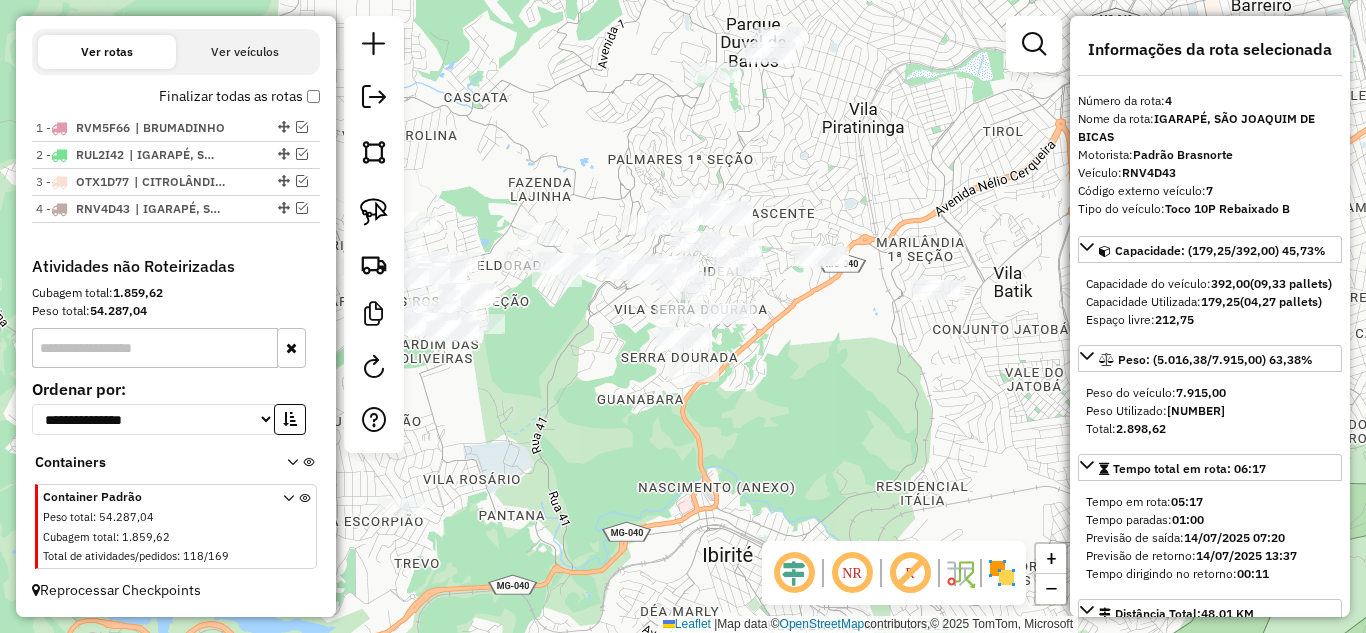 drag, startPoint x: 625, startPoint y: 351, endPoint x: 663, endPoint y: 355, distance: 38.209946 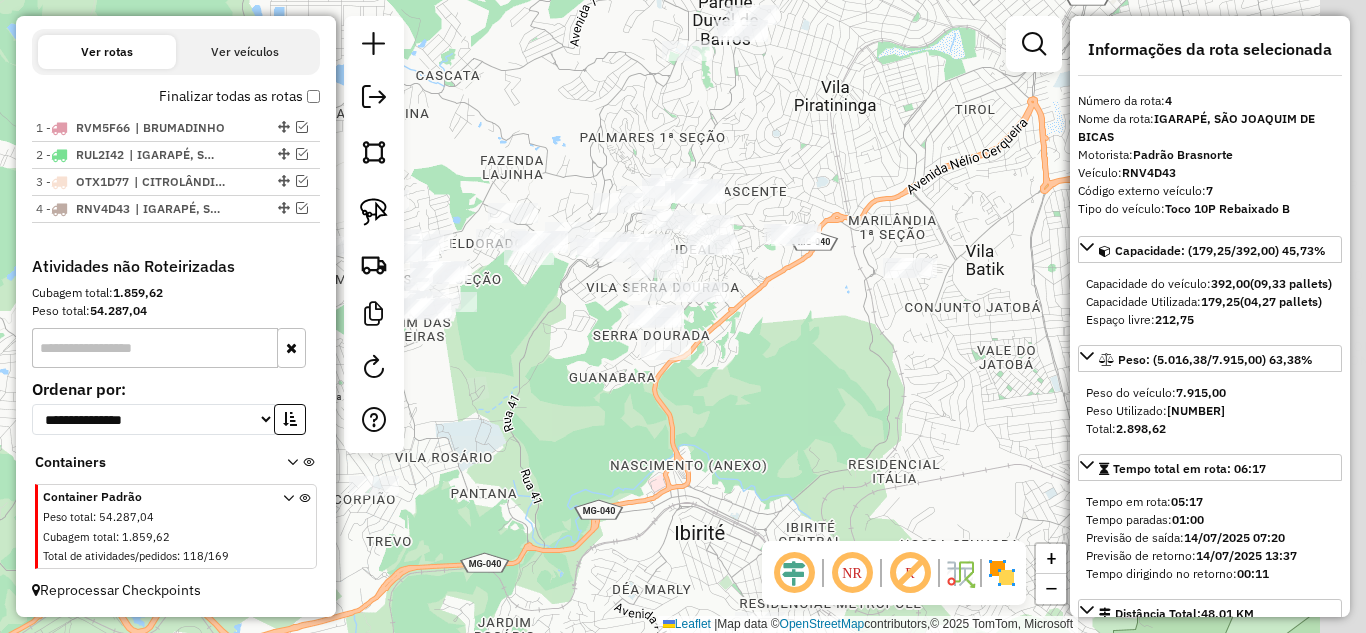 drag, startPoint x: 910, startPoint y: 366, endPoint x: 803, endPoint y: 334, distance: 111.68259 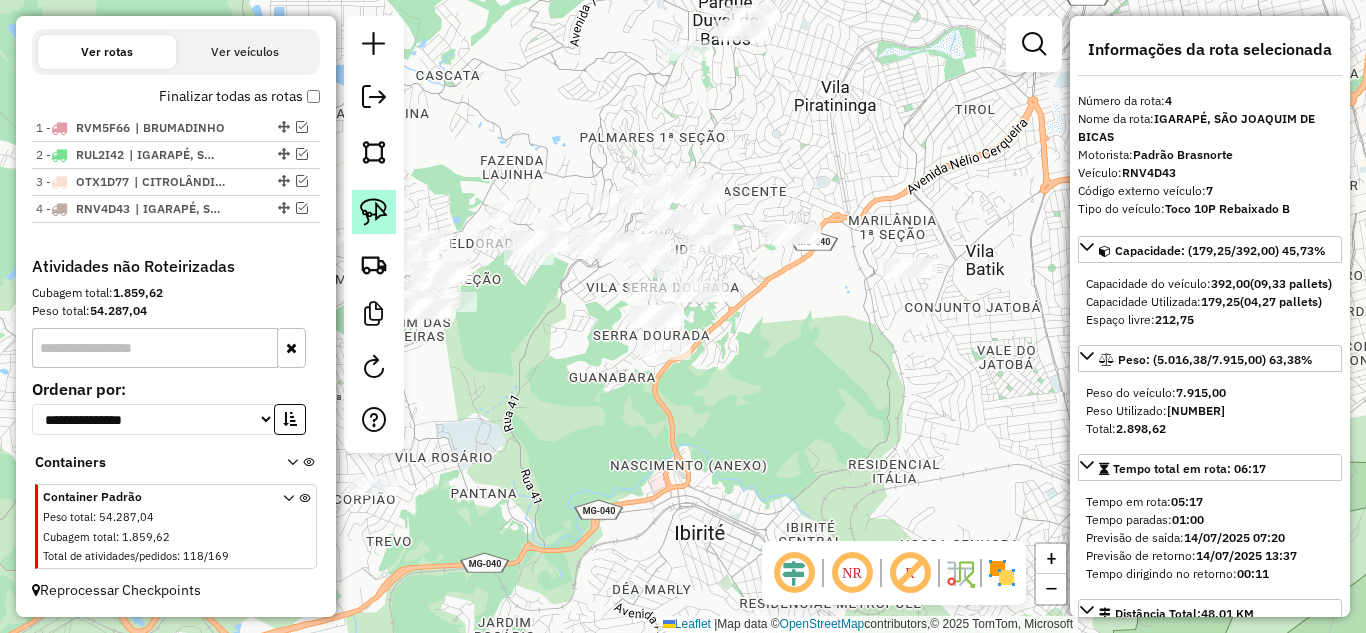 click 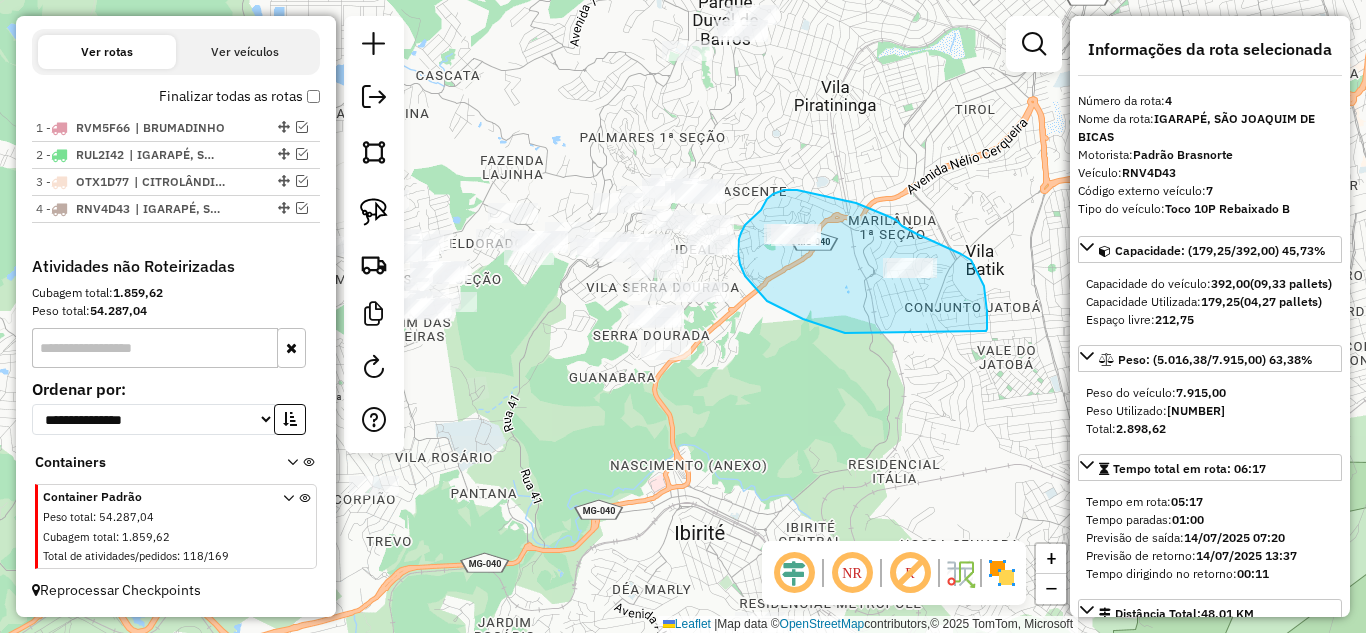 drag, startPoint x: 984, startPoint y: 331, endPoint x: 861, endPoint y: 336, distance: 123.101585 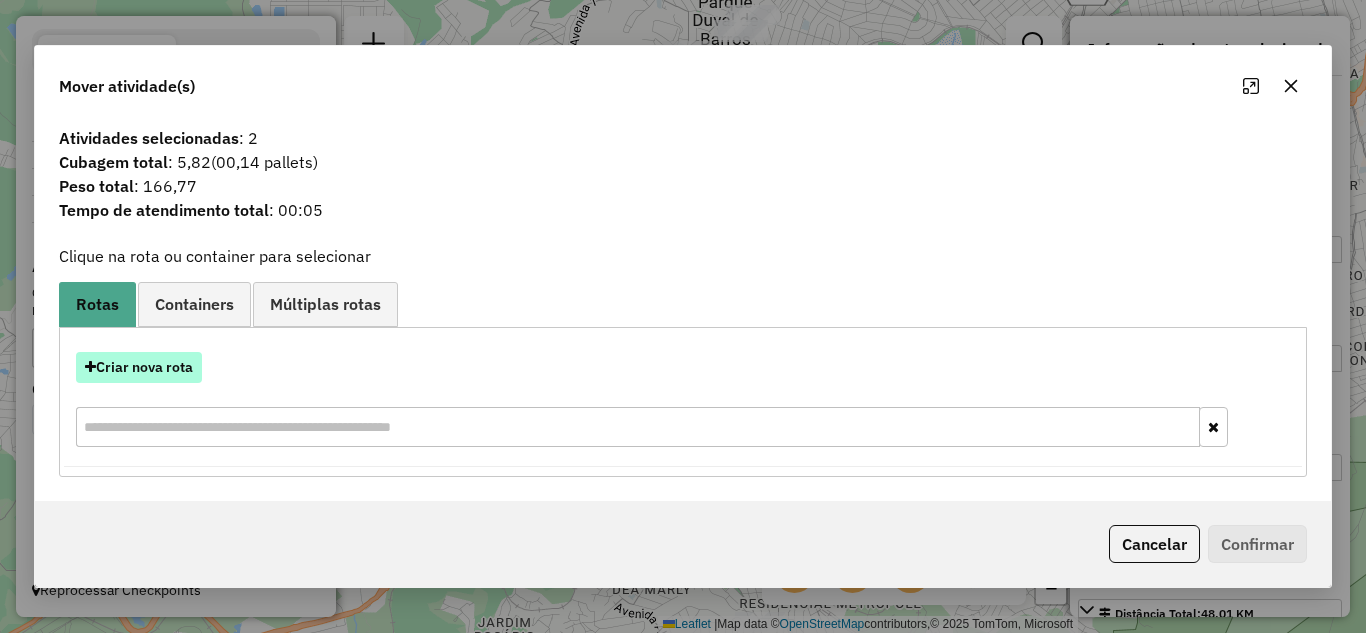 click on "Criar nova rota" at bounding box center (139, 367) 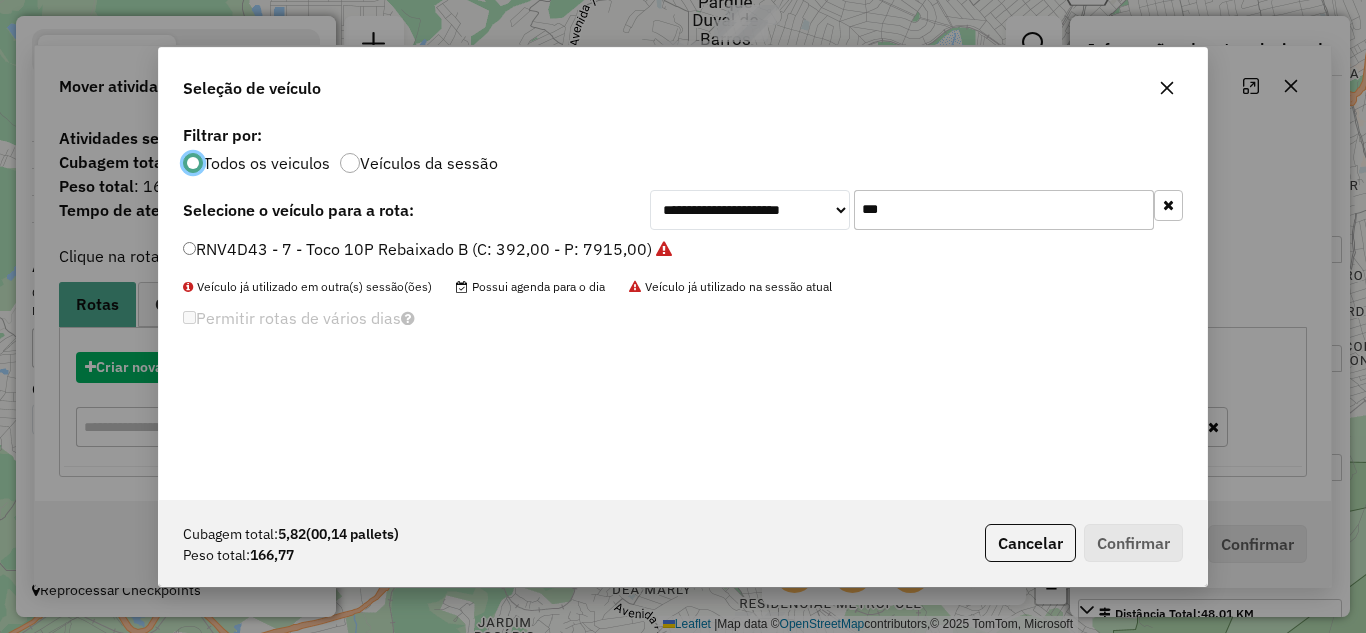 scroll, scrollTop: 11, scrollLeft: 6, axis: both 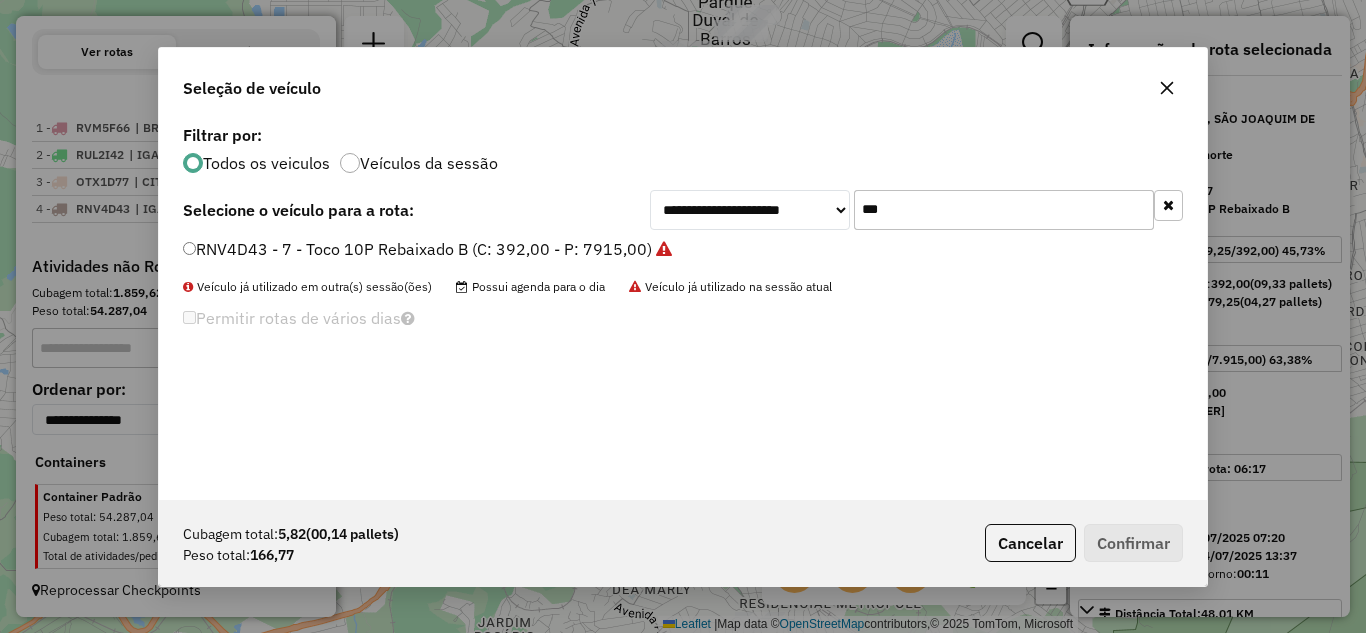 click on "***" 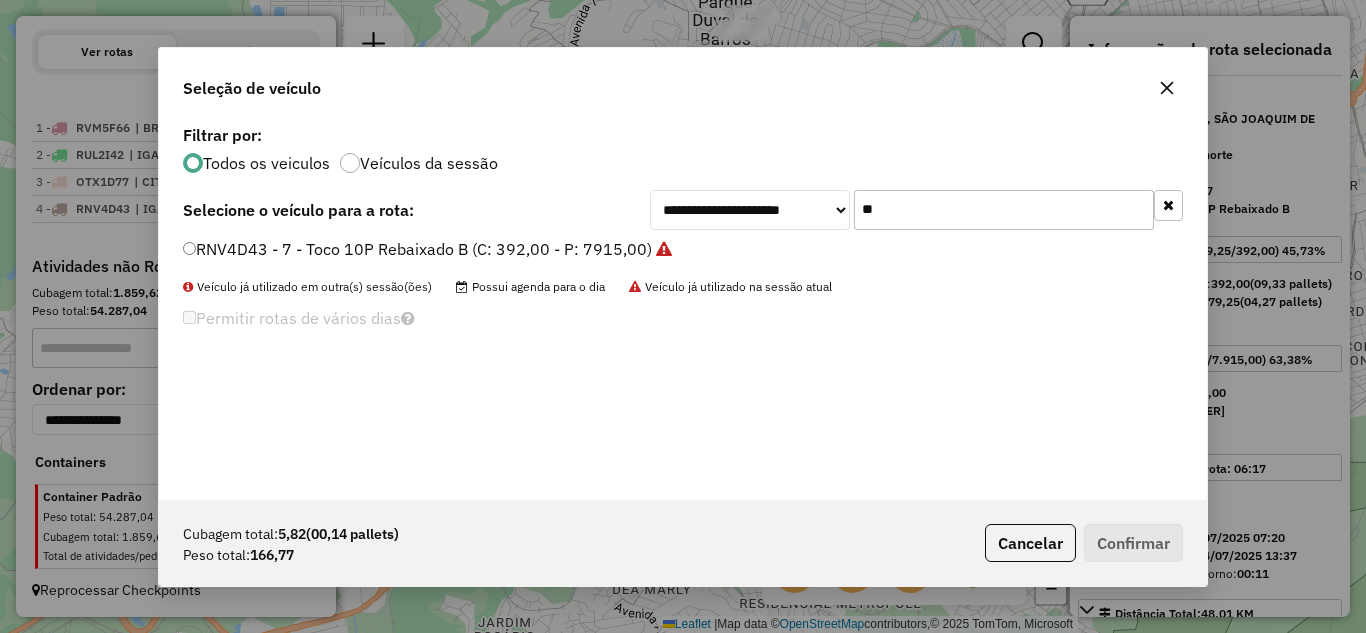 type on "*" 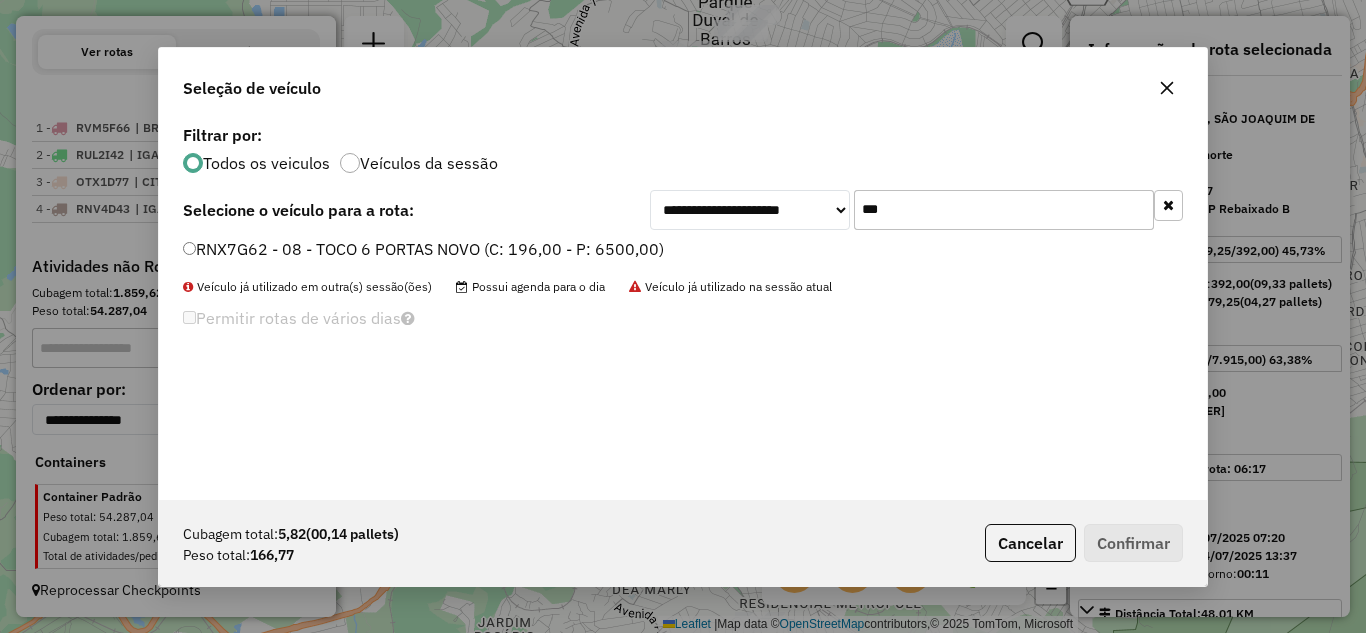 type on "***" 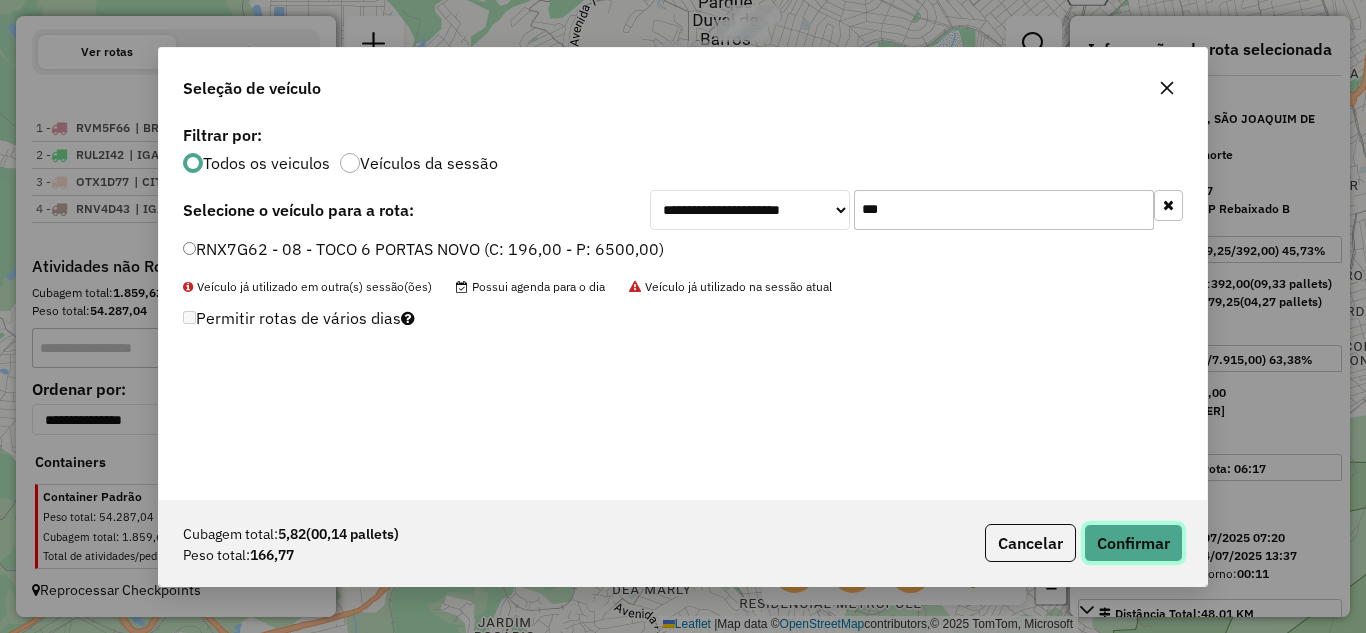 click on "Confirmar" 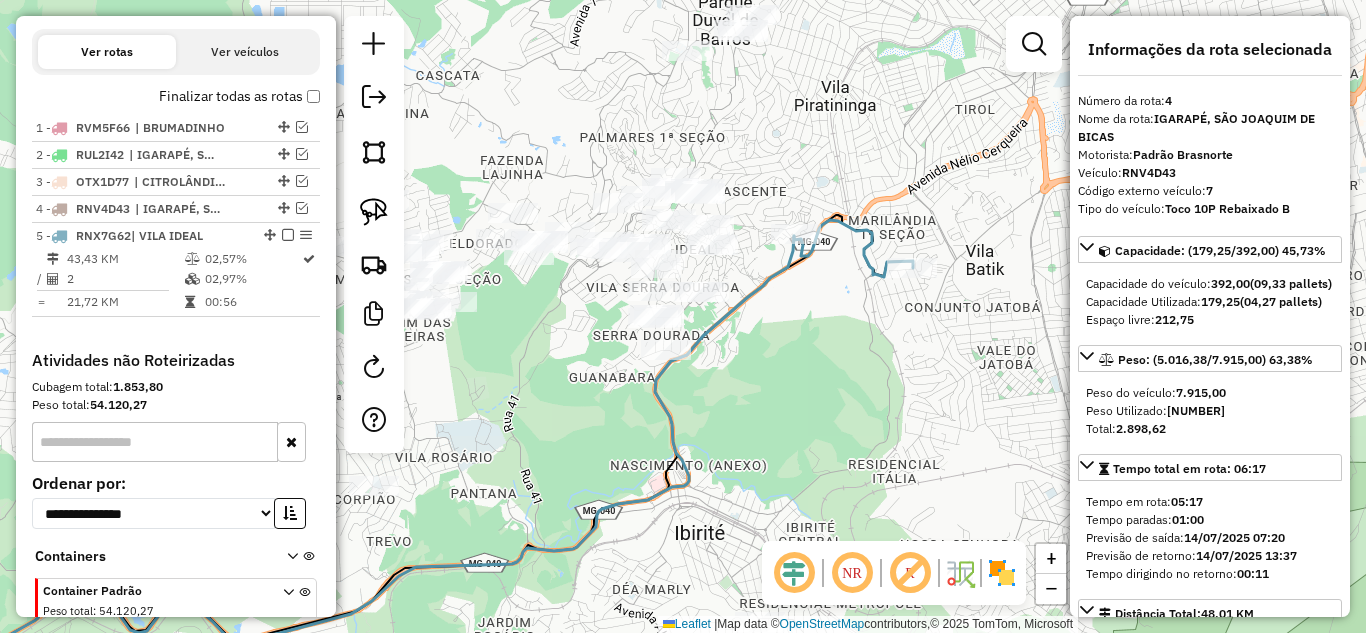 scroll, scrollTop: 794, scrollLeft: 0, axis: vertical 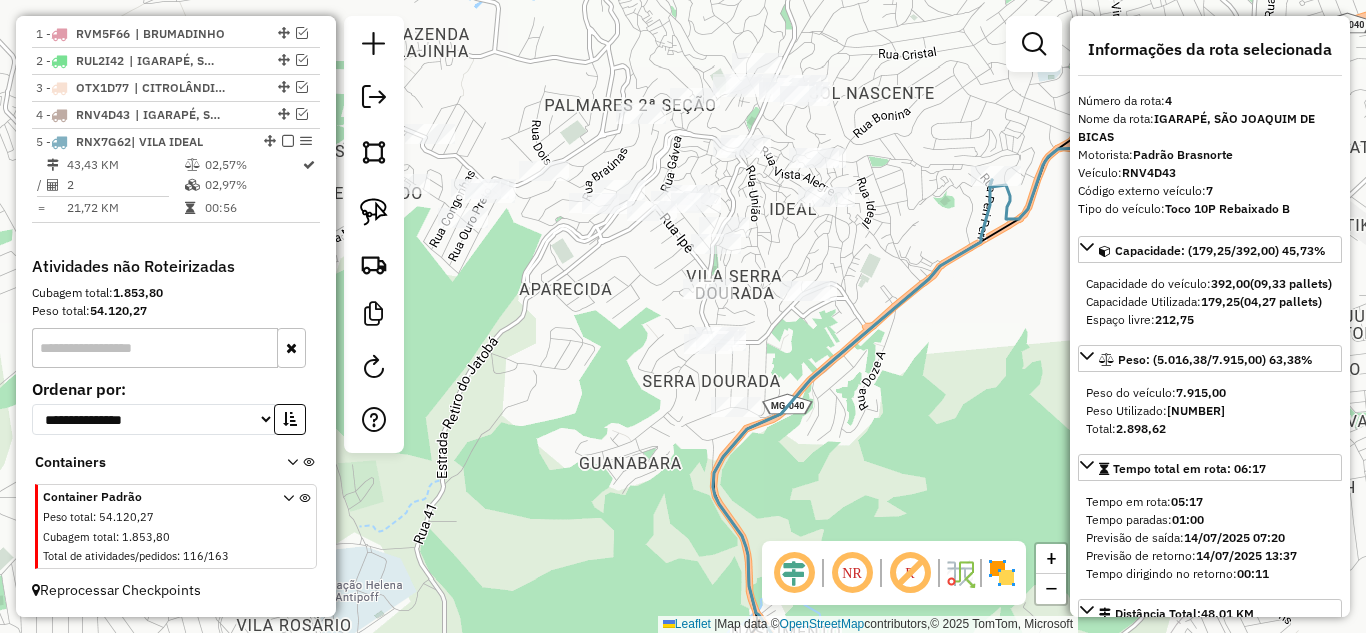 drag, startPoint x: 824, startPoint y: 268, endPoint x: 878, endPoint y: 278, distance: 54.91812 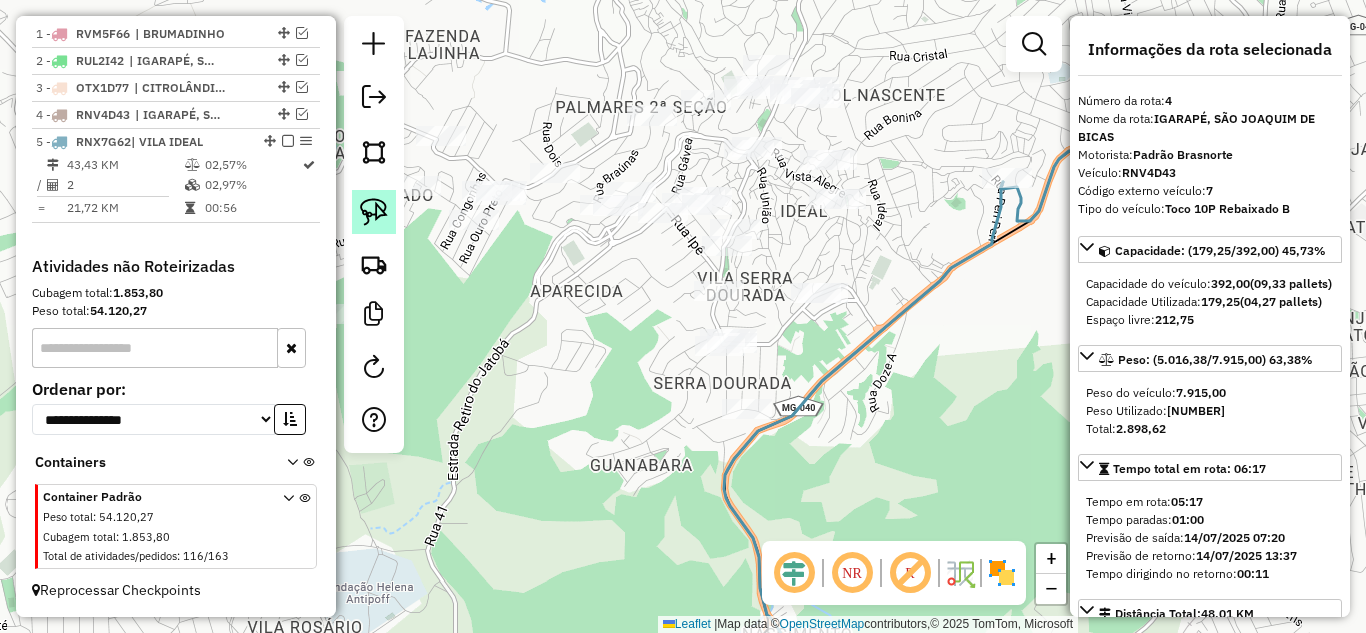 click 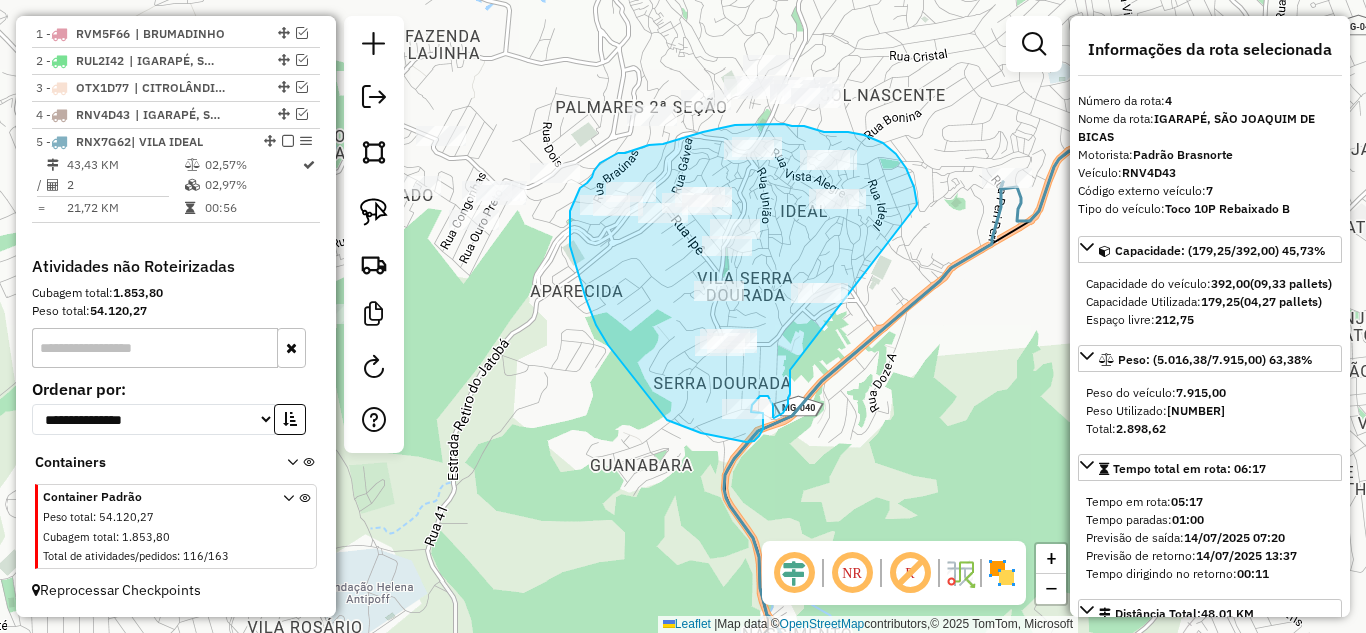 drag, startPoint x: 916, startPoint y: 206, endPoint x: 790, endPoint y: 370, distance: 206.81392 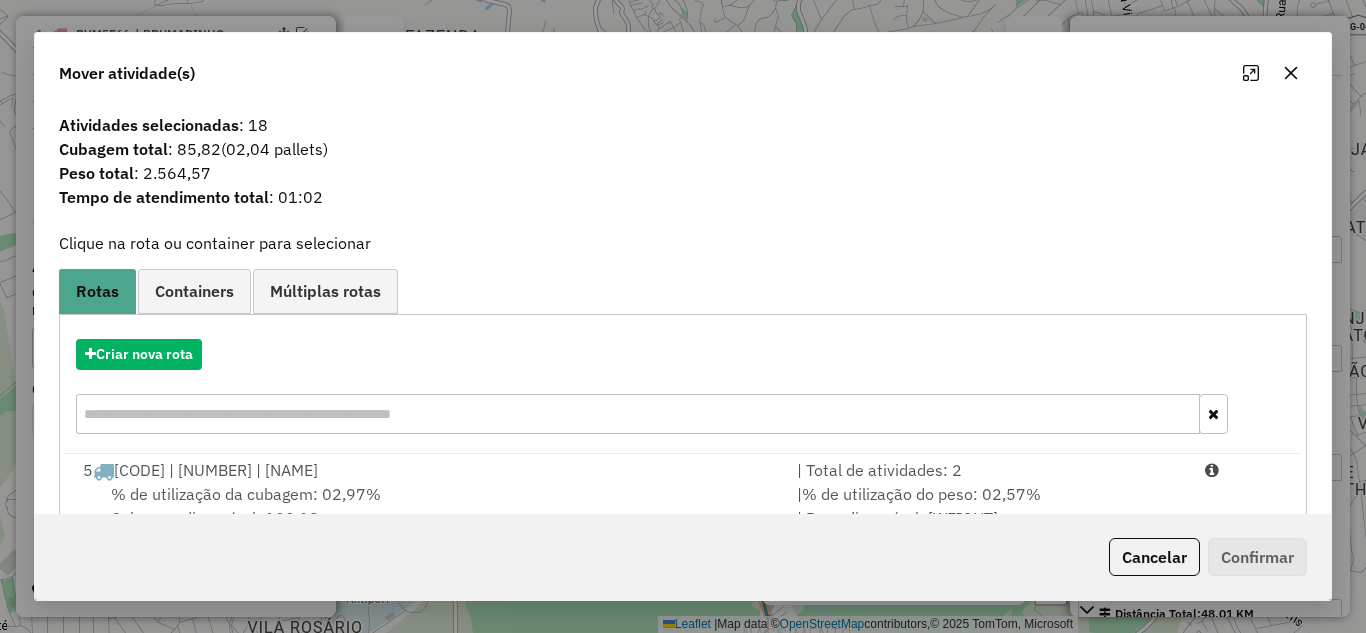 drag, startPoint x: 911, startPoint y: 488, endPoint x: 1101, endPoint y: 514, distance: 191.77069 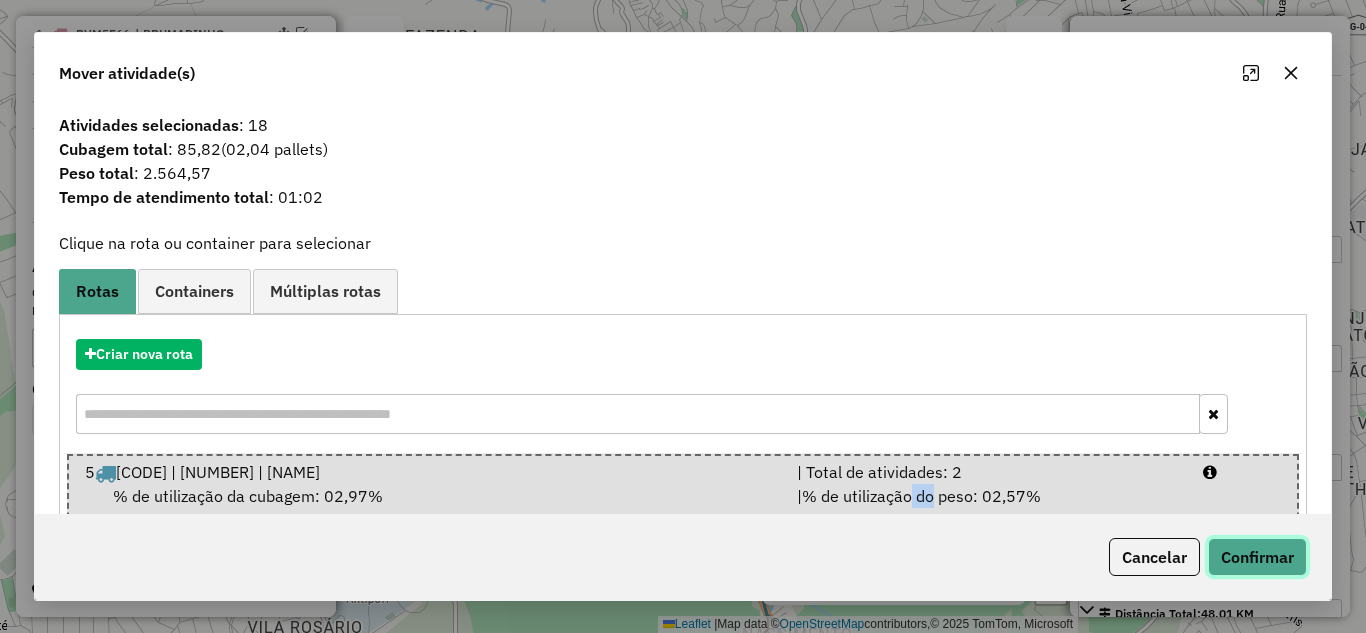 click on "Confirmar" 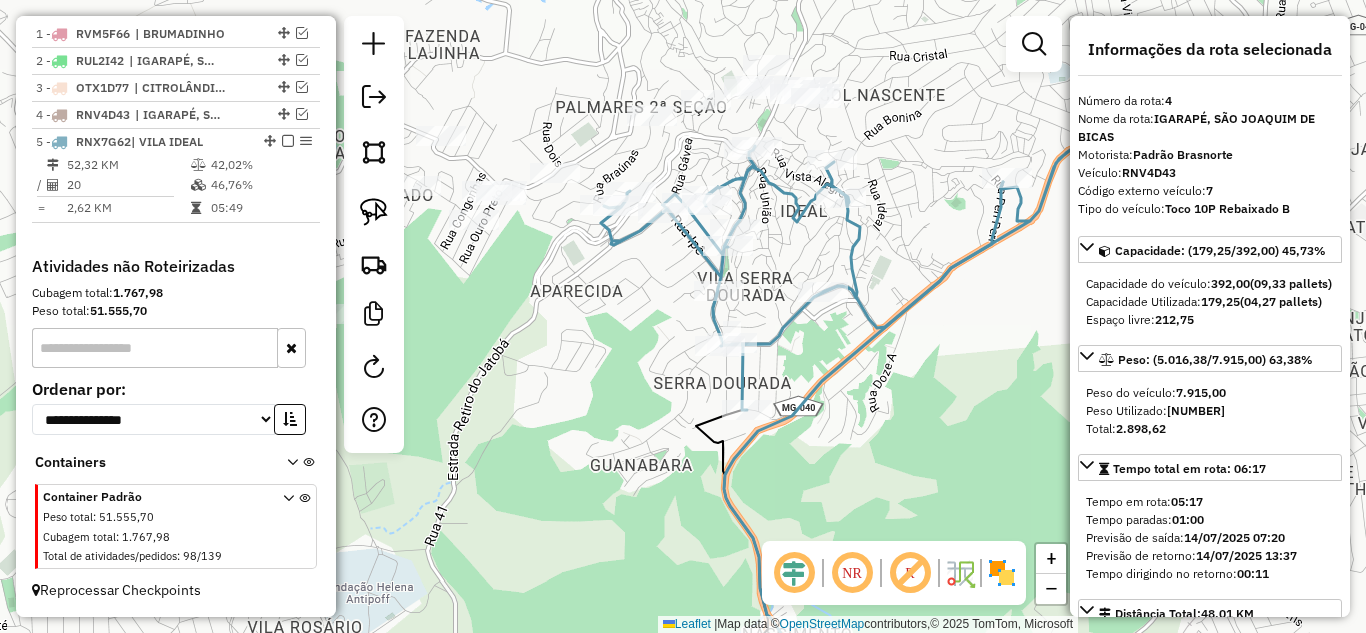 click 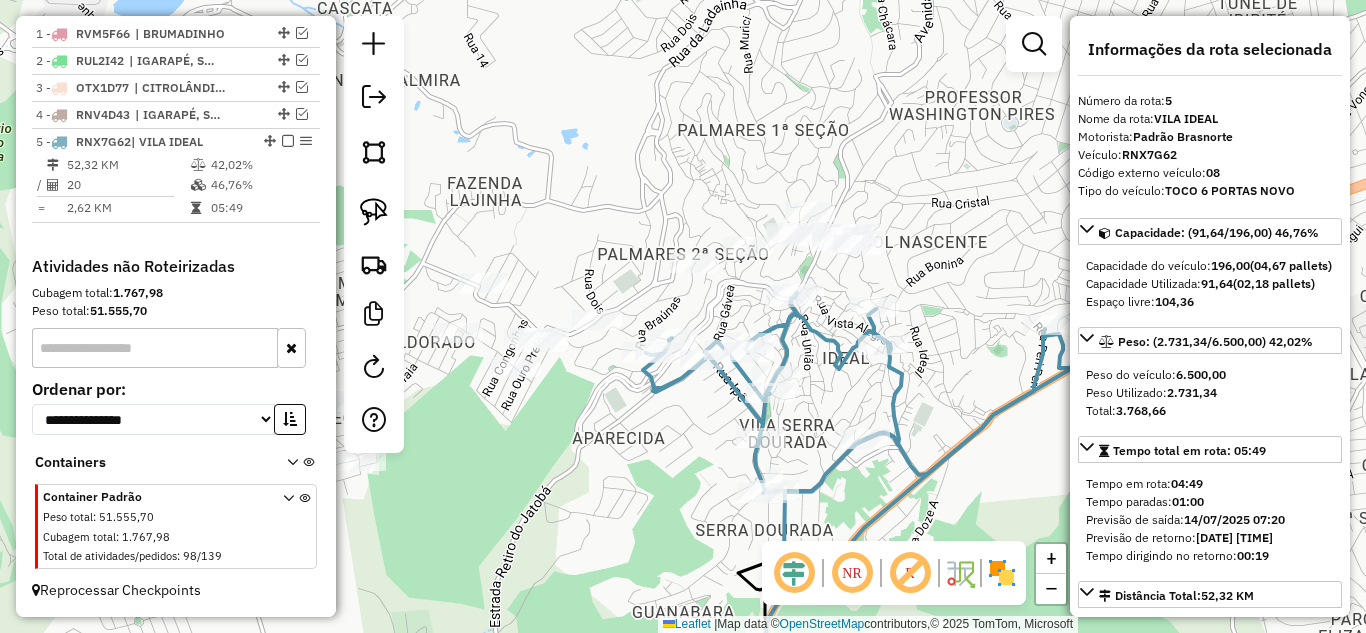 drag, startPoint x: 692, startPoint y: 308, endPoint x: 610, endPoint y: 457, distance: 170.07352 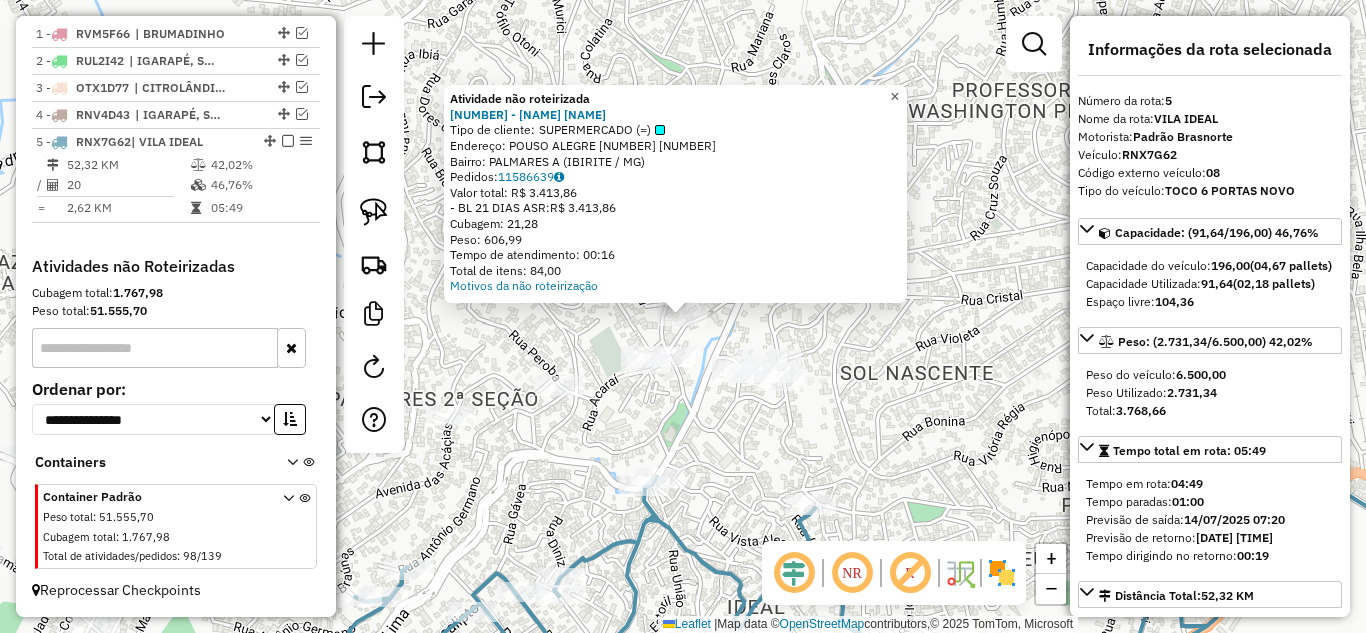 click on "×" 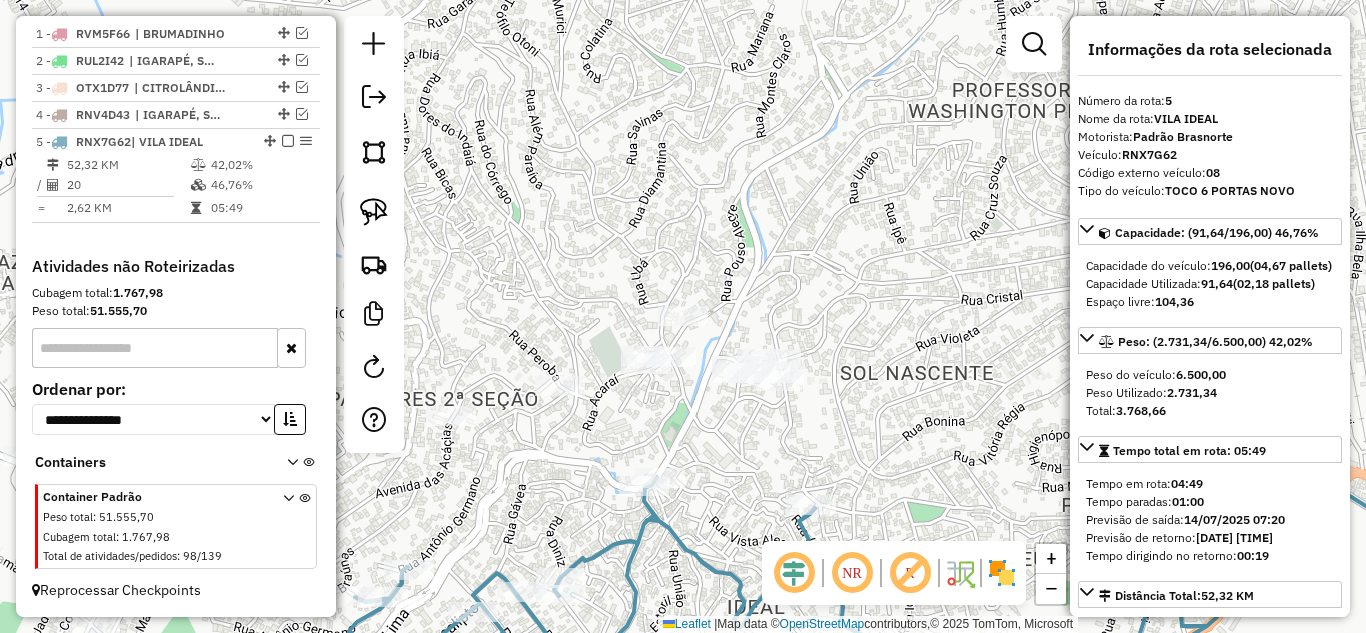 click 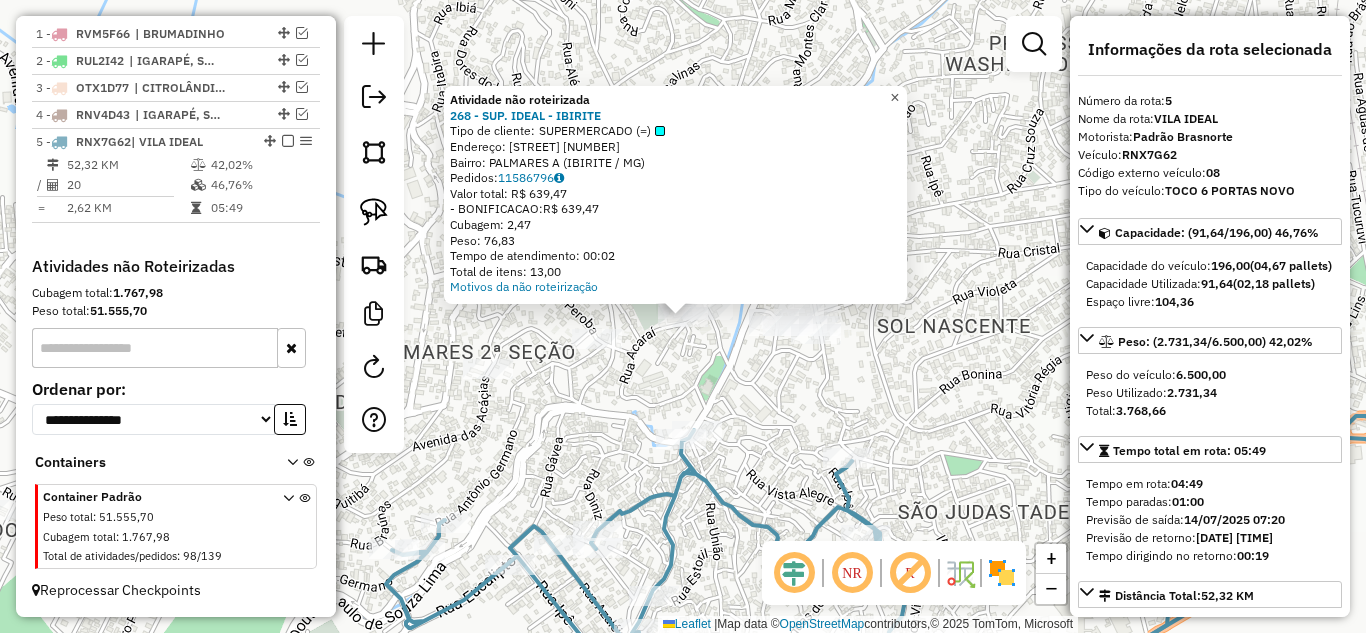 drag, startPoint x: 909, startPoint y: 92, endPoint x: 892, endPoint y: 98, distance: 18.027756 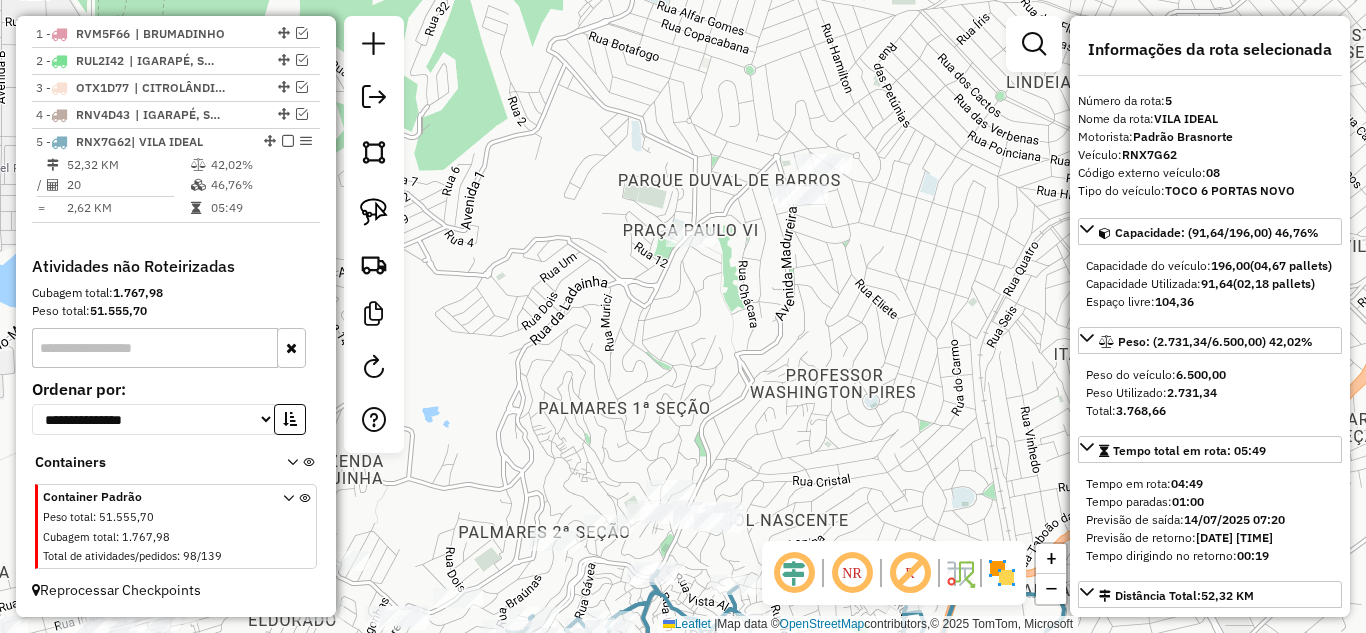 drag, startPoint x: 897, startPoint y: 321, endPoint x: 754, endPoint y: 314, distance: 143.17122 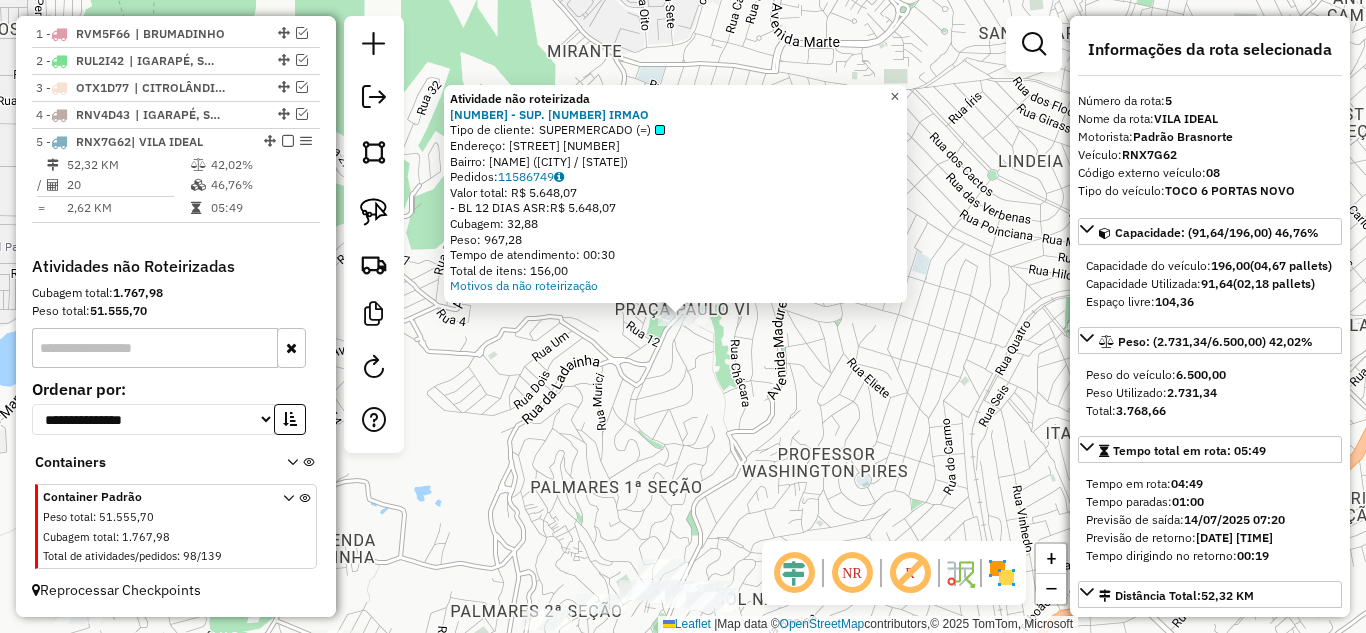 click on "×" 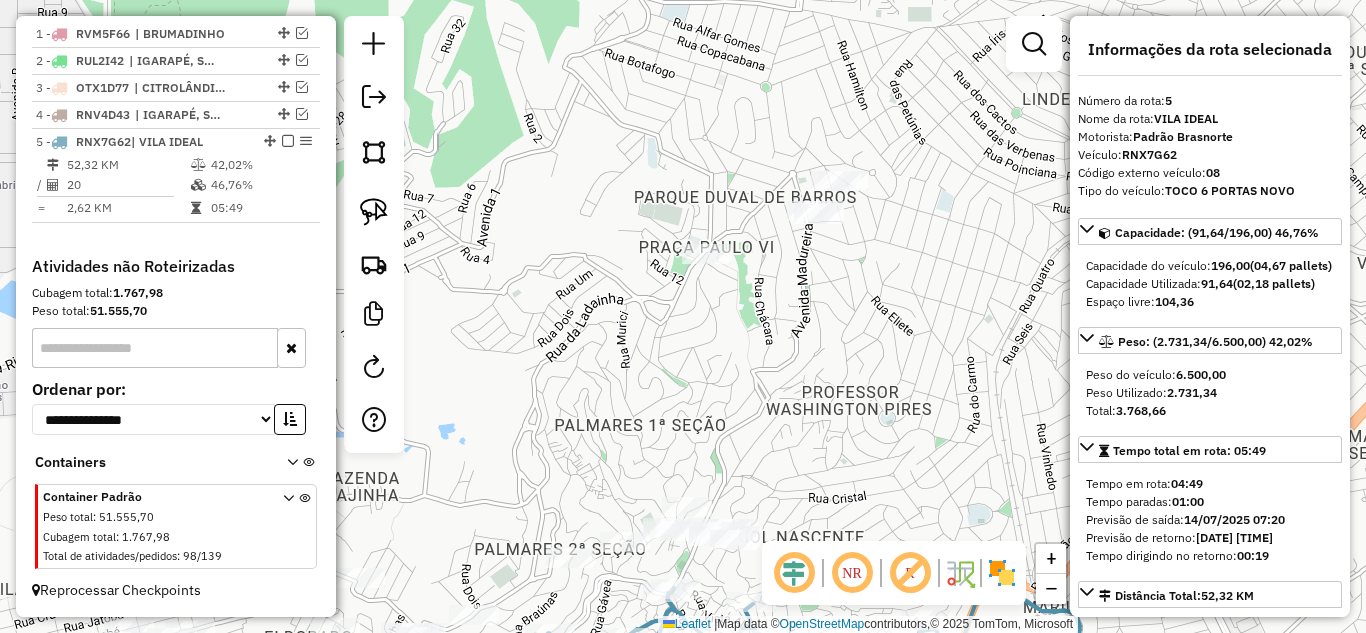 drag, startPoint x: 755, startPoint y: 281, endPoint x: 731, endPoint y: 220, distance: 65.551506 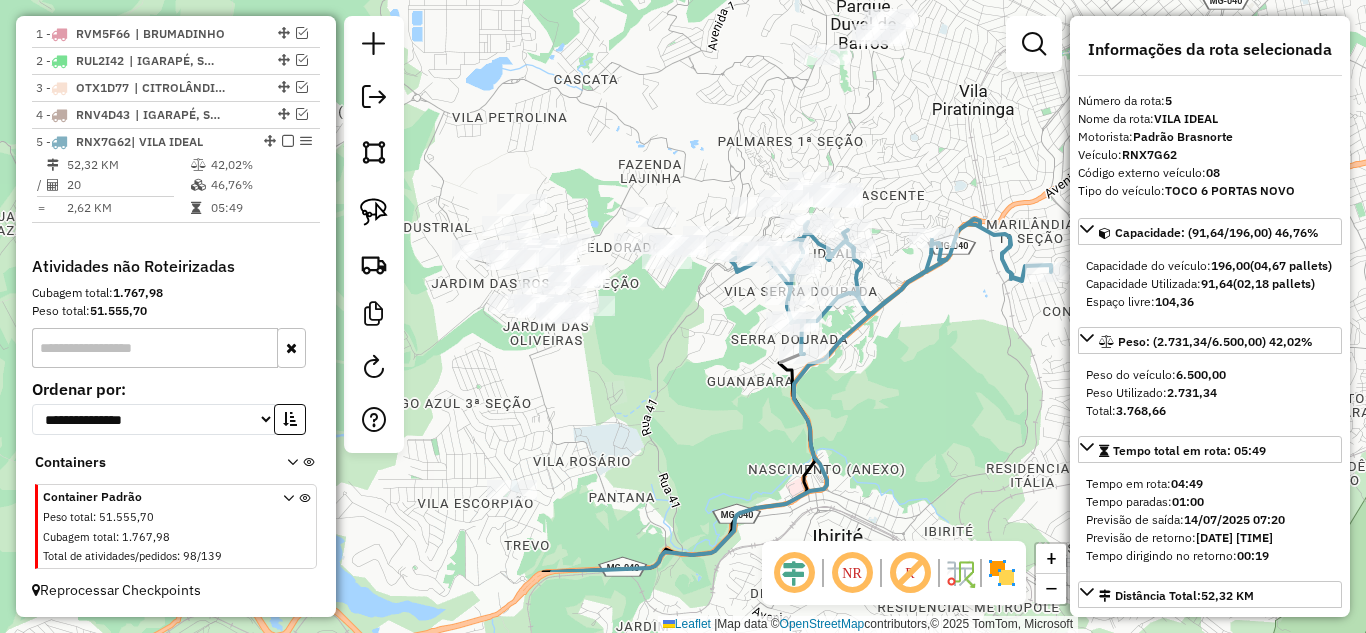 drag, startPoint x: 852, startPoint y: 417, endPoint x: 968, endPoint y: 344, distance: 137.05838 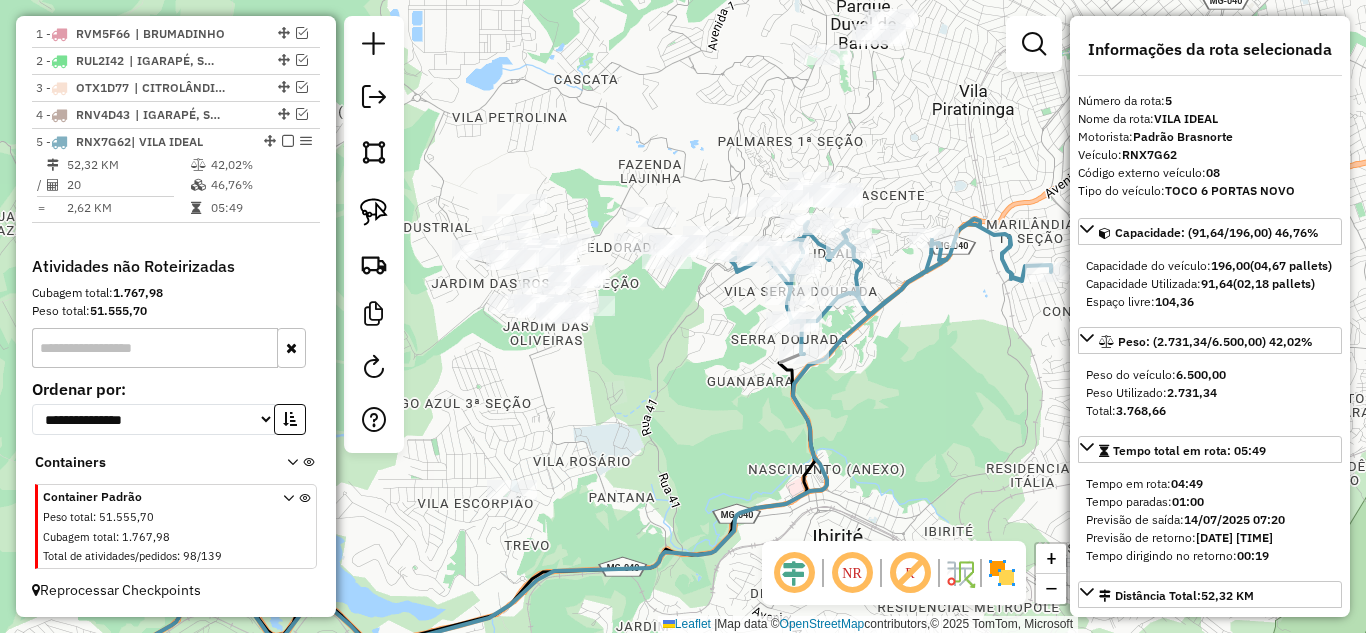 click 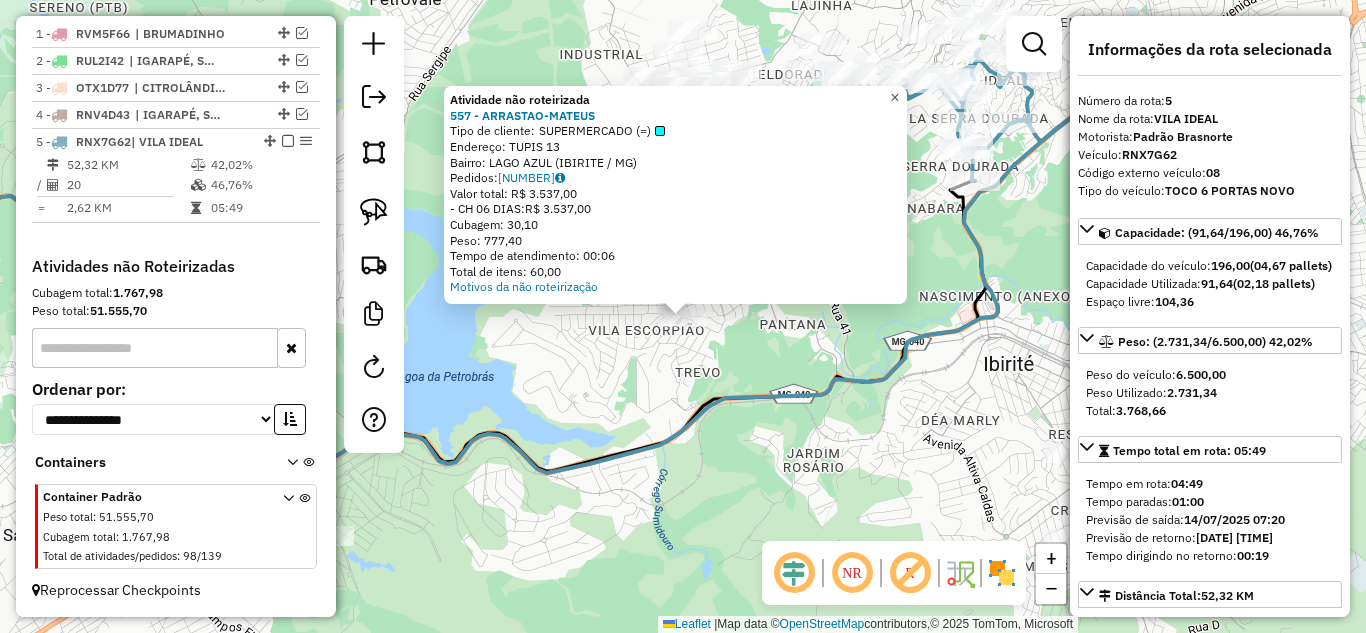 click on "×" 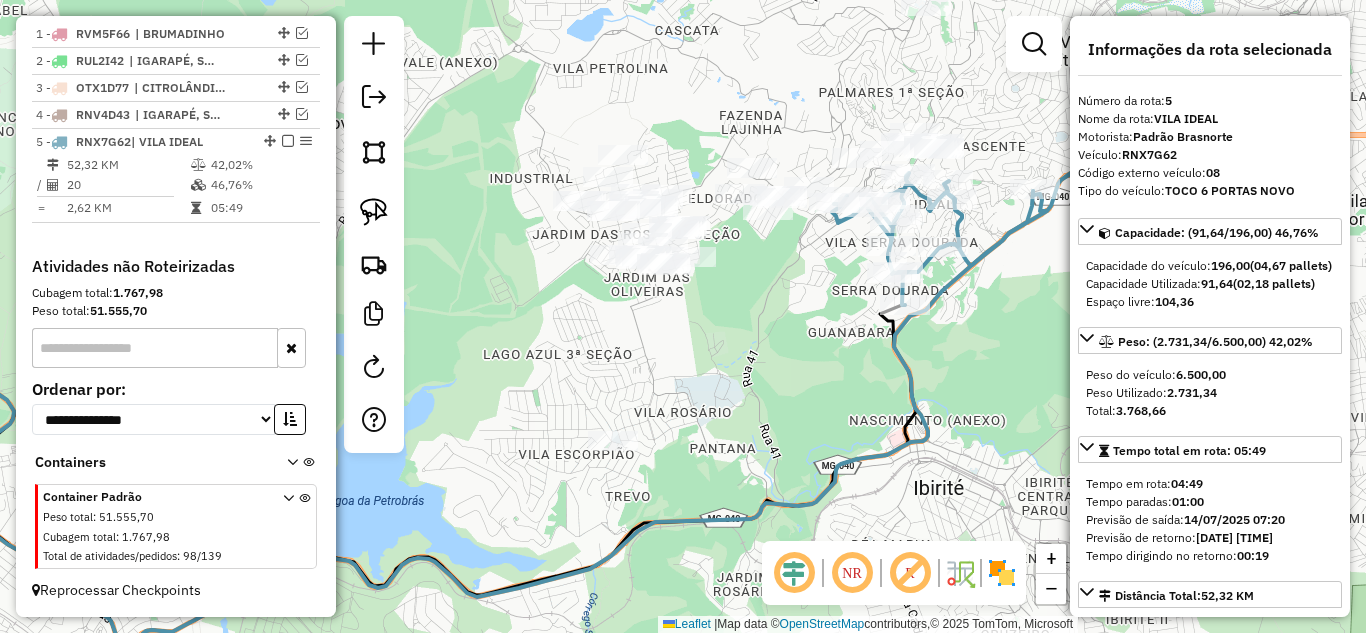 drag, startPoint x: 873, startPoint y: 261, endPoint x: 818, endPoint y: 371, distance: 122.98374 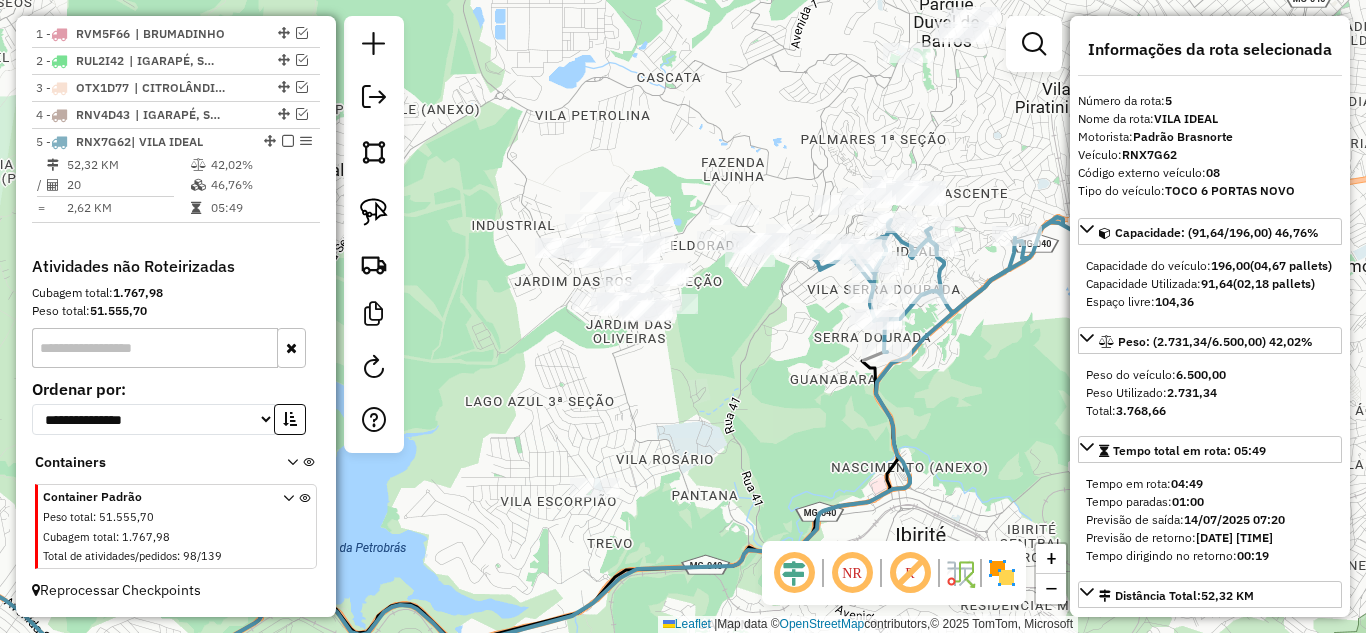 drag, startPoint x: 796, startPoint y: 312, endPoint x: 769, endPoint y: 374, distance: 67.62396 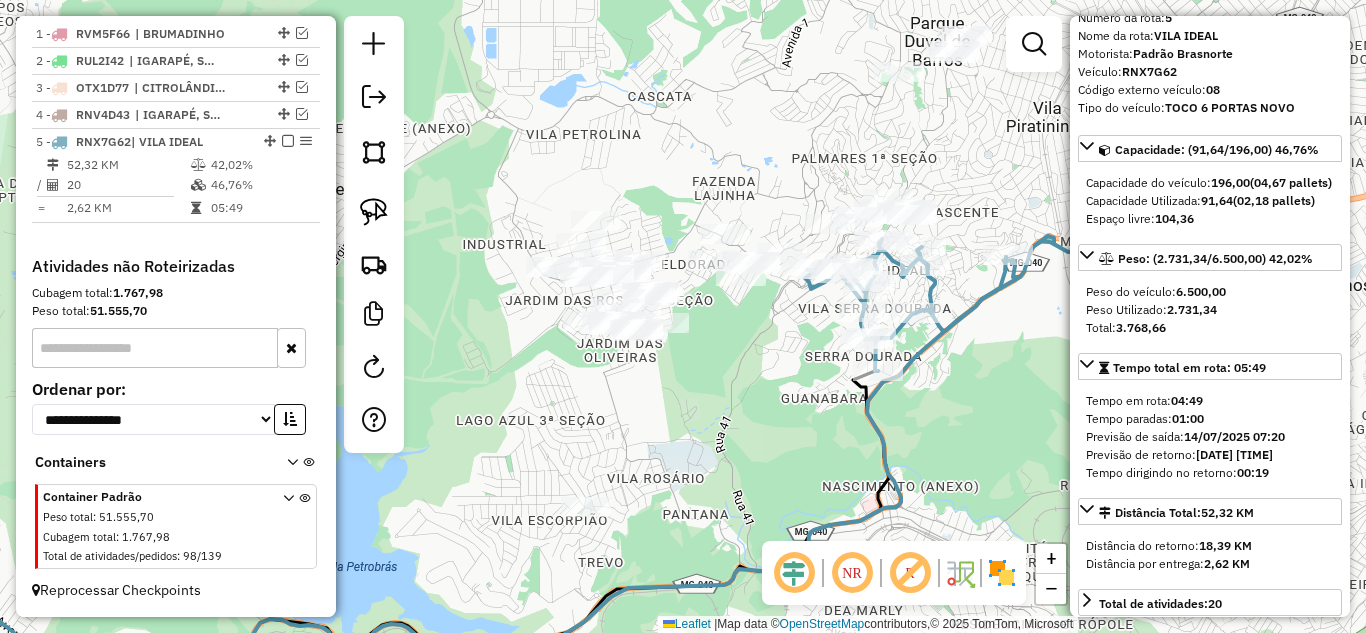 scroll, scrollTop: 0, scrollLeft: 0, axis: both 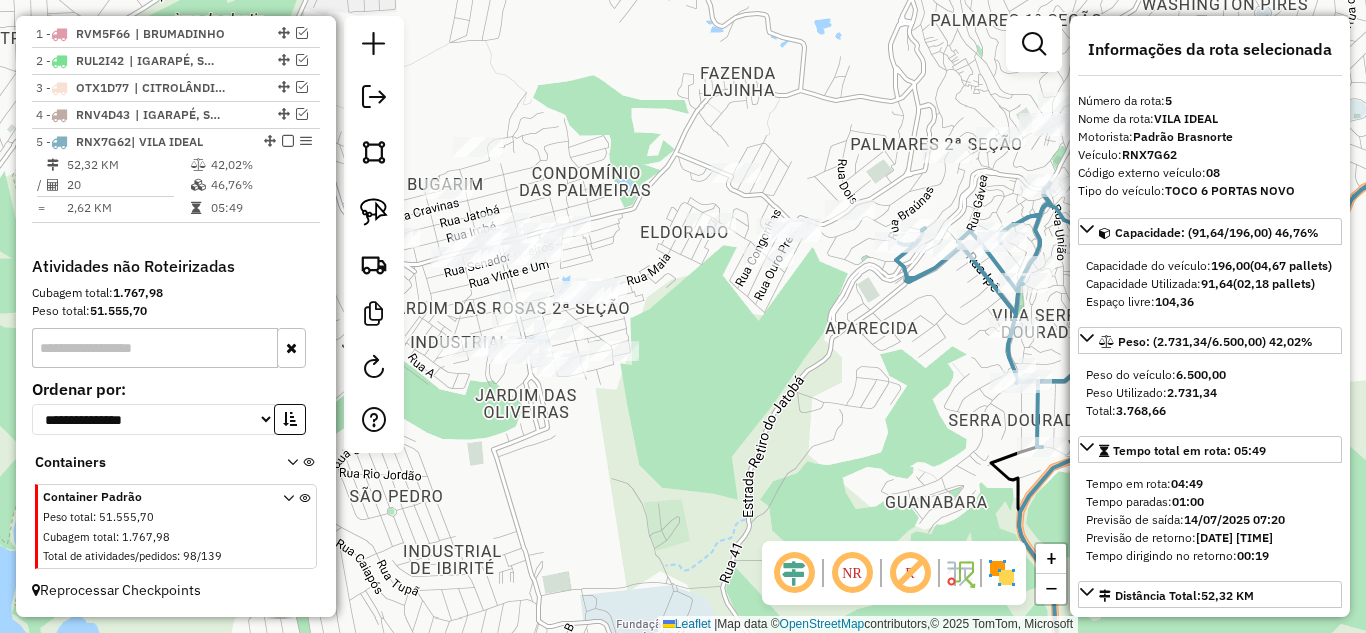drag, startPoint x: 747, startPoint y: 362, endPoint x: 776, endPoint y: 404, distance: 51.0392 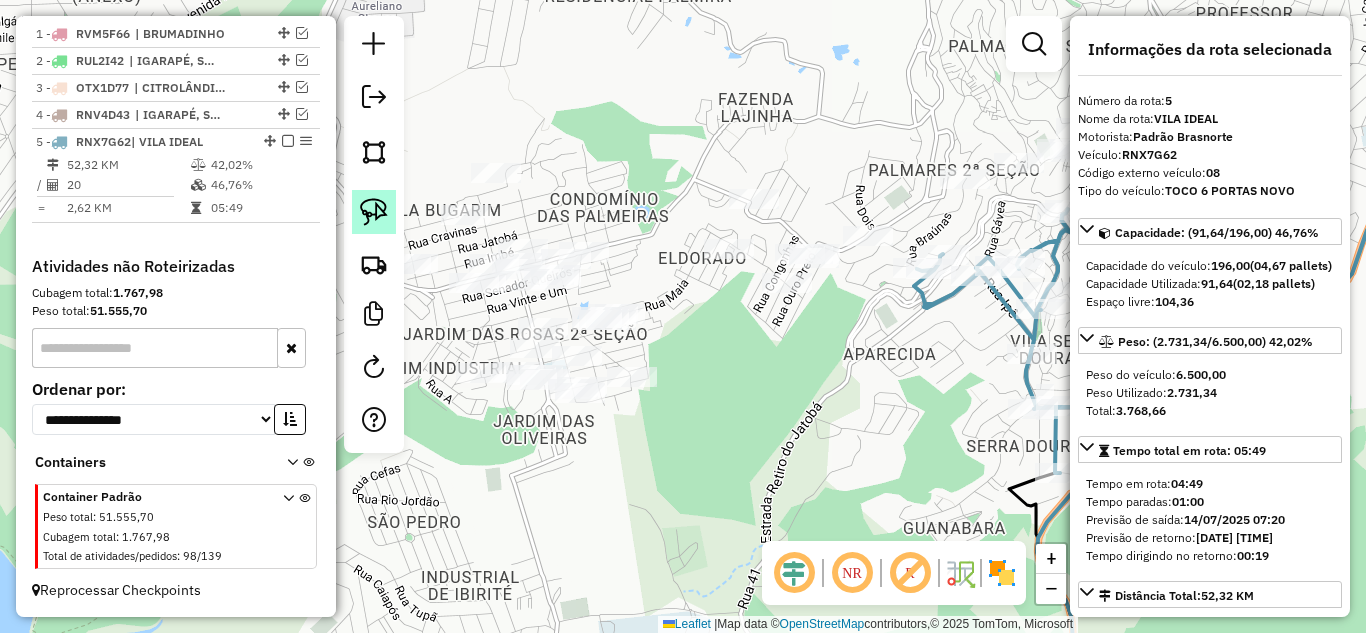 click 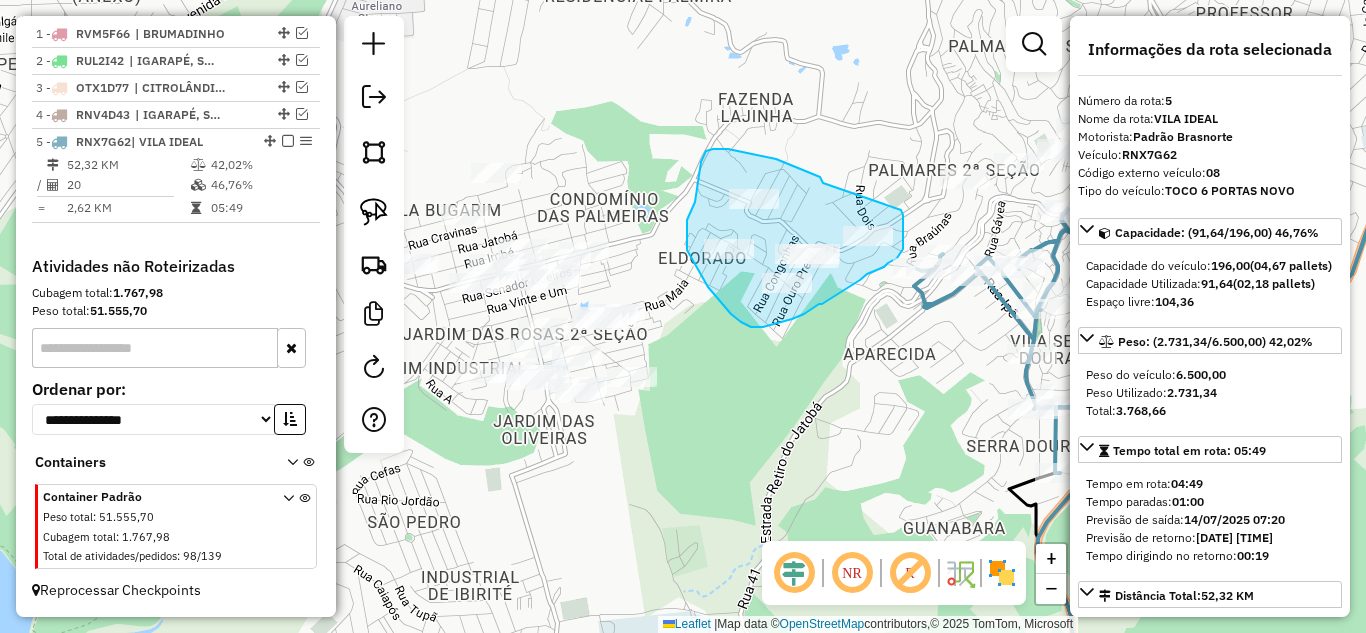 drag, startPoint x: 822, startPoint y: 179, endPoint x: 897, endPoint y: 208, distance: 80.411446 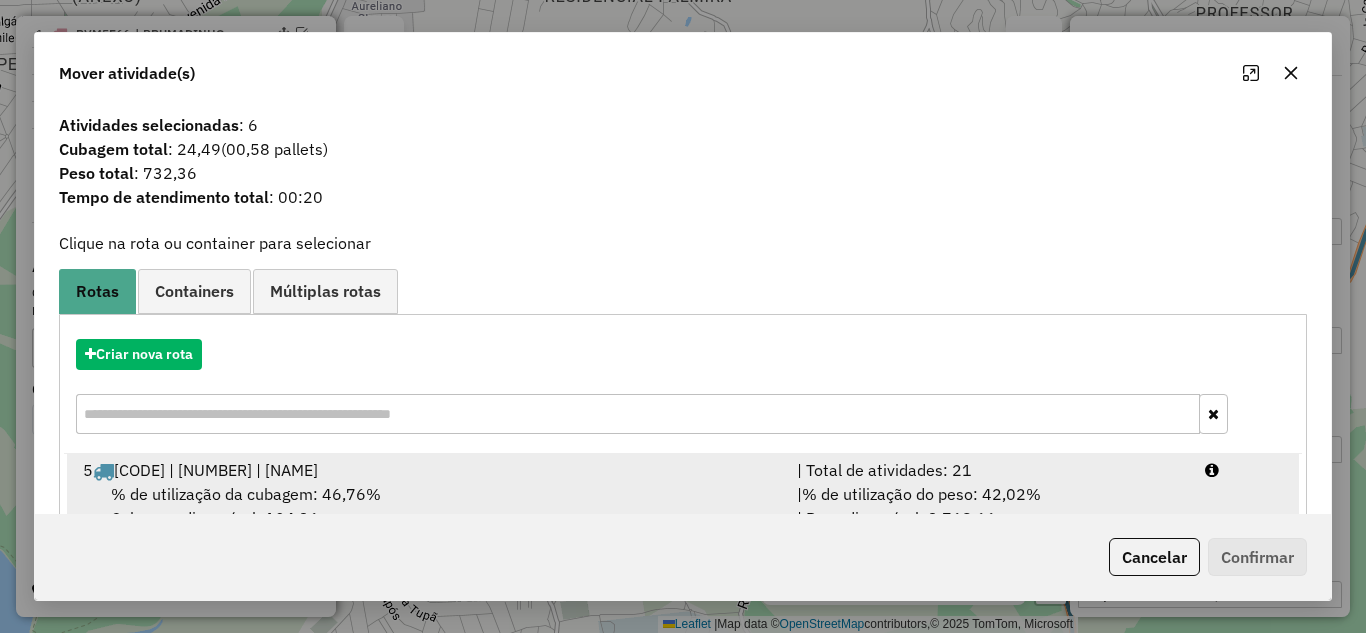 click on "| Total de atividades: 21" at bounding box center [989, 470] 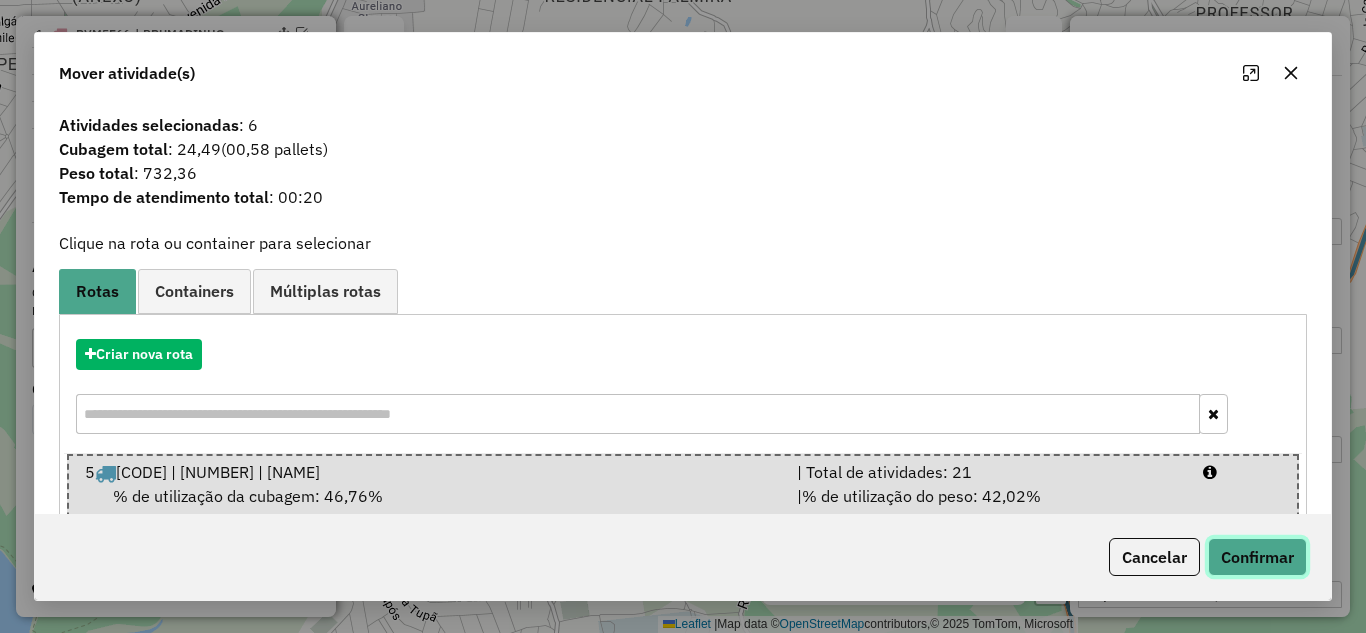 drag, startPoint x: 1296, startPoint y: 561, endPoint x: 1282, endPoint y: 556, distance: 14.866069 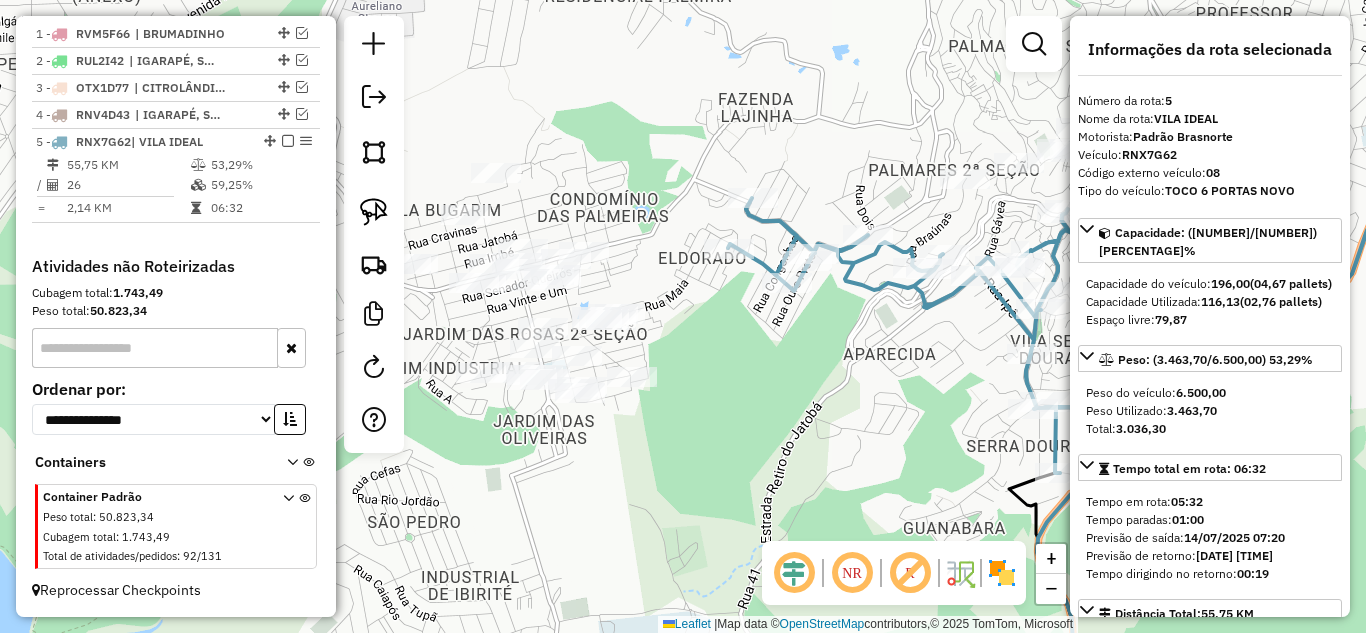 click 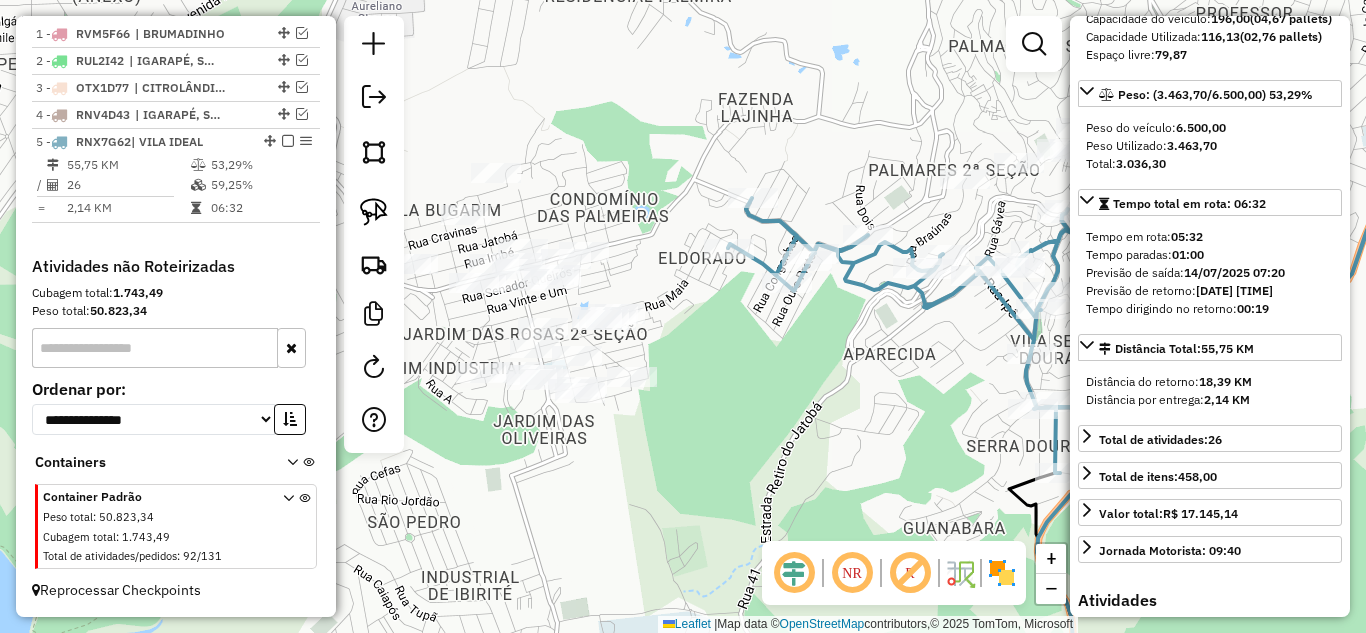 scroll, scrollTop: 300, scrollLeft: 0, axis: vertical 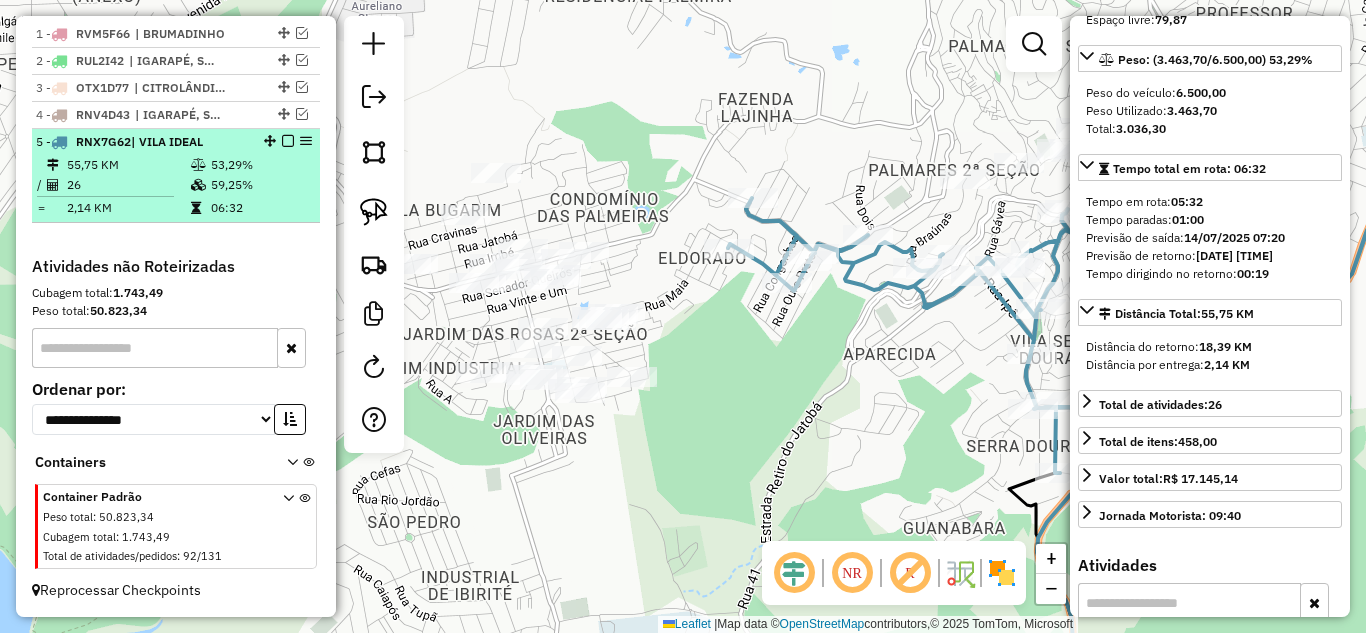 click at bounding box center (288, 141) 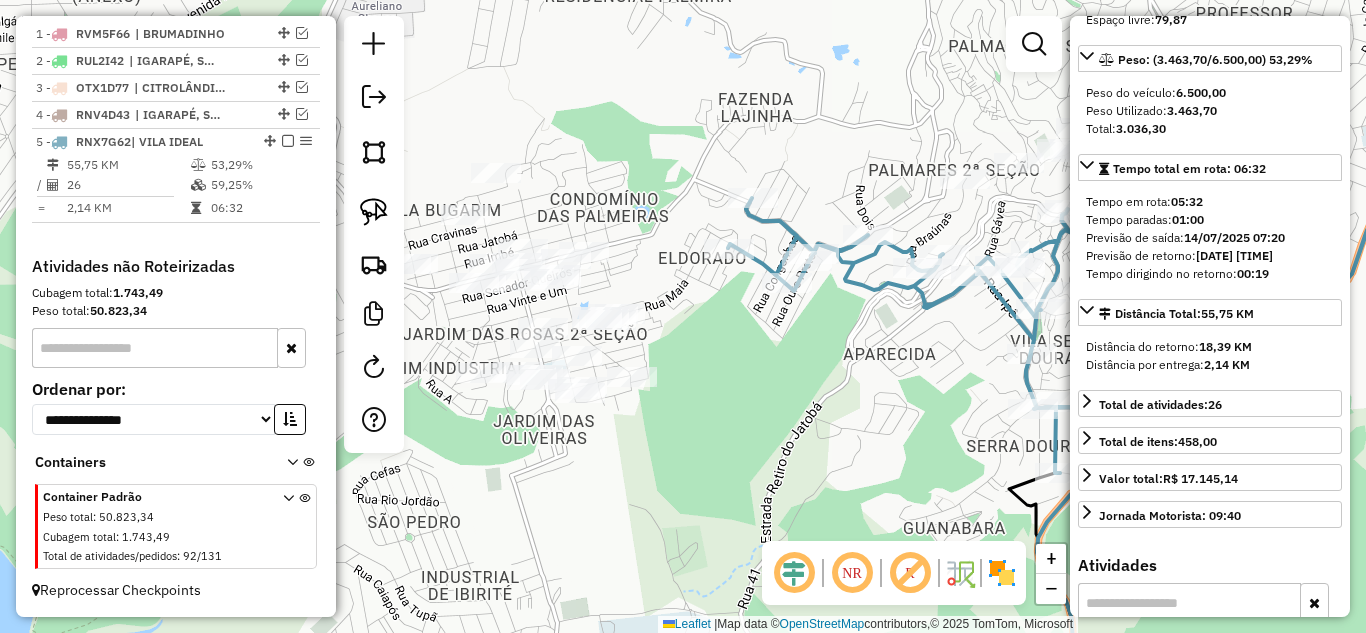 scroll, scrollTop: 727, scrollLeft: 0, axis: vertical 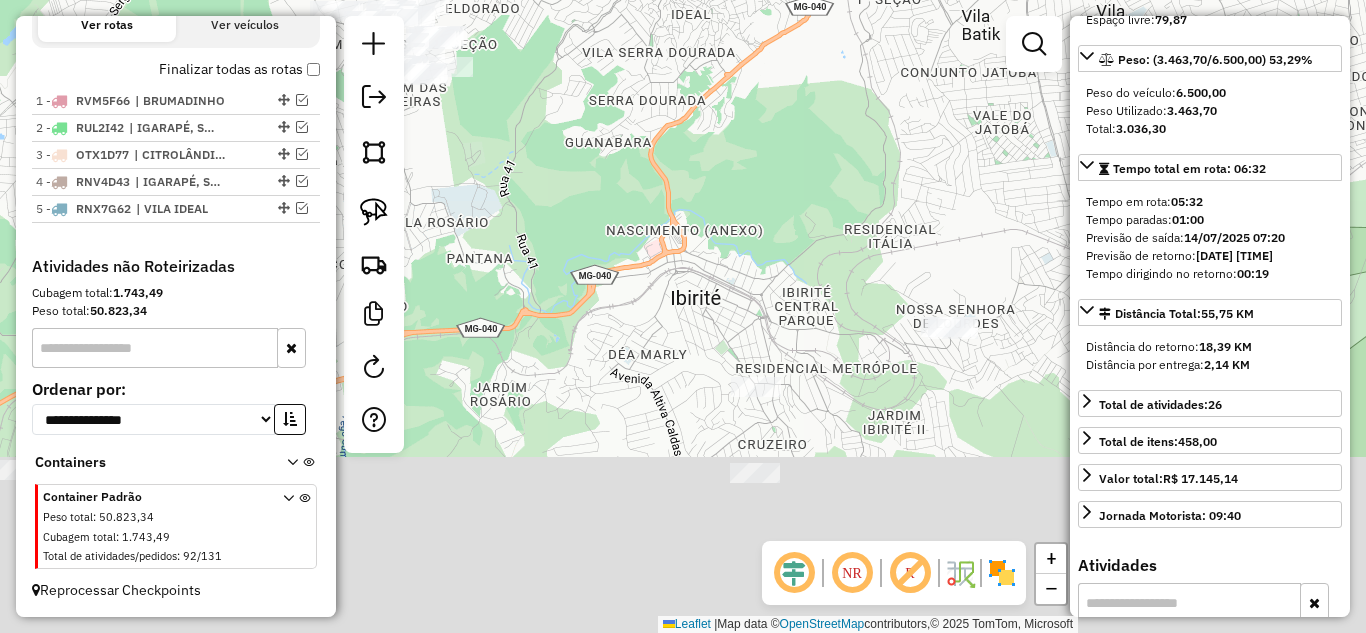 drag, startPoint x: 890, startPoint y: 392, endPoint x: 627, endPoint y: 101, distance: 392.23718 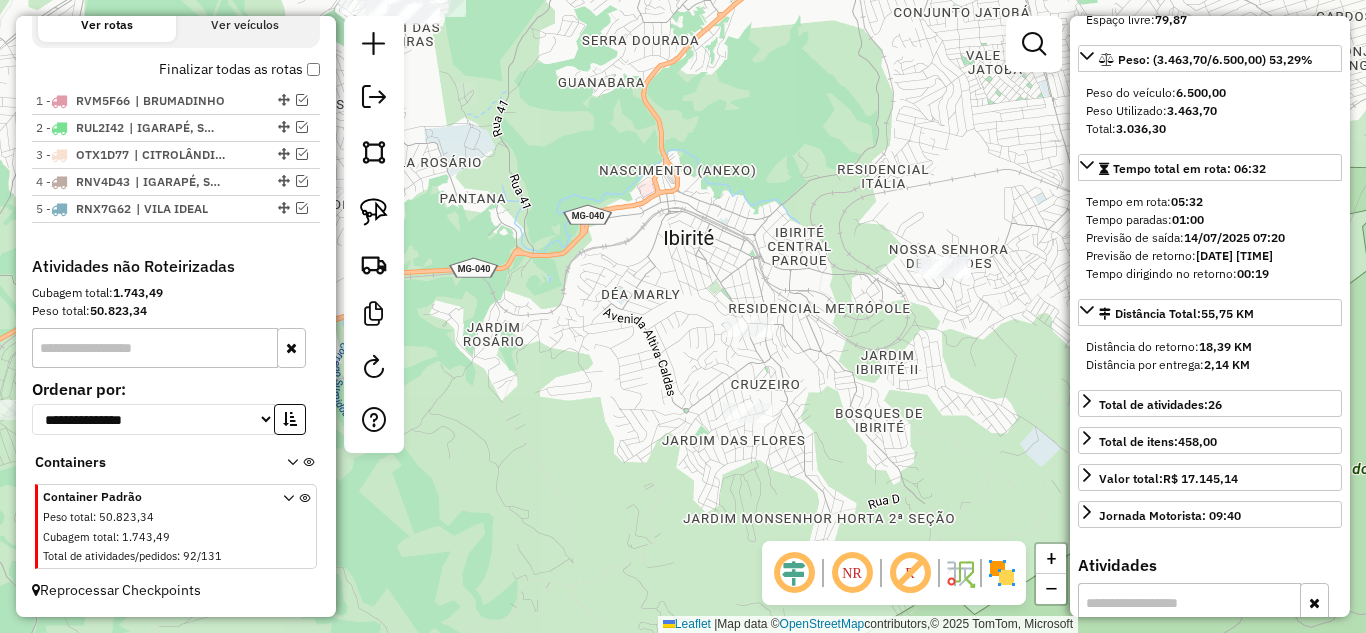 drag, startPoint x: 796, startPoint y: 290, endPoint x: 787, endPoint y: 243, distance: 47.853943 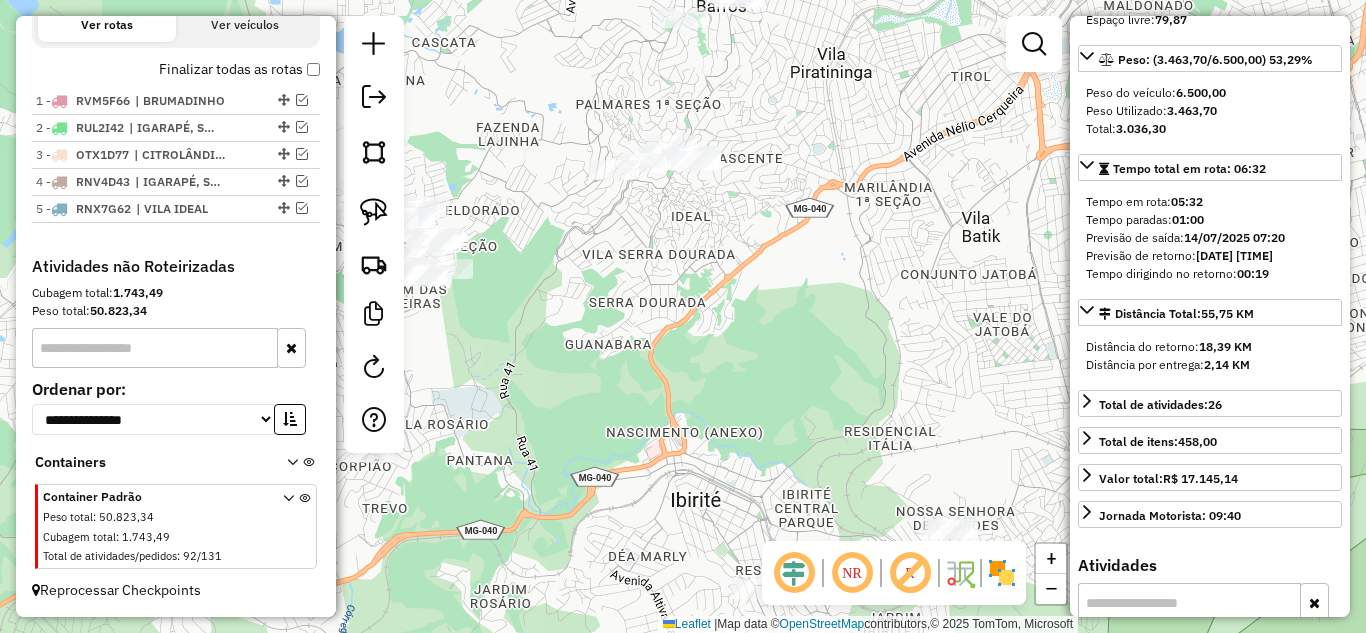 drag, startPoint x: 834, startPoint y: 248, endPoint x: 838, endPoint y: 463, distance: 215.0372 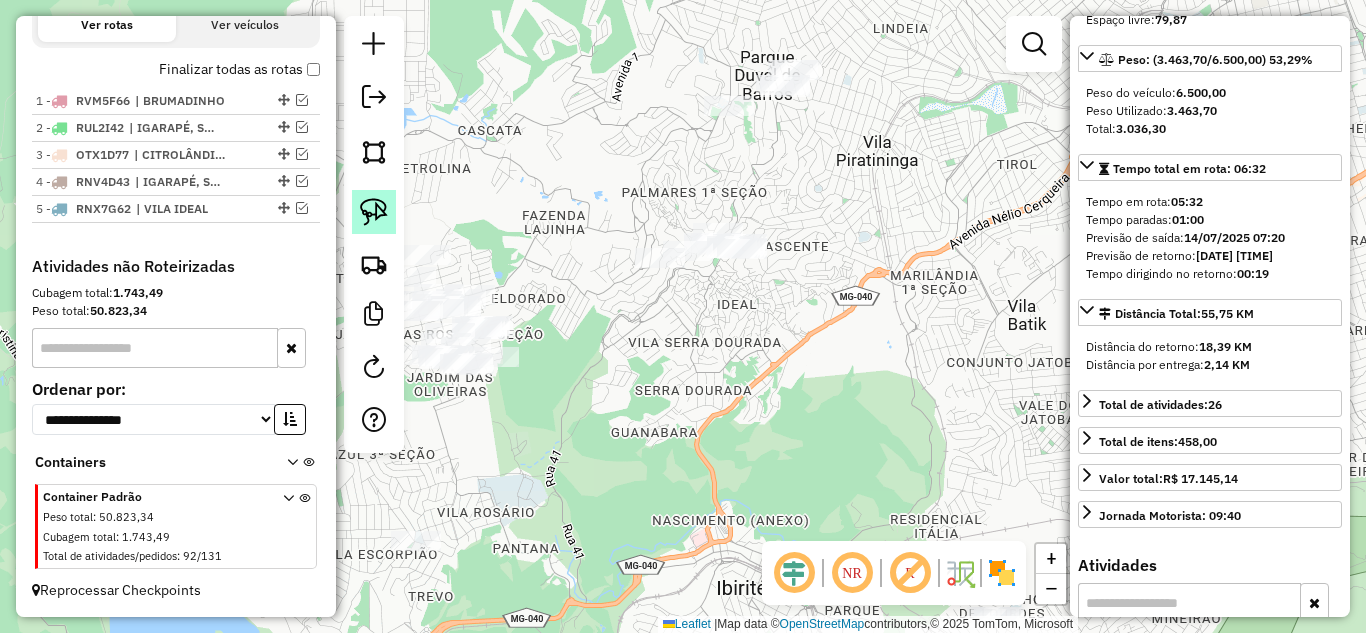click 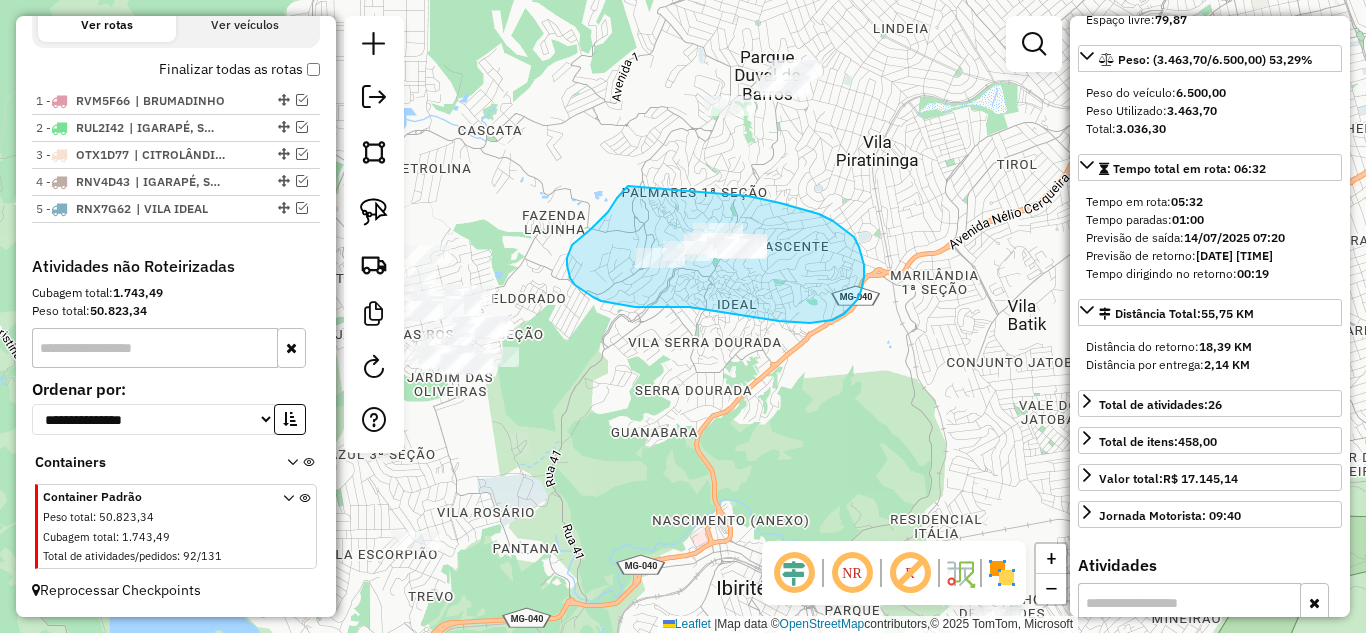 drag, startPoint x: 628, startPoint y: 186, endPoint x: 716, endPoint y: 190, distance: 88.09086 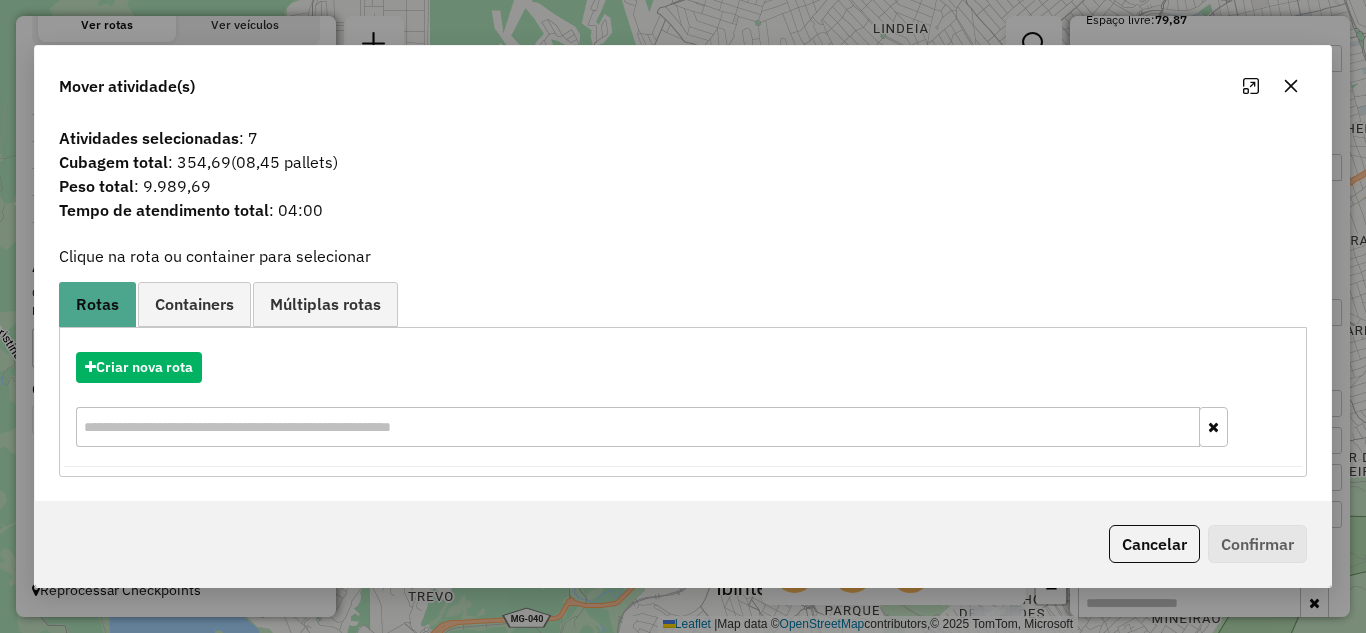 click 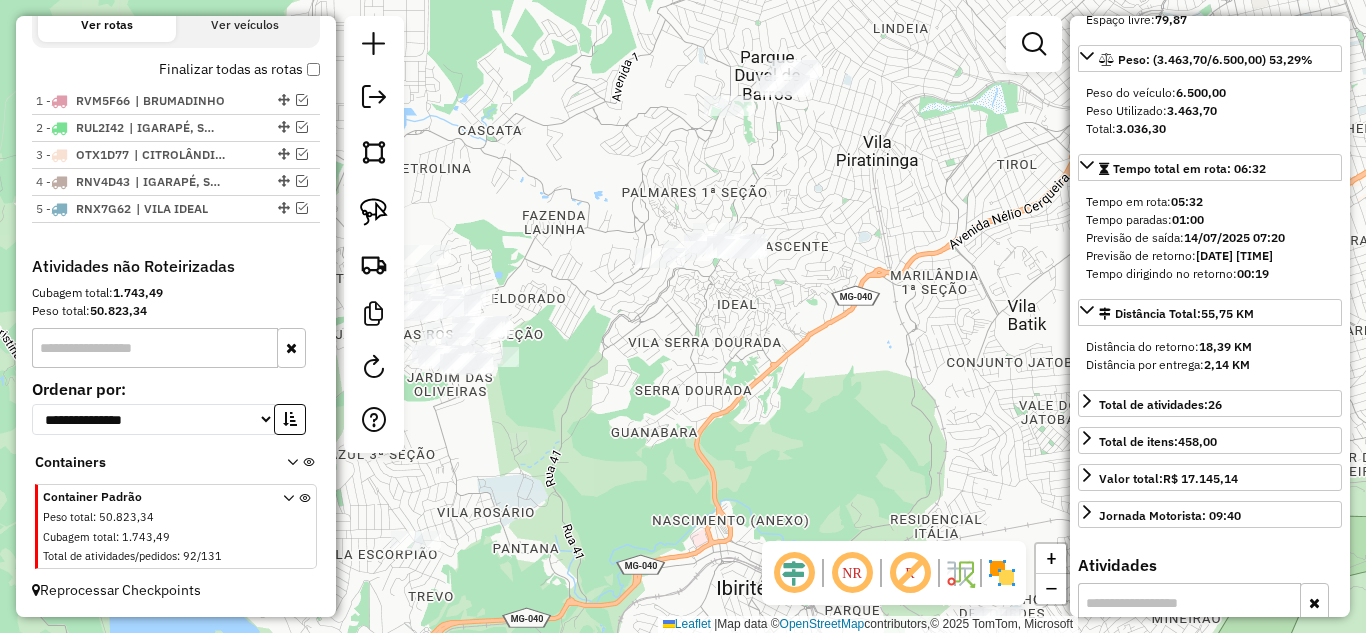drag, startPoint x: 839, startPoint y: 267, endPoint x: 870, endPoint y: 342, distance: 81.154175 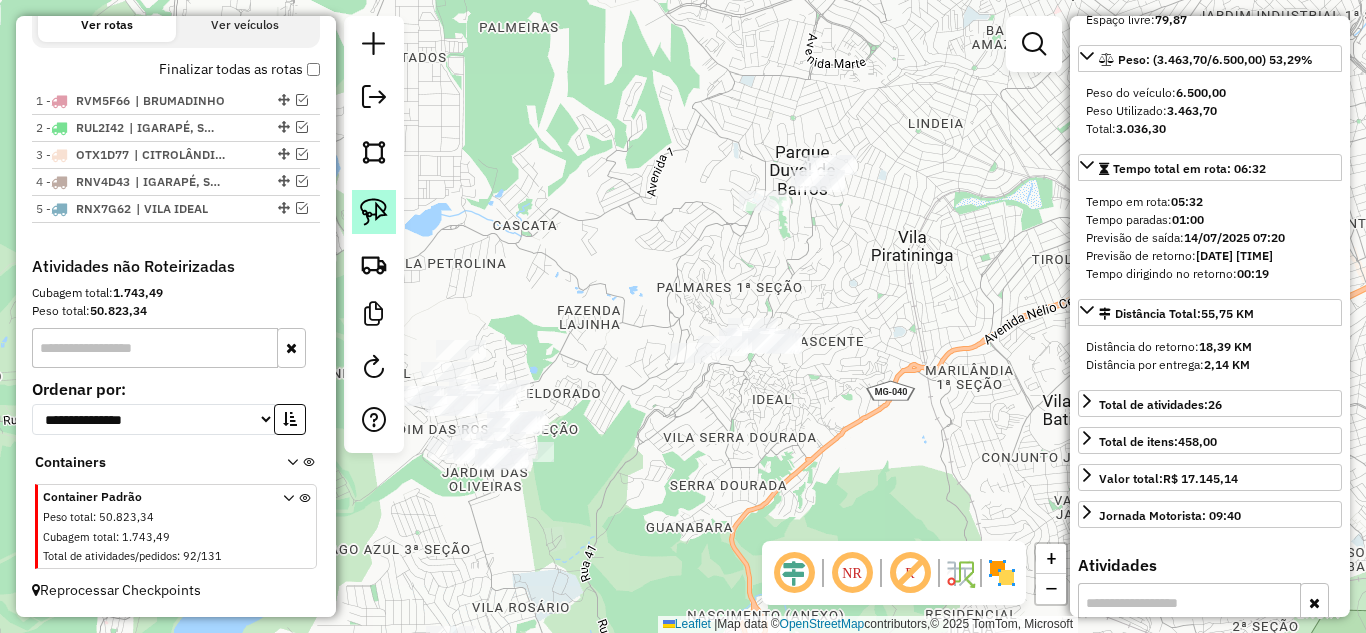 drag, startPoint x: 355, startPoint y: 213, endPoint x: 375, endPoint y: 218, distance: 20.615528 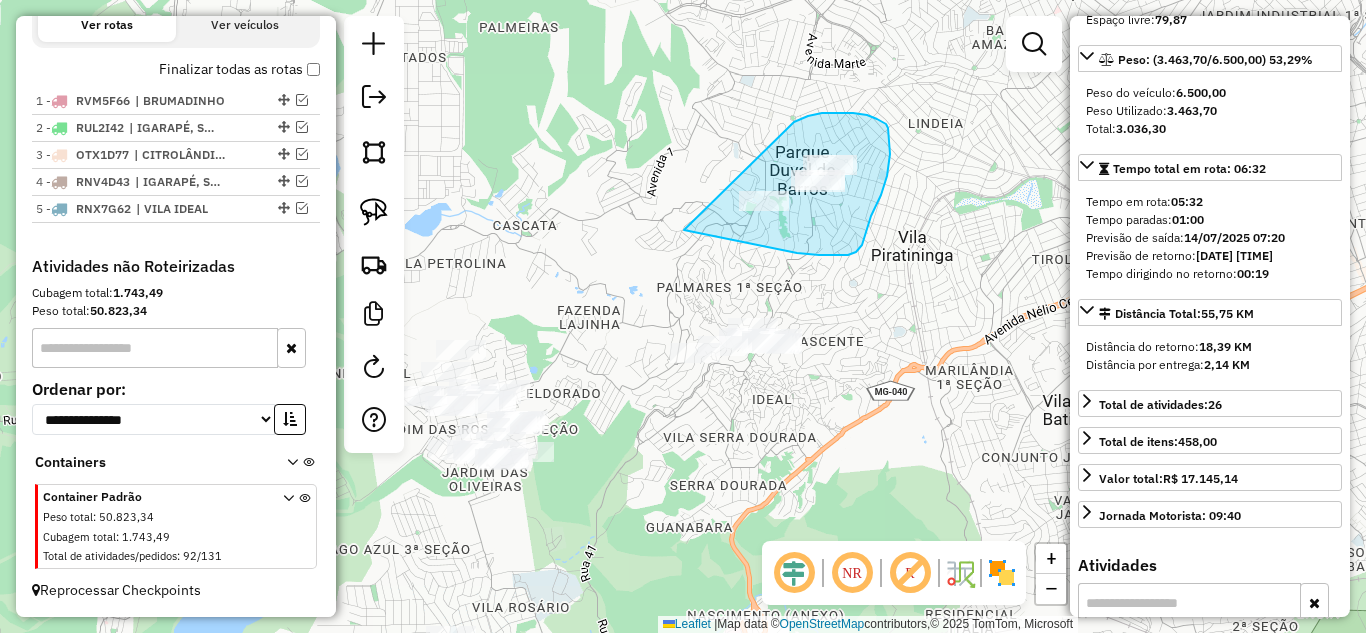 drag, startPoint x: 712, startPoint y: 235, endPoint x: 695, endPoint y: 163, distance: 73.97973 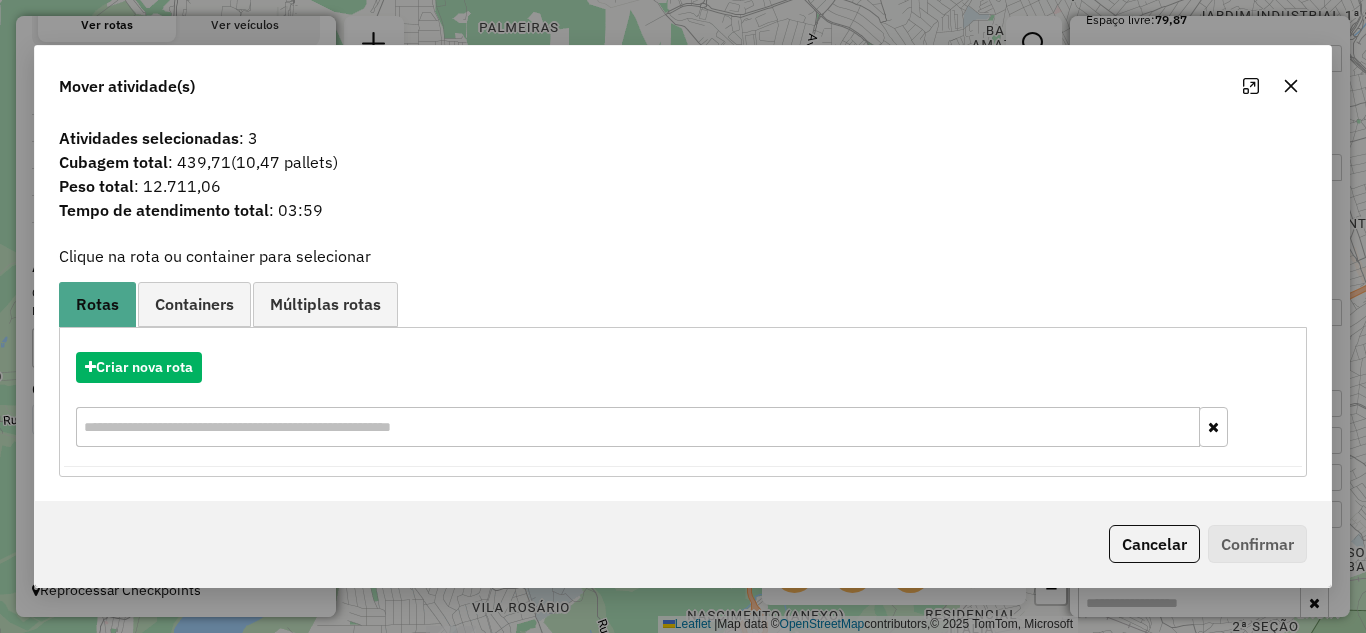 drag, startPoint x: 1286, startPoint y: 85, endPoint x: 973, endPoint y: 229, distance: 344.53592 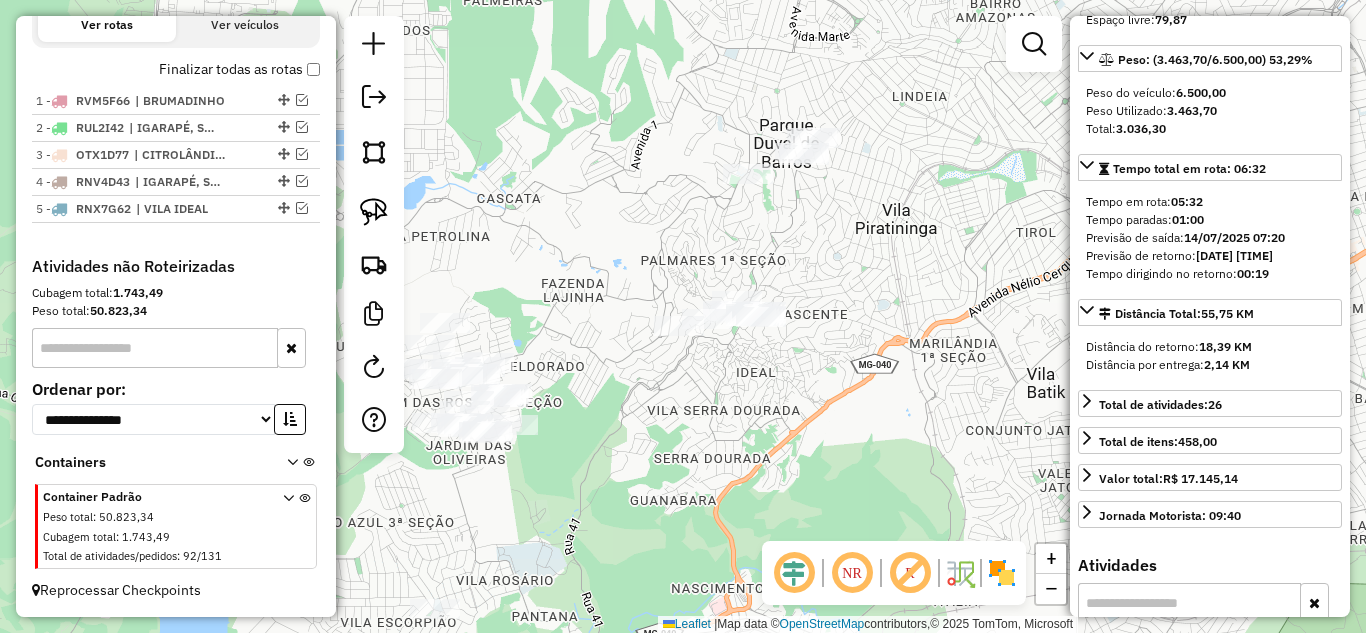 drag, startPoint x: 910, startPoint y: 295, endPoint x: 788, endPoint y: 152, distance: 187.97075 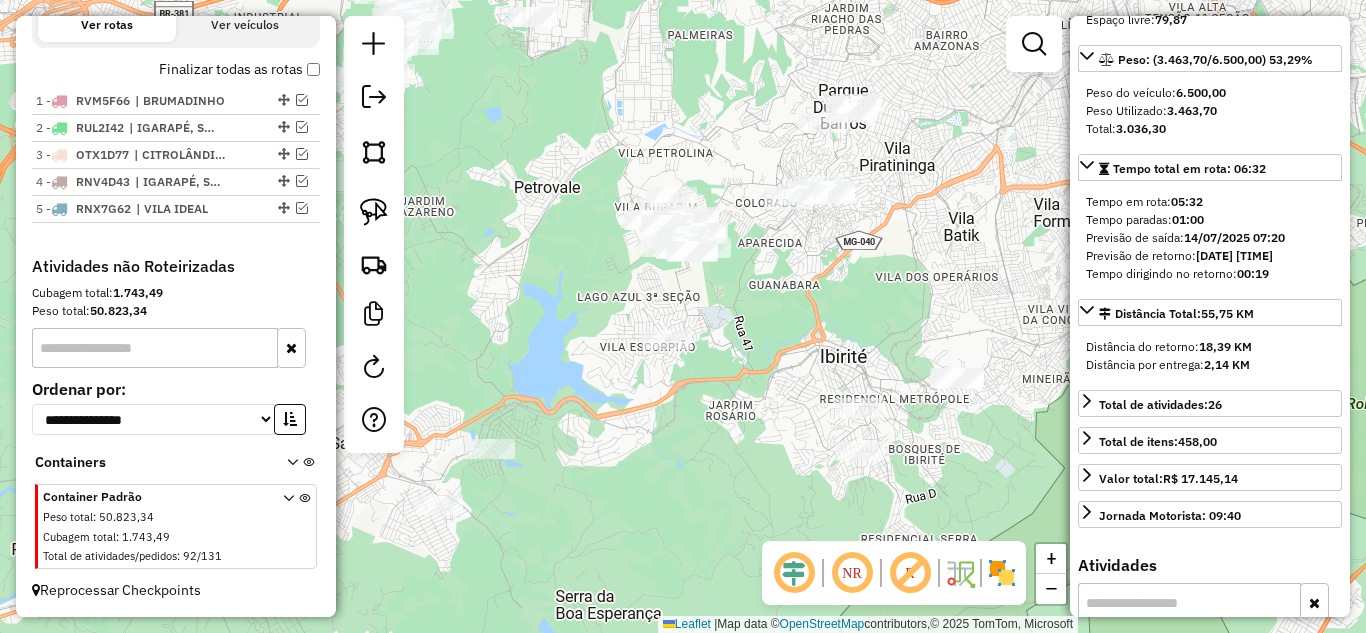 drag, startPoint x: 594, startPoint y: 408, endPoint x: 689, endPoint y: 407, distance: 95.005264 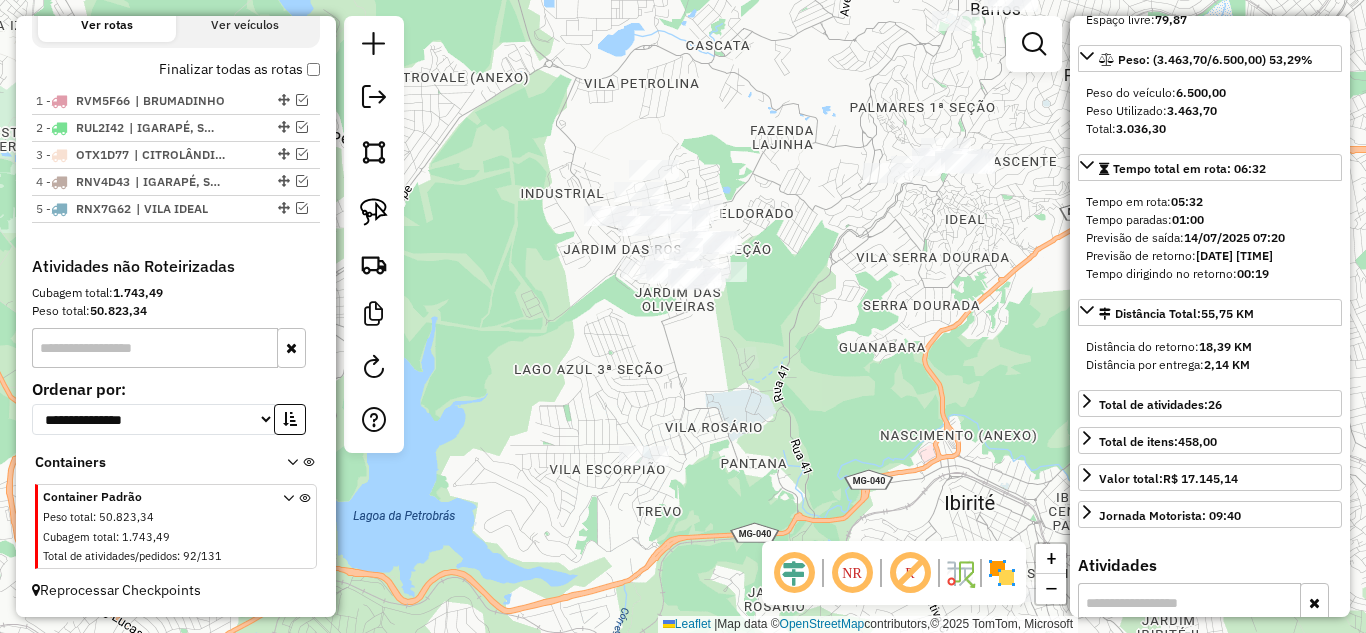 drag, startPoint x: 367, startPoint y: 211, endPoint x: 556, endPoint y: 211, distance: 189 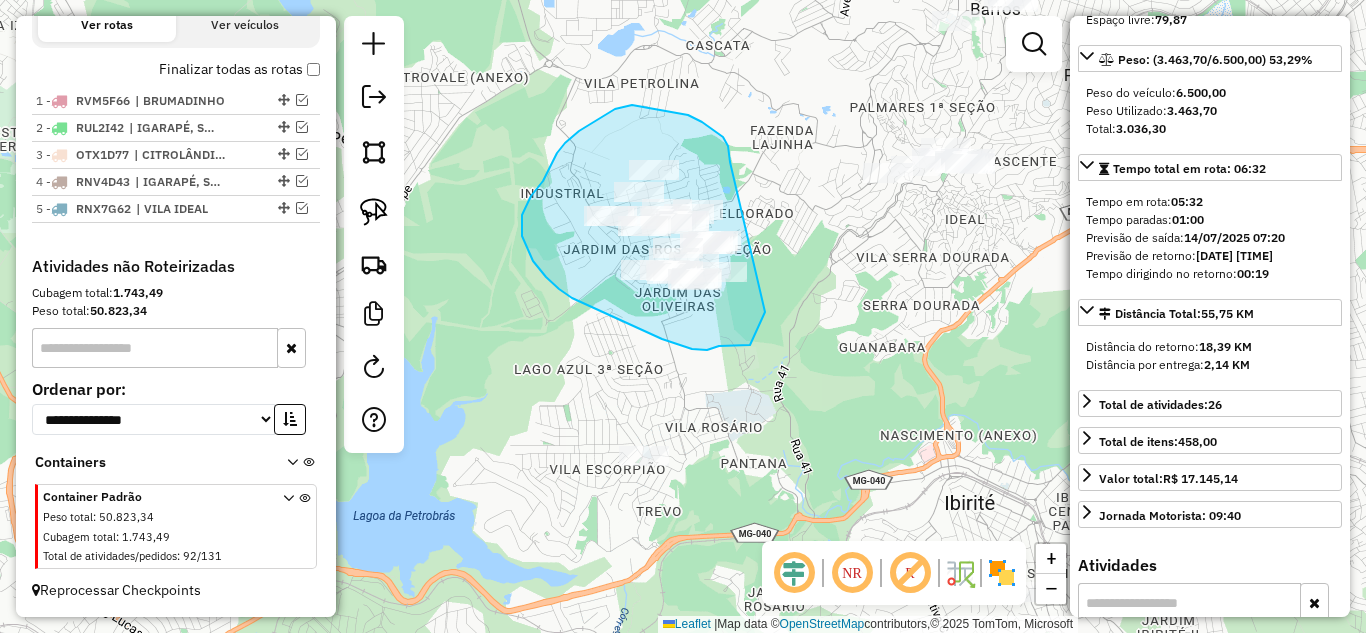 drag, startPoint x: 730, startPoint y: 162, endPoint x: 785, endPoint y: 213, distance: 75.00667 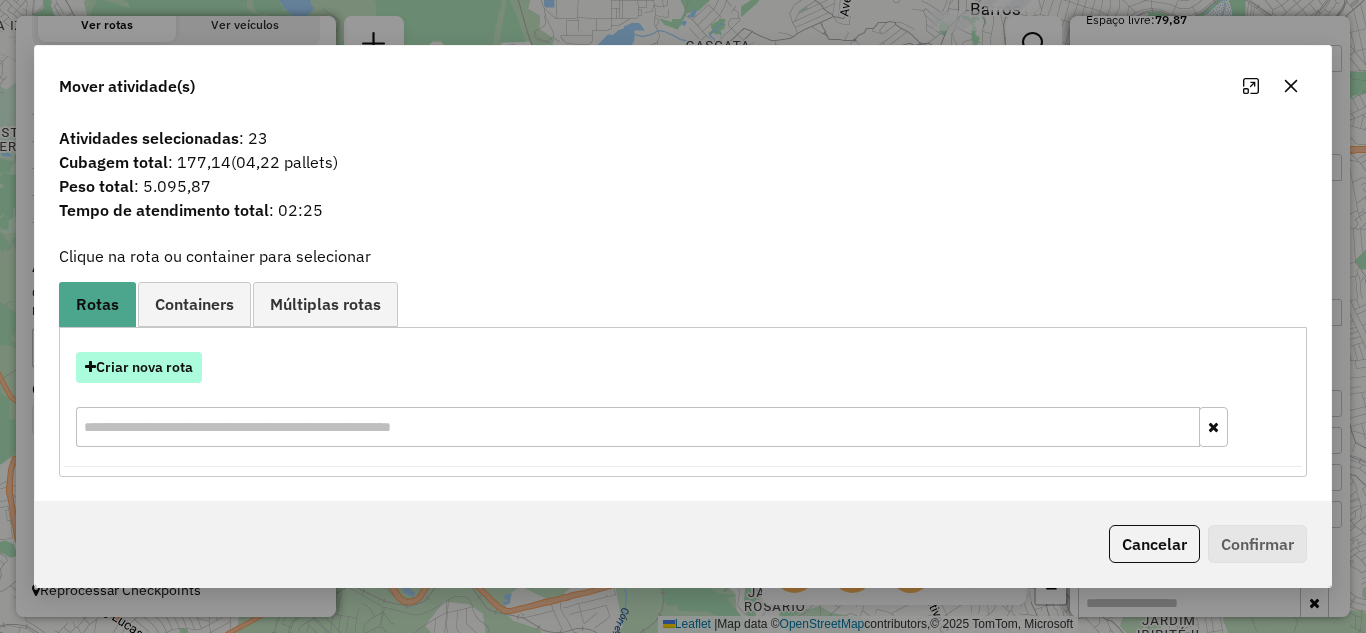 click on "Criar nova rota" at bounding box center (139, 367) 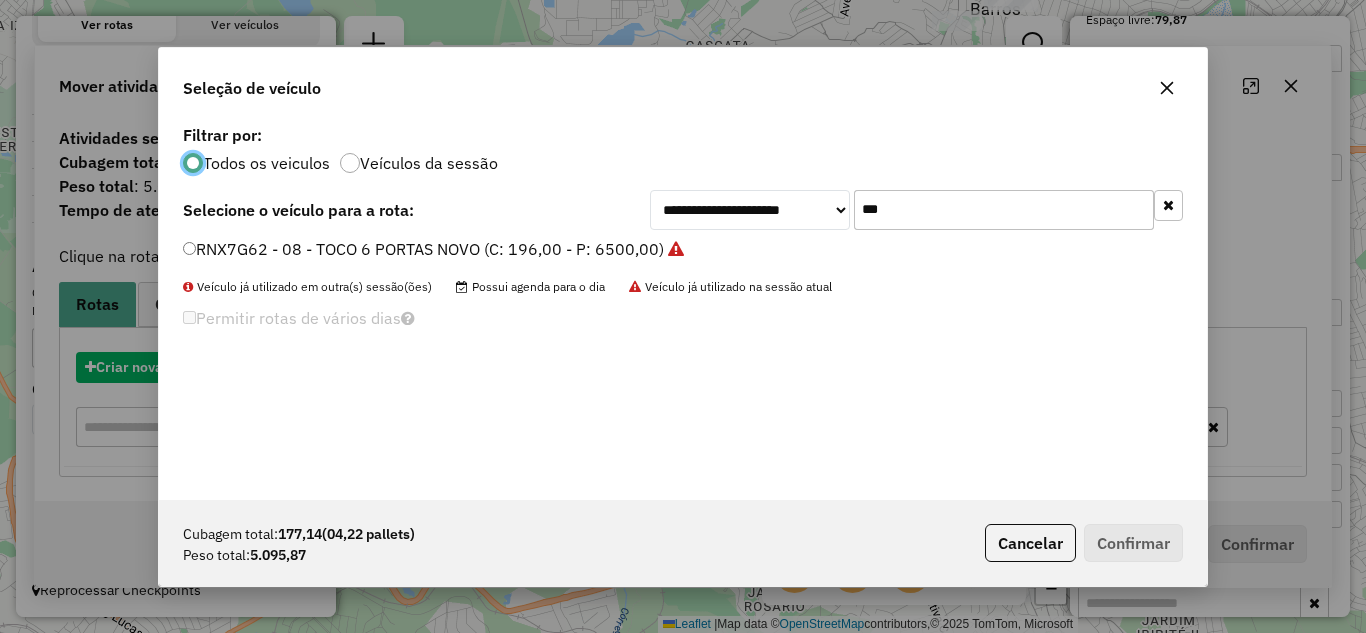 scroll, scrollTop: 11, scrollLeft: 6, axis: both 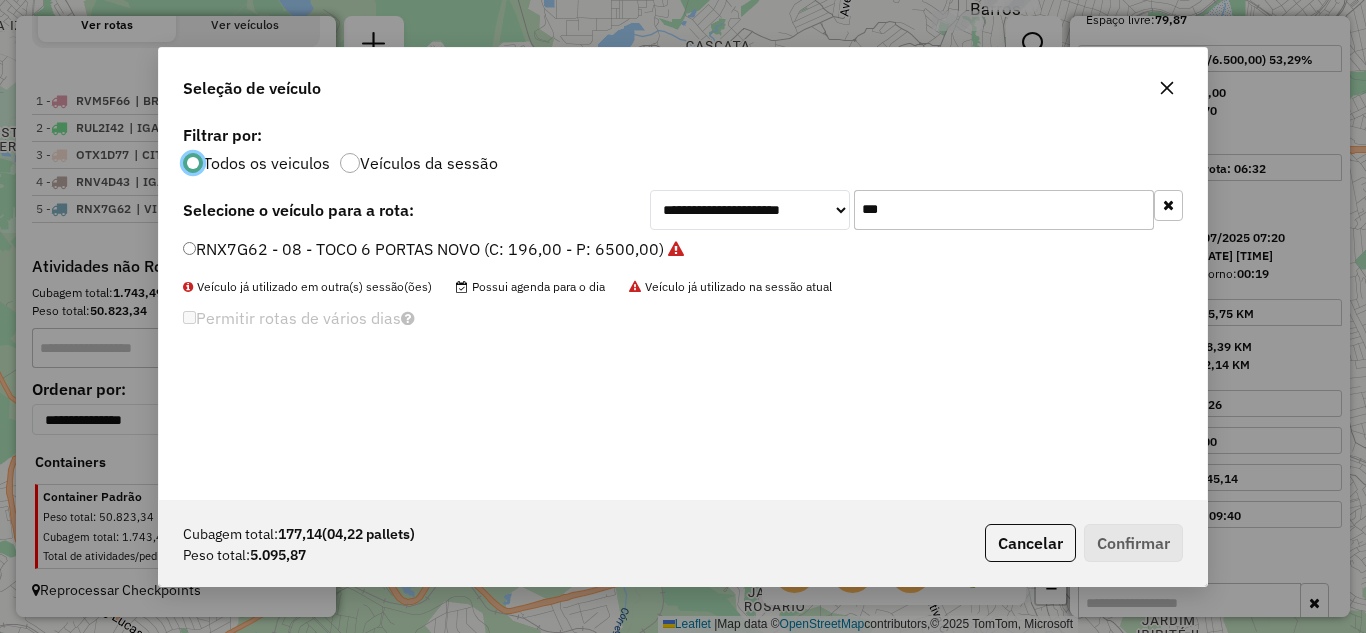 click on "***" 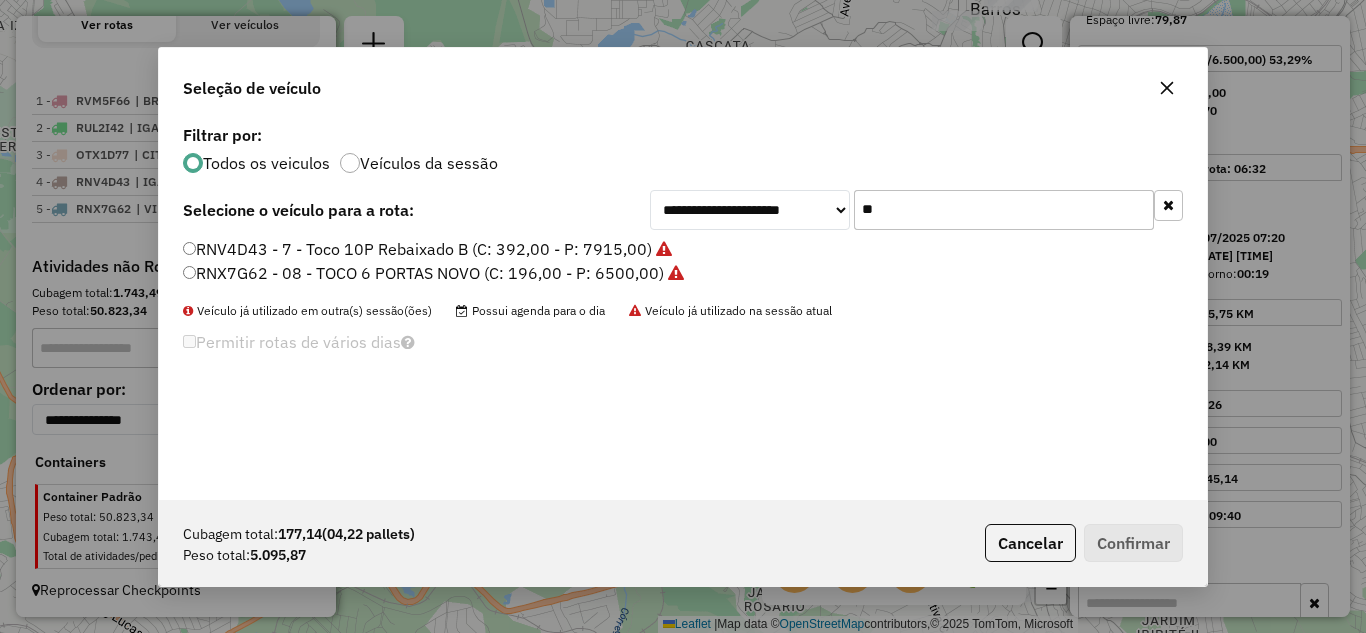 type on "*" 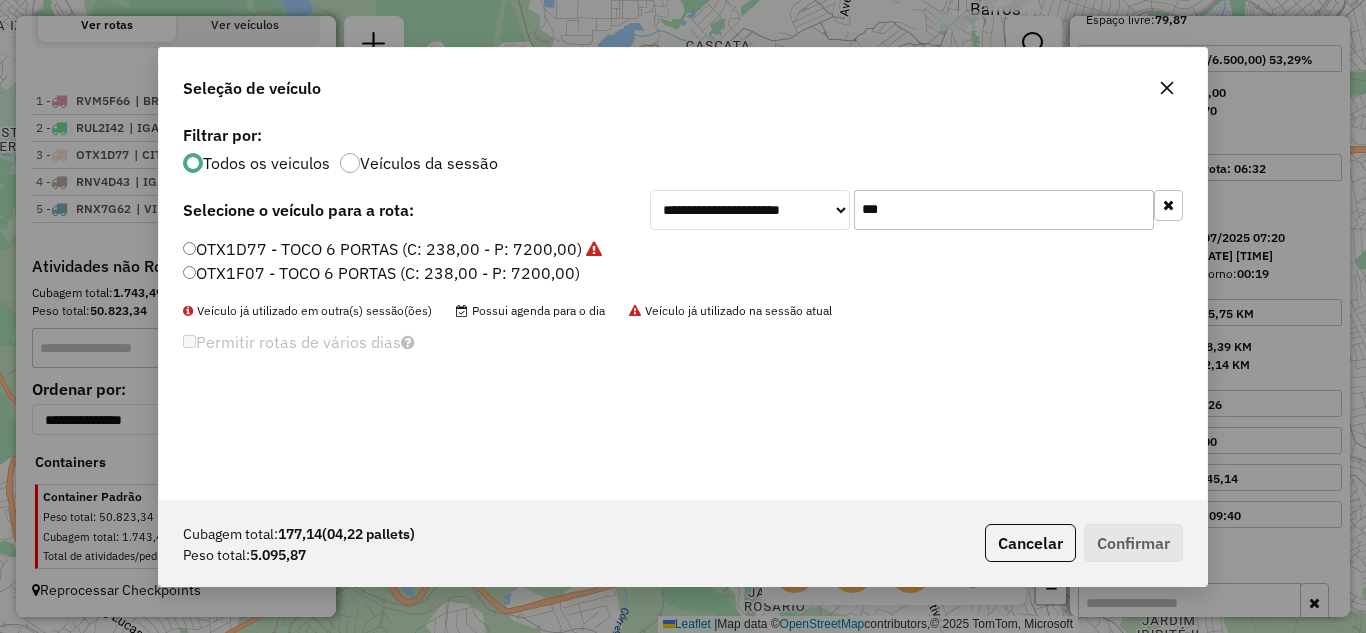 type on "***" 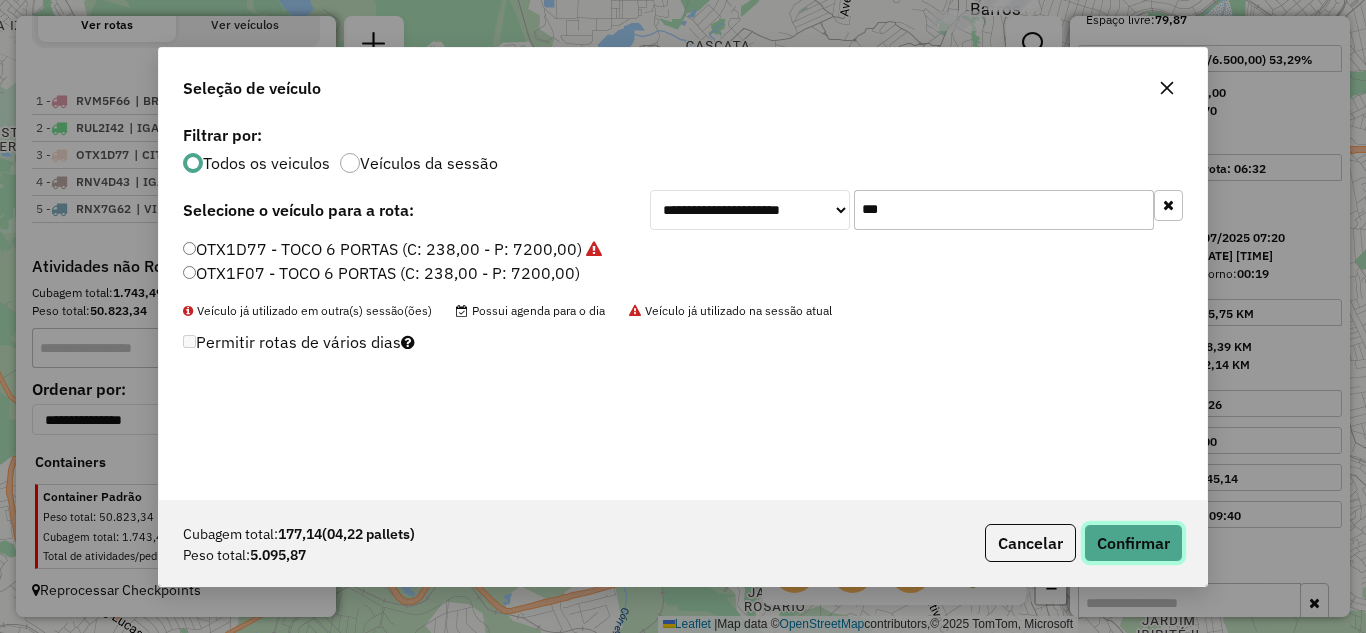 click on "Confirmar" 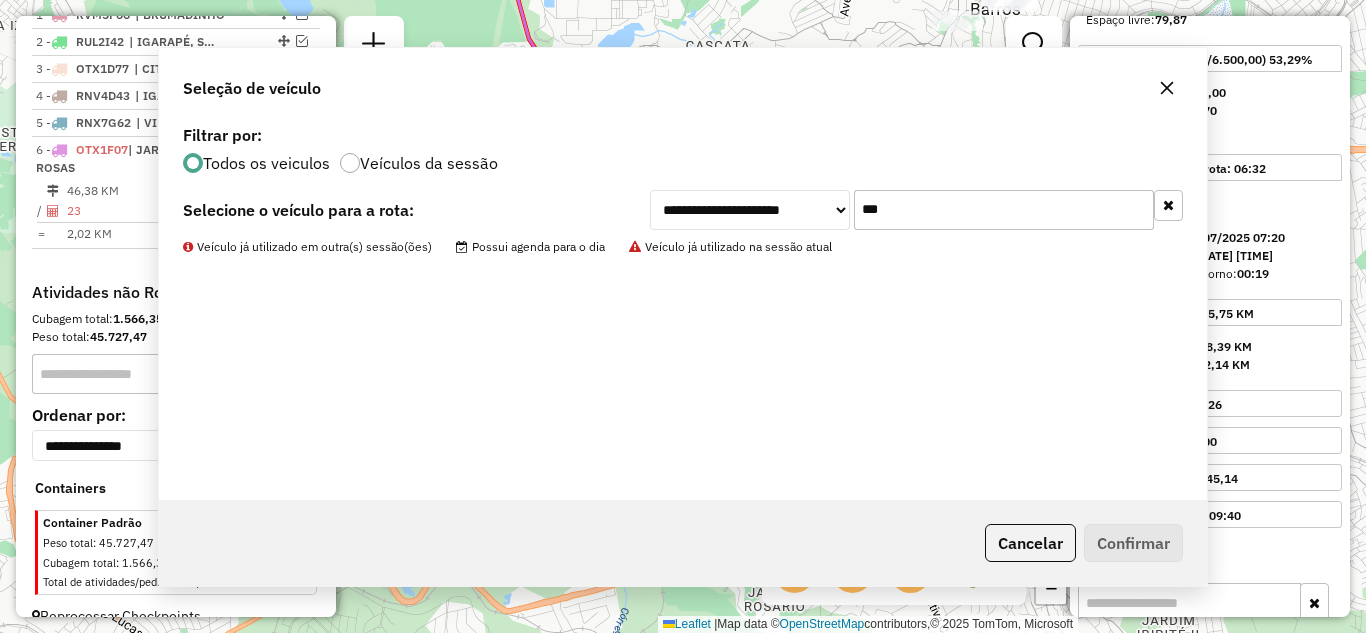 scroll, scrollTop: 839, scrollLeft: 0, axis: vertical 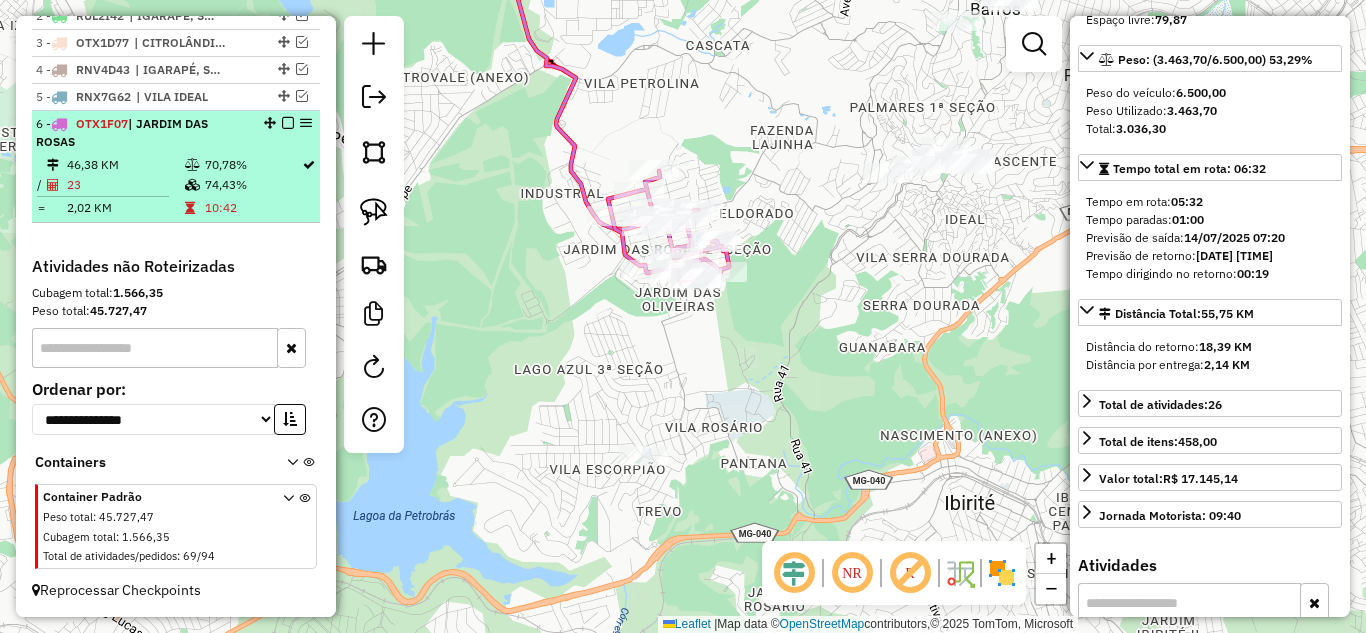 click at bounding box center [288, 123] 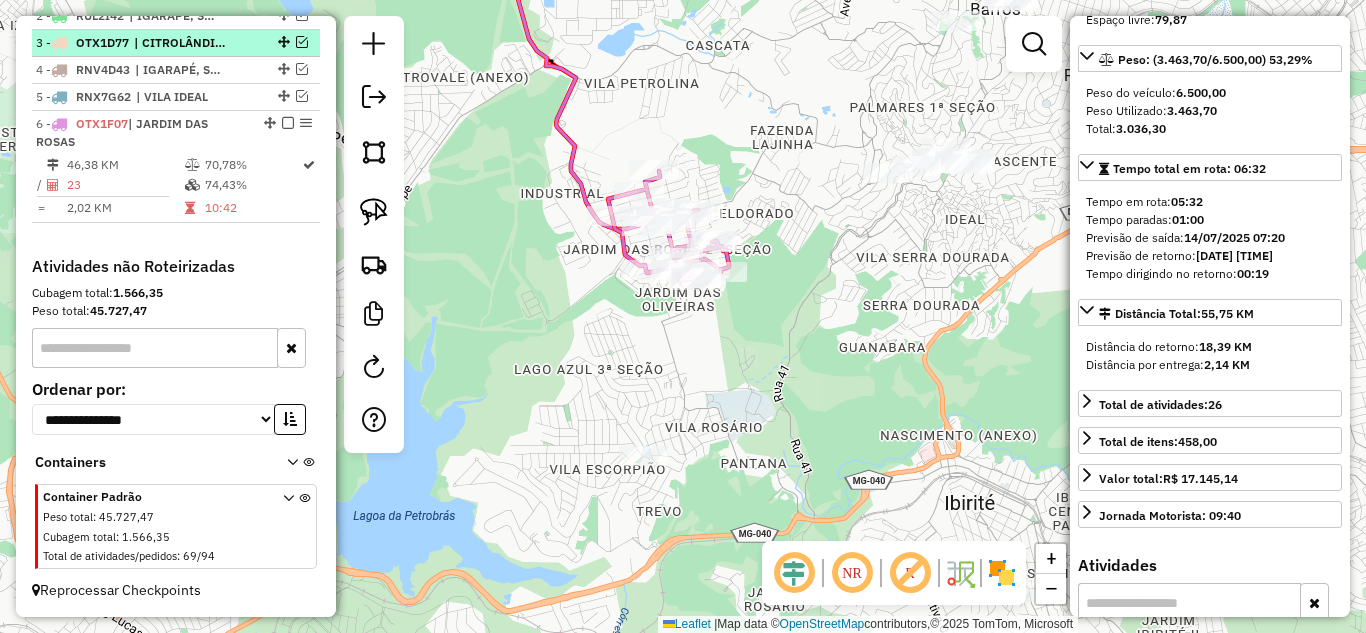 scroll, scrollTop: 754, scrollLeft: 0, axis: vertical 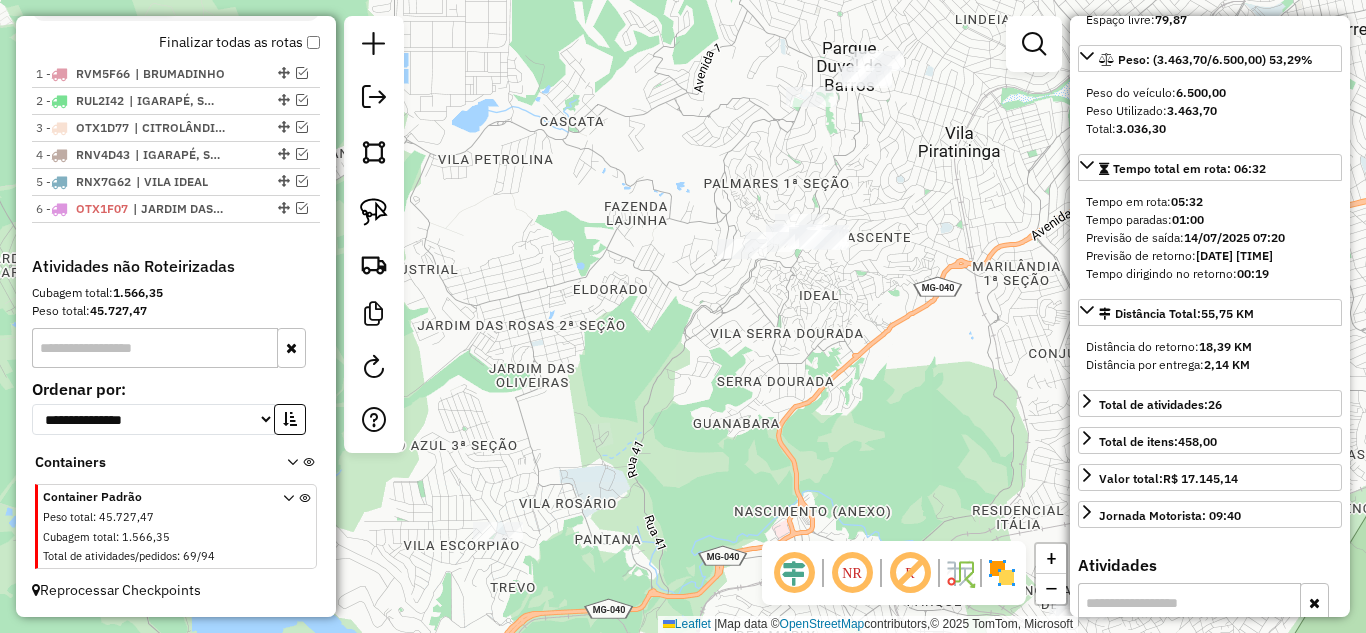 drag, startPoint x: 757, startPoint y: 293, endPoint x: 556, endPoint y: 381, distance: 219.4197 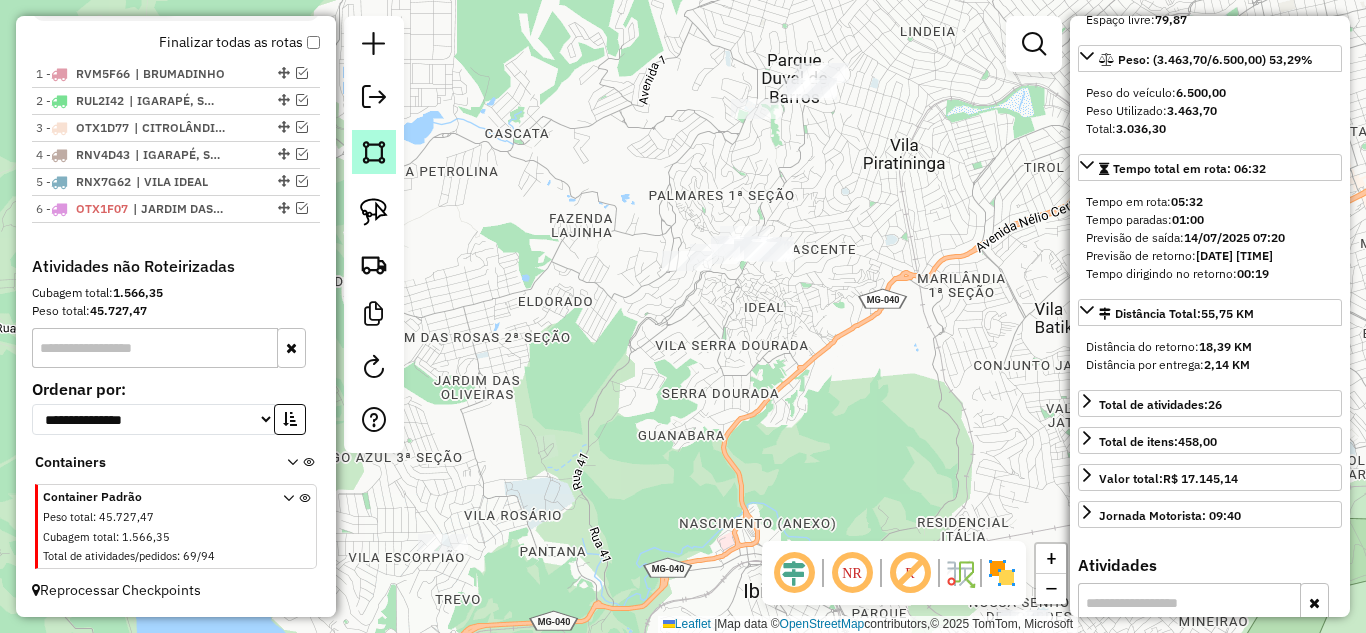 click 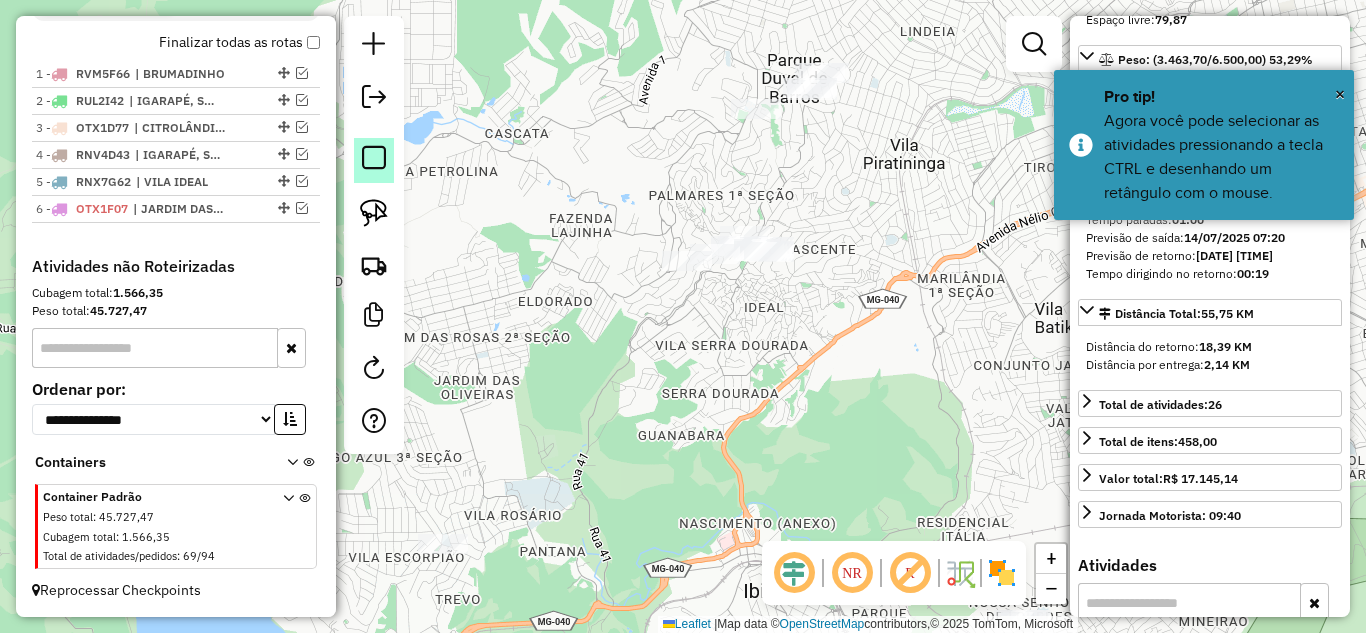click 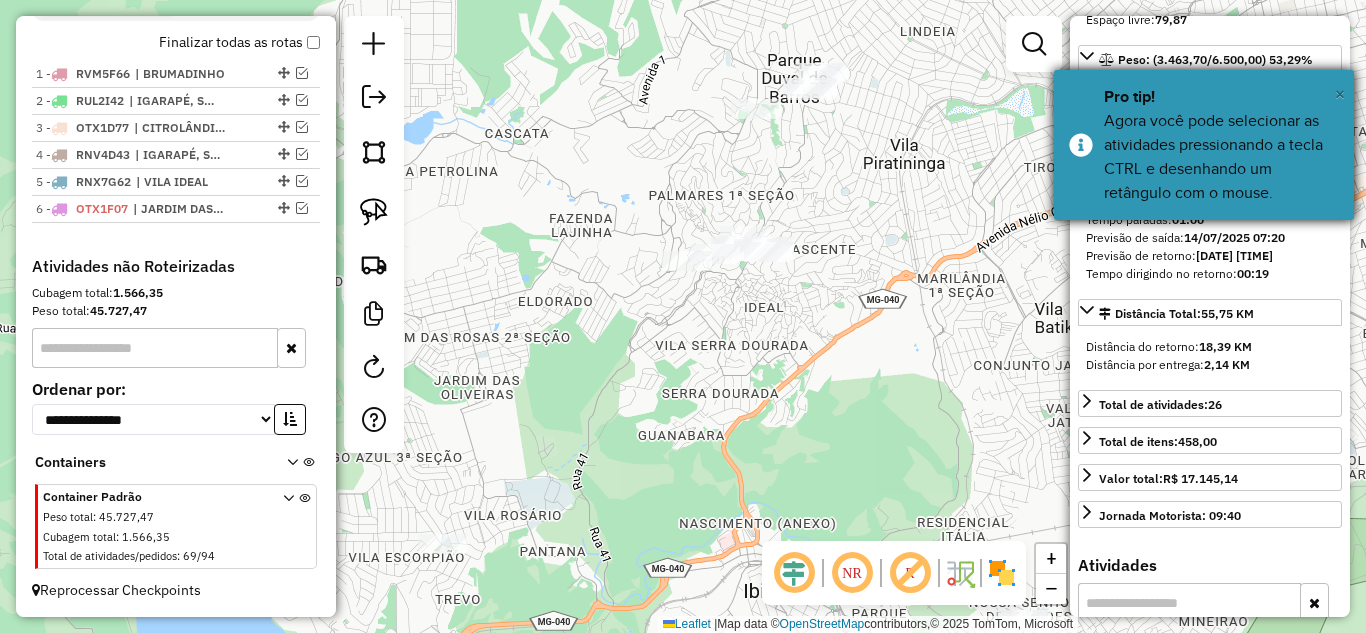 click on "×" at bounding box center (1340, 94) 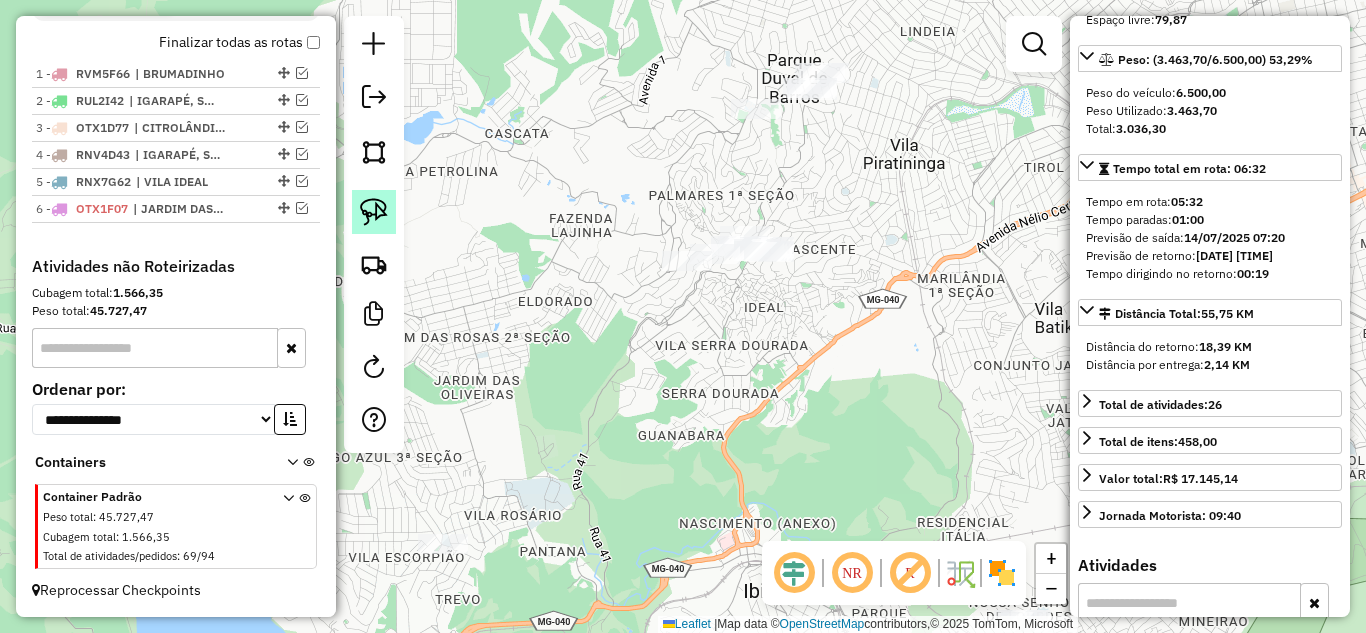 click 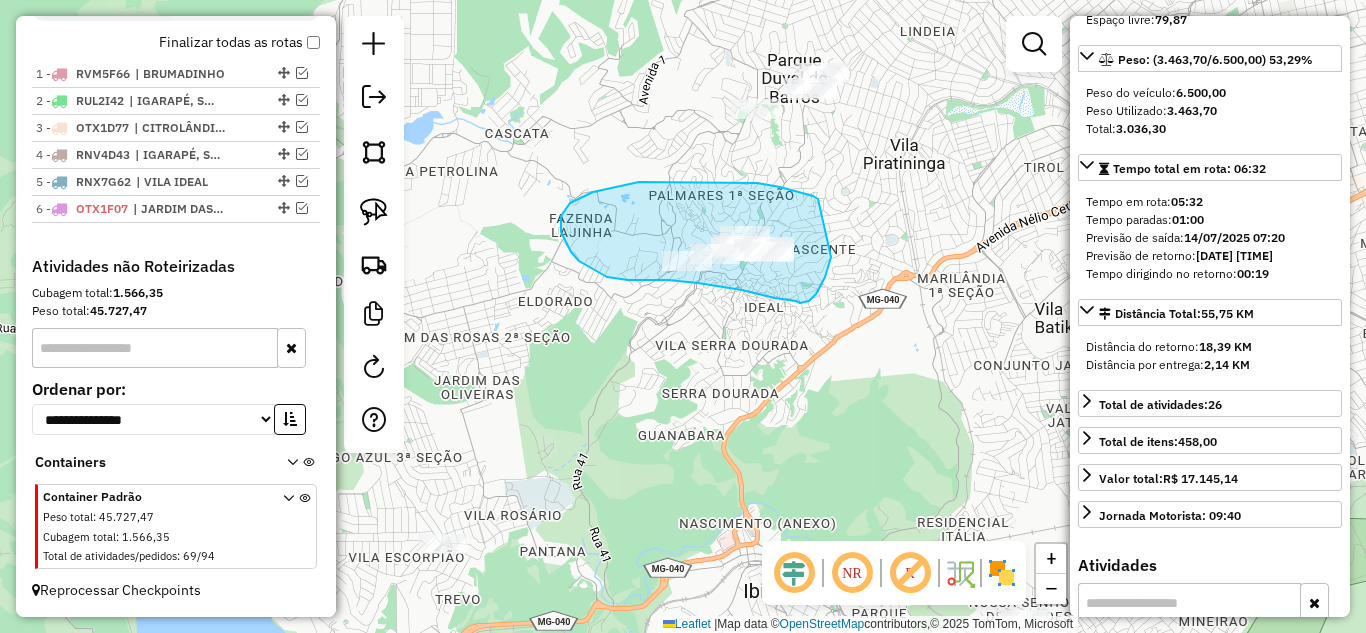 drag, startPoint x: 813, startPoint y: 196, endPoint x: 833, endPoint y: 252, distance: 59.464275 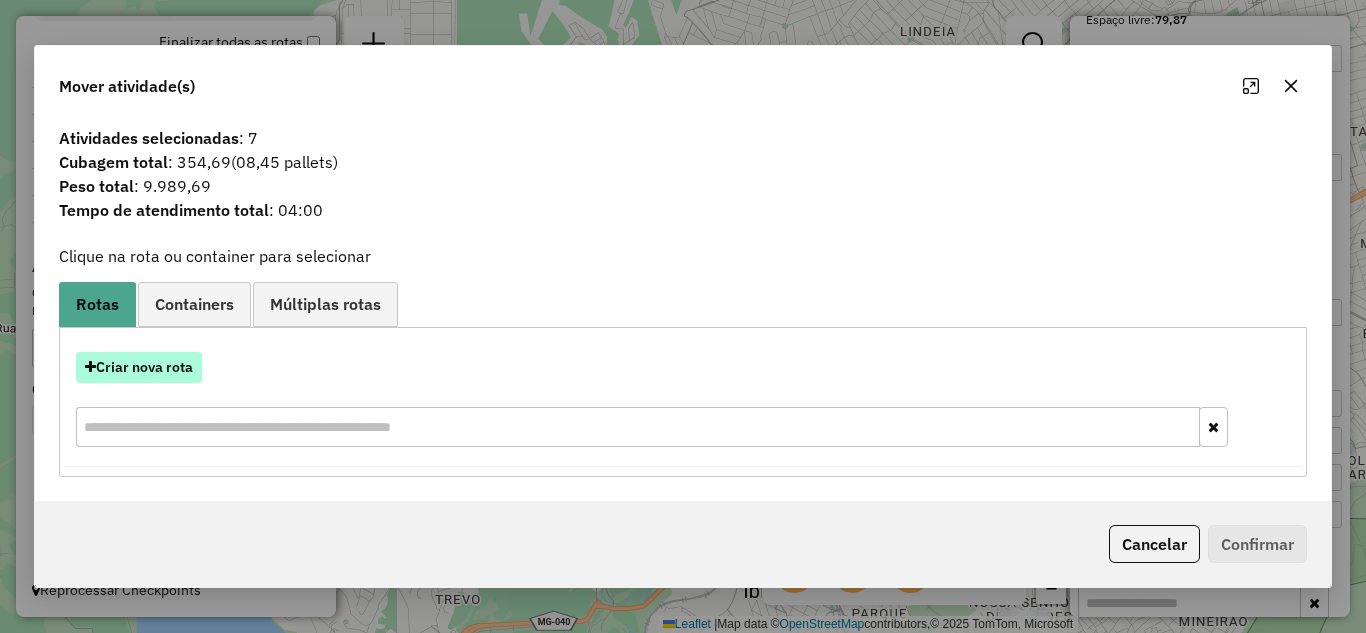click on "Criar nova rota" at bounding box center [139, 367] 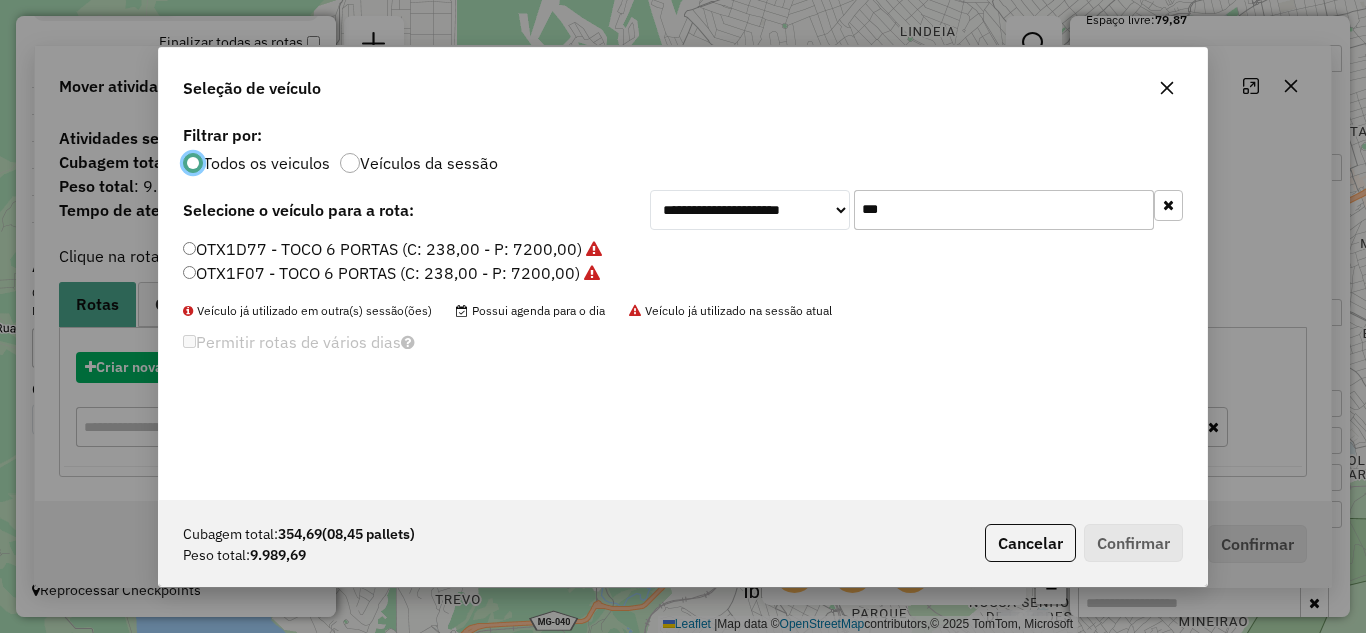 scroll, scrollTop: 11, scrollLeft: 6, axis: both 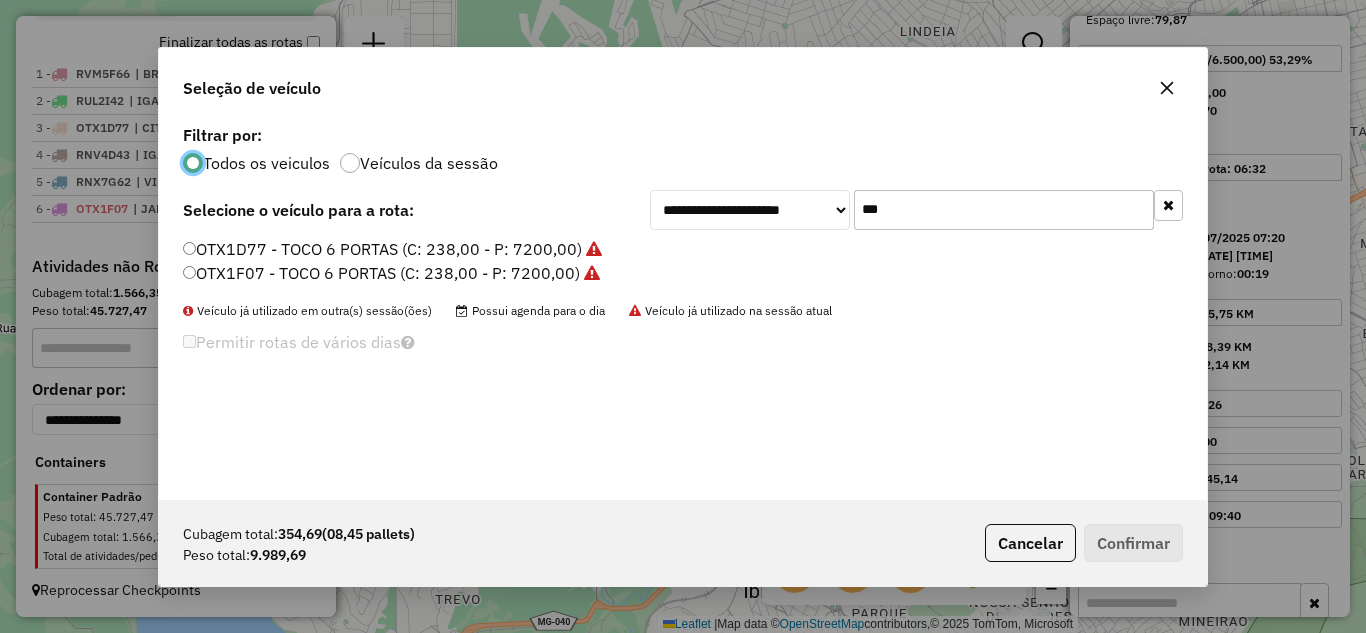 click on "***" 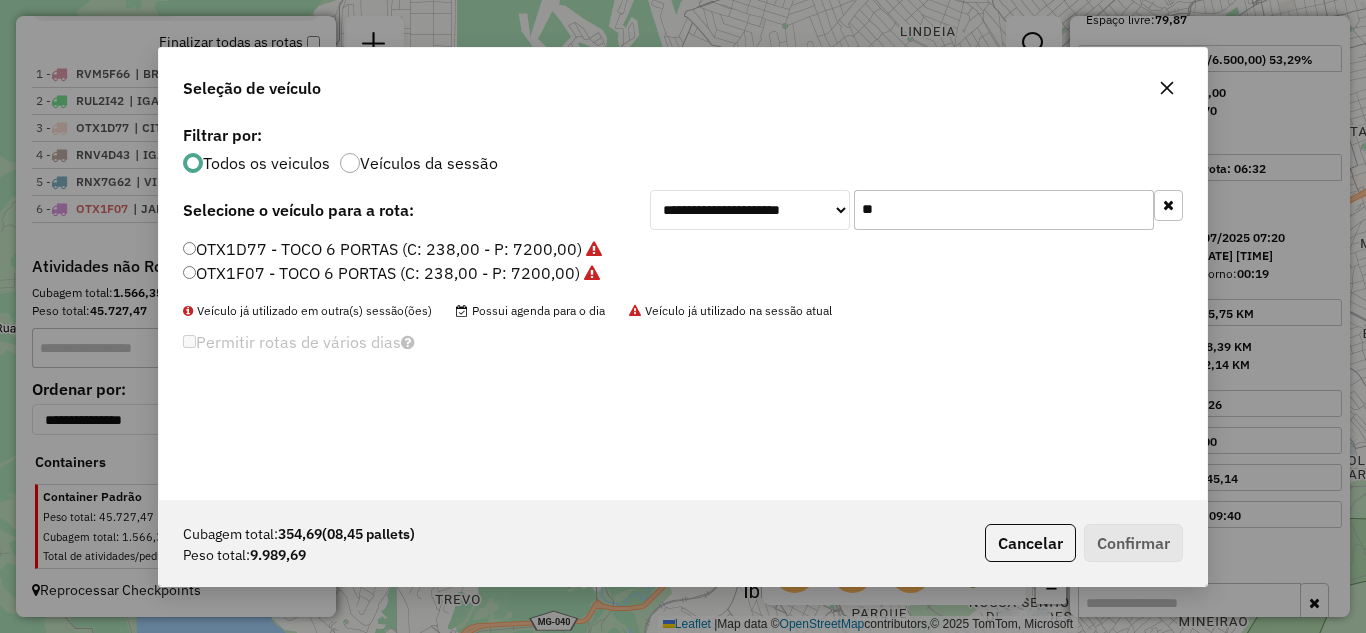 type on "*" 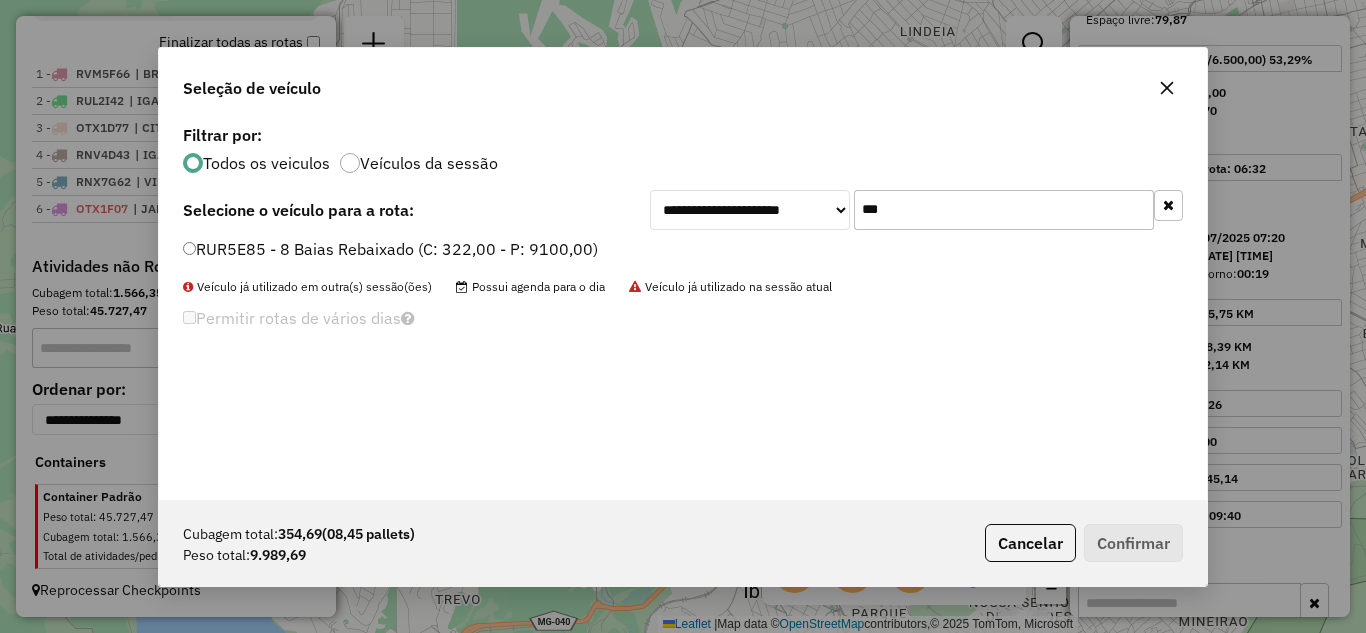type on "***" 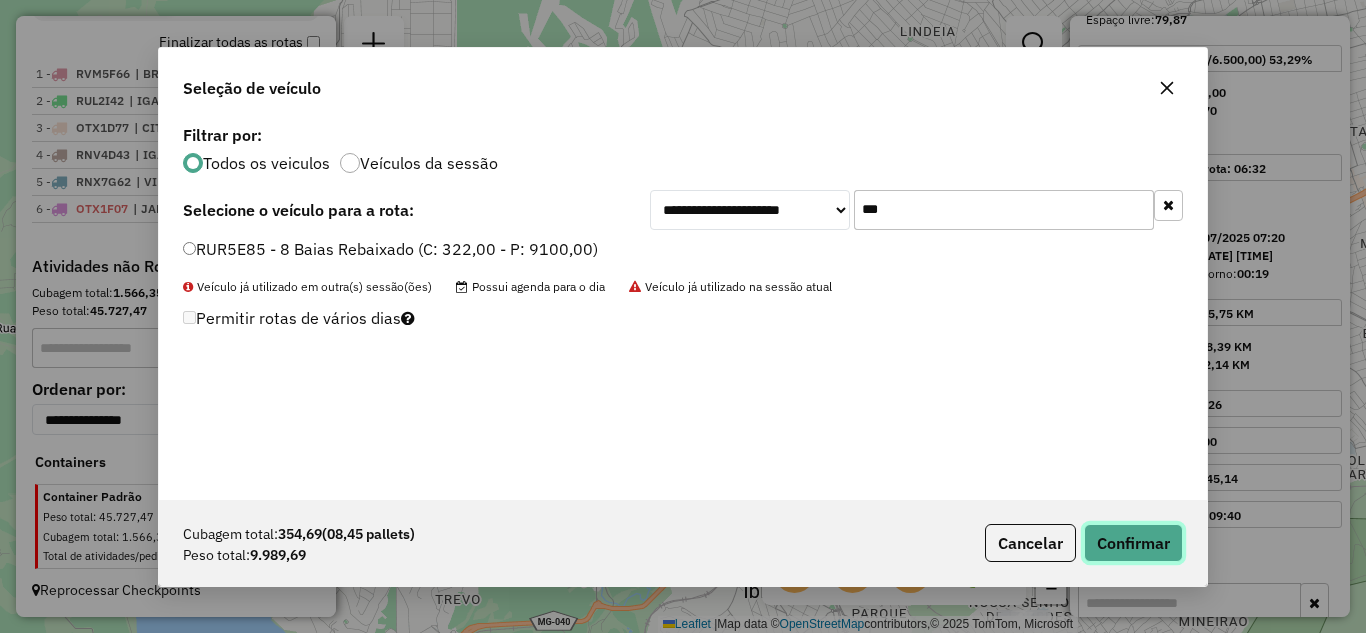 click on "Confirmar" 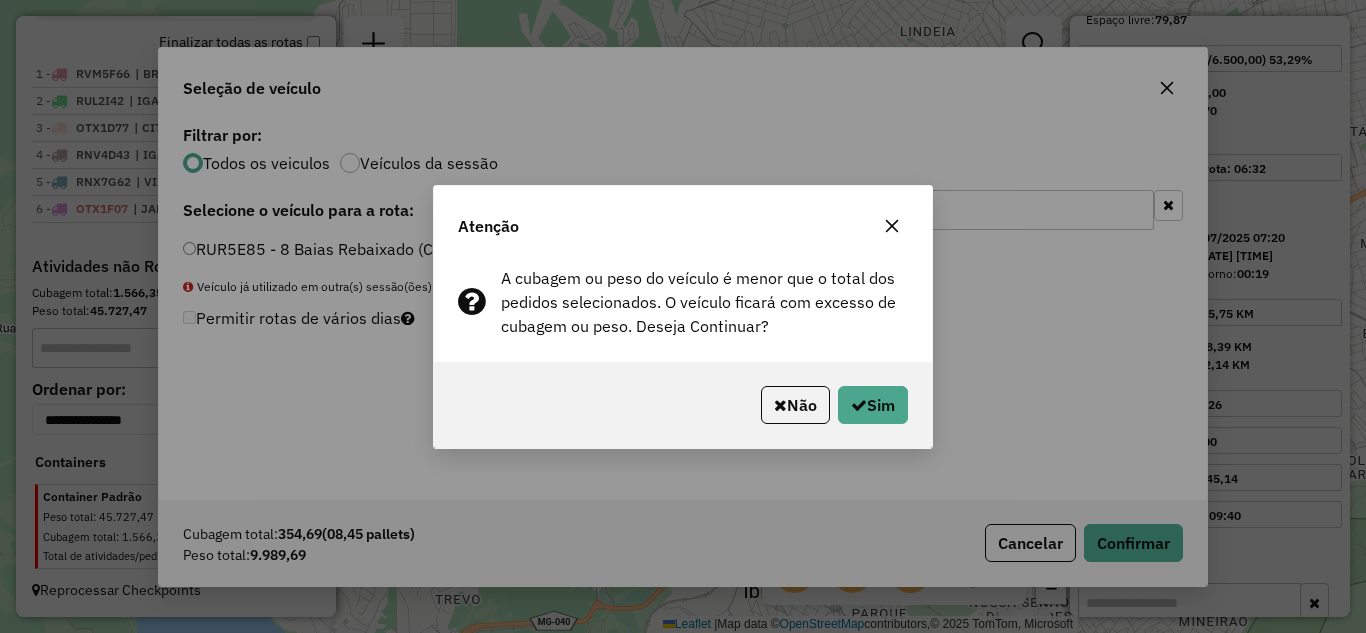 click 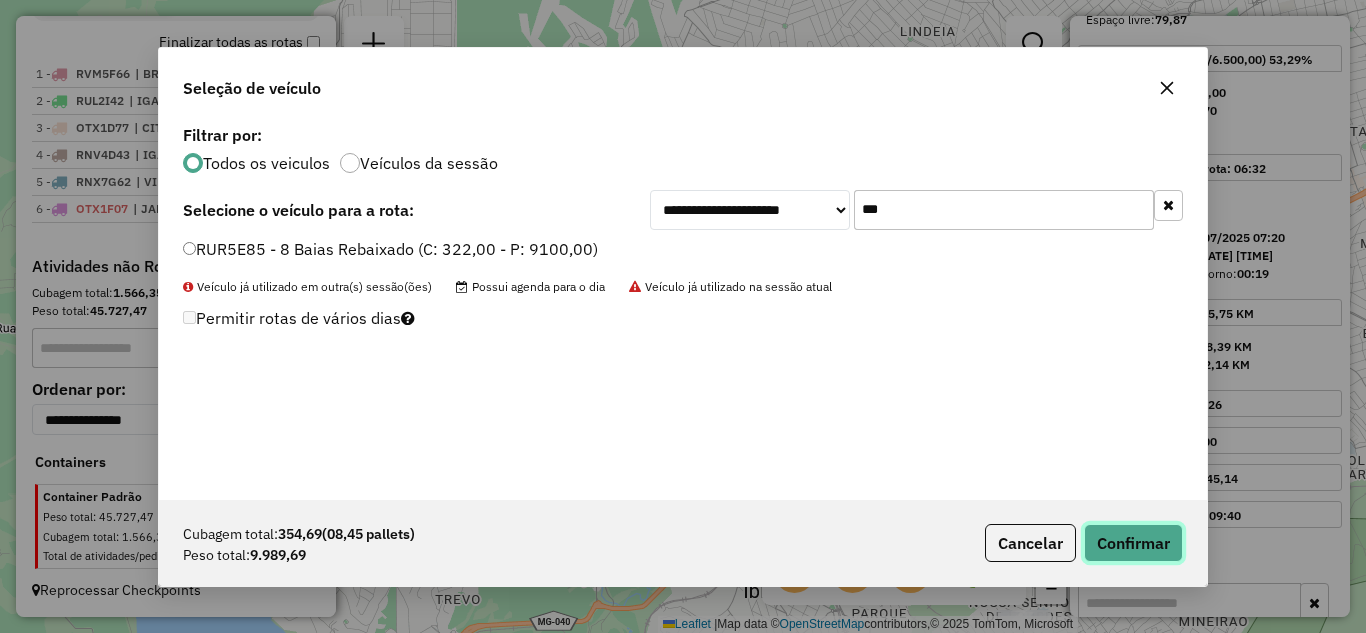 click on "Confirmar" 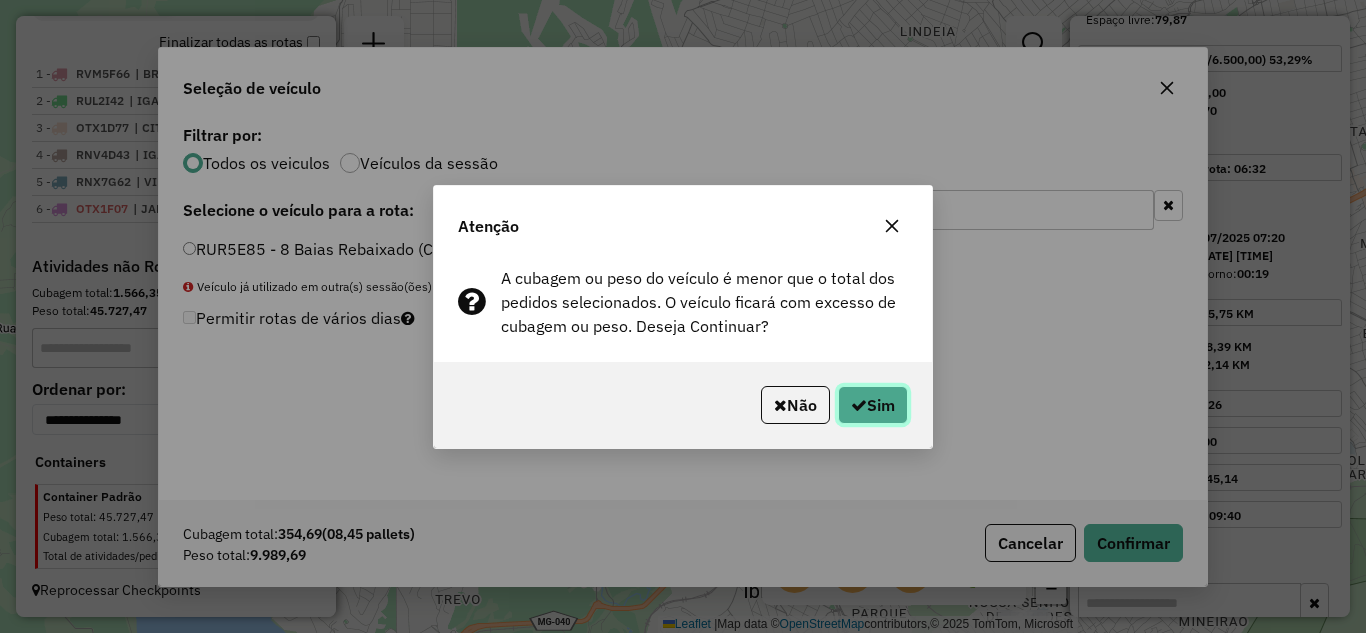 click on "Sim" 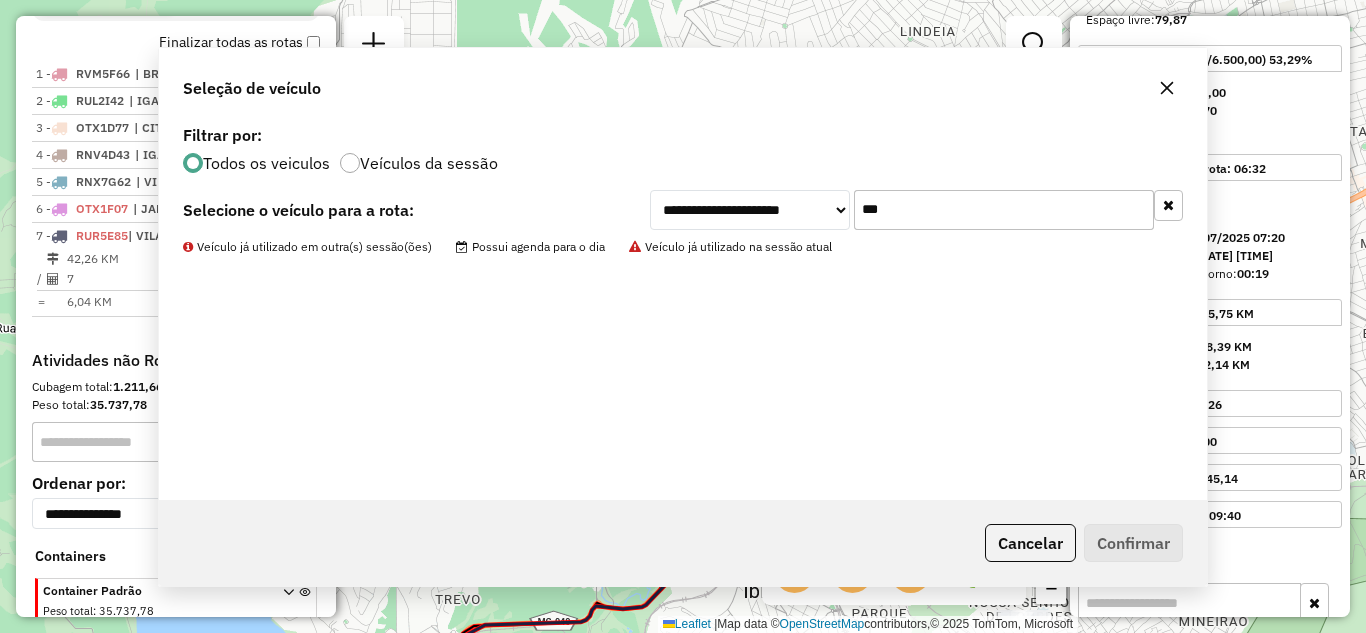 scroll, scrollTop: 848, scrollLeft: 0, axis: vertical 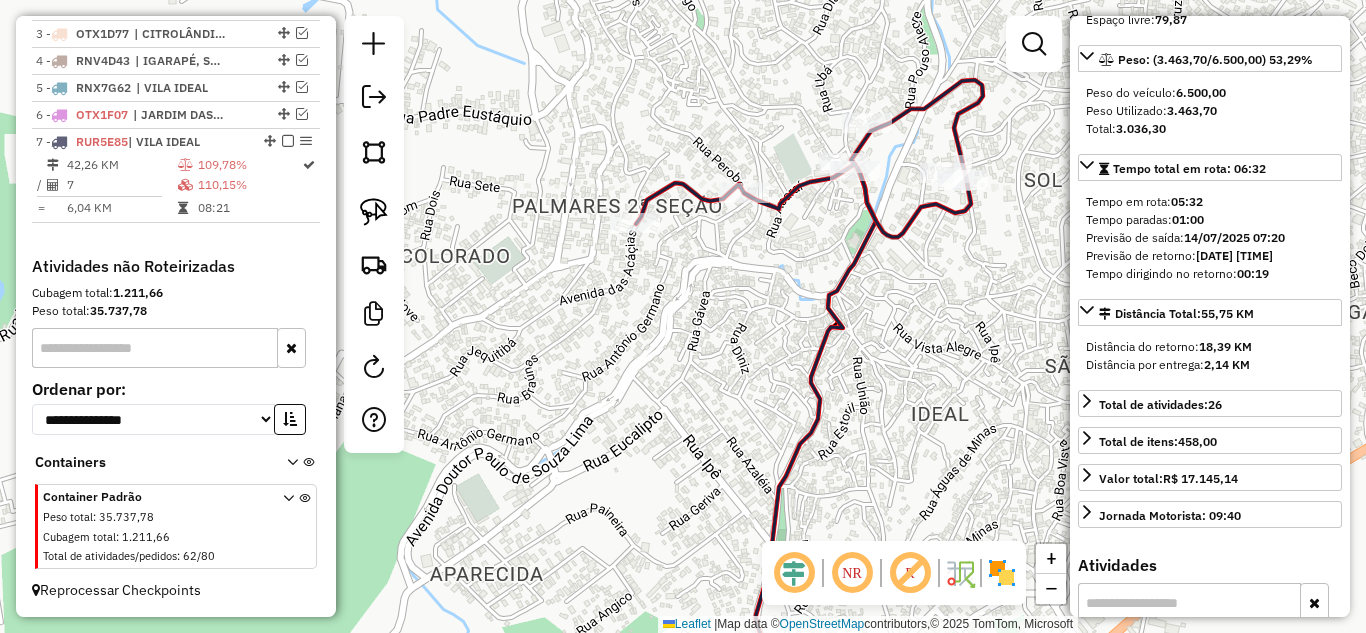 click 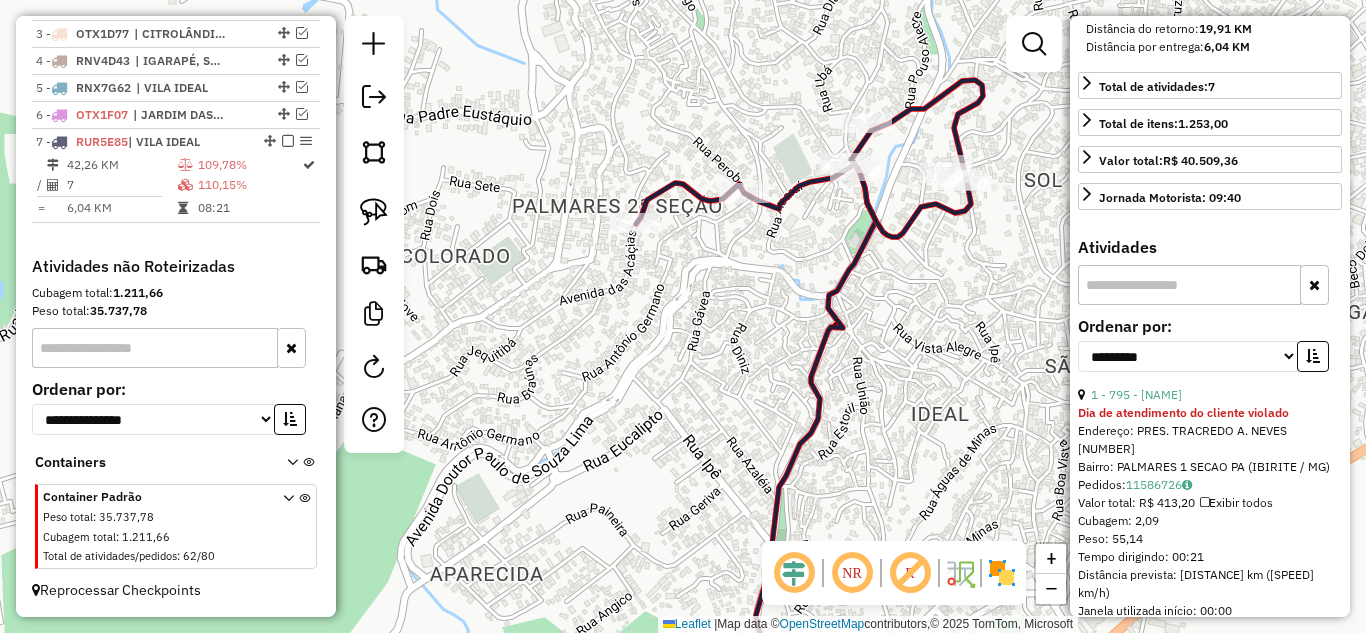scroll, scrollTop: 800, scrollLeft: 0, axis: vertical 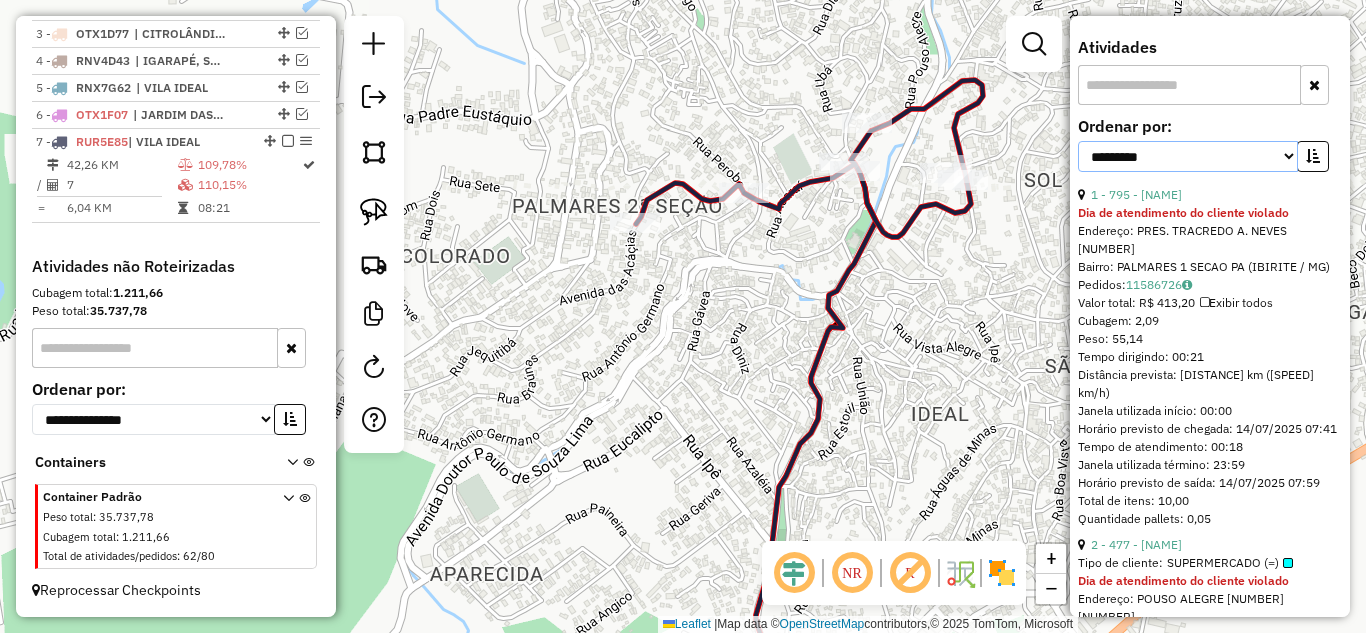 click on "**********" at bounding box center [1188, 156] 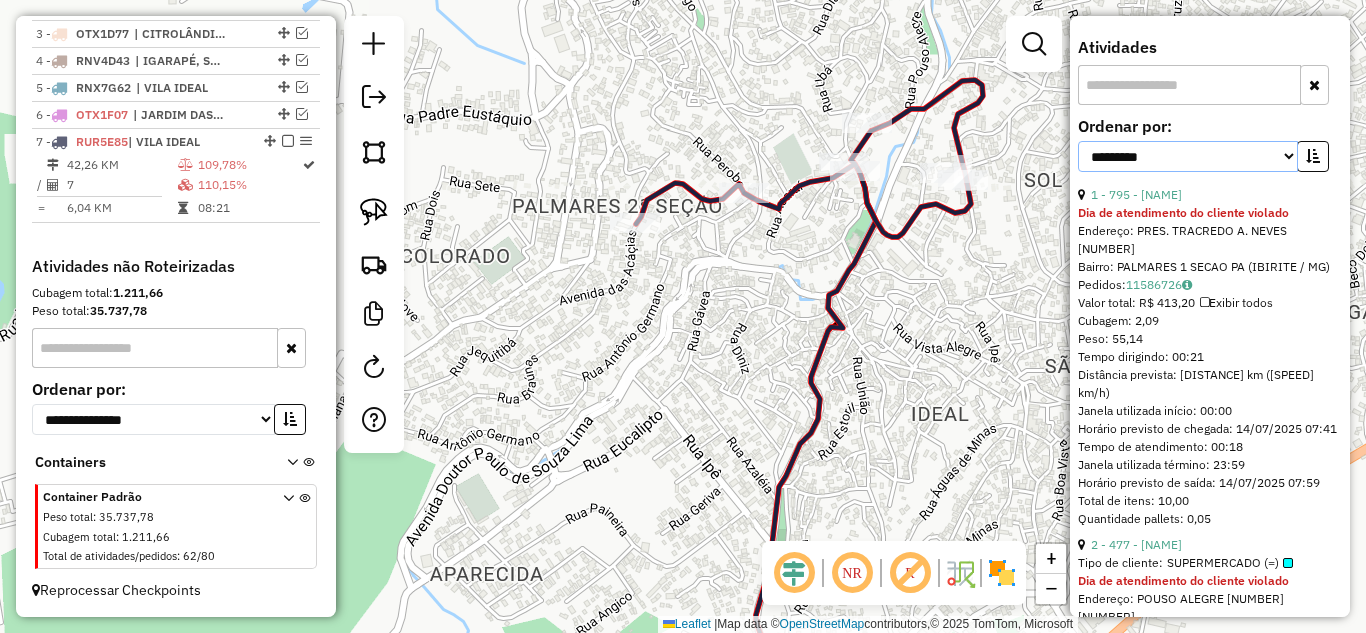 select on "*********" 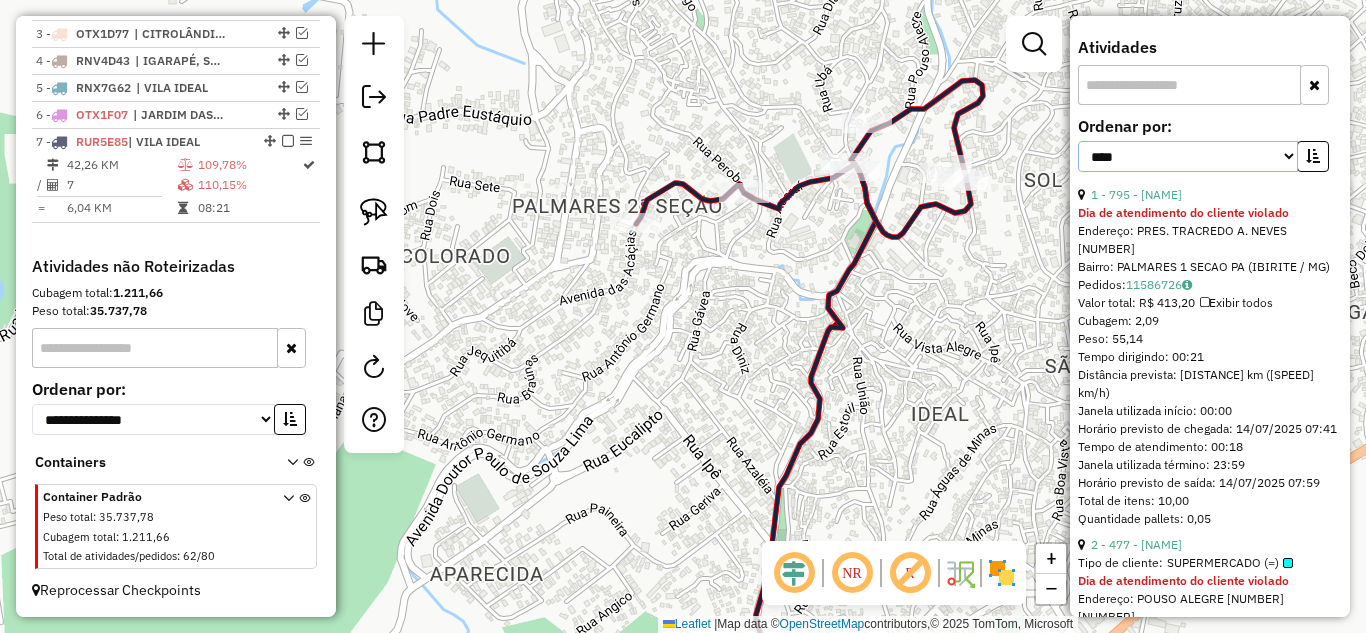 click on "**********" at bounding box center (1188, 156) 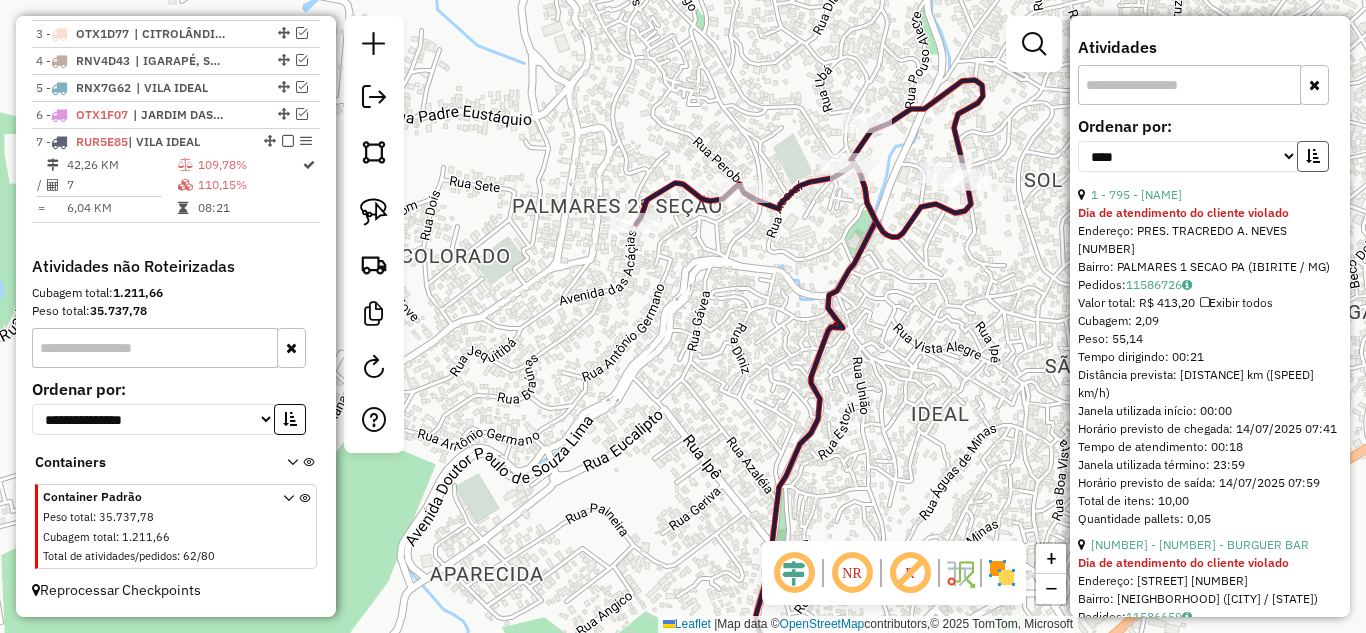 click at bounding box center (1313, 156) 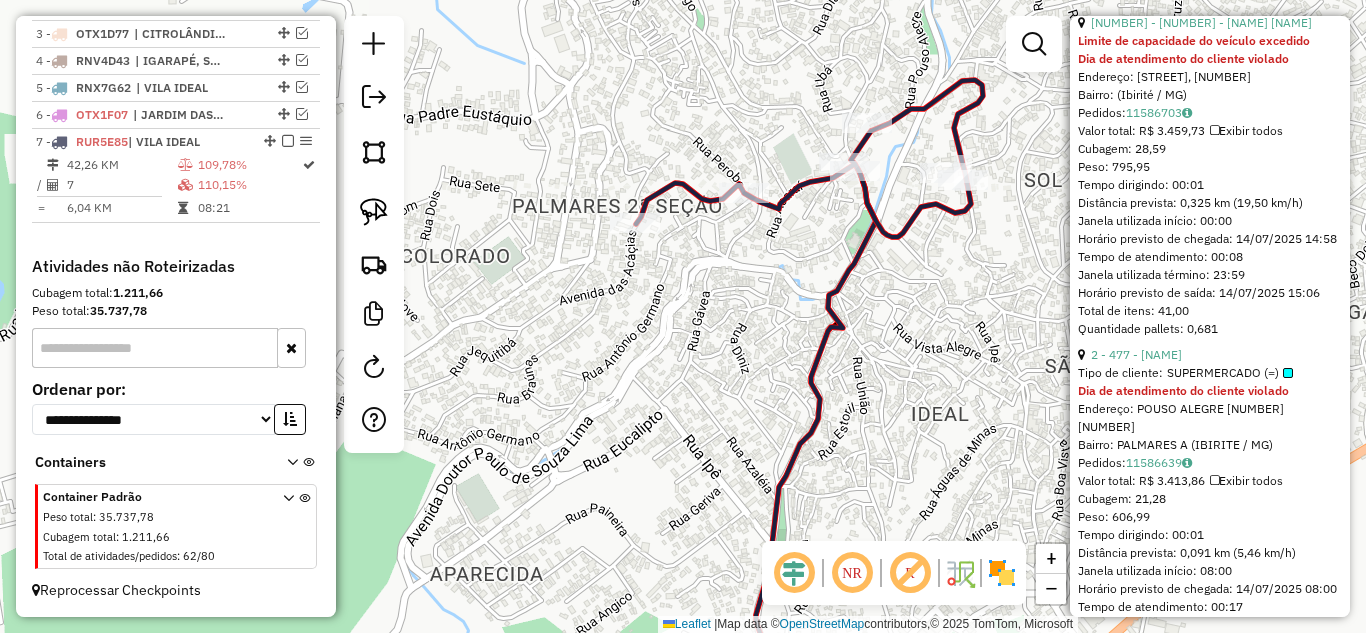 scroll, scrollTop: 1400, scrollLeft: 0, axis: vertical 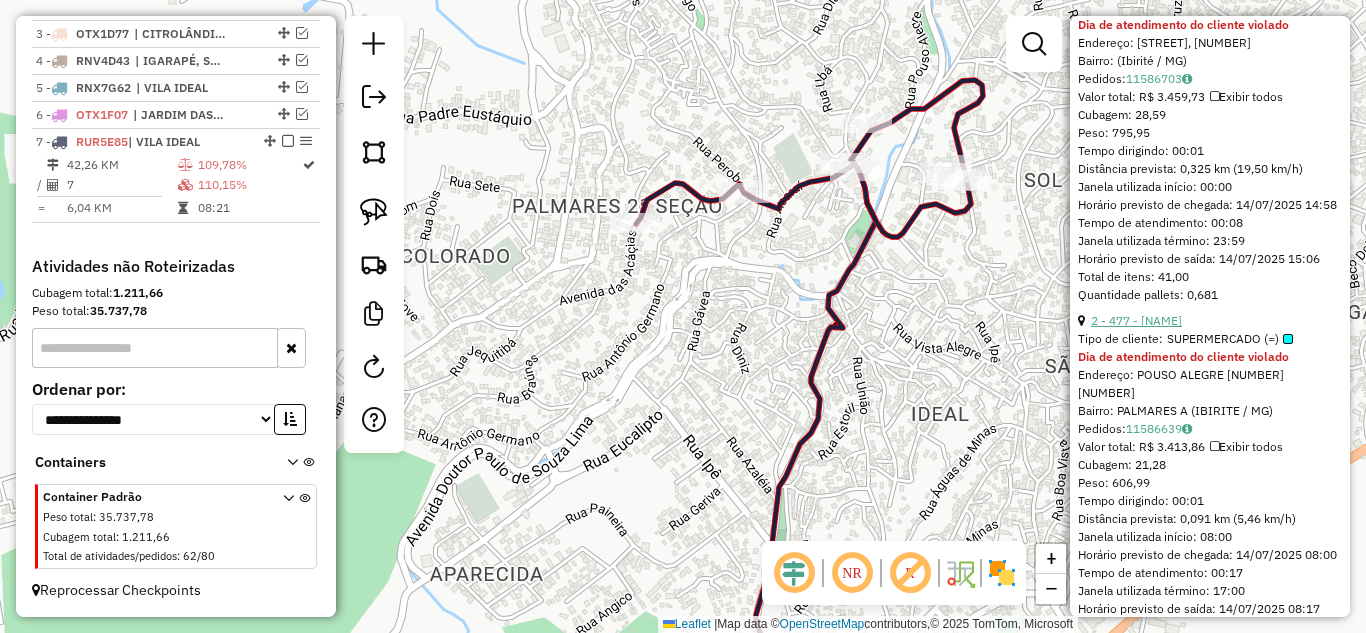 click on "2 - 477 - SUP. DA MAR" at bounding box center [1136, 320] 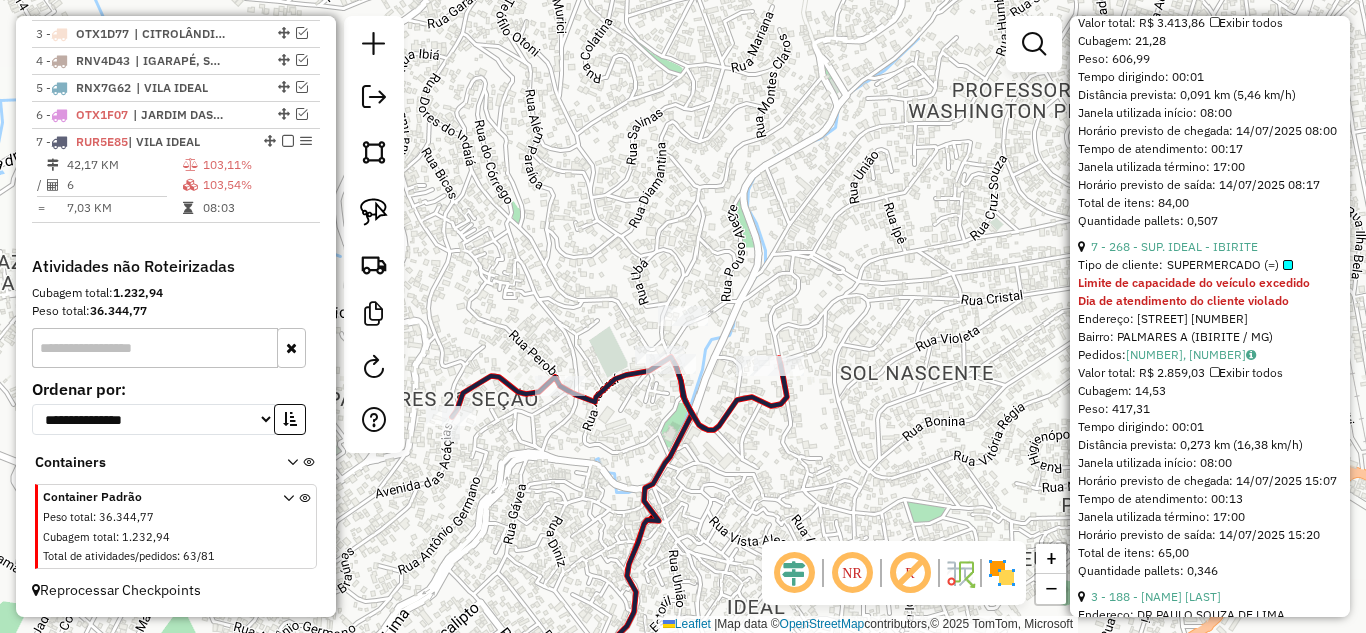 scroll, scrollTop: 1800, scrollLeft: 0, axis: vertical 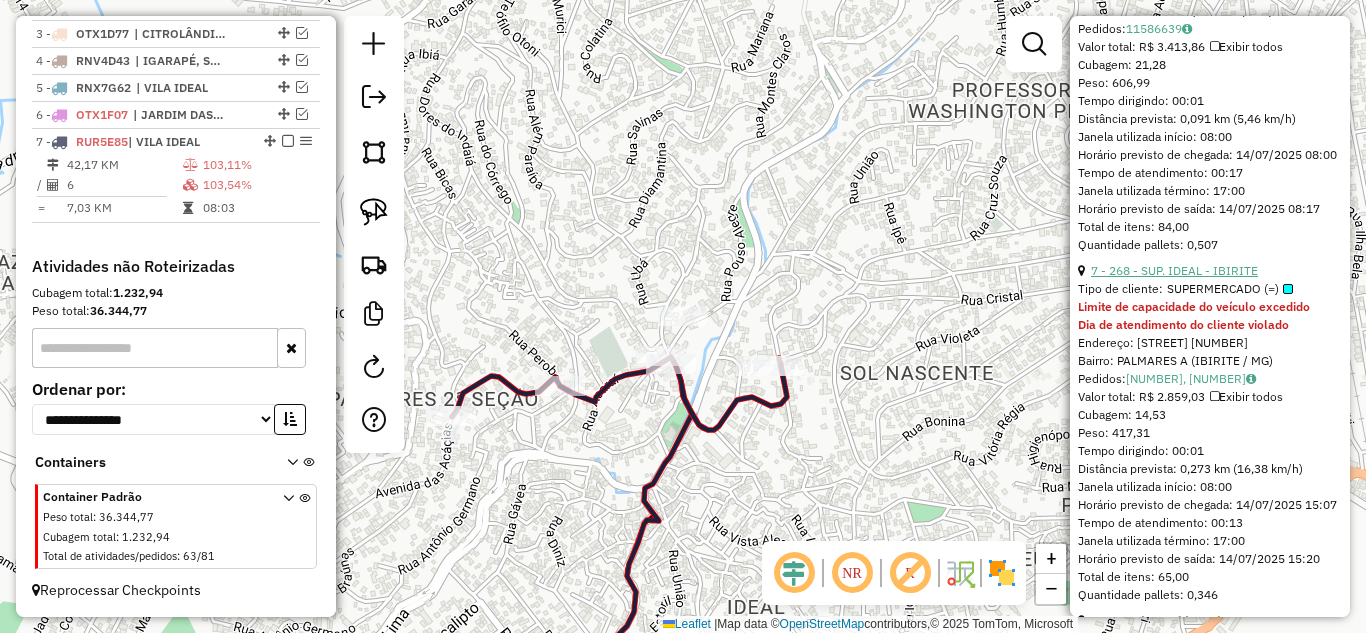 click on "7 - 268 - SUP. IDEAL - IBIRITE" at bounding box center (1174, 270) 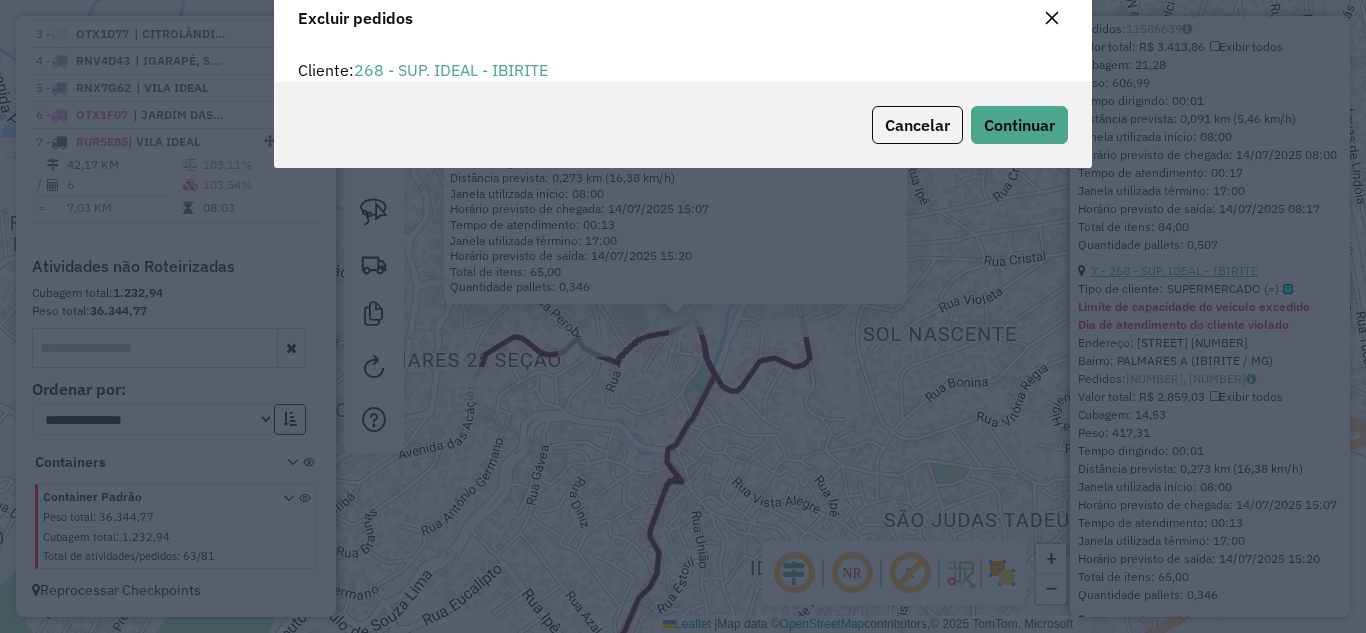 scroll, scrollTop: 82, scrollLeft: 0, axis: vertical 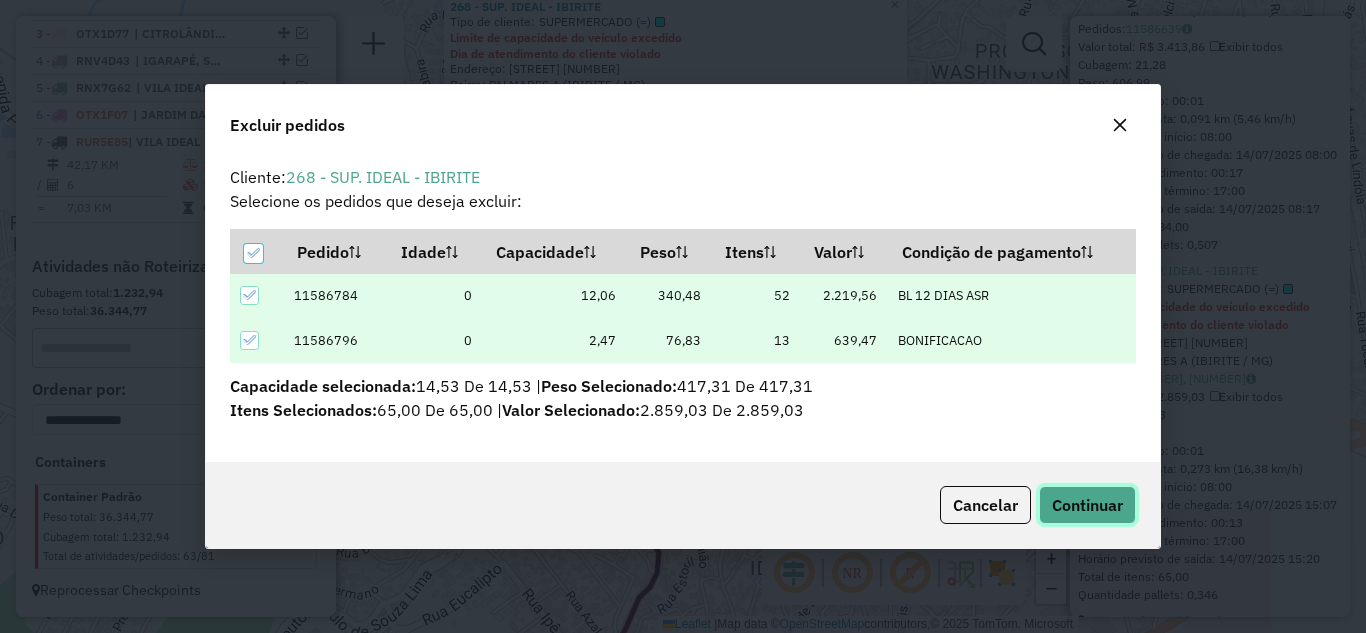 click on "Continuar" 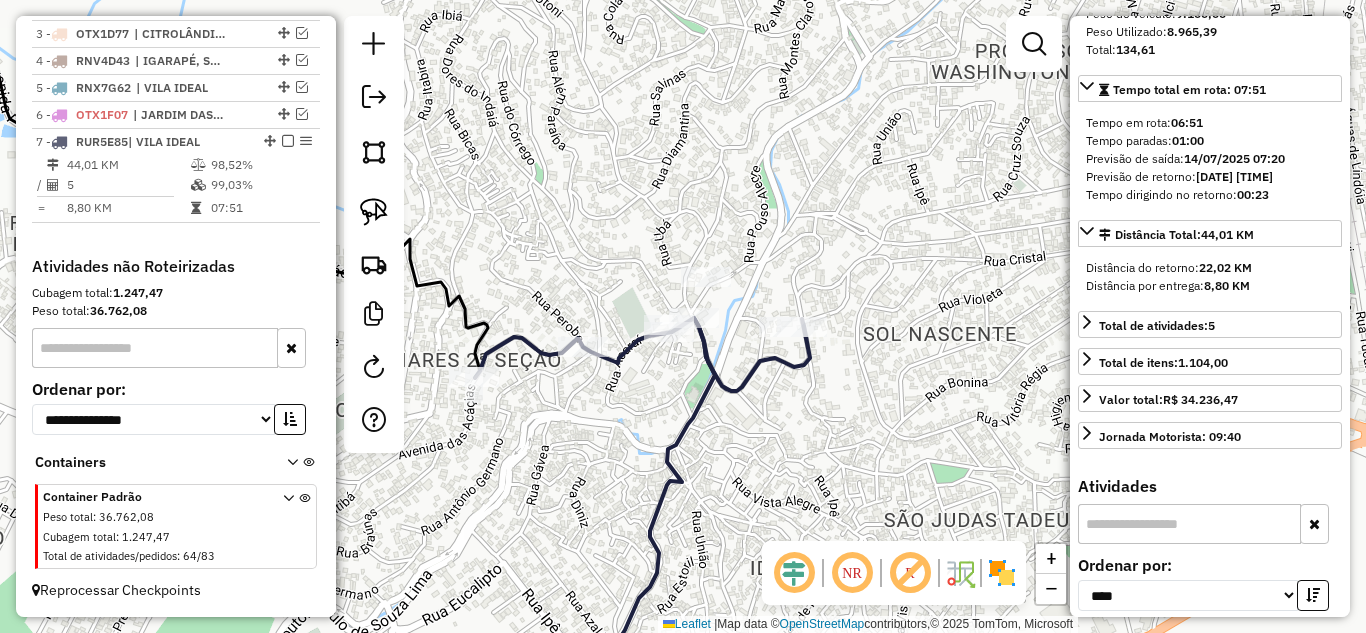 scroll, scrollTop: 282, scrollLeft: 0, axis: vertical 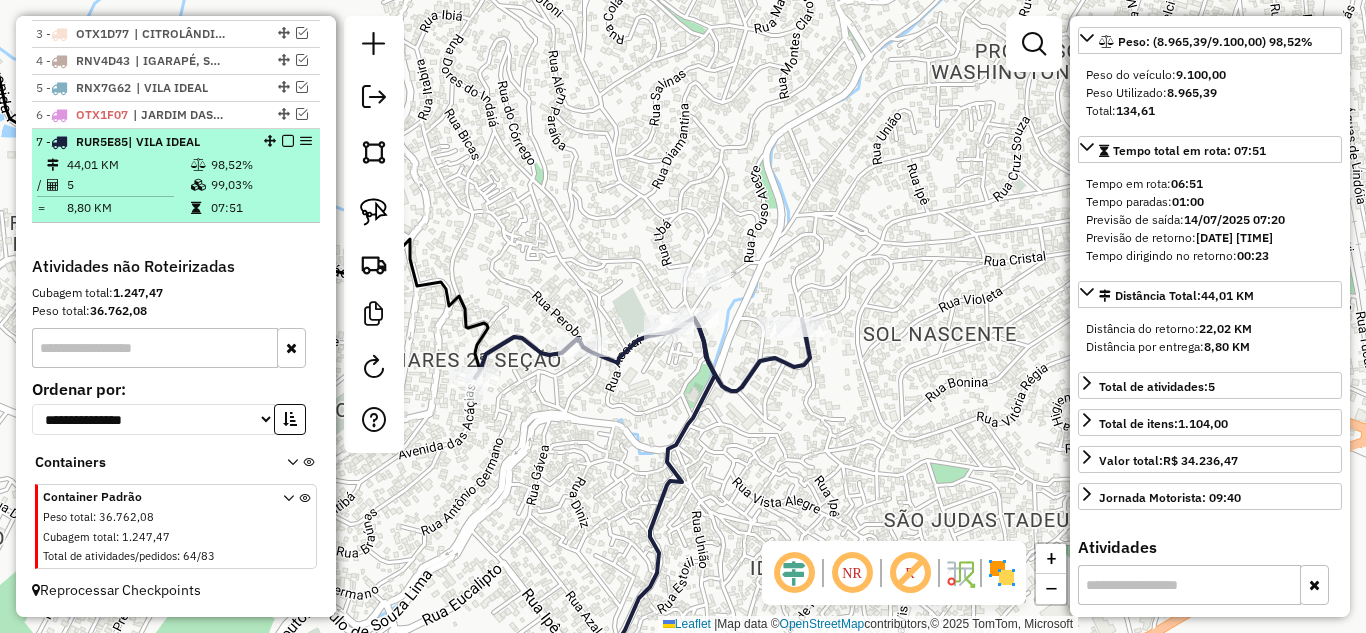 click at bounding box center (288, 141) 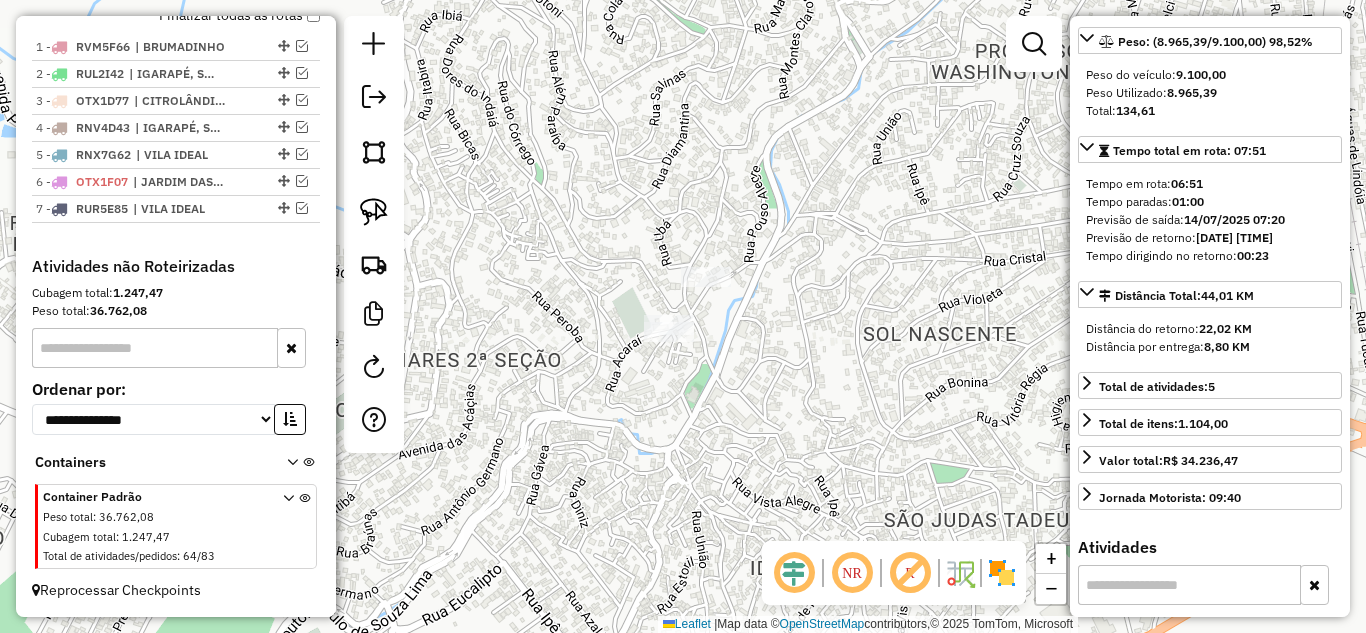 scroll, scrollTop: 781, scrollLeft: 0, axis: vertical 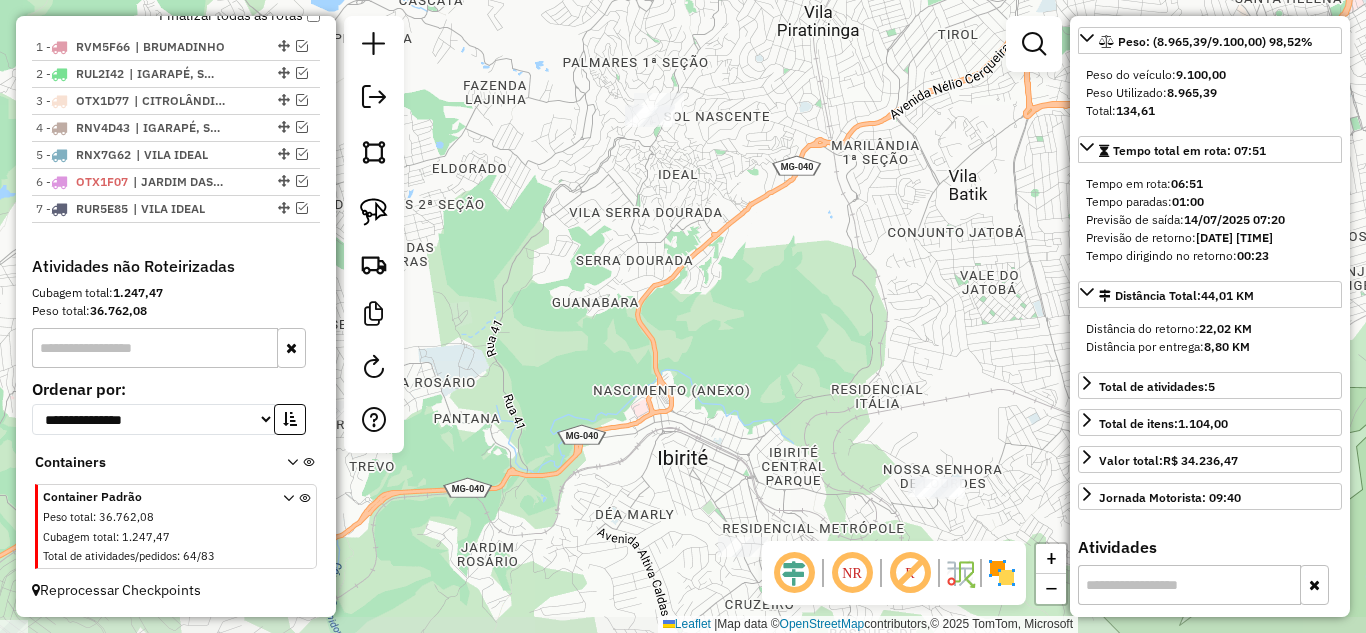 drag, startPoint x: 783, startPoint y: 382, endPoint x: 778, endPoint y: 192, distance: 190.06578 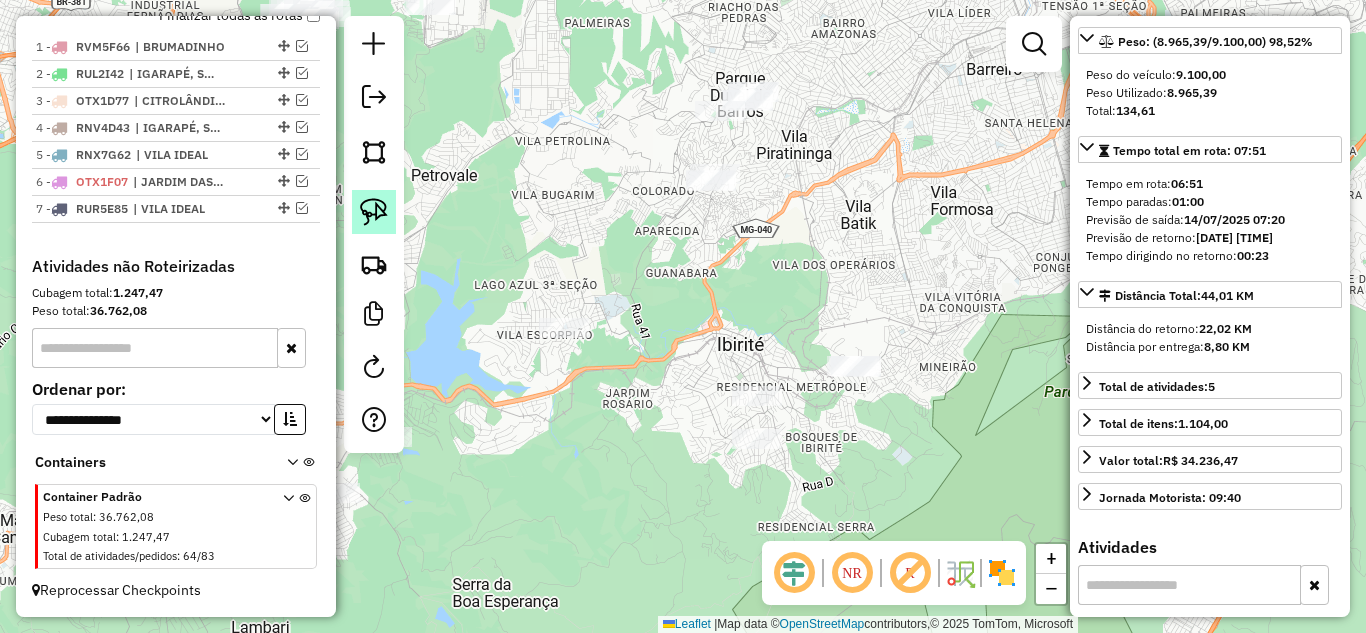 click 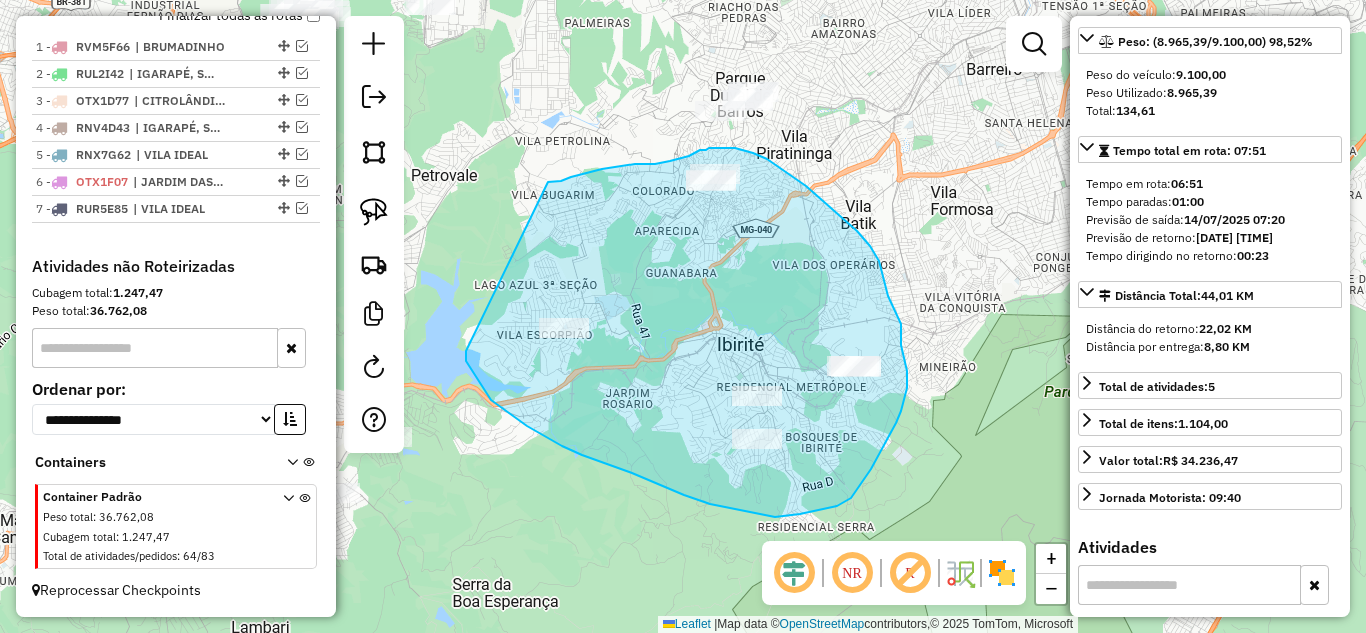 drag, startPoint x: 548, startPoint y: 182, endPoint x: 469, endPoint y: 330, distance: 167.76471 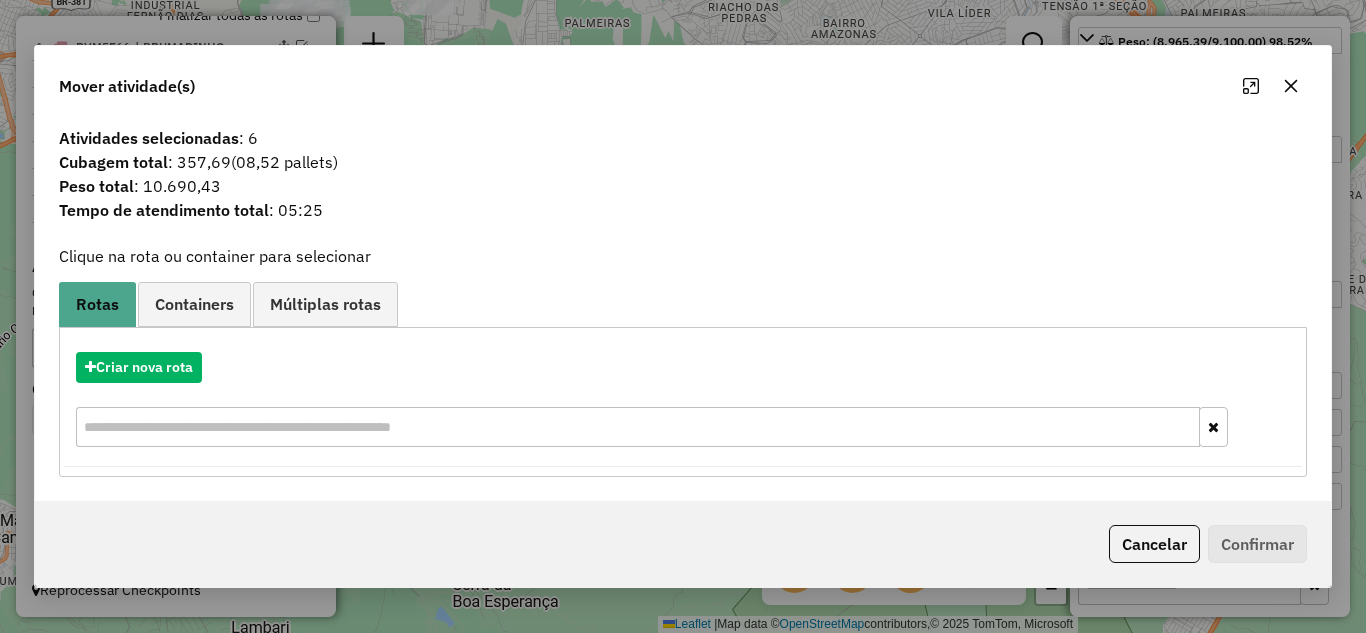 click 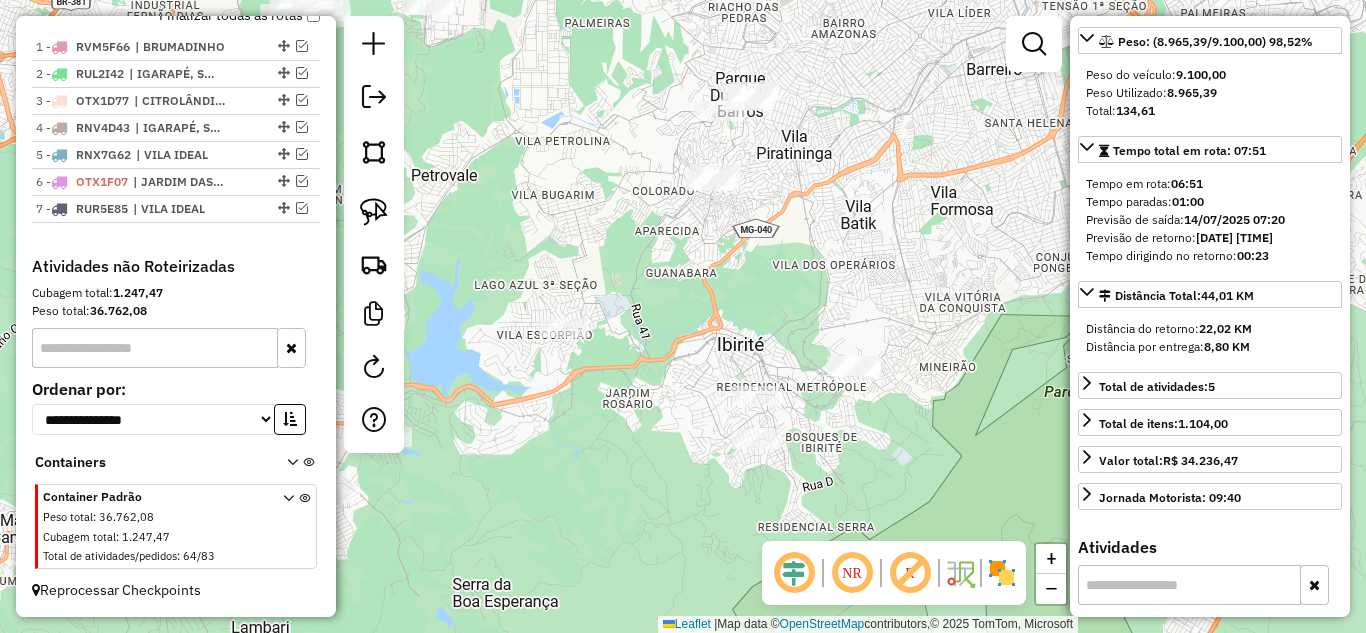 click on "Janela de atendimento Grade de atendimento Capacidade Transportadoras Veículos Cliente Pedidos  Rotas Selecione os dias de semana para filtrar as janelas de atendimento  Seg   Ter   Qua   Qui   Sex   Sáb   Dom  Informe o período da janela de atendimento: De: Até:  Filtrar exatamente a janela do cliente  Considerar janela de atendimento padrão  Selecione os dias de semana para filtrar as grades de atendimento  Seg   Ter   Qua   Qui   Sex   Sáb   Dom   Considerar clientes sem dia de atendimento cadastrado  Clientes fora do dia de atendimento selecionado Filtrar as atividades entre os valores definidos abaixo:  Peso mínimo:   Peso máximo:   Cubagem mínima:   Cubagem máxima:   De:   Até:  Filtrar as atividades entre o tempo de atendimento definido abaixo:  De:   Até:   Considerar capacidade total dos clientes não roteirizados Transportadora: Selecione um ou mais itens Tipo de veículo: Selecione um ou mais itens Veículo: Selecione um ou mais itens Motorista: Selecione um ou mais itens Nome: Rótulo:" 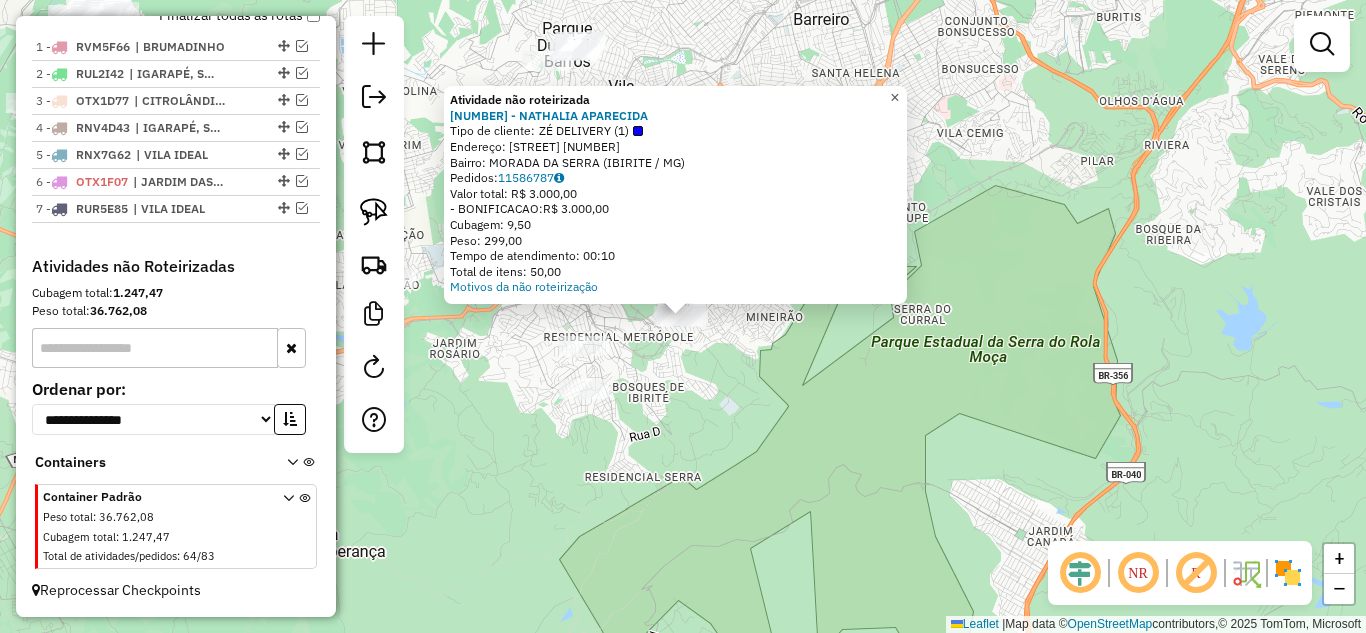 click on "×" 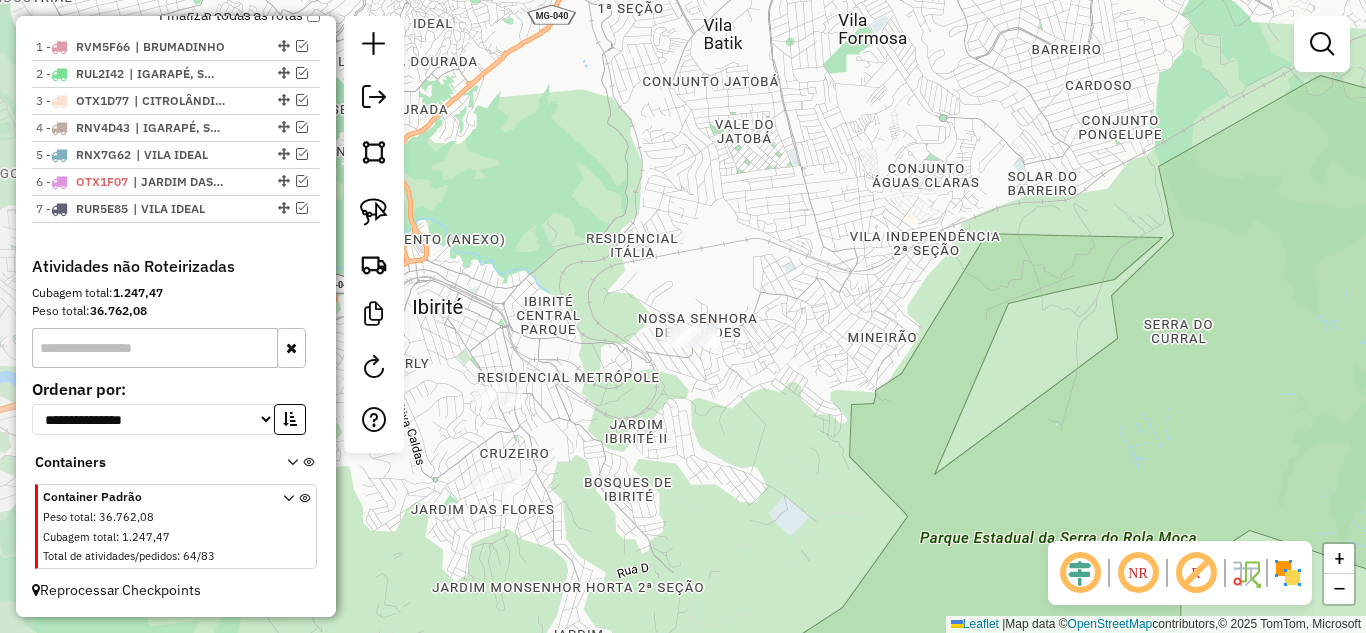 drag, startPoint x: 726, startPoint y: 319, endPoint x: 796, endPoint y: 312, distance: 70.34913 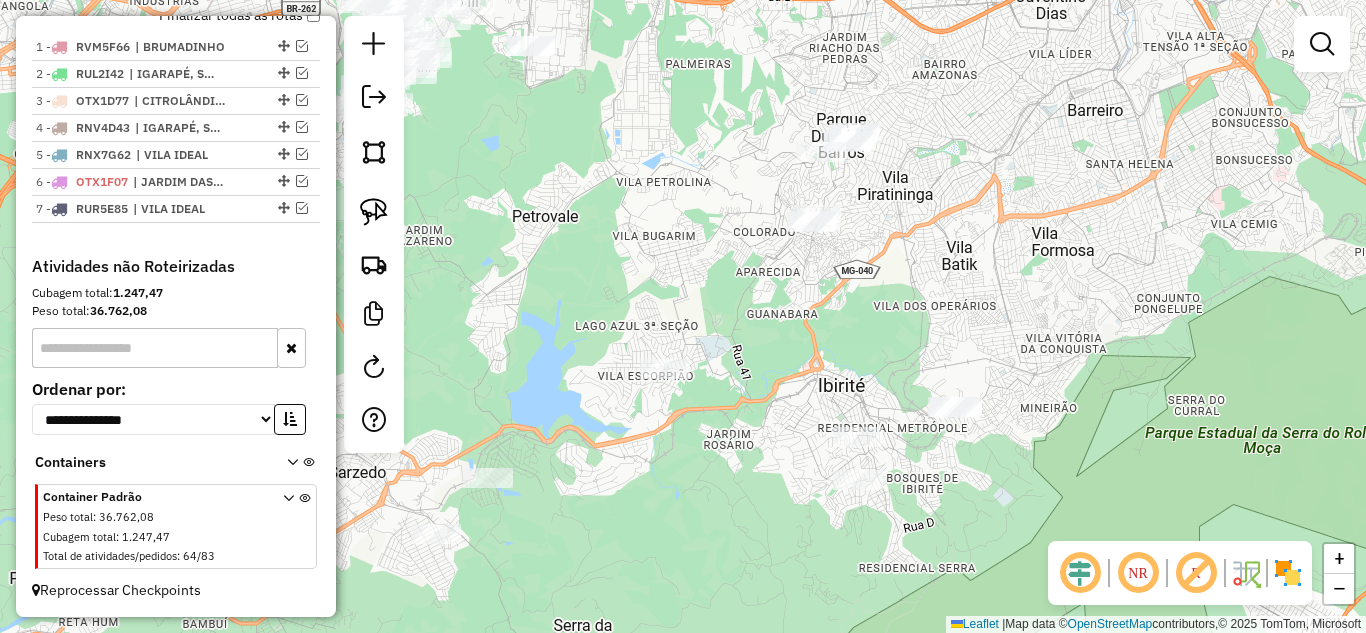 drag, startPoint x: 695, startPoint y: 245, endPoint x: 902, endPoint y: 342, distance: 228.60008 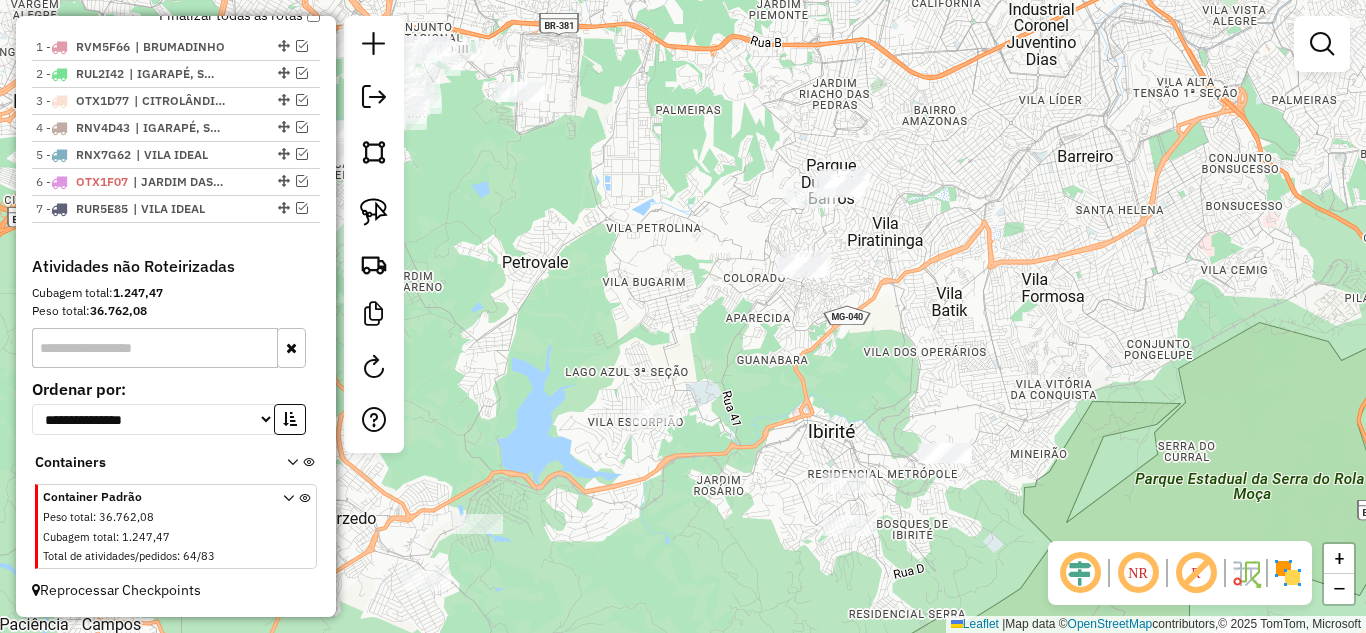 drag, startPoint x: 887, startPoint y: 308, endPoint x: 860, endPoint y: 385, distance: 81.596565 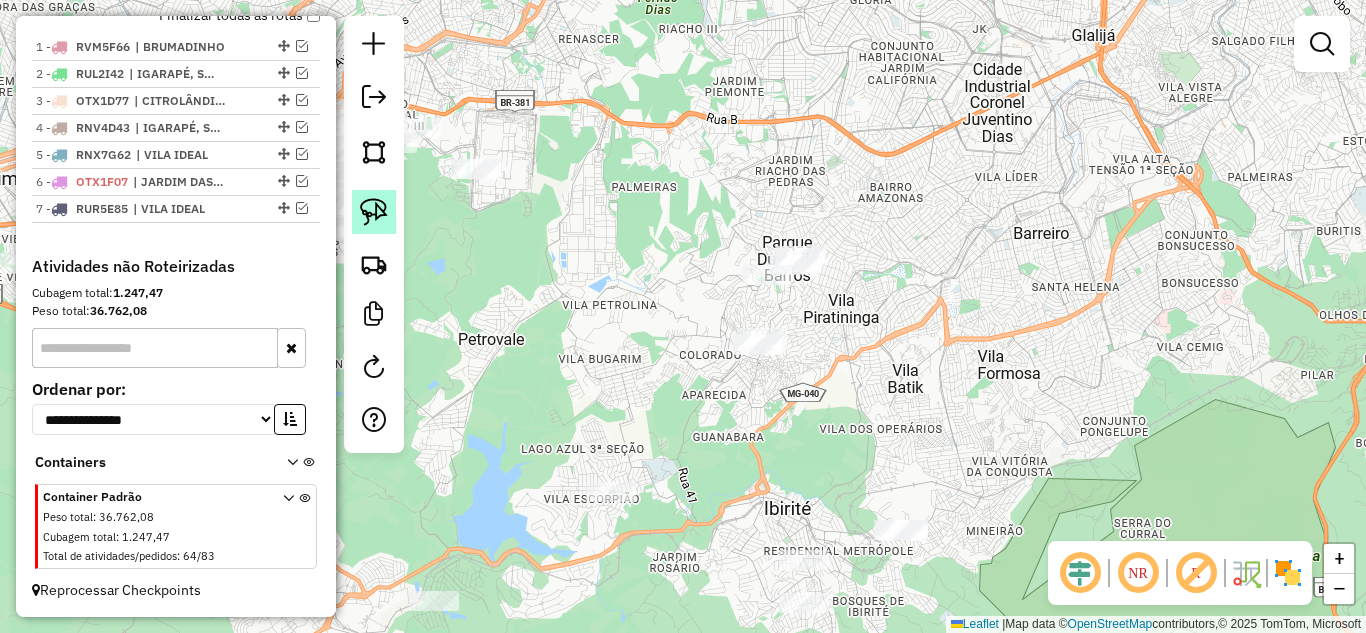 click 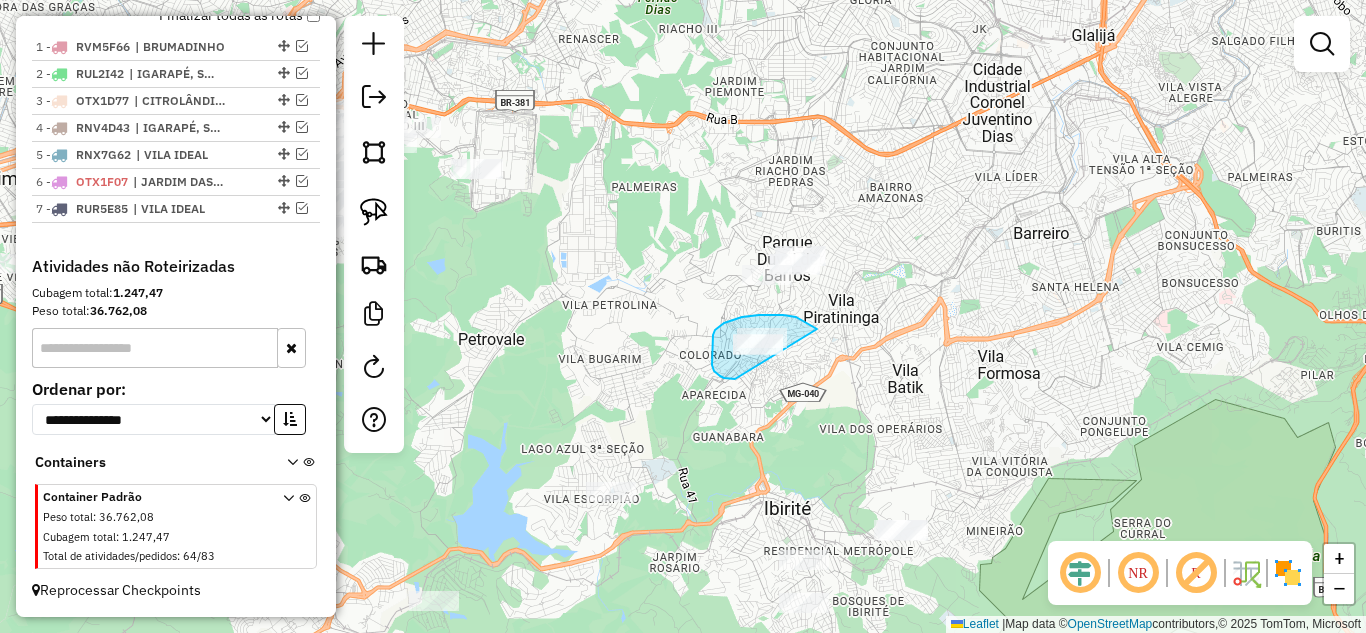 drag, startPoint x: 809, startPoint y: 324, endPoint x: 795, endPoint y: 342, distance: 22.803509 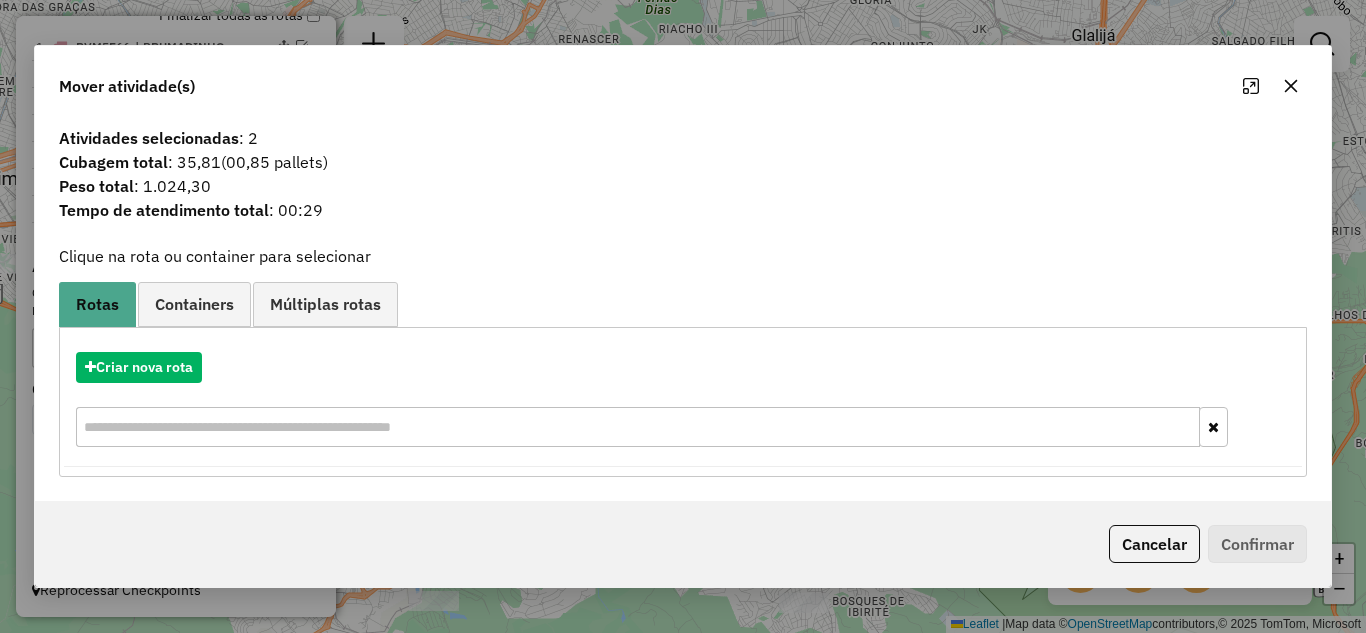 click 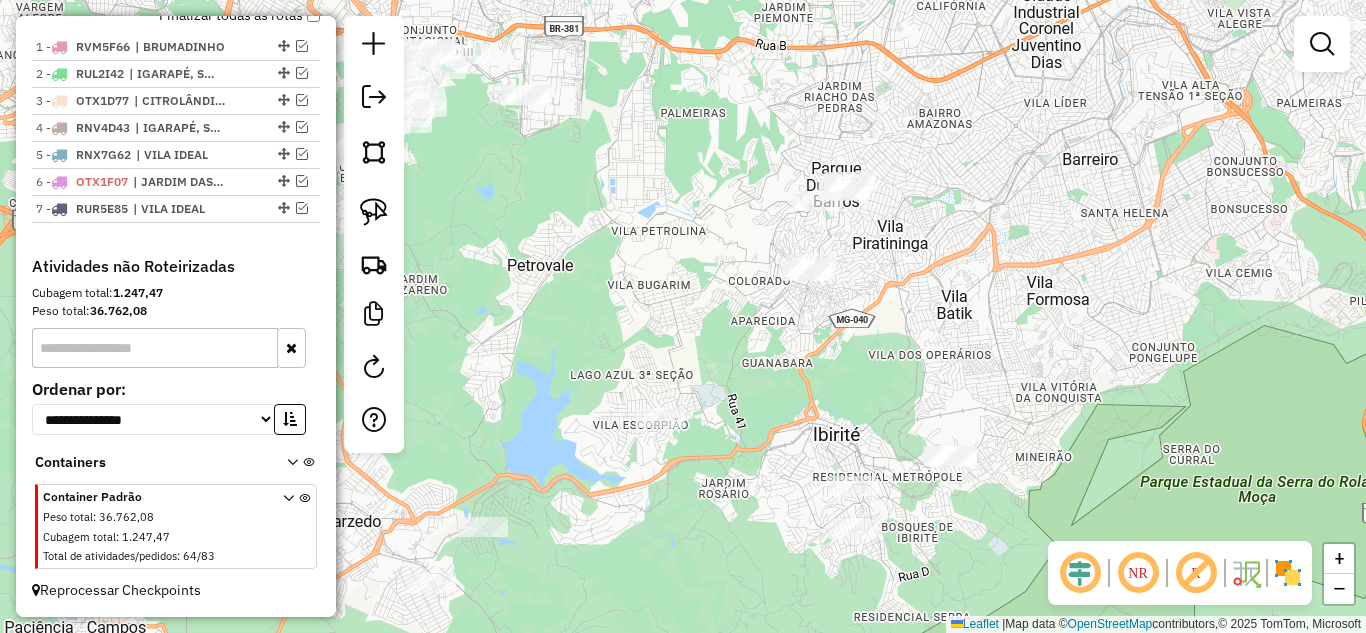 drag, startPoint x: 701, startPoint y: 348, endPoint x: 767, endPoint y: 245, distance: 122.33152 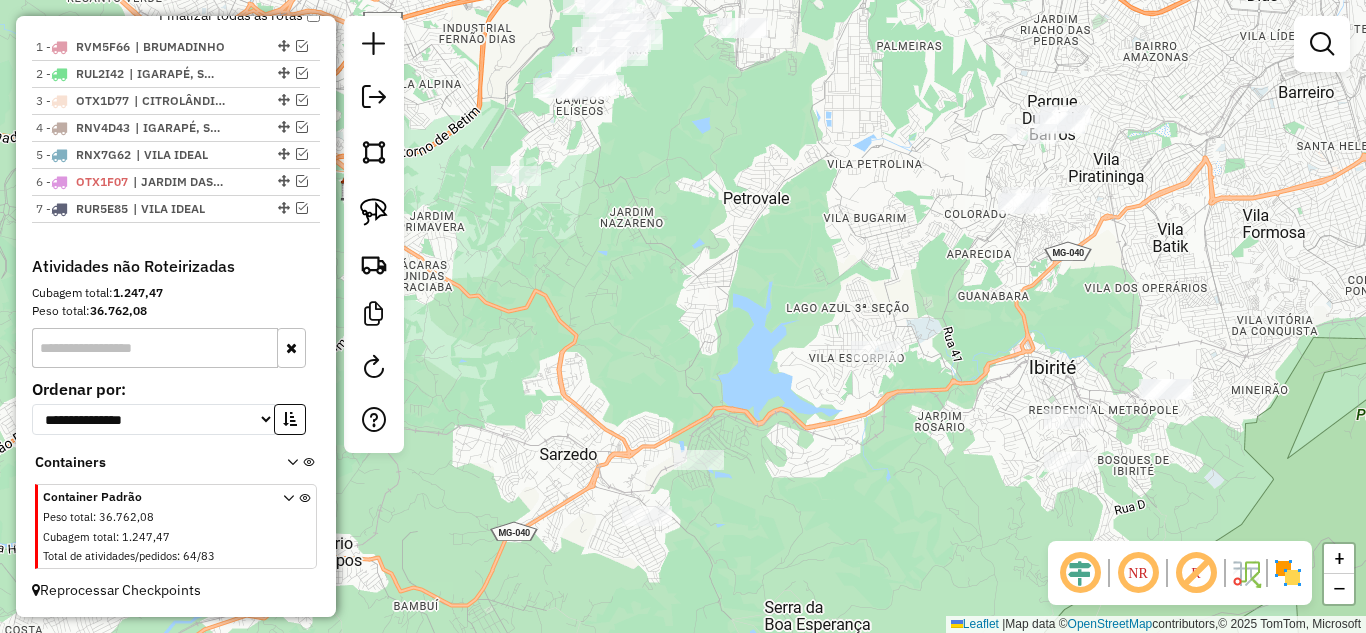 drag, startPoint x: 654, startPoint y: 288, endPoint x: 827, endPoint y: 270, distance: 173.9339 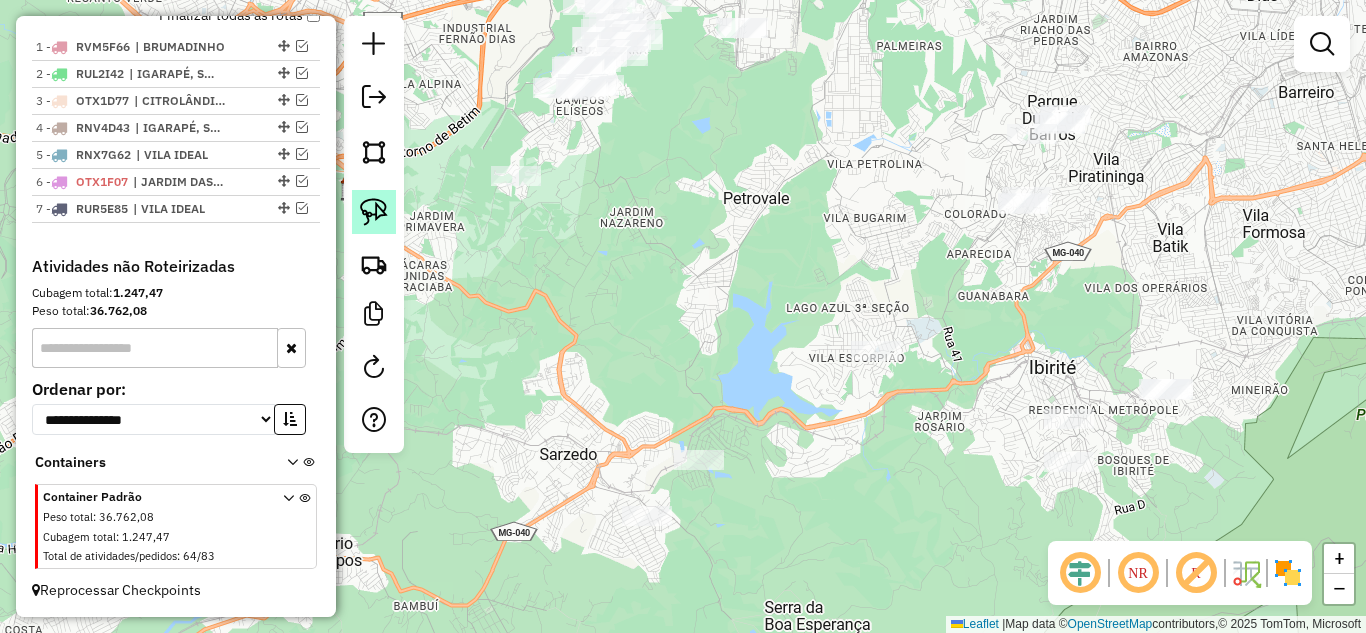 click 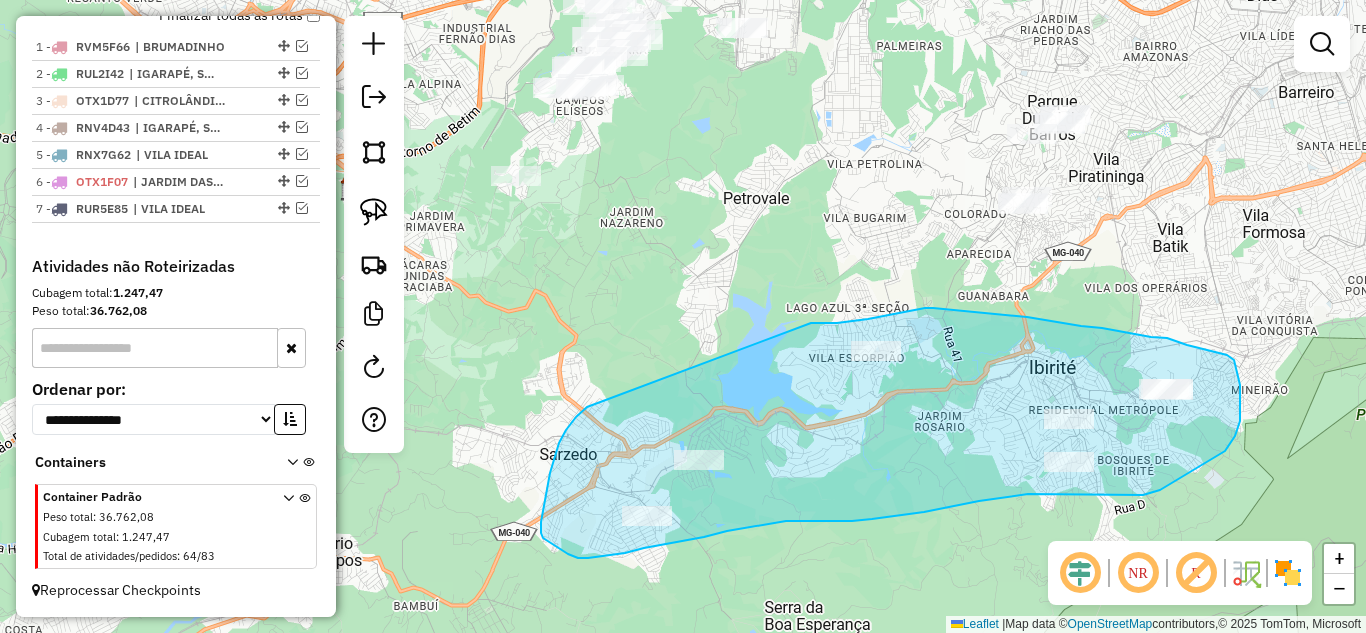 drag, startPoint x: 913, startPoint y: 310, endPoint x: 675, endPoint y: 366, distance: 244.49948 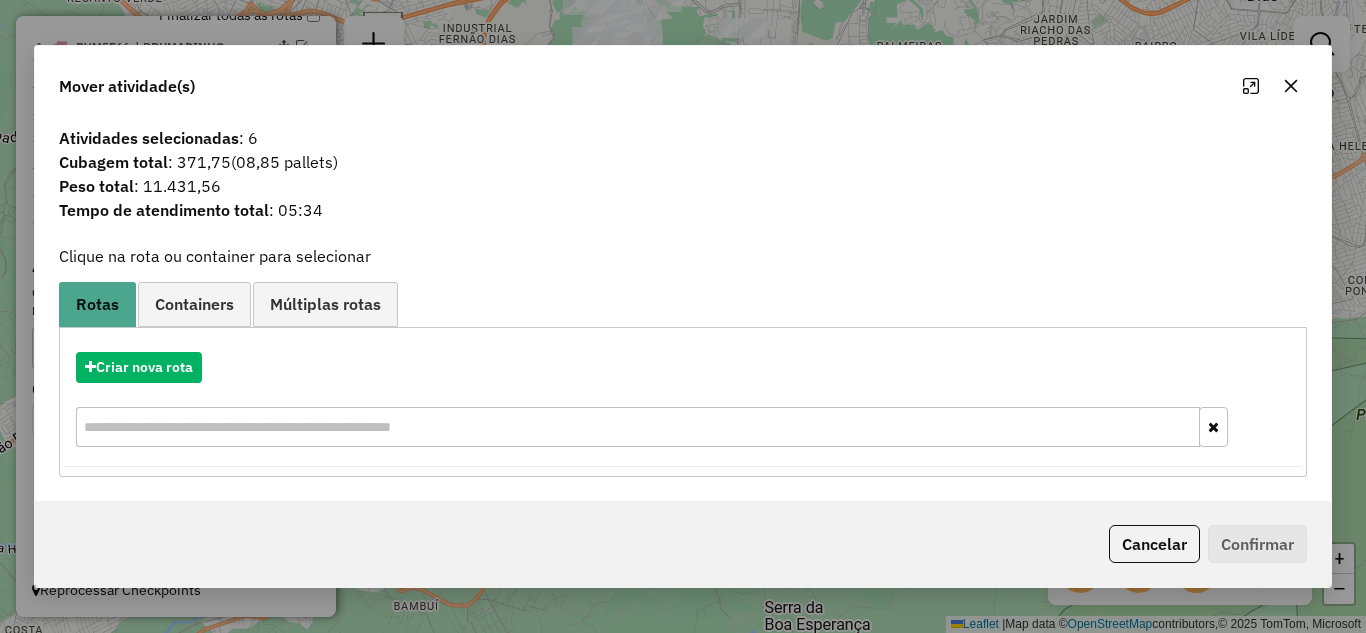 drag, startPoint x: 1297, startPoint y: 85, endPoint x: 1277, endPoint y: 85, distance: 20 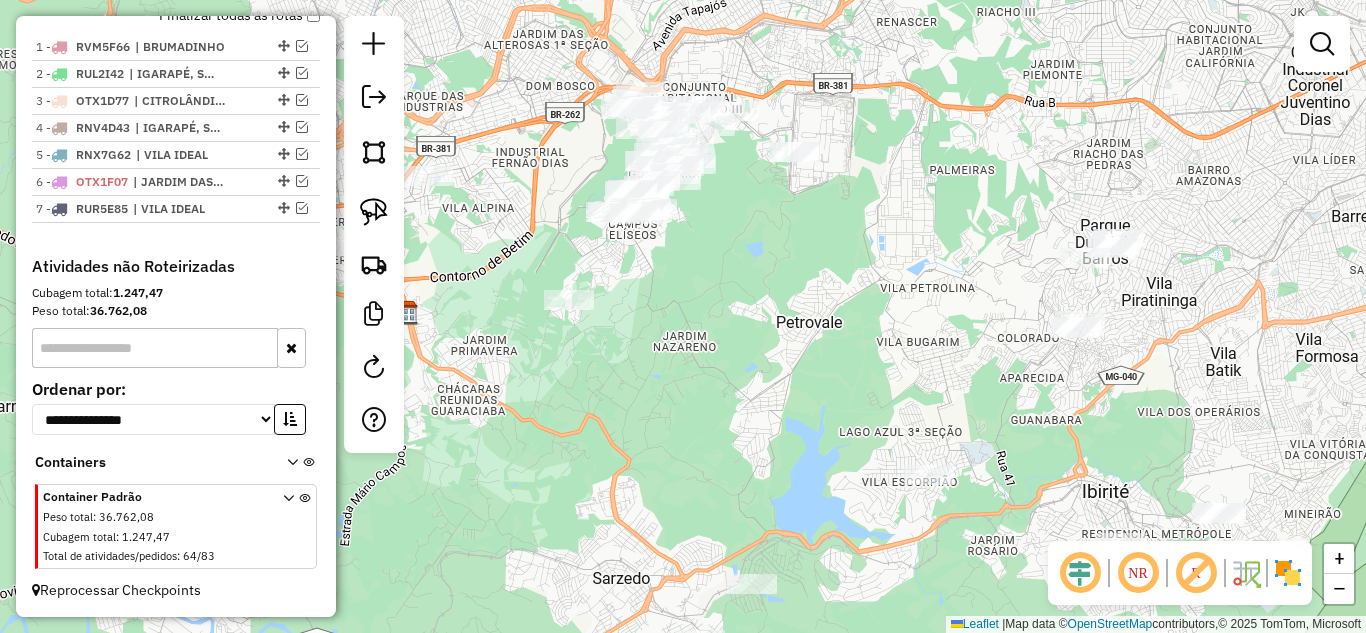 drag, startPoint x: 997, startPoint y: 307, endPoint x: 1082, endPoint y: 382, distance: 113.35784 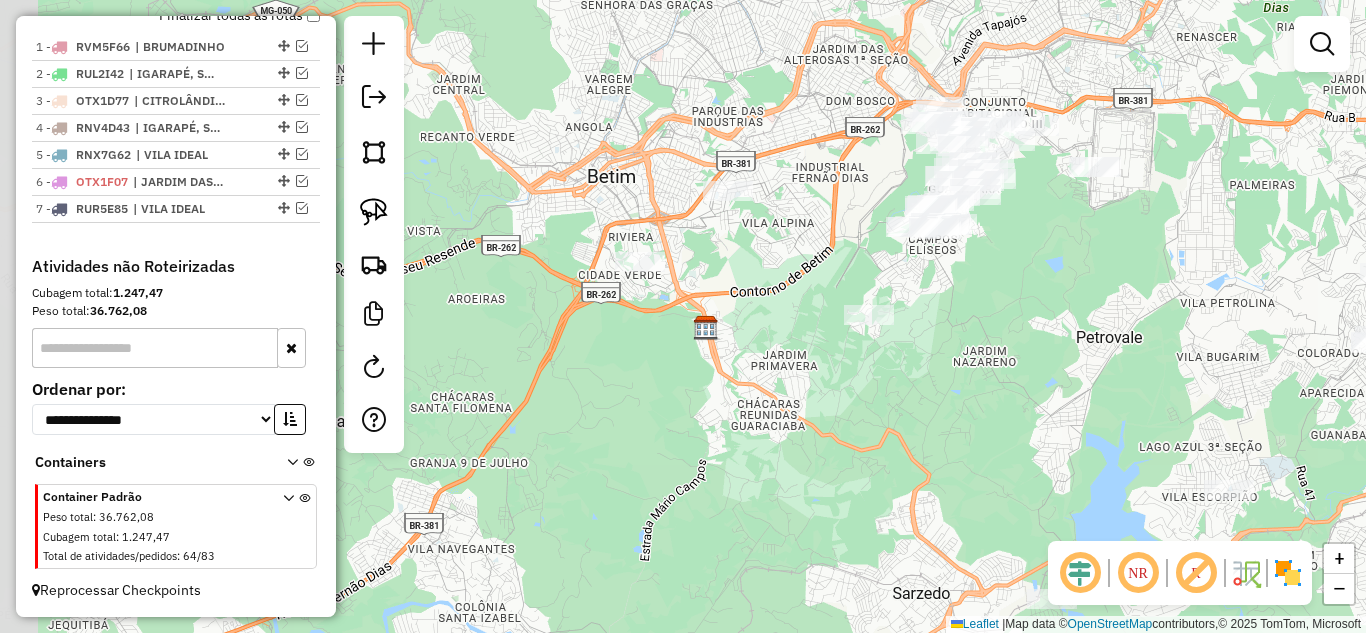 drag, startPoint x: 937, startPoint y: 338, endPoint x: 1184, endPoint y: 343, distance: 247.0506 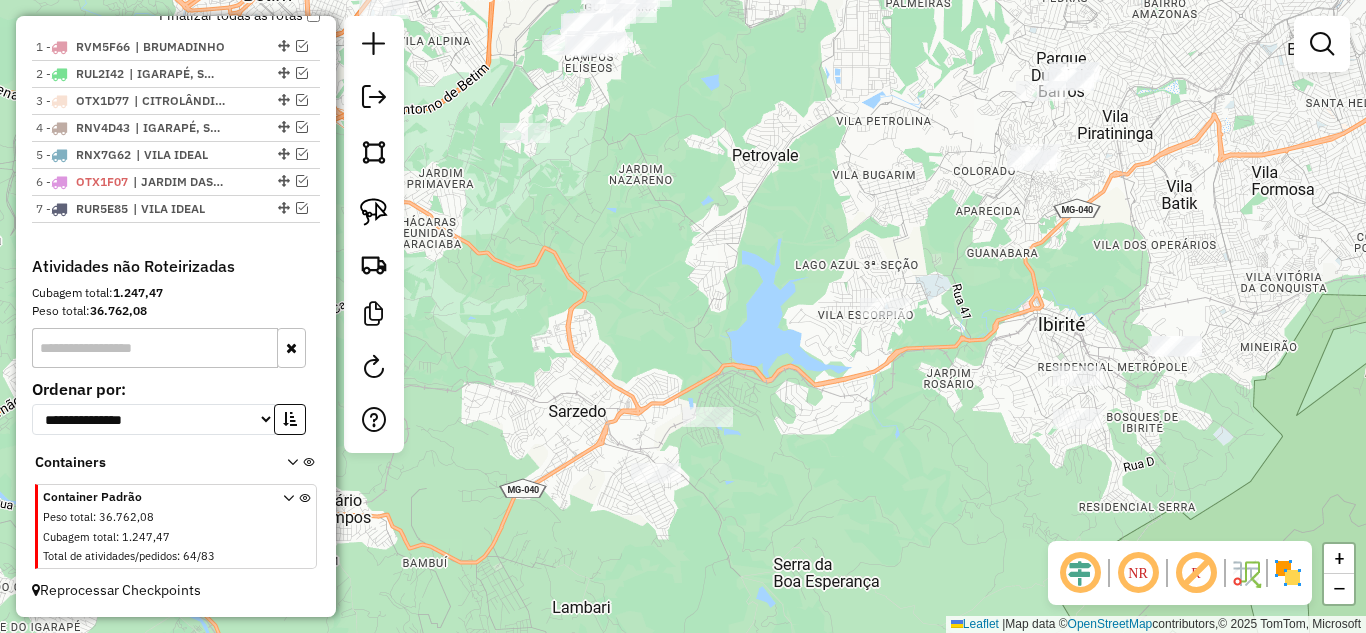 drag, startPoint x: 996, startPoint y: 376, endPoint x: 651, endPoint y: 194, distance: 390.0628 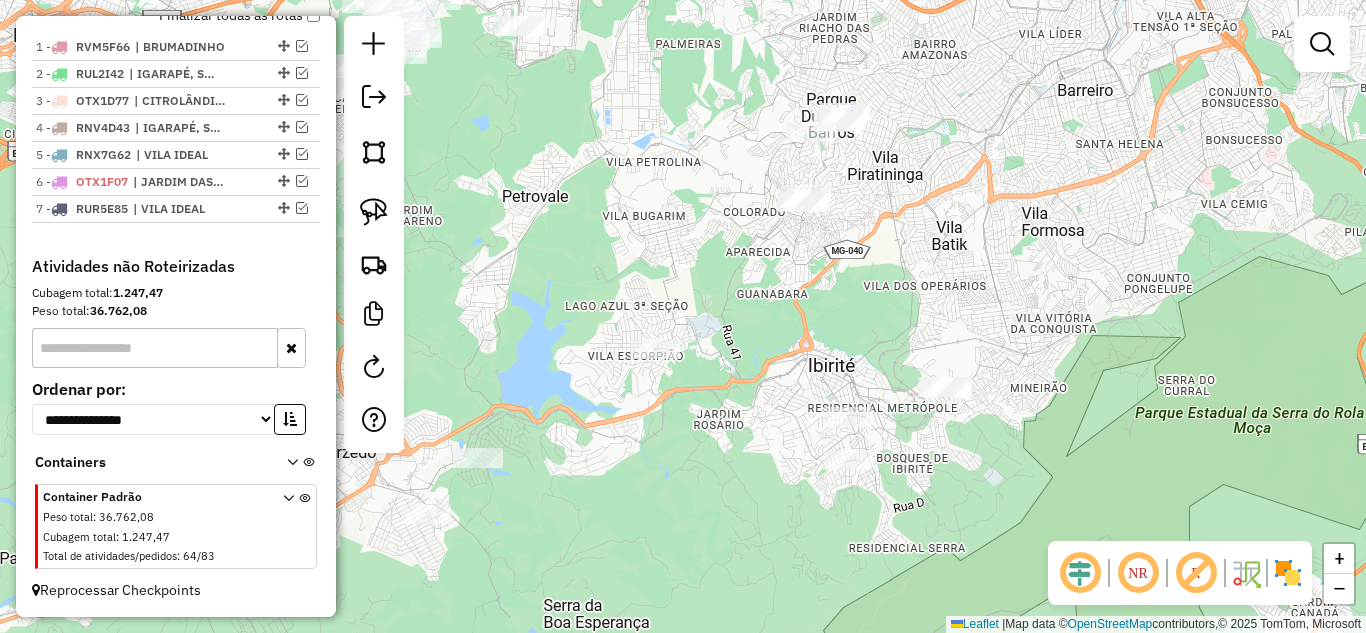 click on "Janela de atendimento Grade de atendimento Capacidade Transportadoras Veículos Cliente Pedidos  Rotas Selecione os dias de semana para filtrar as janelas de atendimento  Seg   Ter   Qua   Qui   Sex   Sáb   Dom  Informe o período da janela de atendimento: De: Até:  Filtrar exatamente a janela do cliente  Considerar janela de atendimento padrão  Selecione os dias de semana para filtrar as grades de atendimento  Seg   Ter   Qua   Qui   Sex   Sáb   Dom   Considerar clientes sem dia de atendimento cadastrado  Clientes fora do dia de atendimento selecionado Filtrar as atividades entre os valores definidos abaixo:  Peso mínimo:   Peso máximo:   Cubagem mínima:   Cubagem máxima:   De:   Até:  Filtrar as atividades entre o tempo de atendimento definido abaixo:  De:   Até:   Considerar capacidade total dos clientes não roteirizados Transportadora: Selecione um ou mais itens Tipo de veículo: Selecione um ou mais itens Veículo: Selecione um ou mais itens Motorista: Selecione um ou mais itens Nome: Rótulo:" 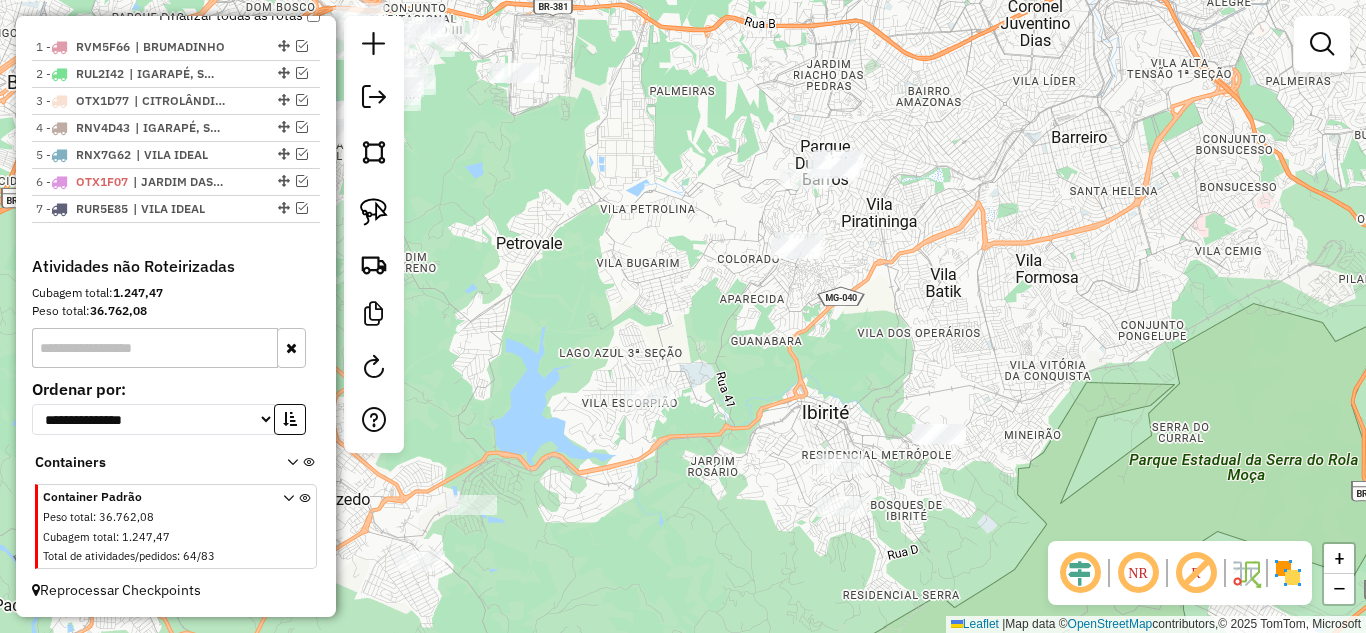 click on "Janela de atendimento Grade de atendimento Capacidade Transportadoras Veículos Cliente Pedidos  Rotas Selecione os dias de semana para filtrar as janelas de atendimento  Seg   Ter   Qua   Qui   Sex   Sáb   Dom  Informe o período da janela de atendimento: De: Até:  Filtrar exatamente a janela do cliente  Considerar janela de atendimento padrão  Selecione os dias de semana para filtrar as grades de atendimento  Seg   Ter   Qua   Qui   Sex   Sáb   Dom   Considerar clientes sem dia de atendimento cadastrado  Clientes fora do dia de atendimento selecionado Filtrar as atividades entre os valores definidos abaixo:  Peso mínimo:   Peso máximo:   Cubagem mínima:   Cubagem máxima:   De:   Até:  Filtrar as atividades entre o tempo de atendimento definido abaixo:  De:   Até:   Considerar capacidade total dos clientes não roteirizados Transportadora: Selecione um ou mais itens Tipo de veículo: Selecione um ou mais itens Veículo: Selecione um ou mais itens Motorista: Selecione um ou mais itens Nome: Rótulo:" 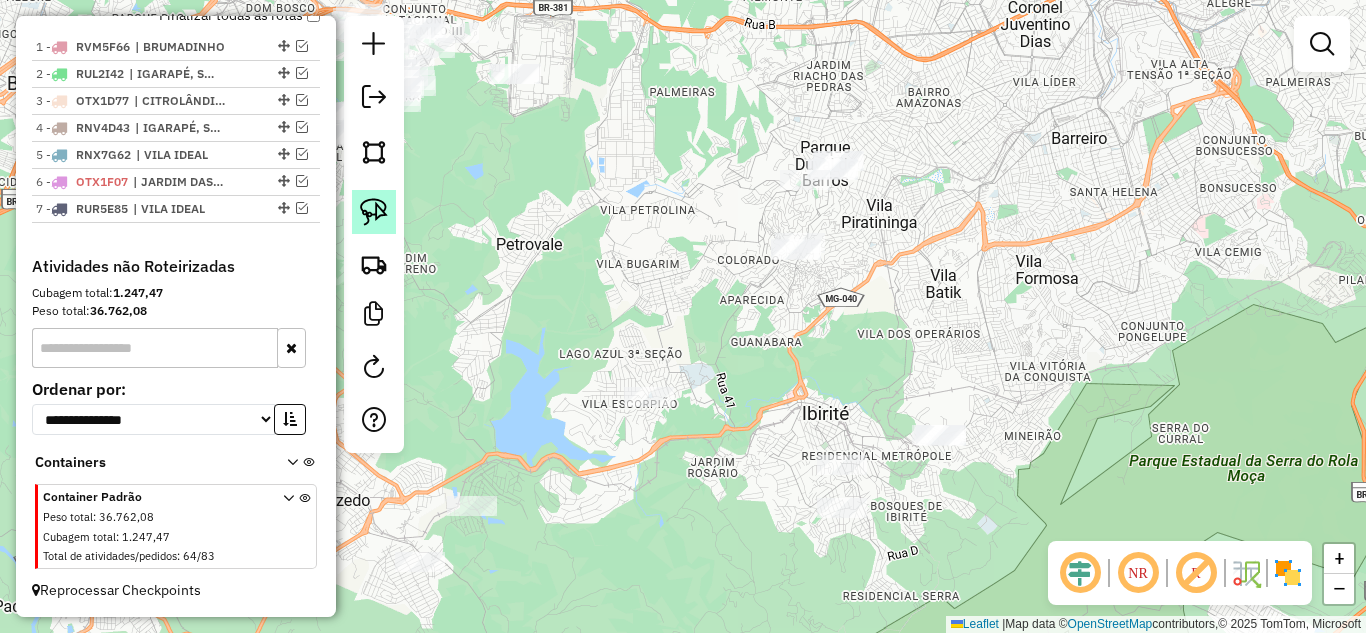 click 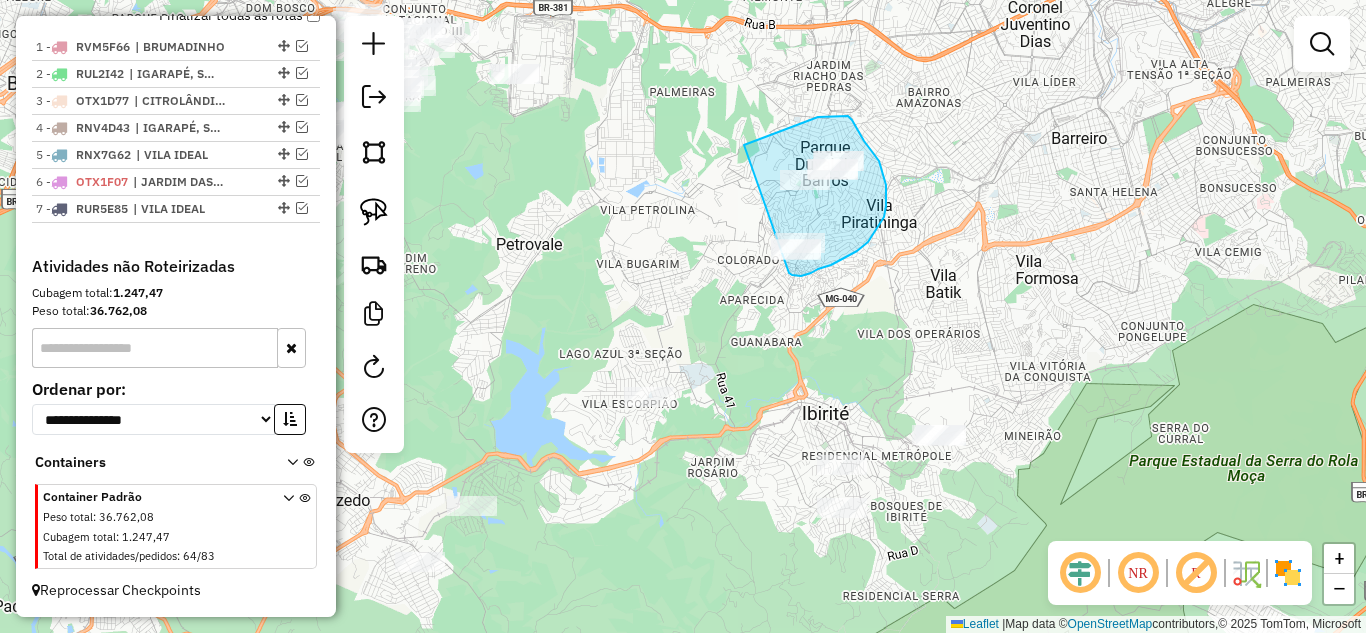 drag, startPoint x: 755, startPoint y: 141, endPoint x: 686, endPoint y: 209, distance: 96.87621 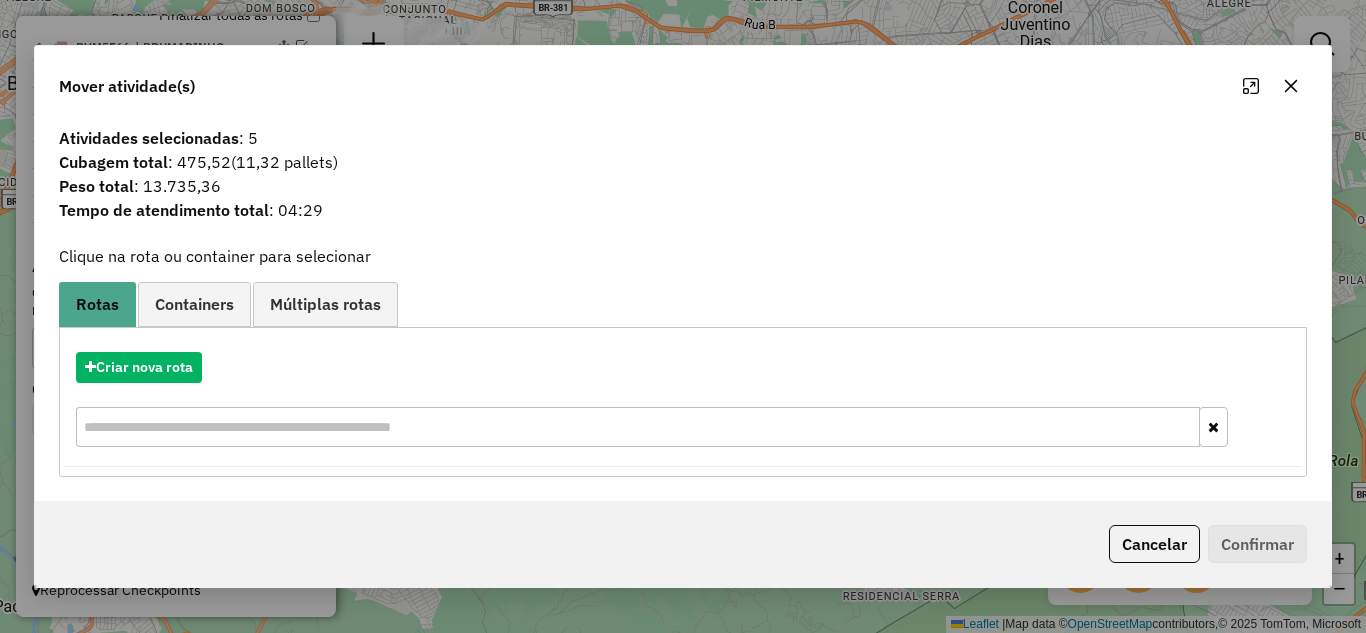 click 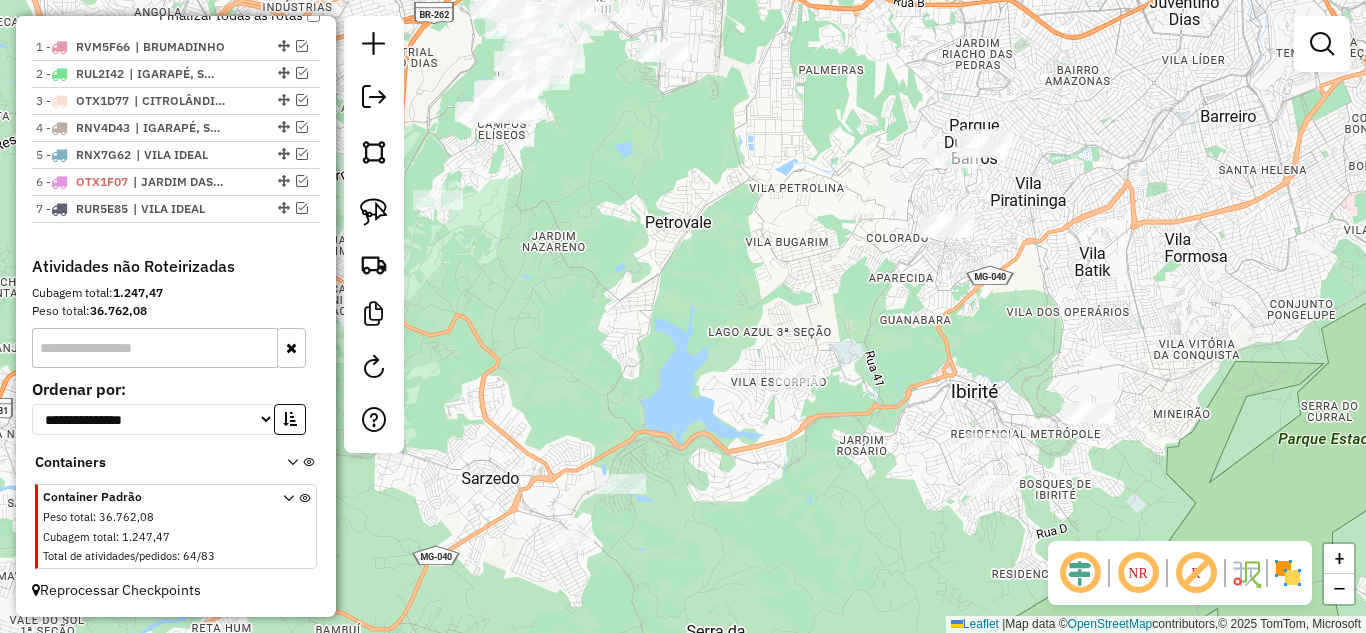 drag, startPoint x: 601, startPoint y: 285, endPoint x: 707, endPoint y: 248, distance: 112.27199 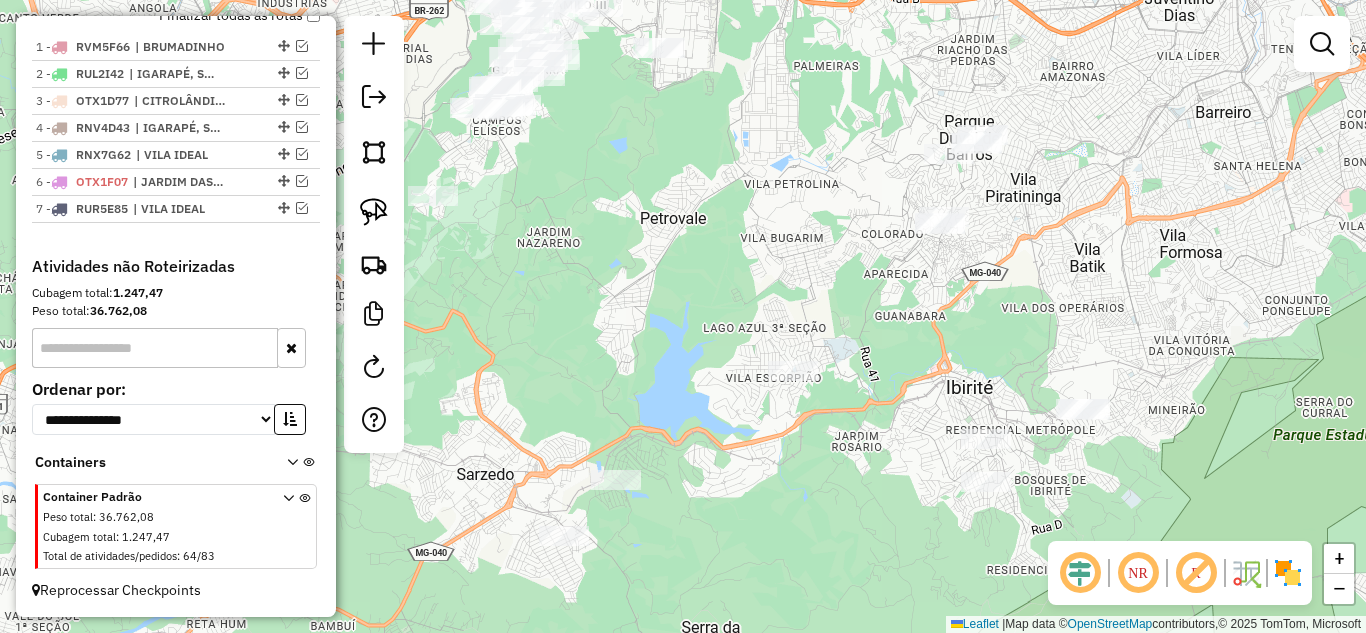 drag, startPoint x: 374, startPoint y: 215, endPoint x: 440, endPoint y: 209, distance: 66.27216 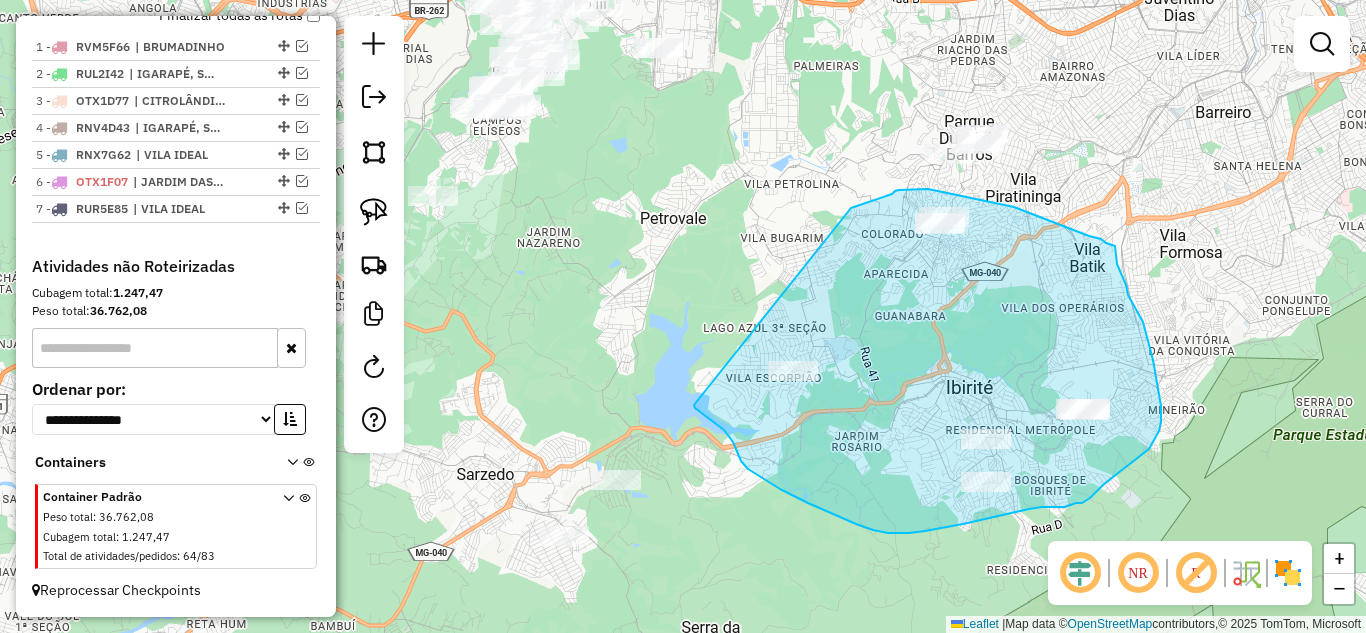 drag, startPoint x: 892, startPoint y: 194, endPoint x: 705, endPoint y: 329, distance: 230.63824 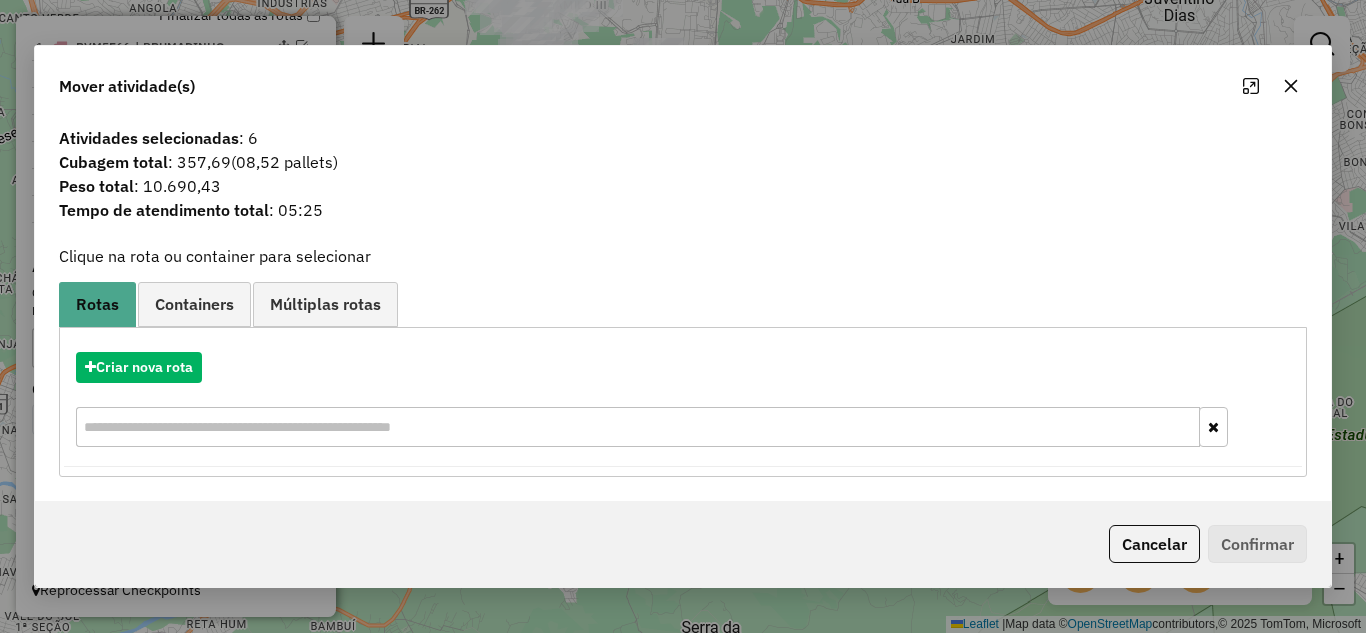 drag, startPoint x: 1280, startPoint y: 77, endPoint x: 885, endPoint y: 168, distance: 405.34677 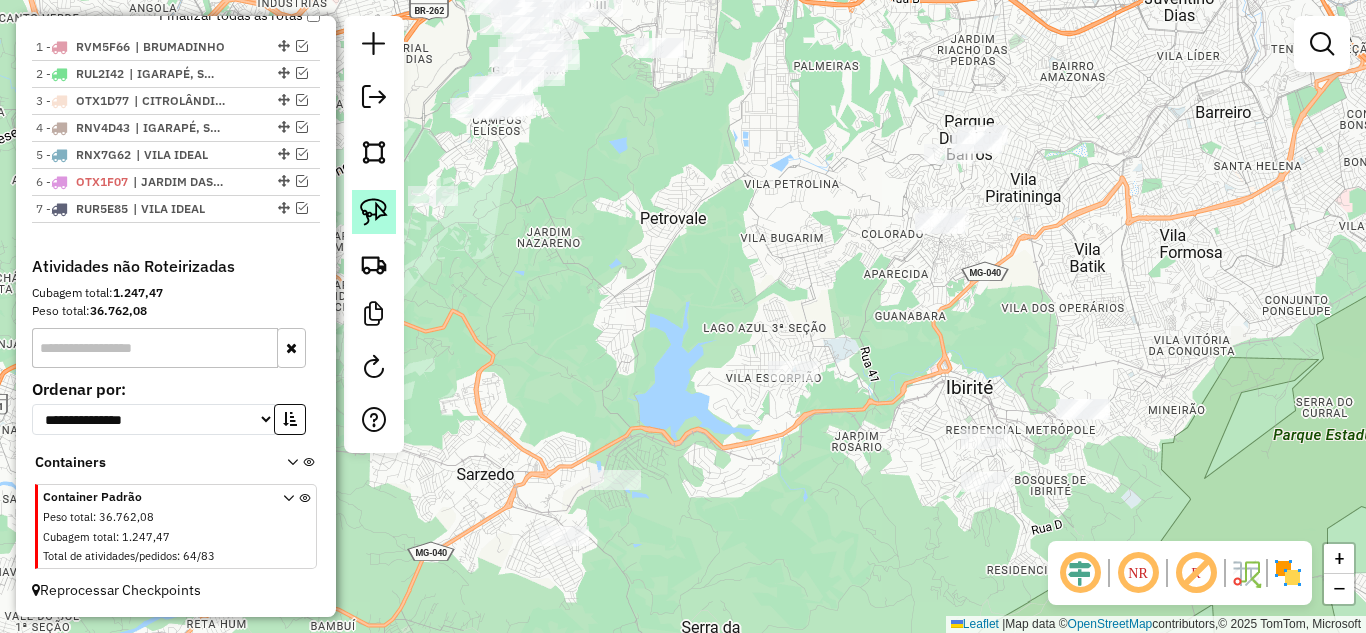 click 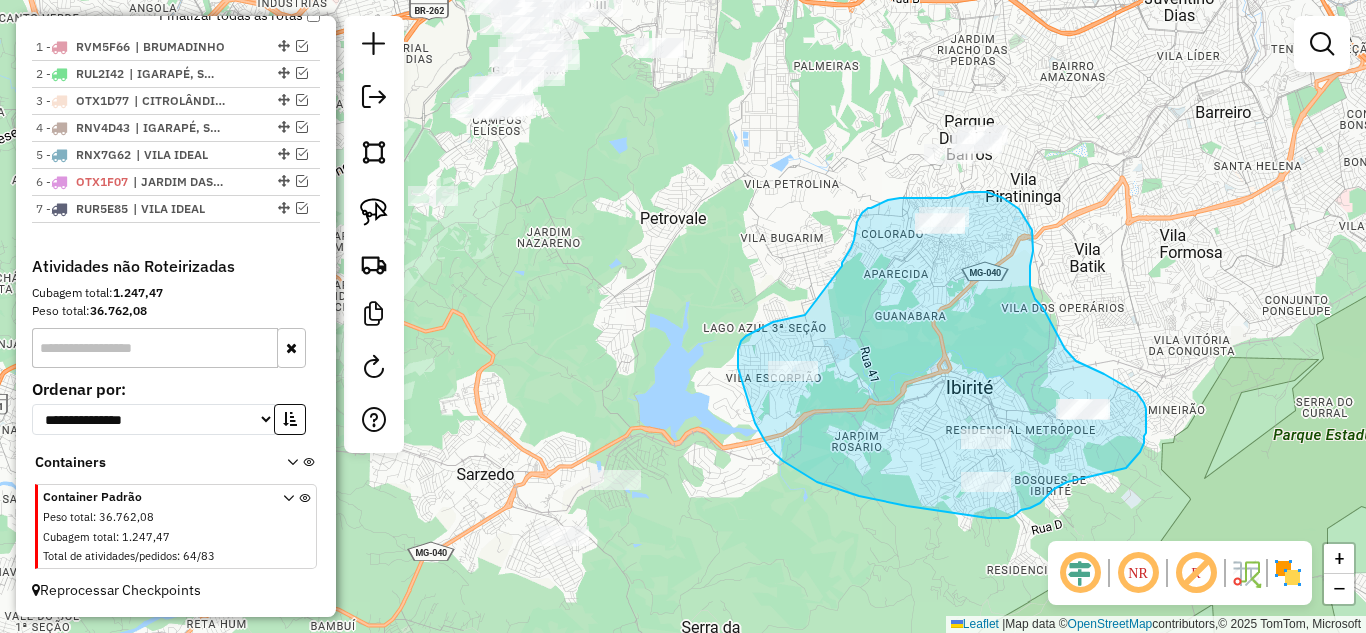 drag, startPoint x: 802, startPoint y: 316, endPoint x: 841, endPoint y: 273, distance: 58.0517 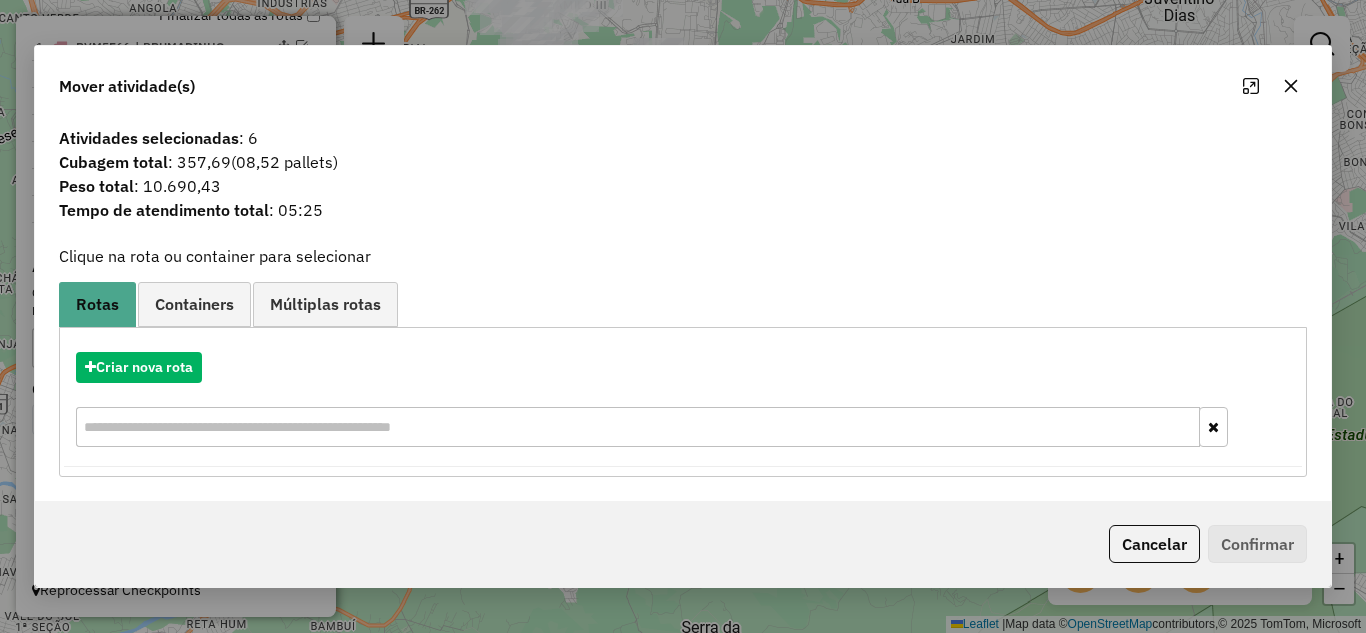 click 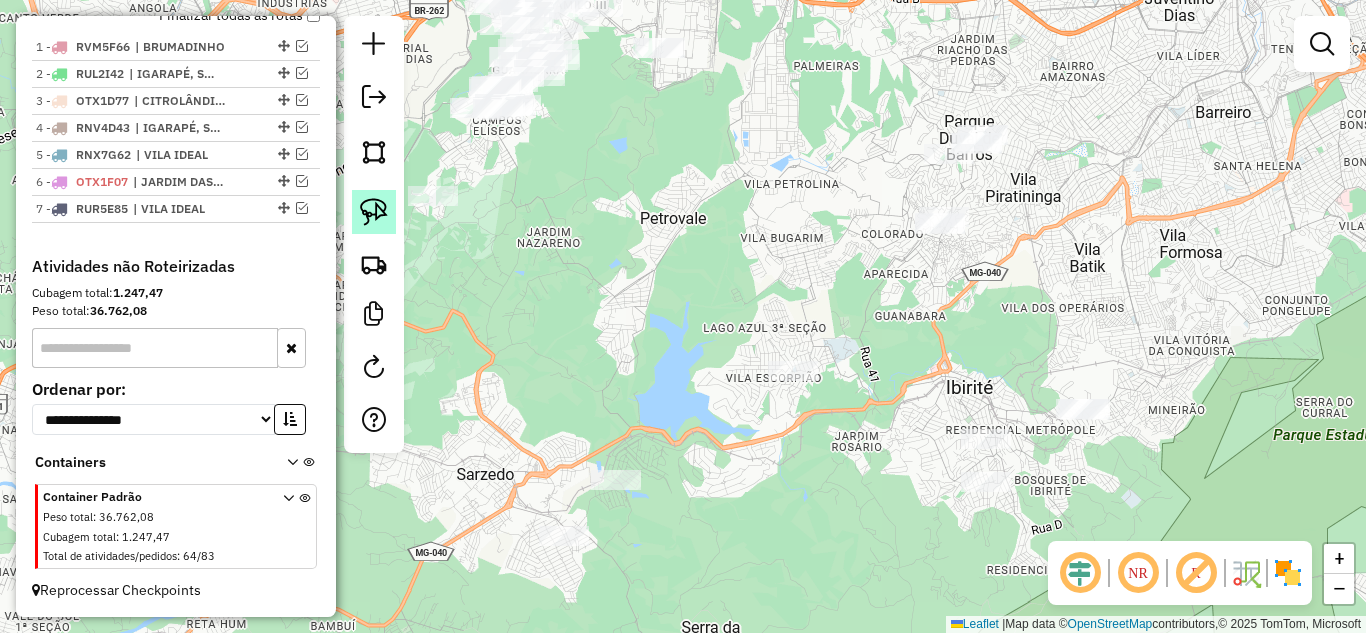 click 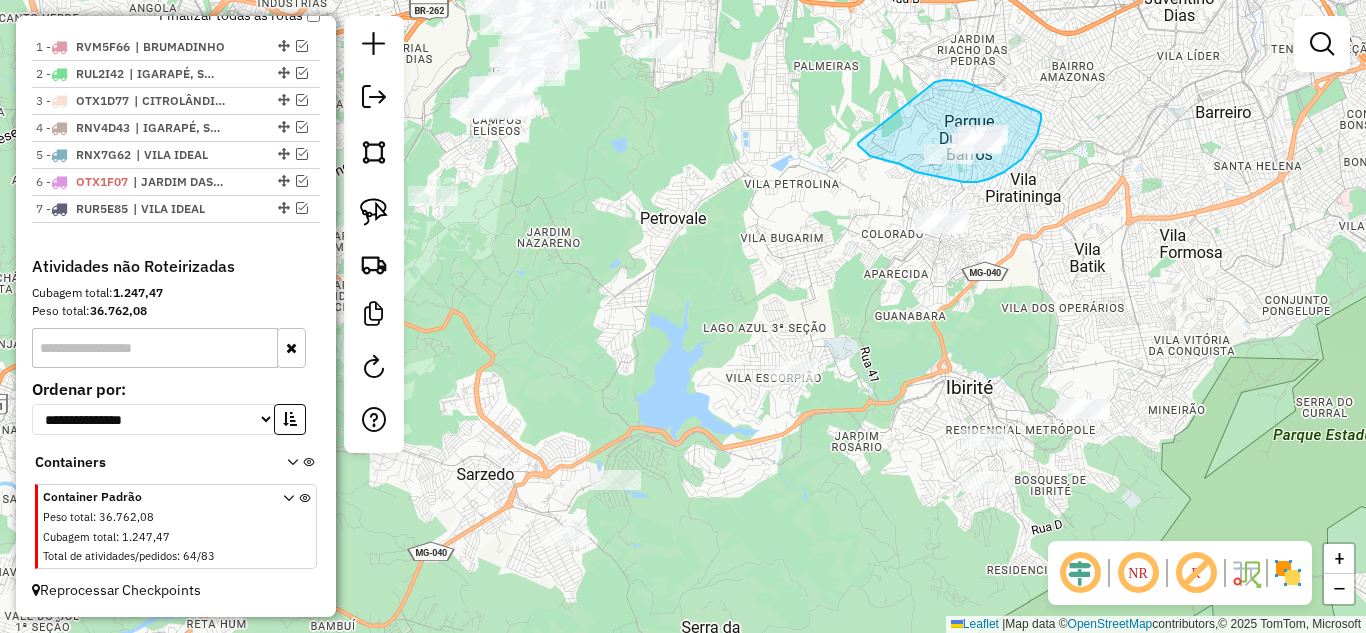 drag, startPoint x: 866, startPoint y: 153, endPoint x: 892, endPoint y: 95, distance: 63.560993 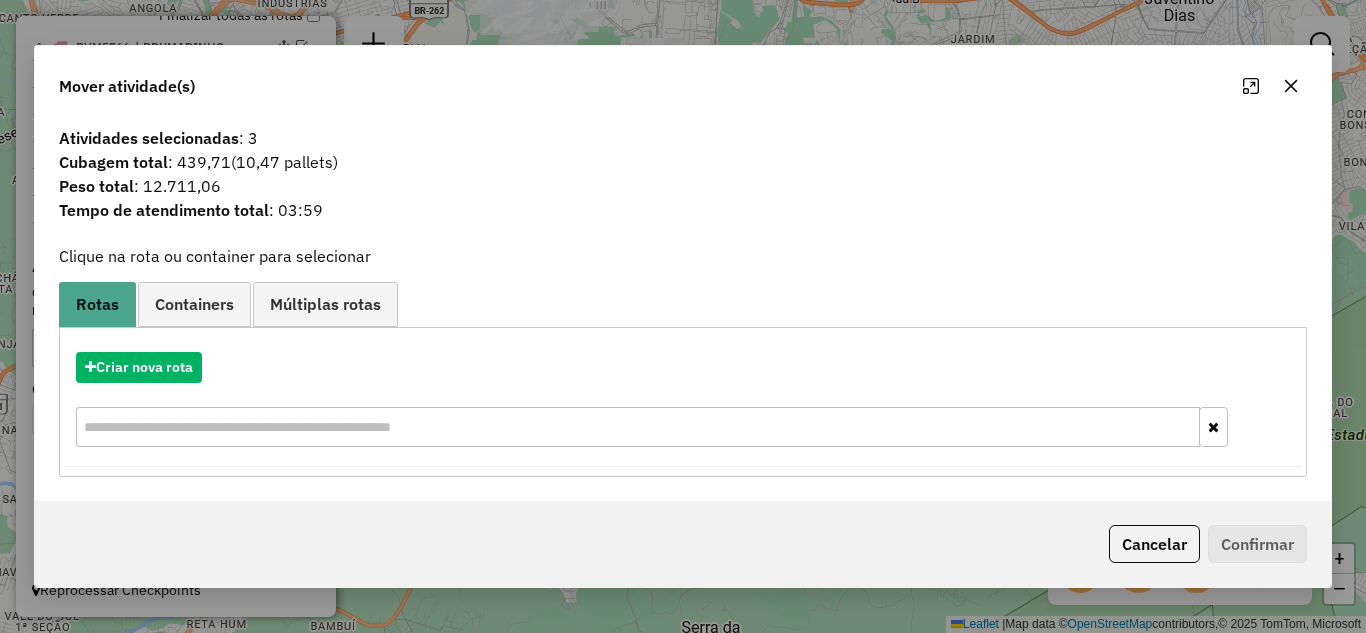 click 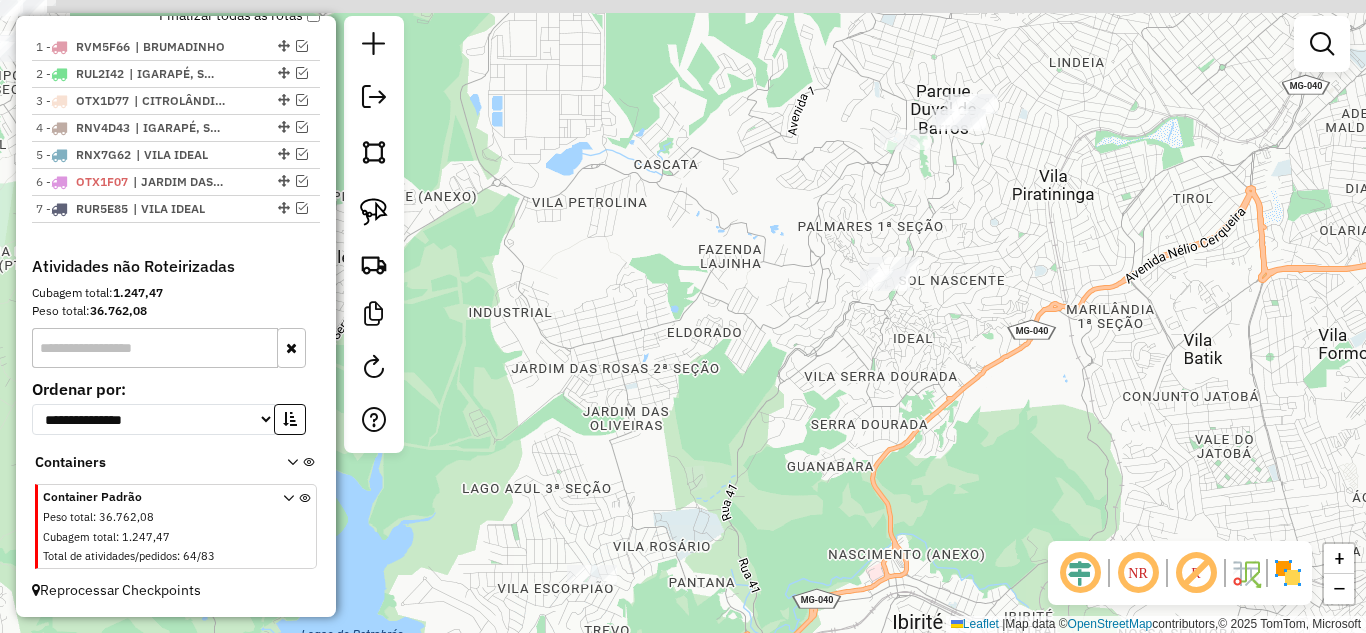 drag, startPoint x: 956, startPoint y: 183, endPoint x: 953, endPoint y: 204, distance: 21.213203 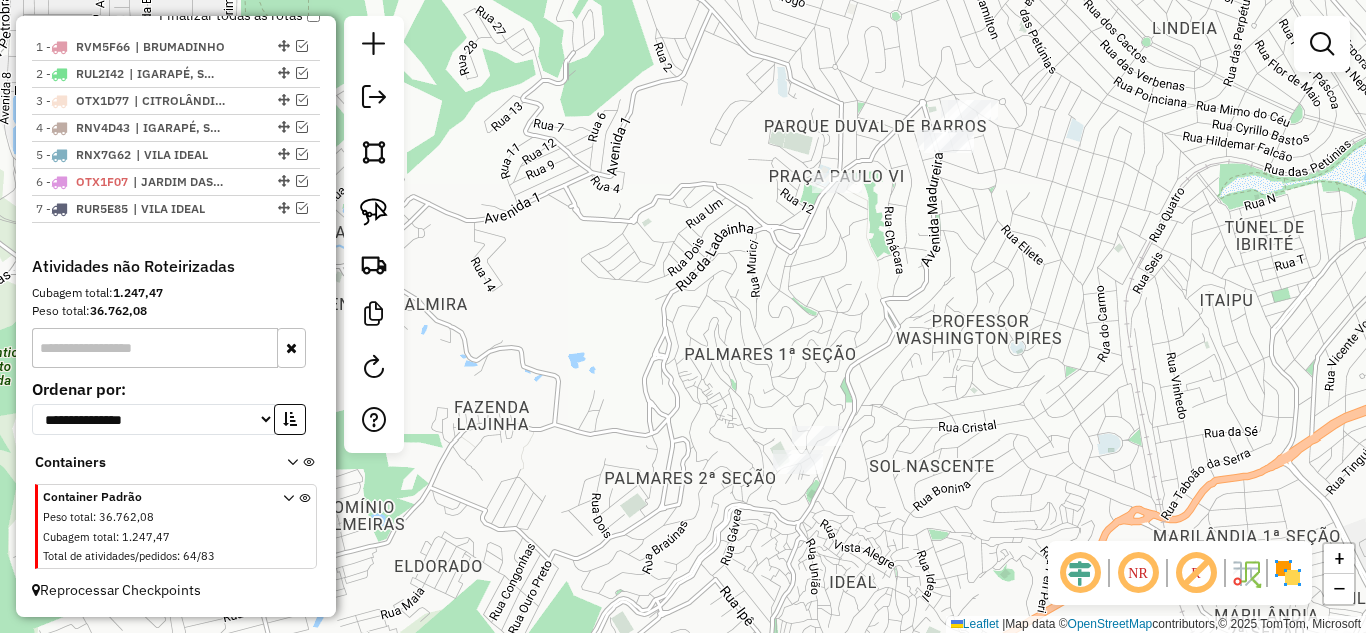 click on "Janela de atendimento Grade de atendimento Capacidade Transportadoras Veículos Cliente Pedidos  Rotas Selecione os dias de semana para filtrar as janelas de atendimento  Seg   Ter   Qua   Qui   Sex   Sáb   Dom  Informe o período da janela de atendimento: De: Até:  Filtrar exatamente a janela do cliente  Considerar janela de atendimento padrão  Selecione os dias de semana para filtrar as grades de atendimento  Seg   Ter   Qua   Qui   Sex   Sáb   Dom   Considerar clientes sem dia de atendimento cadastrado  Clientes fora do dia de atendimento selecionado Filtrar as atividades entre os valores definidos abaixo:  Peso mínimo:   Peso máximo:   Cubagem mínima:   Cubagem máxima:   De:   Até:  Filtrar as atividades entre o tempo de atendimento definido abaixo:  De:   Até:   Considerar capacidade total dos clientes não roteirizados Transportadora: Selecione um ou mais itens Tipo de veículo: Selecione um ou mais itens Veículo: Selecione um ou mais itens Motorista: Selecione um ou mais itens Nome: Rótulo:" 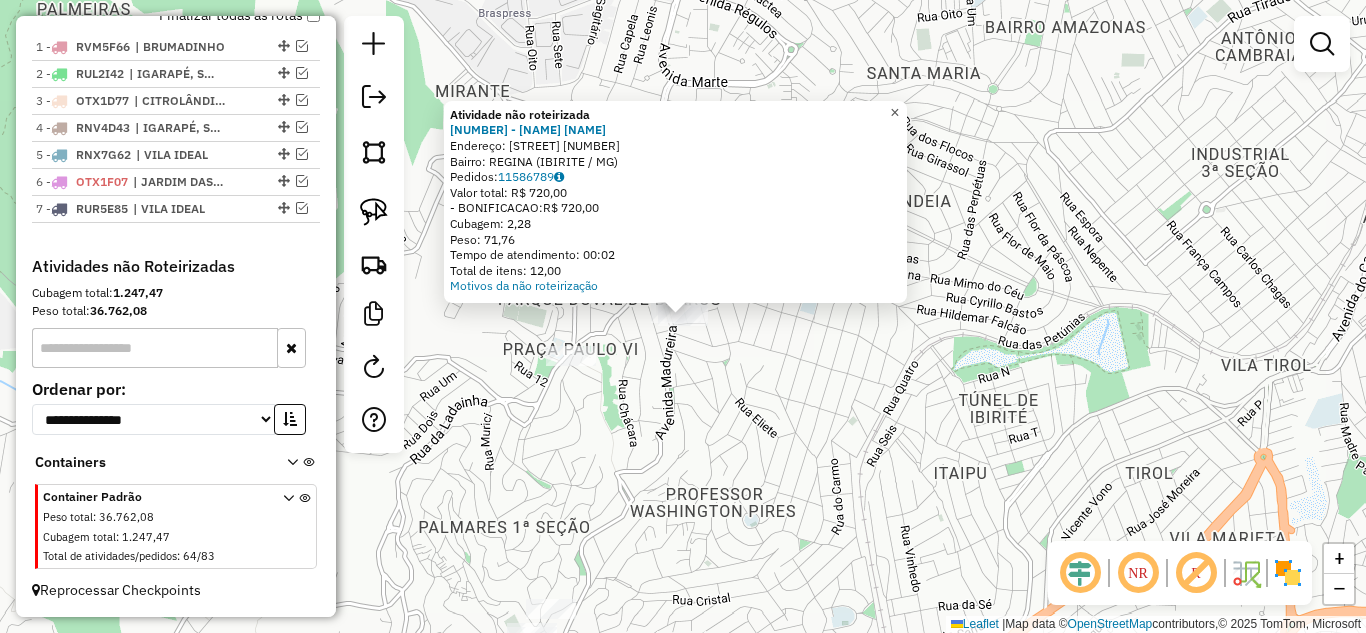 click on "×" 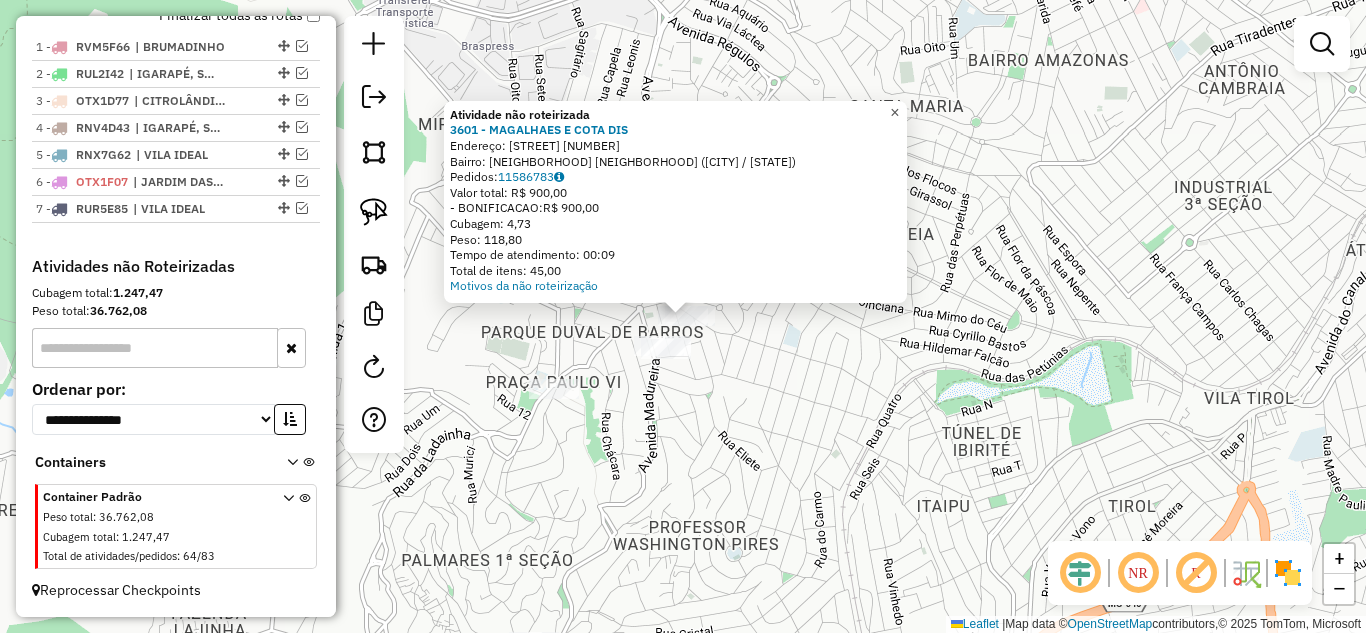 click on "×" 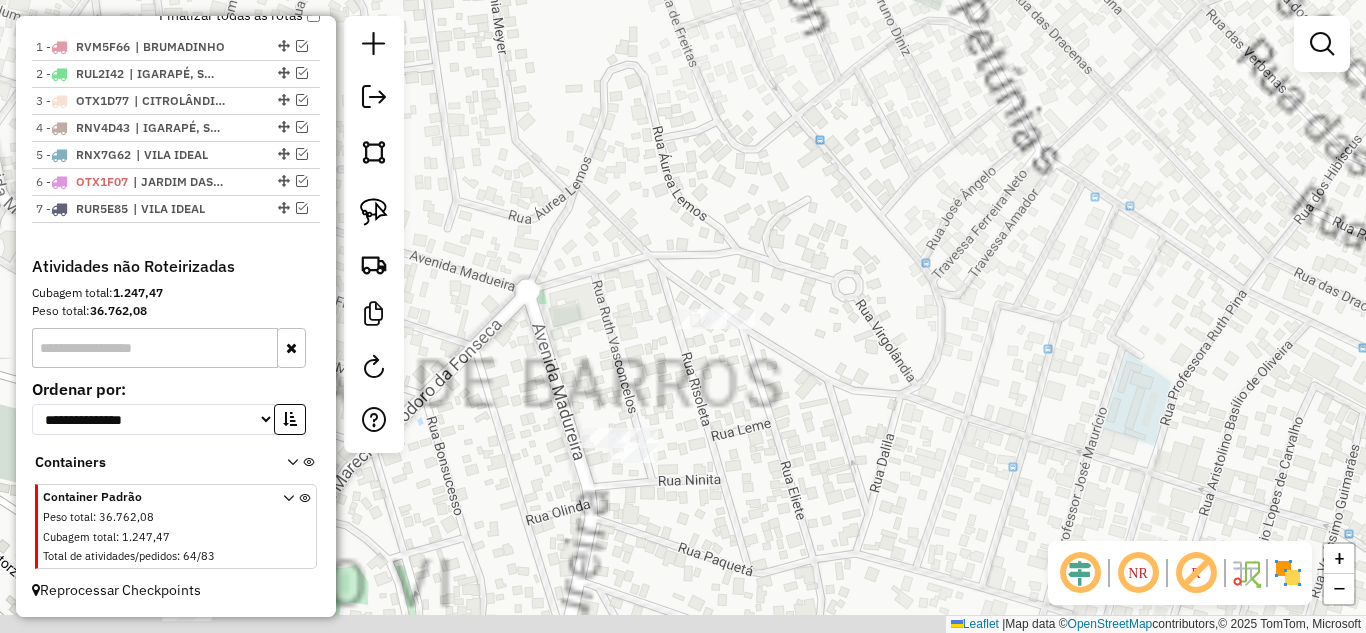 drag, startPoint x: 749, startPoint y: 269, endPoint x: 674, endPoint y: 252, distance: 76.902534 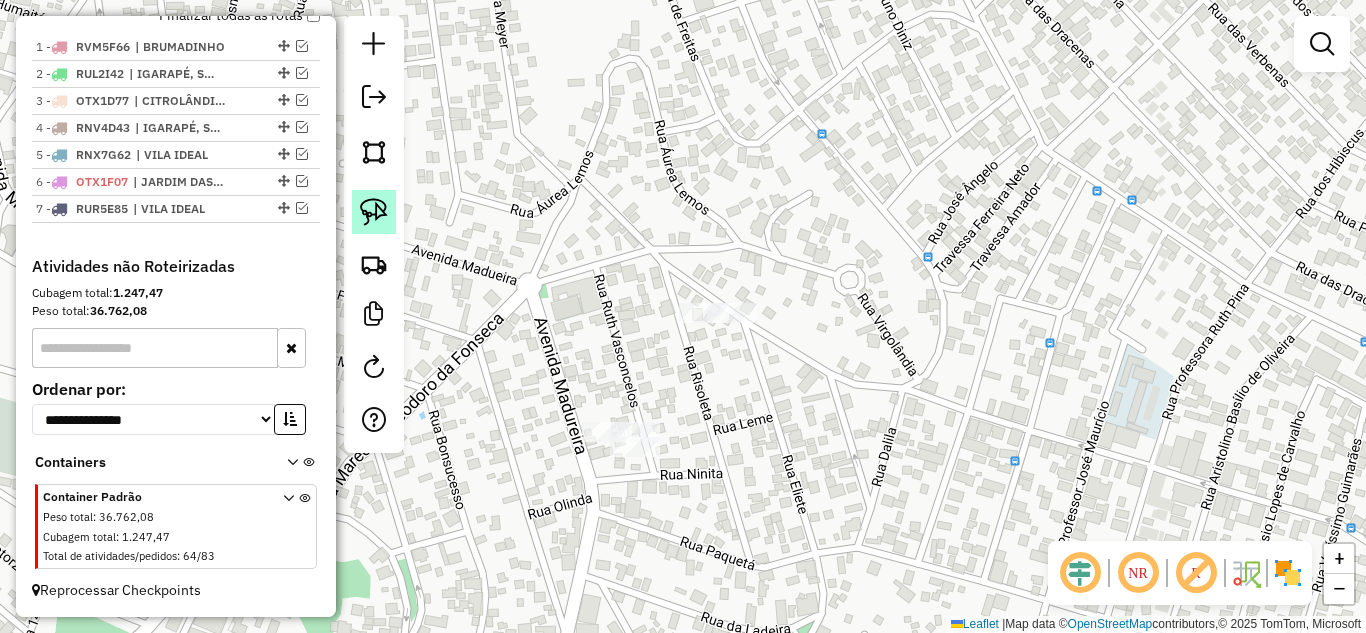 click 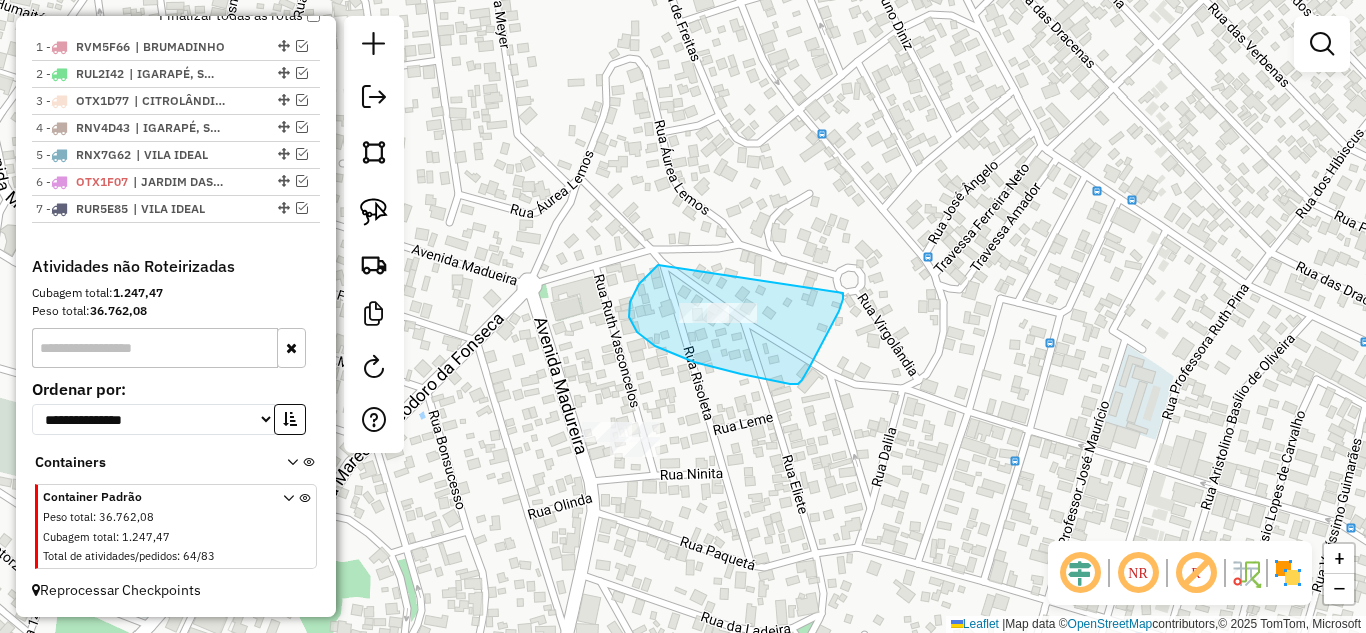 drag, startPoint x: 632, startPoint y: 324, endPoint x: 733, endPoint y: 237, distance: 133.30417 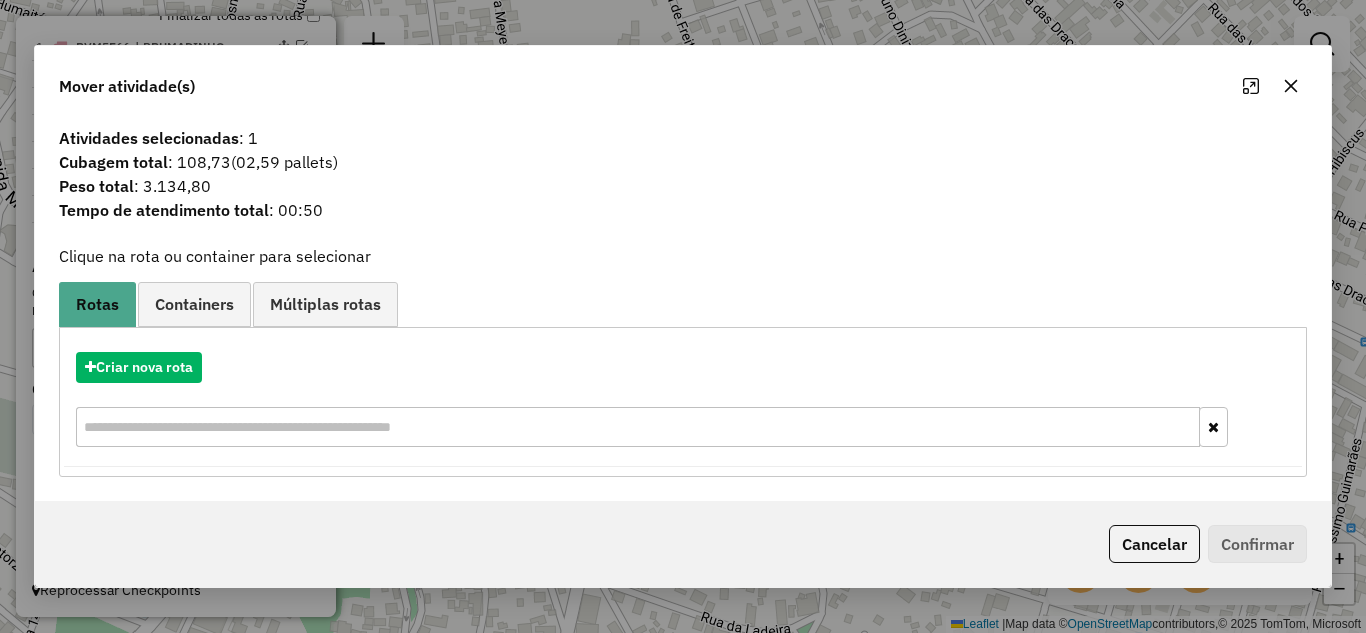 drag, startPoint x: 1284, startPoint y: 79, endPoint x: 948, endPoint y: 172, distance: 348.63306 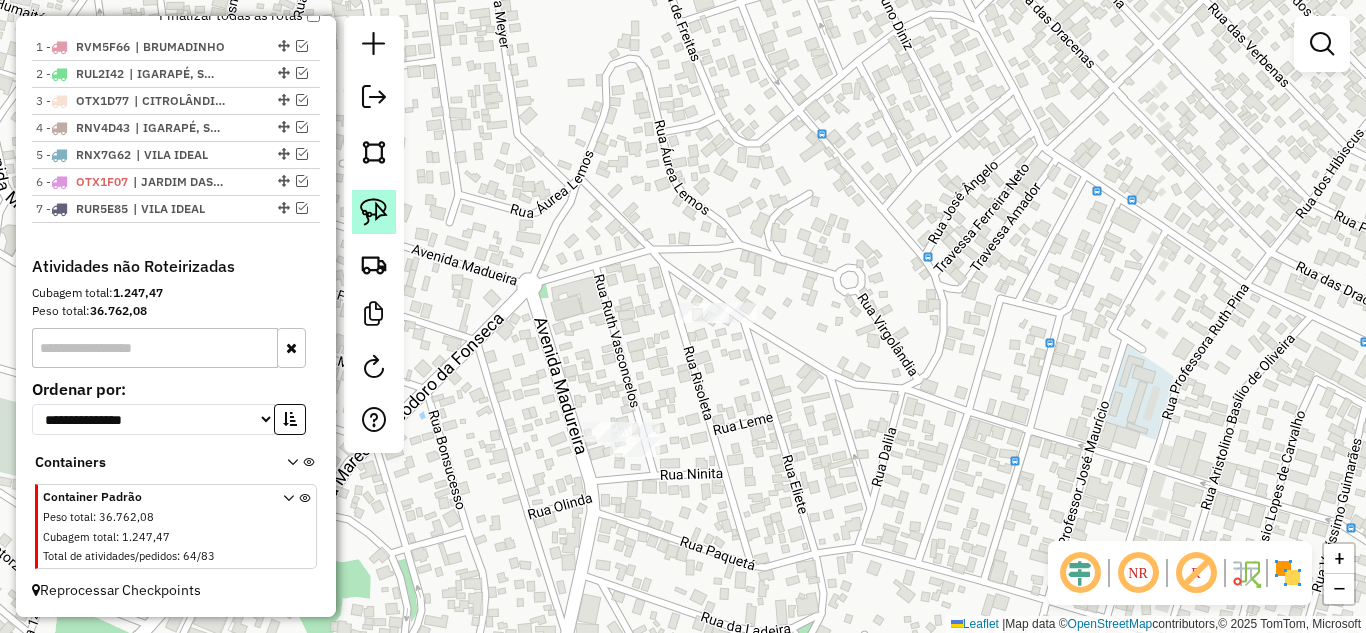 click 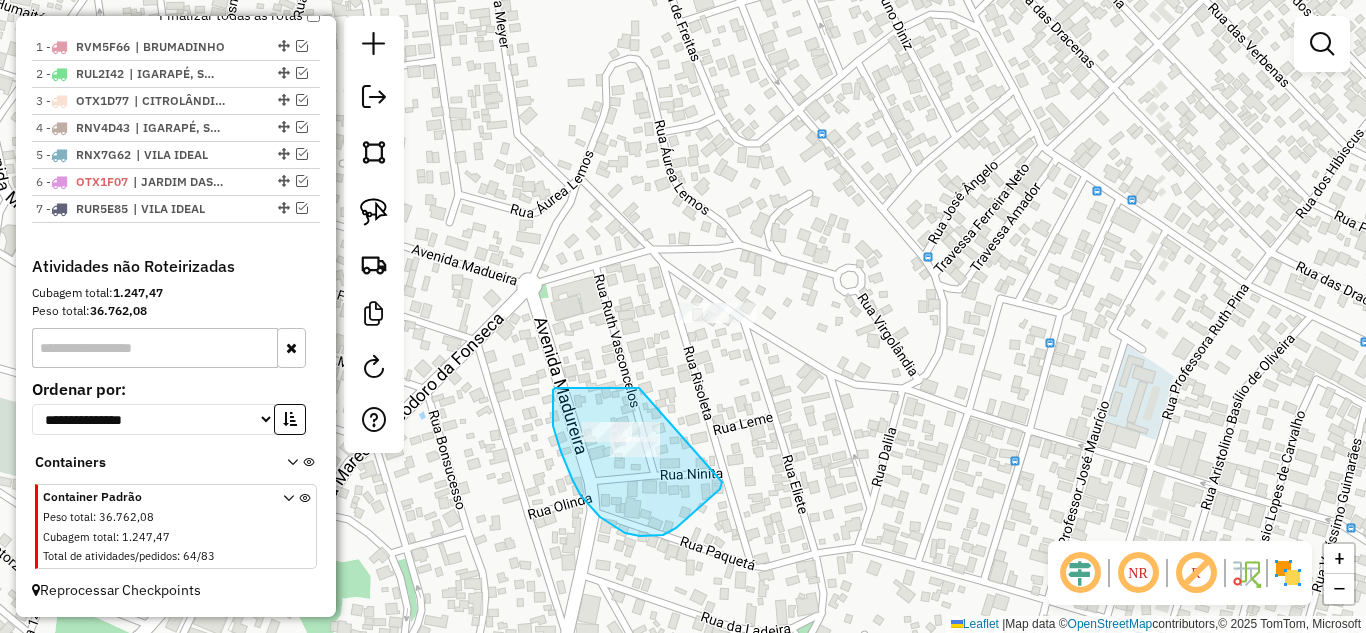 drag, startPoint x: 555, startPoint y: 388, endPoint x: 705, endPoint y: 423, distance: 154.02922 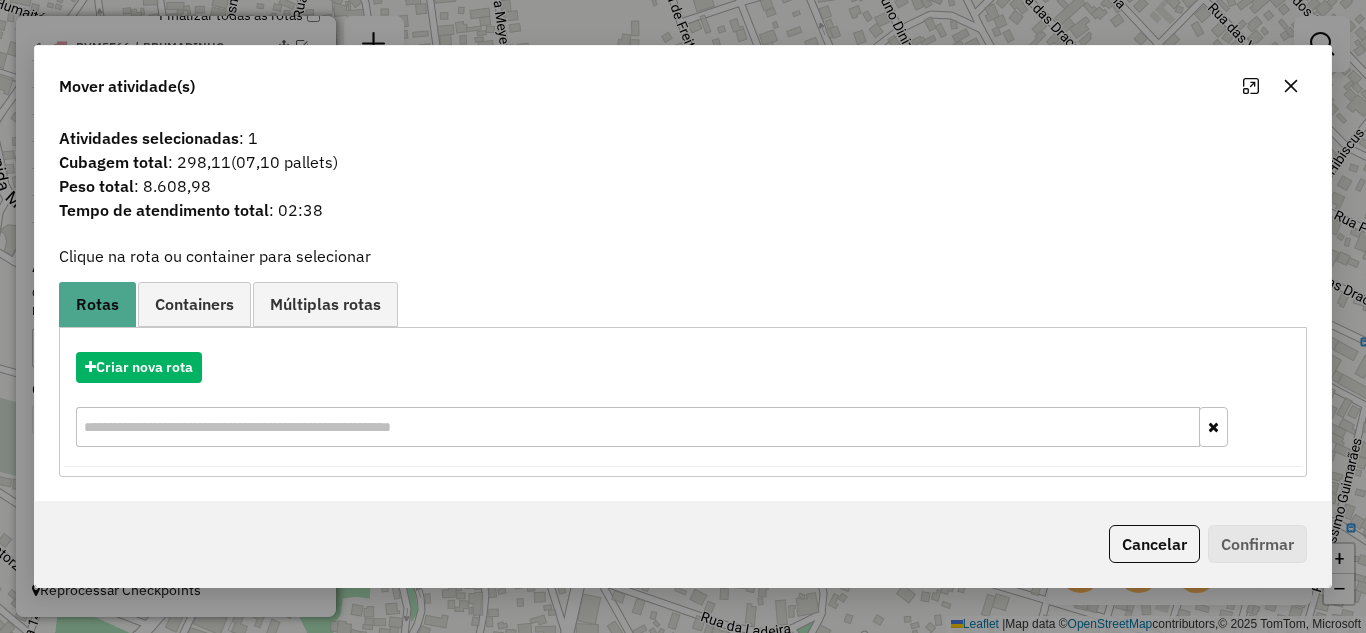 click 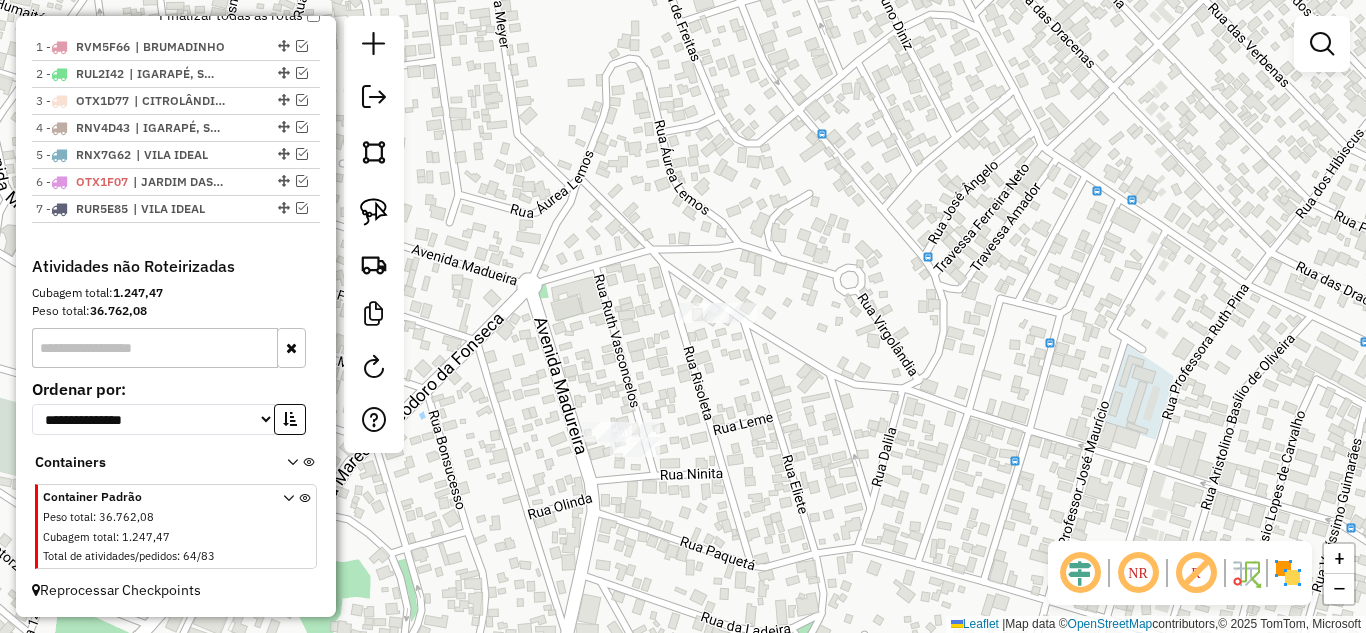 drag, startPoint x: 765, startPoint y: 451, endPoint x: 902, endPoint y: 253, distance: 240.77583 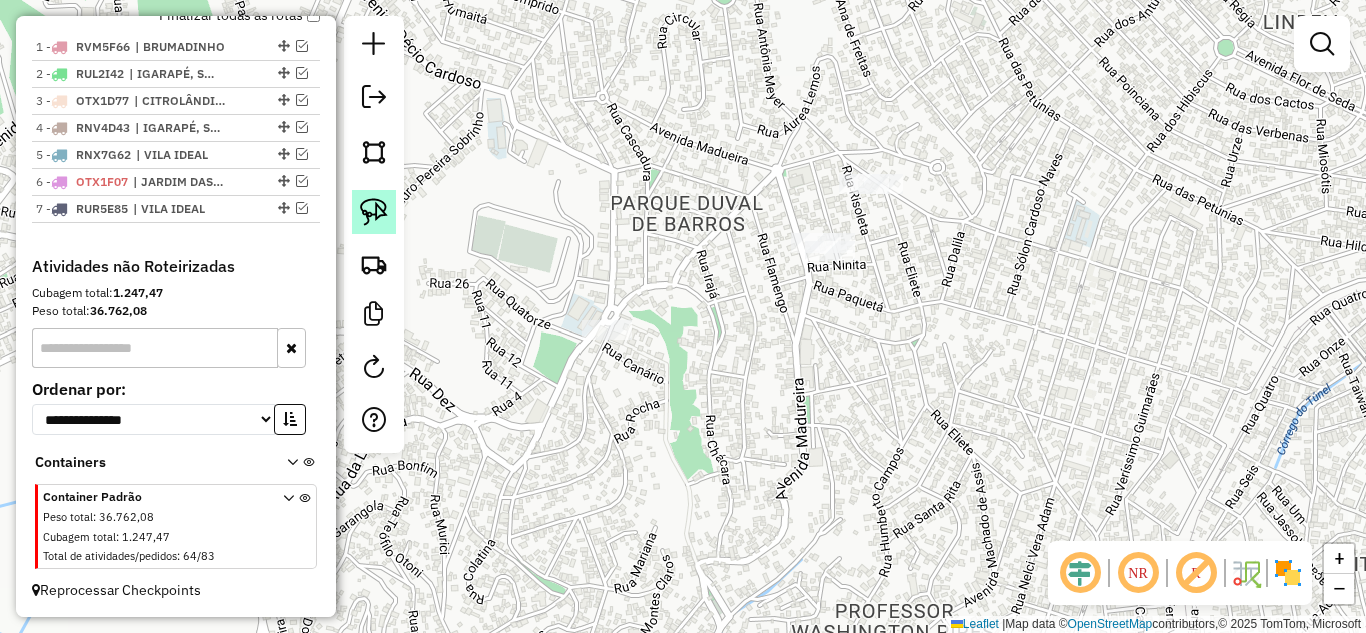 click 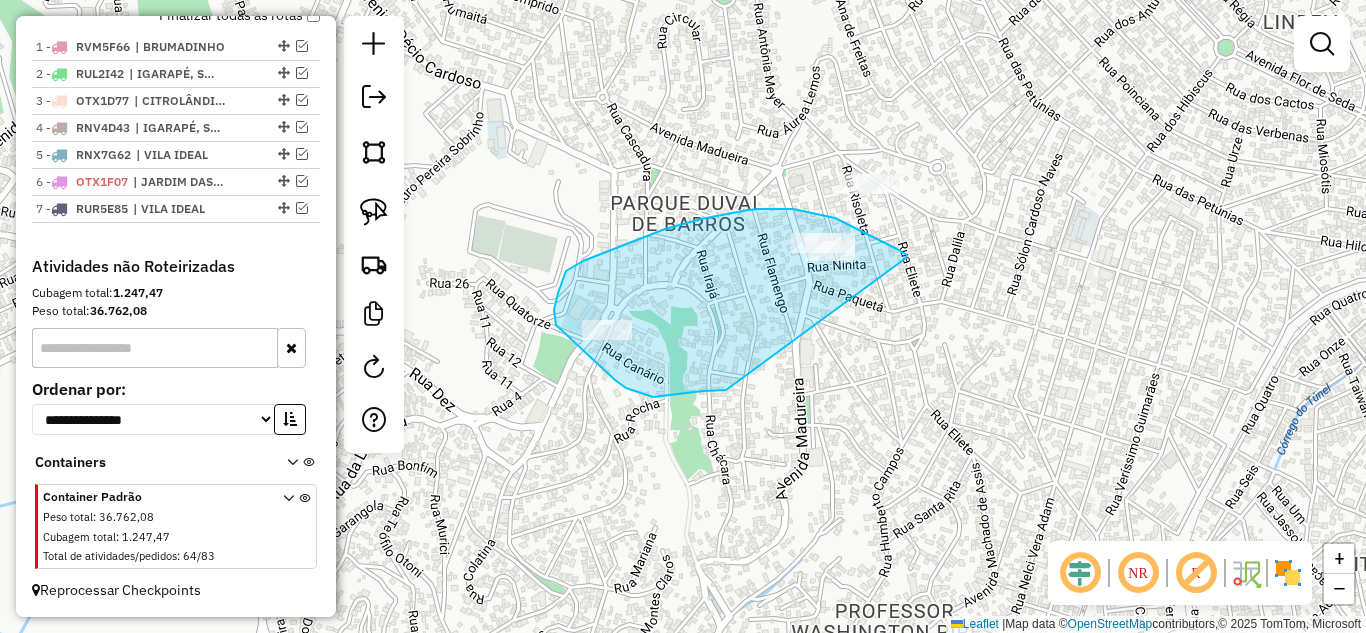 drag, startPoint x: 906, startPoint y: 258, endPoint x: 859, endPoint y: 315, distance: 73.87828 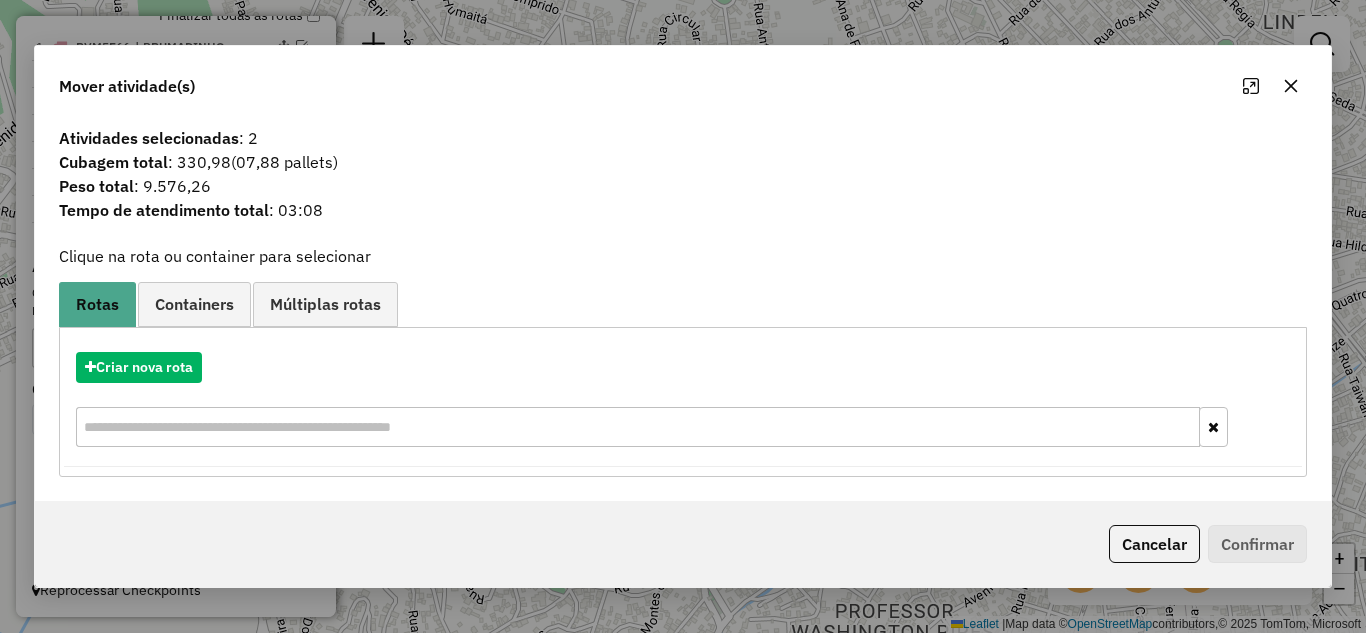 drag, startPoint x: 1289, startPoint y: 79, endPoint x: 884, endPoint y: 205, distance: 424.14737 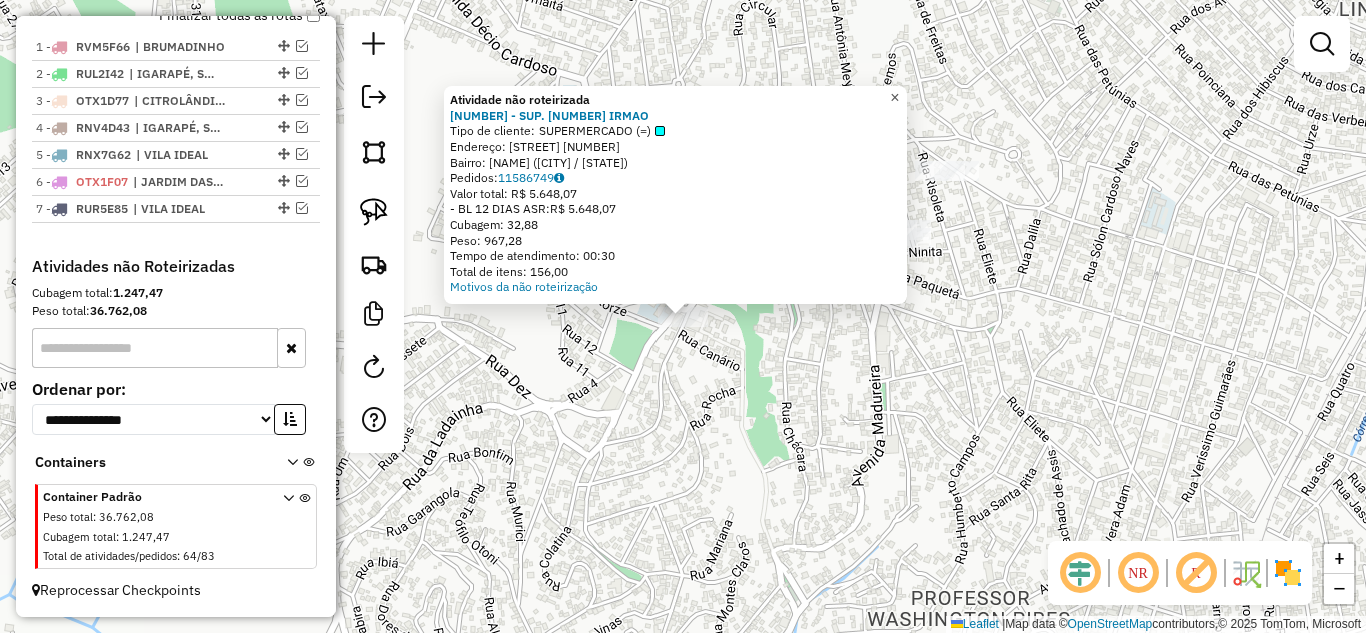 click on "×" 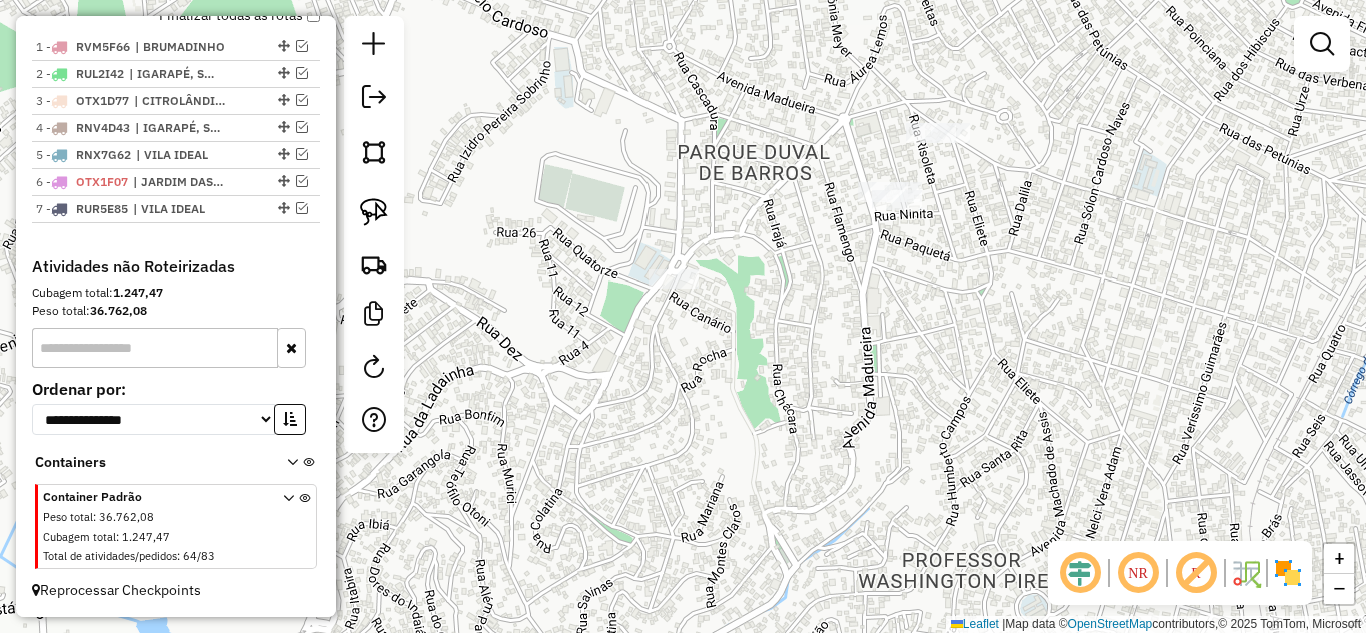 drag, startPoint x: 856, startPoint y: 386, endPoint x: 843, endPoint y: 304, distance: 83.02409 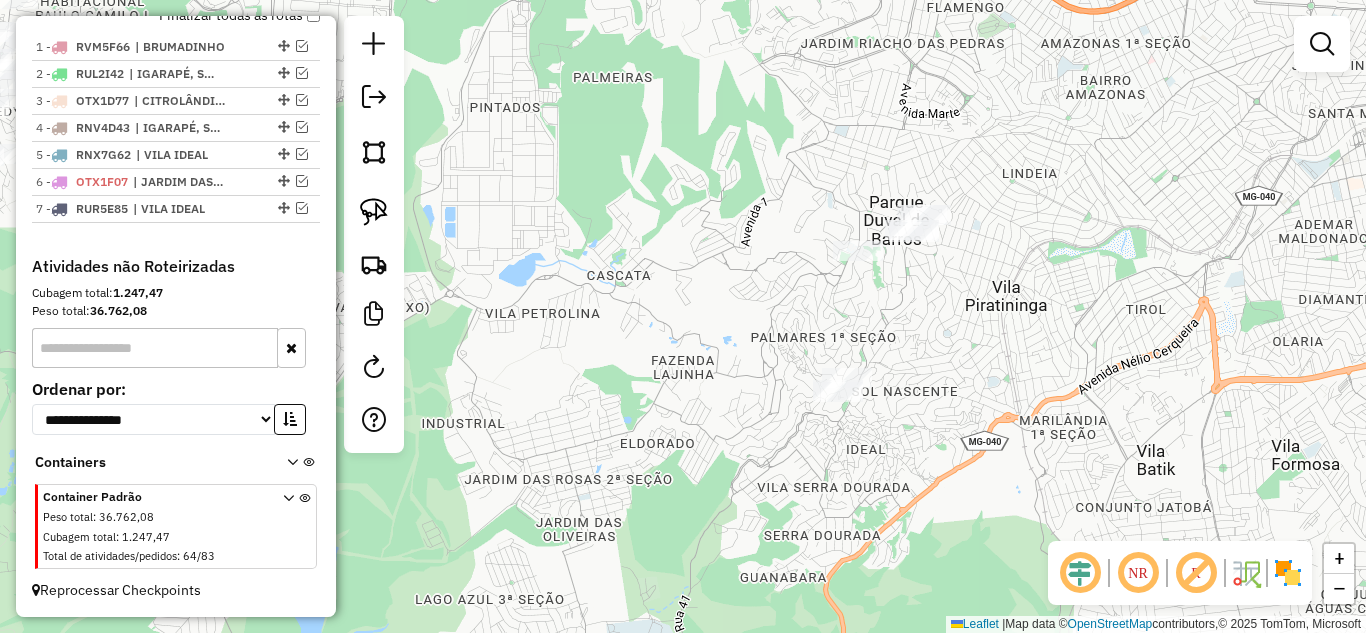 click on "Janela de atendimento Grade de atendimento Capacidade Transportadoras Veículos Cliente Pedidos  Rotas Selecione os dias de semana para filtrar as janelas de atendimento  Seg   Ter   Qua   Qui   Sex   Sáb   Dom  Informe o período da janela de atendimento: De: Até:  Filtrar exatamente a janela do cliente  Considerar janela de atendimento padrão  Selecione os dias de semana para filtrar as grades de atendimento  Seg   Ter   Qua   Qui   Sex   Sáb   Dom   Considerar clientes sem dia de atendimento cadastrado  Clientes fora do dia de atendimento selecionado Filtrar as atividades entre os valores definidos abaixo:  Peso mínimo:   Peso máximo:   Cubagem mínima:   Cubagem máxima:   De:   Até:  Filtrar as atividades entre o tempo de atendimento definido abaixo:  De:   Até:   Considerar capacidade total dos clientes não roteirizados Transportadora: Selecione um ou mais itens Tipo de veículo: Selecione um ou mais itens Veículo: Selecione um ou mais itens Motorista: Selecione um ou mais itens Nome: Rótulo:" 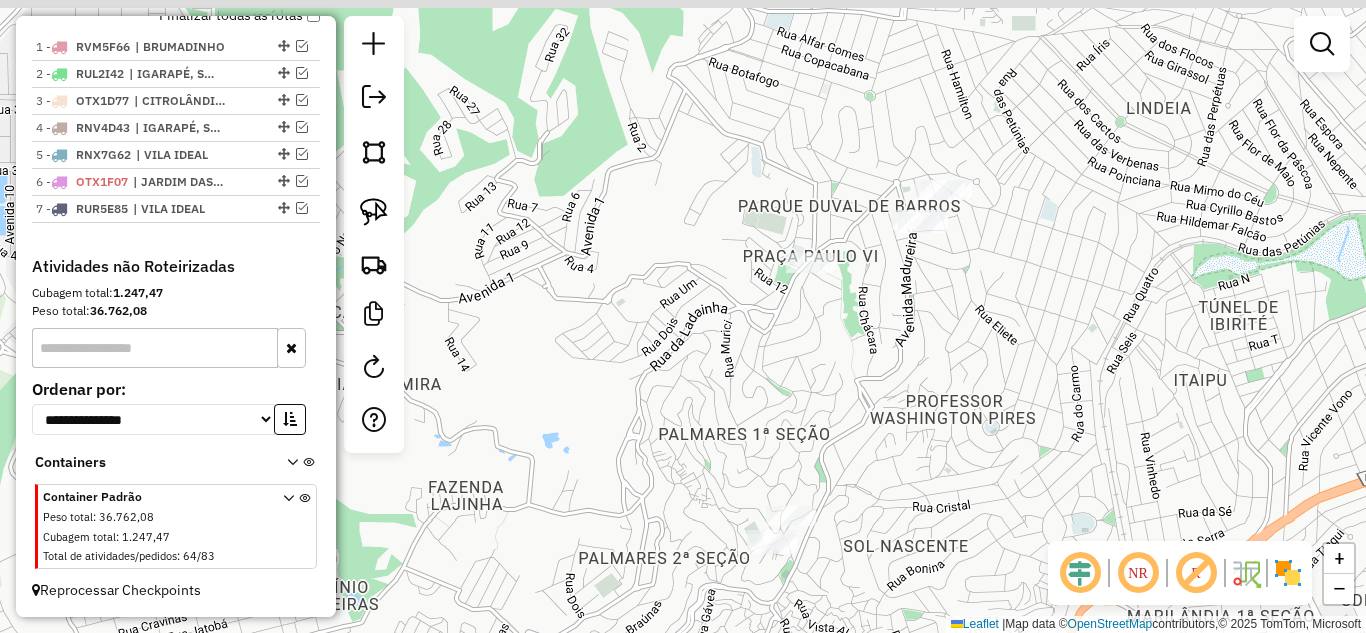 drag, startPoint x: 892, startPoint y: 332, endPoint x: 786, endPoint y: 312, distance: 107.87029 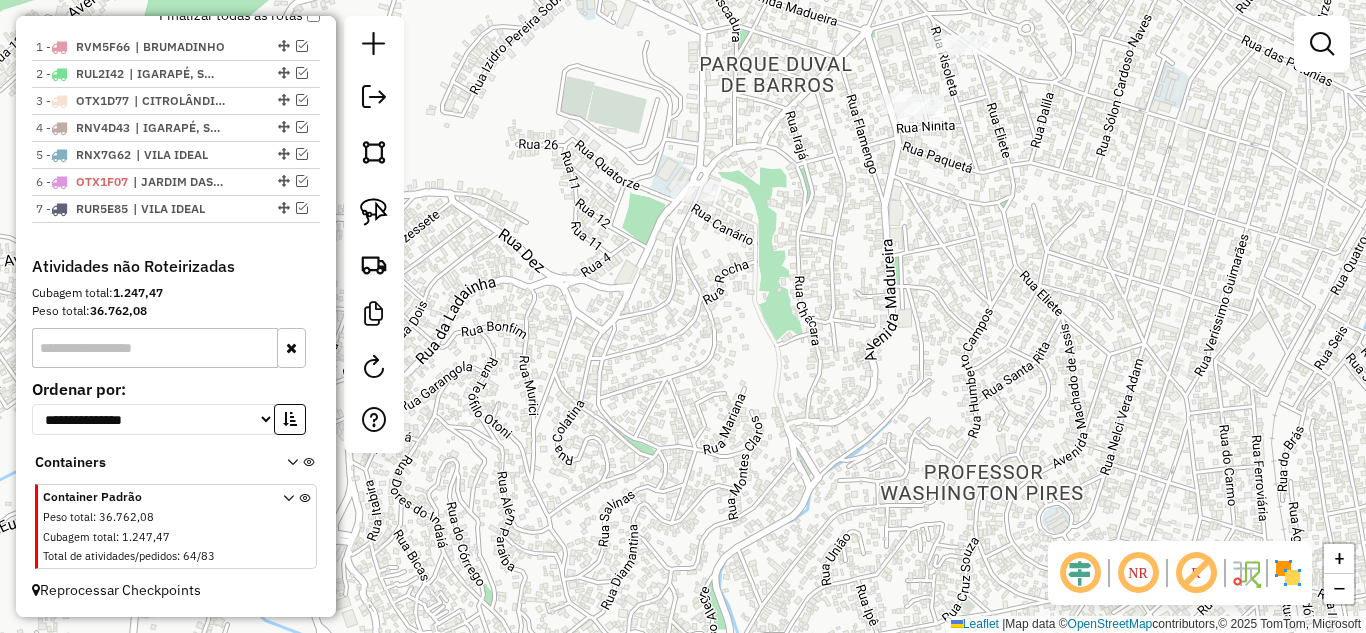 drag, startPoint x: 882, startPoint y: 372, endPoint x: 815, endPoint y: 359, distance: 68.24954 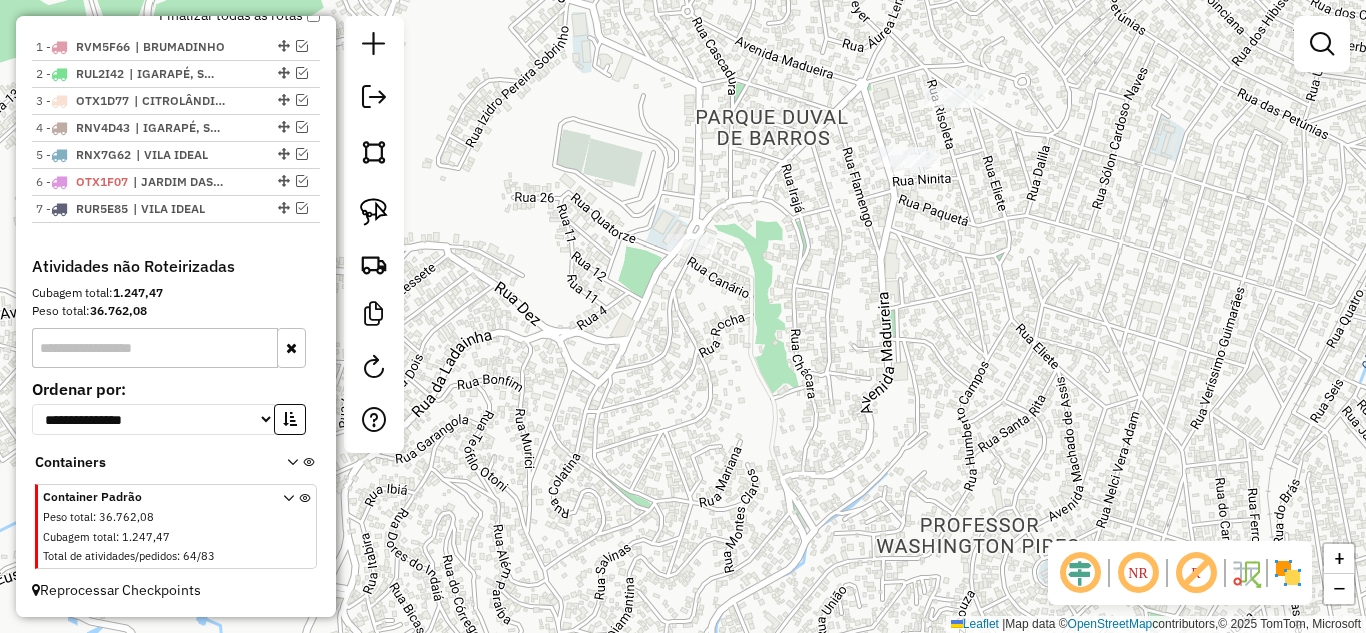 drag, startPoint x: 374, startPoint y: 207, endPoint x: 623, endPoint y: 211, distance: 249.03212 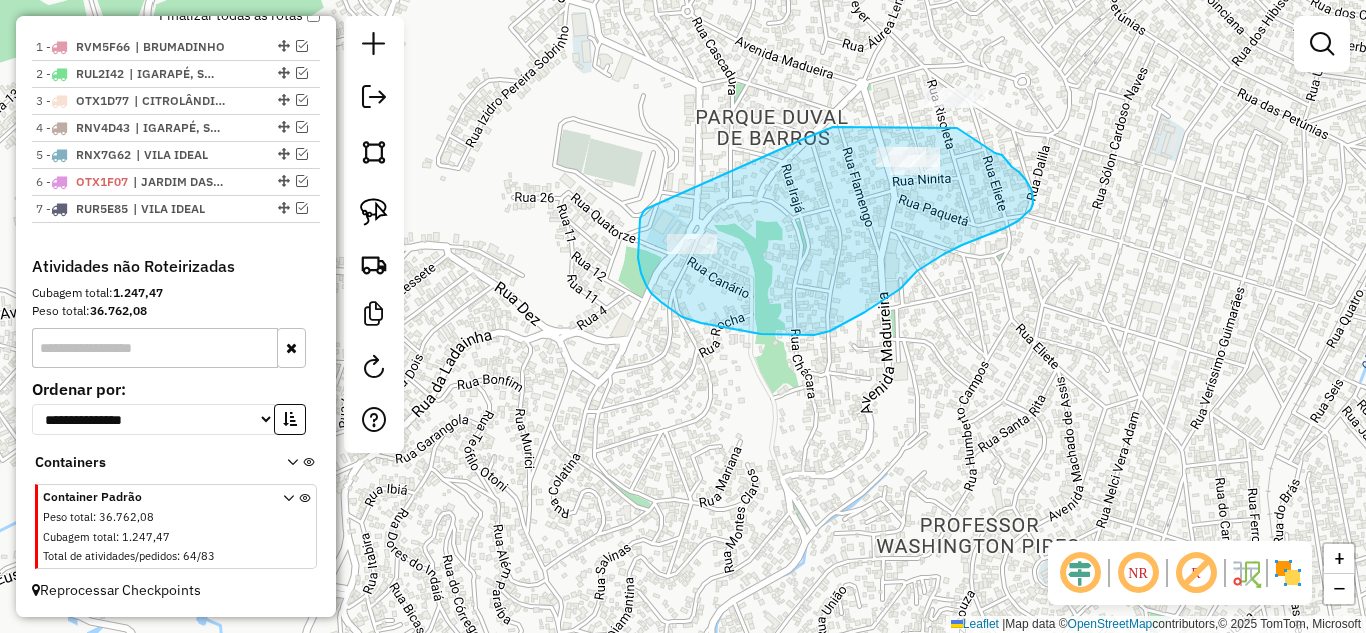 drag, startPoint x: 641, startPoint y: 273, endPoint x: 804, endPoint y: 137, distance: 212.28519 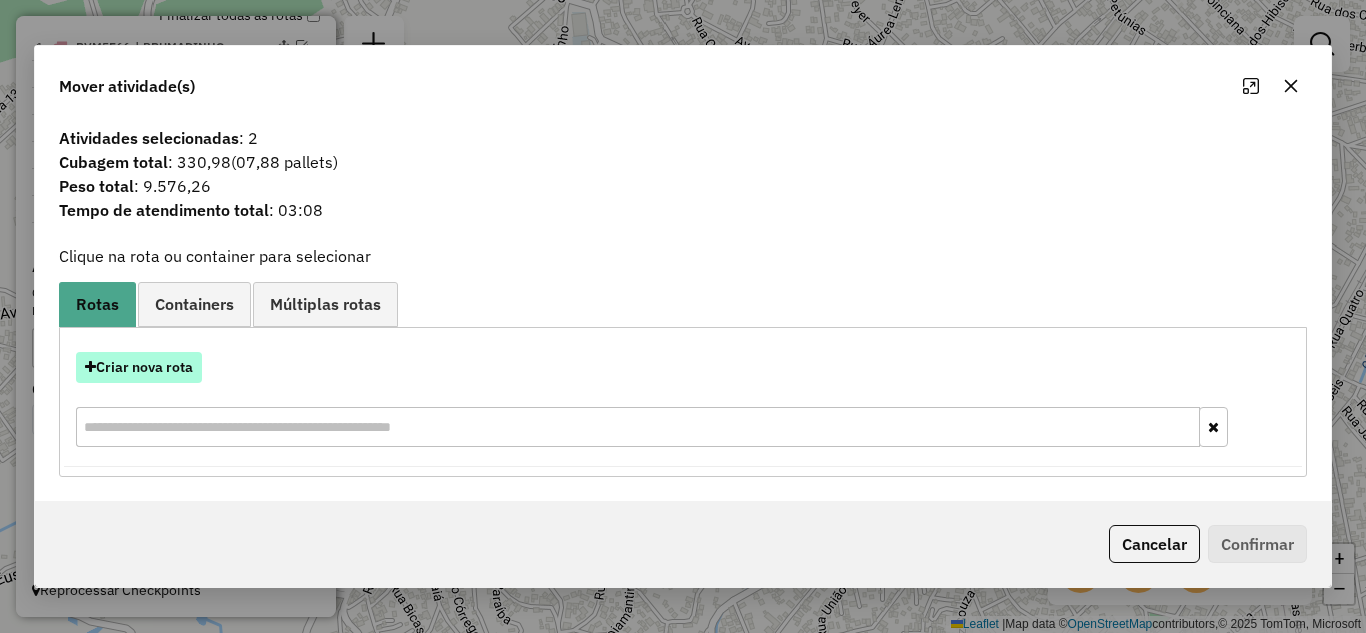 click on "Criar nova rota" at bounding box center (139, 367) 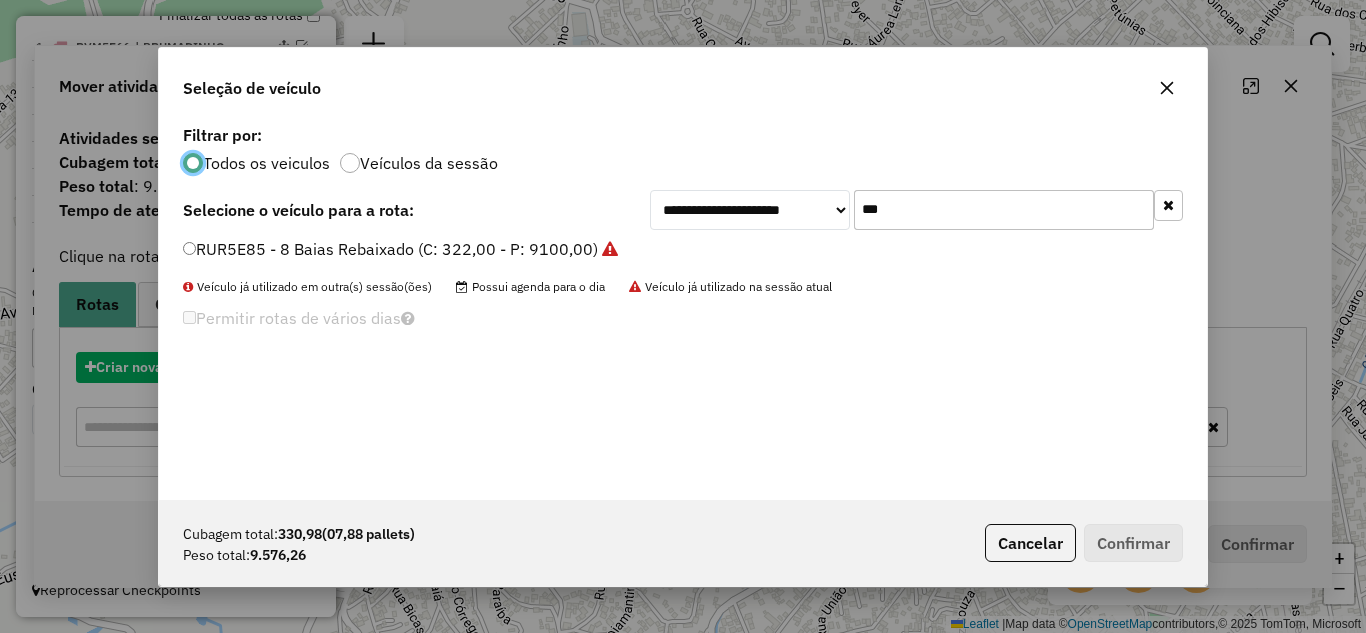 scroll, scrollTop: 11, scrollLeft: 6, axis: both 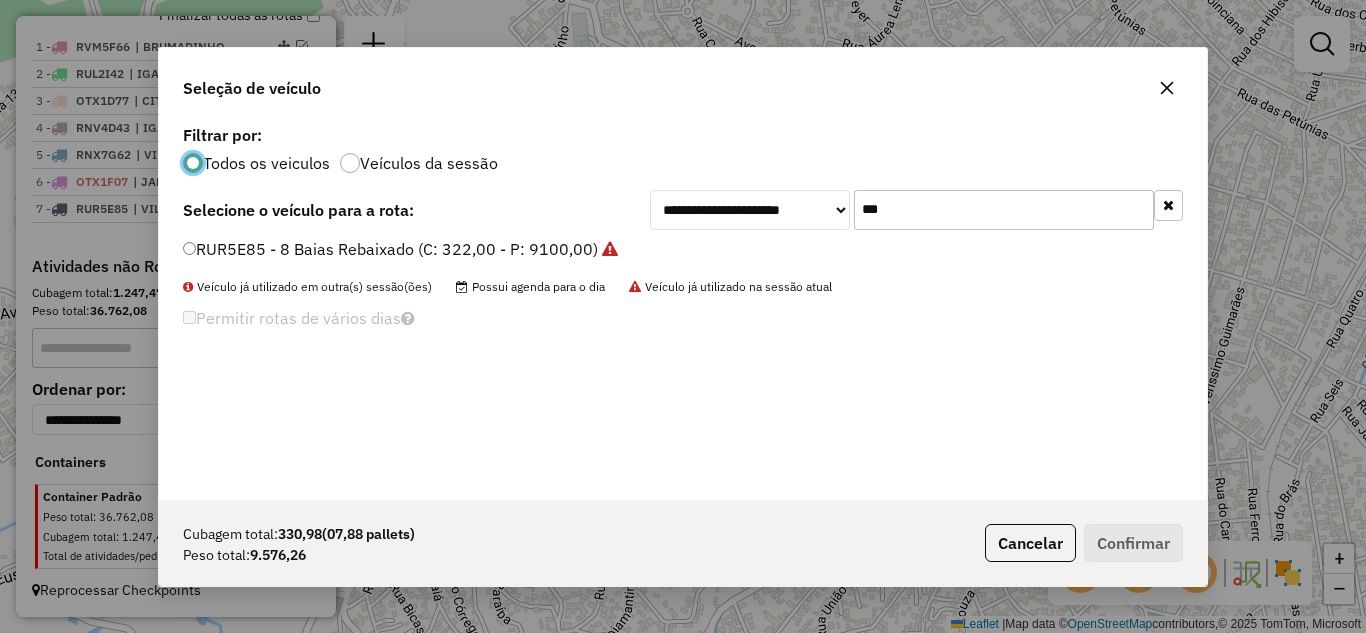 click on "***" 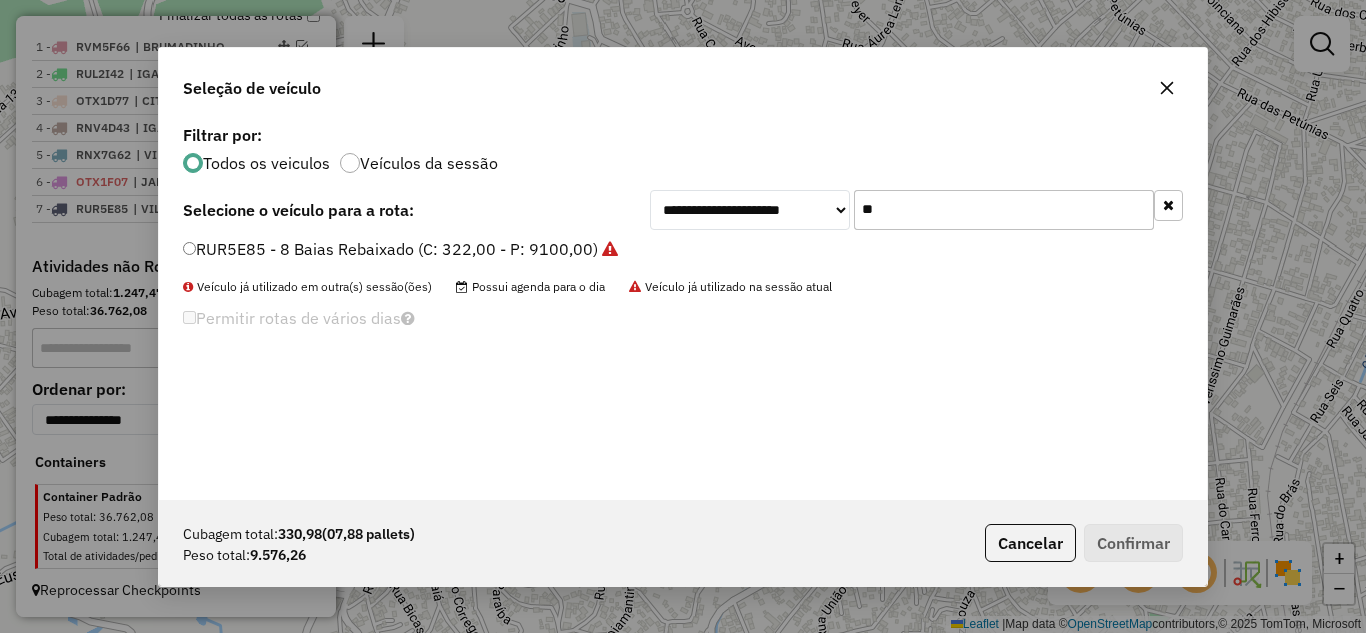 type on "*" 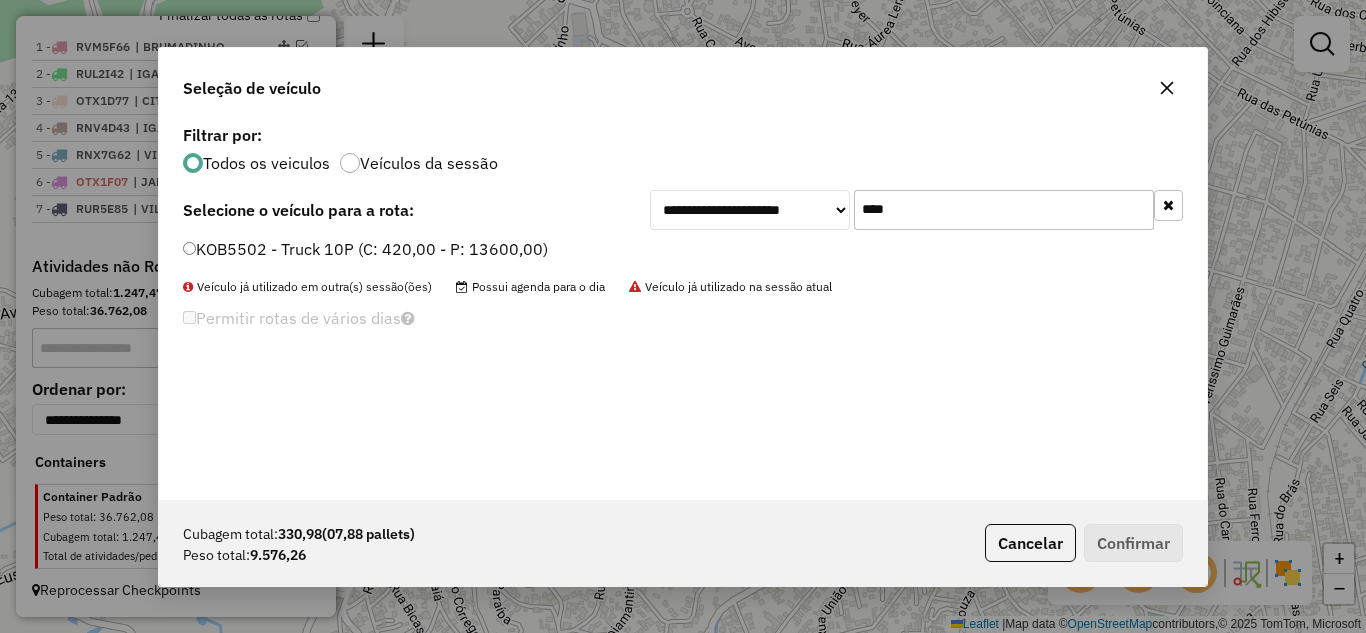 type on "****" 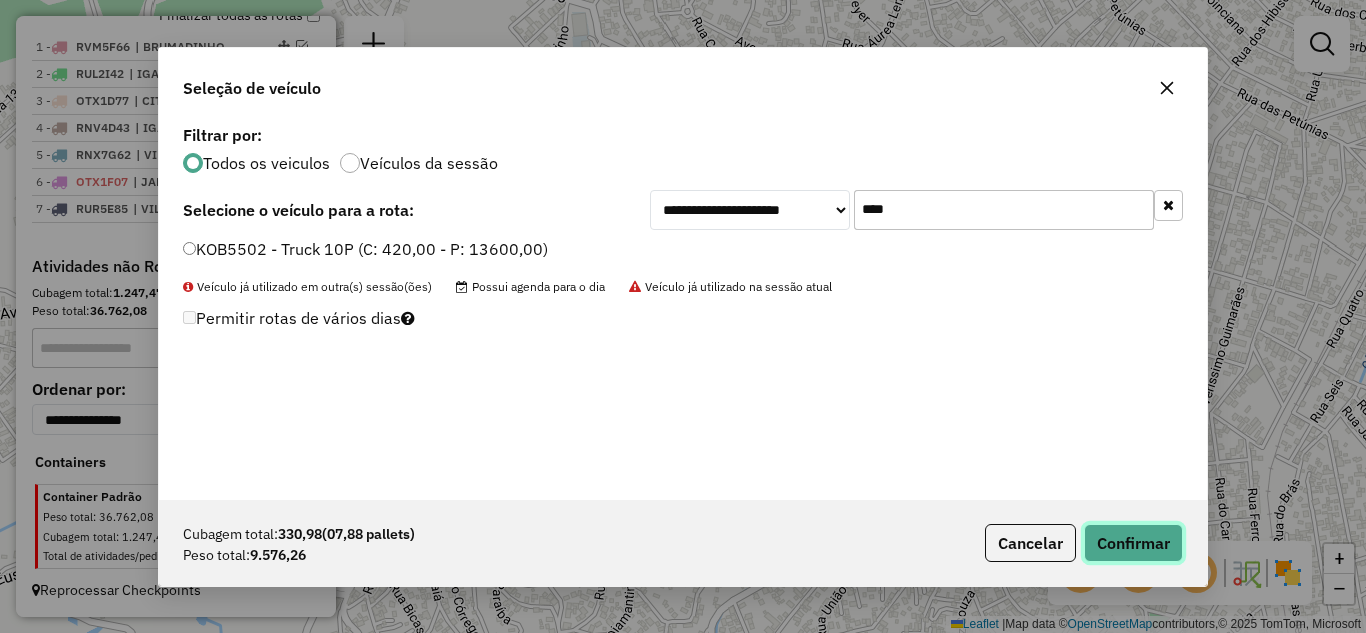 click on "Confirmar" 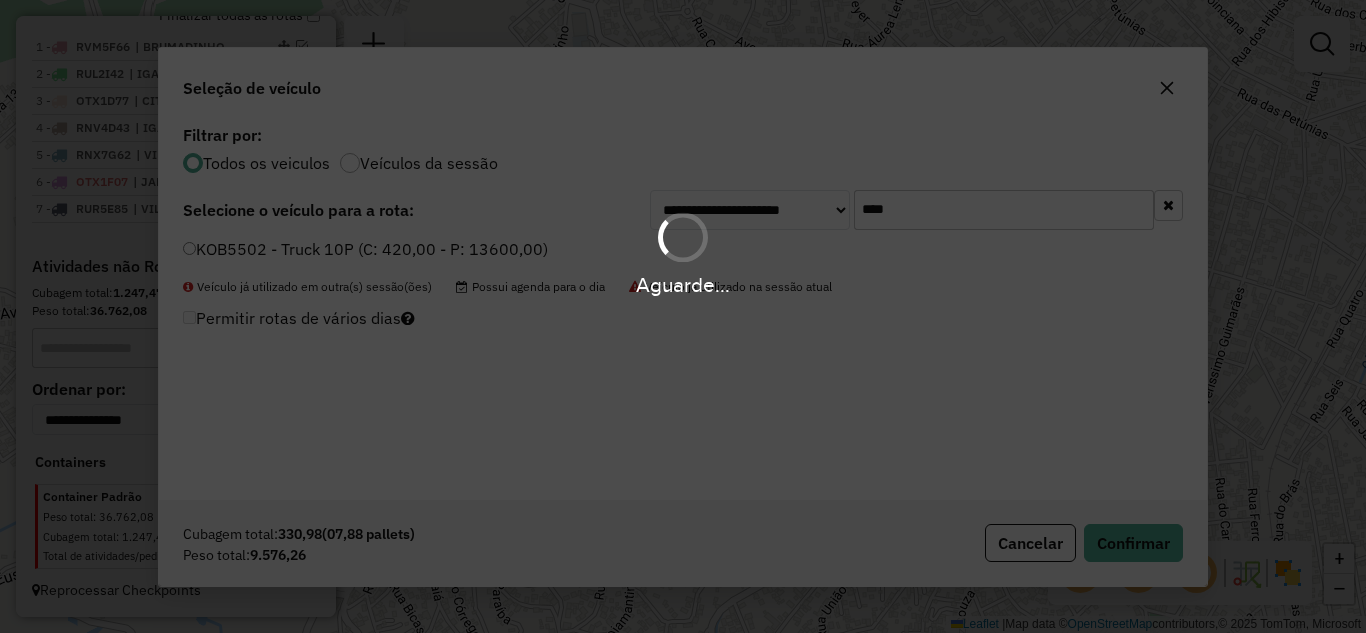 scroll, scrollTop: 848, scrollLeft: 0, axis: vertical 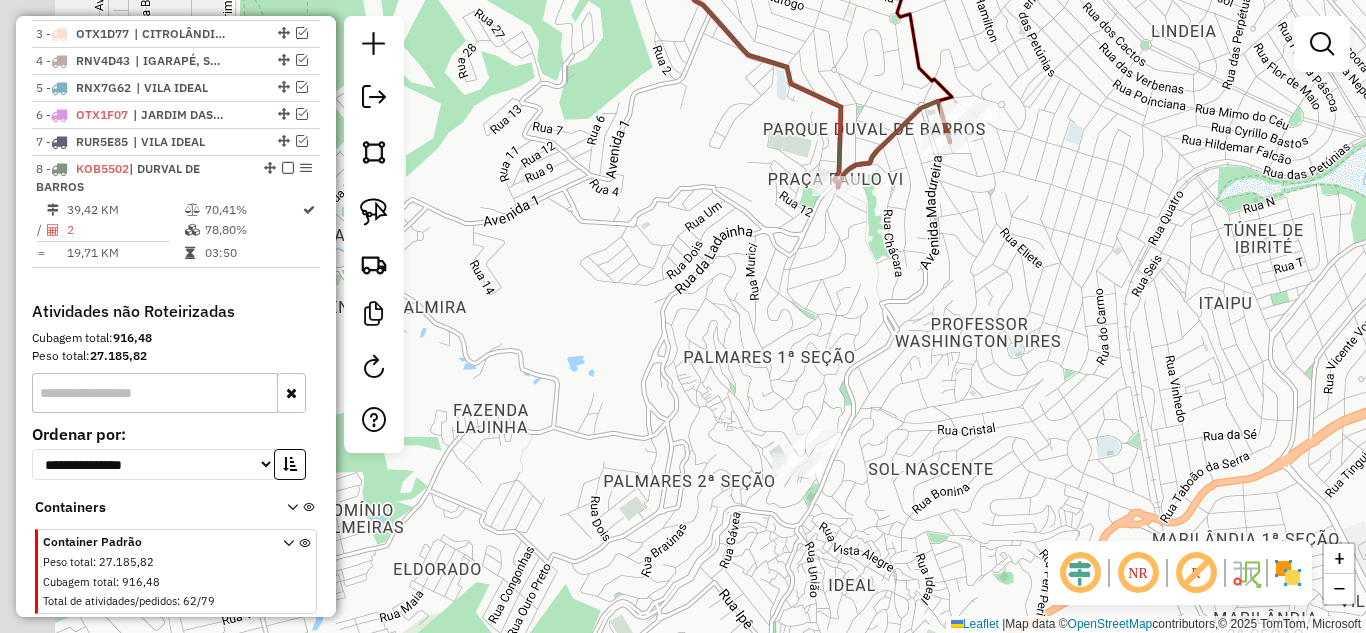 drag, startPoint x: 842, startPoint y: 284, endPoint x: 861, endPoint y: 262, distance: 29.068884 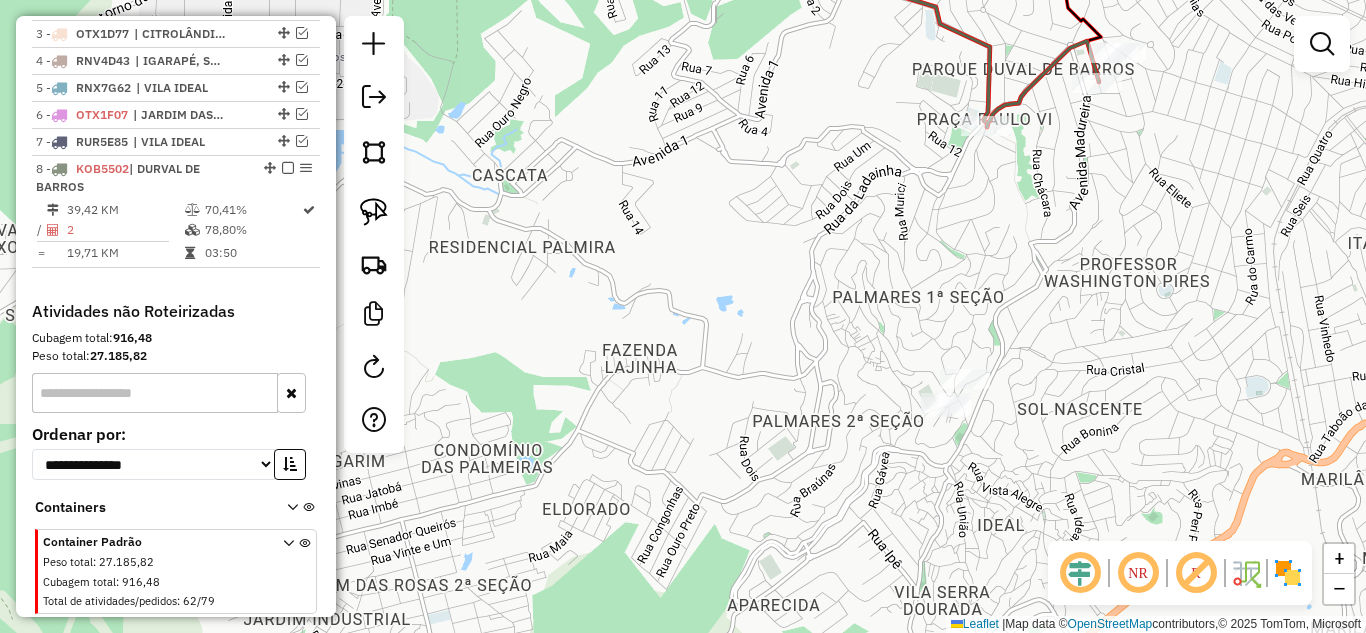 drag, startPoint x: 716, startPoint y: 322, endPoint x: 897, endPoint y: 251, distance: 194.42737 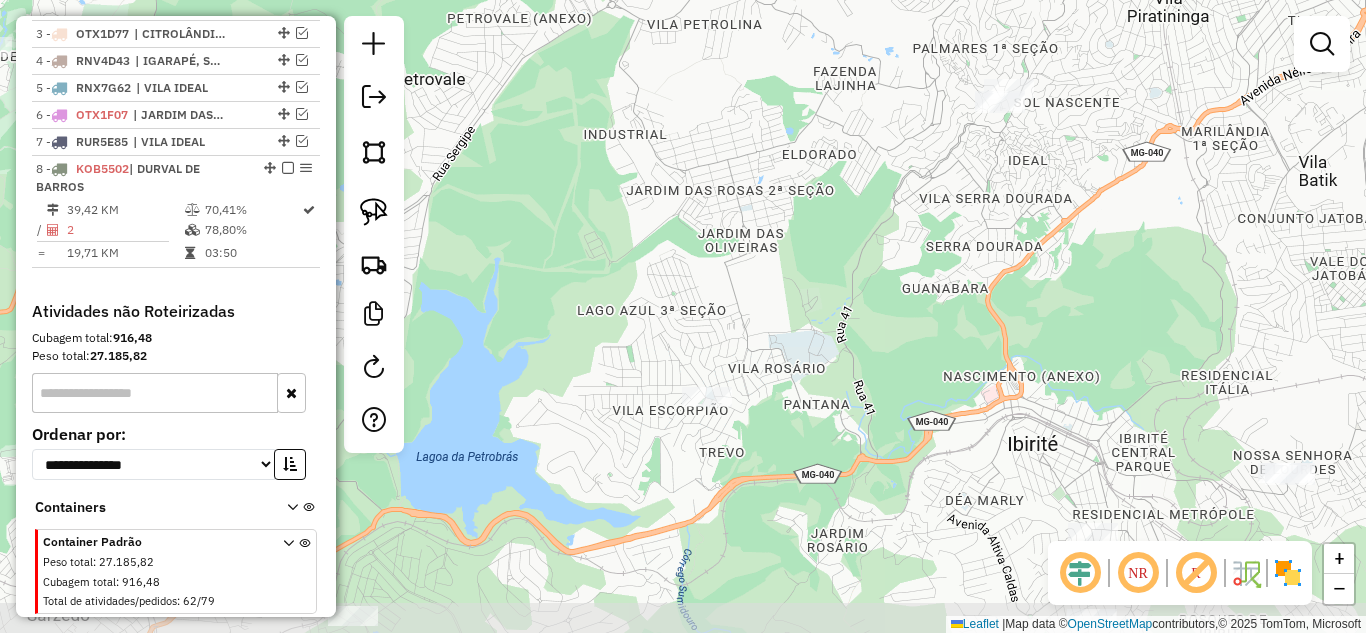 drag, startPoint x: 768, startPoint y: 376, endPoint x: 844, endPoint y: 148, distance: 240.3331 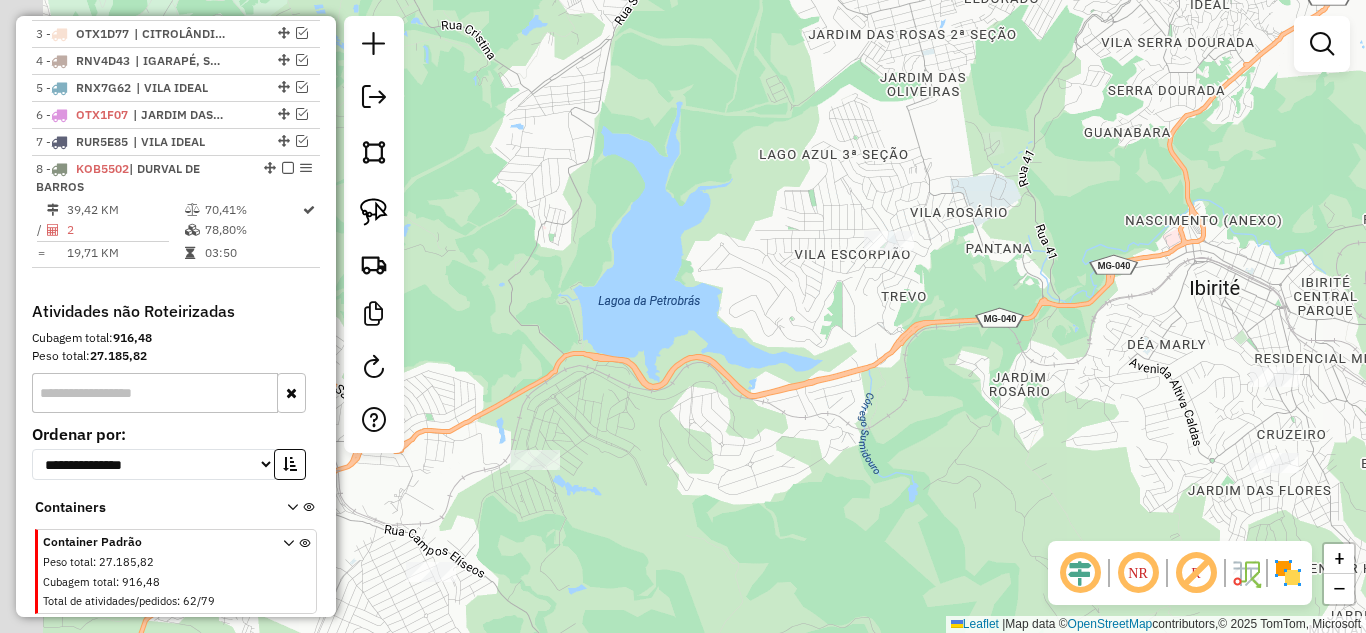 drag, startPoint x: 611, startPoint y: 383, endPoint x: 774, endPoint y: 246, distance: 212.92722 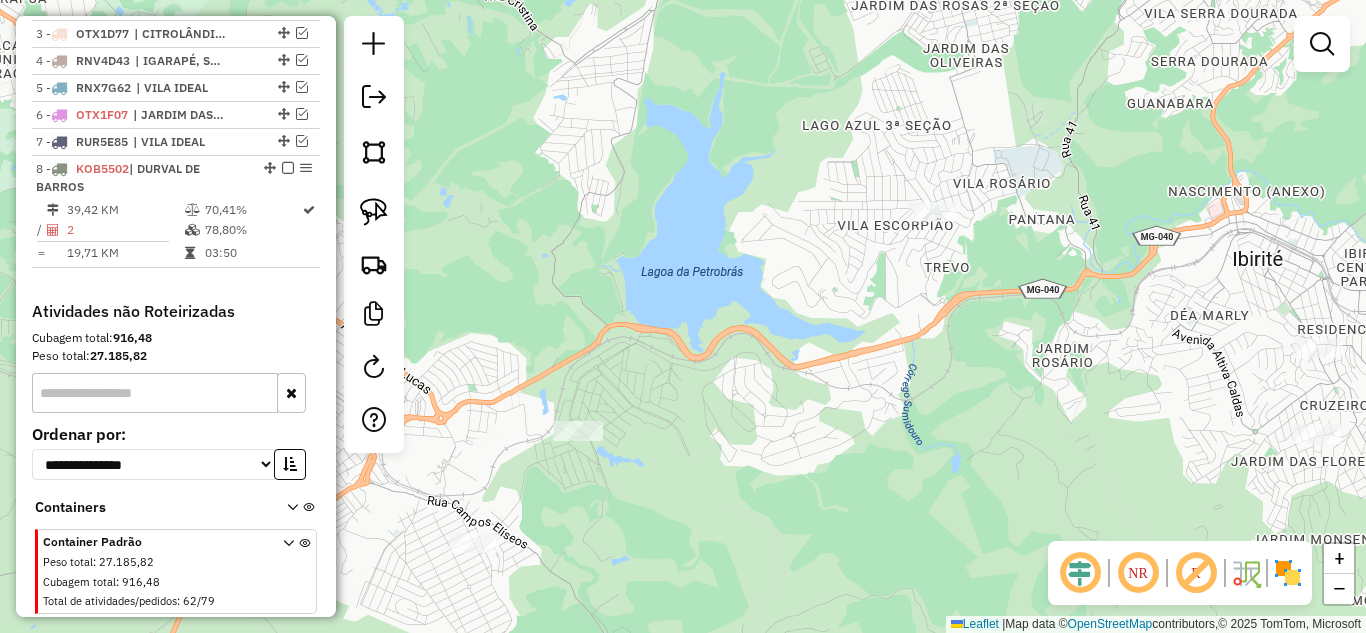 drag, startPoint x: 638, startPoint y: 354, endPoint x: 706, endPoint y: 307, distance: 82.661964 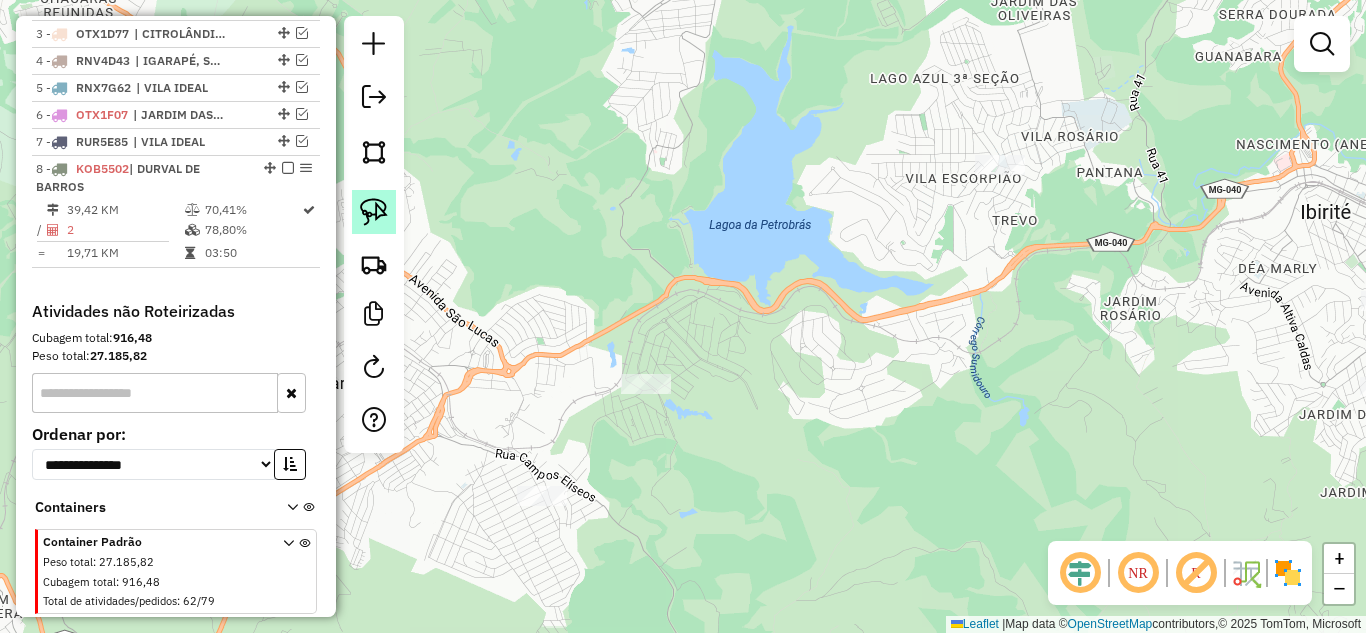 click 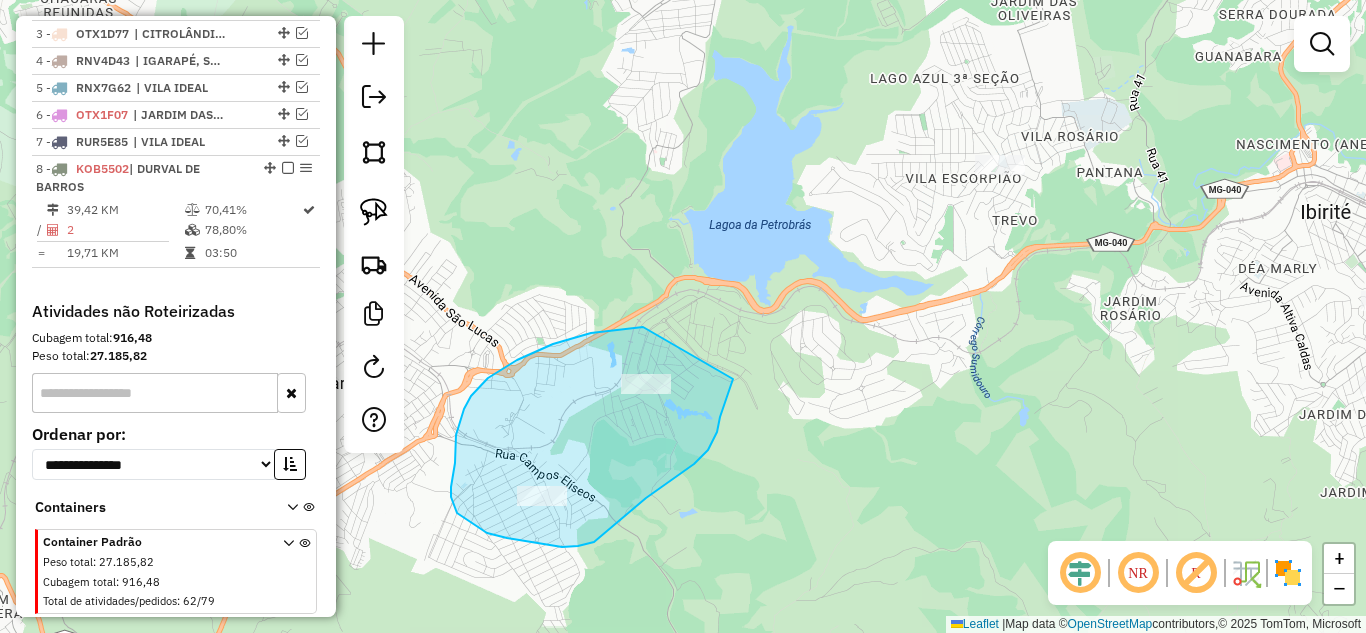 drag, startPoint x: 553, startPoint y: 344, endPoint x: 734, endPoint y: 363, distance: 181.9945 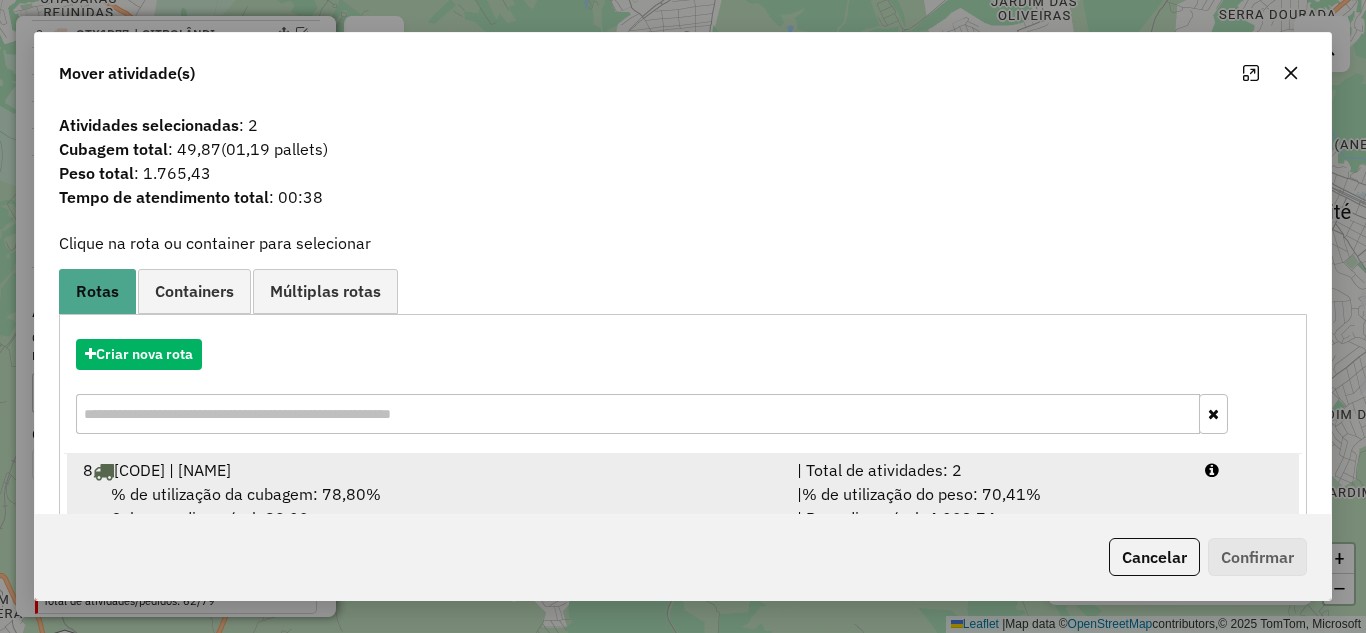 drag, startPoint x: 922, startPoint y: 475, endPoint x: 1116, endPoint y: 501, distance: 195.73451 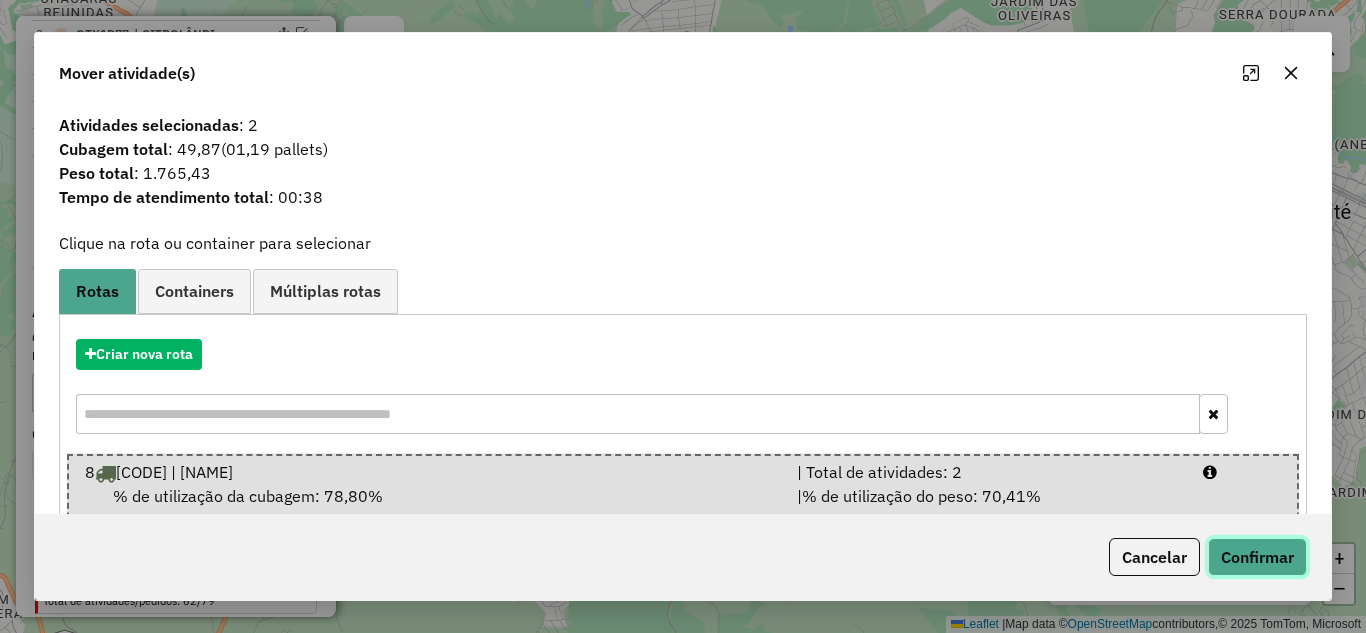 click on "Confirmar" 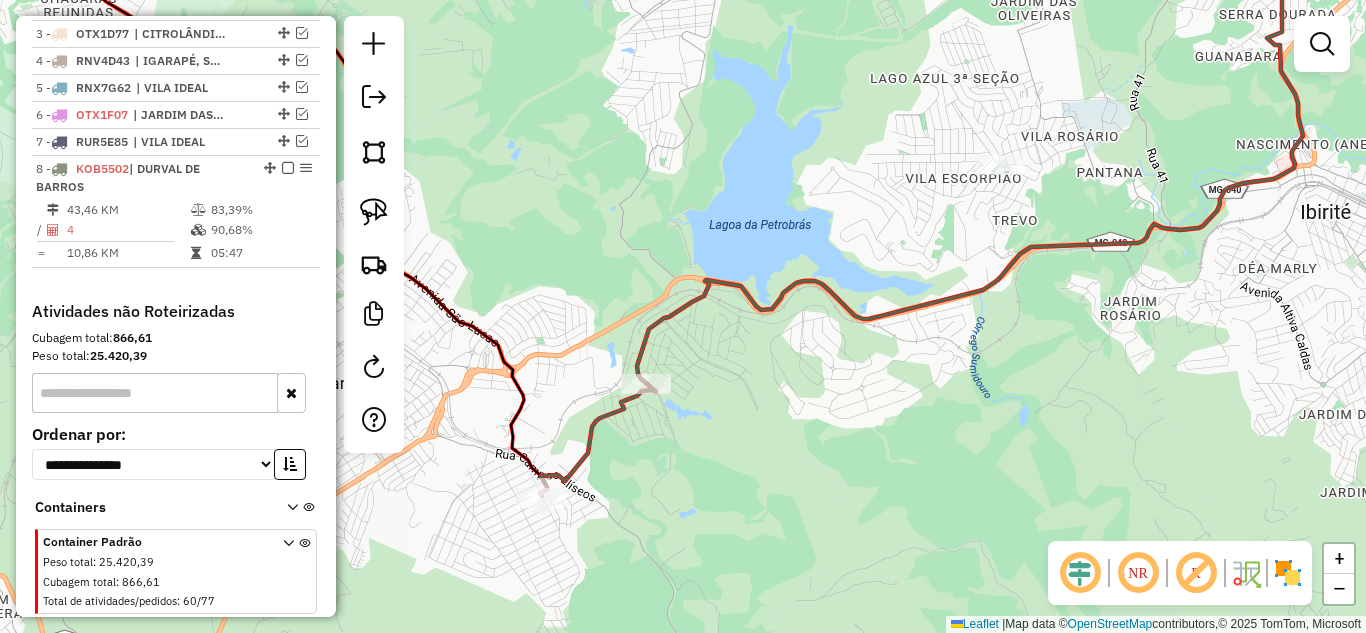 click 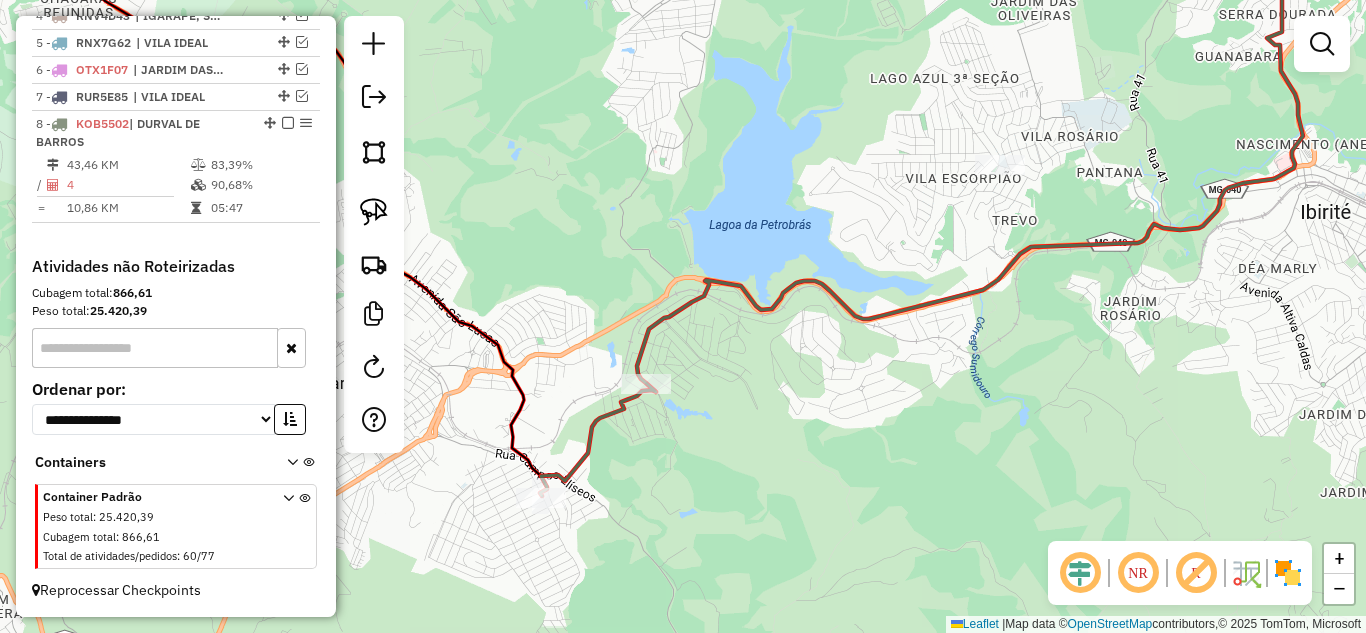 select on "*********" 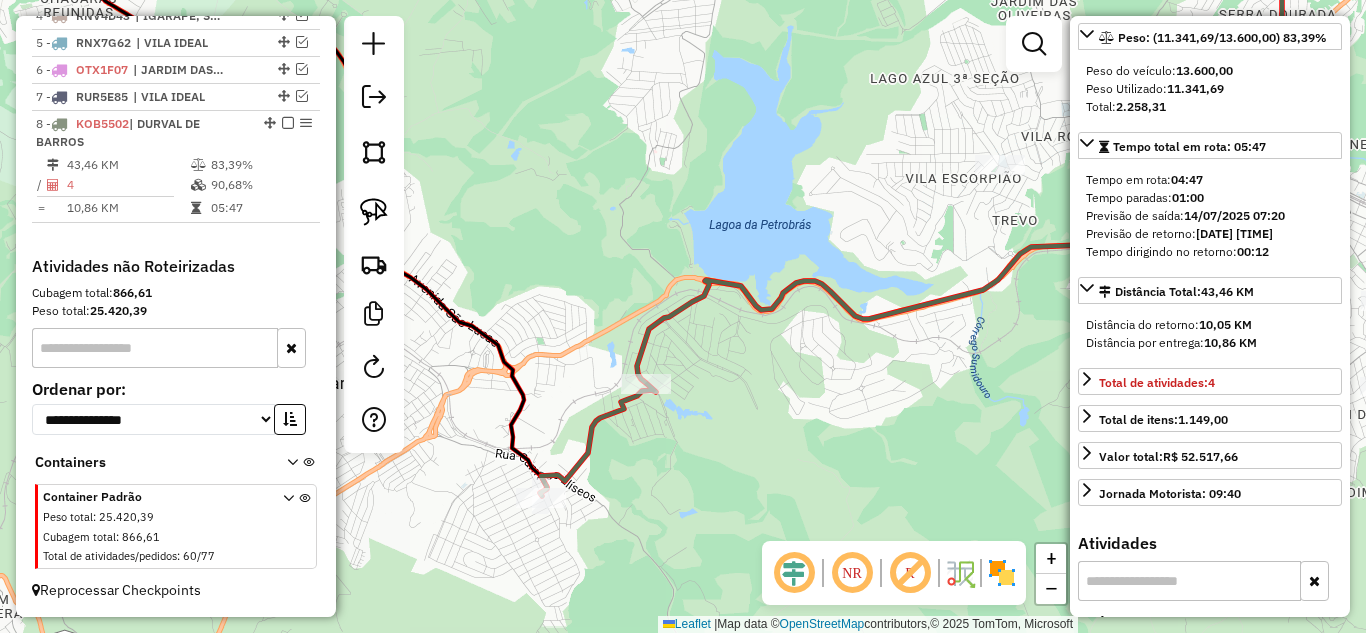scroll, scrollTop: 300, scrollLeft: 0, axis: vertical 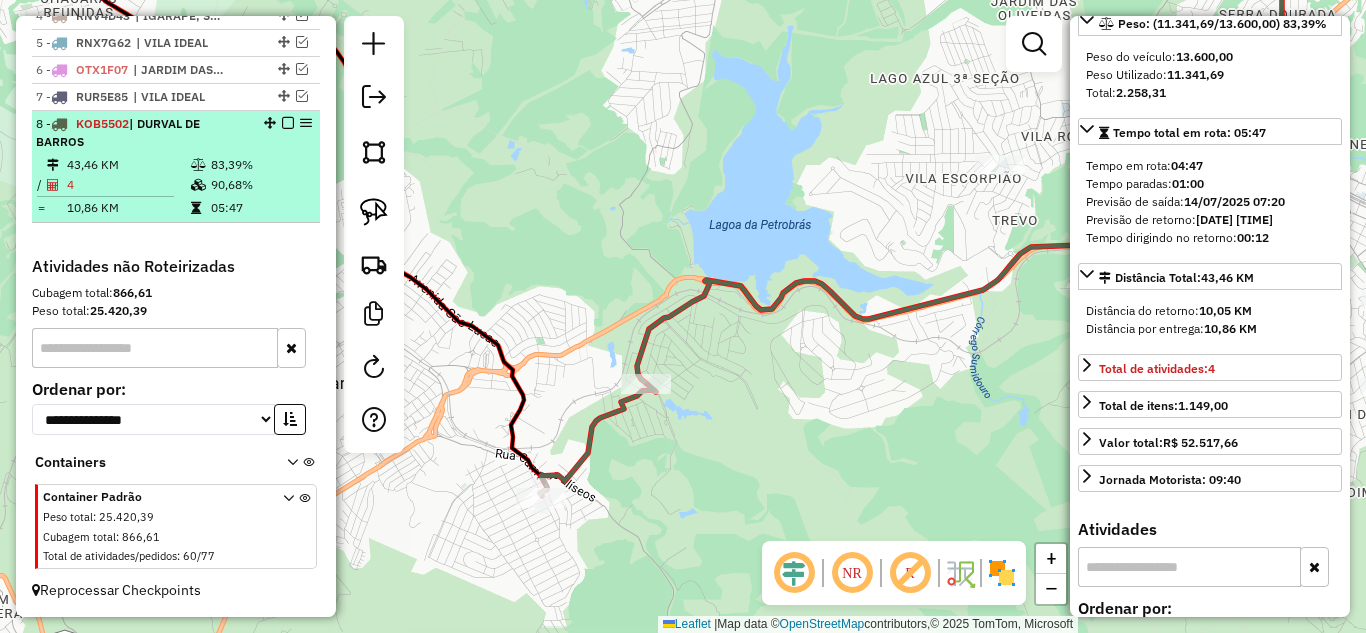 click at bounding box center (288, 123) 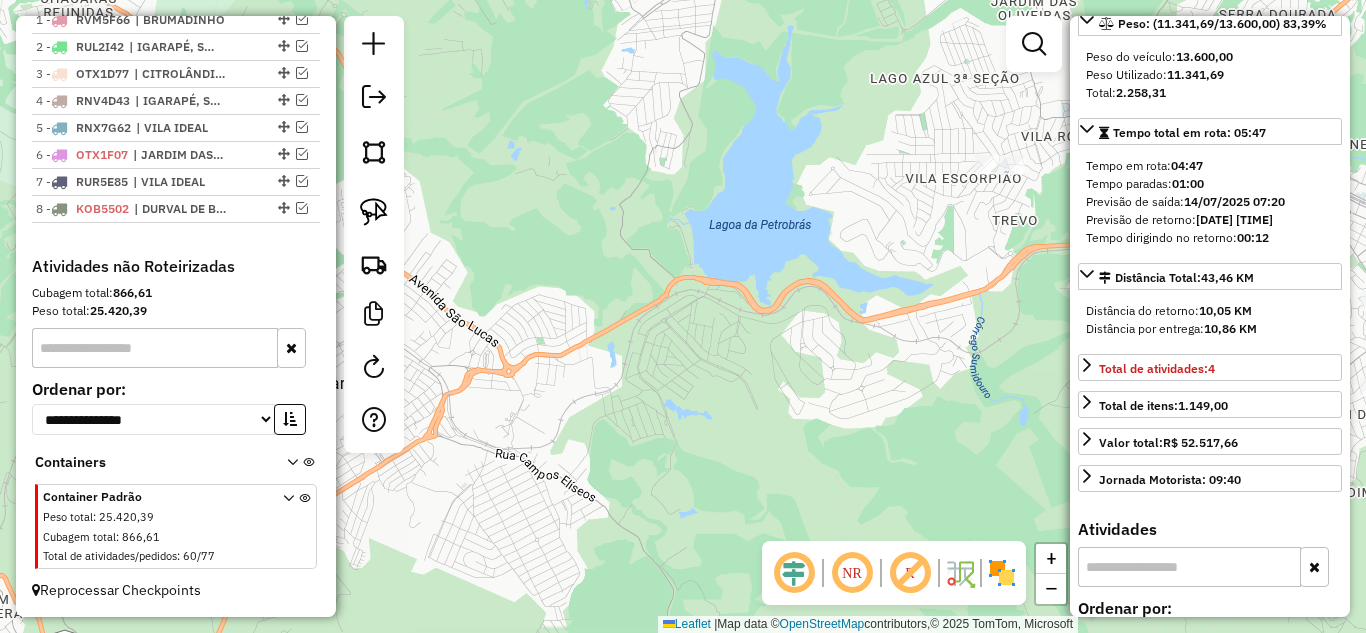 scroll, scrollTop: 808, scrollLeft: 0, axis: vertical 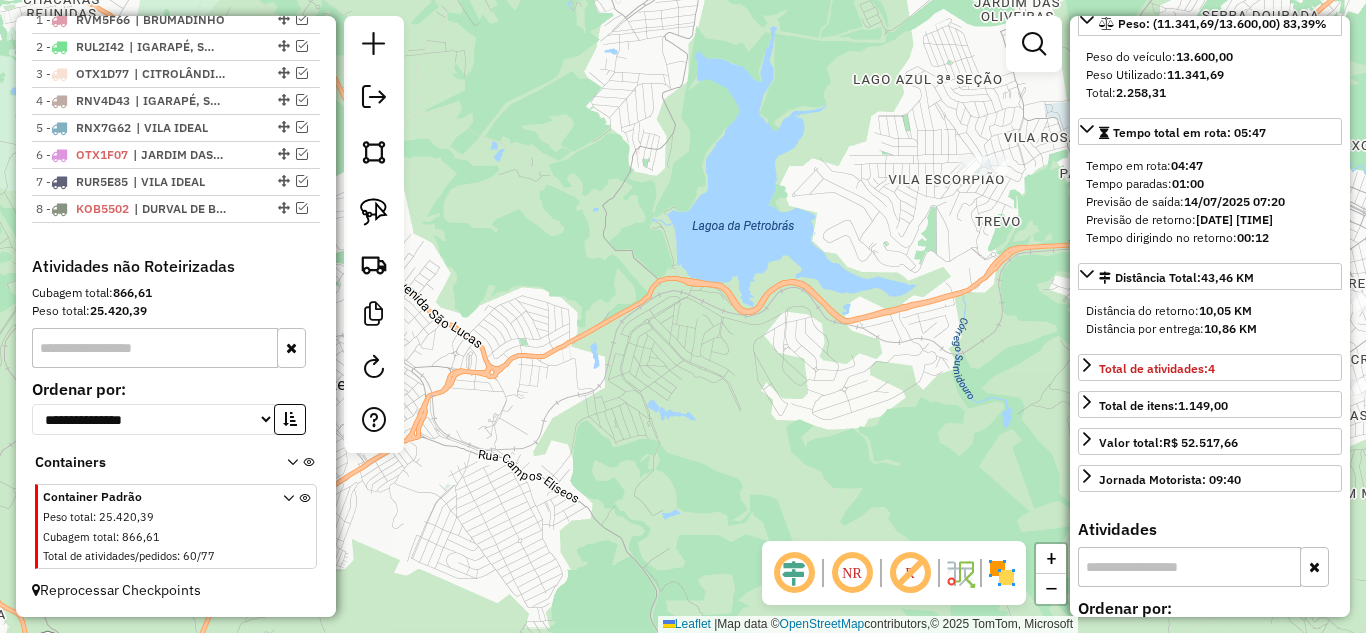 drag, startPoint x: 730, startPoint y: 290, endPoint x: 413, endPoint y: 422, distance: 343.3846 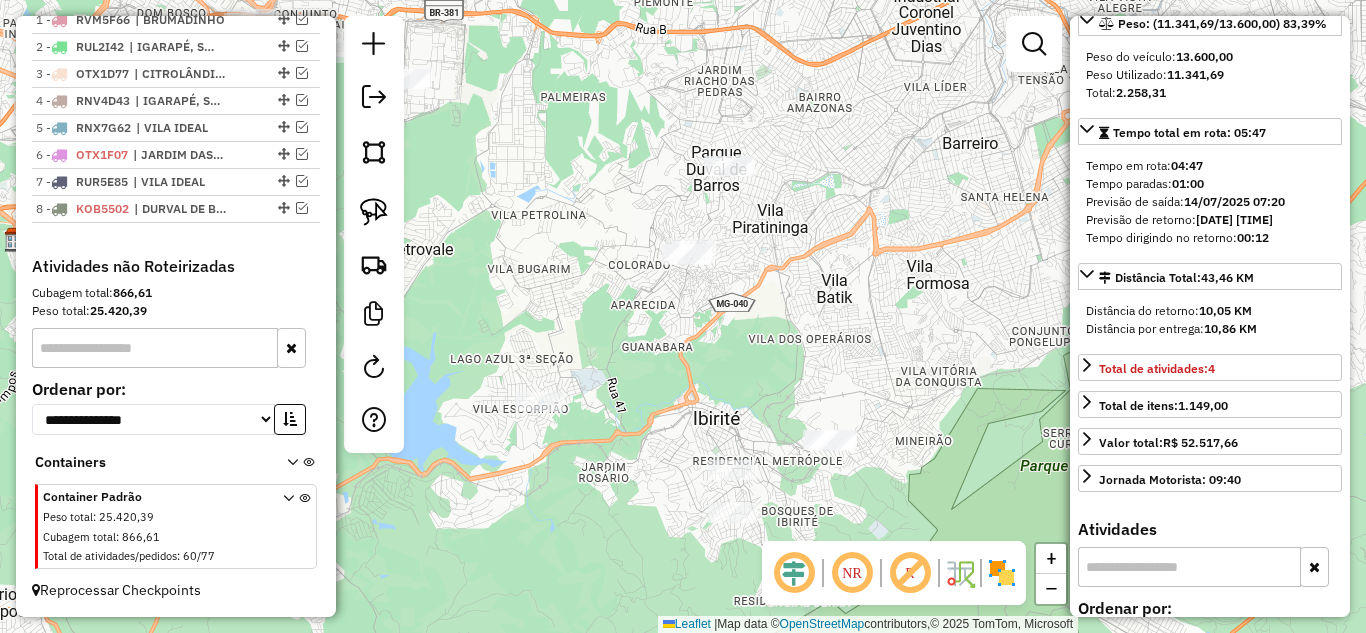 drag, startPoint x: 675, startPoint y: 367, endPoint x: 696, endPoint y: 399, distance: 38.27532 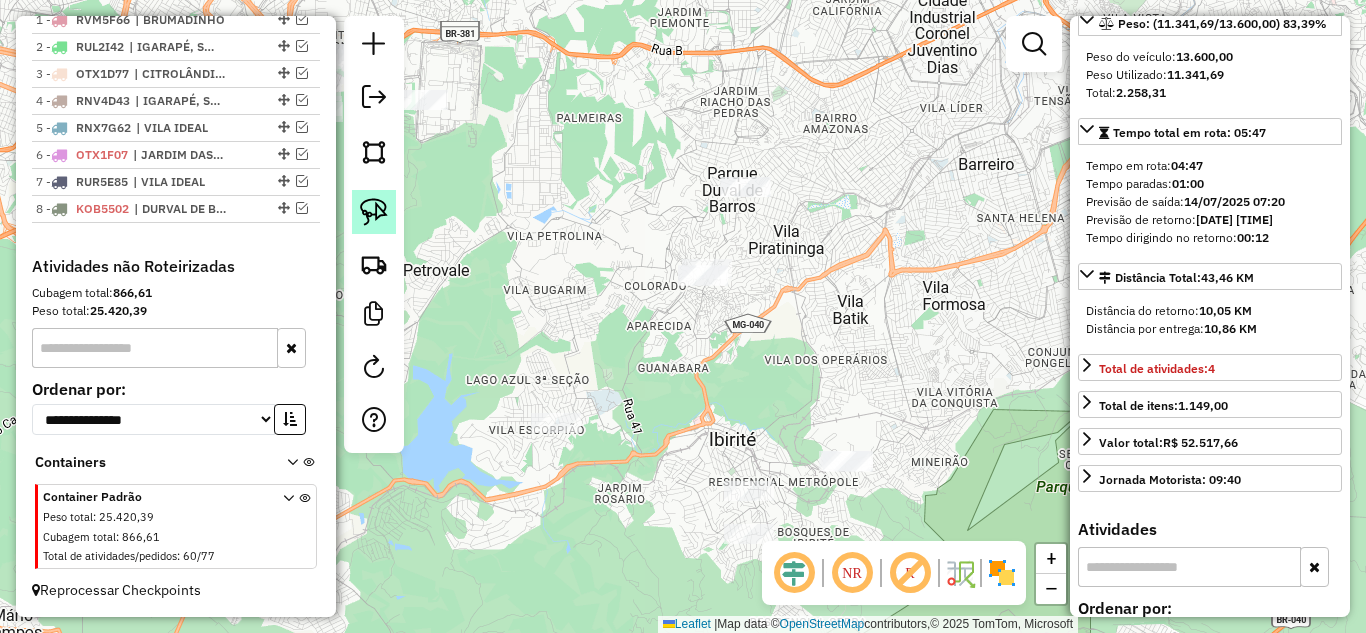 click 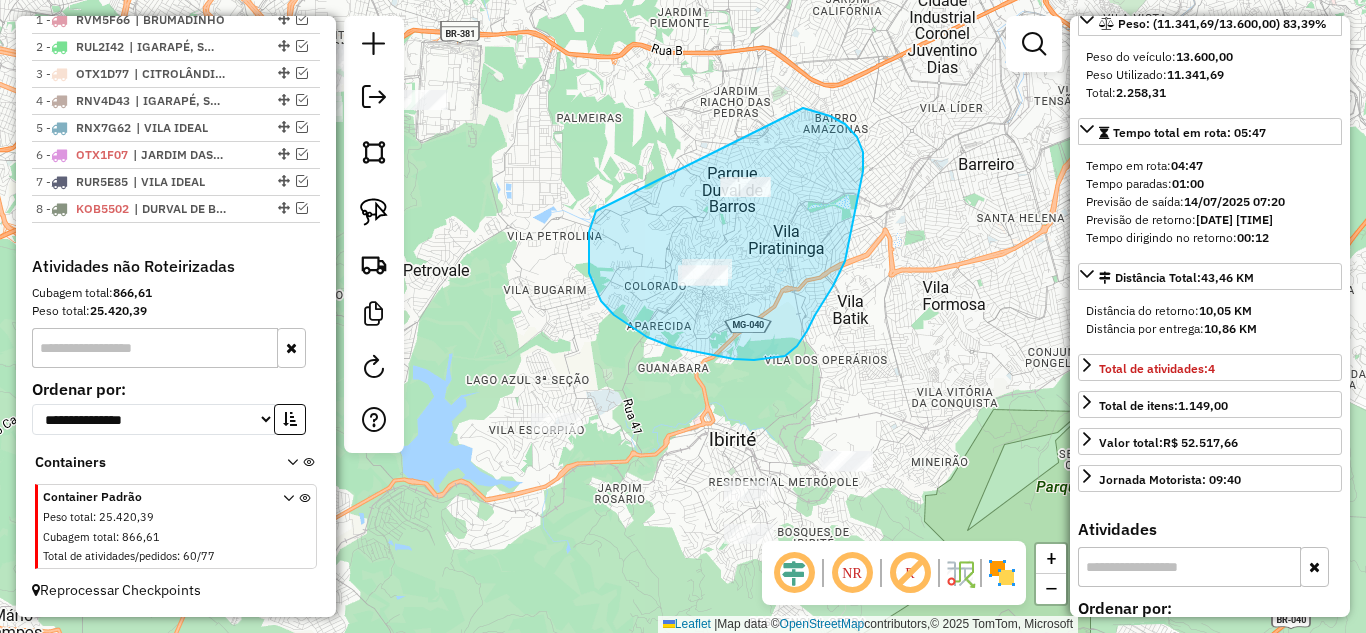 drag, startPoint x: 588, startPoint y: 257, endPoint x: 694, endPoint y: 122, distance: 171.64207 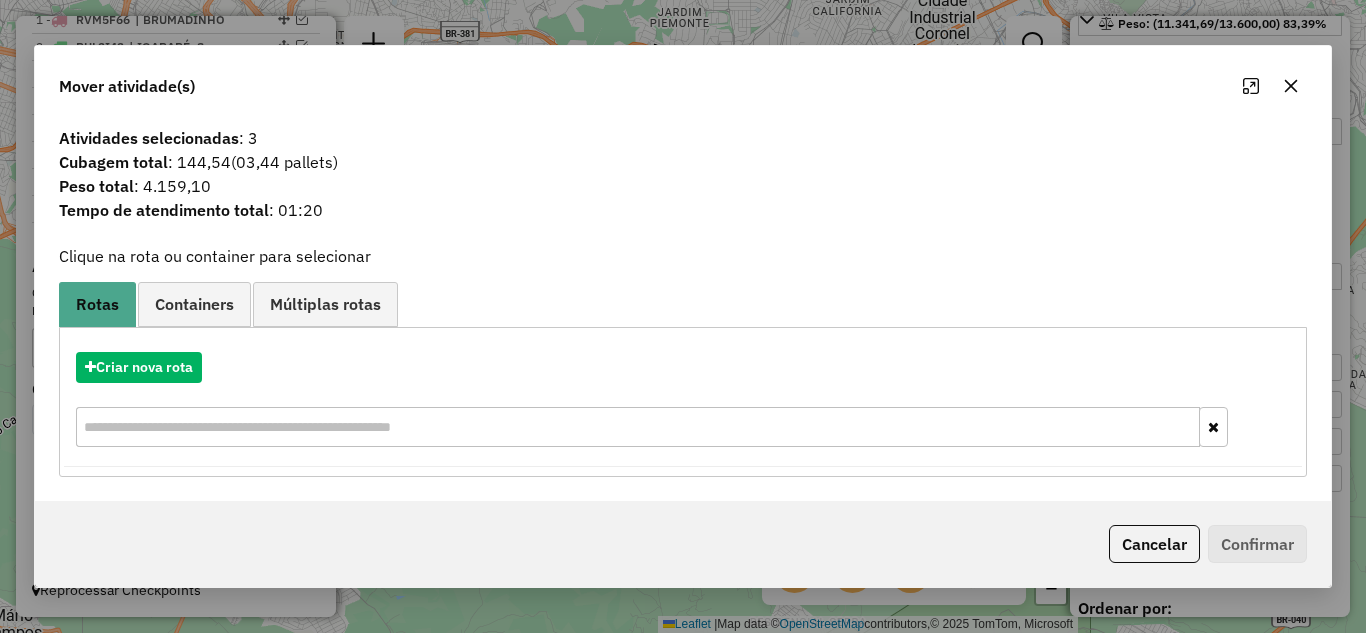 drag, startPoint x: 1289, startPoint y: 75, endPoint x: 1276, endPoint y: 75, distance: 13 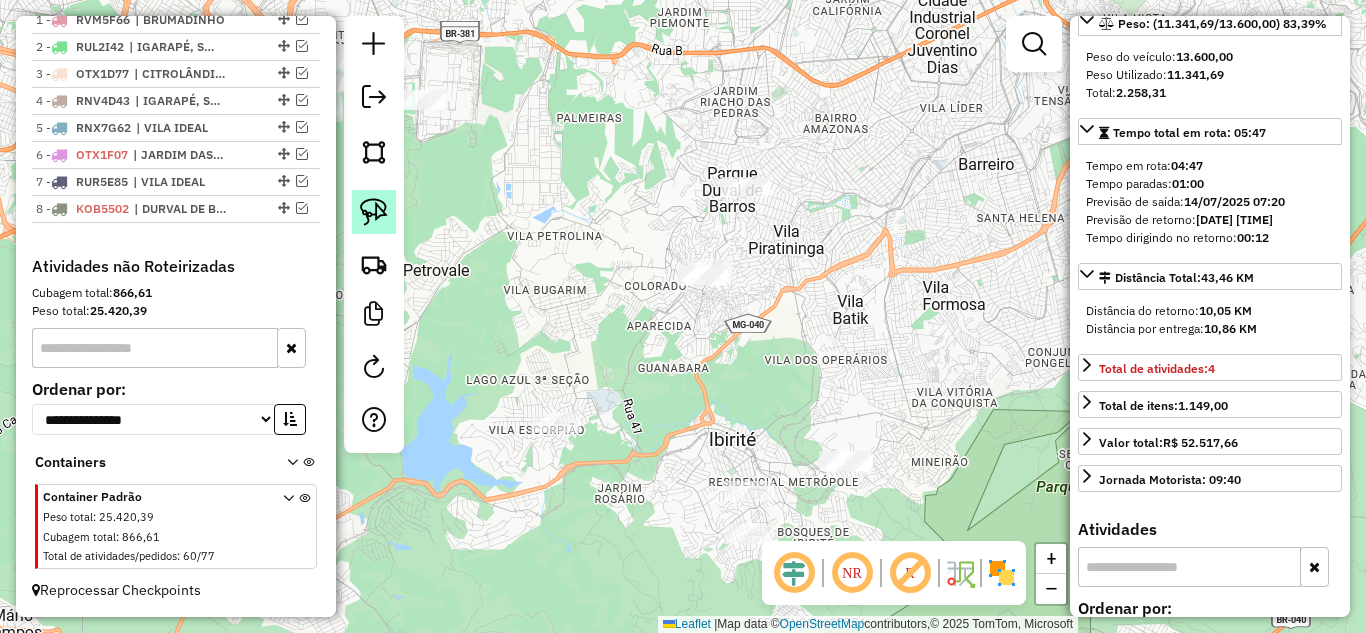 click 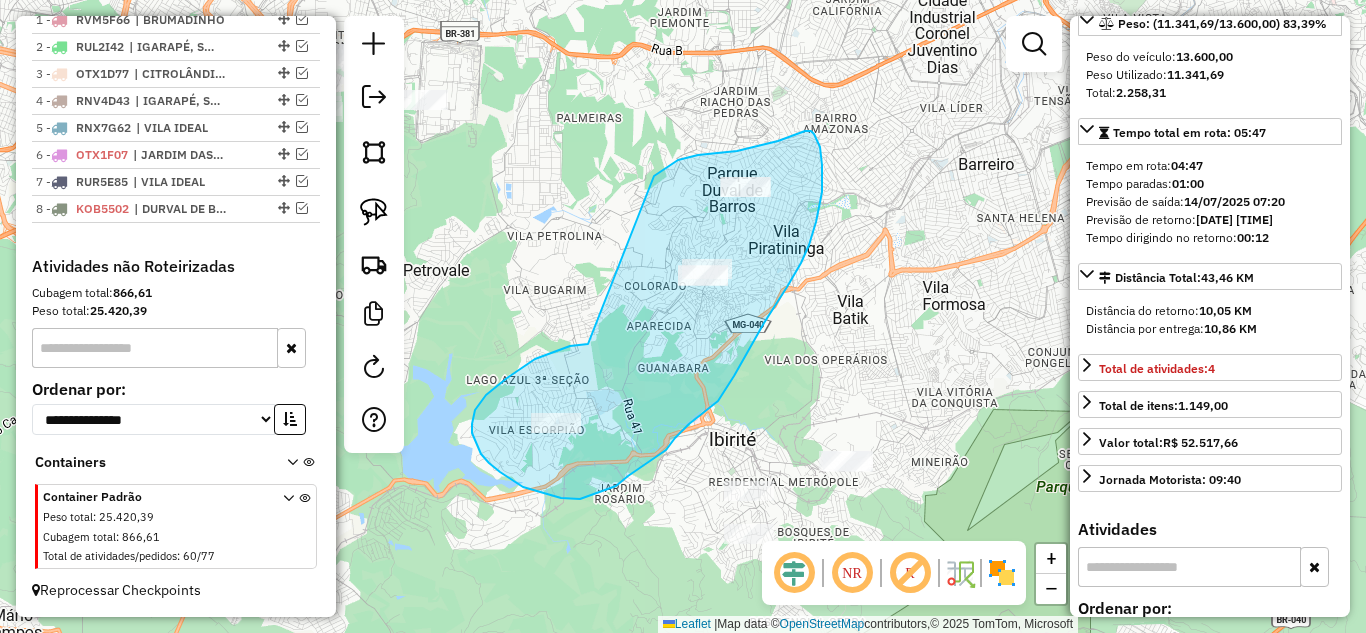 drag, startPoint x: 588, startPoint y: 344, endPoint x: 618, endPoint y: 210, distance: 137.31715 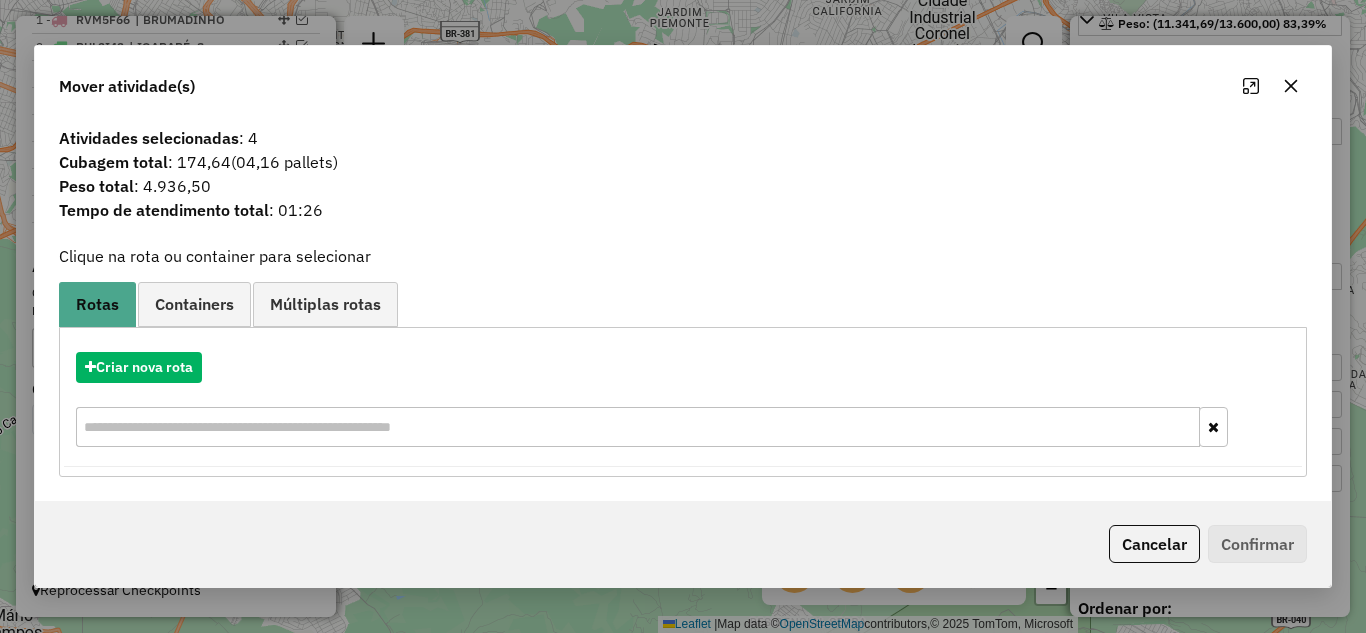 drag, startPoint x: 1295, startPoint y: 83, endPoint x: 937, endPoint y: 110, distance: 359.01672 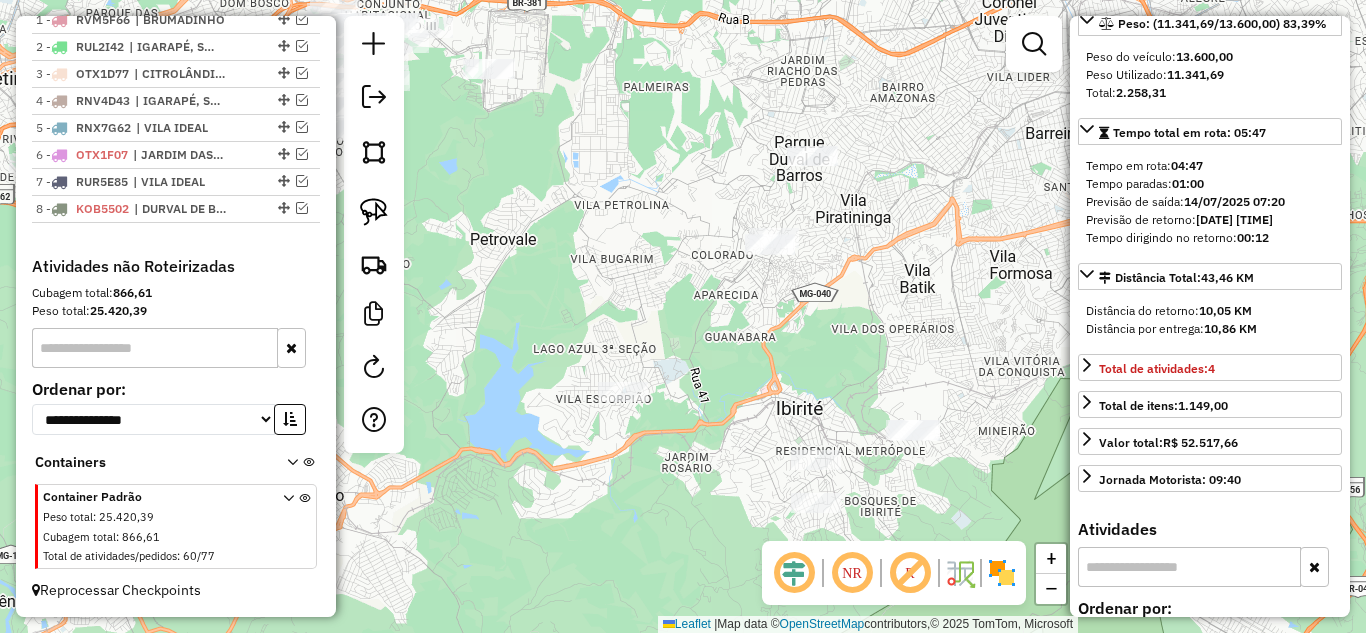 drag, startPoint x: 542, startPoint y: 348, endPoint x: 564, endPoint y: 248, distance: 102.3914 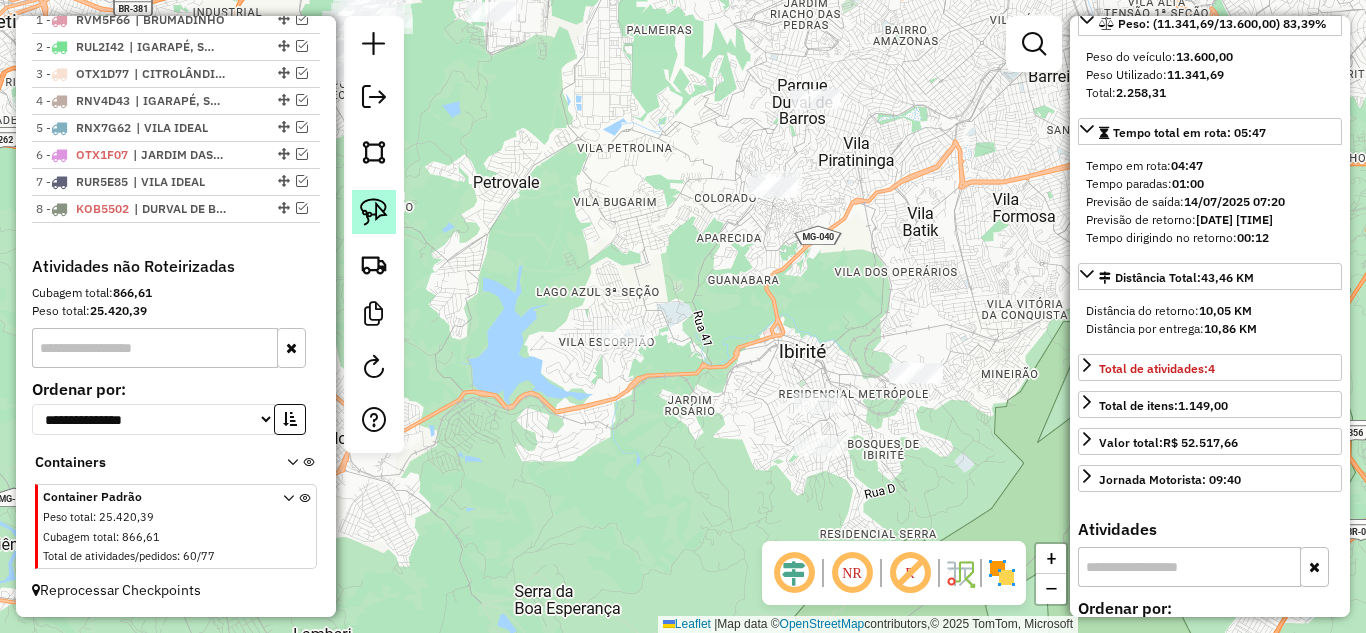click 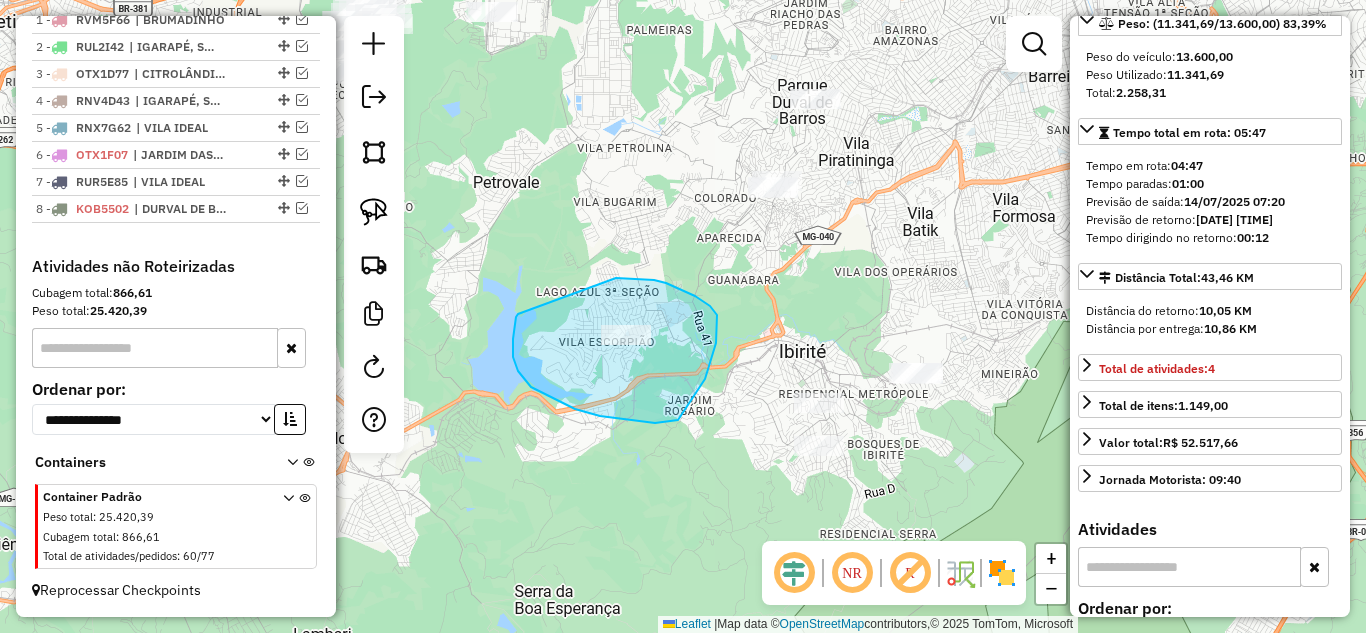 drag, startPoint x: 518, startPoint y: 314, endPoint x: 594, endPoint y: 275, distance: 85.42248 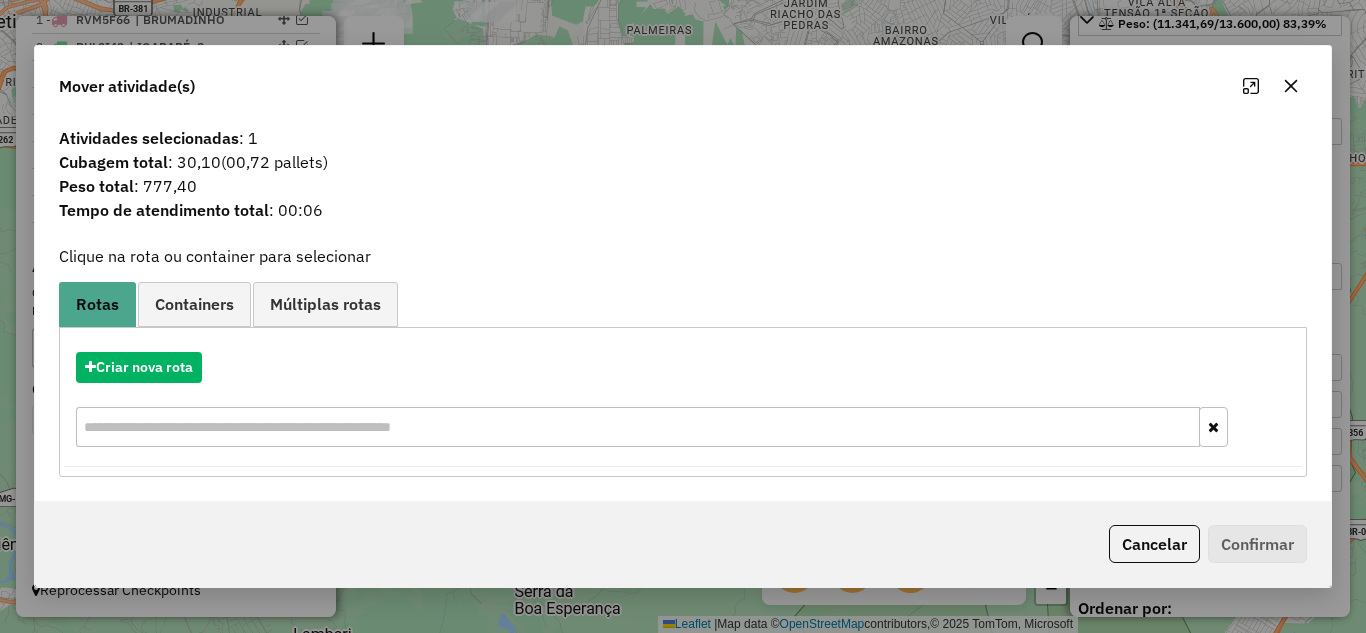 click 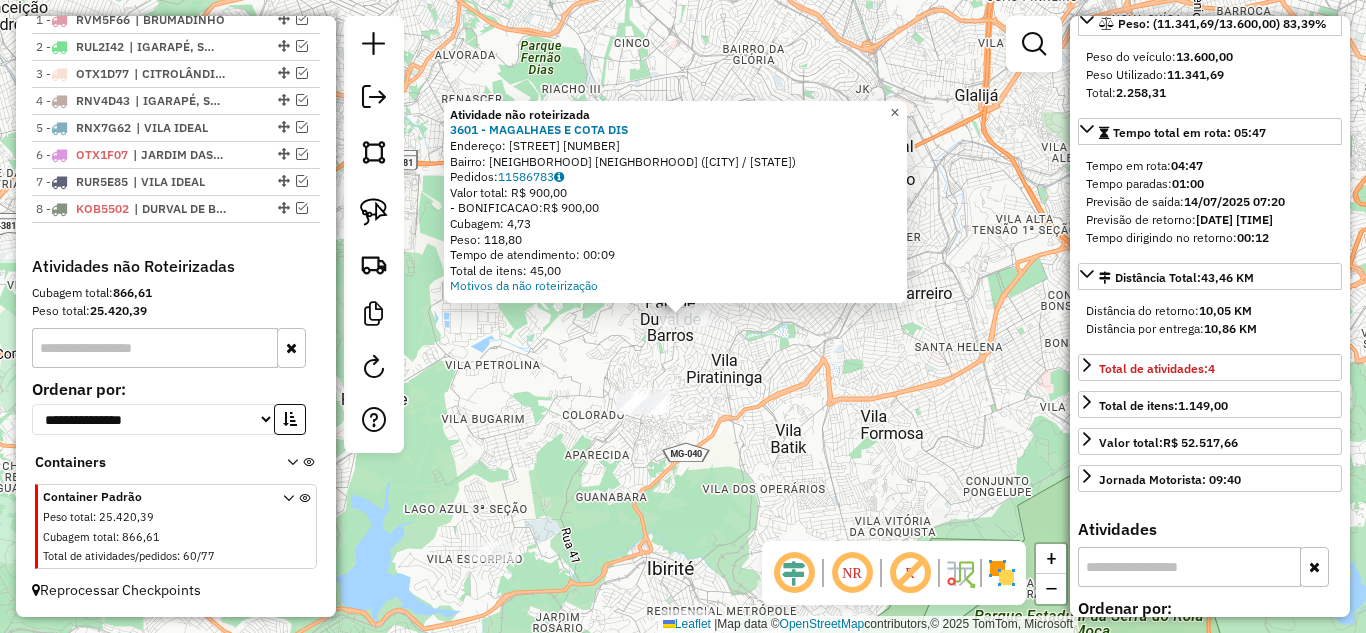 click on "×" 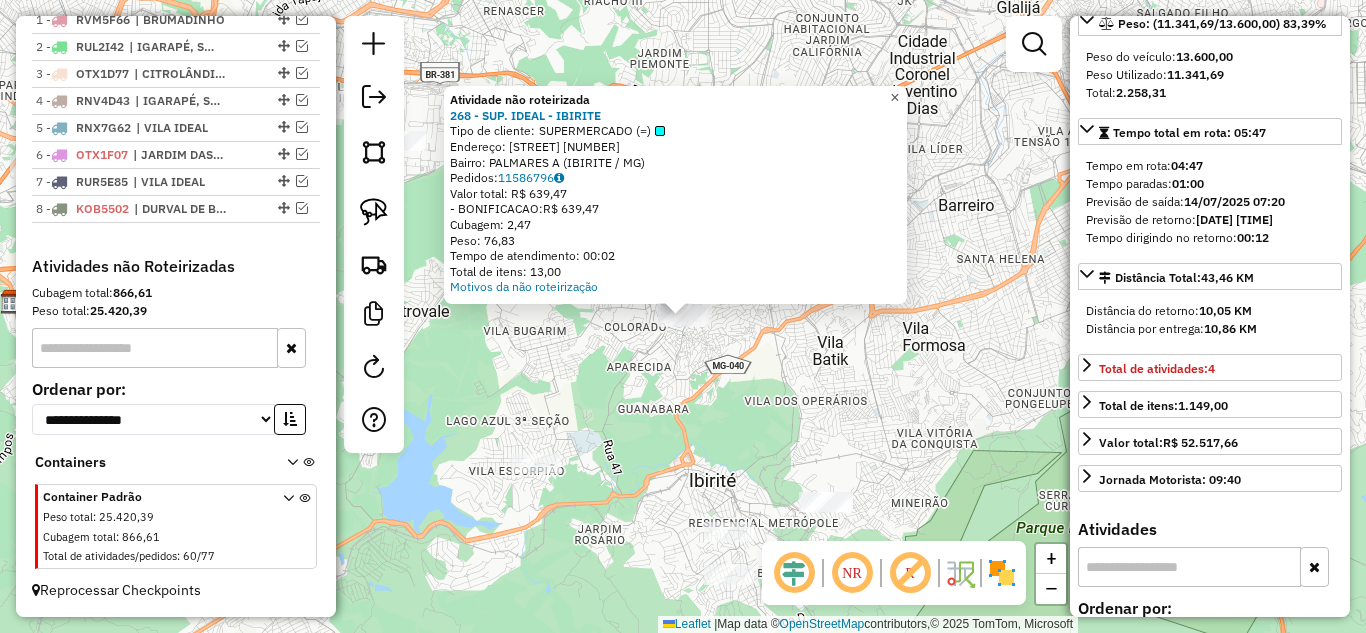 click on "×" 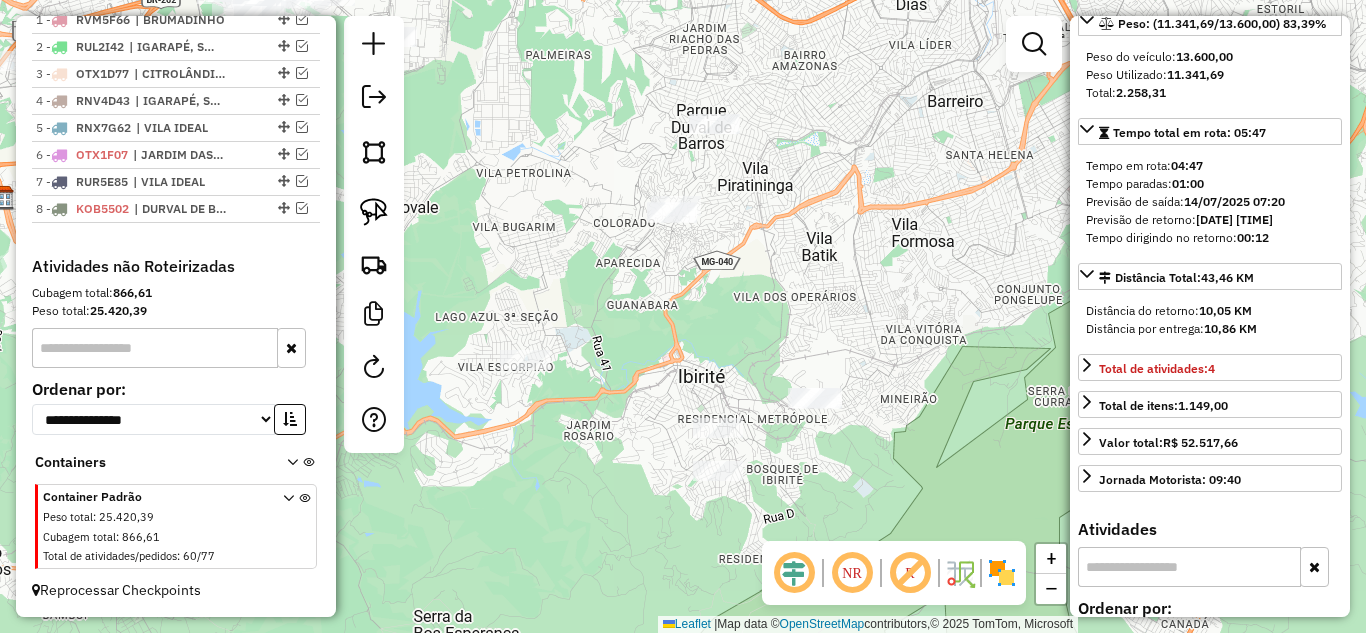 drag, startPoint x: 544, startPoint y: 327, endPoint x: 469, endPoint y: 244, distance: 111.86599 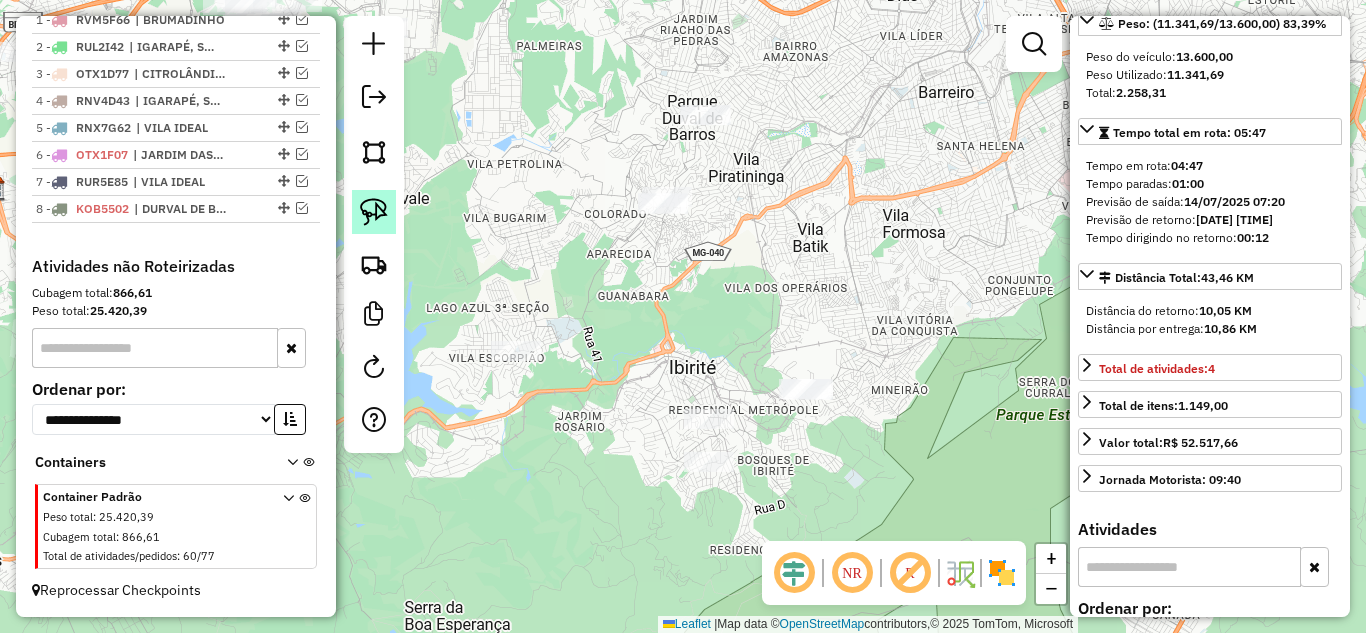 click 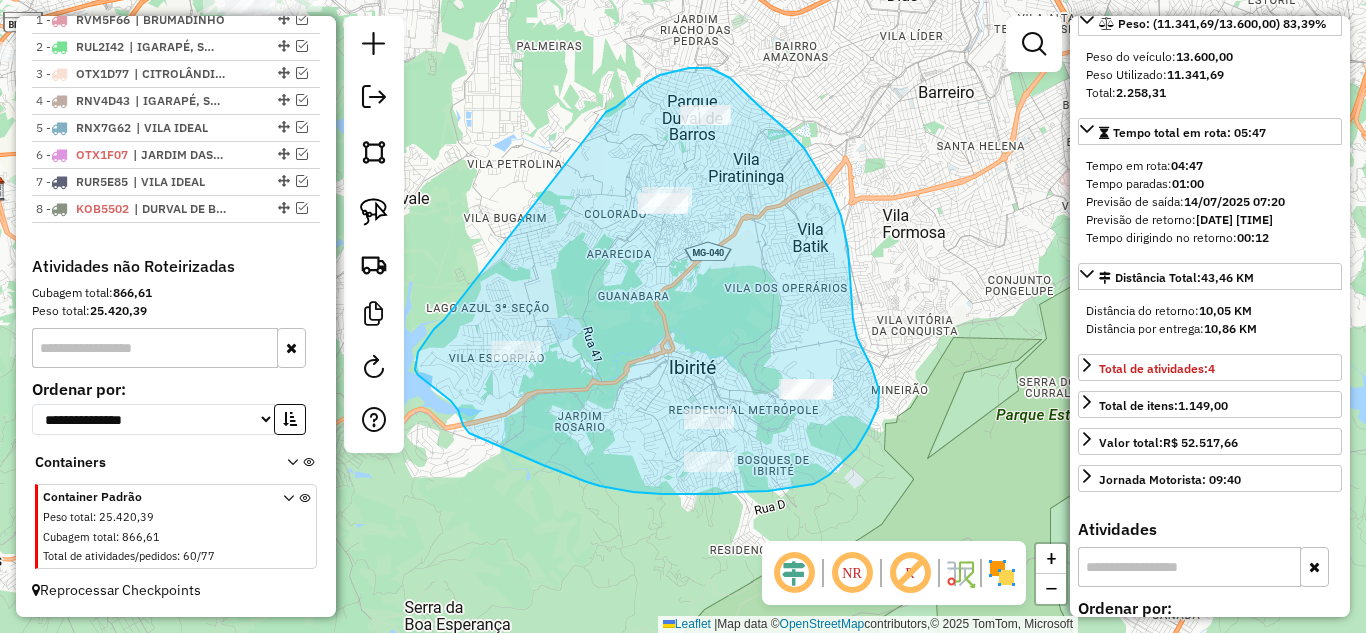 drag, startPoint x: 607, startPoint y: 111, endPoint x: 468, endPoint y: 294, distance: 229.80426 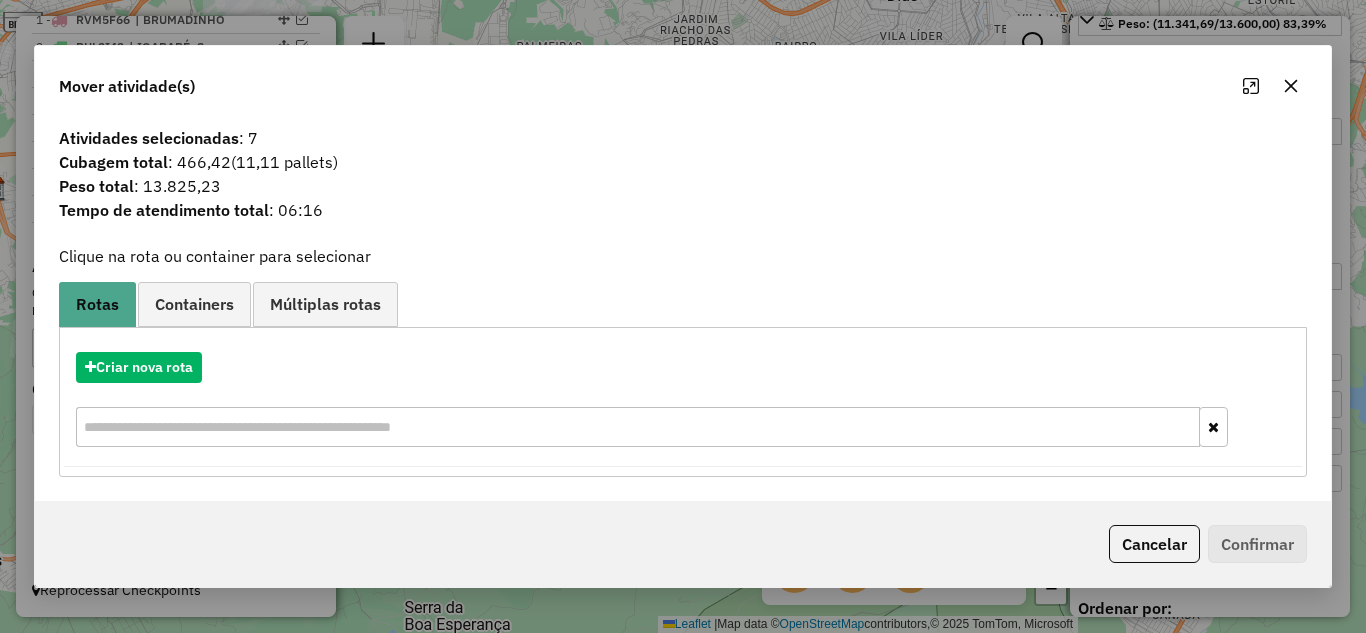 click 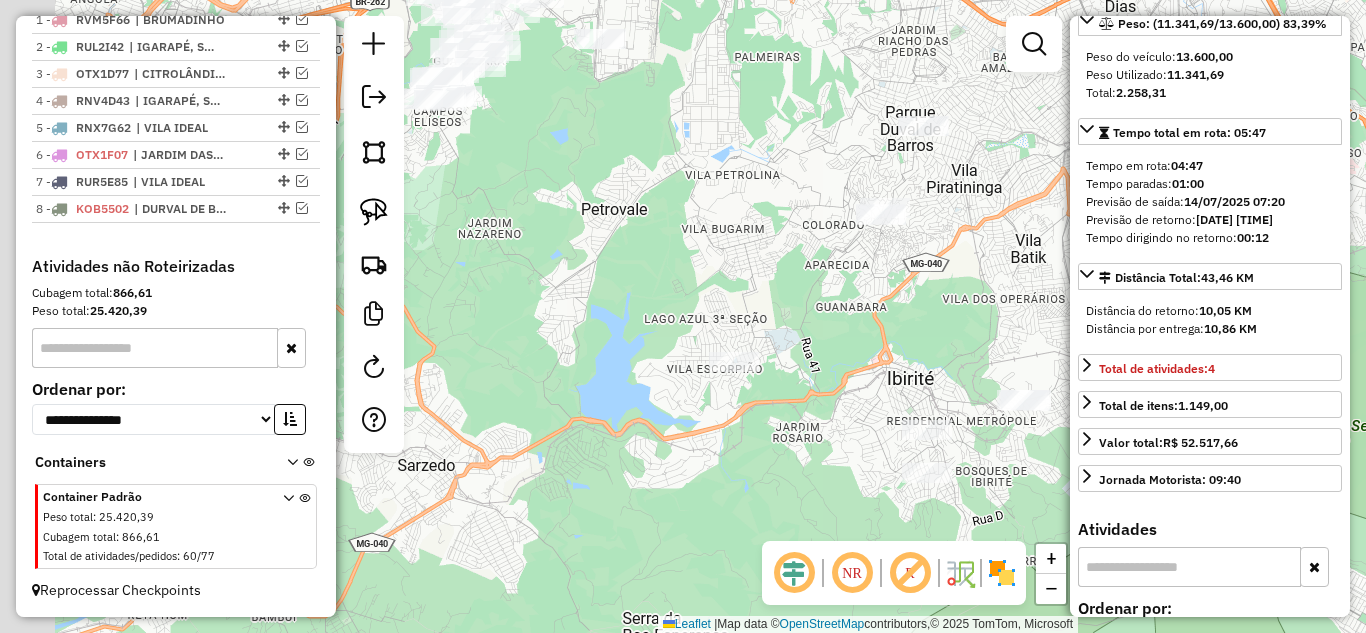 click on "Janela de atendimento Grade de atendimento Capacidade Transportadoras Veículos Cliente Pedidos  Rotas Selecione os dias de semana para filtrar as janelas de atendimento  Seg   Ter   Qua   Qui   Sex   Sáb   Dom  Informe o período da janela de atendimento: De: Até:  Filtrar exatamente a janela do cliente  Considerar janela de atendimento padrão  Selecione os dias de semana para filtrar as grades de atendimento  Seg   Ter   Qua   Qui   Sex   Sáb   Dom   Considerar clientes sem dia de atendimento cadastrado  Clientes fora do dia de atendimento selecionado Filtrar as atividades entre os valores definidos abaixo:  Peso mínimo:   Peso máximo:   Cubagem mínima:   Cubagem máxima:   De:   Até:  Filtrar as atividades entre o tempo de atendimento definido abaixo:  De:   Até:   Considerar capacidade total dos clientes não roteirizados Transportadora: Selecione um ou mais itens Tipo de veículo: Selecione um ou mais itens Veículo: Selecione um ou mais itens Motorista: Selecione um ou mais itens Nome: Rótulo:" 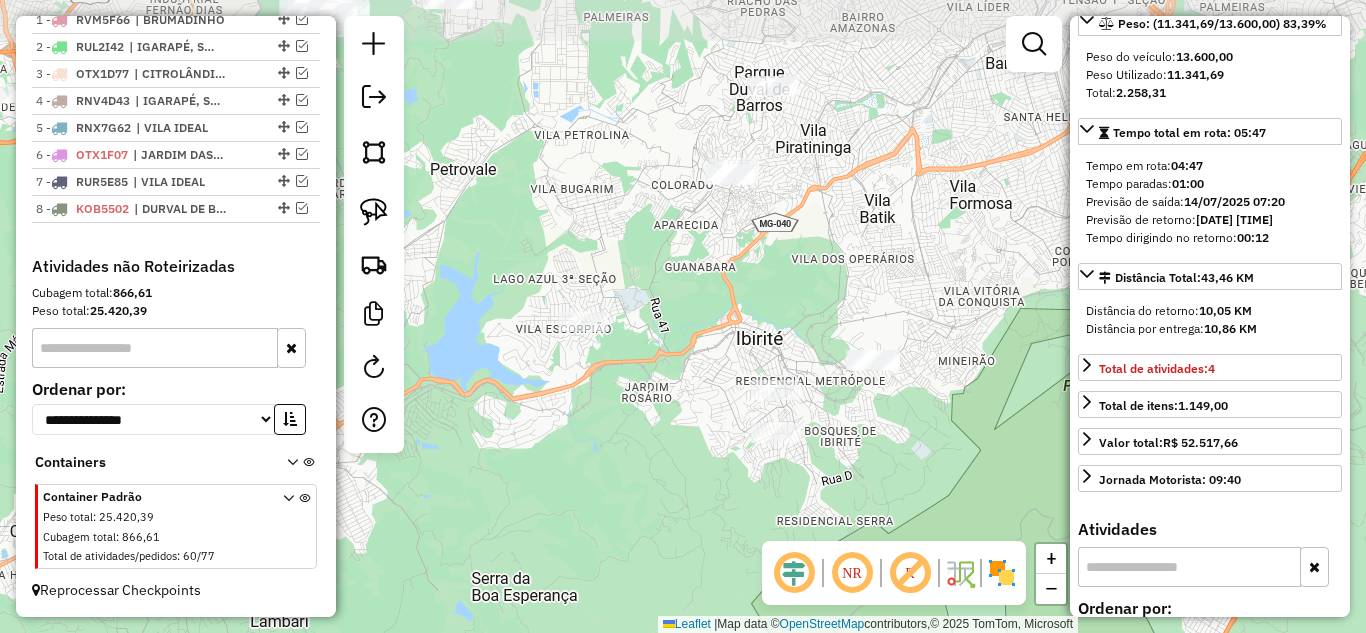 drag, startPoint x: 896, startPoint y: 356, endPoint x: 707, endPoint y: 407, distance: 195.76006 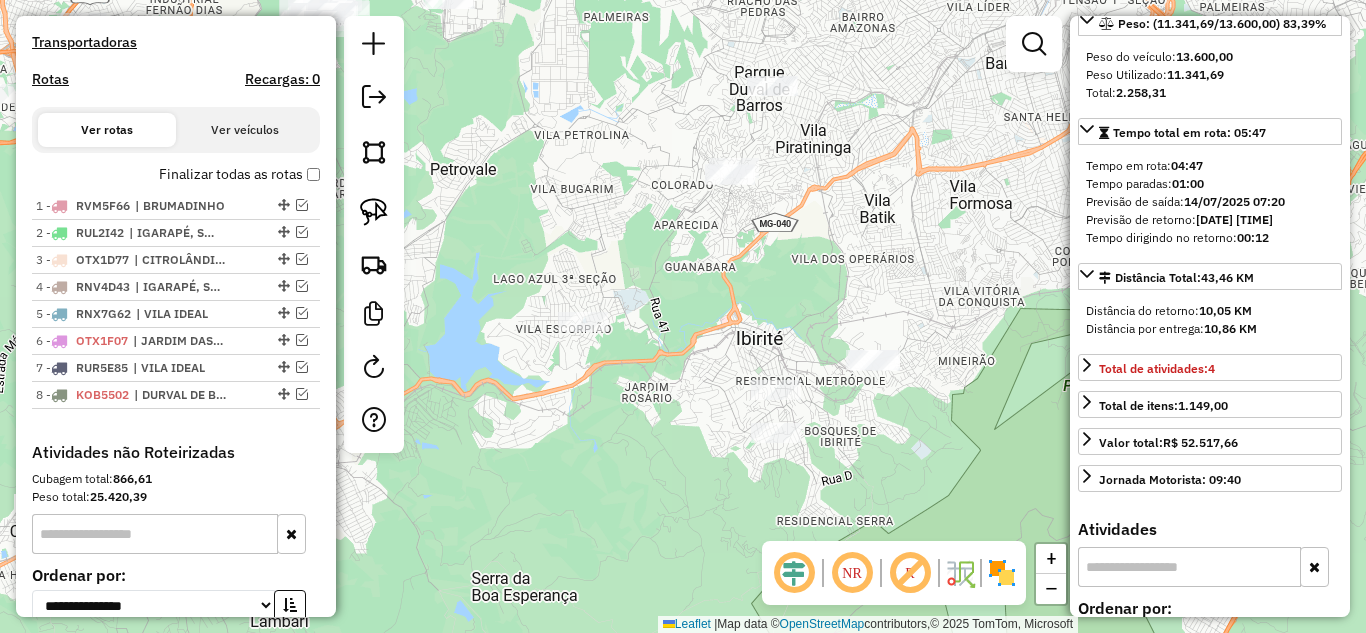 scroll, scrollTop: 608, scrollLeft: 0, axis: vertical 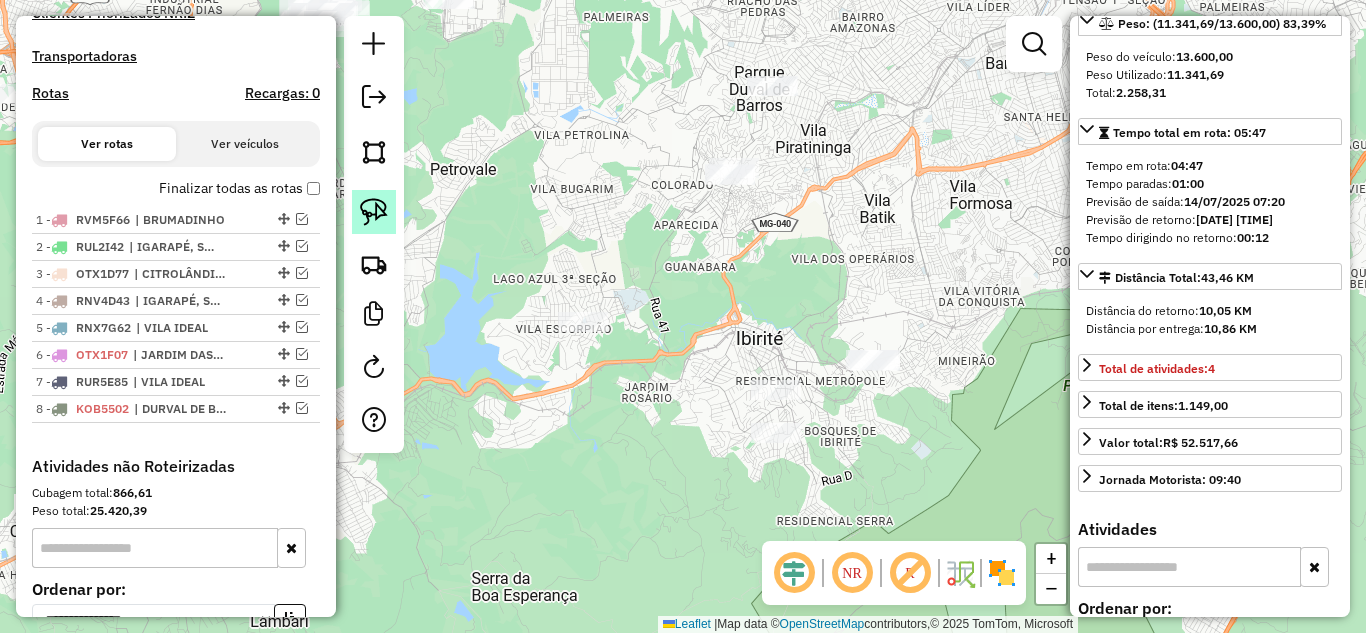 click 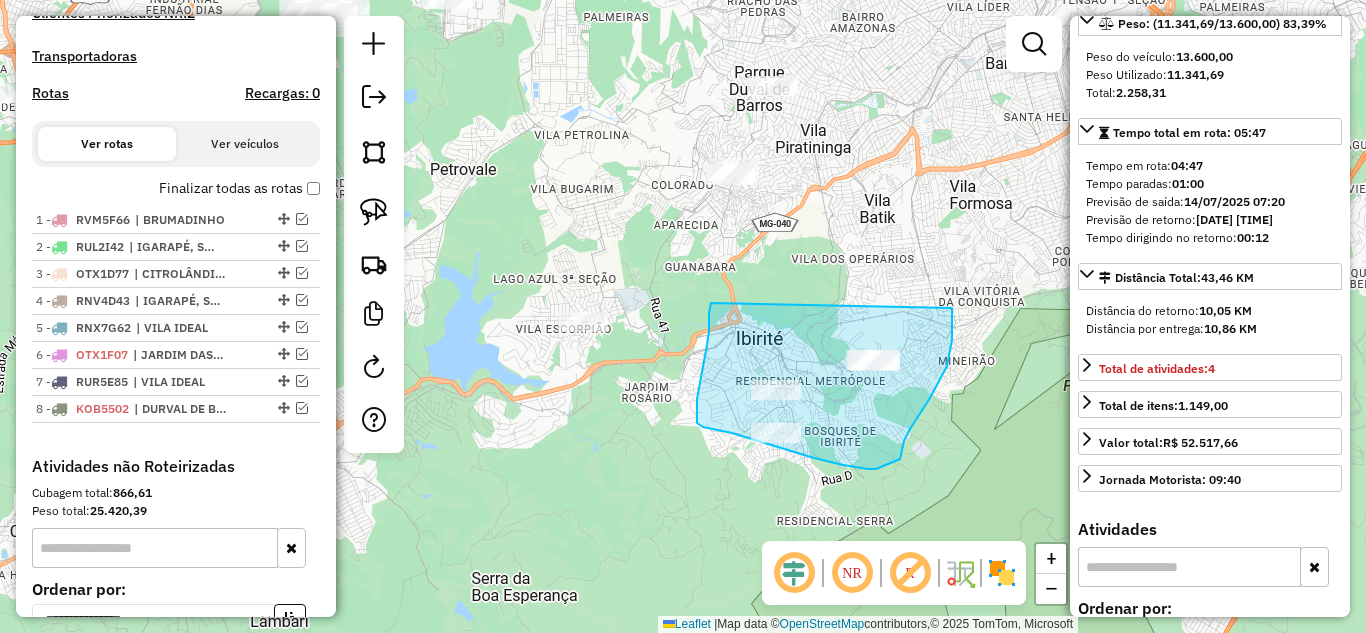 drag, startPoint x: 711, startPoint y: 305, endPoint x: 942, endPoint y: 307, distance: 231.00865 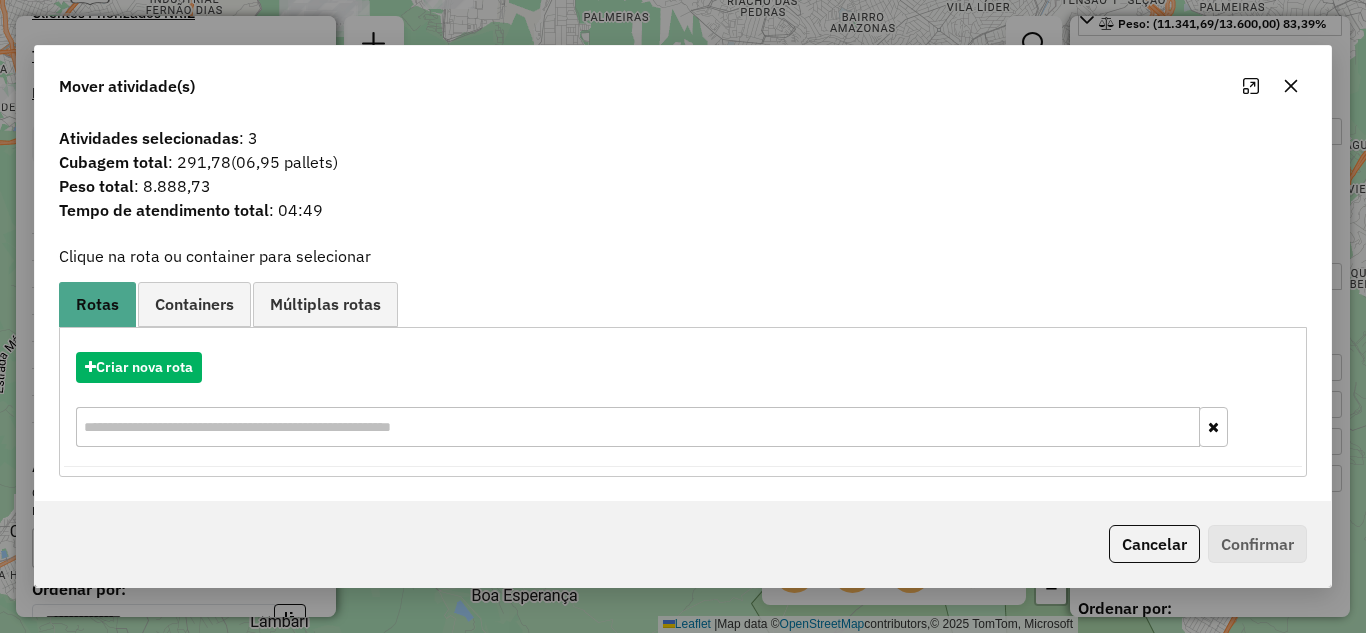 click 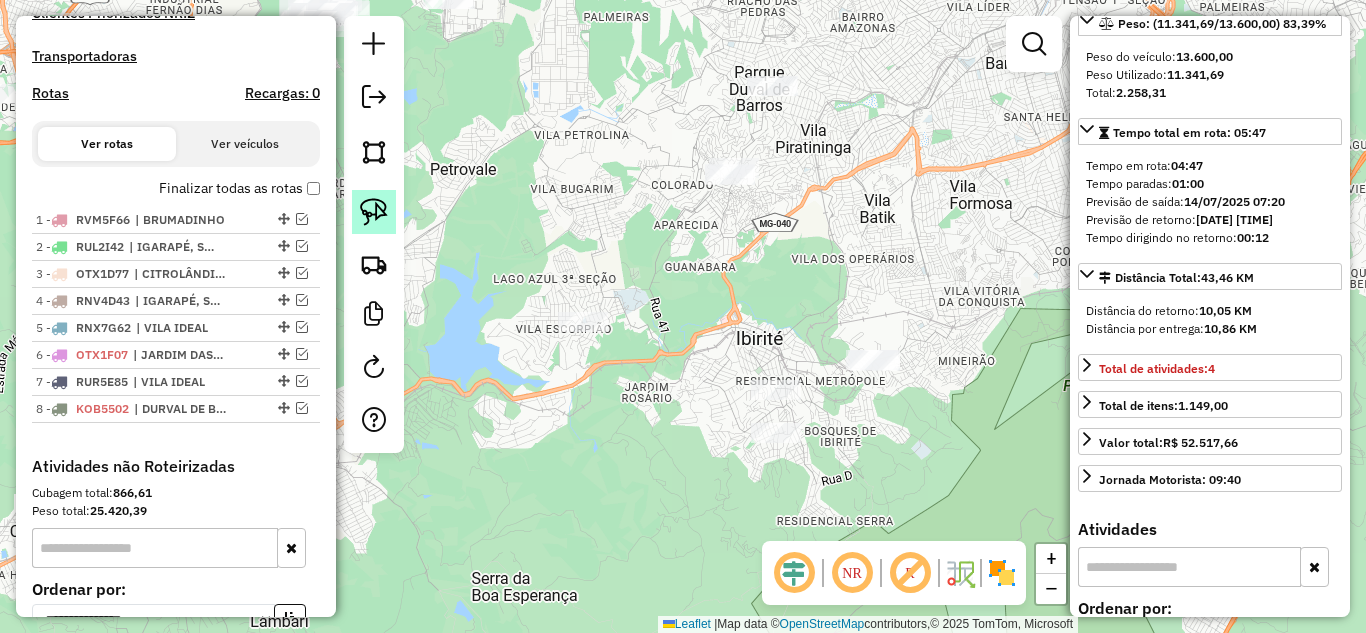 click 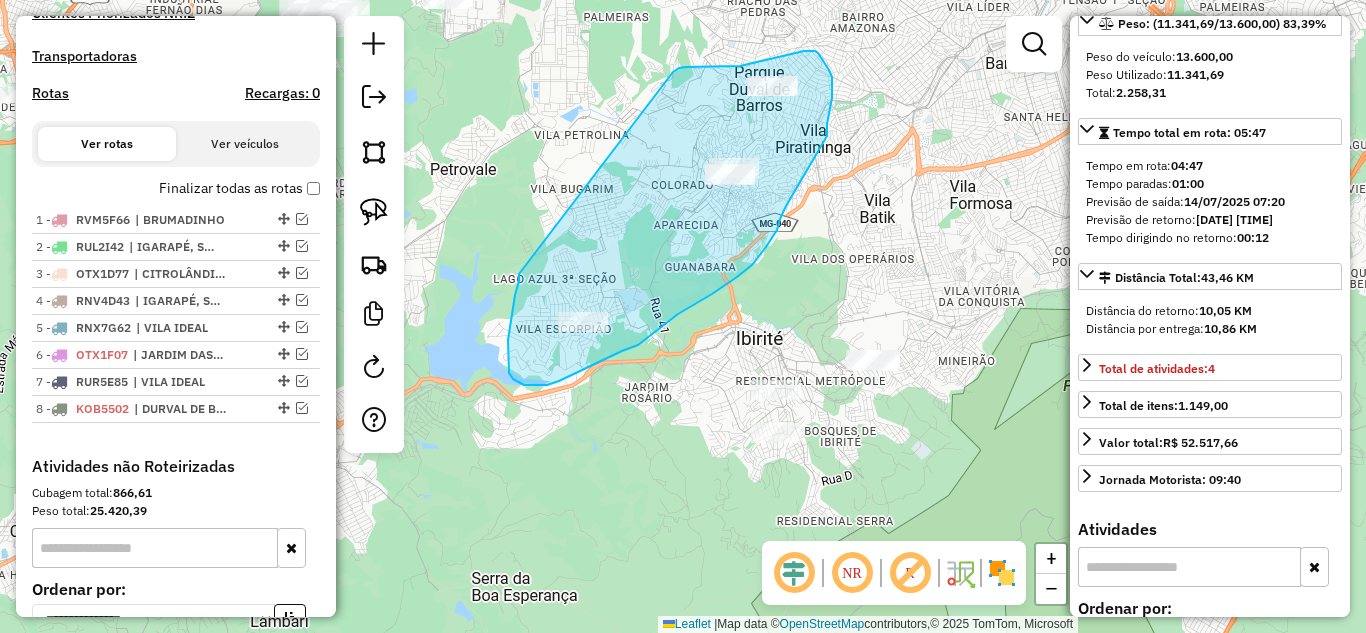 drag, startPoint x: 508, startPoint y: 344, endPoint x: 673, endPoint y: 72, distance: 318.1336 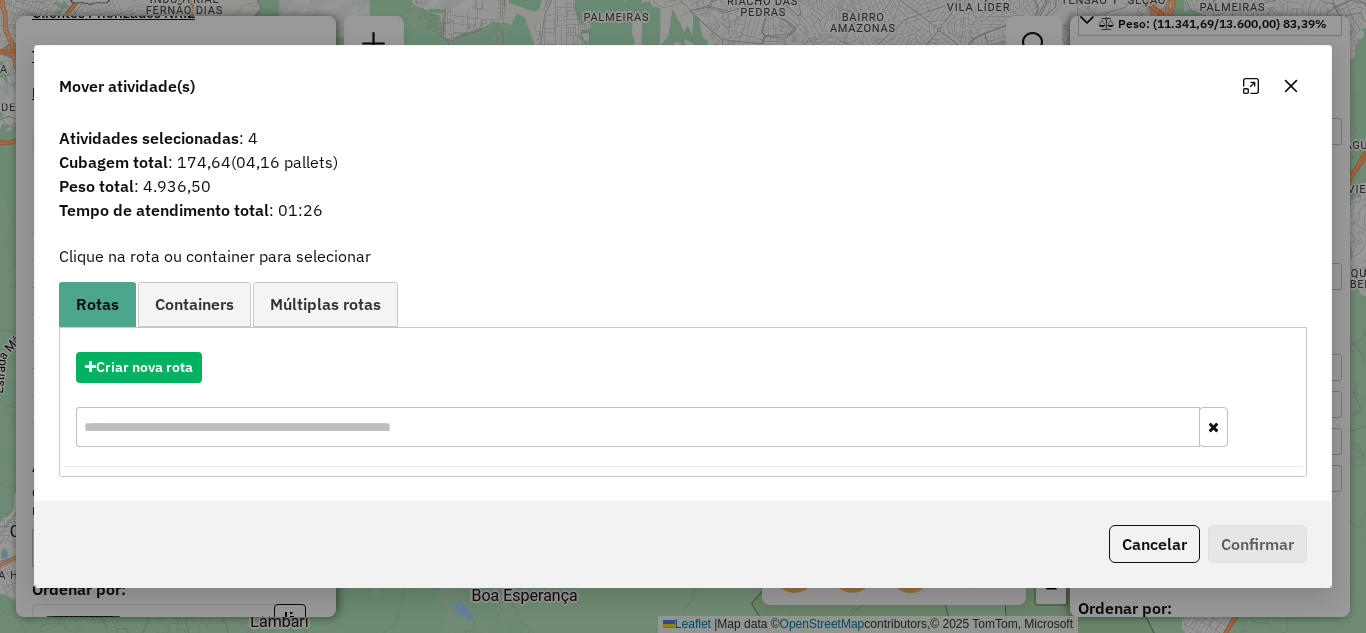 click 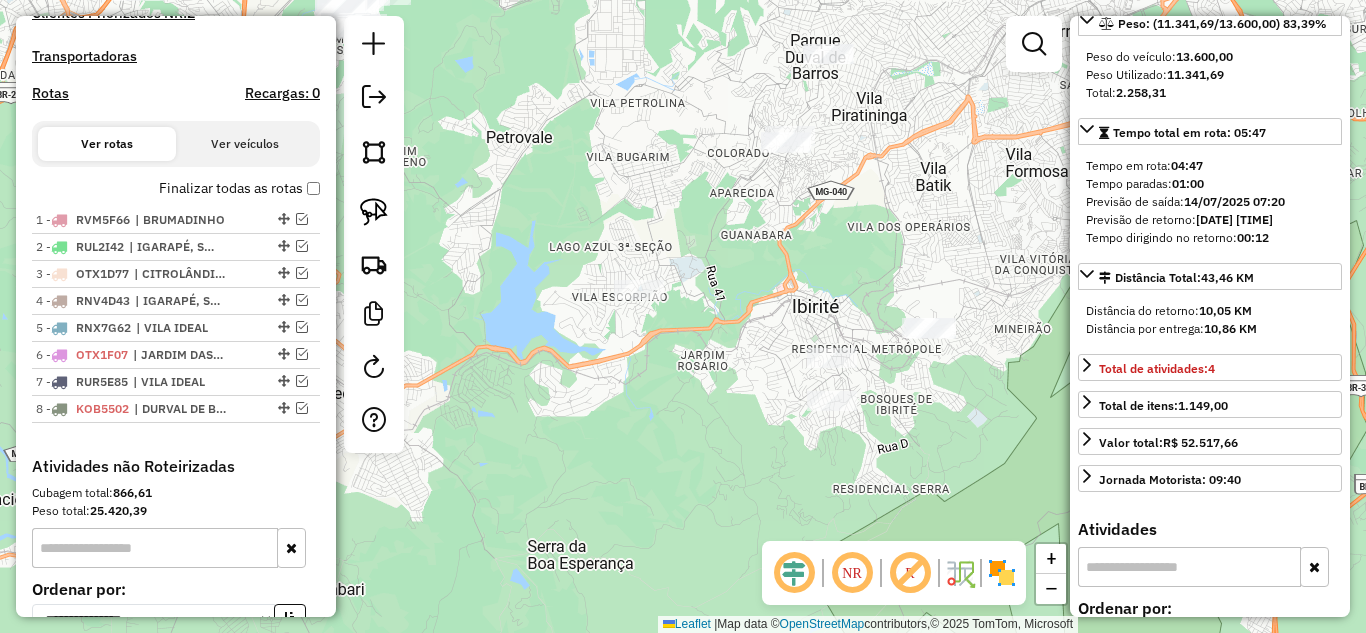 drag, startPoint x: 590, startPoint y: 234, endPoint x: 703, endPoint y: 140, distance: 146.98639 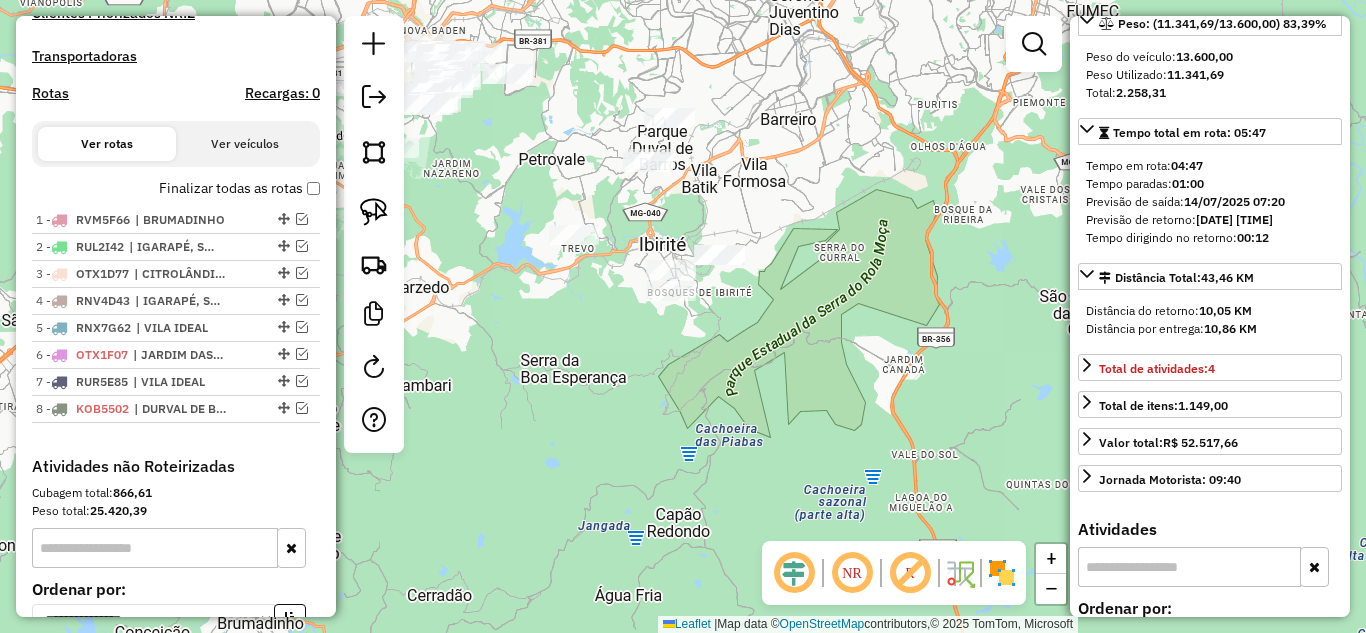 drag, startPoint x: 631, startPoint y: 337, endPoint x: 526, endPoint y: 347, distance: 105.47511 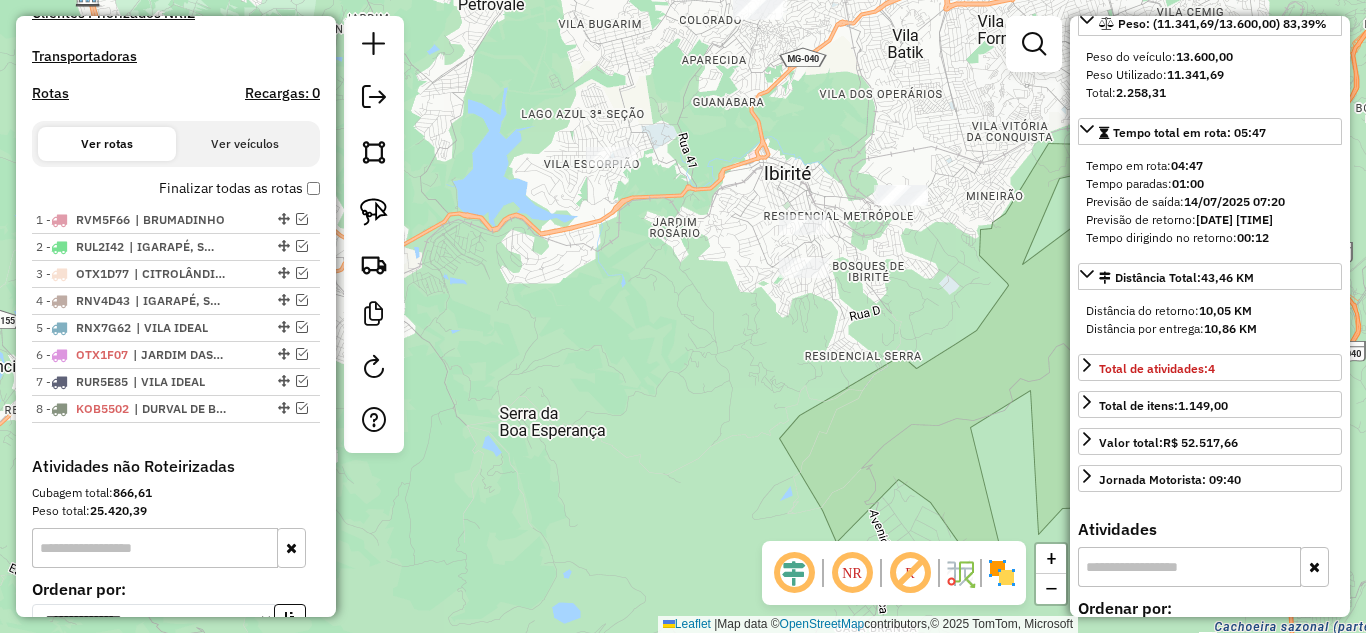 drag, startPoint x: 607, startPoint y: 358, endPoint x: 602, endPoint y: 369, distance: 12.083046 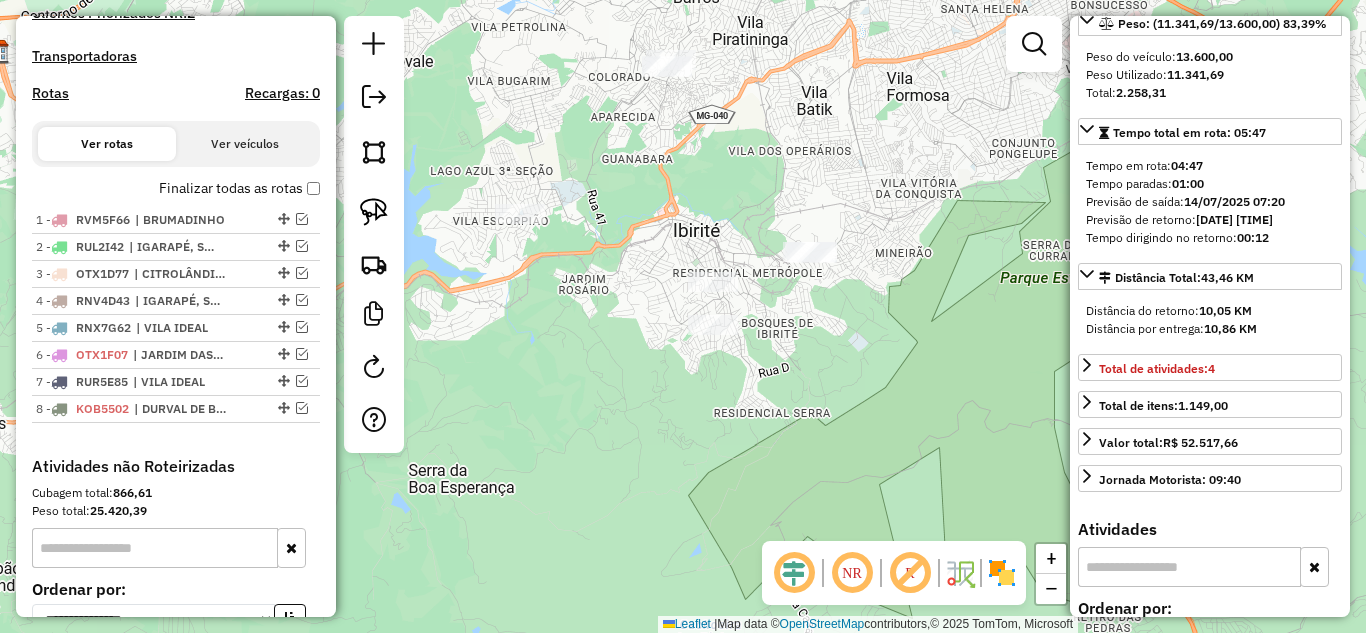 drag, startPoint x: 528, startPoint y: 375, endPoint x: 474, endPoint y: 331, distance: 69.656296 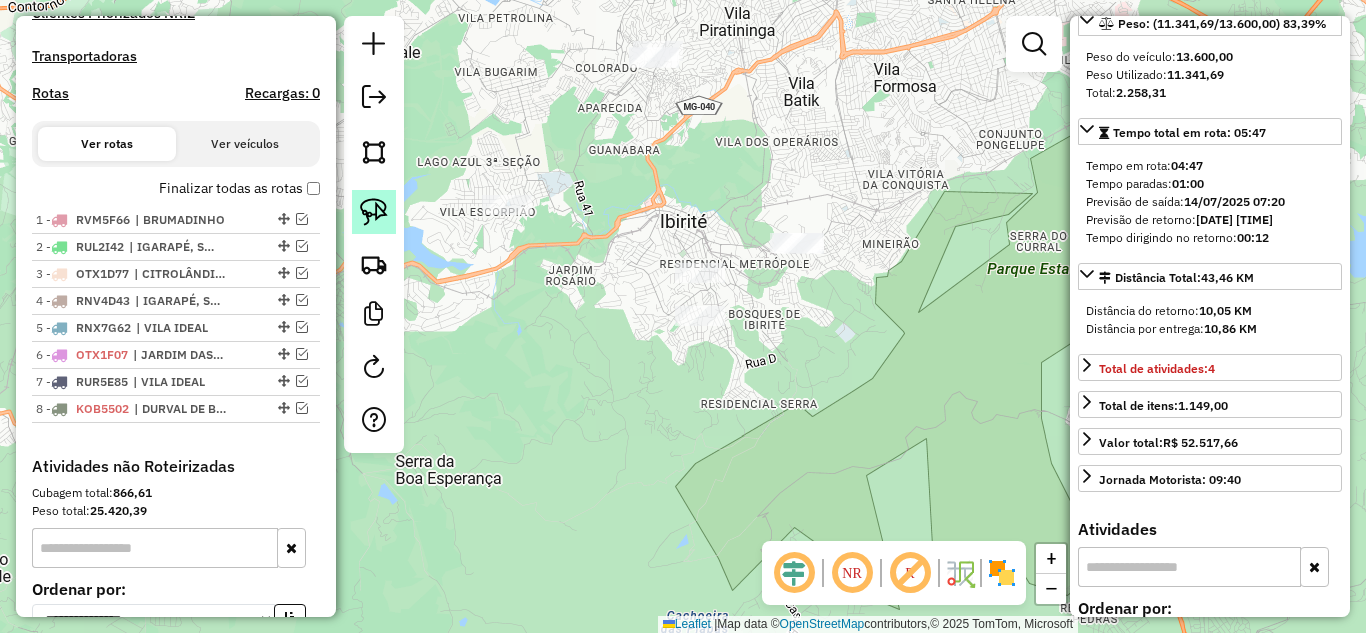 click 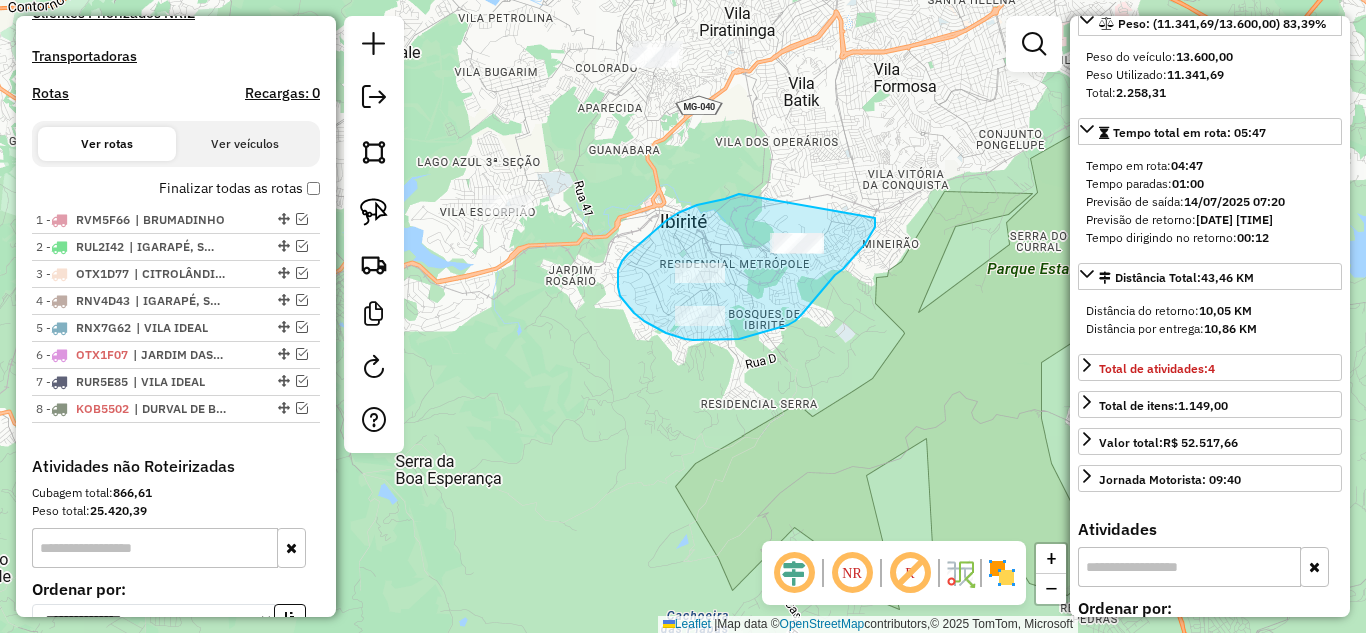 drag, startPoint x: 735, startPoint y: 196, endPoint x: 875, endPoint y: 207, distance: 140.43147 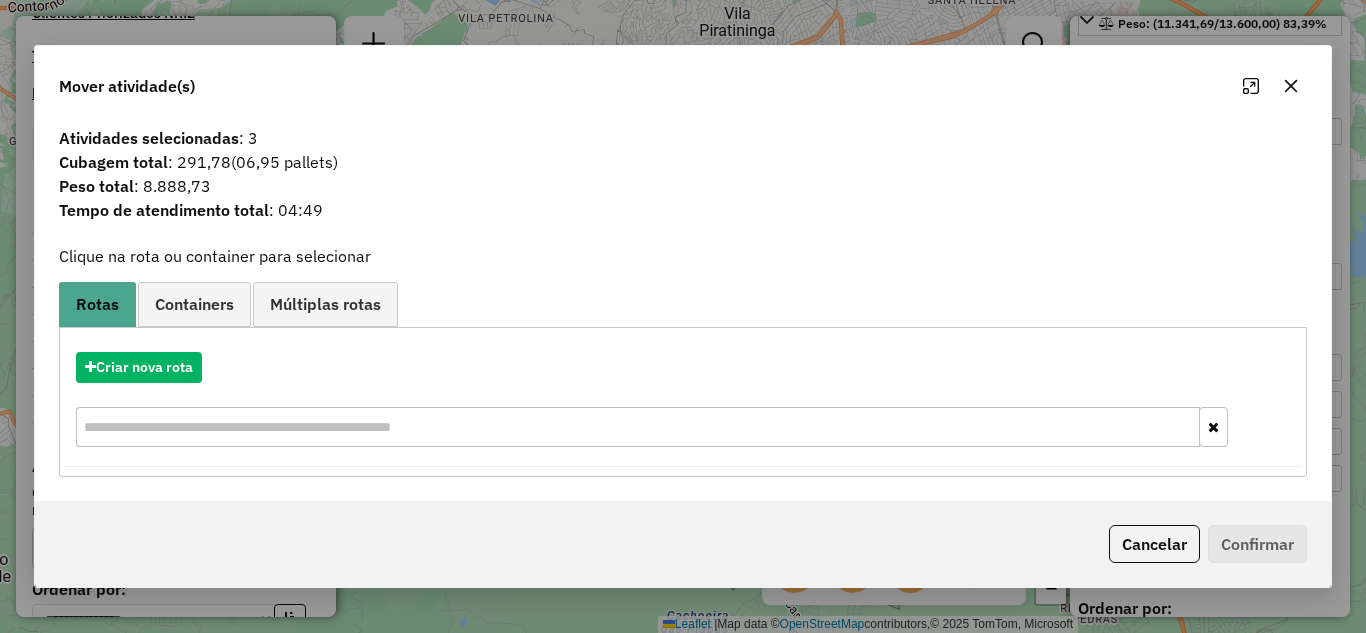 drag, startPoint x: 1297, startPoint y: 81, endPoint x: 1261, endPoint y: 81, distance: 36 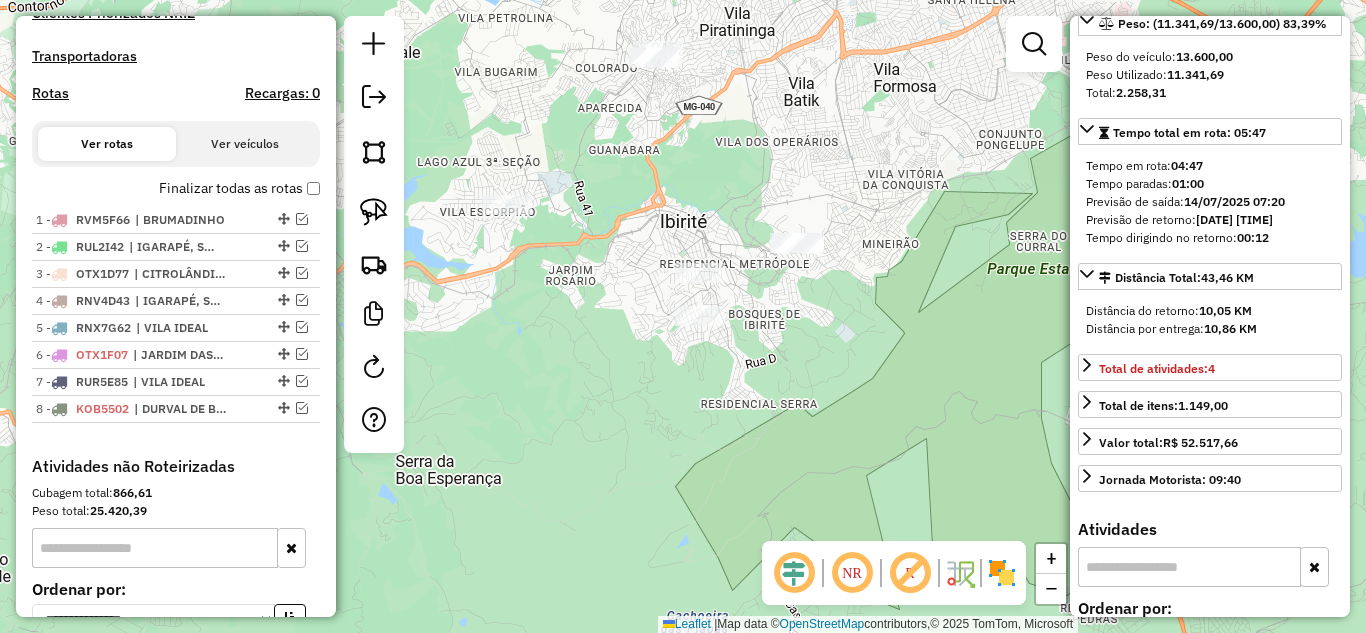 drag, startPoint x: 373, startPoint y: 220, endPoint x: 443, endPoint y: 206, distance: 71.38628 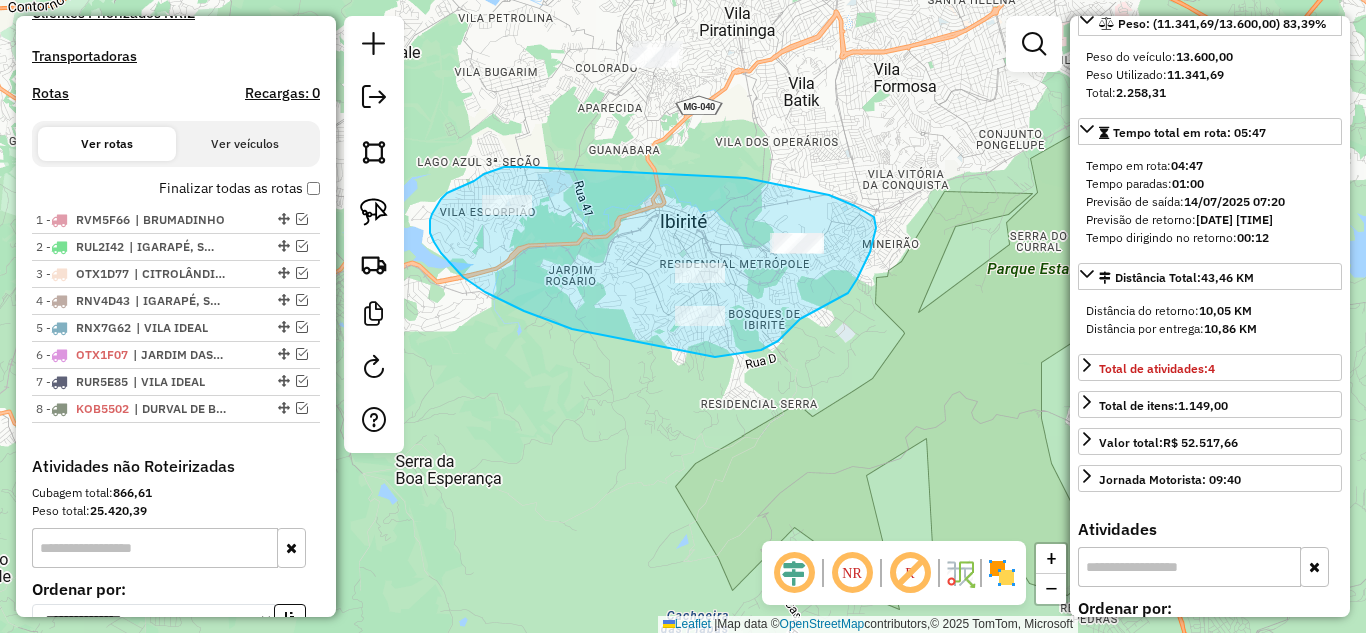 drag, startPoint x: 522, startPoint y: 167, endPoint x: 727, endPoint y: 177, distance: 205.24376 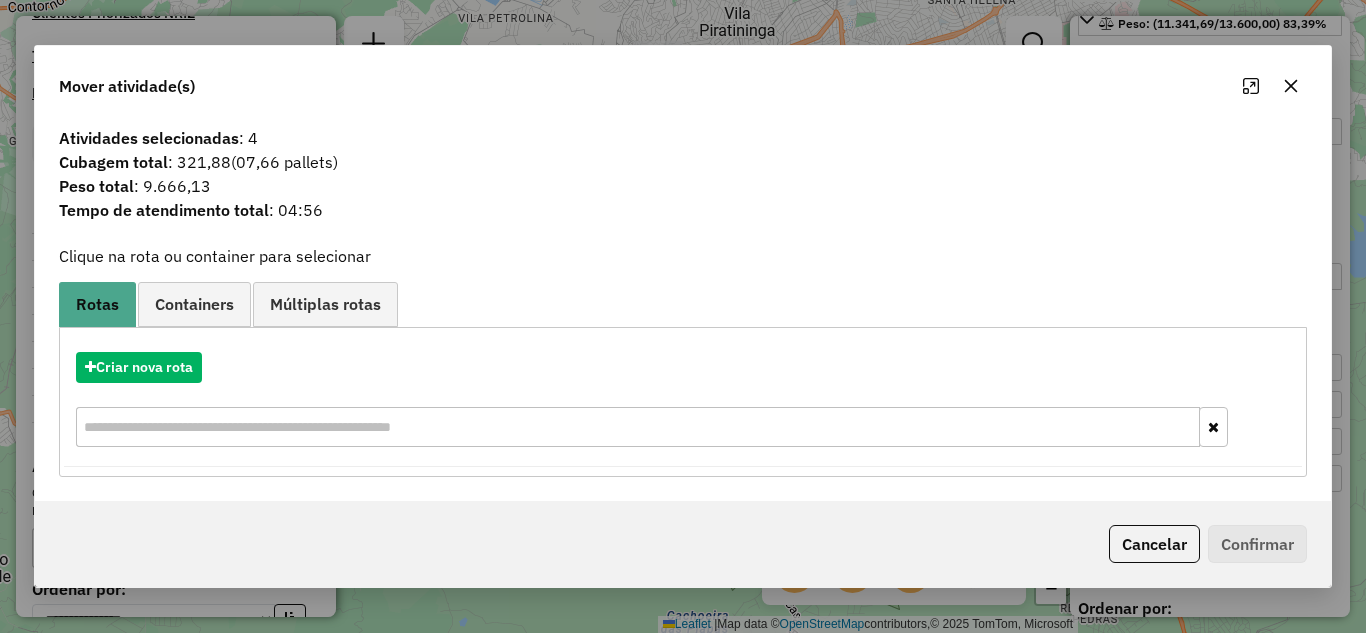 click 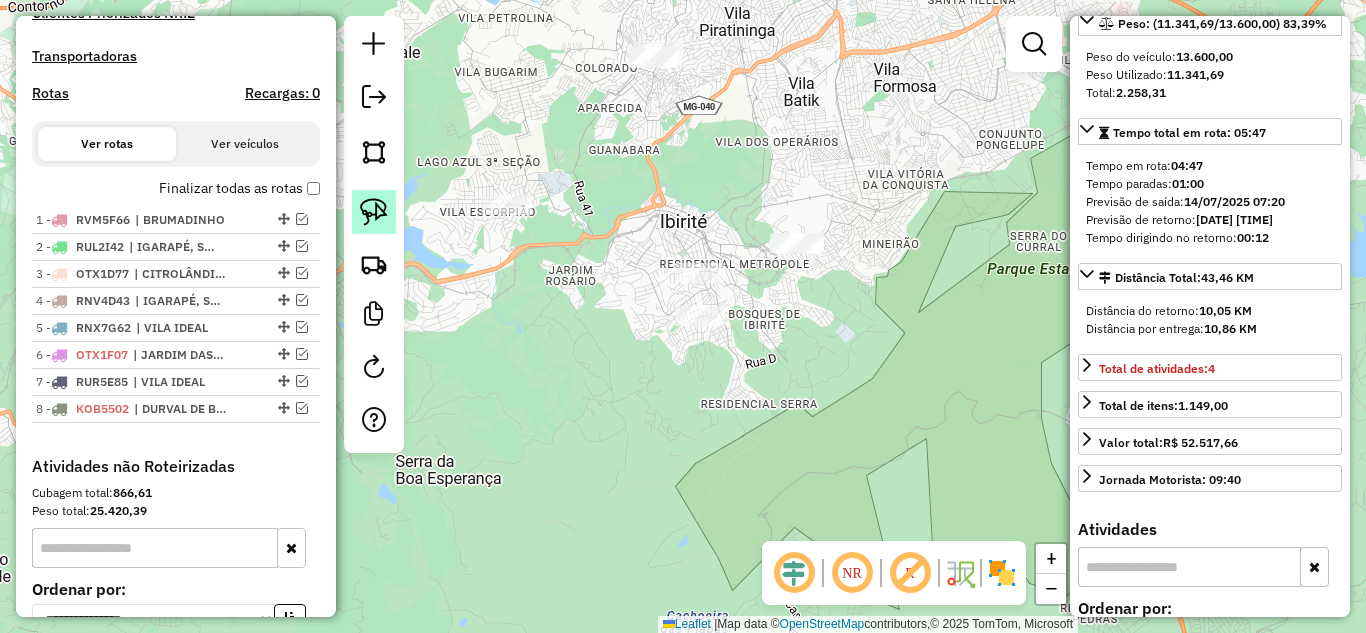 click 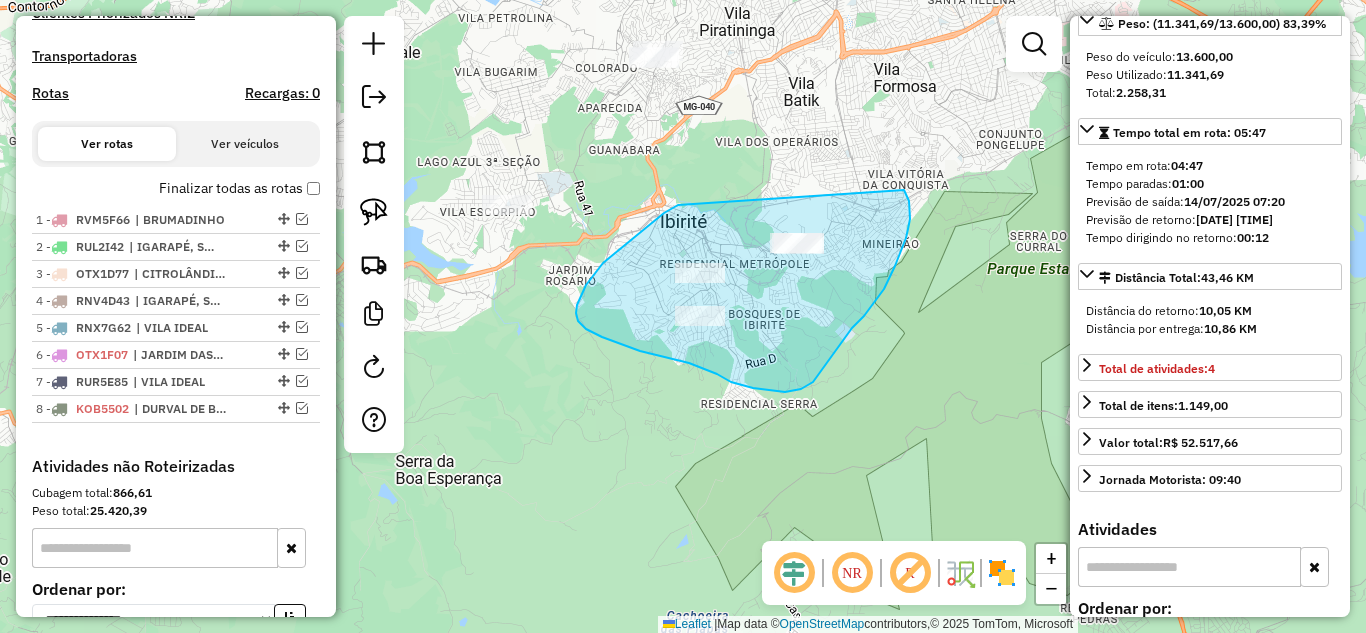 drag, startPoint x: 678, startPoint y: 205, endPoint x: 880, endPoint y: 159, distance: 207.17143 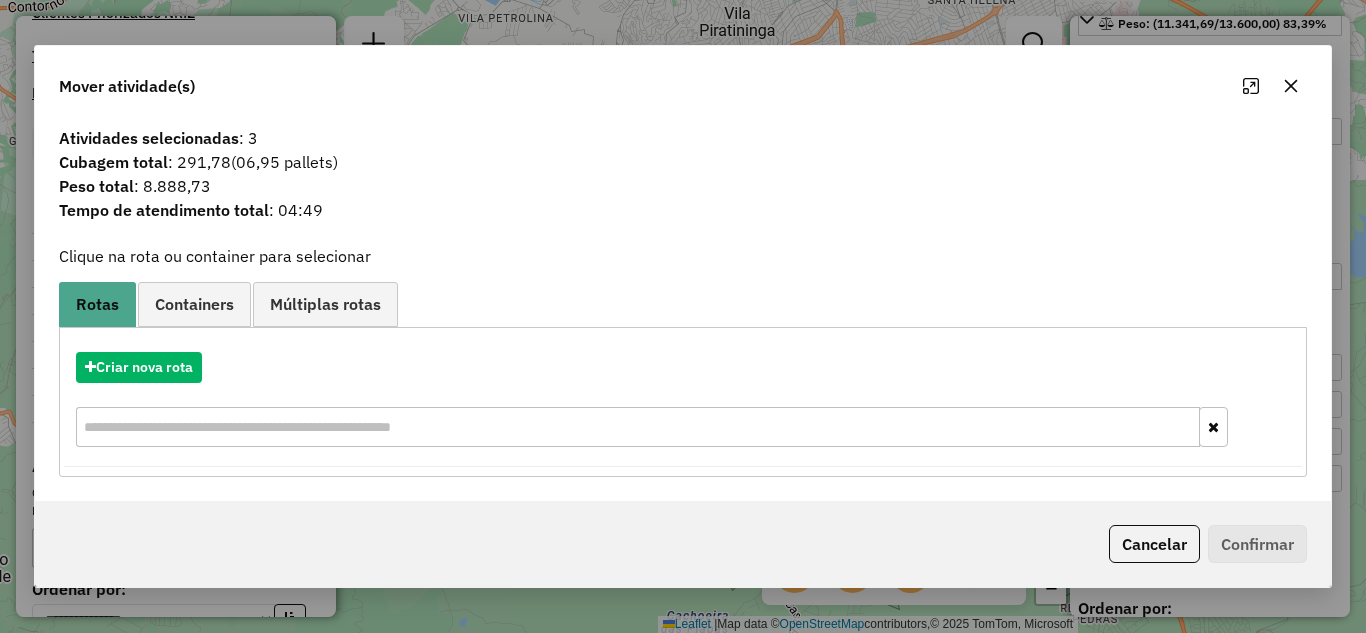 drag, startPoint x: 1290, startPoint y: 81, endPoint x: 1199, endPoint y: 97, distance: 92.39589 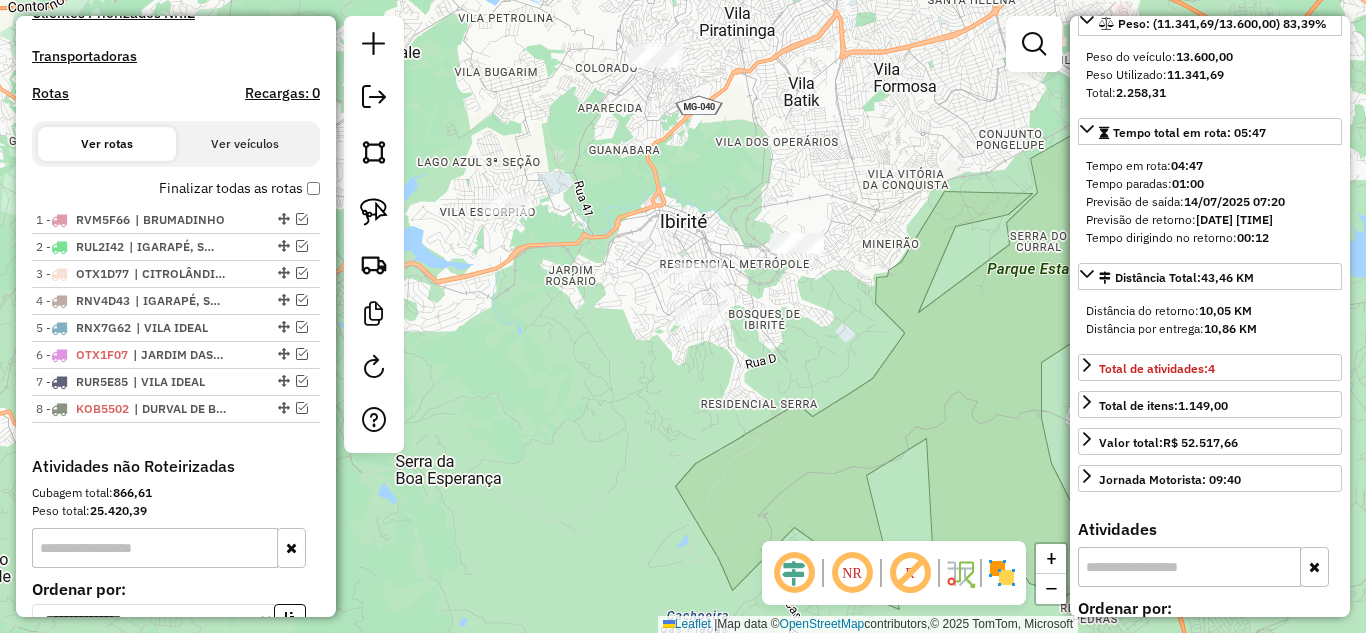 drag, startPoint x: 561, startPoint y: 165, endPoint x: 635, endPoint y: 149, distance: 75.70998 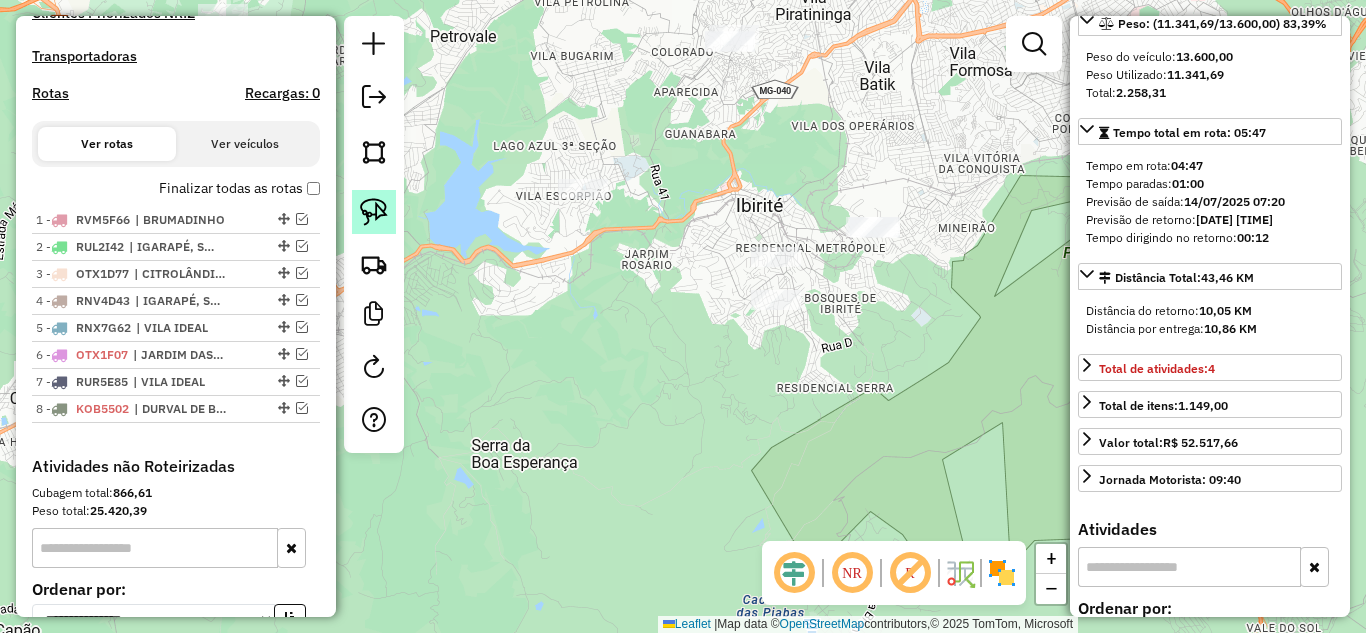 click 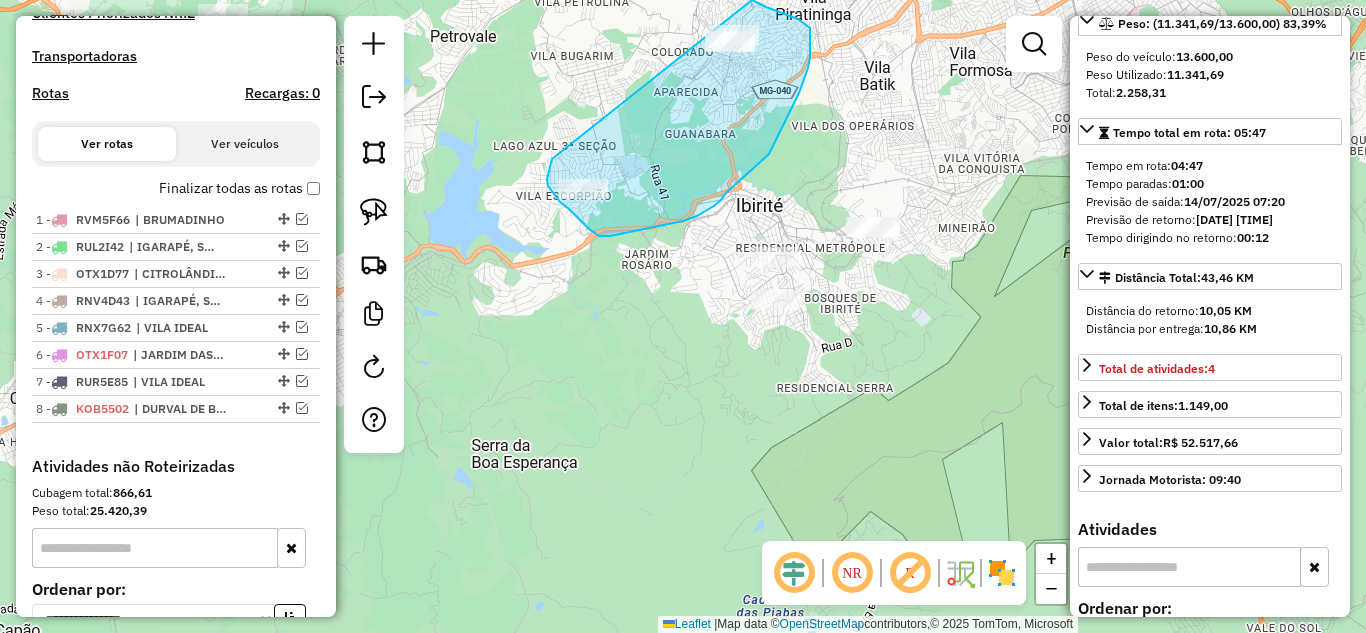 drag, startPoint x: 549, startPoint y: 170, endPoint x: 685, endPoint y: 9, distance: 210.75342 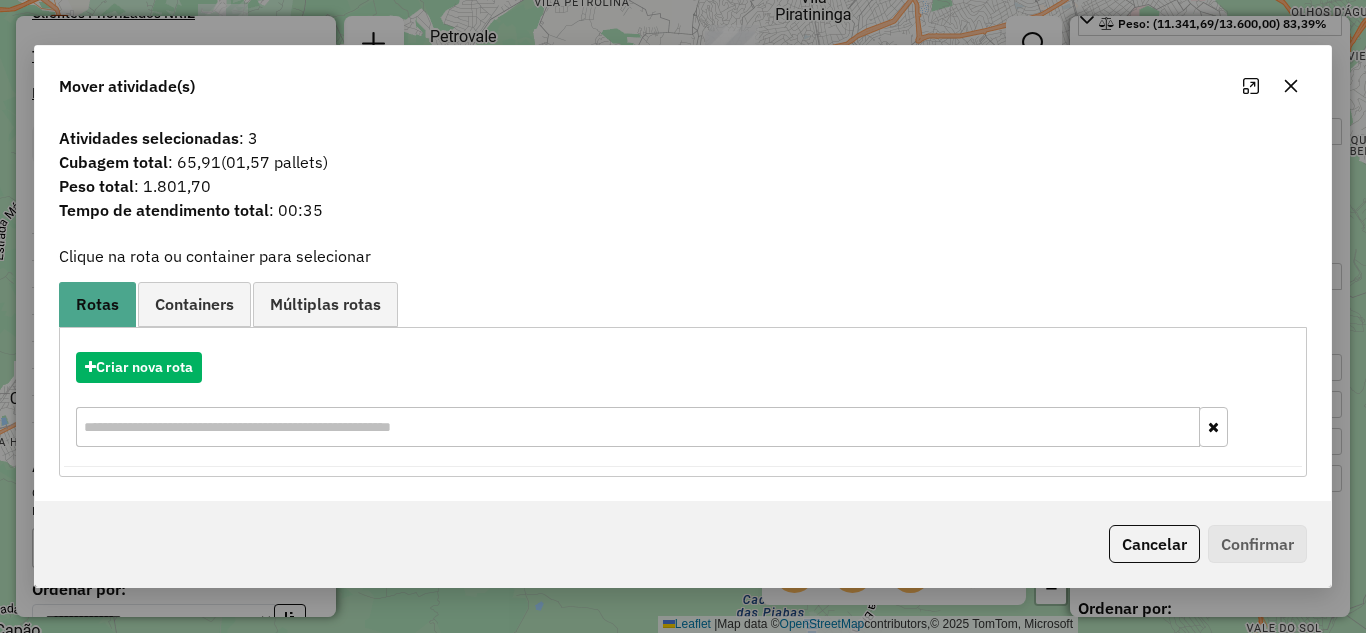 click 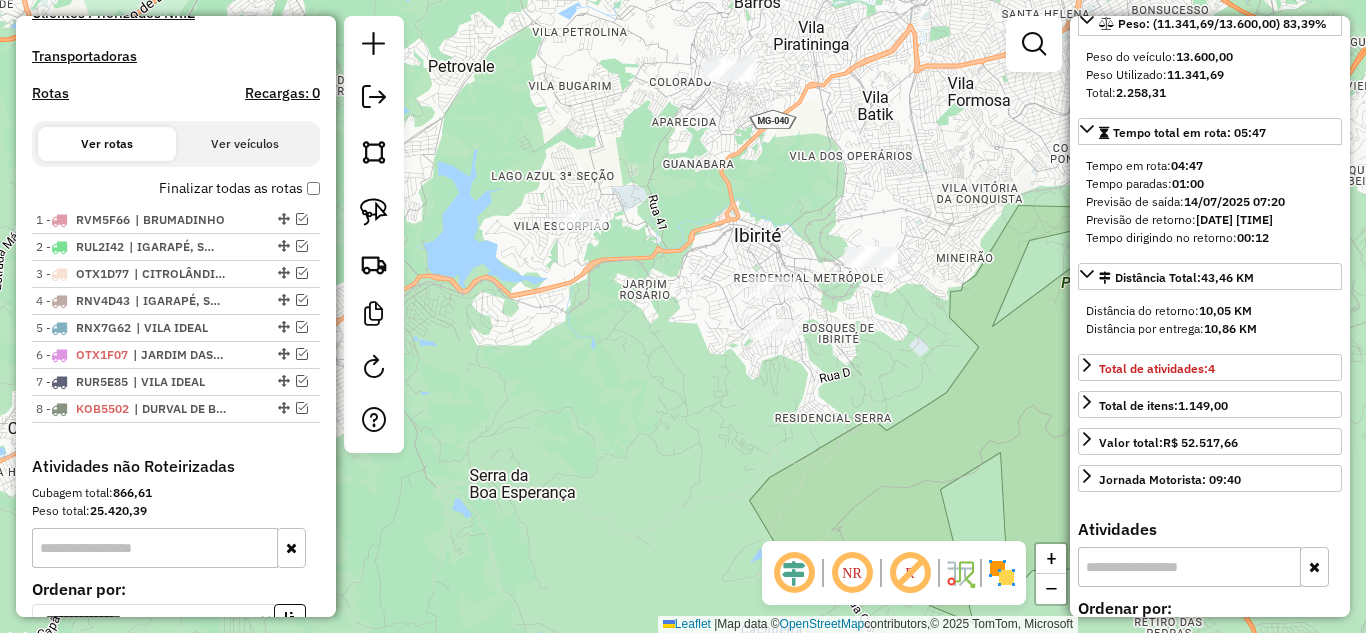 drag, startPoint x: 815, startPoint y: 132, endPoint x: 797, endPoint y: 158, distance: 31.622776 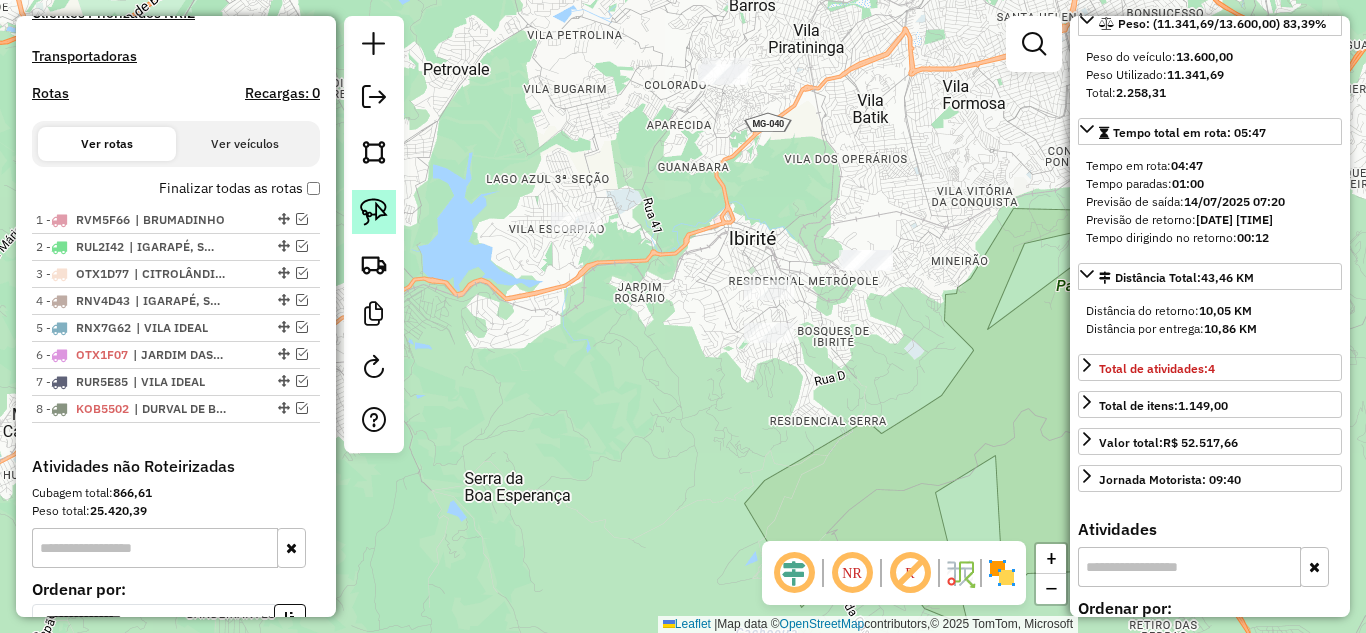 click 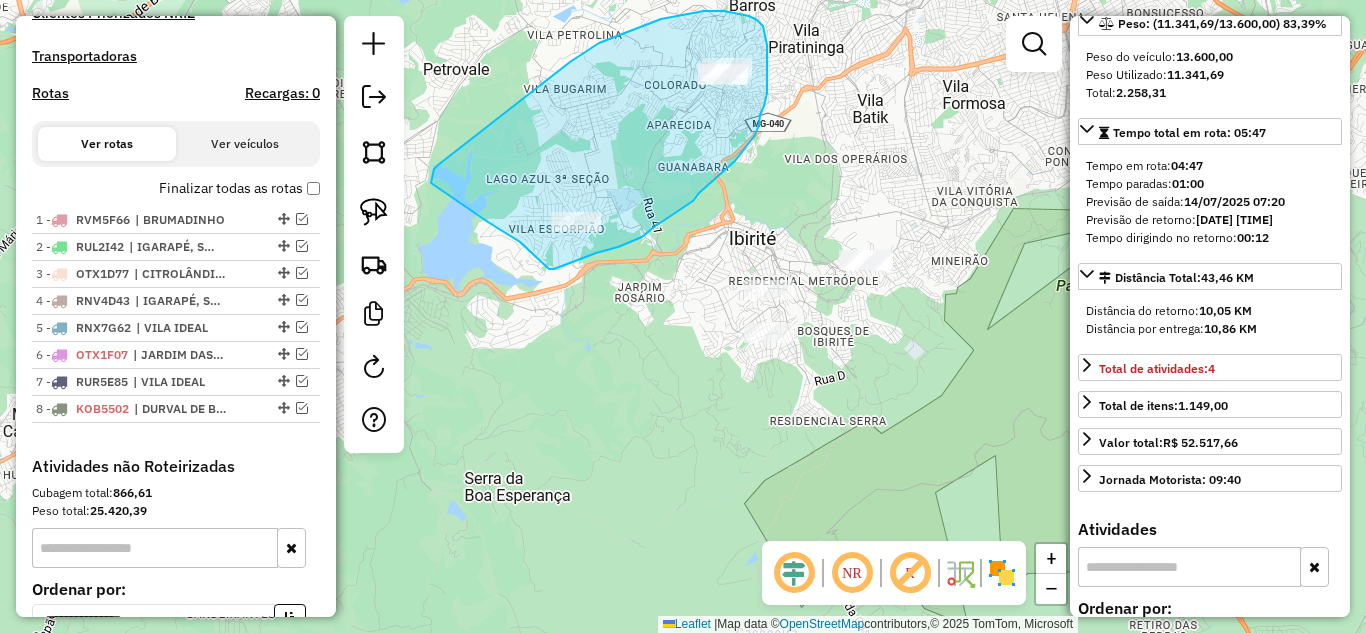 drag, startPoint x: 570, startPoint y: 62, endPoint x: 442, endPoint y: 163, distance: 163.04907 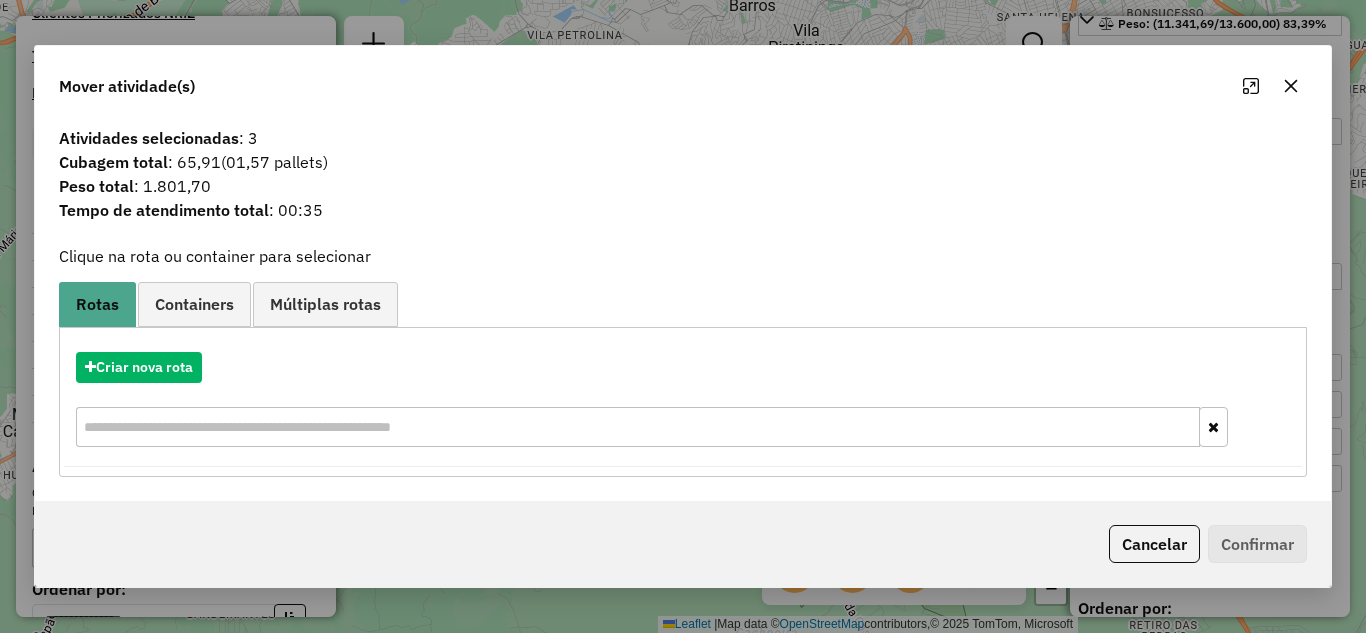 drag, startPoint x: 1298, startPoint y: 88, endPoint x: 976, endPoint y: 88, distance: 322 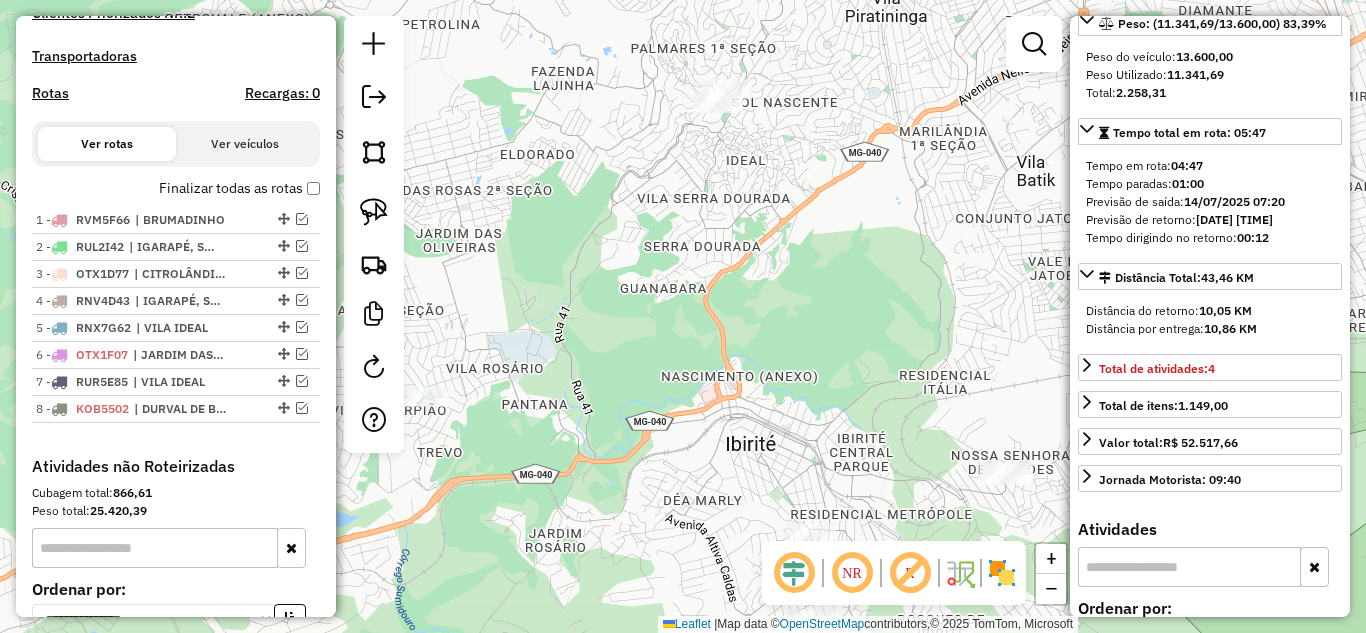 drag, startPoint x: 644, startPoint y: 224, endPoint x: 682, endPoint y: 192, distance: 49.67897 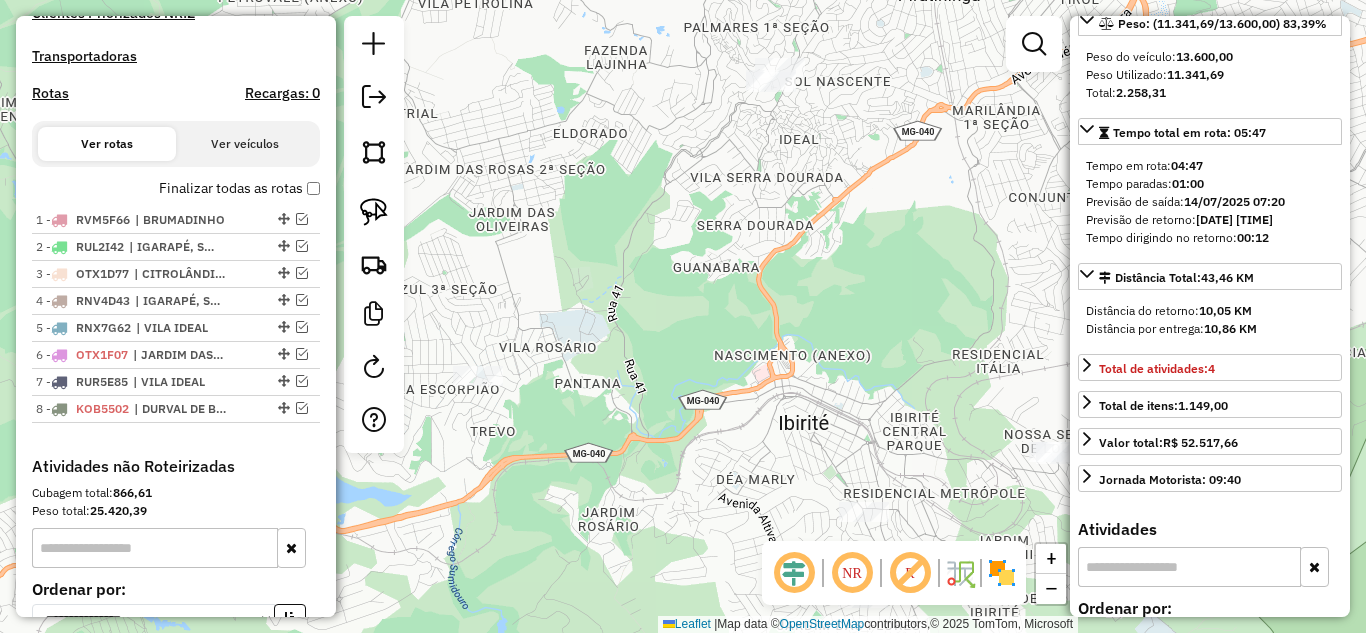 drag, startPoint x: 676, startPoint y: 300, endPoint x: 722, endPoint y: 261, distance: 60.307545 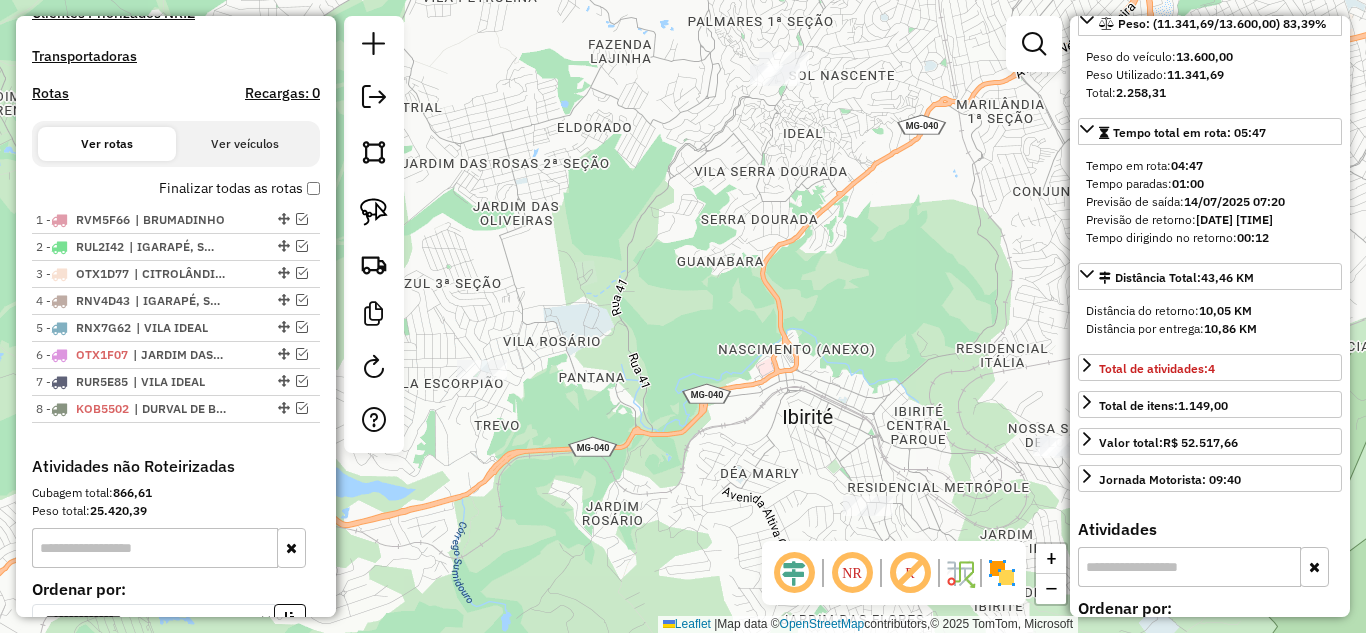 drag, startPoint x: 720, startPoint y: 320, endPoint x: 682, endPoint y: 252, distance: 77.89737 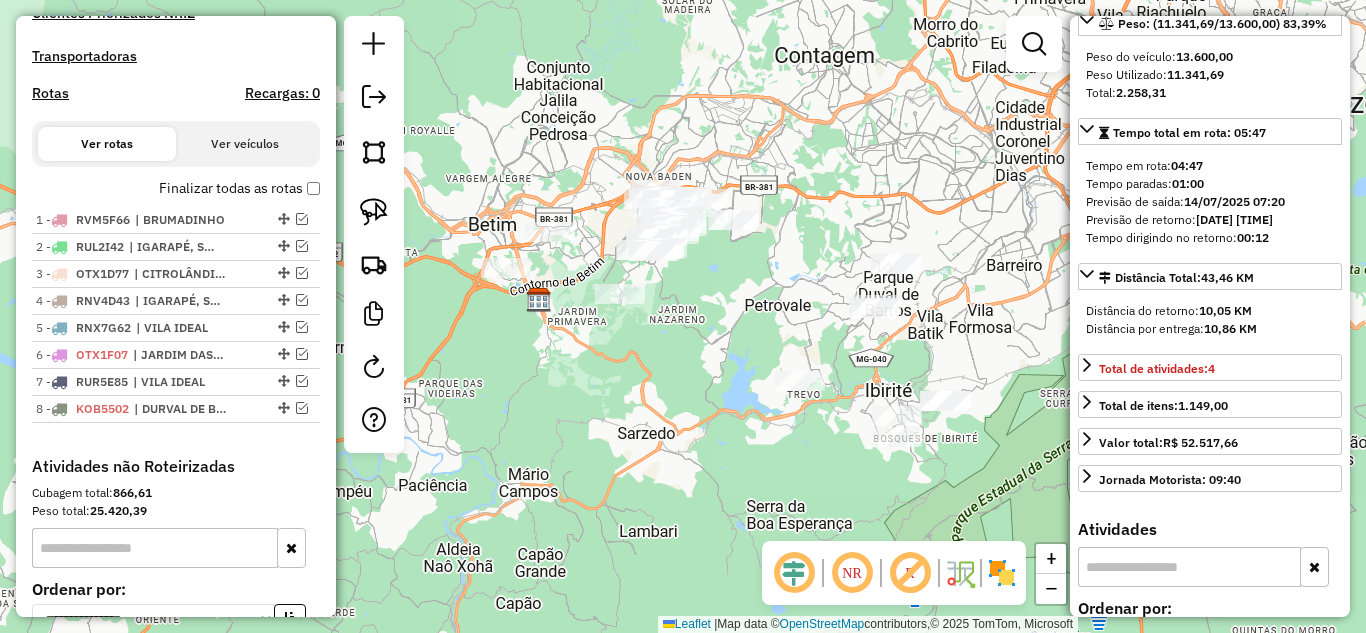 drag, startPoint x: 705, startPoint y: 473, endPoint x: 809, endPoint y: 491, distance: 105.546196 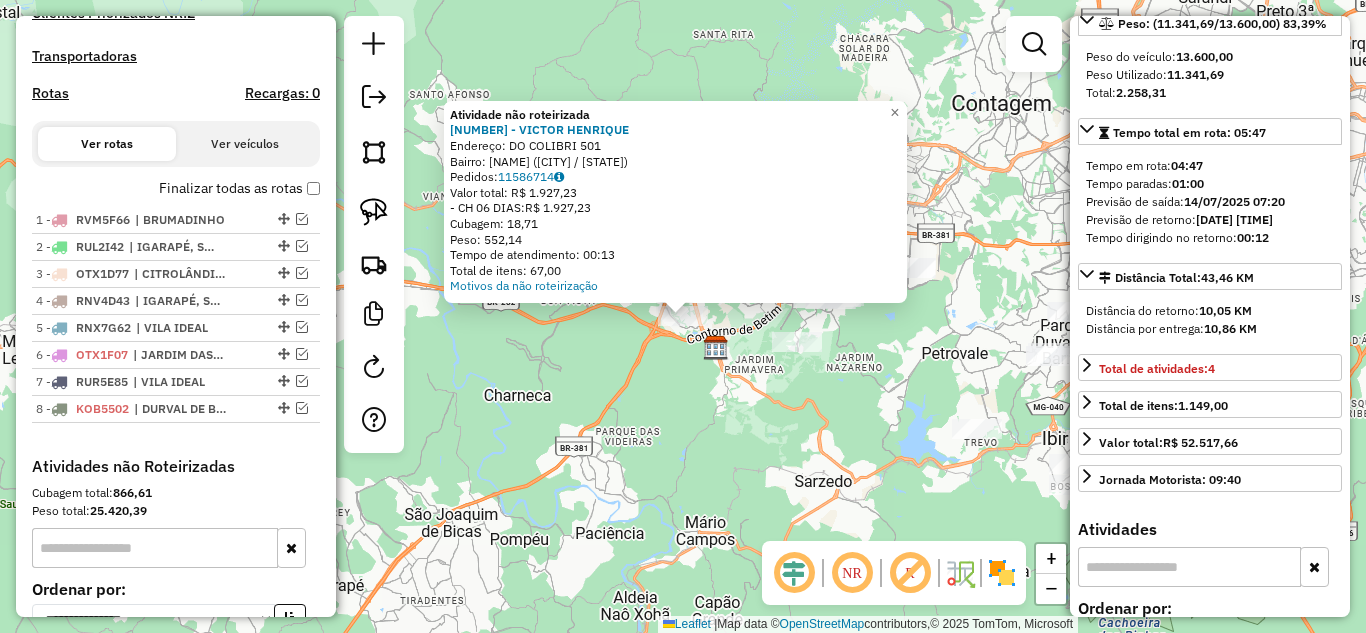 click on "Atividade não roteirizada 4183 - VICTOR HENRIQUE  Endereço:  DO COLIBRI 501   Bairro: CIDADE VERDE (BETIM / MG)   Pedidos:  11586714   Valor total: R$ 1.927,23   - CH 06 DIAS:  R$ 1.927,23   Cubagem: 18,71   Peso: 552,14   Tempo de atendimento: 00:13   Total de itens: 67,00  Motivos da não roteirização" 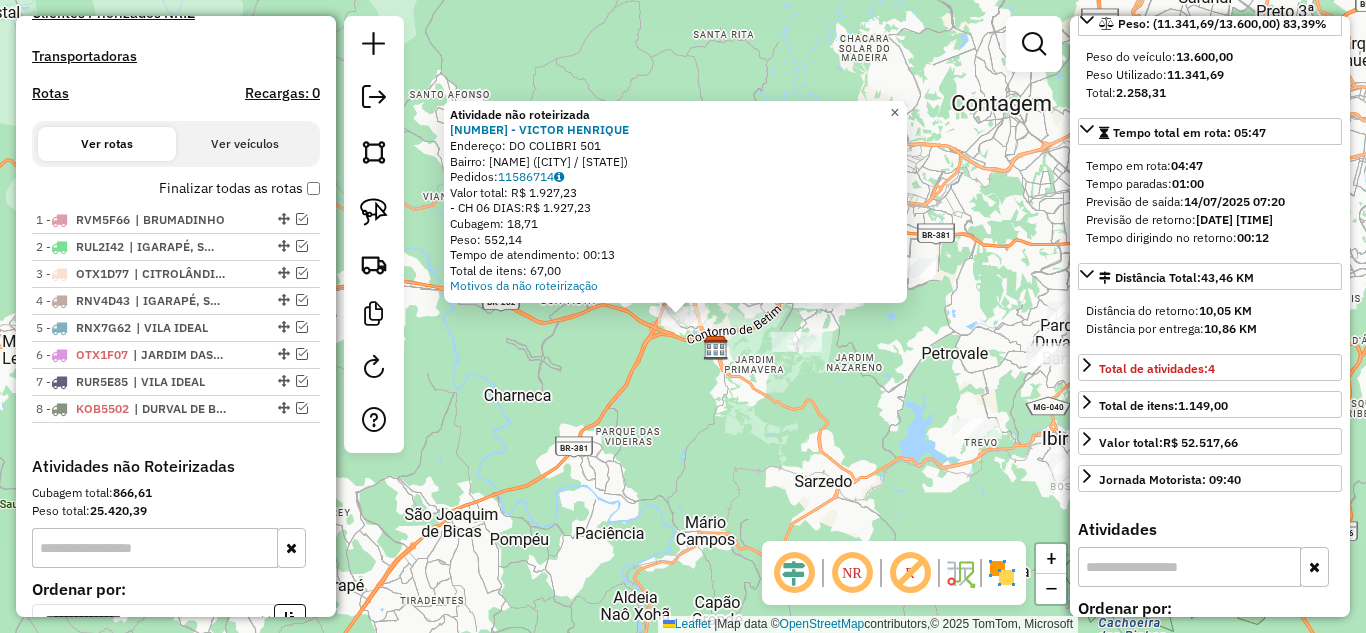 click on "×" 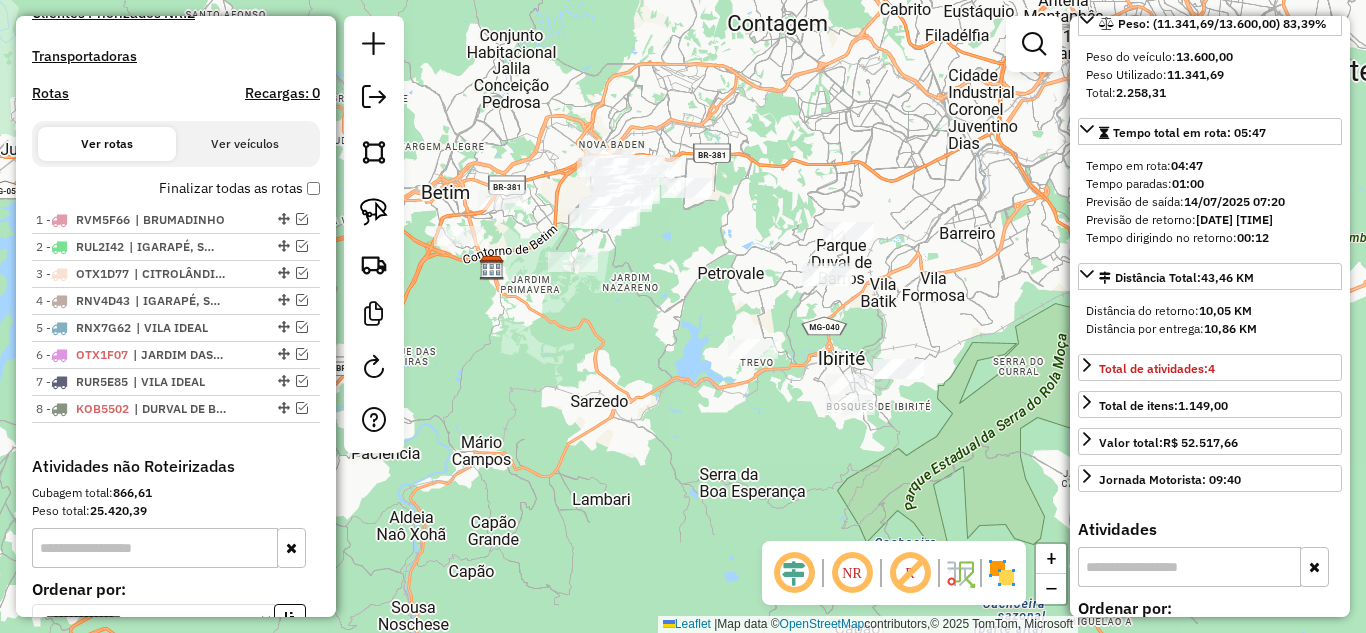 drag, startPoint x: 910, startPoint y: 386, endPoint x: 690, endPoint y: 318, distance: 230.26941 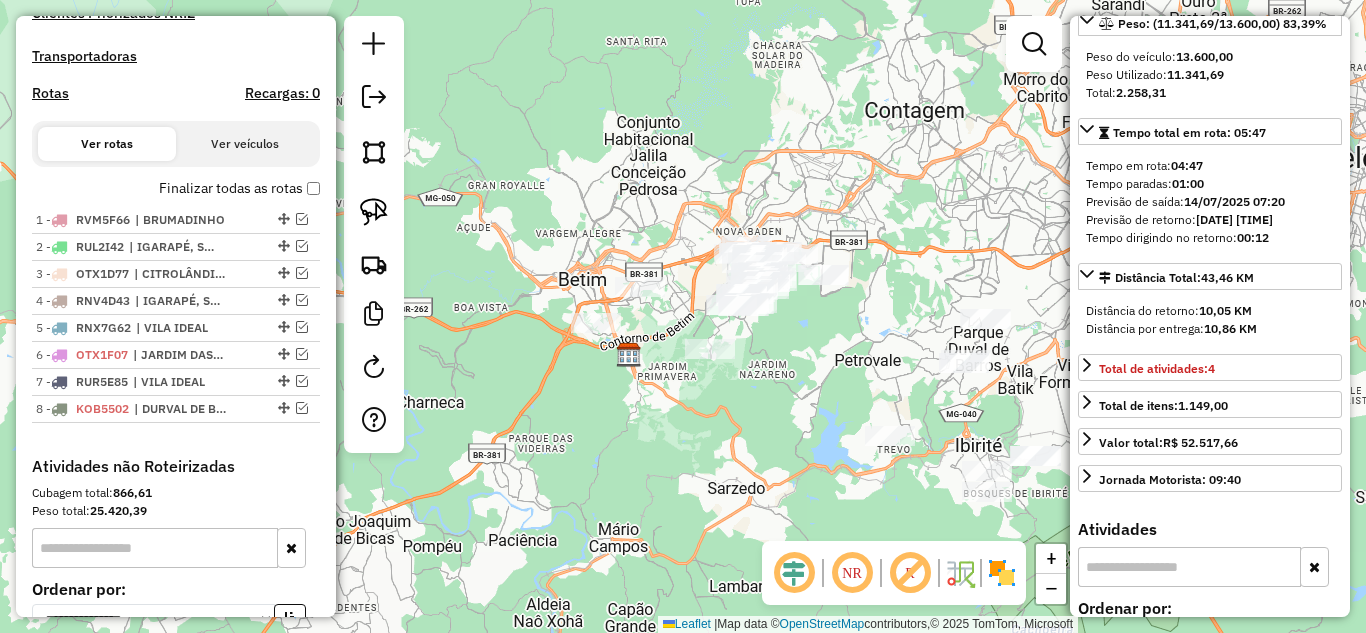 drag, startPoint x: 650, startPoint y: 385, endPoint x: 703, endPoint y: 409, distance: 58.18075 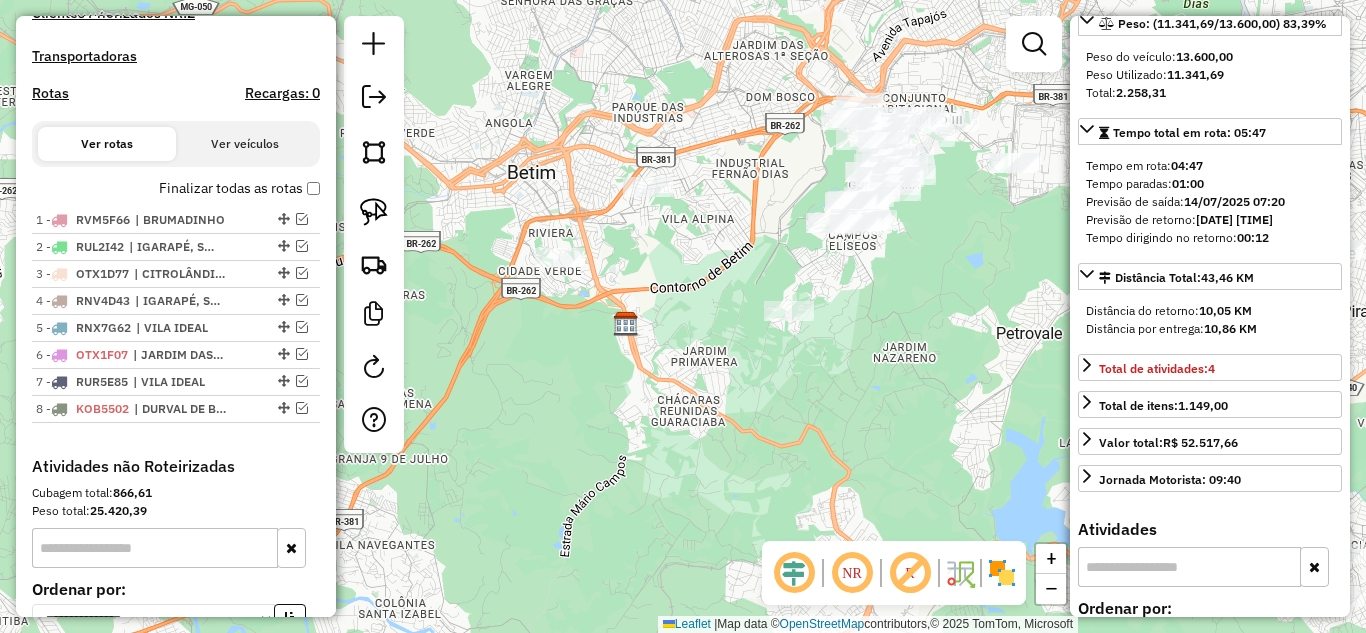 drag, startPoint x: 652, startPoint y: 394, endPoint x: 649, endPoint y: 410, distance: 16.27882 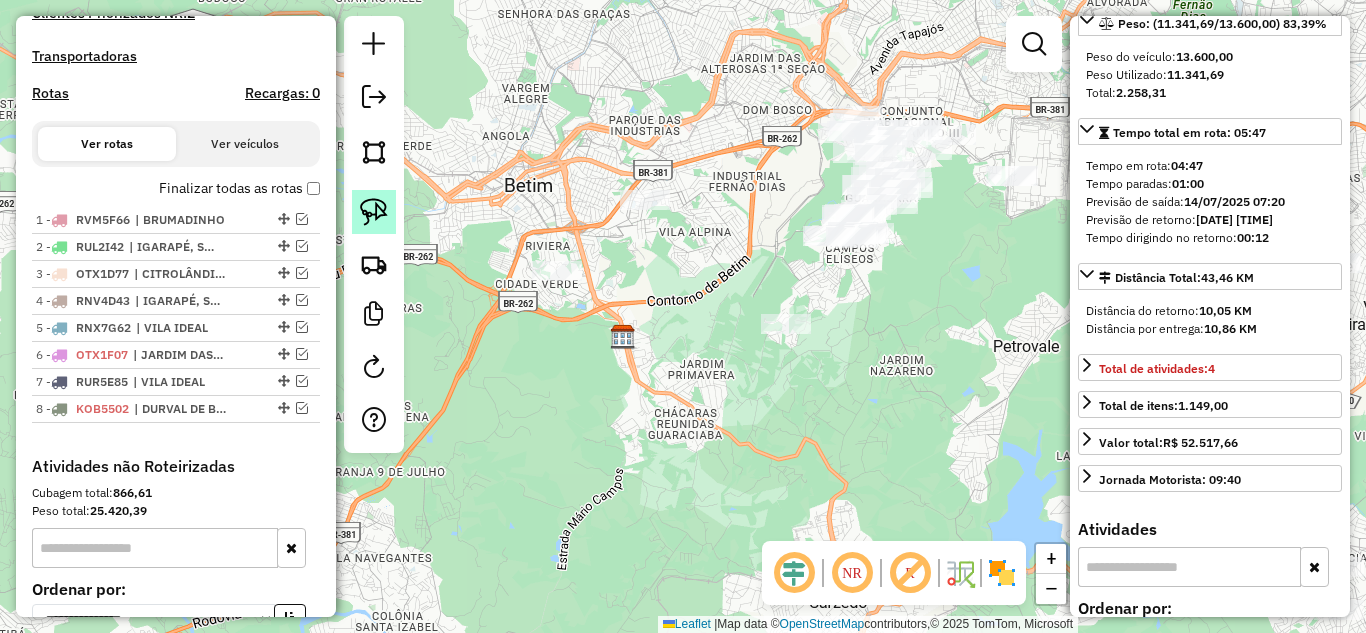 click 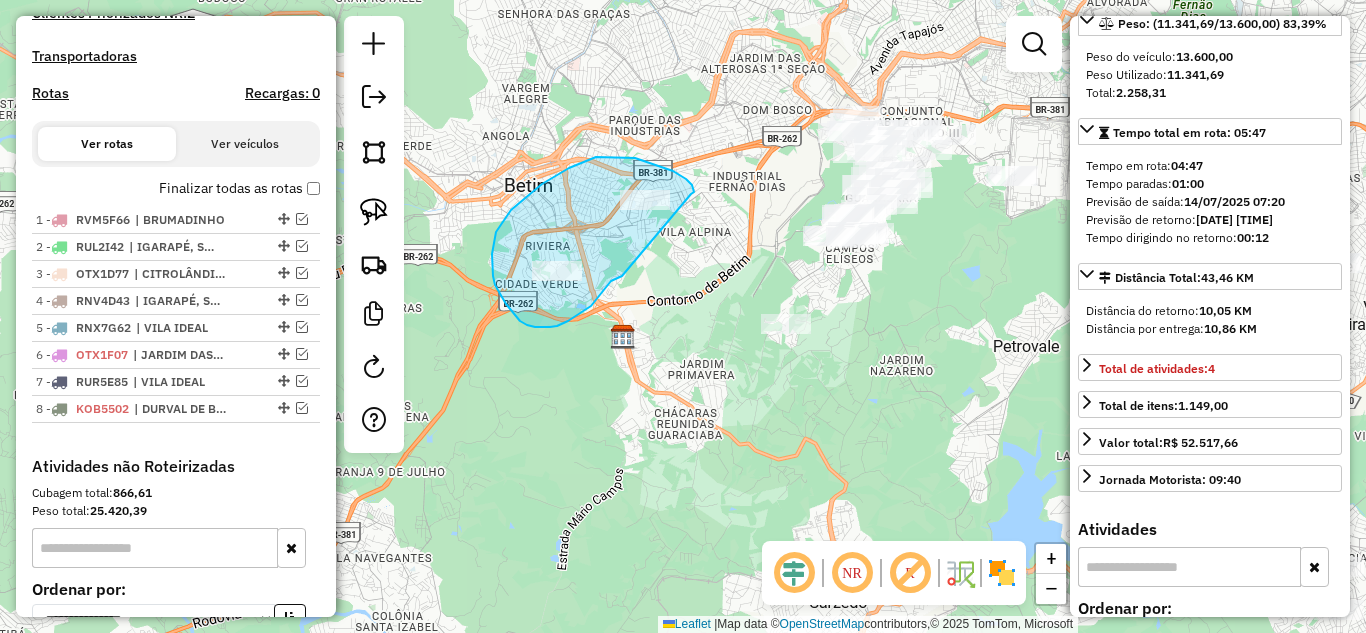 drag, startPoint x: 694, startPoint y: 192, endPoint x: 643, endPoint y: 262, distance: 86.608315 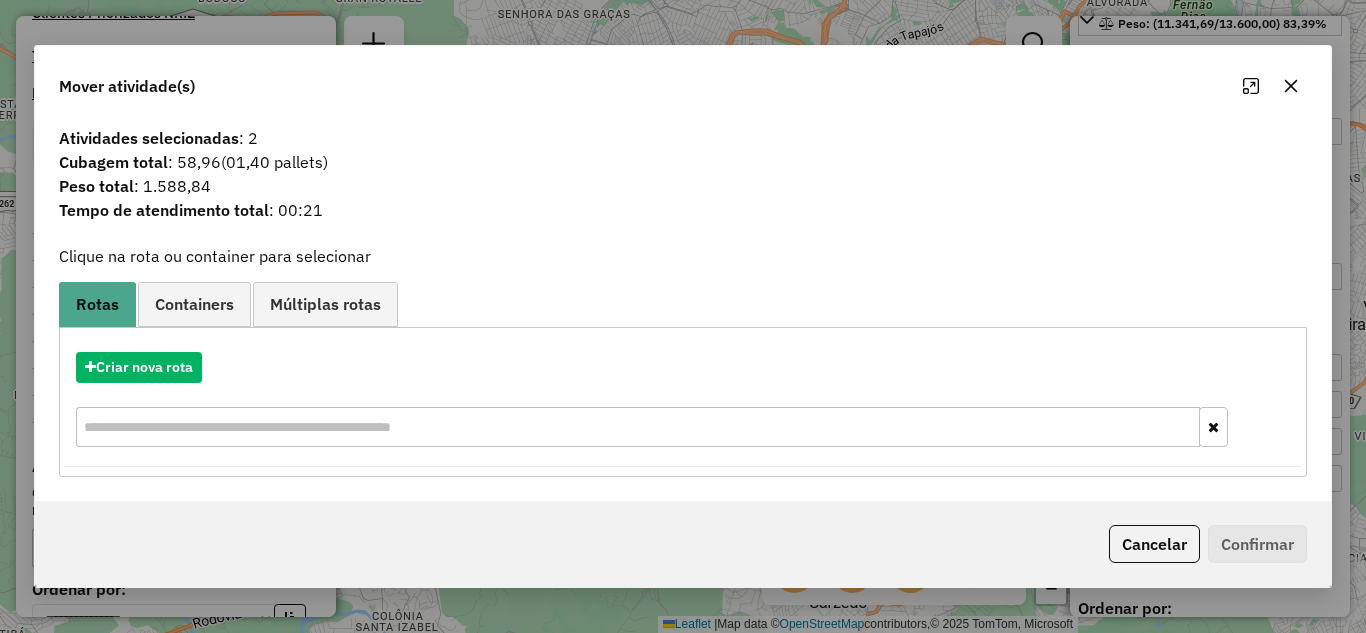 click 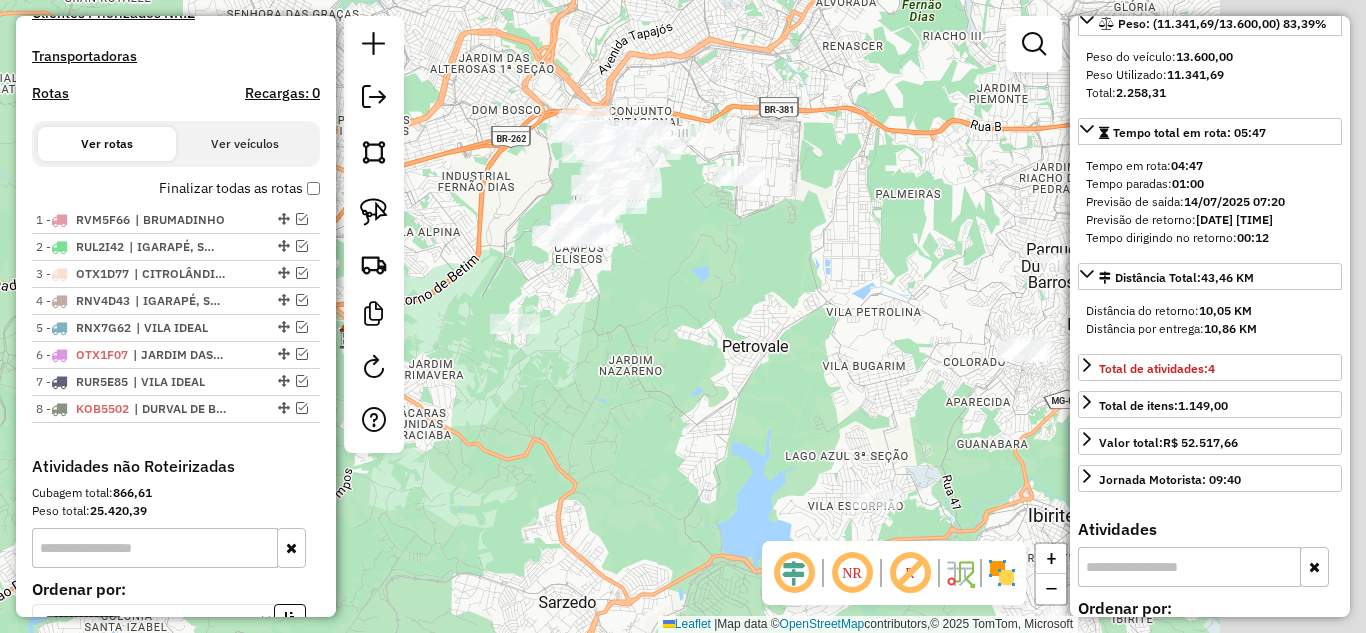 drag, startPoint x: 959, startPoint y: 297, endPoint x: 647, endPoint y: 301, distance: 312.02563 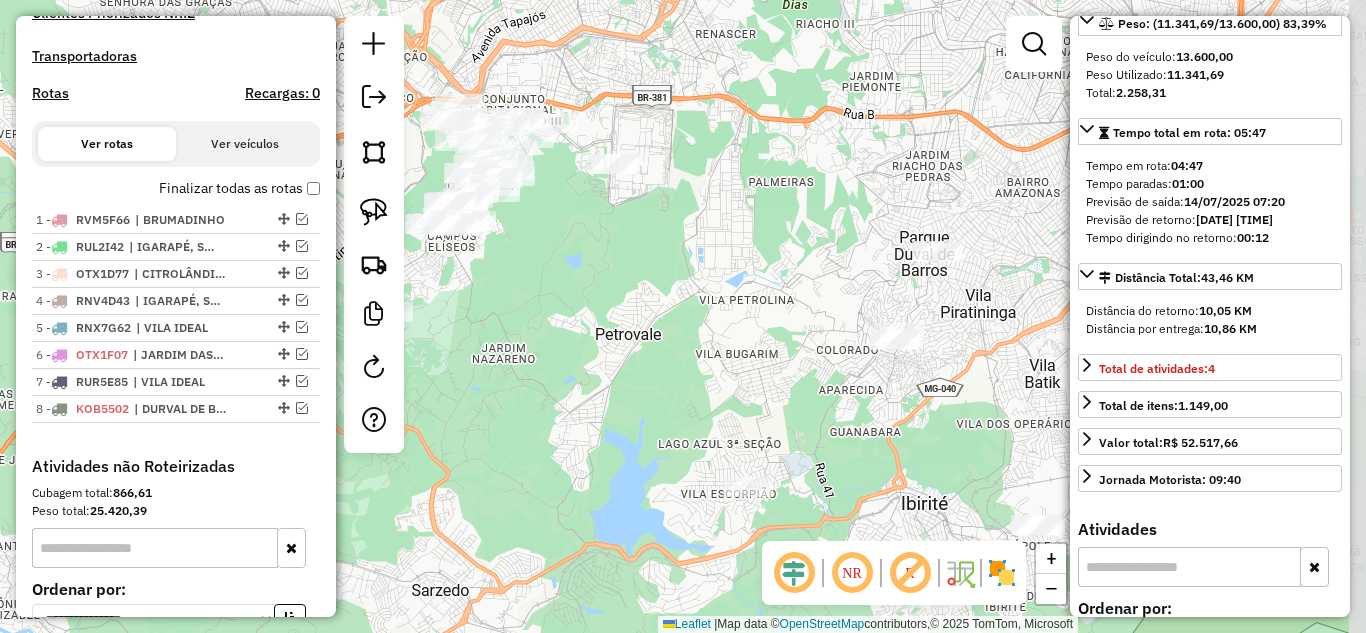 drag, startPoint x: 798, startPoint y: 363, endPoint x: 721, endPoint y: 348, distance: 78.44743 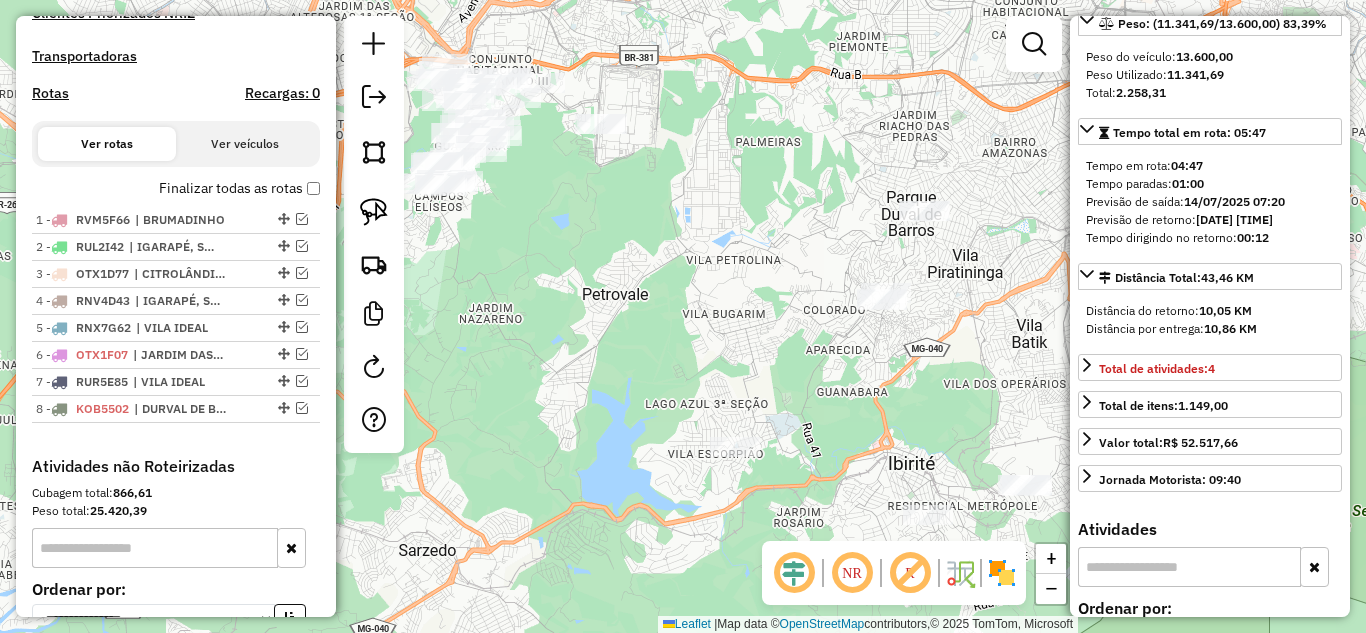 click on "Janela de atendimento Grade de atendimento Capacidade Transportadoras Veículos Cliente Pedidos  Rotas Selecione os dias de semana para filtrar as janelas de atendimento  Seg   Ter   Qua   Qui   Sex   Sáb   Dom  Informe o período da janela de atendimento: De: Até:  Filtrar exatamente a janela do cliente  Considerar janela de atendimento padrão  Selecione os dias de semana para filtrar as grades de atendimento  Seg   Ter   Qua   Qui   Sex   Sáb   Dom   Considerar clientes sem dia de atendimento cadastrado  Clientes fora do dia de atendimento selecionado Filtrar as atividades entre os valores definidos abaixo:  Peso mínimo:   Peso máximo:   Cubagem mínima:   Cubagem máxima:   De:   Até:  Filtrar as atividades entre o tempo de atendimento definido abaixo:  De:   Até:   Considerar capacidade total dos clientes não roteirizados Transportadora: Selecione um ou mais itens Tipo de veículo: Selecione um ou mais itens Veículo: Selecione um ou mais itens Motorista: Selecione um ou mais itens Nome: Rótulo:" 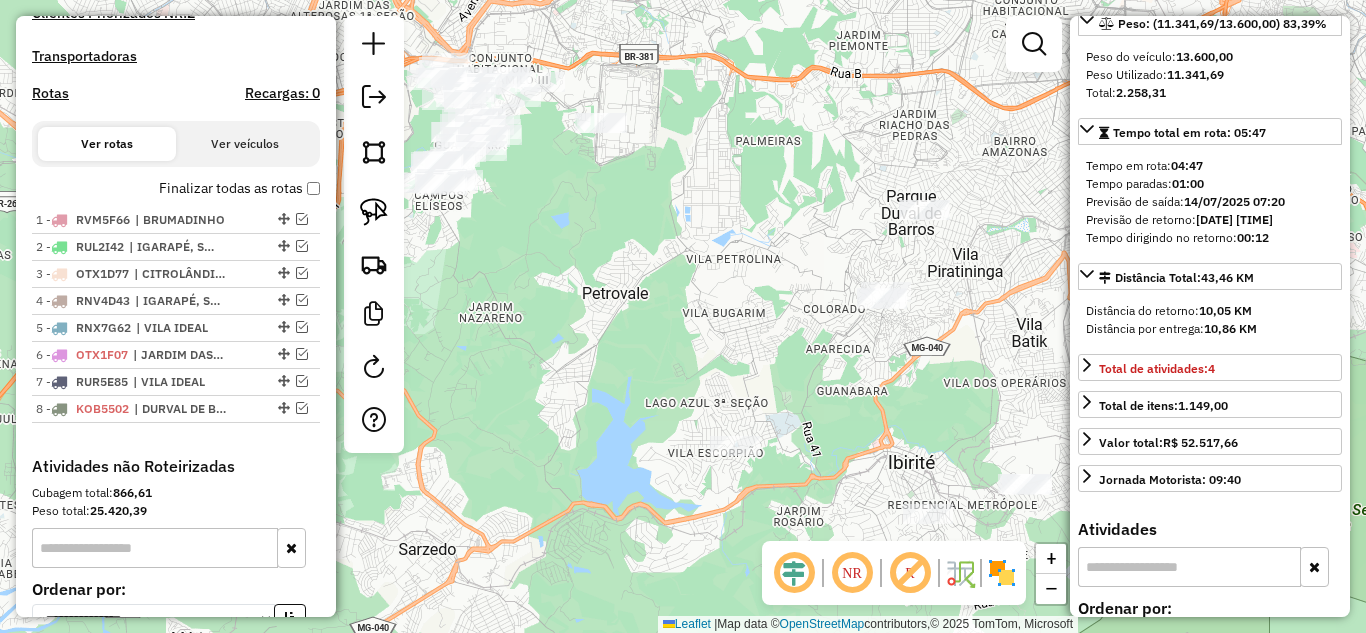 click on "Janela de atendimento Grade de atendimento Capacidade Transportadoras Veículos Cliente Pedidos  Rotas Selecione os dias de semana para filtrar as janelas de atendimento  Seg   Ter   Qua   Qui   Sex   Sáb   Dom  Informe o período da janela de atendimento: De: Até:  Filtrar exatamente a janela do cliente  Considerar janela de atendimento padrão  Selecione os dias de semana para filtrar as grades de atendimento  Seg   Ter   Qua   Qui   Sex   Sáb   Dom   Considerar clientes sem dia de atendimento cadastrado  Clientes fora do dia de atendimento selecionado Filtrar as atividades entre os valores definidos abaixo:  Peso mínimo:   Peso máximo:   Cubagem mínima:   Cubagem máxima:   De:   Até:  Filtrar as atividades entre o tempo de atendimento definido abaixo:  De:   Até:   Considerar capacidade total dos clientes não roteirizados Transportadora: Selecione um ou mais itens Tipo de veículo: Selecione um ou mais itens Veículo: Selecione um ou mais itens Motorista: Selecione um ou mais itens Nome: Rótulo:" 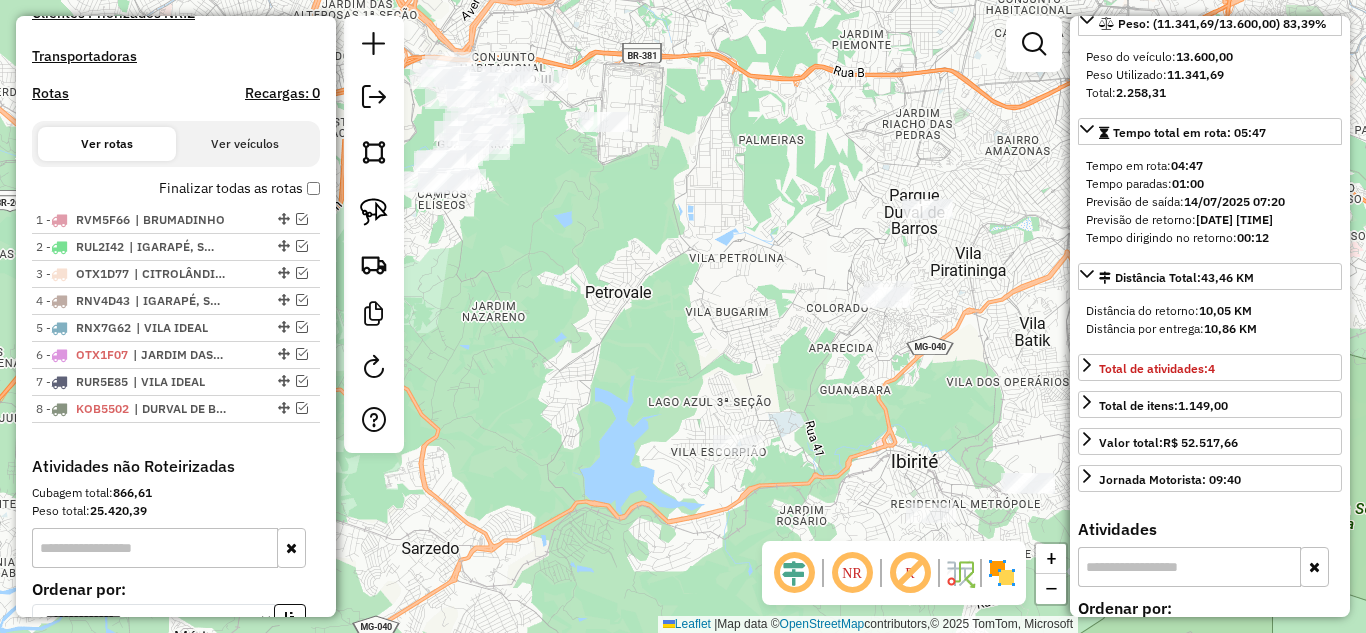 drag, startPoint x: 392, startPoint y: 215, endPoint x: 424, endPoint y: 219, distance: 32.24903 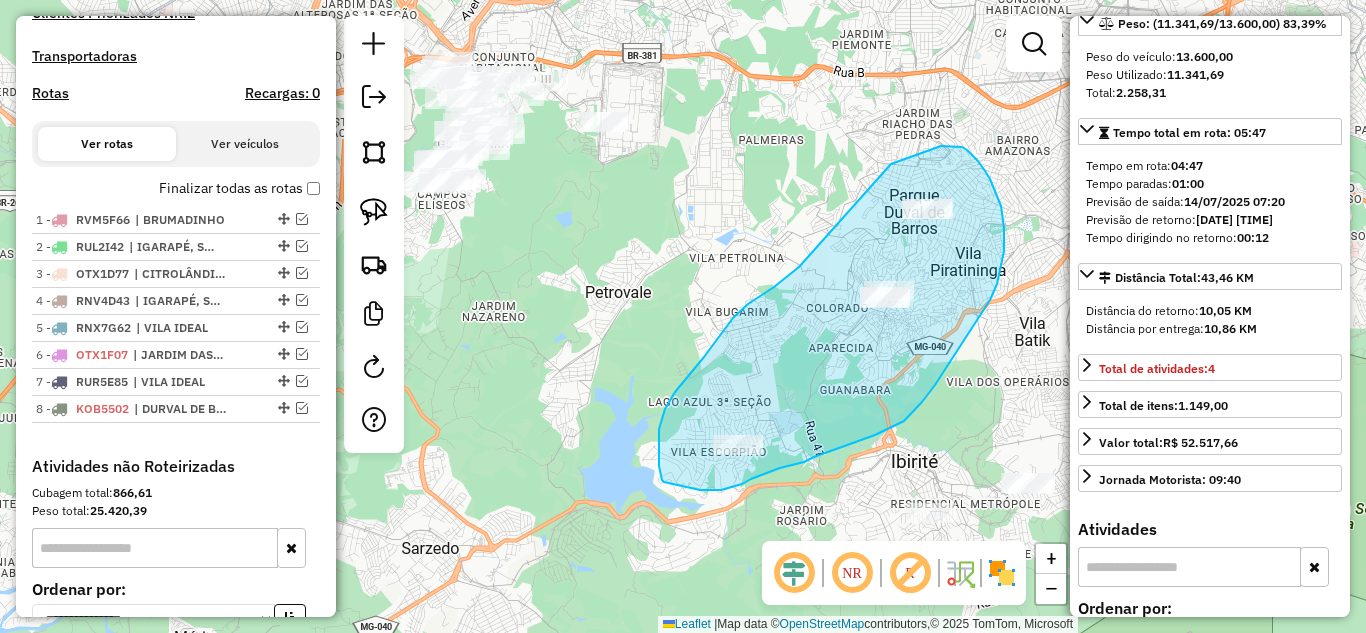 drag, startPoint x: 786, startPoint y: 278, endPoint x: 863, endPoint y: 166, distance: 135.91542 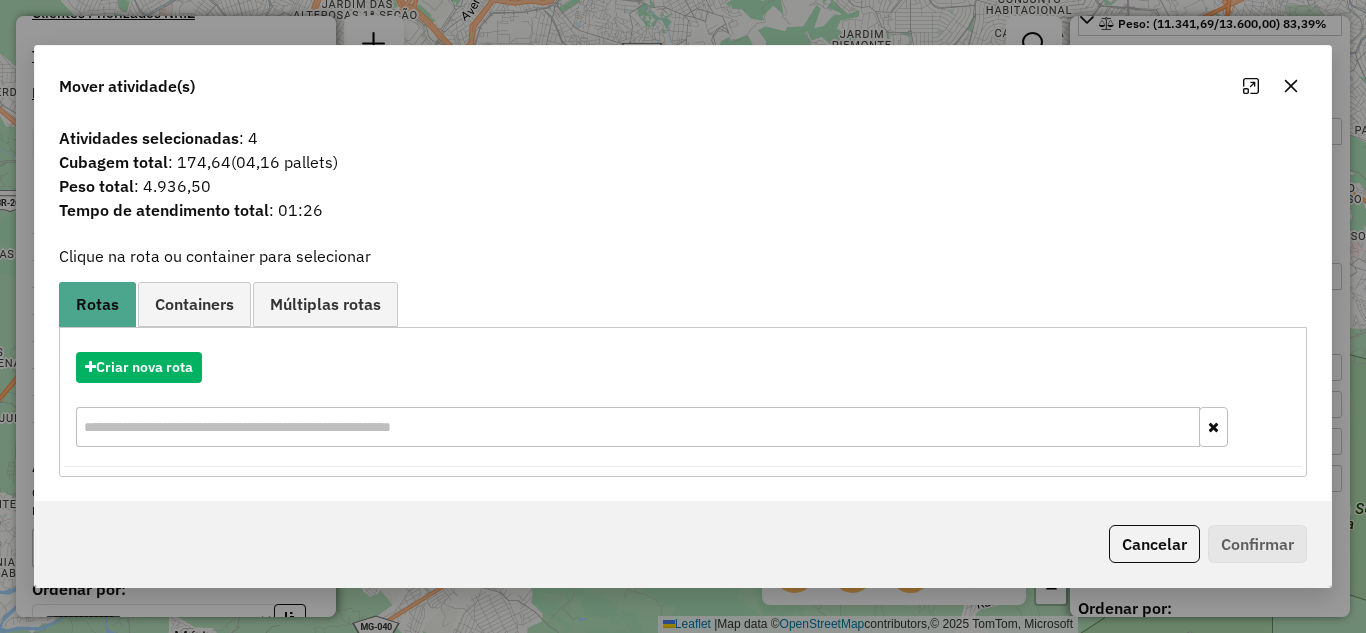 click 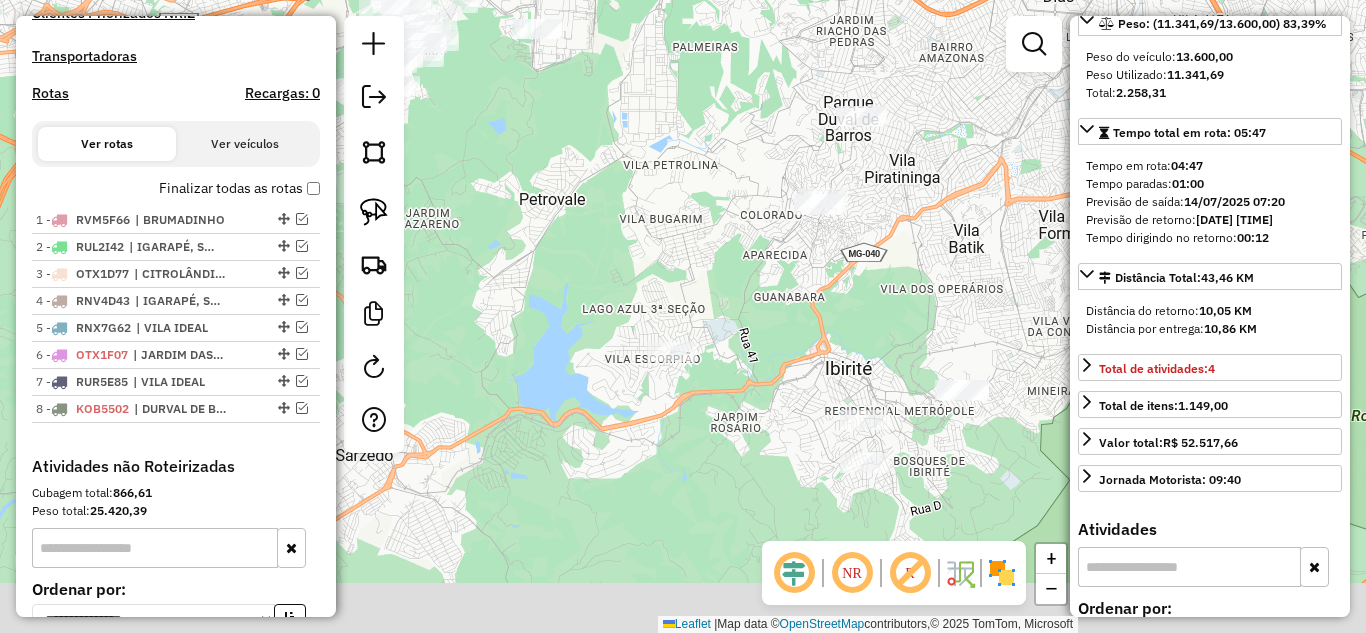 drag, startPoint x: 1000, startPoint y: 253, endPoint x: 874, endPoint y: 160, distance: 156.6046 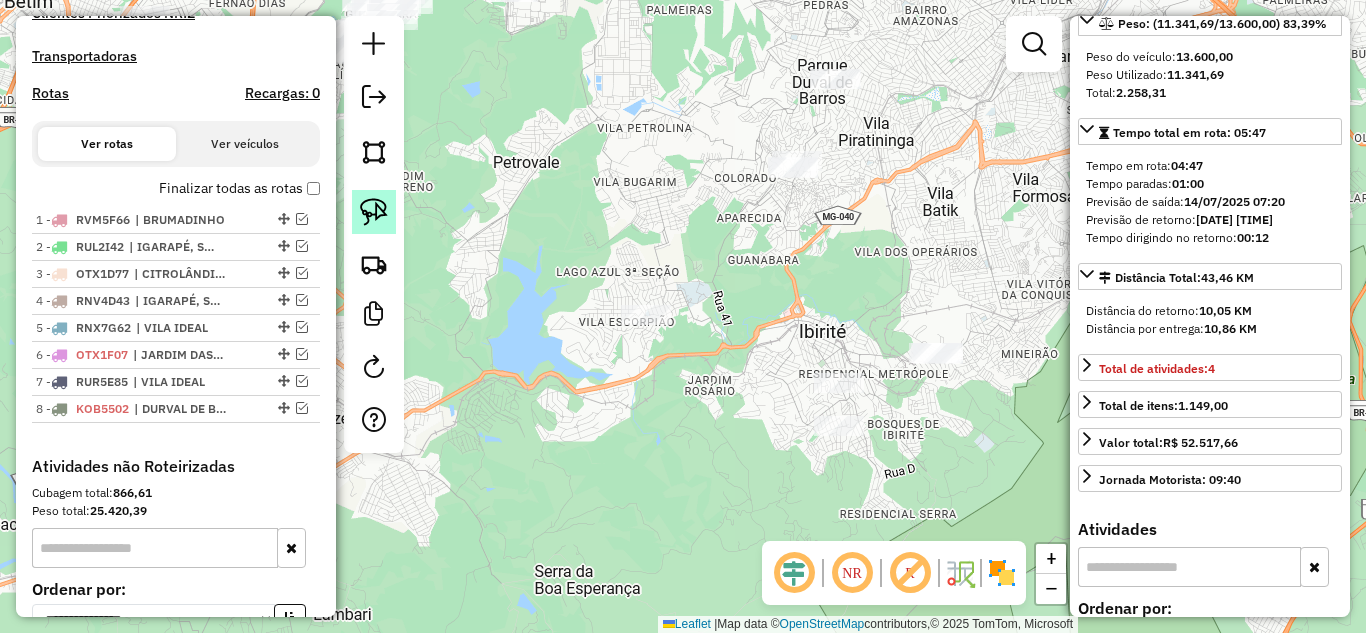 drag, startPoint x: 368, startPoint y: 203, endPoint x: 723, endPoint y: 278, distance: 362.83606 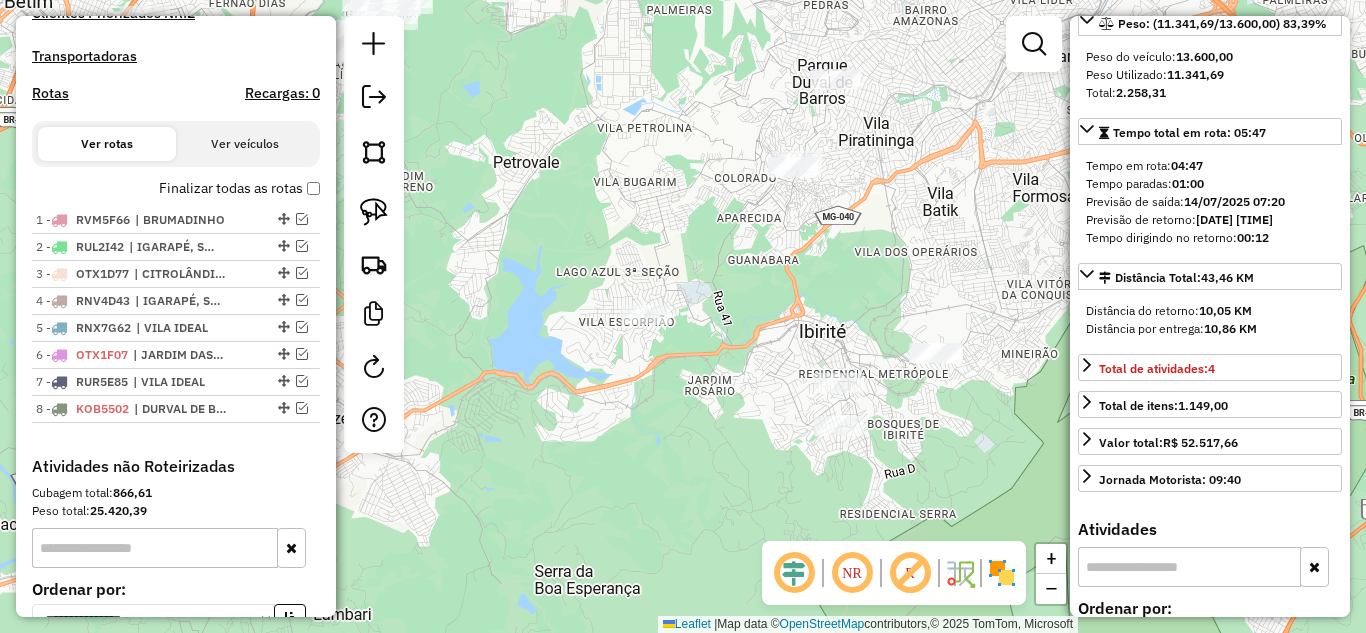 click 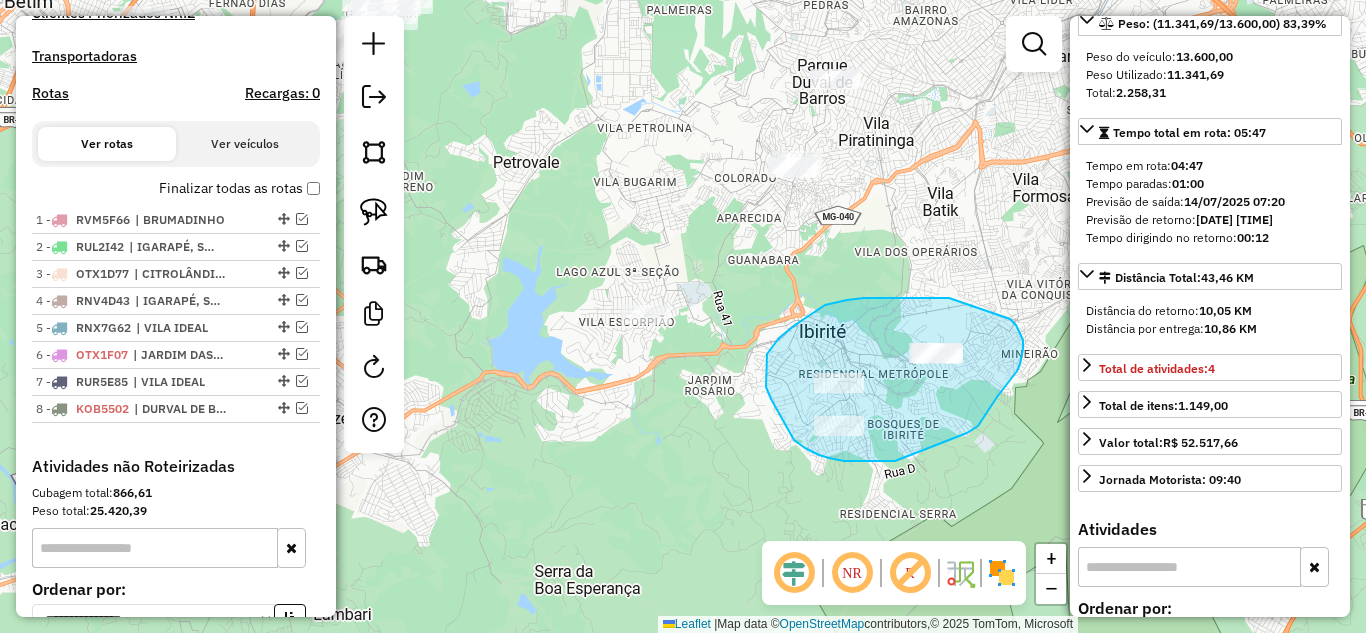 drag, startPoint x: 949, startPoint y: 298, endPoint x: 968, endPoint y: 298, distance: 19 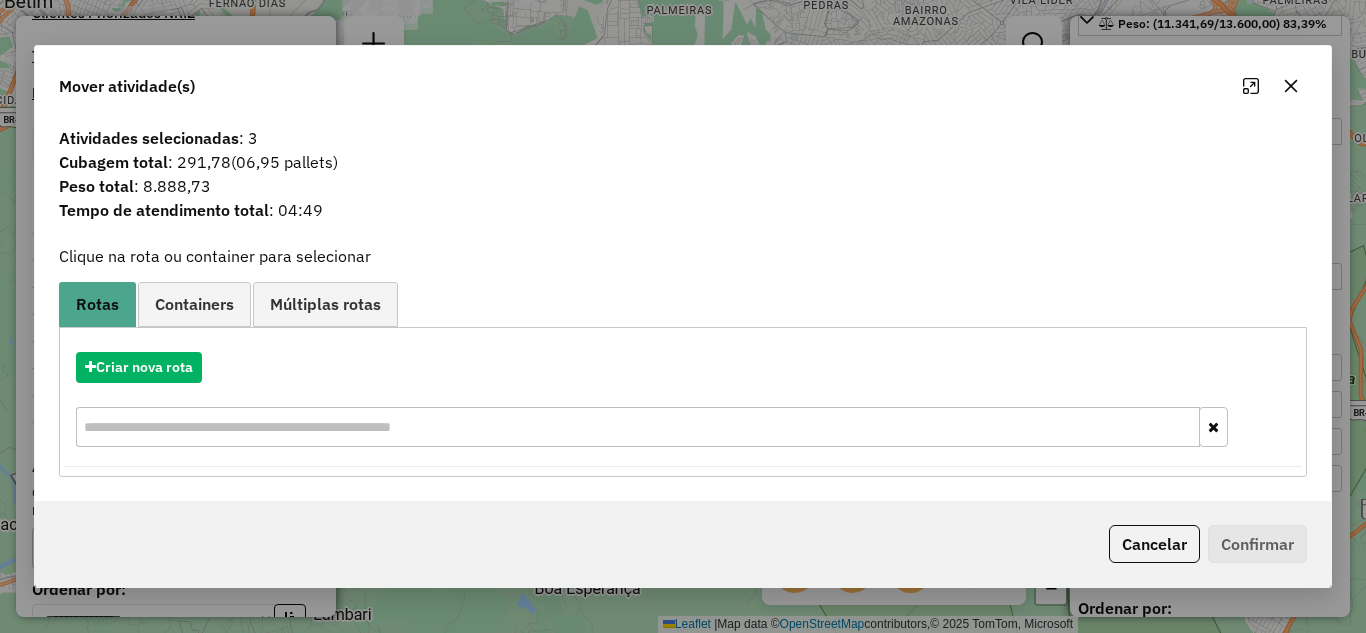 click 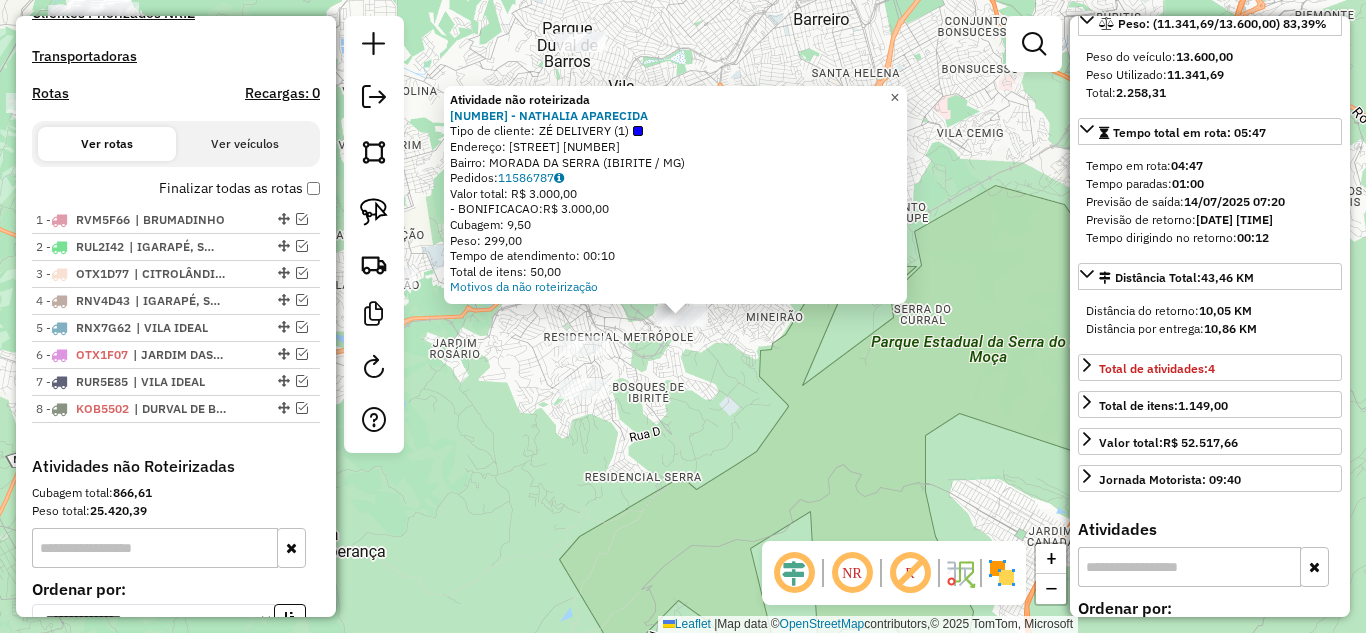 click on "×" 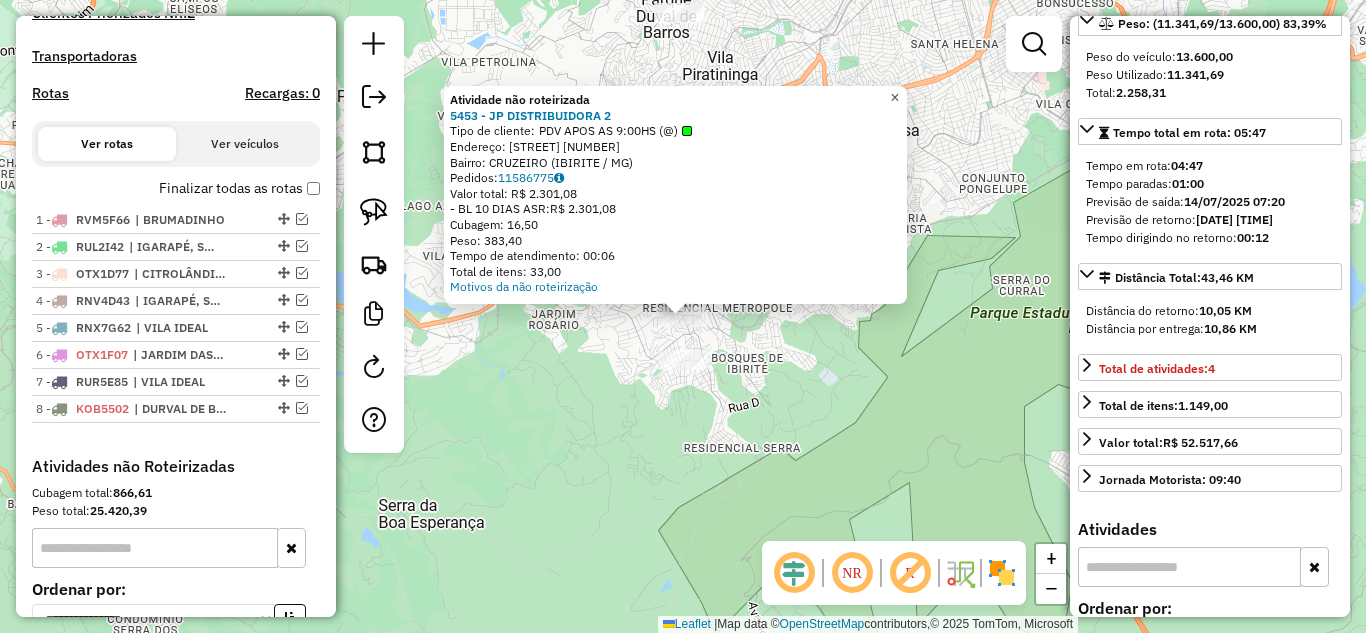 drag, startPoint x: 910, startPoint y: 94, endPoint x: 899, endPoint y: 96, distance: 11.18034 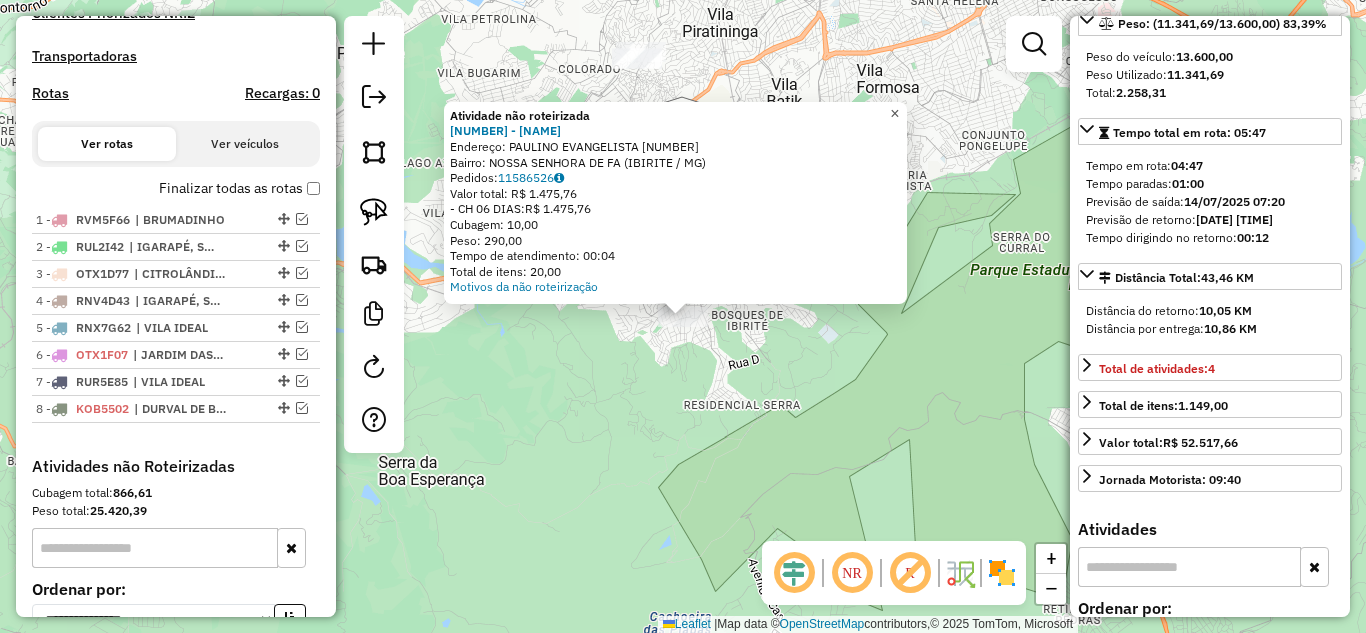 drag, startPoint x: 911, startPoint y: 104, endPoint x: 809, endPoint y: 163, distance: 117.83463 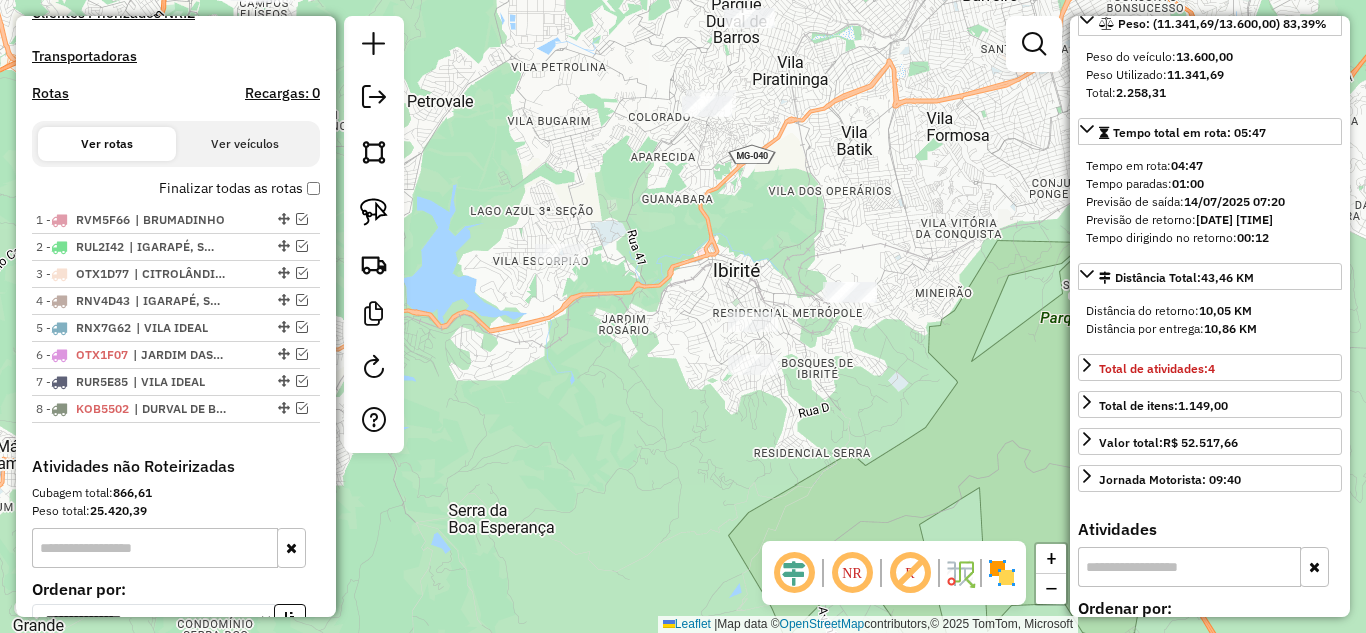 drag, startPoint x: 688, startPoint y: 189, endPoint x: 725, endPoint y: 232, distance: 56.727417 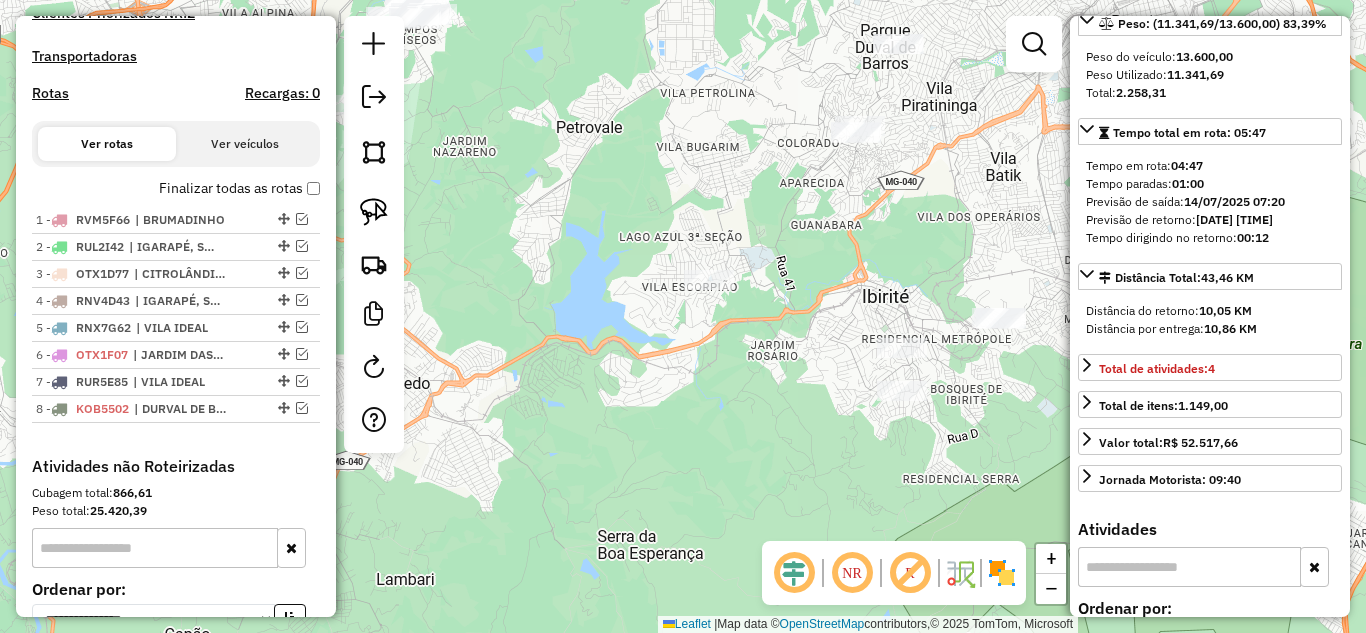 drag, startPoint x: 716, startPoint y: 230, endPoint x: 856, endPoint y: 234, distance: 140.05713 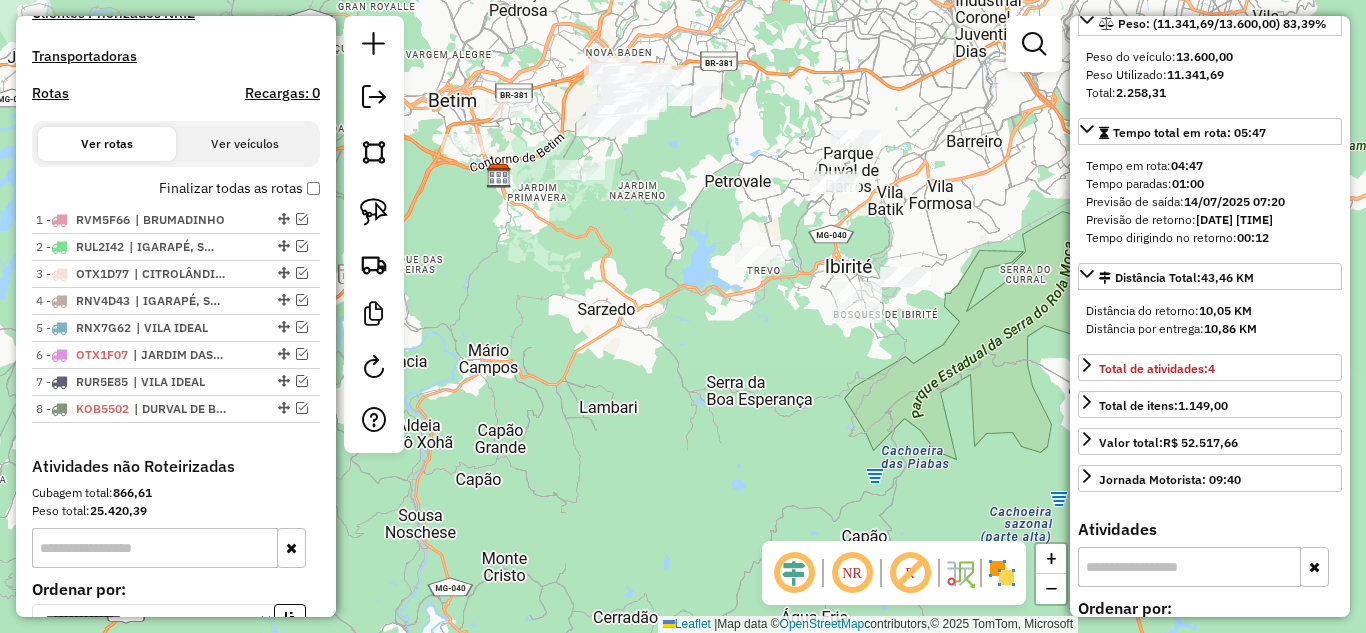 click on "Janela de atendimento Grade de atendimento Capacidade Transportadoras Veículos Cliente Pedidos  Rotas Selecione os dias de semana para filtrar as janelas de atendimento  Seg   Ter   Qua   Qui   Sex   Sáb   Dom  Informe o período da janela de atendimento: De: Até:  Filtrar exatamente a janela do cliente  Considerar janela de atendimento padrão  Selecione os dias de semana para filtrar as grades de atendimento  Seg   Ter   Qua   Qui   Sex   Sáb   Dom   Considerar clientes sem dia de atendimento cadastrado  Clientes fora do dia de atendimento selecionado Filtrar as atividades entre os valores definidos abaixo:  Peso mínimo:   Peso máximo:   Cubagem mínima:   Cubagem máxima:   De:   Até:  Filtrar as atividades entre o tempo de atendimento definido abaixo:  De:   Até:   Considerar capacidade total dos clientes não roteirizados Transportadora: Selecione um ou mais itens Tipo de veículo: Selecione um ou mais itens Veículo: Selecione um ou mais itens Motorista: Selecione um ou mais itens Nome: Rótulo:" 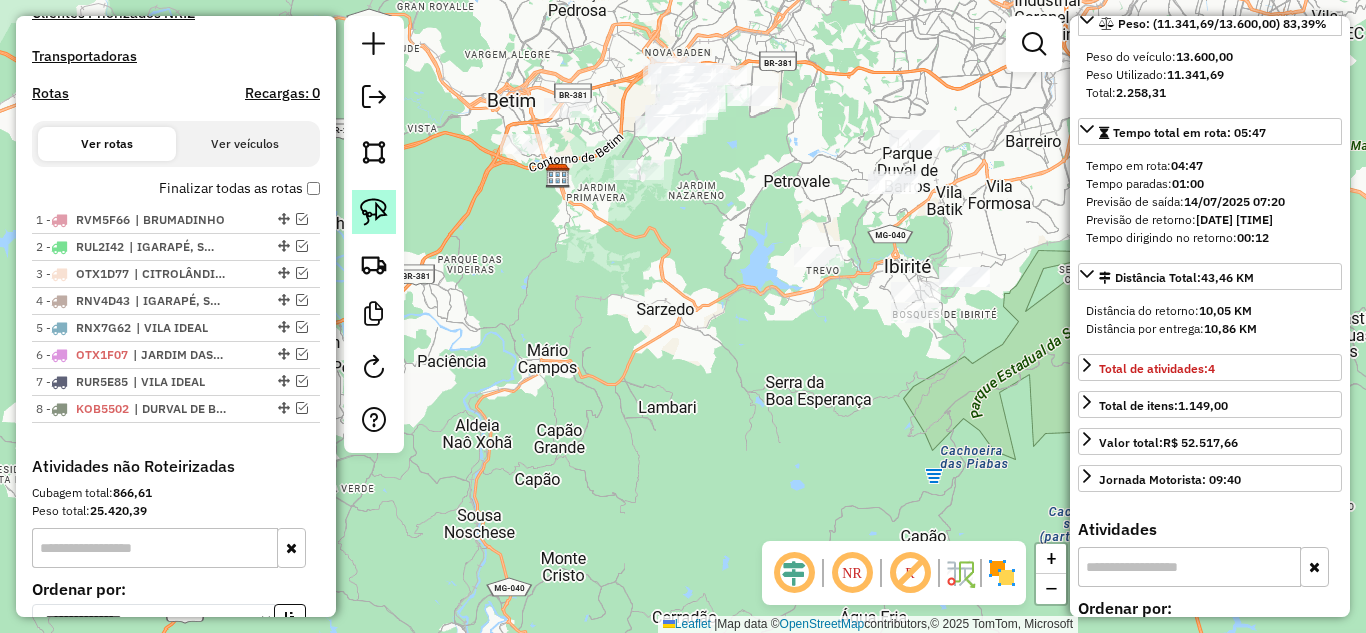 click 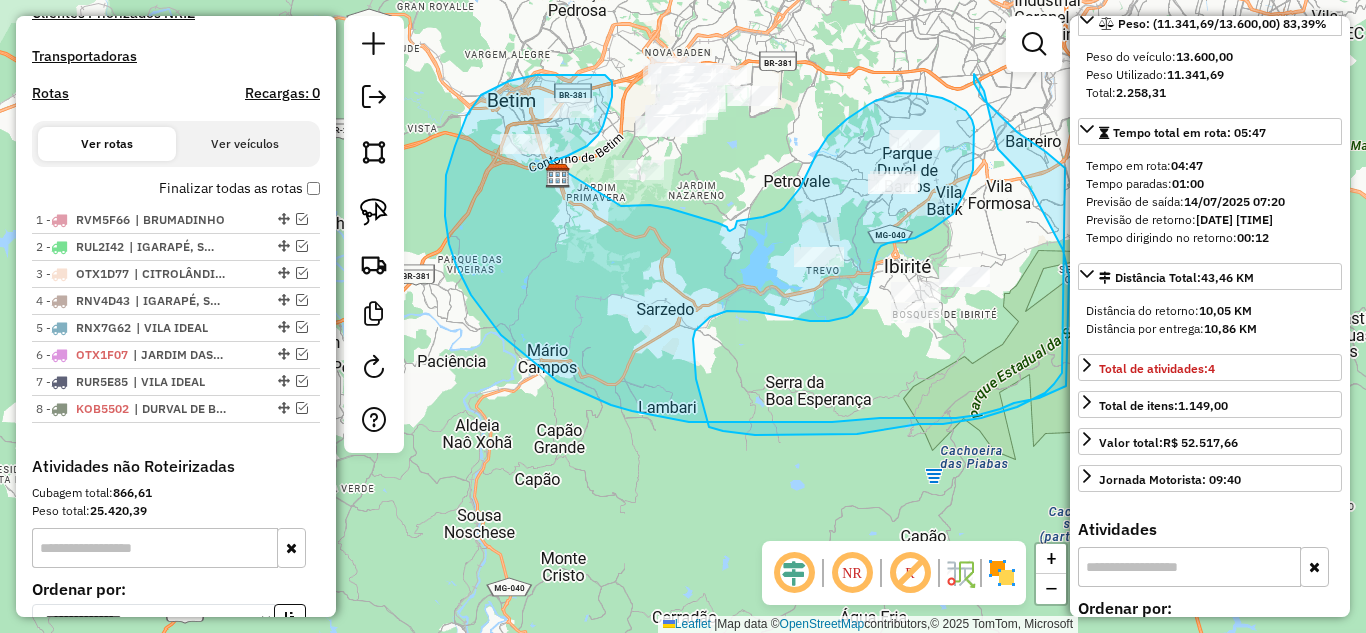 drag, startPoint x: 553, startPoint y: 161, endPoint x: 621, endPoint y: 206, distance: 81.5414 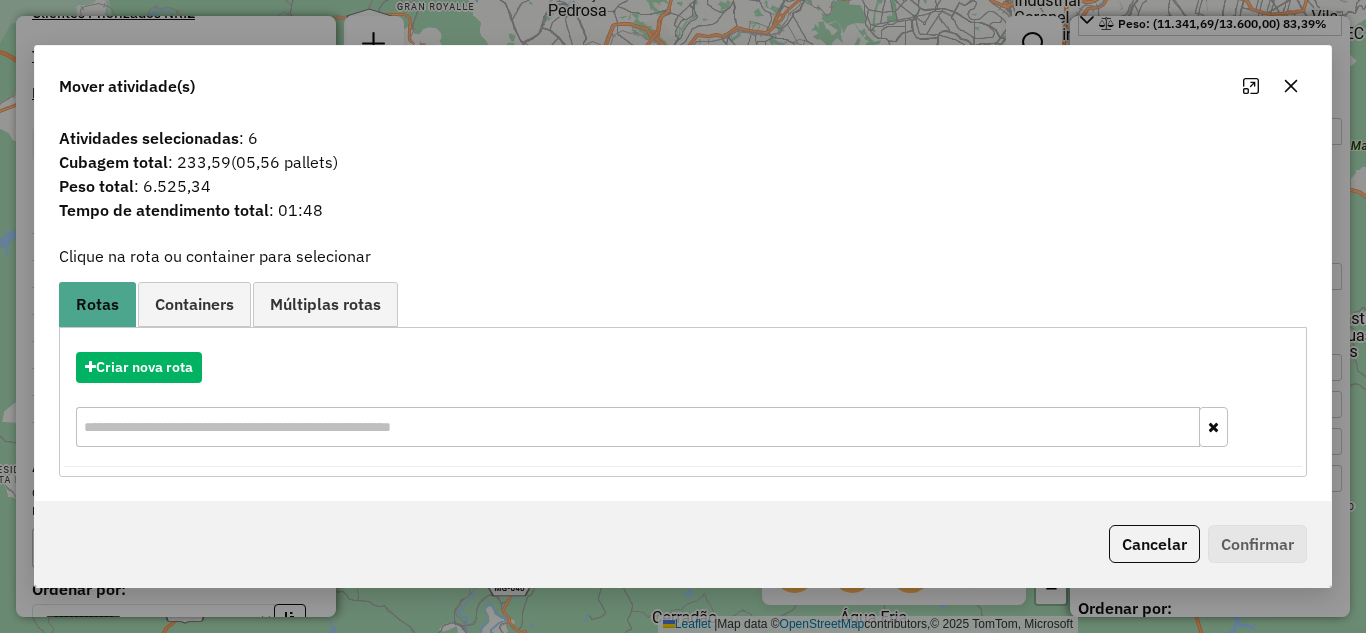 drag, startPoint x: 1290, startPoint y: 88, endPoint x: 1026, endPoint y: 180, distance: 279.5711 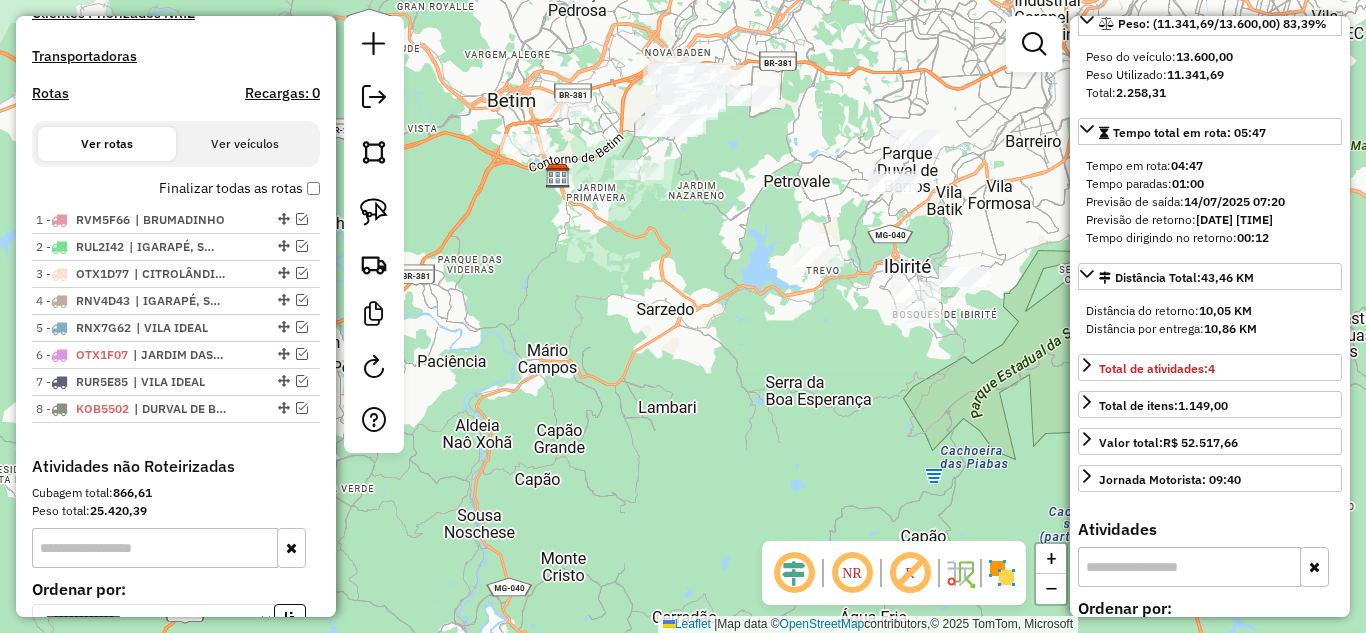 click on "Janela de atendimento Grade de atendimento Capacidade Transportadoras Veículos Cliente Pedidos  Rotas Selecione os dias de semana para filtrar as janelas de atendimento  Seg   Ter   Qua   Qui   Sex   Sáb   Dom  Informe o período da janela de atendimento: De: Até:  Filtrar exatamente a janela do cliente  Considerar janela de atendimento padrão  Selecione os dias de semana para filtrar as grades de atendimento  Seg   Ter   Qua   Qui   Sex   Sáb   Dom   Considerar clientes sem dia de atendimento cadastrado  Clientes fora do dia de atendimento selecionado Filtrar as atividades entre os valores definidos abaixo:  Peso mínimo:   Peso máximo:   Cubagem mínima:   Cubagem máxima:   De:   Até:  Filtrar as atividades entre o tempo de atendimento definido abaixo:  De:   Até:   Considerar capacidade total dos clientes não roteirizados Transportadora: Selecione um ou mais itens Tipo de veículo: Selecione um ou mais itens Veículo: Selecione um ou mais itens Motorista: Selecione um ou mais itens Nome: Rótulo:" 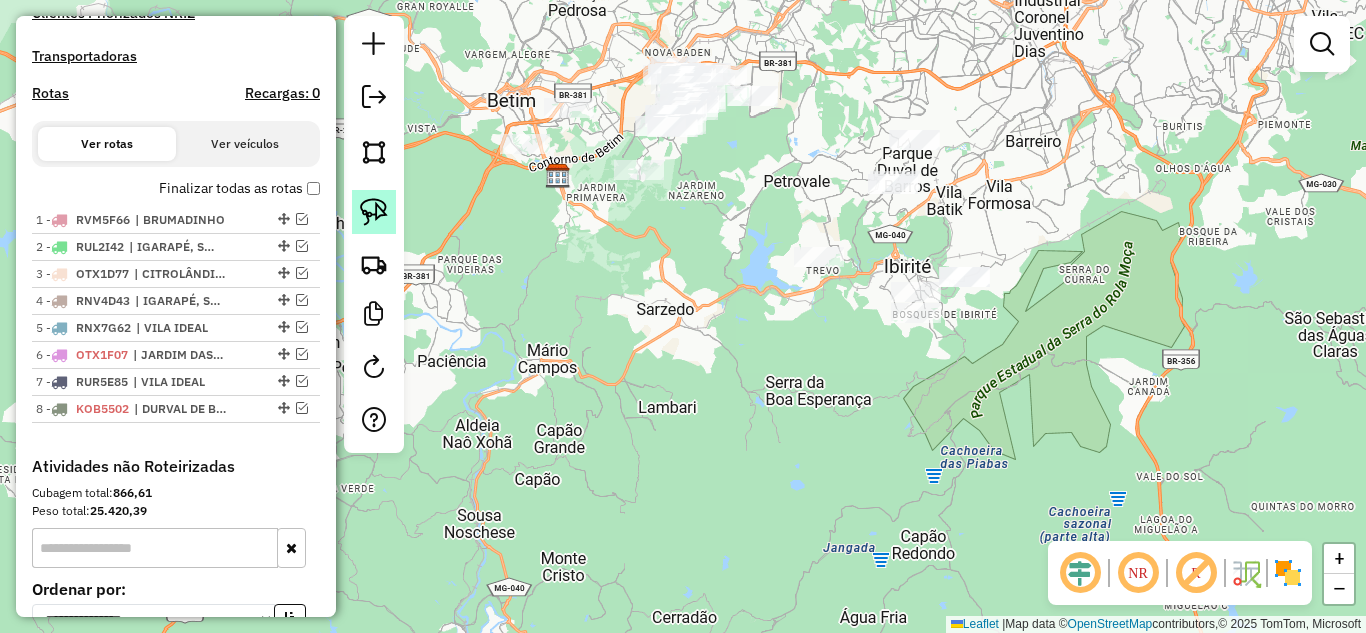 click 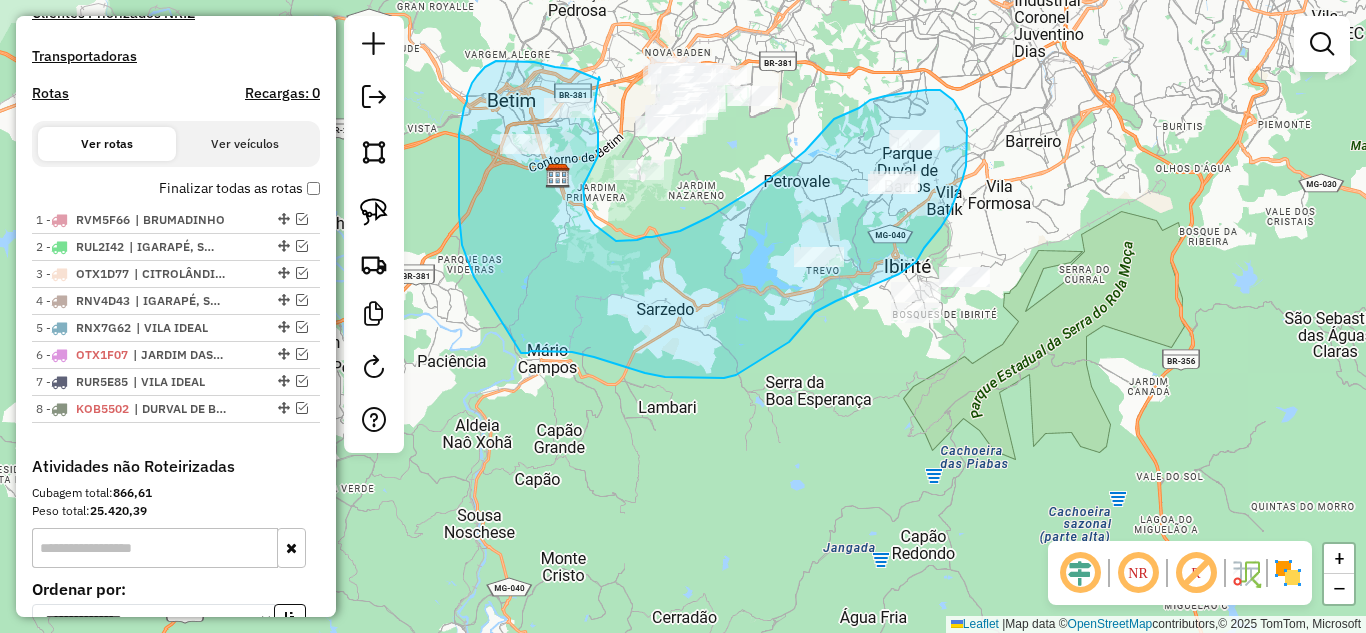 click on "Janela de atendimento Grade de atendimento Capacidade Transportadoras Veículos Cliente Pedidos  Rotas Selecione os dias de semana para filtrar as janelas de atendimento  Seg   Ter   Qua   Qui   Sex   Sáb   Dom  Informe o período da janela de atendimento: De: Até:  Filtrar exatamente a janela do cliente  Considerar janela de atendimento padrão  Selecione os dias de semana para filtrar as grades de atendimento  Seg   Ter   Qua   Qui   Sex   Sáb   Dom   Considerar clientes sem dia de atendimento cadastrado  Clientes fora do dia de atendimento selecionado Filtrar as atividades entre os valores definidos abaixo:  Peso mínimo:   Peso máximo:   Cubagem mínima:   Cubagem máxima:   De:   Até:  Filtrar as atividades entre o tempo de atendimento definido abaixo:  De:   Até:   Considerar capacidade total dos clientes não roteirizados Transportadora: Selecione um ou mais itens Tipo de veículo: Selecione um ou mais itens Veículo: Selecione um ou mais itens Motorista: Selecione um ou mais itens Nome: Rótulo:" 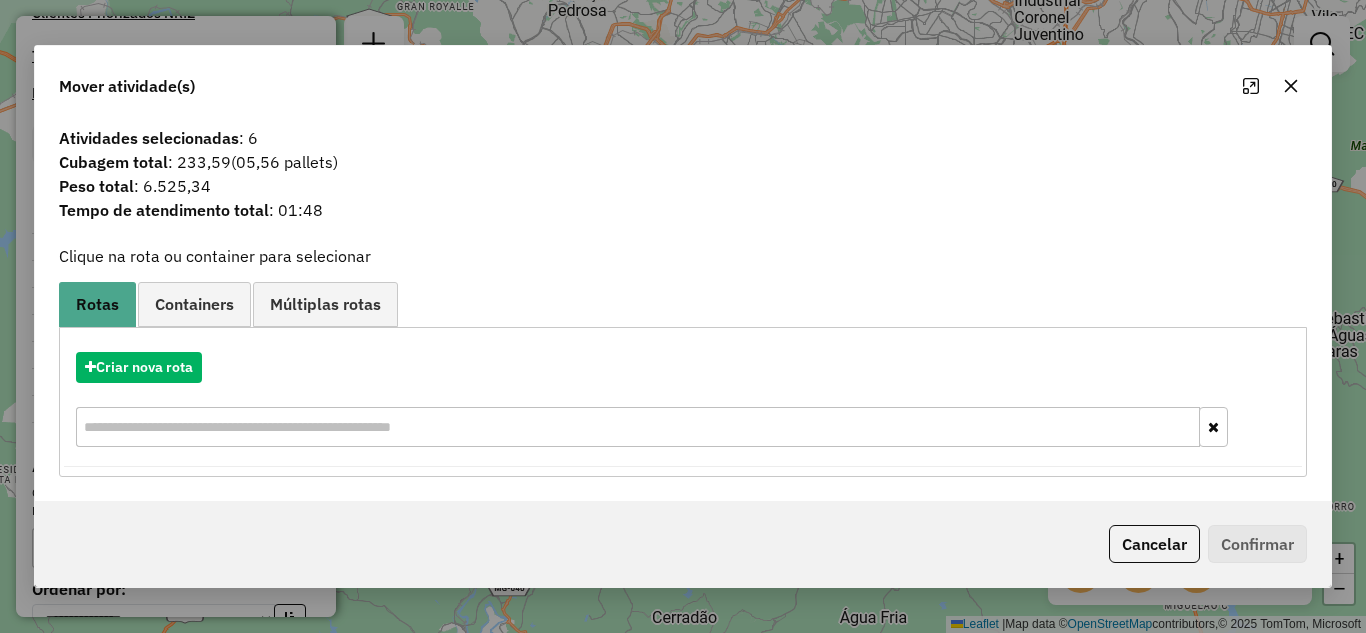click 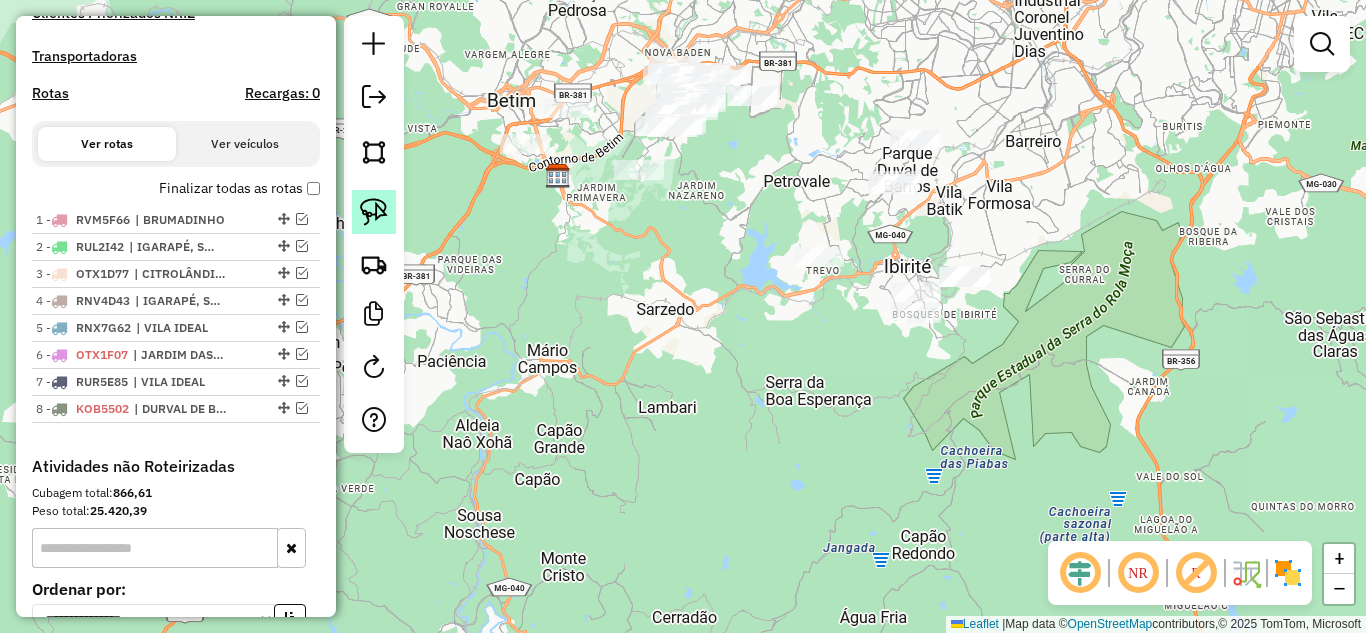 click 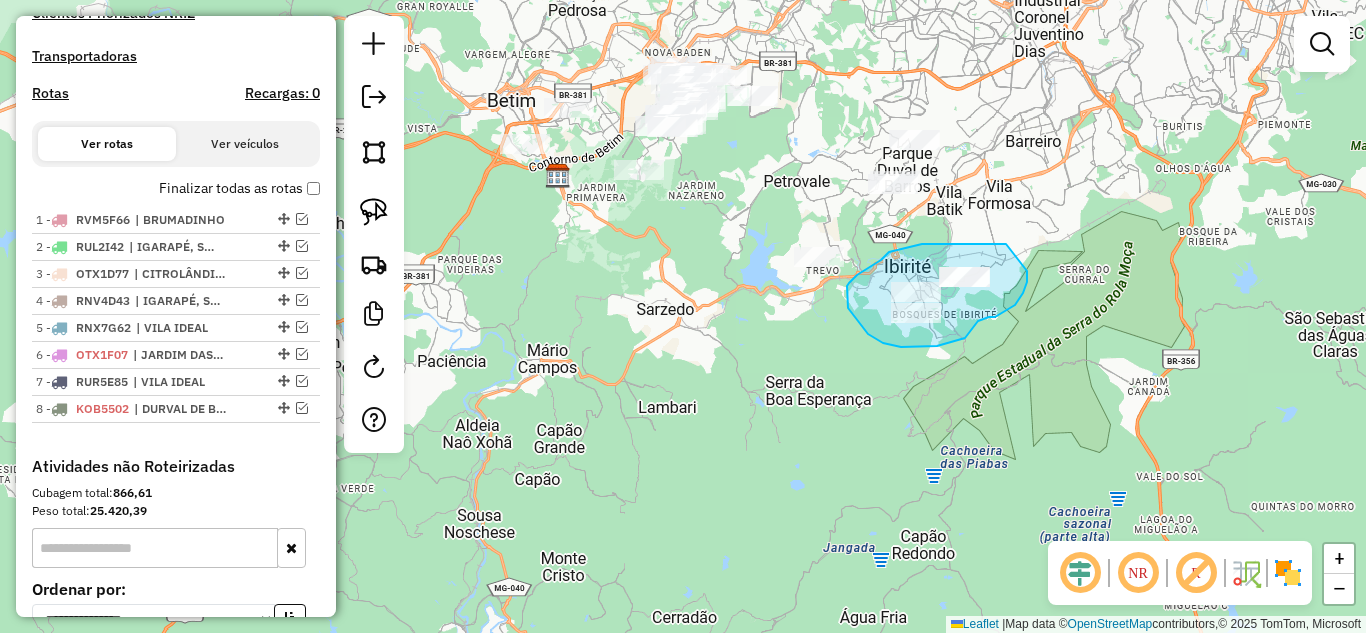 drag, startPoint x: 962, startPoint y: 244, endPoint x: 1027, endPoint y: 271, distance: 70.38466 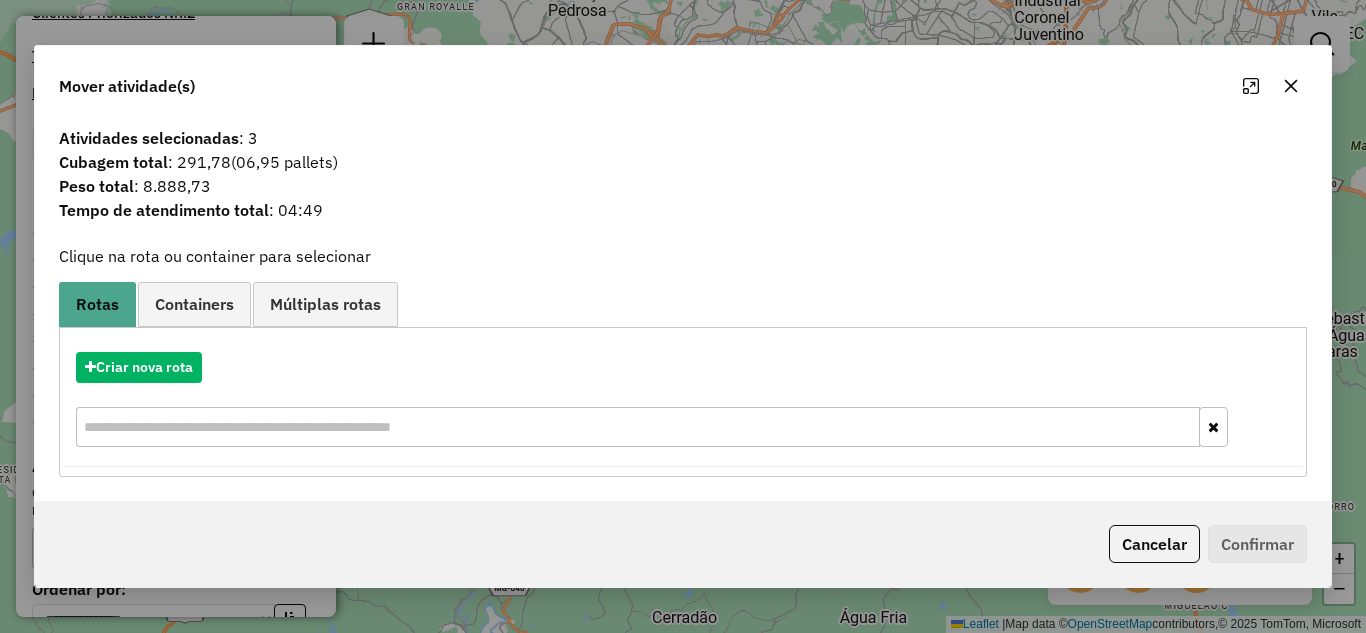 click 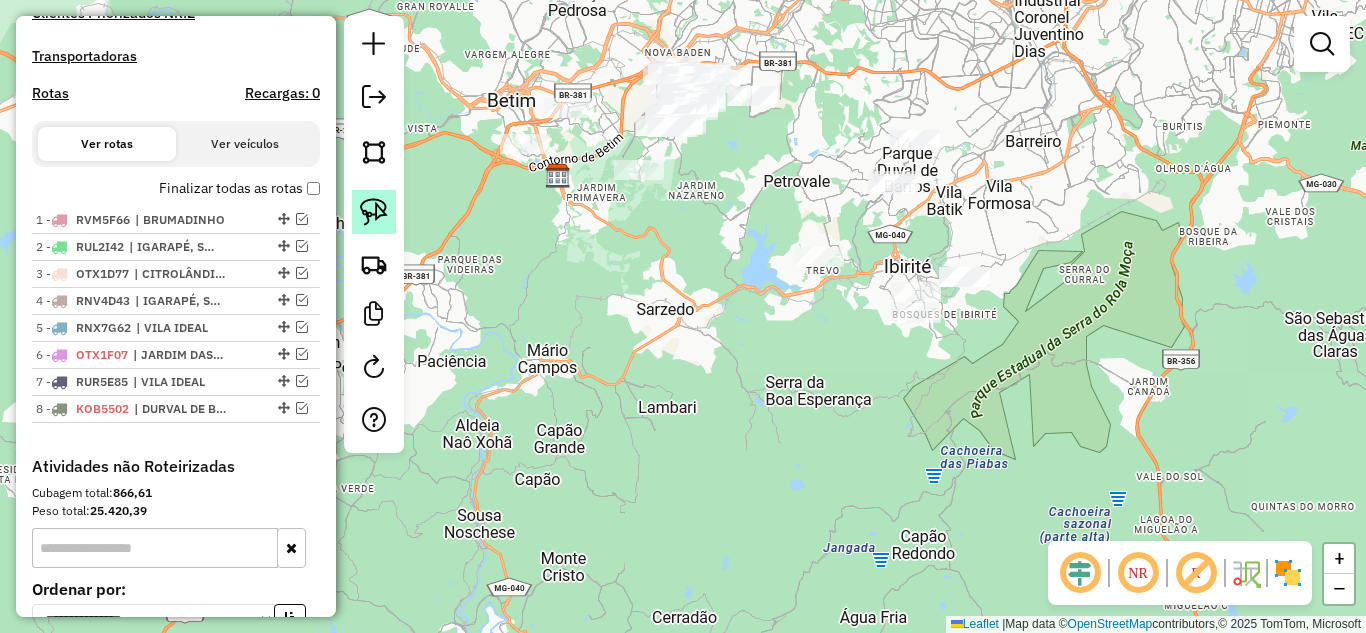click 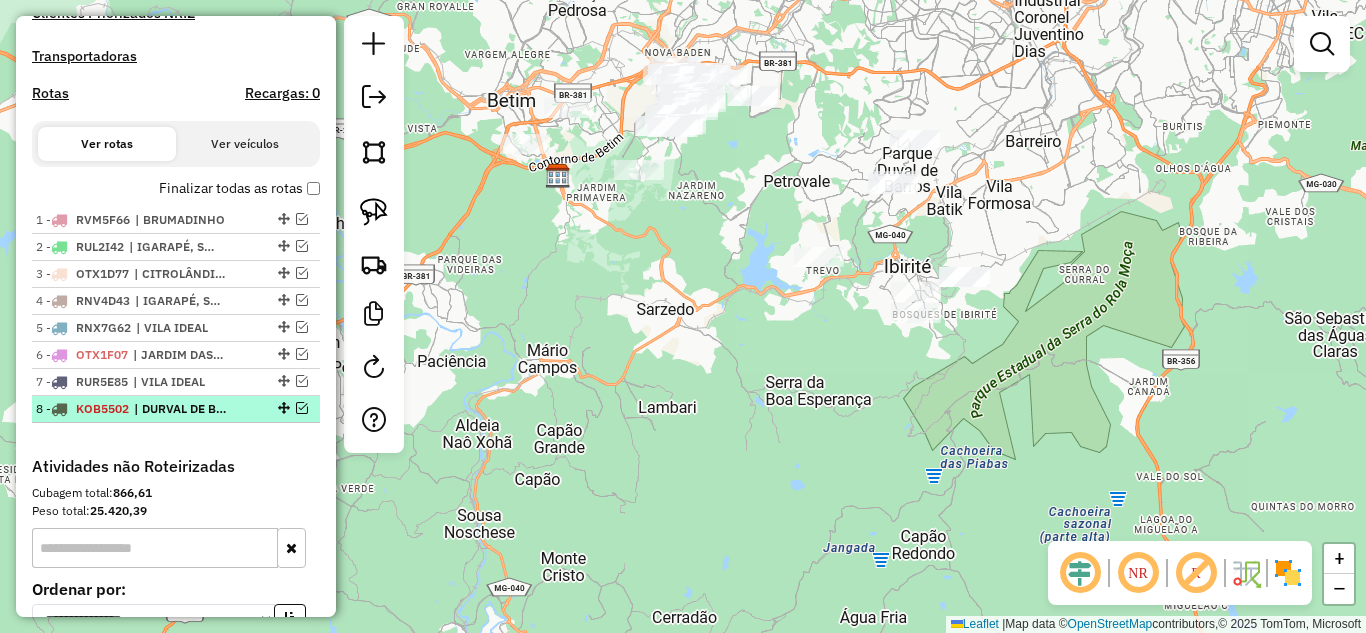 click at bounding box center [302, 408] 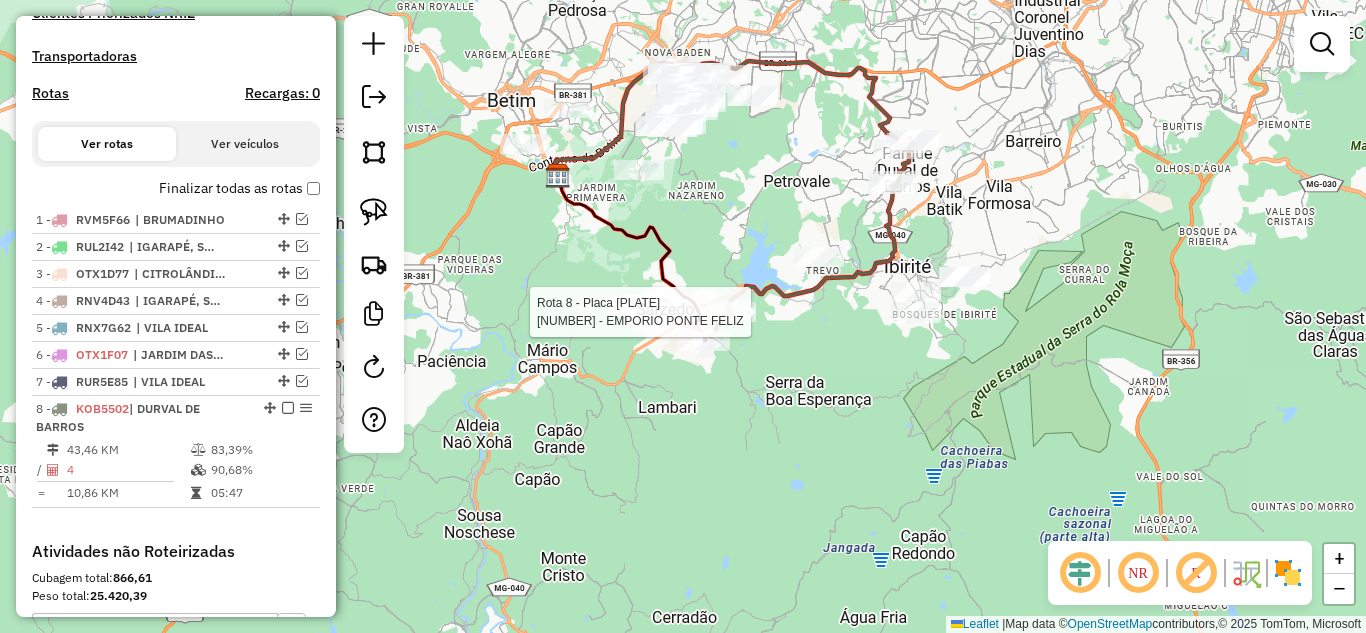 select on "*********" 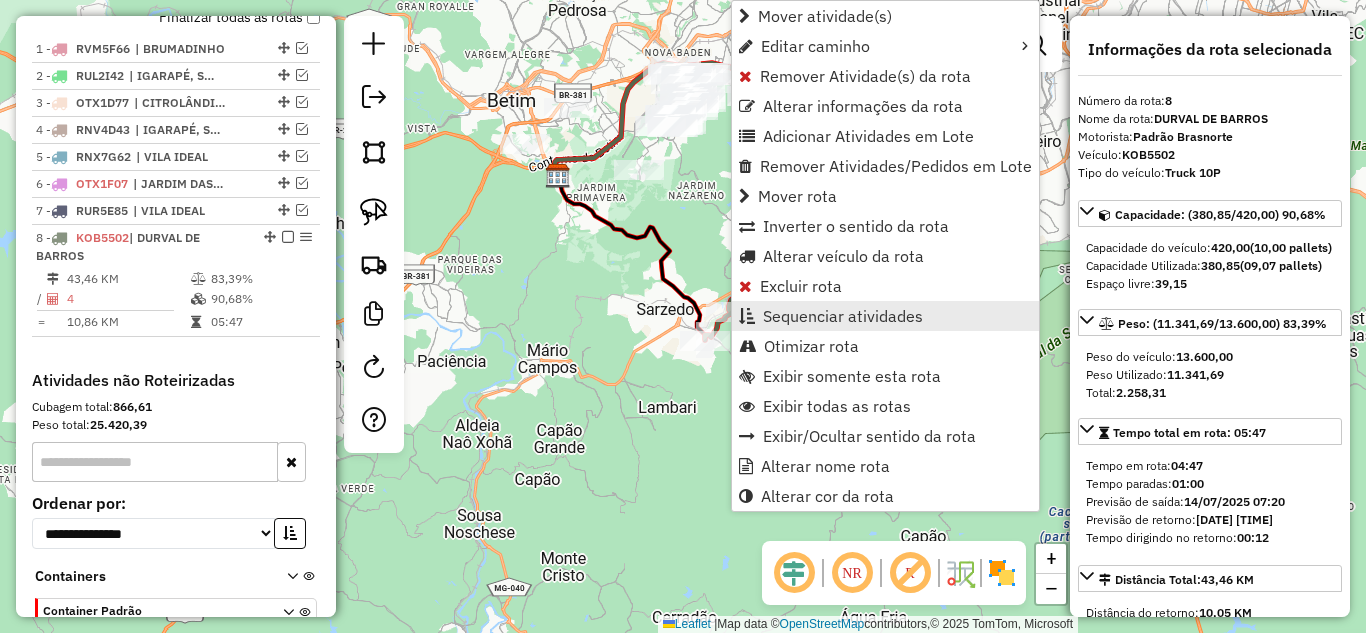 scroll, scrollTop: 893, scrollLeft: 0, axis: vertical 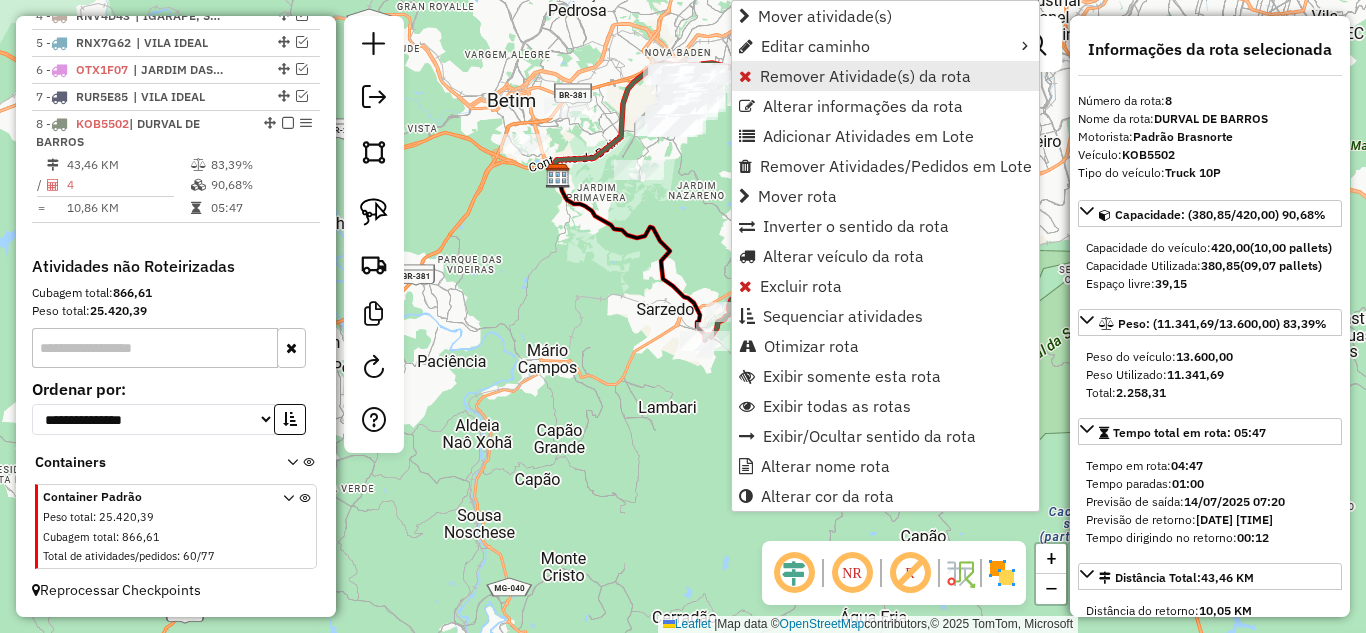 click on "Remover Atividade(s) da rota" at bounding box center [865, 76] 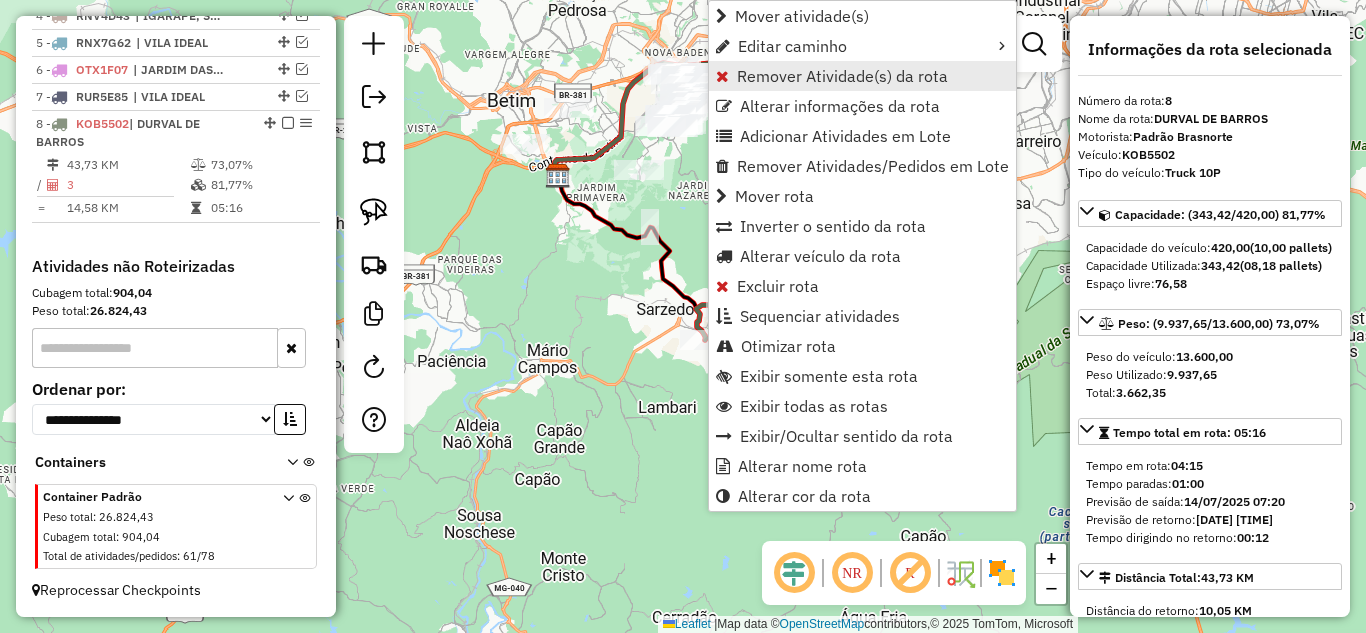 click on "Remover Atividade(s) da rota" at bounding box center [842, 76] 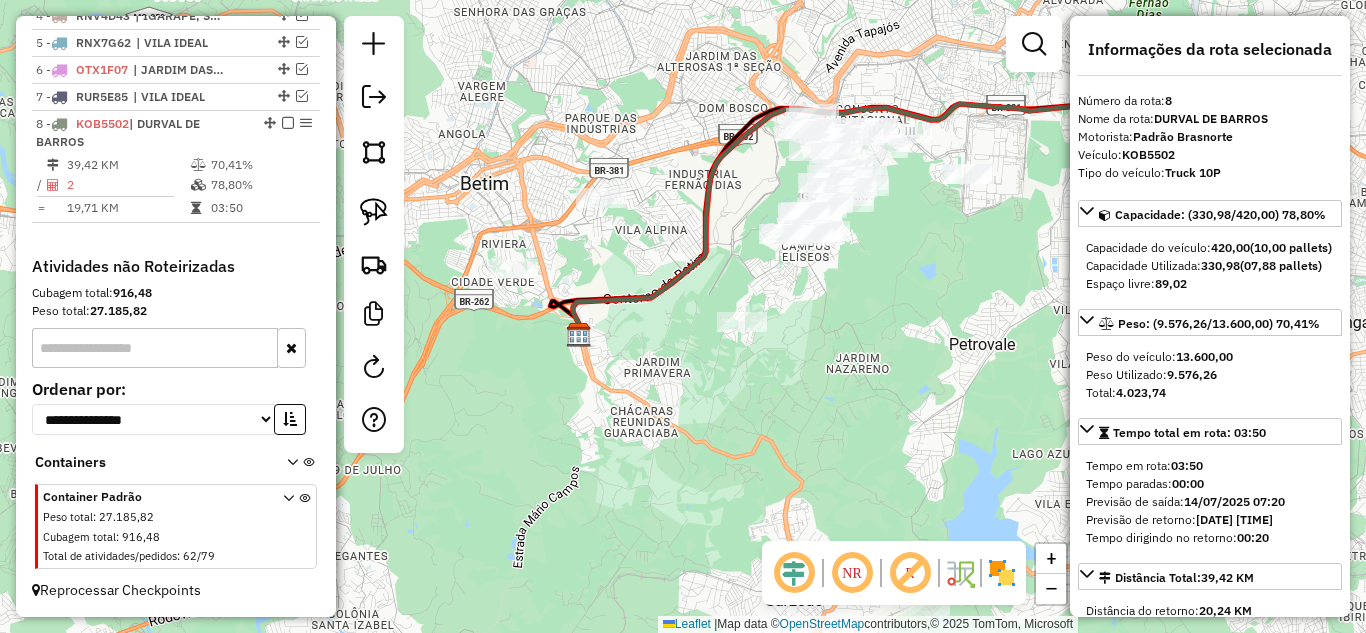 drag, startPoint x: 611, startPoint y: 256, endPoint x: 627, endPoint y: 347, distance: 92.39589 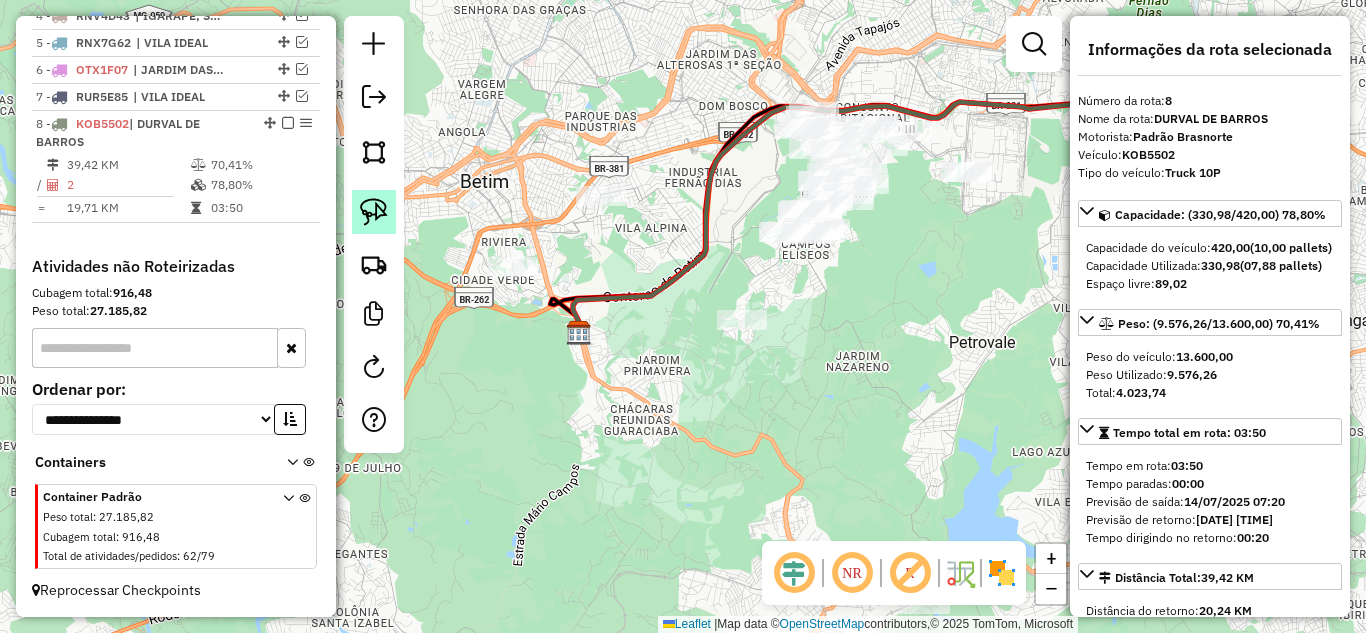 click 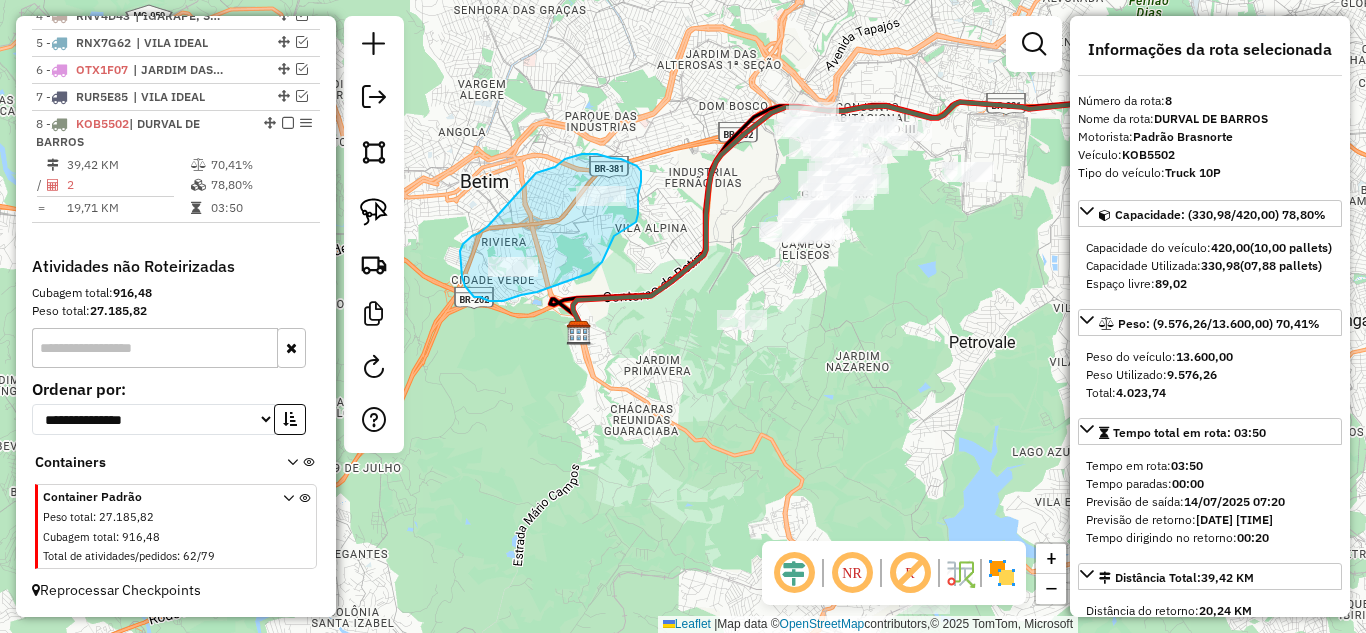 drag, startPoint x: 486, startPoint y: 228, endPoint x: 530, endPoint y: 176, distance: 68.117546 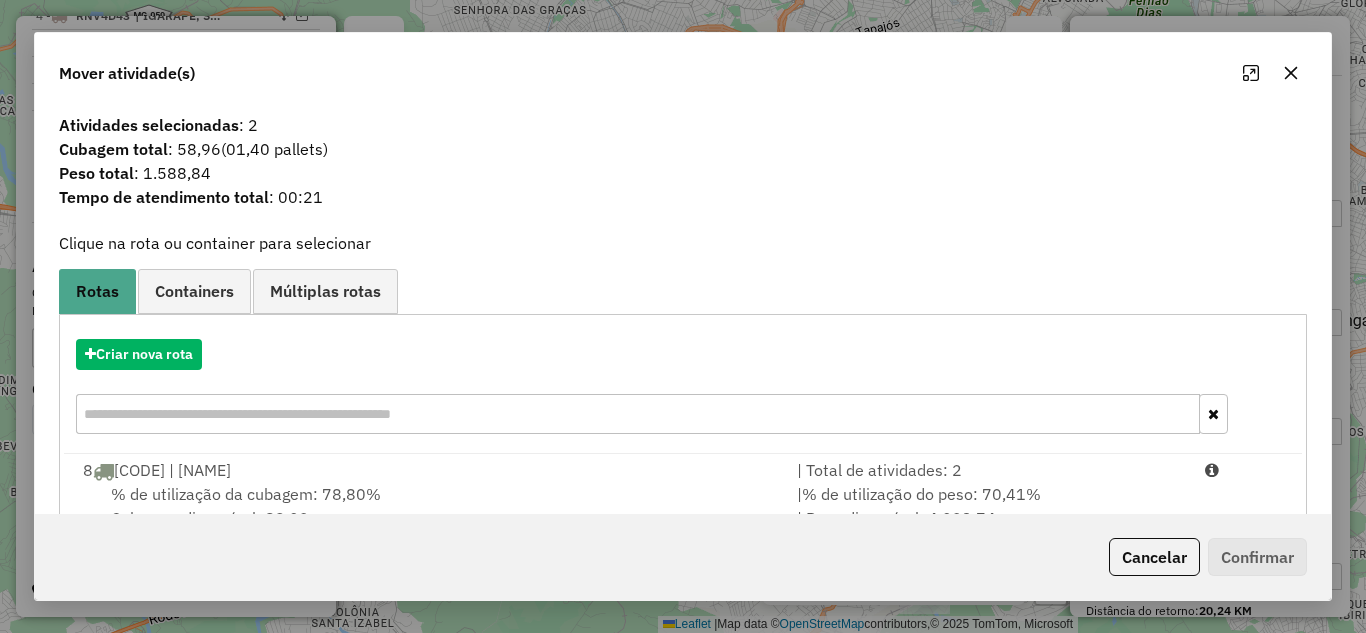 drag, startPoint x: 865, startPoint y: 471, endPoint x: 1143, endPoint y: 526, distance: 283.38843 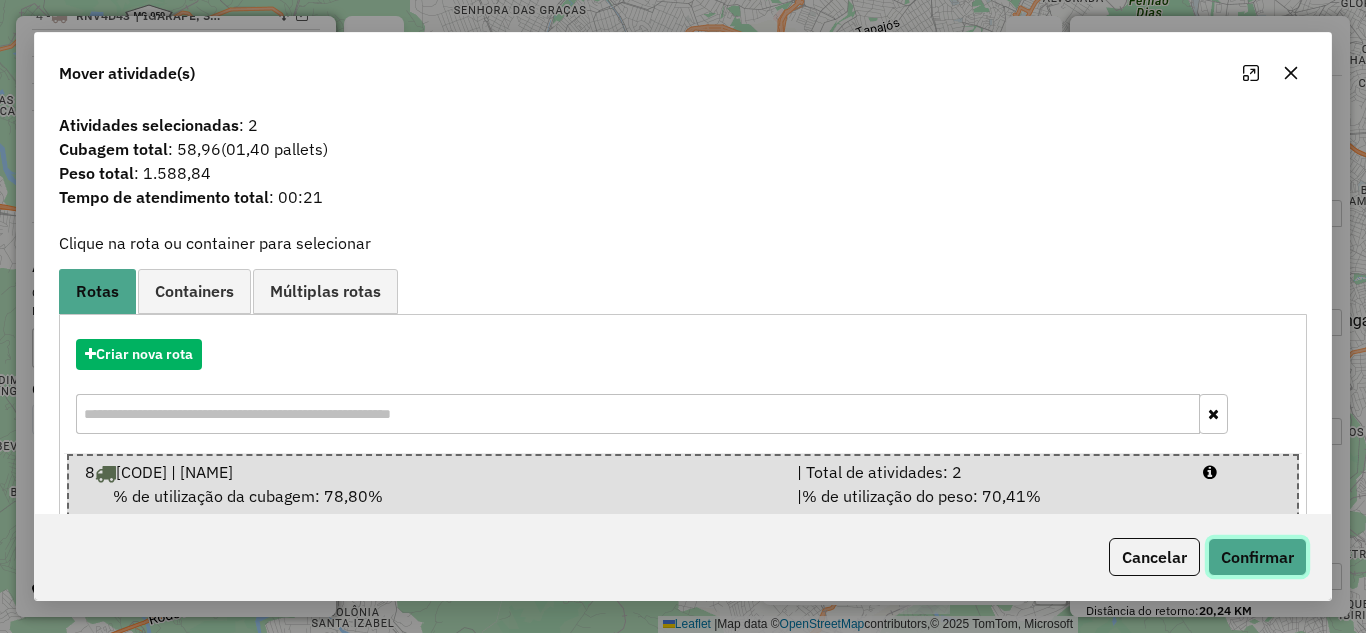 click on "Confirmar" 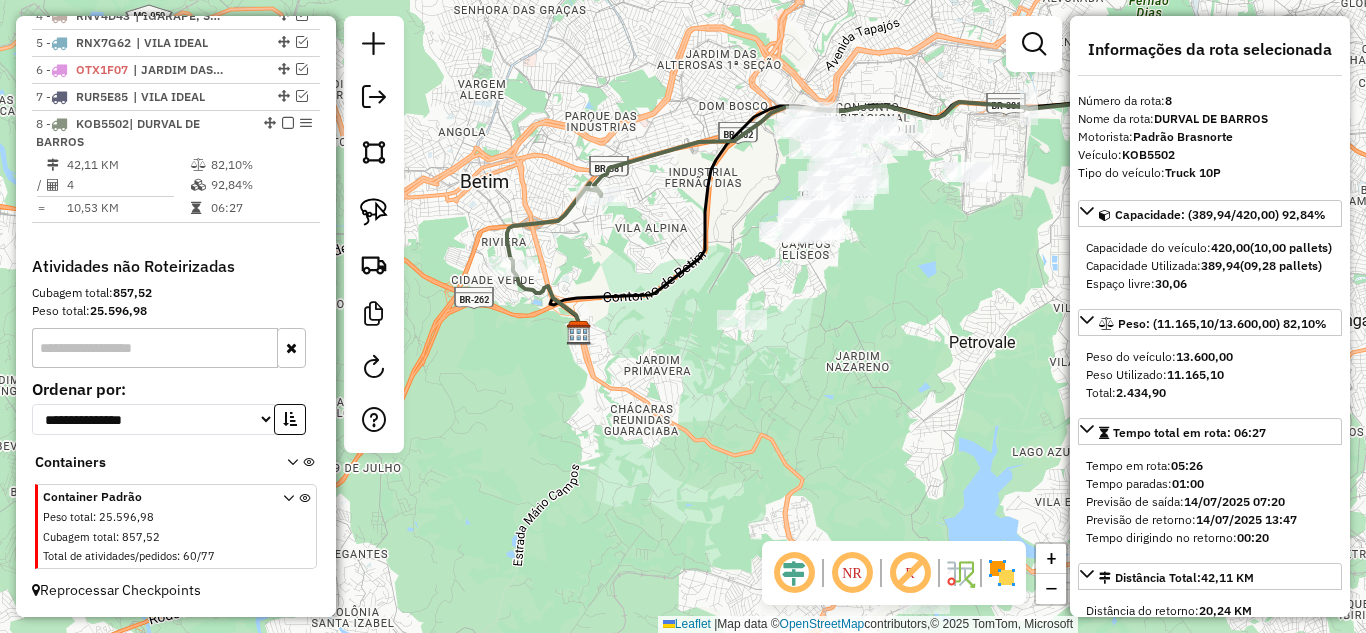 click 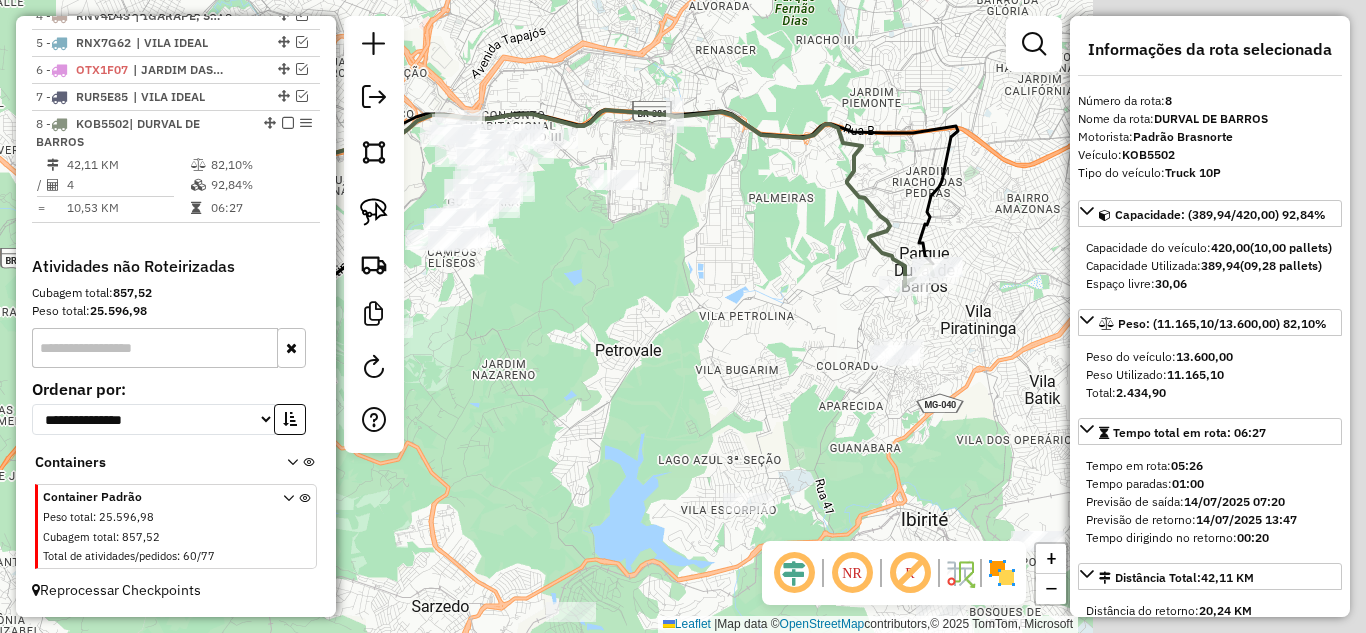 drag, startPoint x: 648, startPoint y: 317, endPoint x: 620, endPoint y: 326, distance: 29.410883 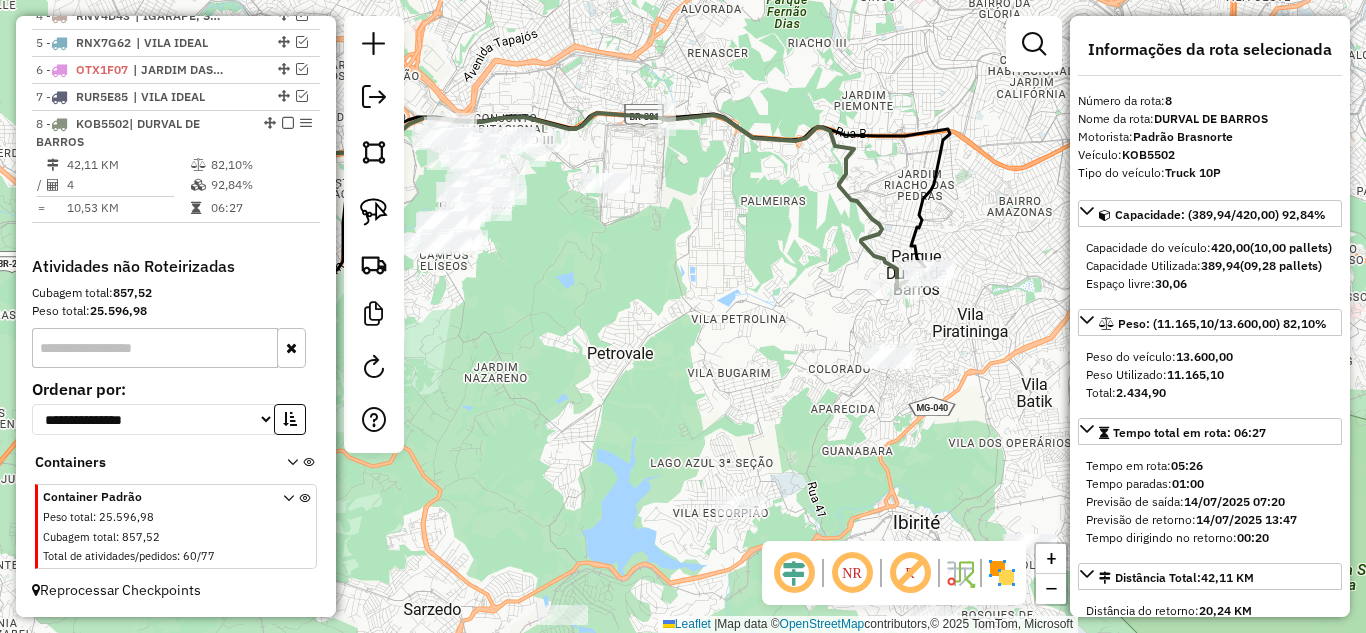 click 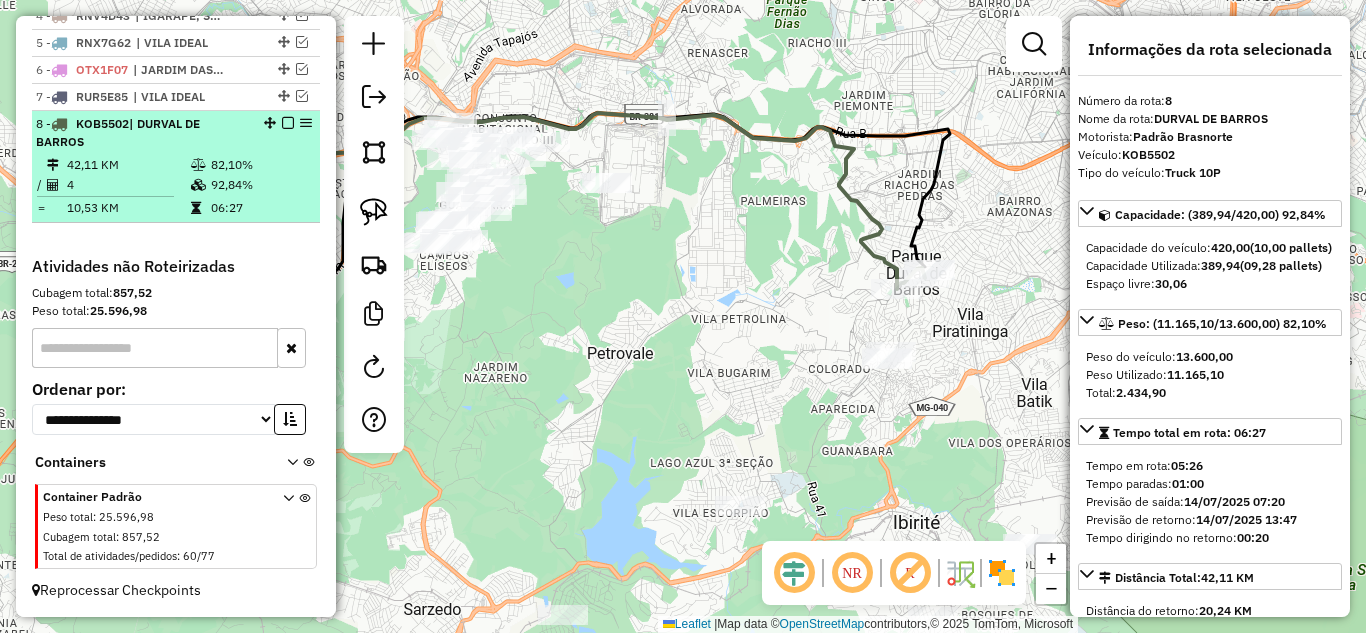 click at bounding box center [288, 123] 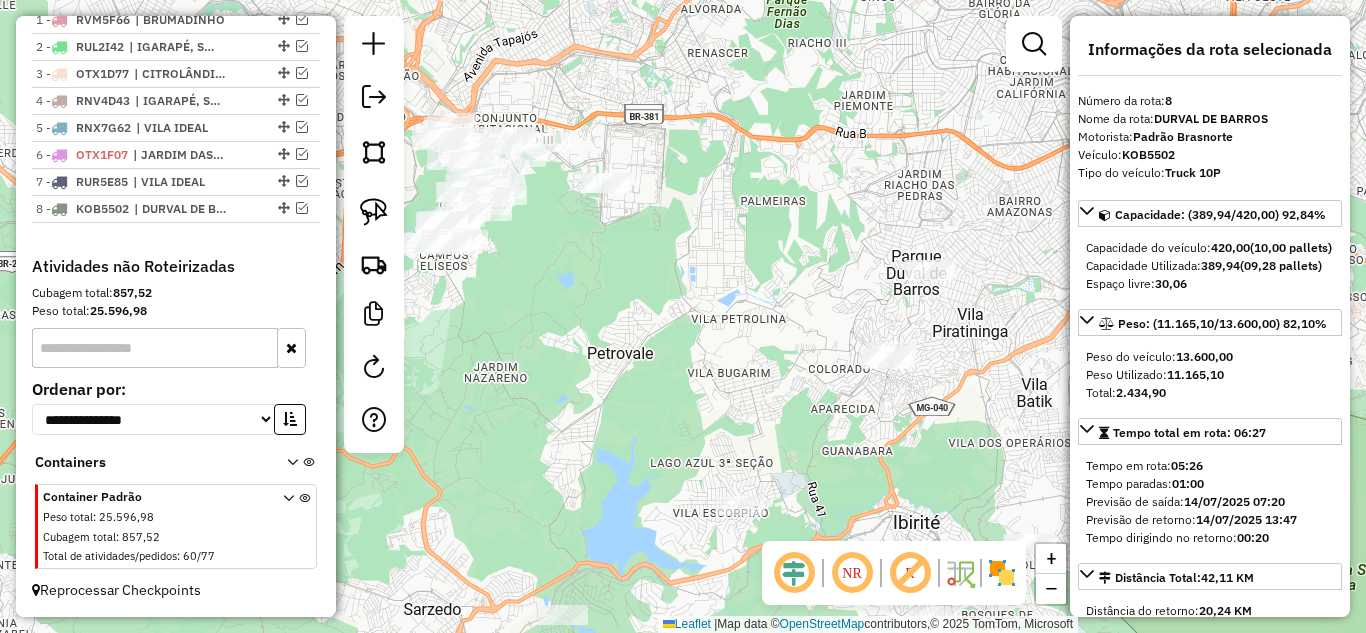 scroll, scrollTop: 808, scrollLeft: 0, axis: vertical 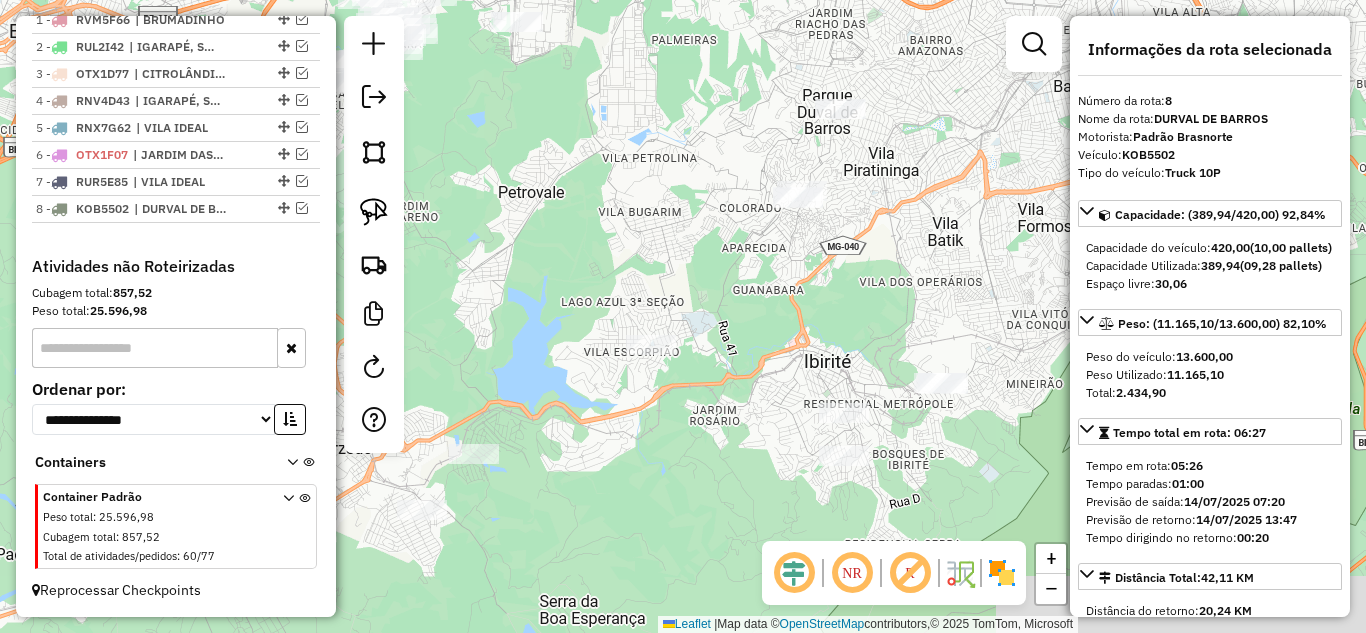 drag, startPoint x: 737, startPoint y: 331, endPoint x: 657, endPoint y: 181, distance: 170 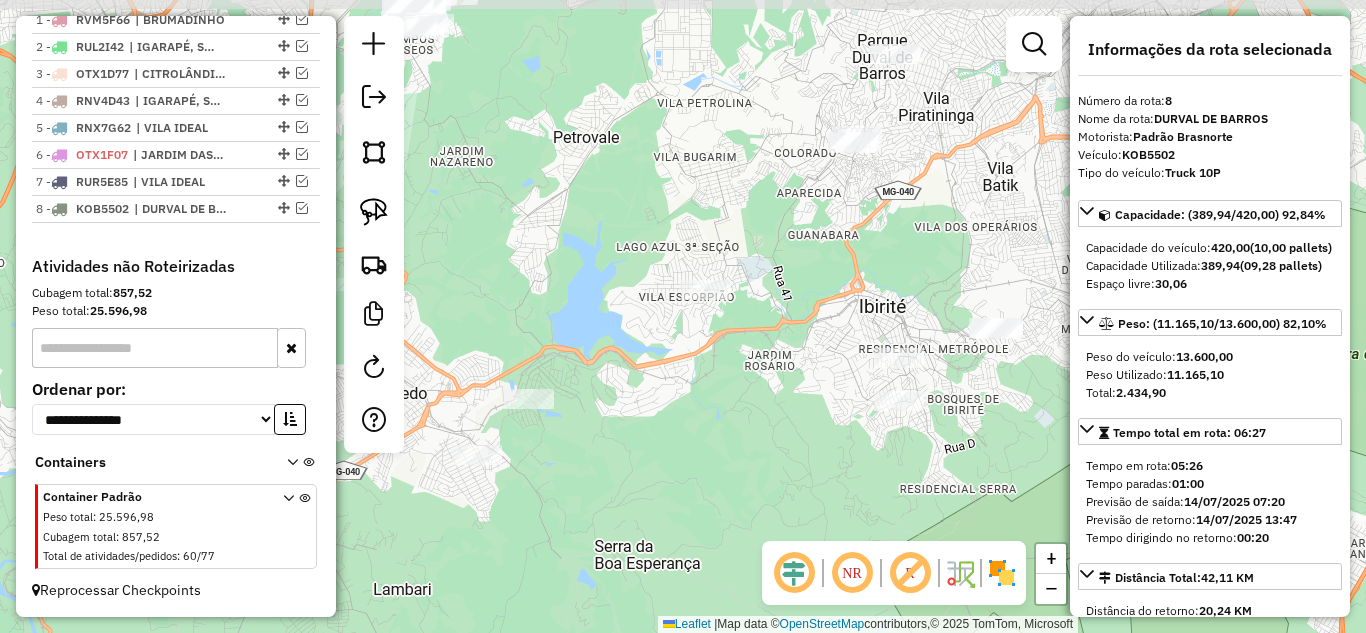 drag, startPoint x: 749, startPoint y: 365, endPoint x: 750, endPoint y: 391, distance: 26.019224 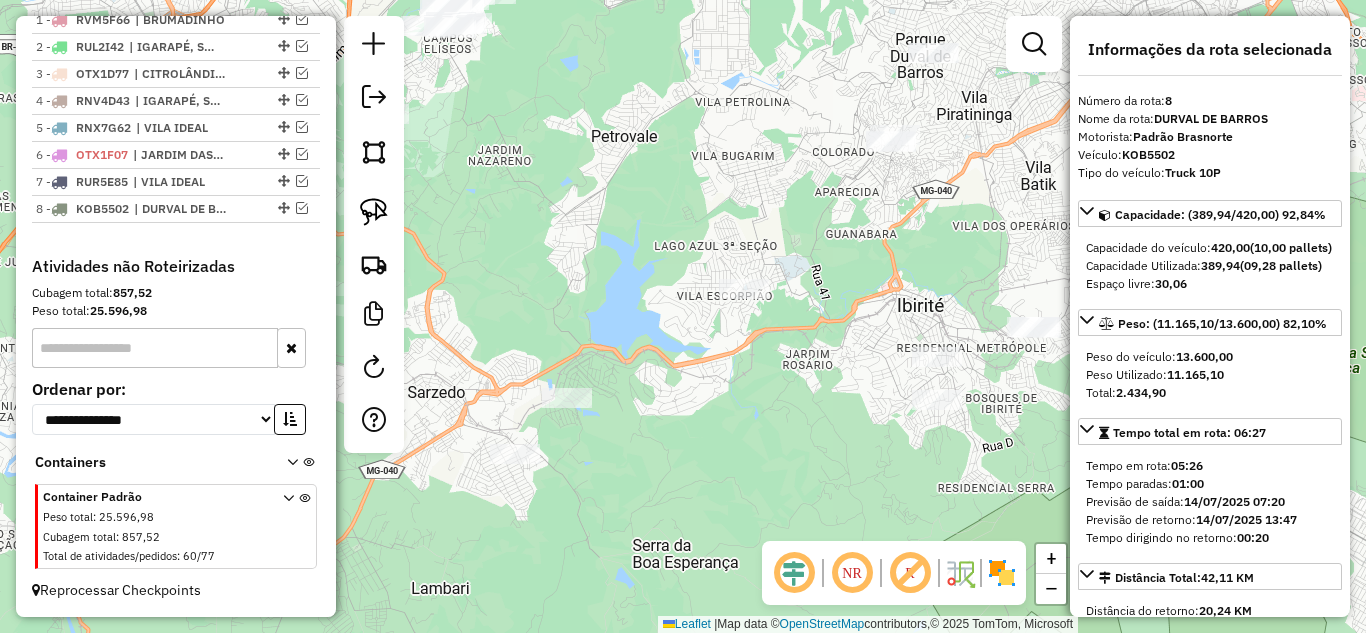 drag, startPoint x: 728, startPoint y: 395, endPoint x: 755, endPoint y: 390, distance: 27.45906 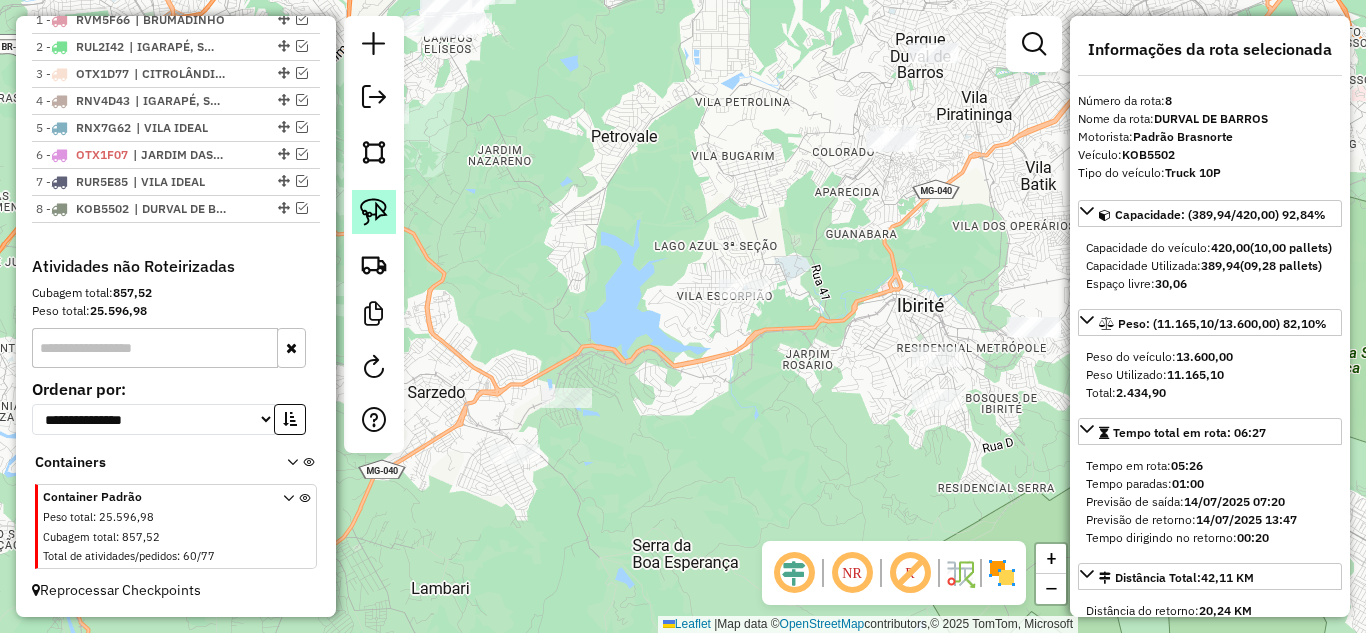 click 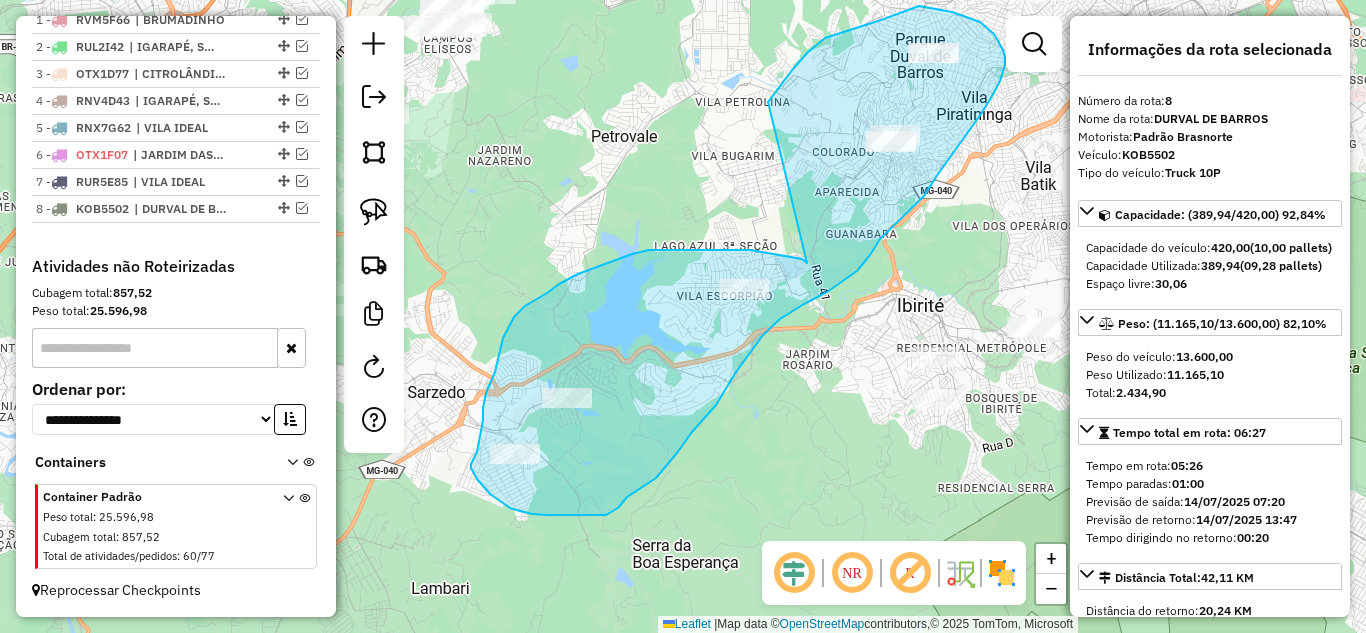 drag, startPoint x: 807, startPoint y: 263, endPoint x: 763, endPoint y: 111, distance: 158.24033 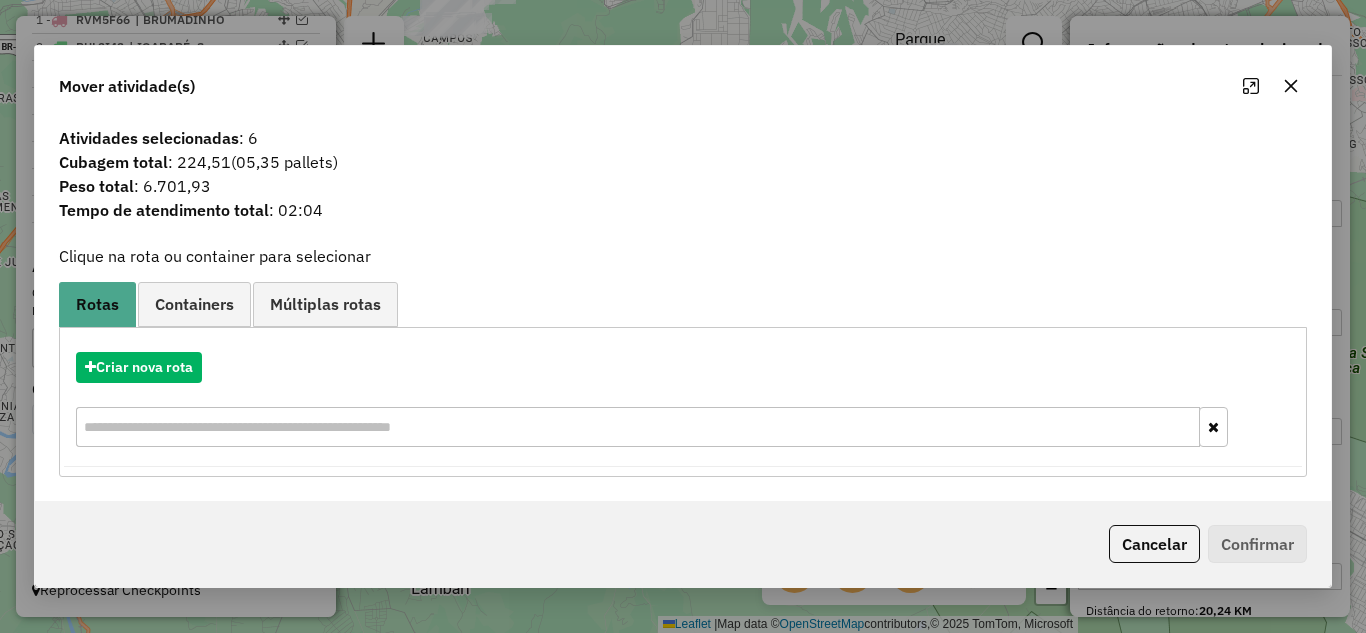 click 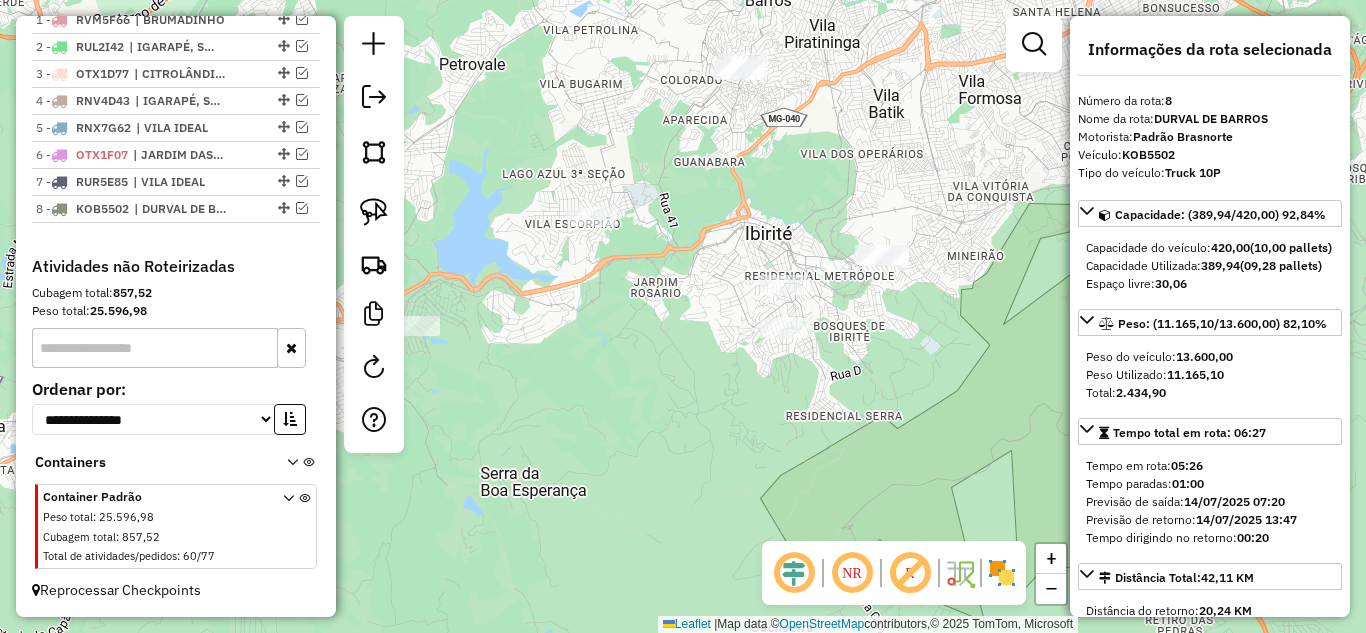 drag, startPoint x: 758, startPoint y: 197, endPoint x: 541, endPoint y: 222, distance: 218.43535 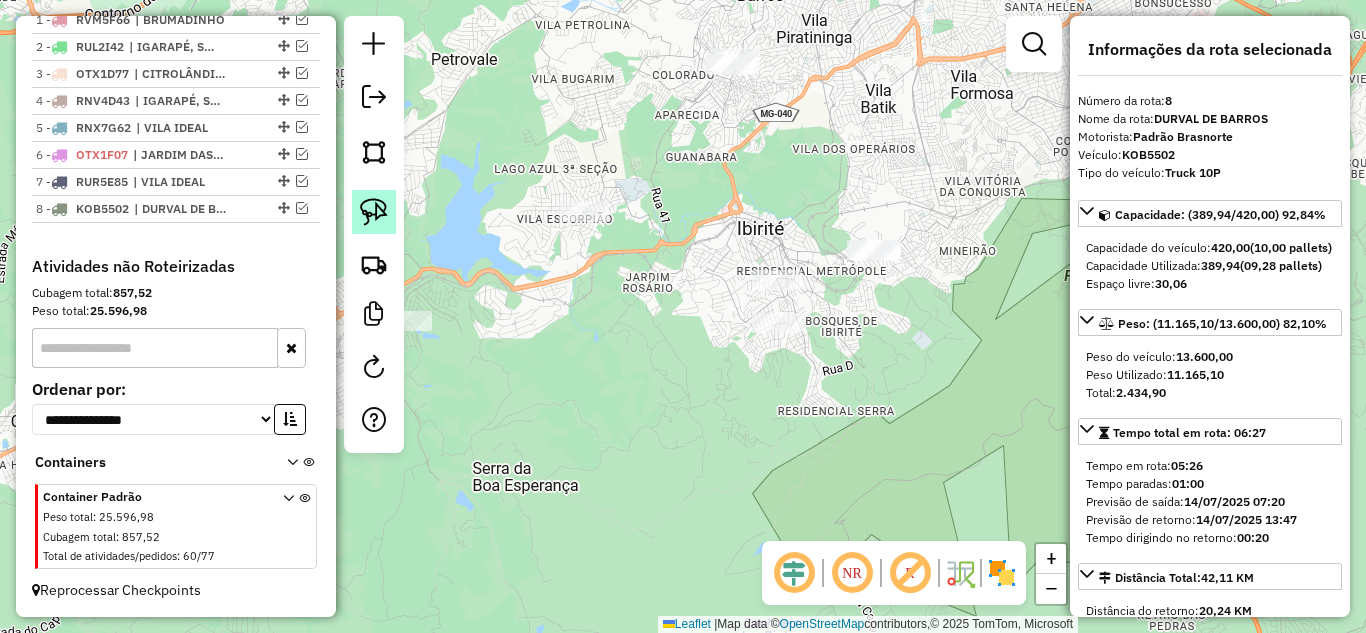 click 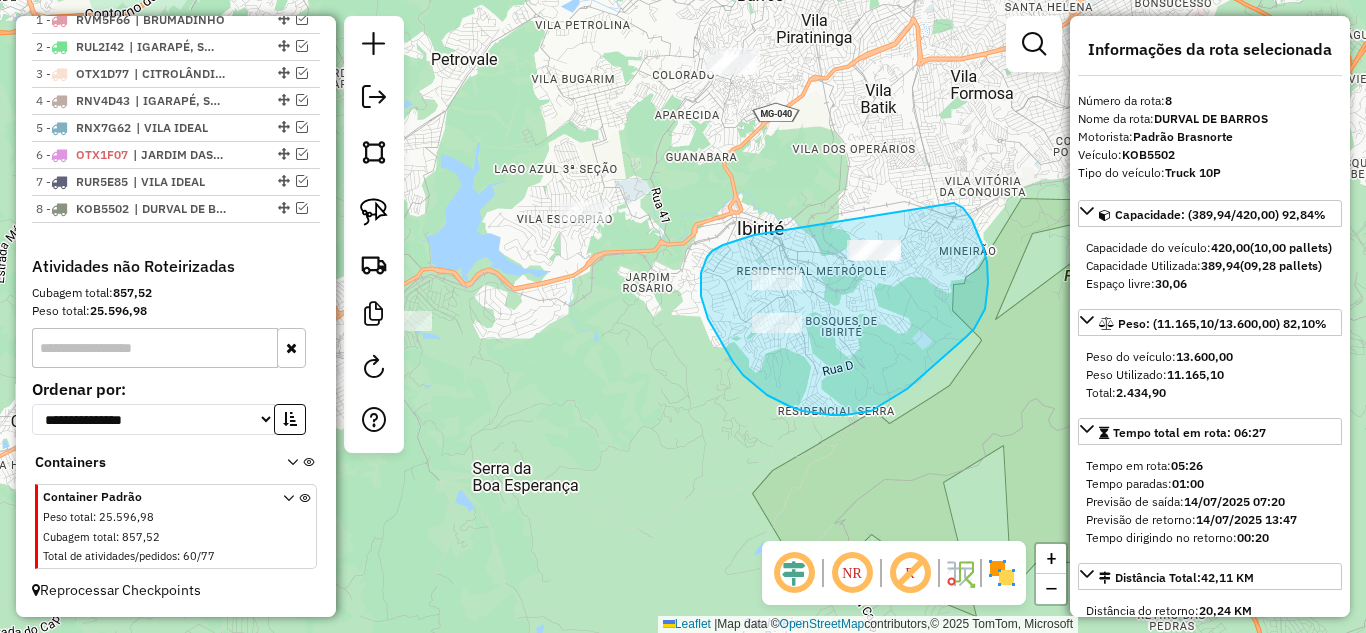 drag, startPoint x: 747, startPoint y: 237, endPoint x: 824, endPoint y: 178, distance: 97.00516 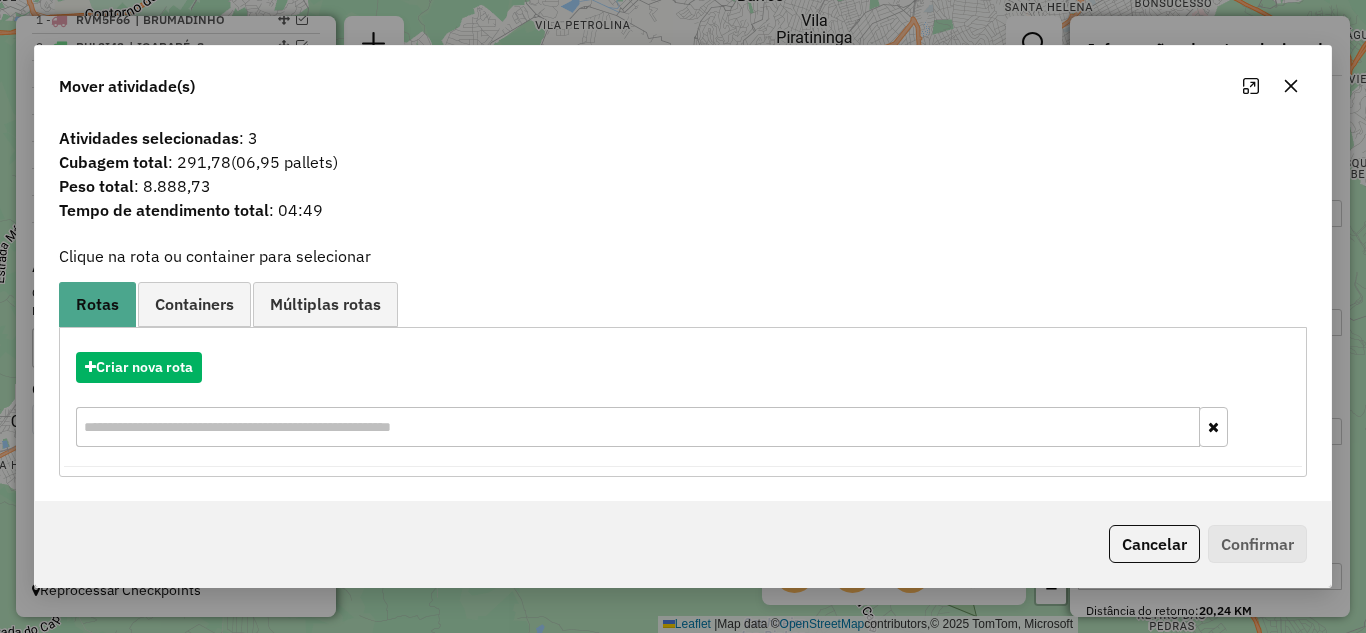 click 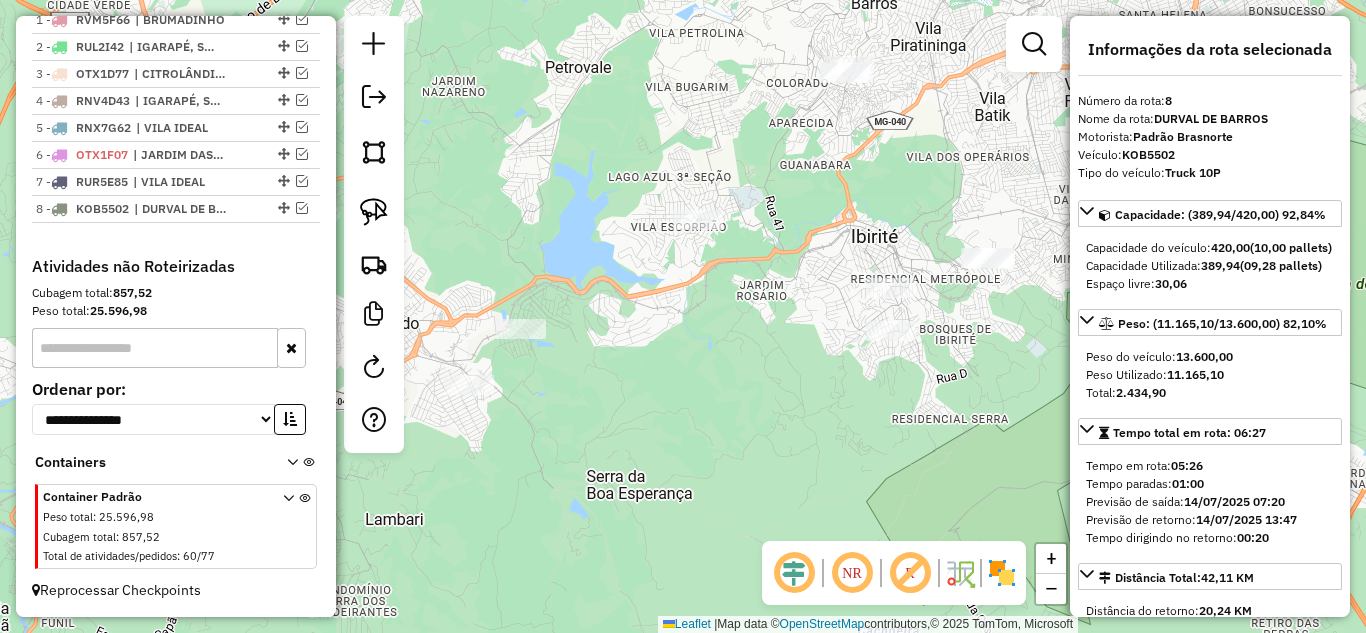 drag, startPoint x: 810, startPoint y: 311, endPoint x: 674, endPoint y: 315, distance: 136.0588 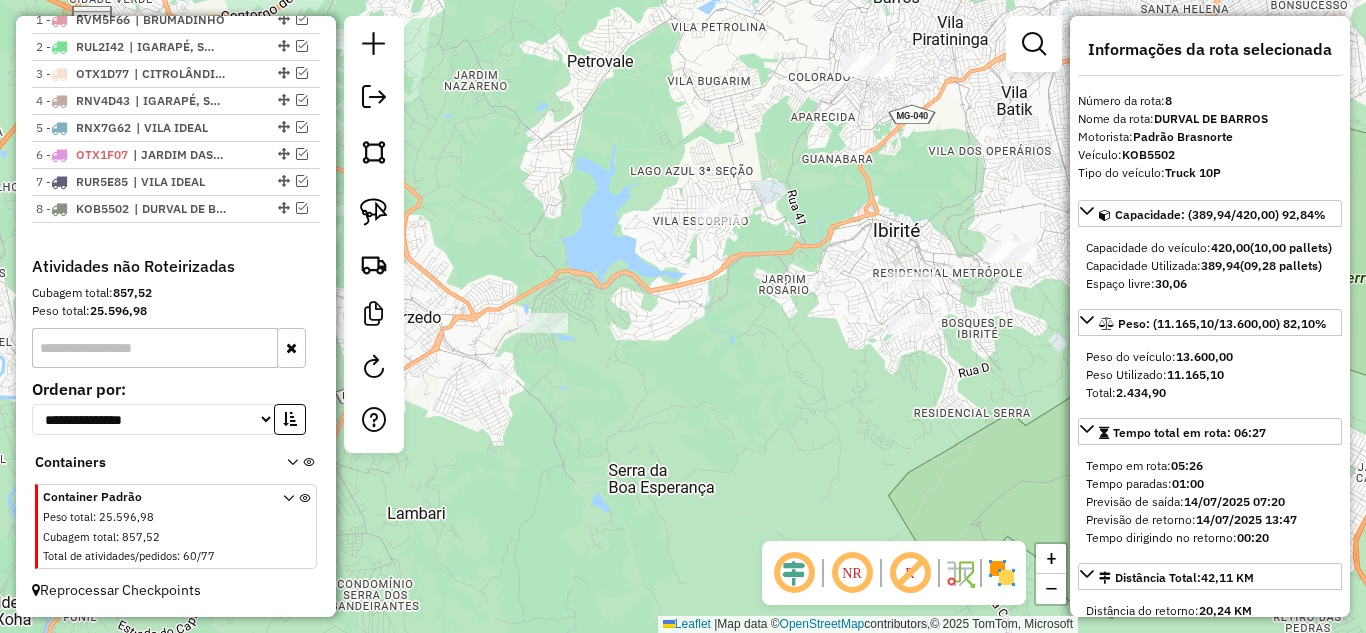 drag, startPoint x: 562, startPoint y: 296, endPoint x: 476, endPoint y: 287, distance: 86.46965 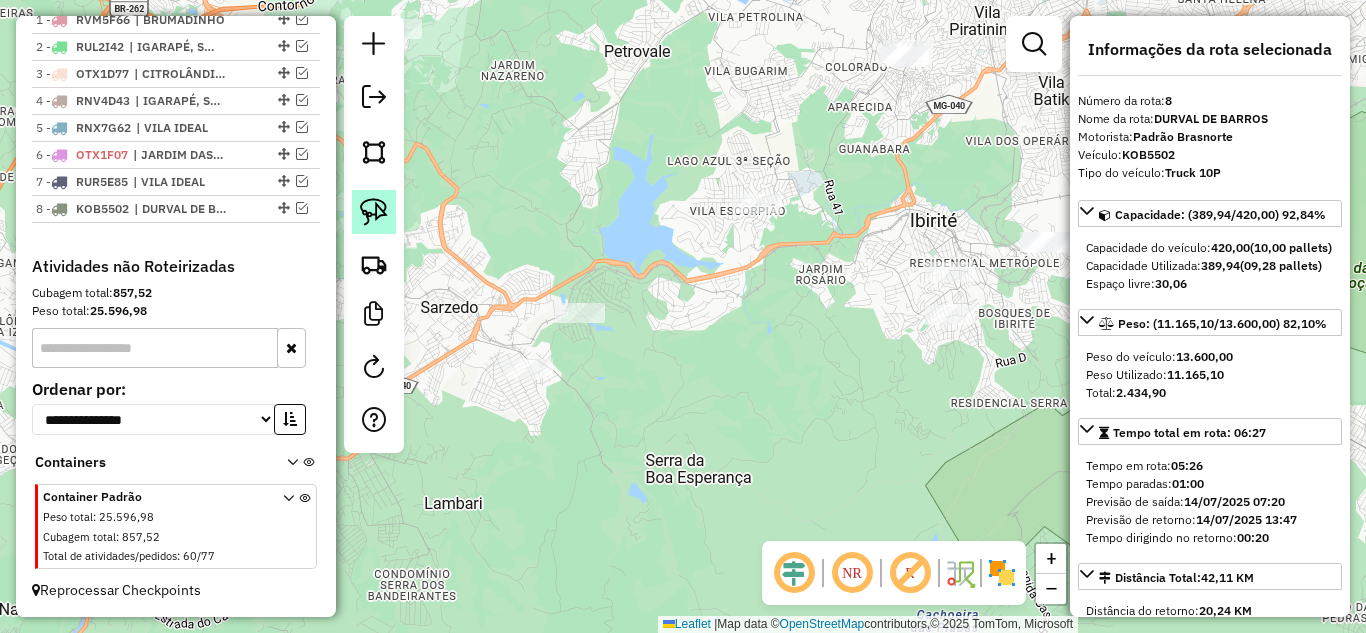 click 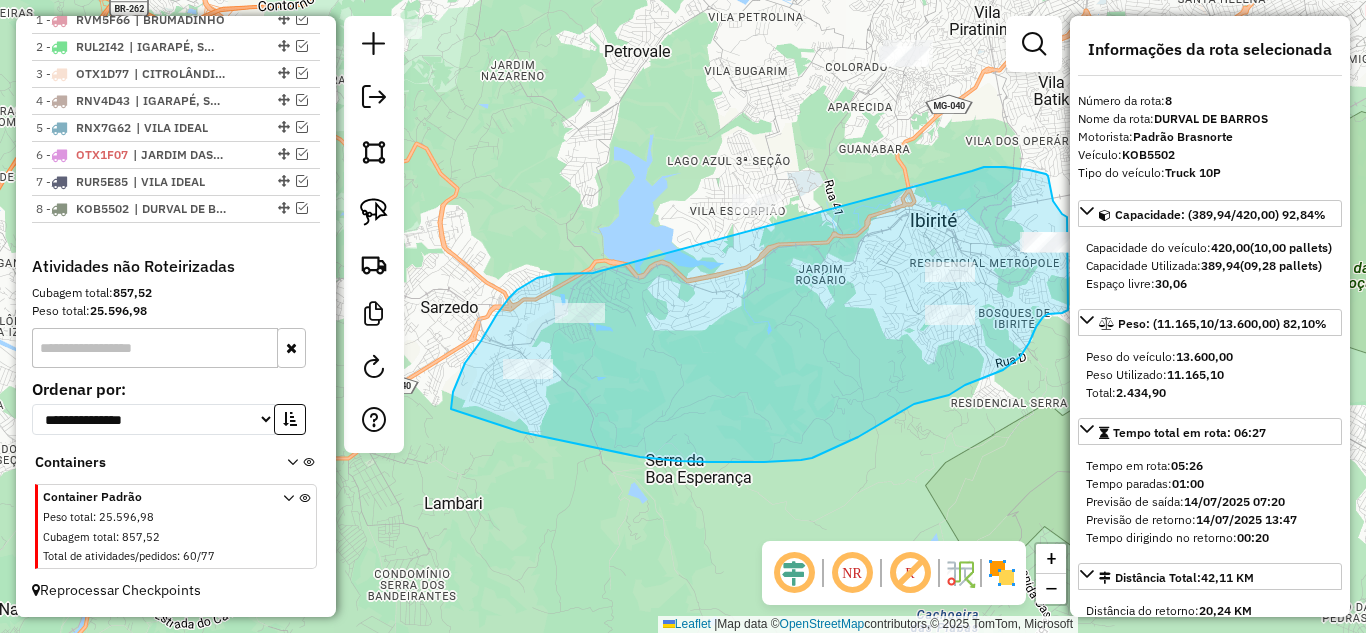 drag, startPoint x: 531, startPoint y: 281, endPoint x: 972, endPoint y: 171, distance: 454.51184 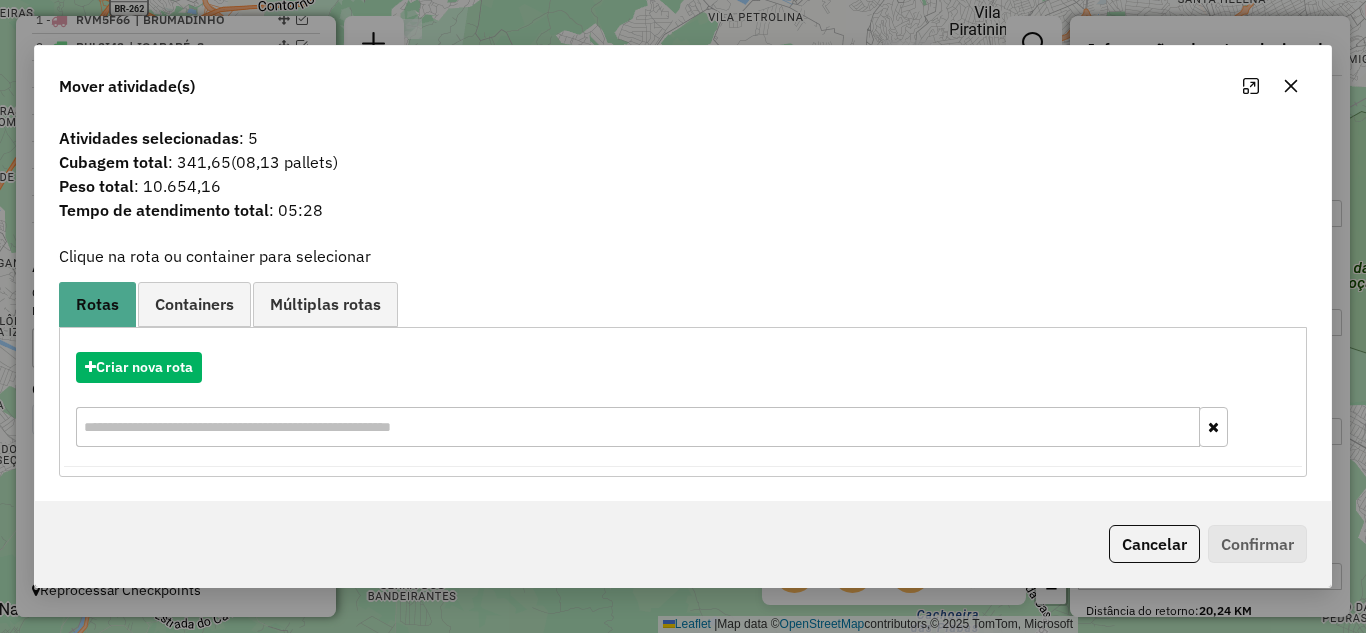 drag, startPoint x: 1290, startPoint y: 85, endPoint x: 1177, endPoint y: 99, distance: 113.86395 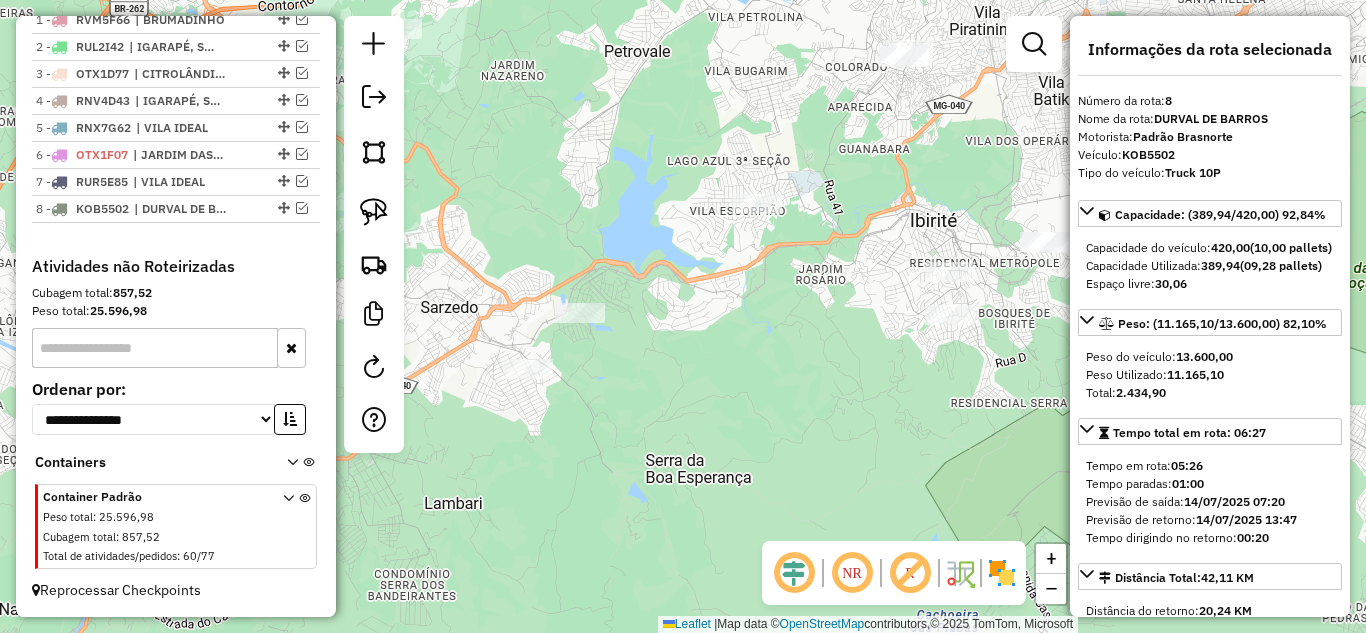 click on "Janela de atendimento Grade de atendimento Capacidade Transportadoras Veículos Cliente Pedidos  Rotas Selecione os dias de semana para filtrar as janelas de atendimento  Seg   Ter   Qua   Qui   Sex   Sáb   Dom  Informe o período da janela de atendimento: De: Até:  Filtrar exatamente a janela do cliente  Considerar janela de atendimento padrão  Selecione os dias de semana para filtrar as grades de atendimento  Seg   Ter   Qua   Qui   Sex   Sáb   Dom   Considerar clientes sem dia de atendimento cadastrado  Clientes fora do dia de atendimento selecionado Filtrar as atividades entre os valores definidos abaixo:  Peso mínimo:   Peso máximo:   Cubagem mínima:   Cubagem máxima:   De:   Até:  Filtrar as atividades entre o tempo de atendimento definido abaixo:  De:   Até:   Considerar capacidade total dos clientes não roteirizados Transportadora: Selecione um ou mais itens Tipo de veículo: Selecione um ou mais itens Veículo: Selecione um ou mais itens Motorista: Selecione um ou mais itens Nome: Rótulo:" 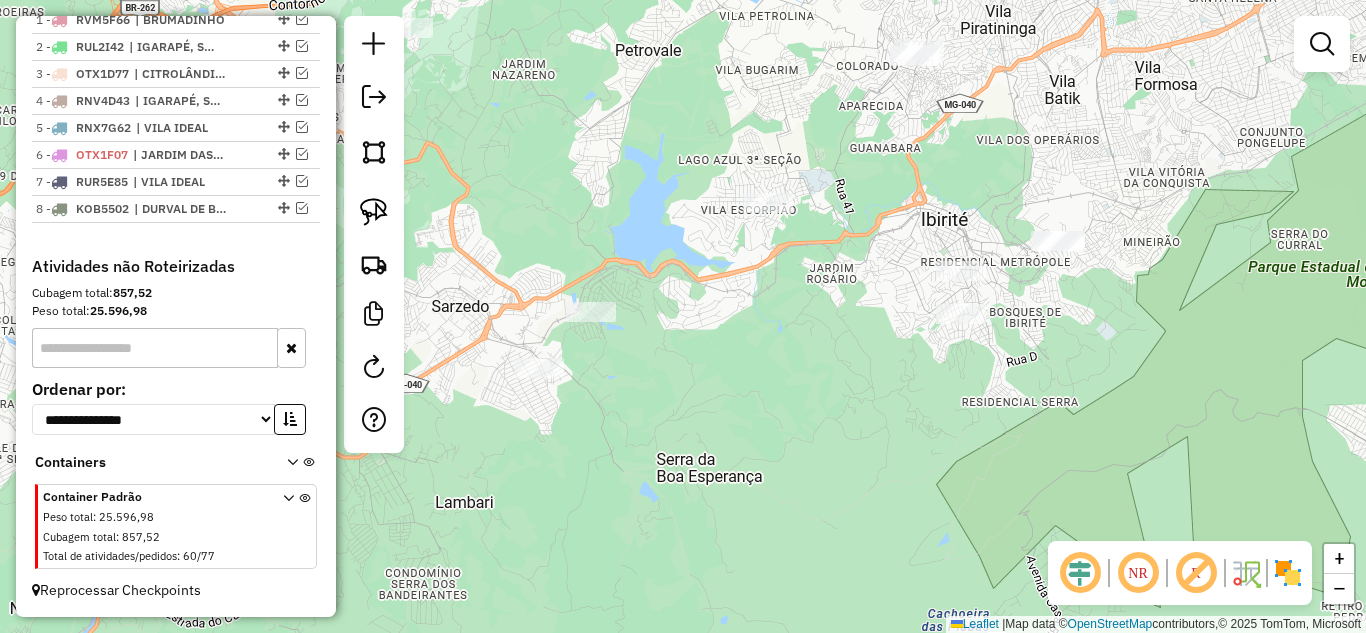 drag, startPoint x: 646, startPoint y: 263, endPoint x: 686, endPoint y: 267, distance: 40.1995 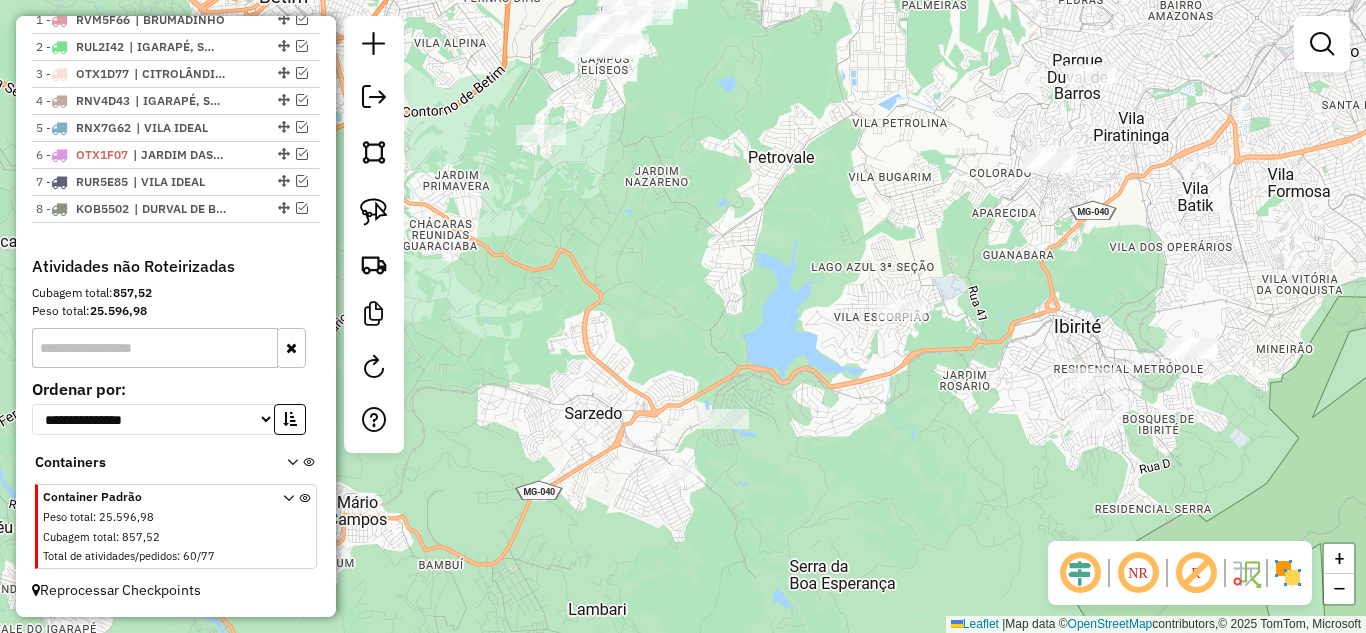 drag, startPoint x: 612, startPoint y: 382, endPoint x: 636, endPoint y: 367, distance: 28.301943 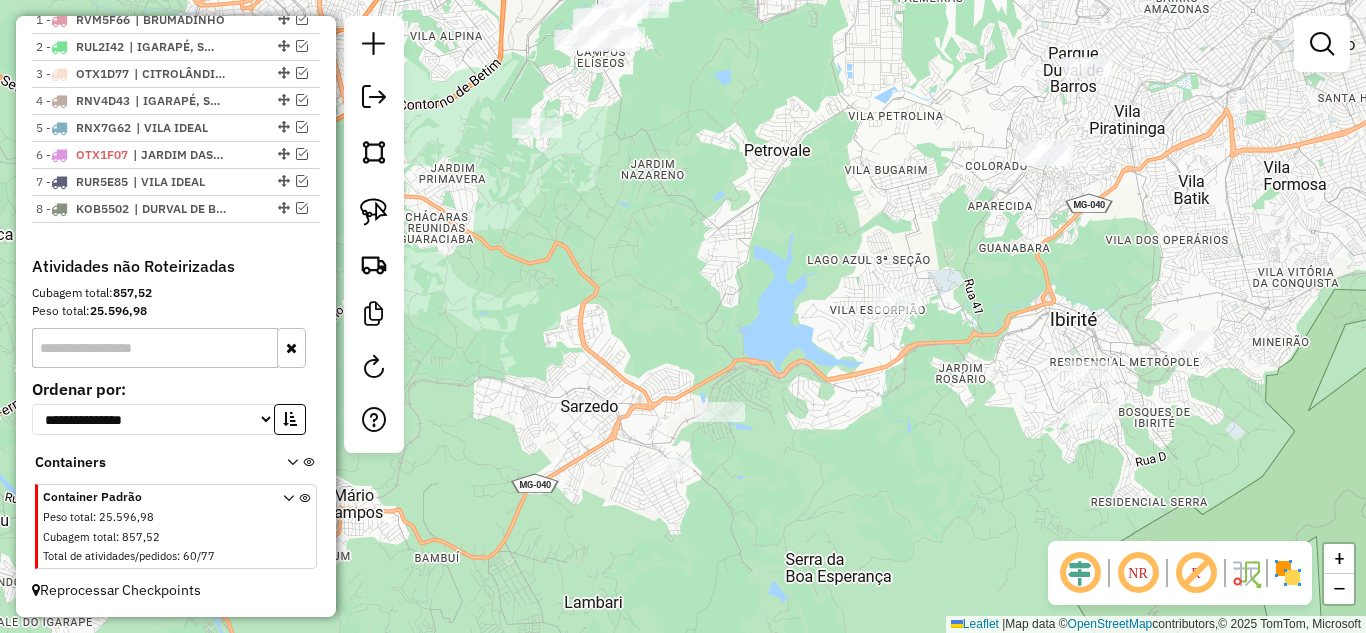 drag, startPoint x: 382, startPoint y: 209, endPoint x: 645, endPoint y: 298, distance: 277.65085 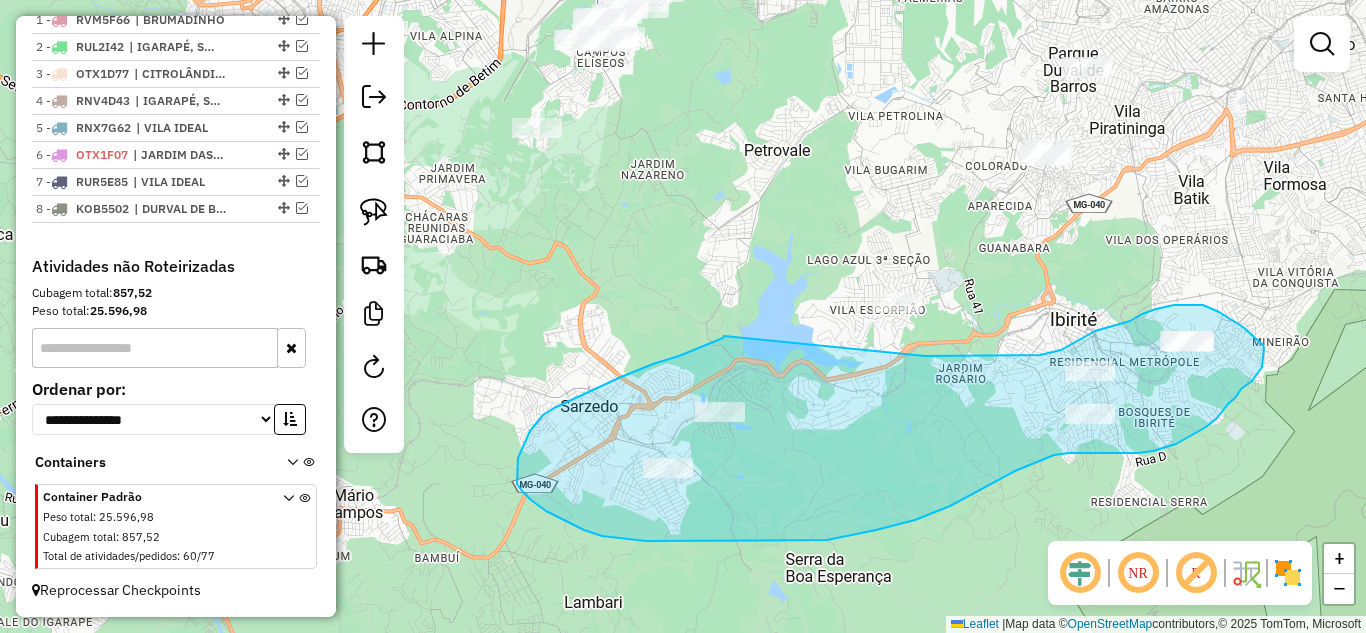 drag, startPoint x: 724, startPoint y: 336, endPoint x: 907, endPoint y: 360, distance: 184.56706 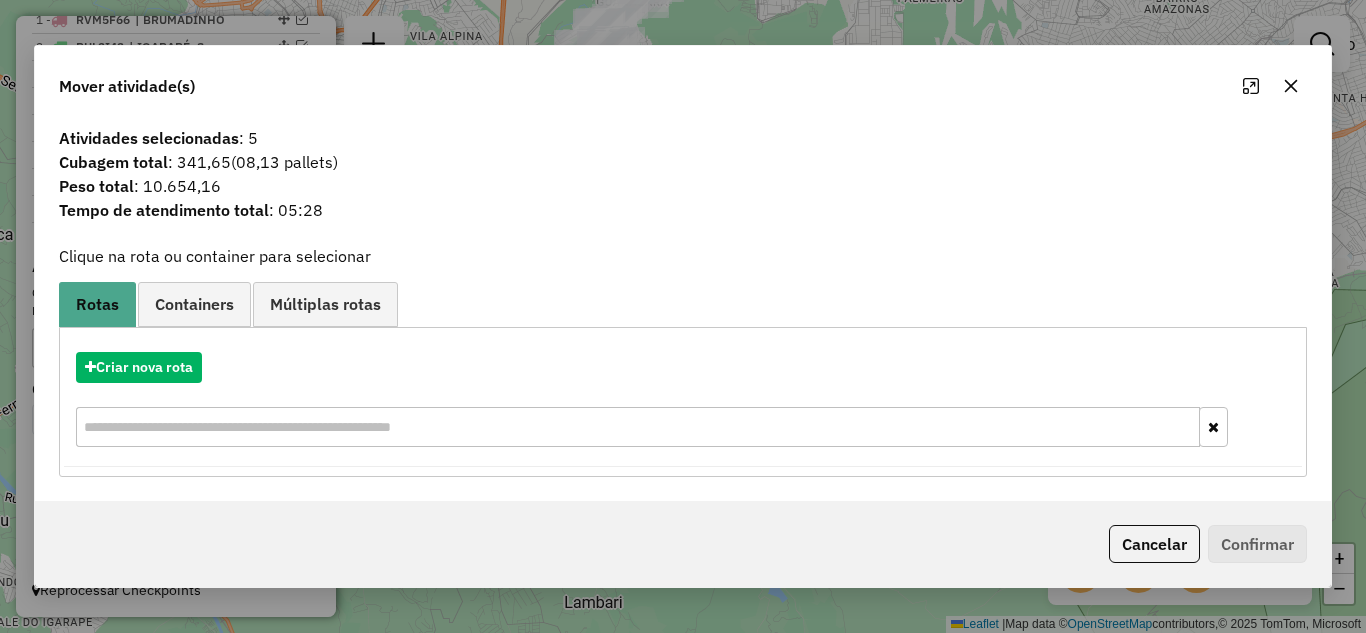 click 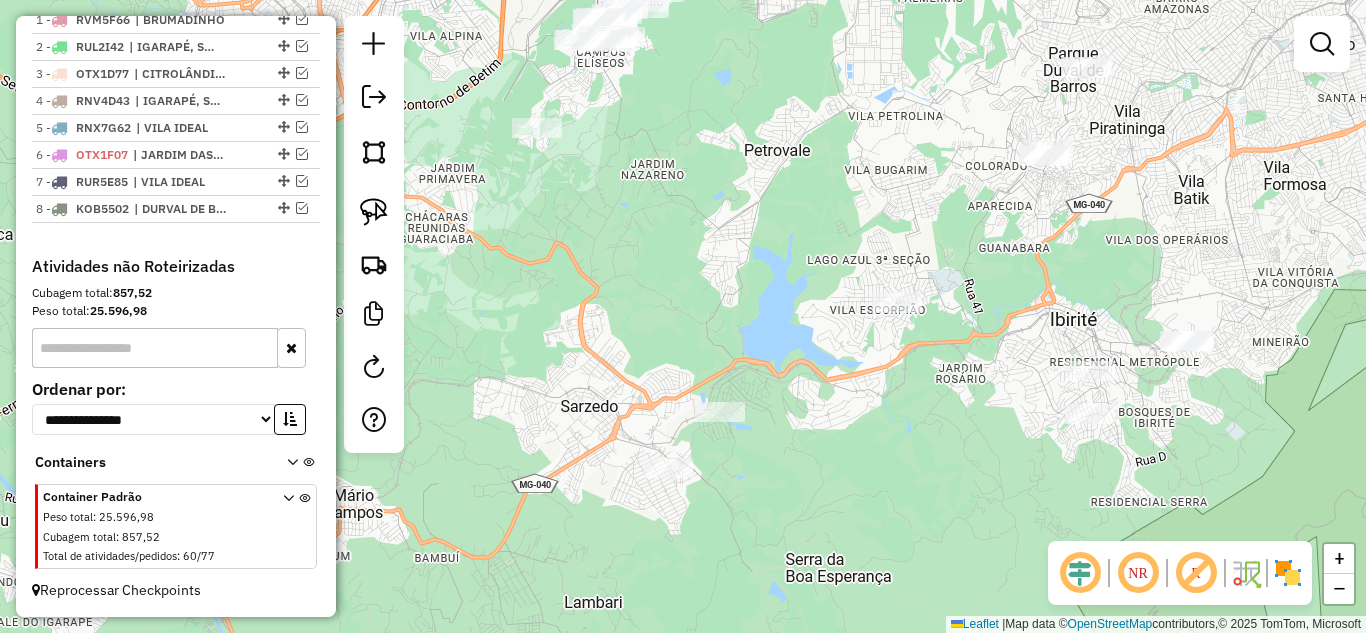 drag, startPoint x: 385, startPoint y: 211, endPoint x: 445, endPoint y: 210, distance: 60.00833 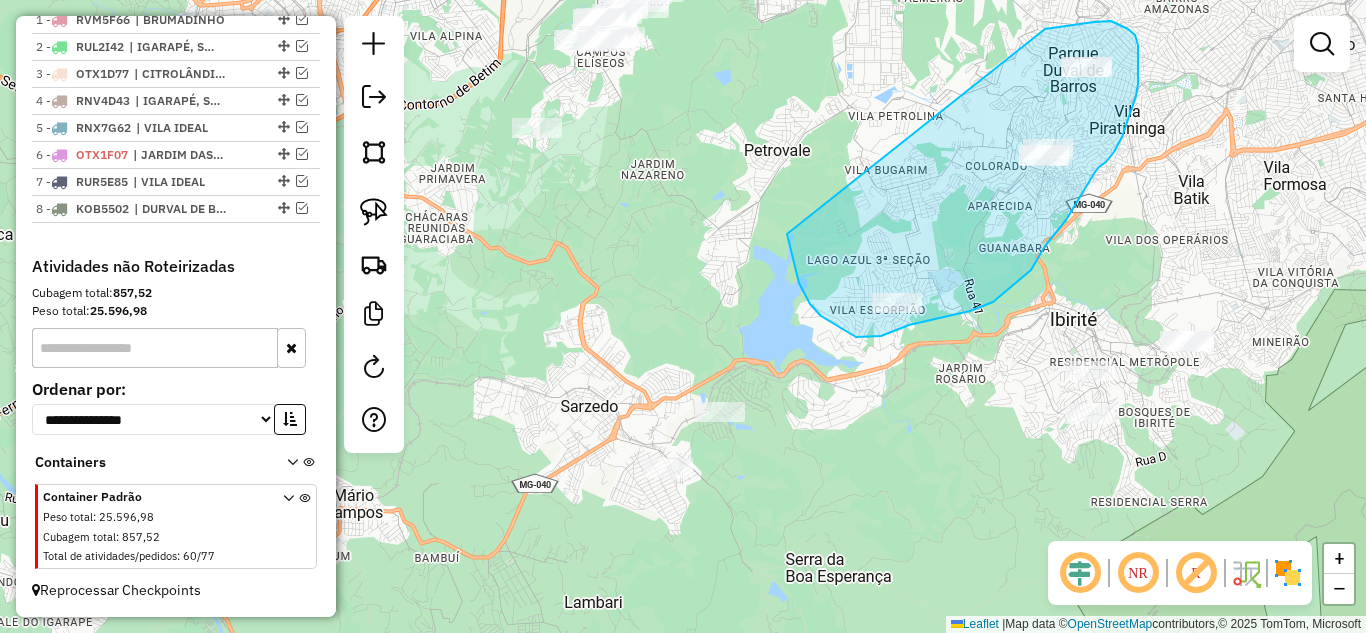 drag, startPoint x: 792, startPoint y: 252, endPoint x: 999, endPoint y: 49, distance: 289.92758 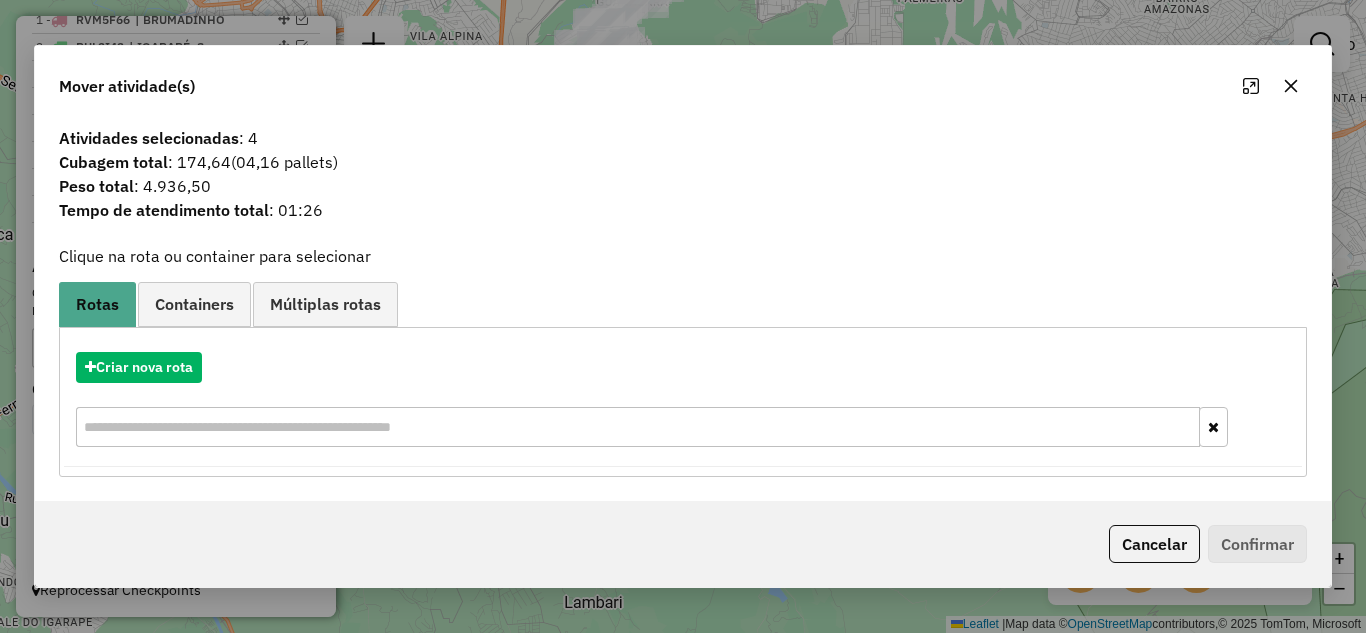 click 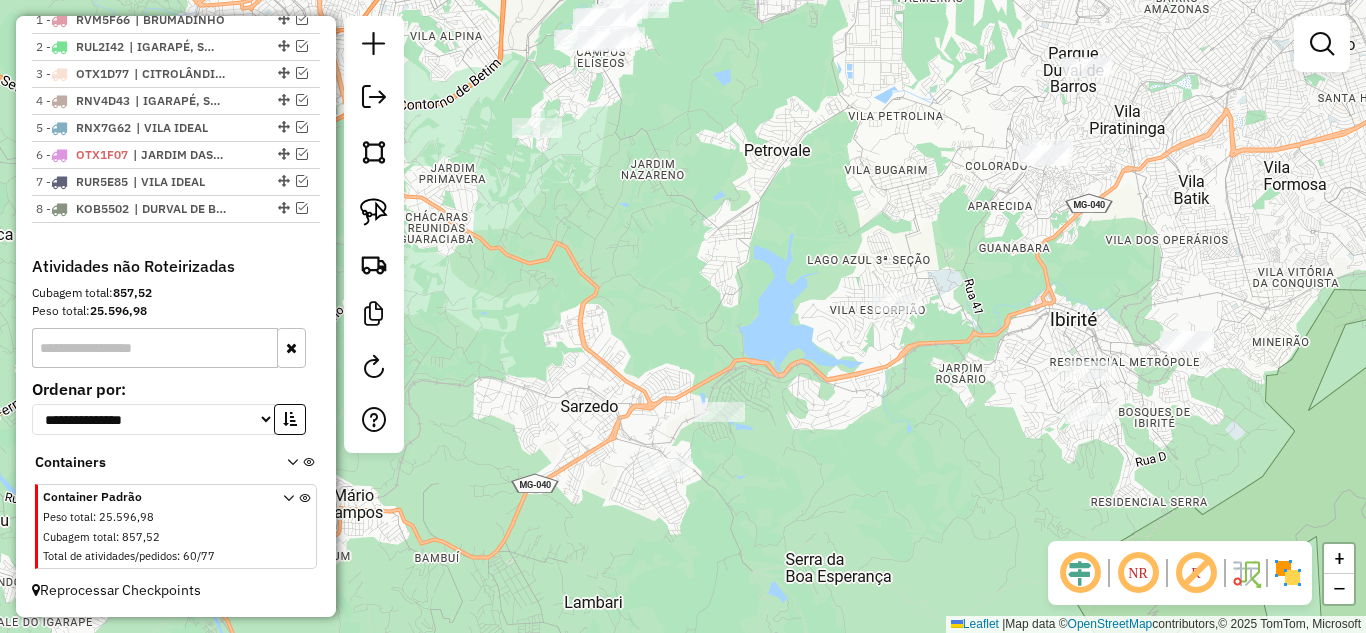 drag, startPoint x: 363, startPoint y: 210, endPoint x: 542, endPoint y: 300, distance: 200.35219 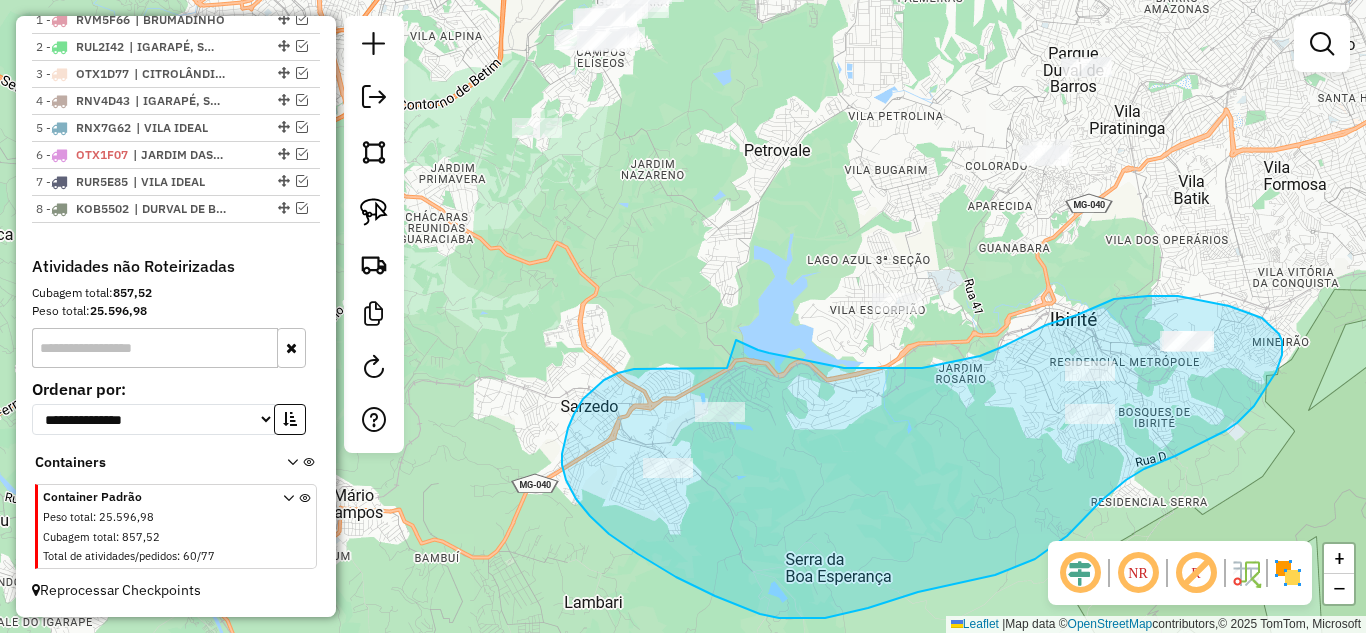 drag, startPoint x: 669, startPoint y: 368, endPoint x: 710, endPoint y: 329, distance: 56.586216 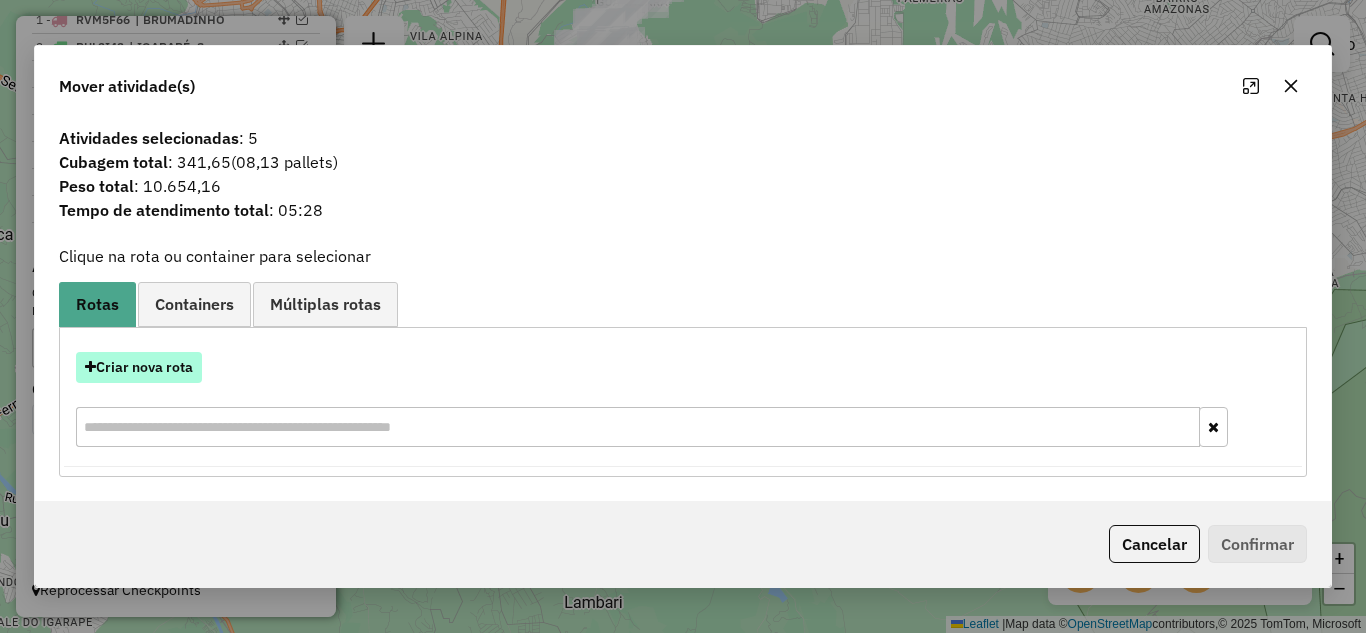 drag, startPoint x: 147, startPoint y: 363, endPoint x: 154, endPoint y: 353, distance: 12.206555 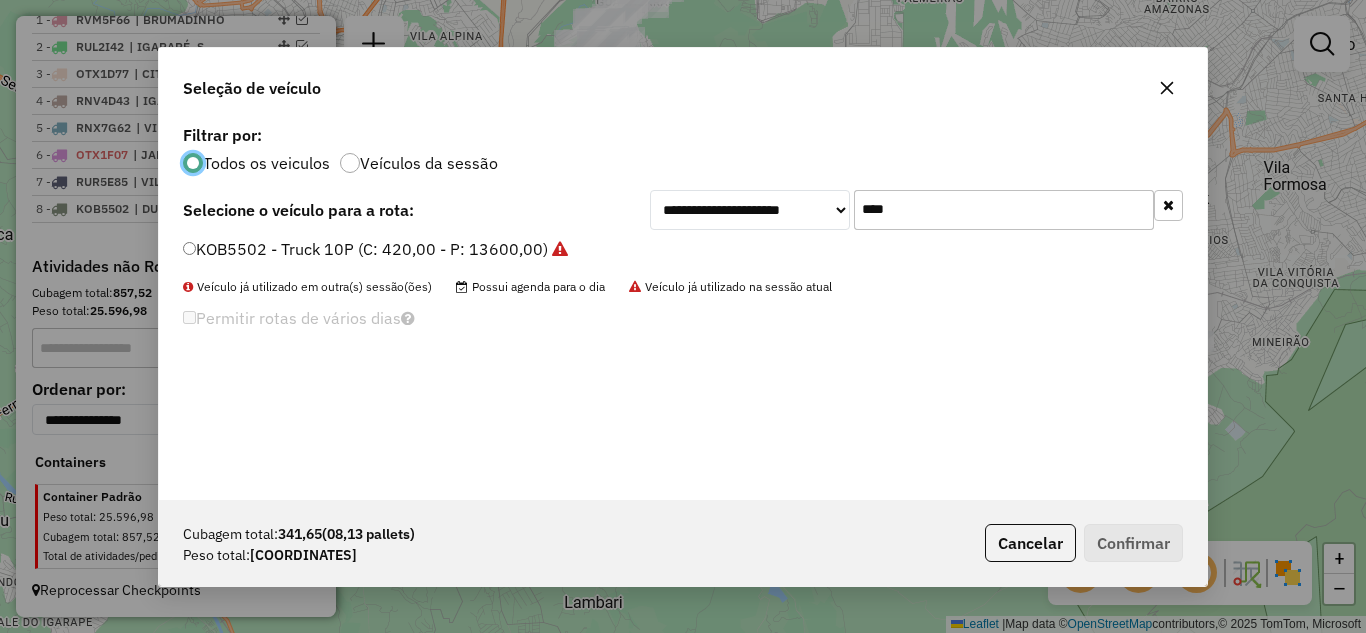 scroll, scrollTop: 11, scrollLeft: 6, axis: both 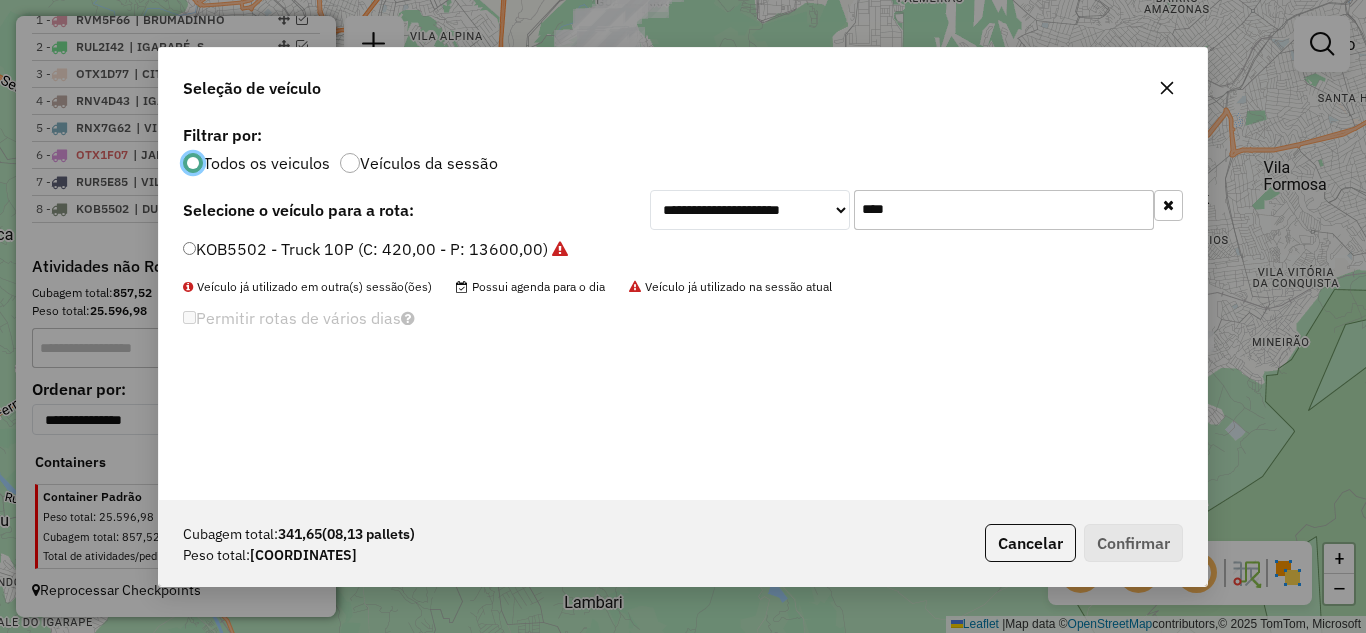 click on "****" 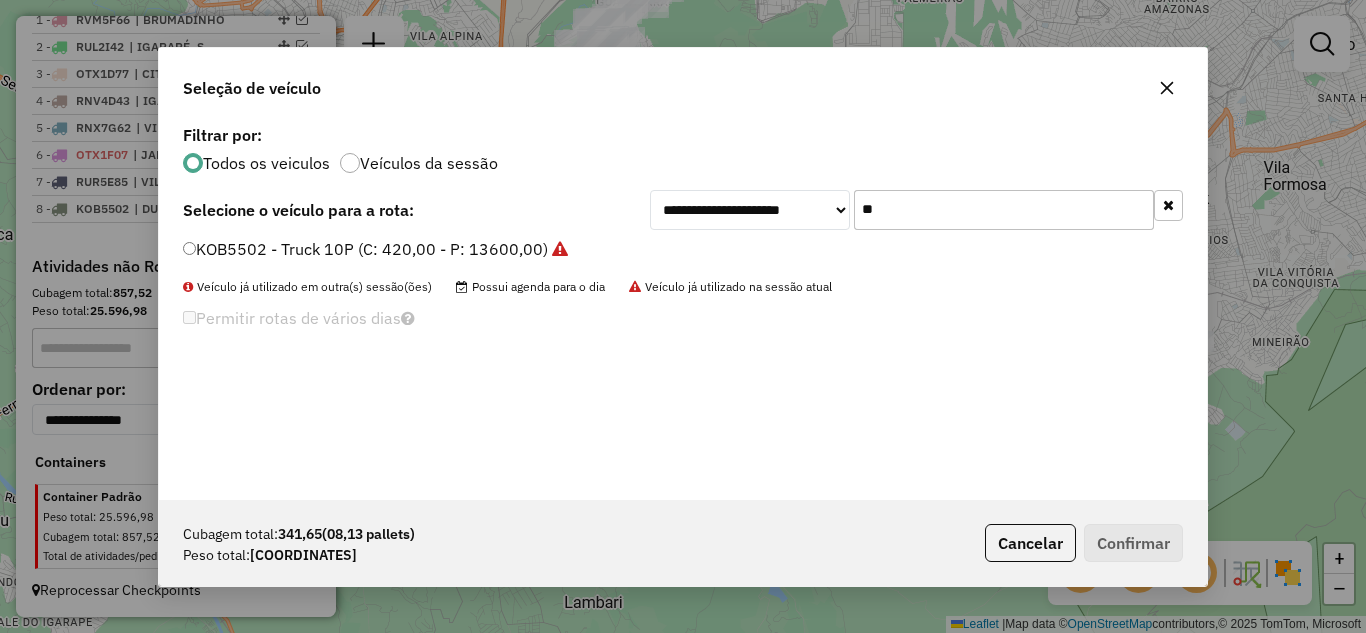 type on "*" 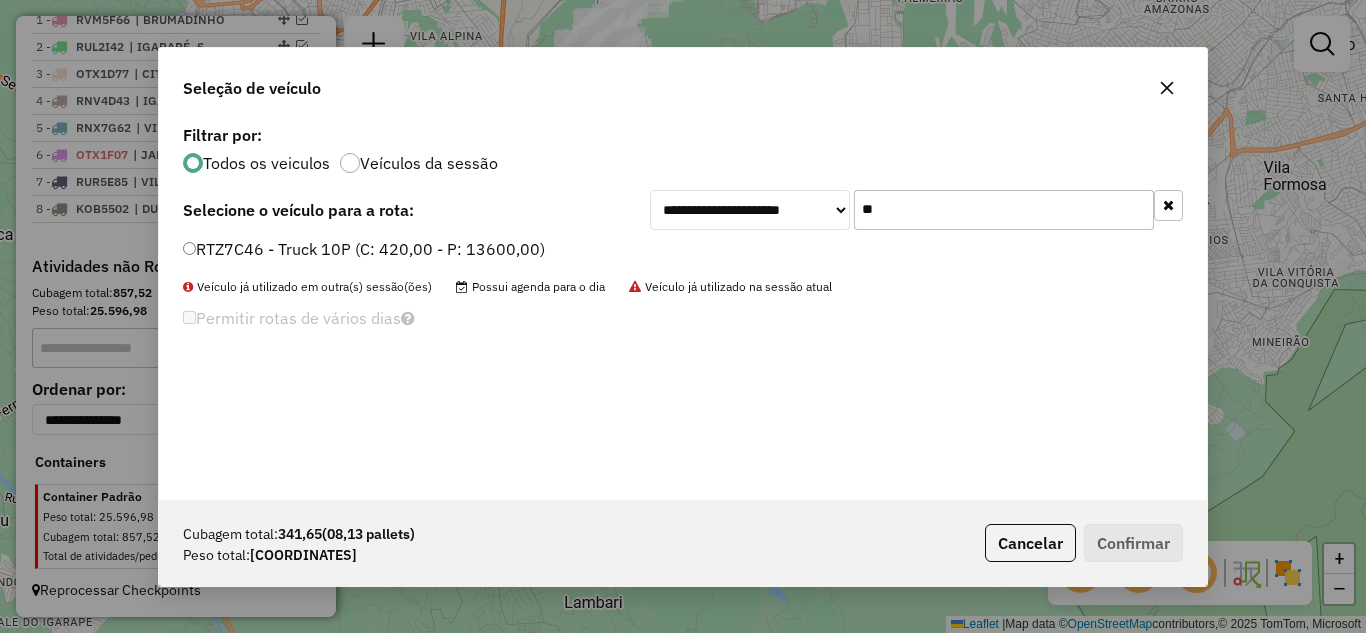 type on "**" 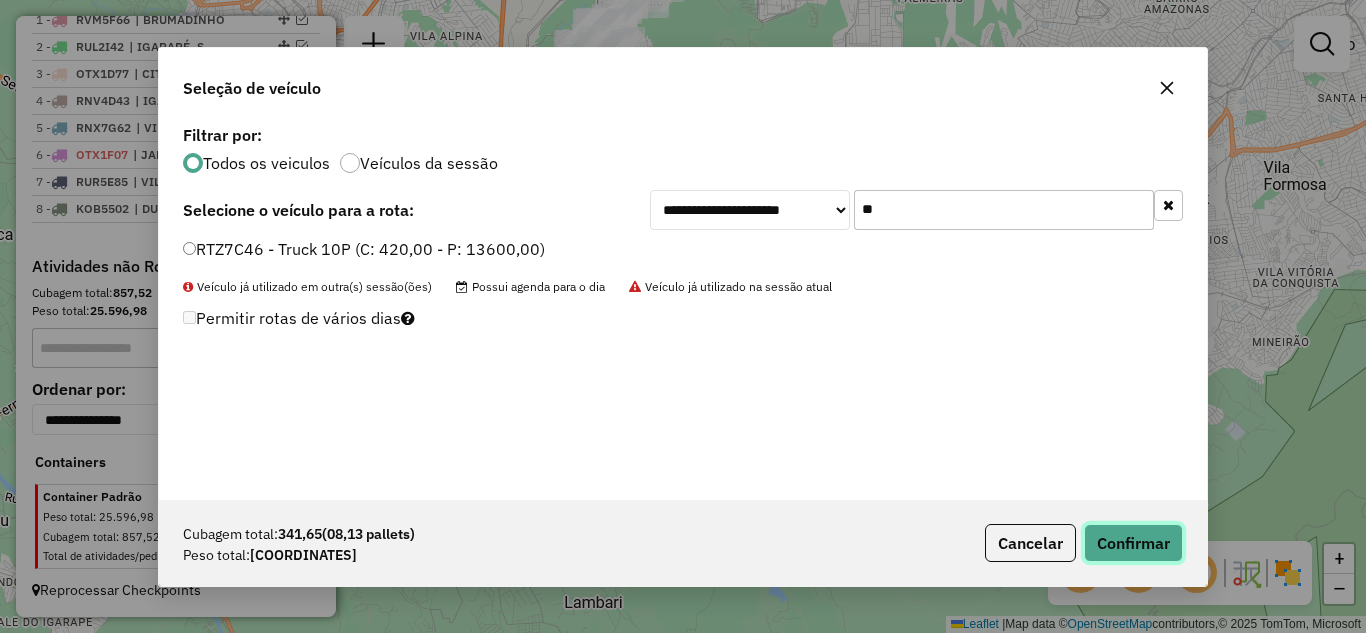 click on "Confirmar" 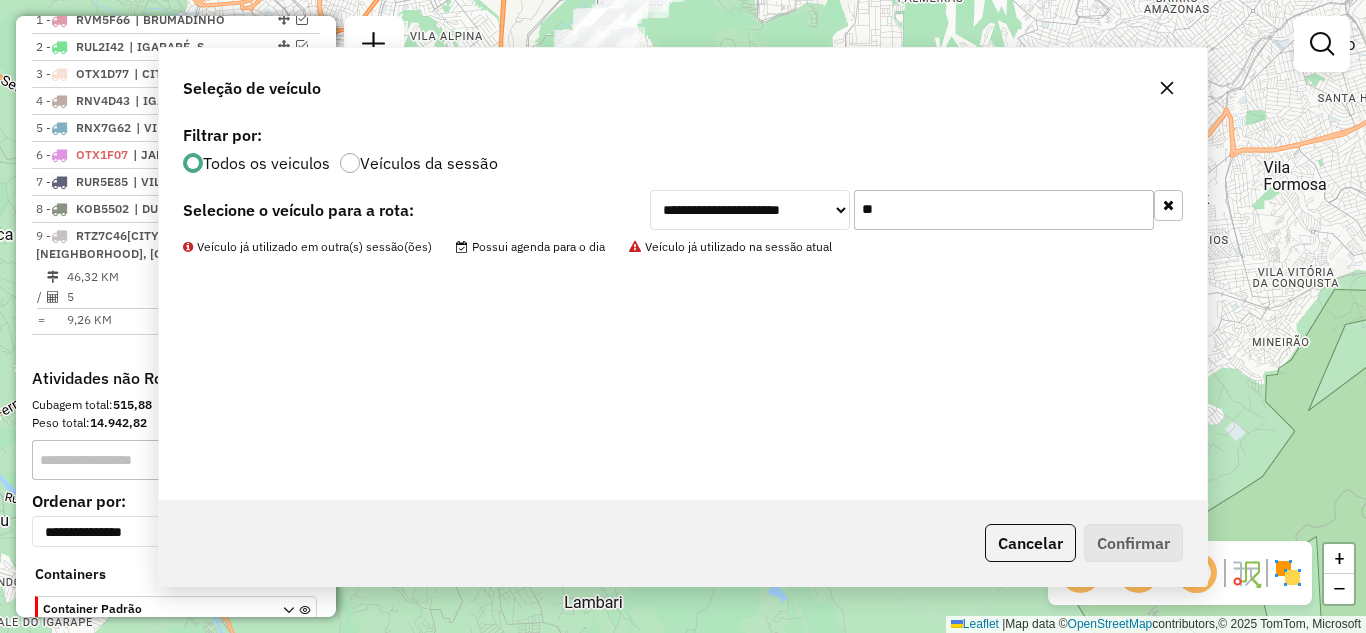 scroll, scrollTop: 893, scrollLeft: 0, axis: vertical 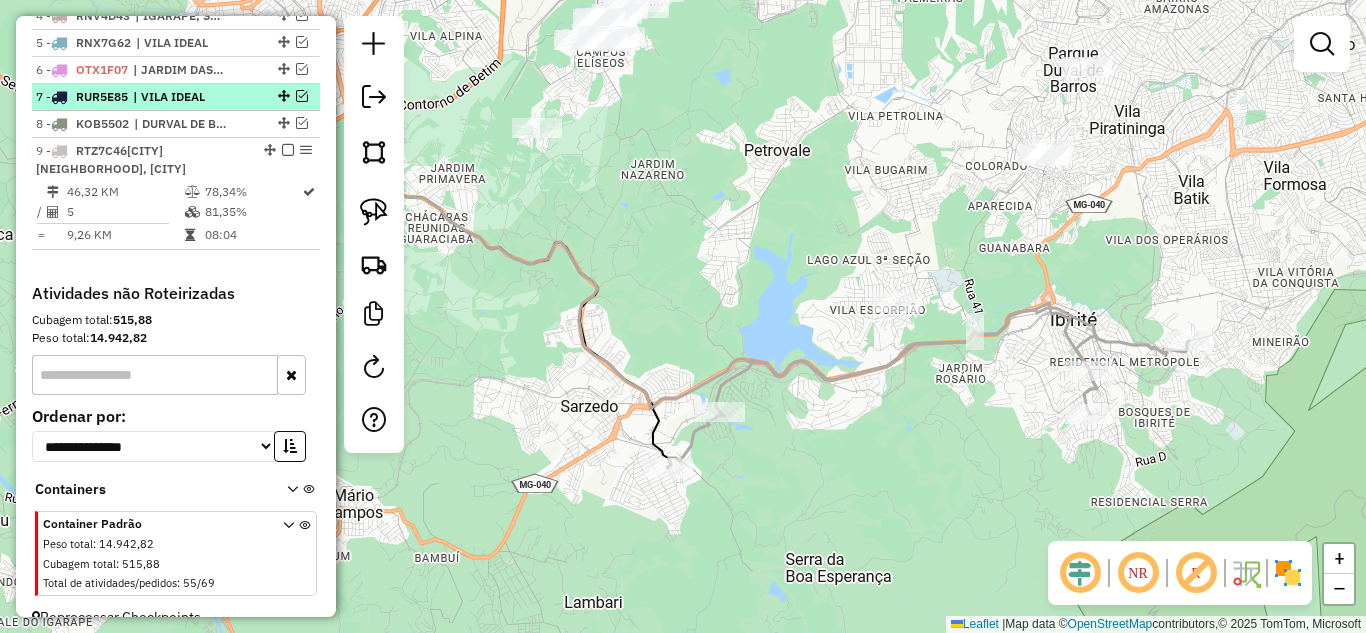 drag, startPoint x: 283, startPoint y: 145, endPoint x: 287, endPoint y: 162, distance: 17.464249 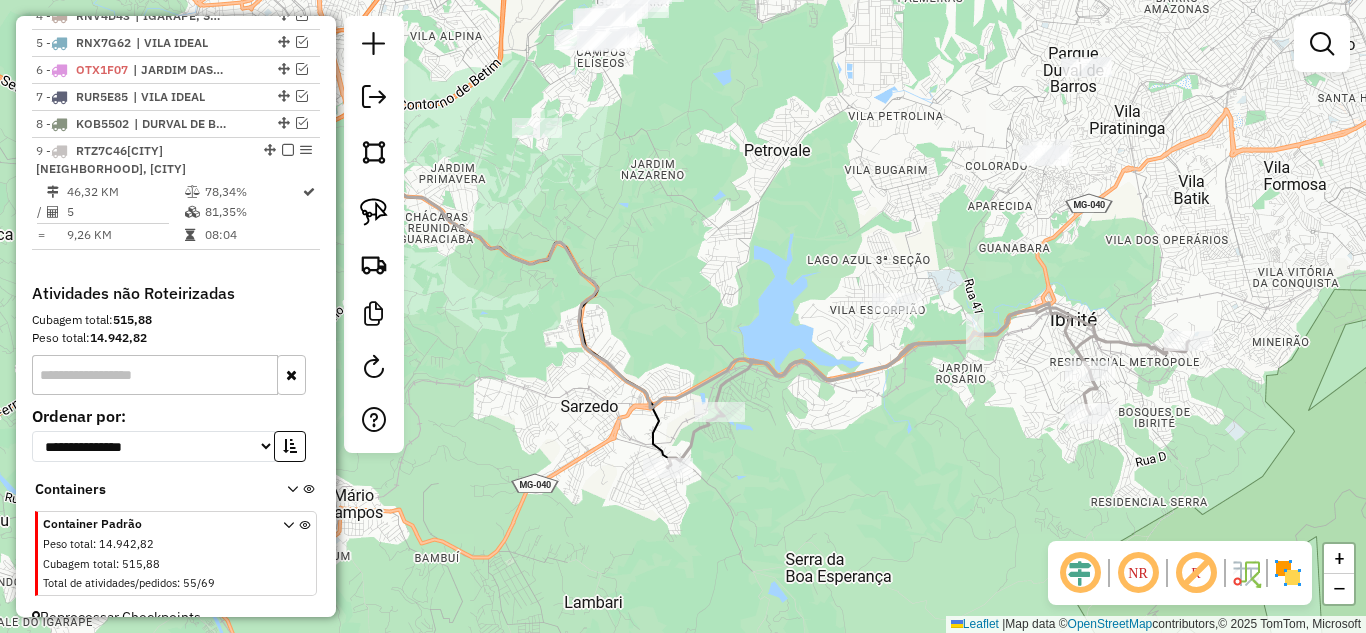 scroll, scrollTop: 835, scrollLeft: 0, axis: vertical 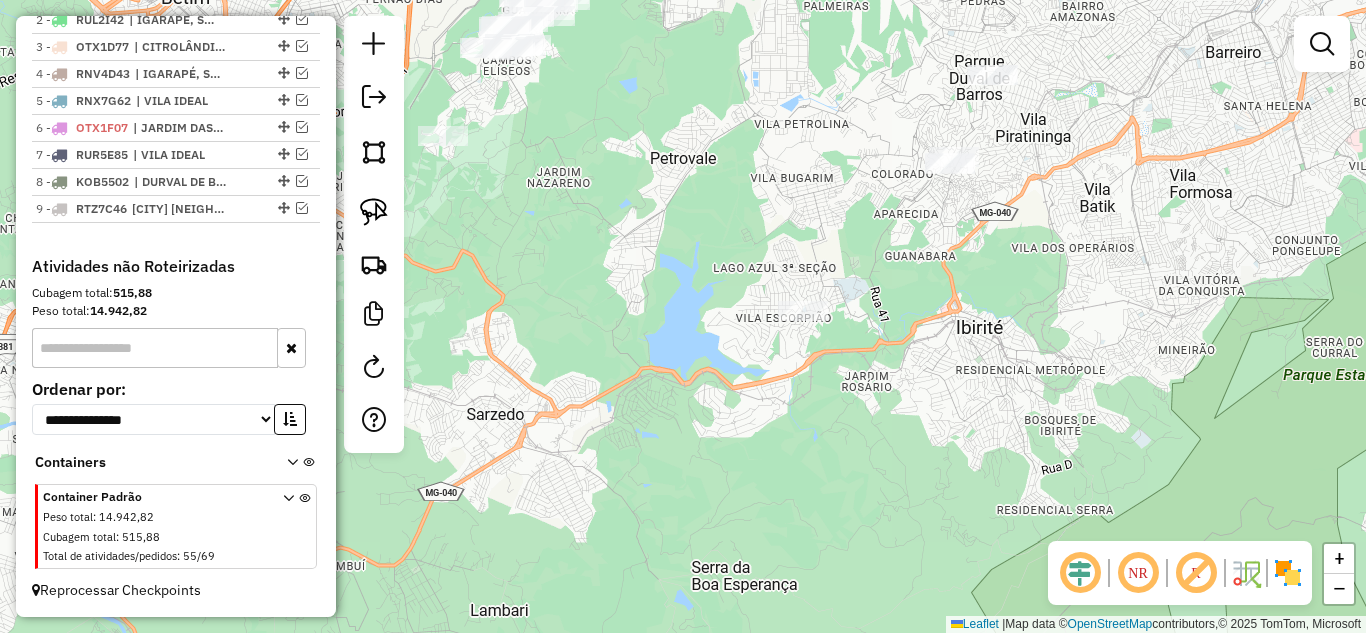 drag, startPoint x: 714, startPoint y: 317, endPoint x: 700, endPoint y: 318, distance: 14.035668 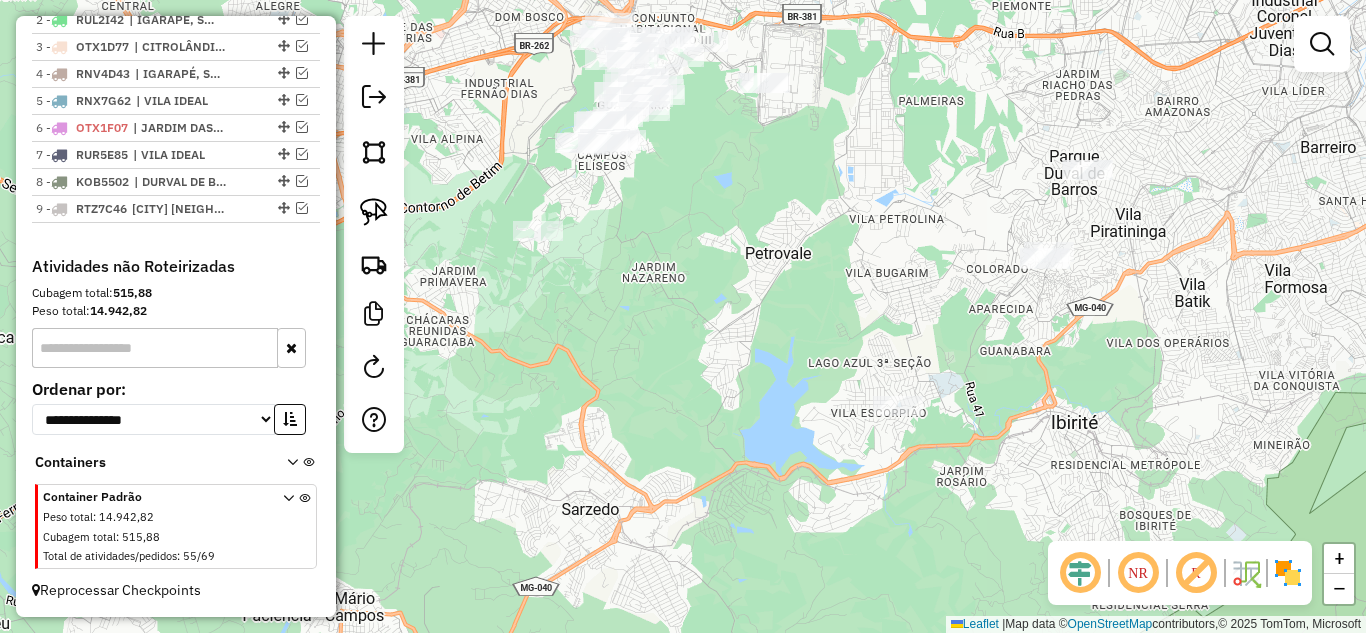 drag, startPoint x: 569, startPoint y: 293, endPoint x: 630, endPoint y: 333, distance: 72.94518 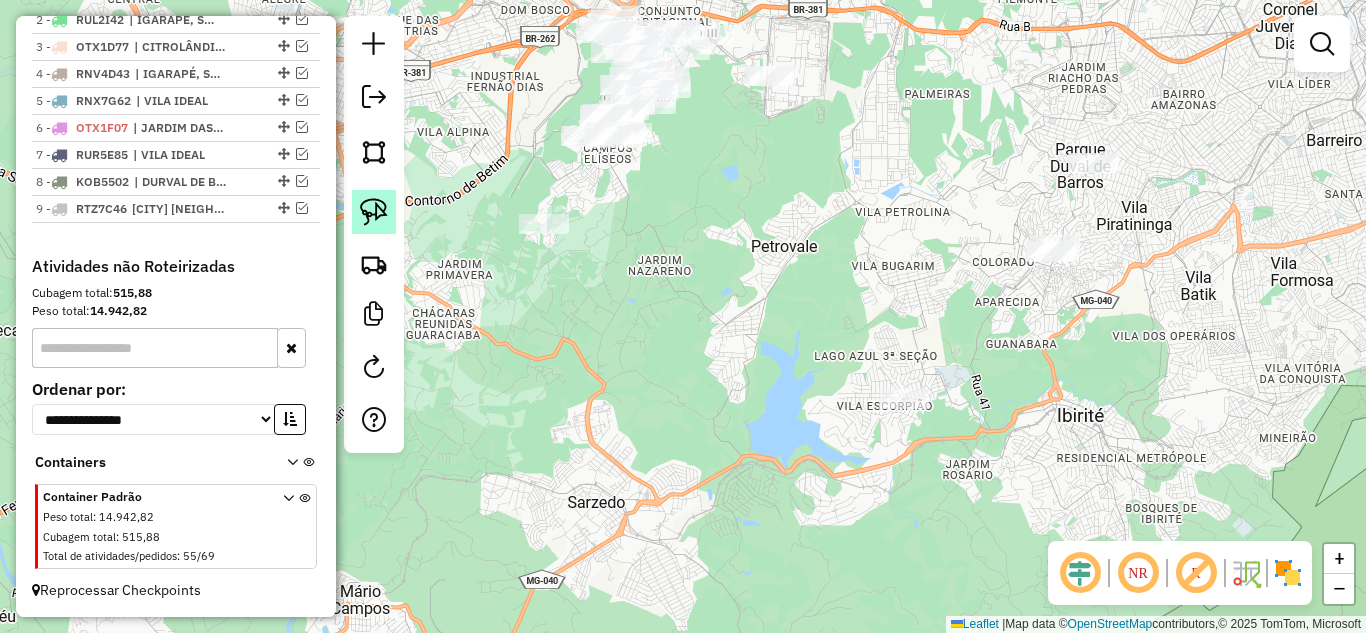 click 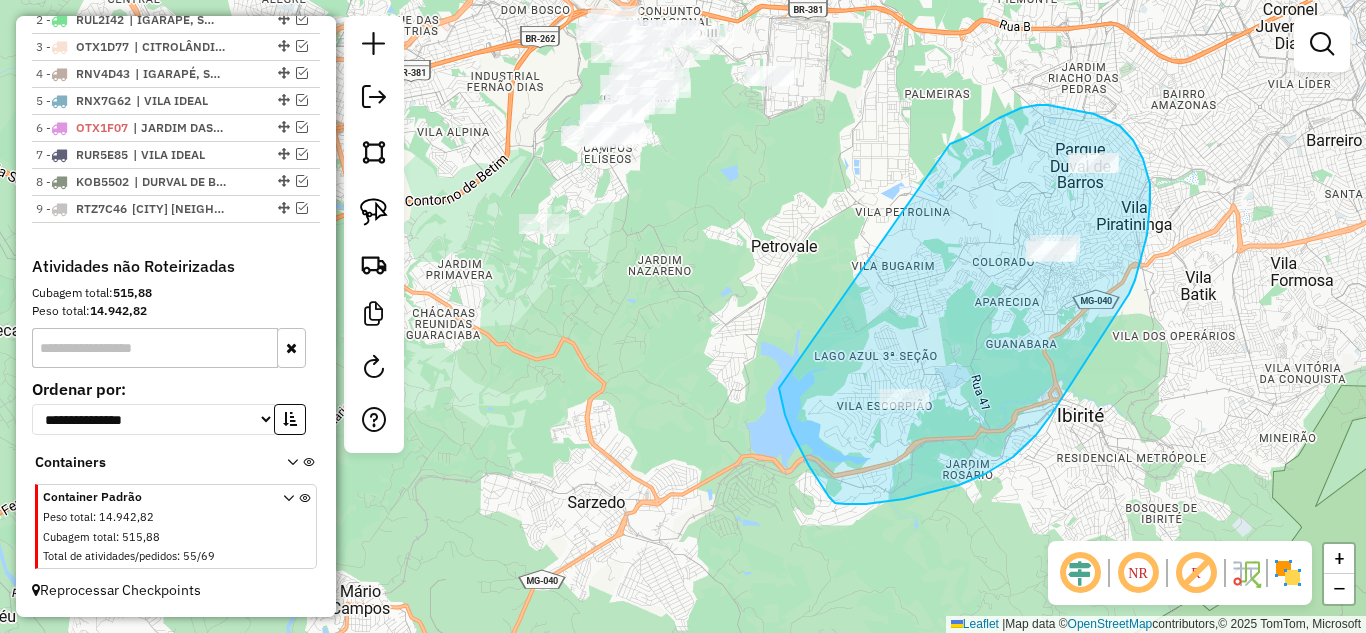 drag, startPoint x: 956, startPoint y: 142, endPoint x: 814, endPoint y: 336, distance: 240.4163 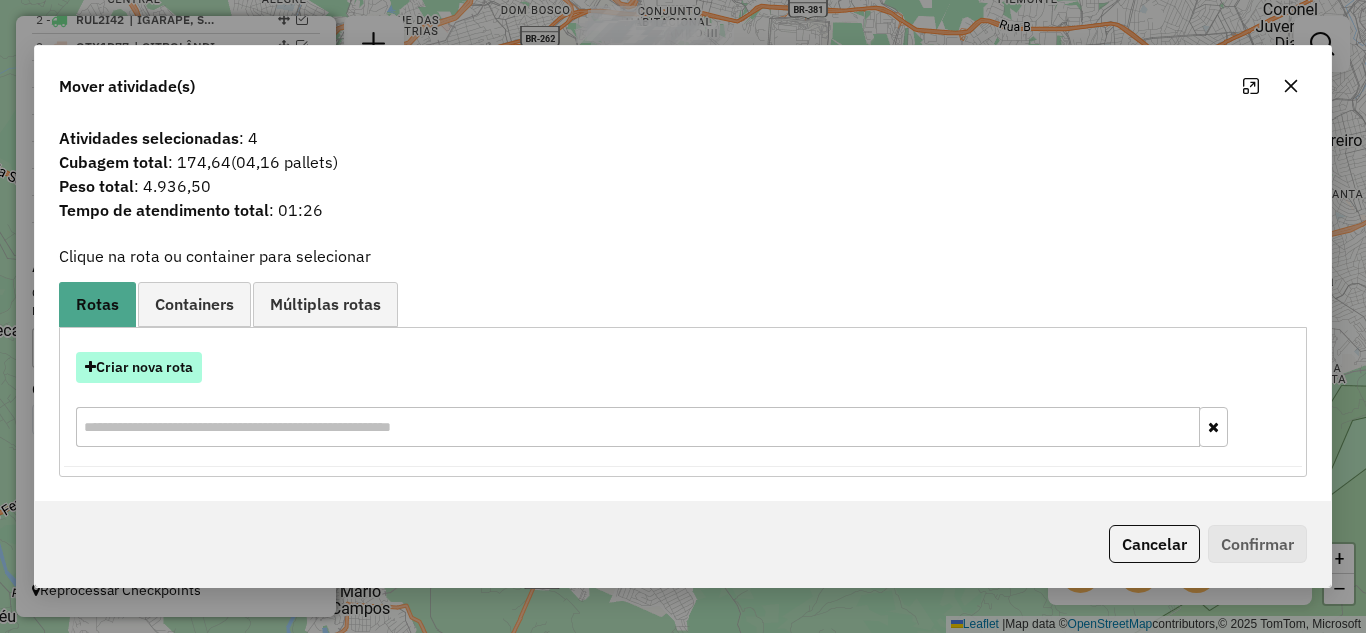 click on "Criar nova rota" at bounding box center [139, 367] 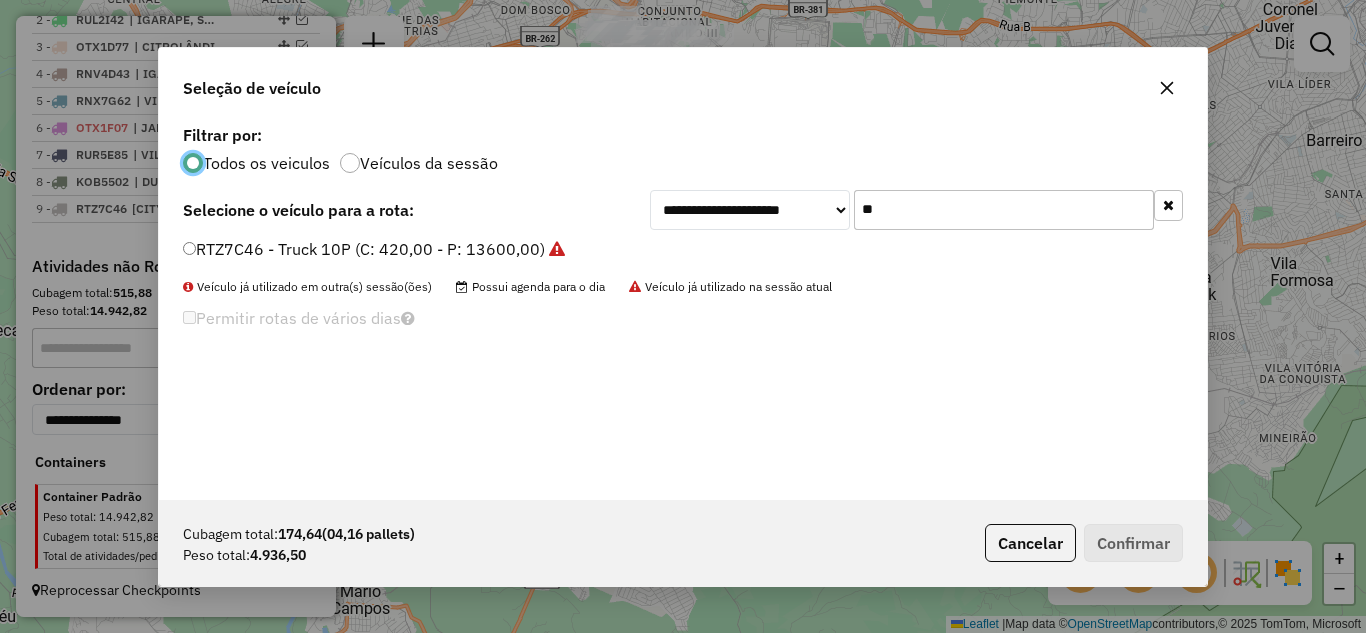 scroll, scrollTop: 11, scrollLeft: 6, axis: both 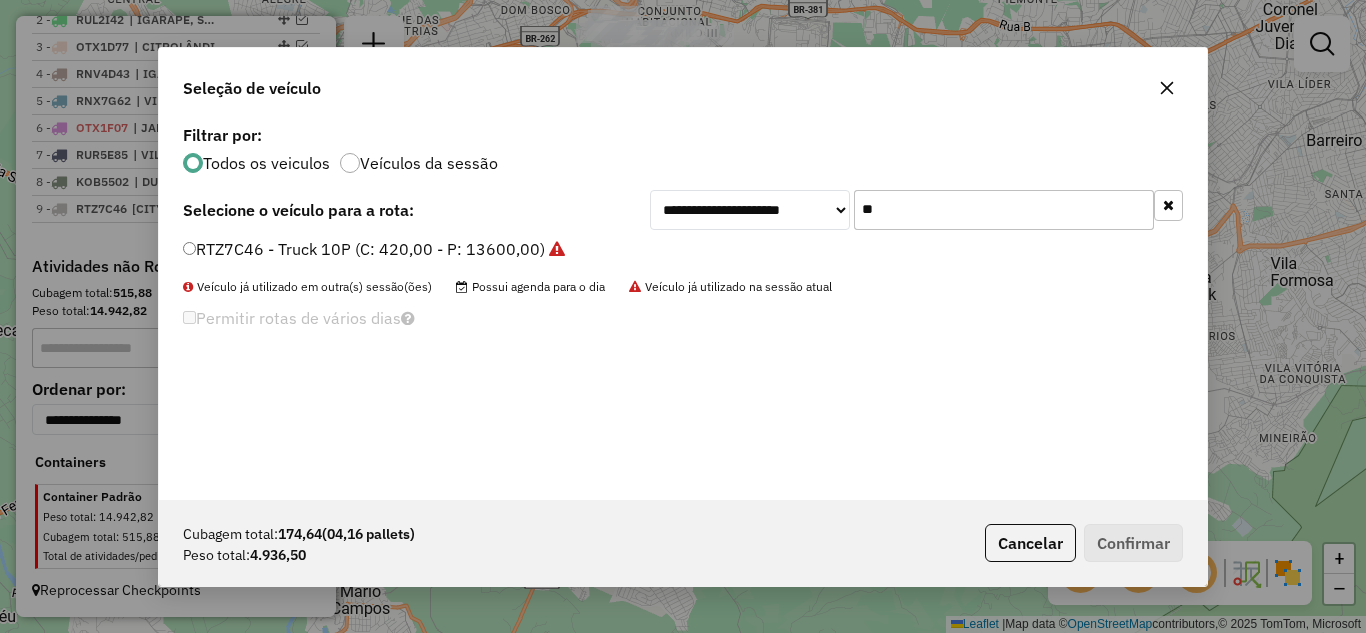 drag, startPoint x: 889, startPoint y: 202, endPoint x: 913, endPoint y: 204, distance: 24.083189 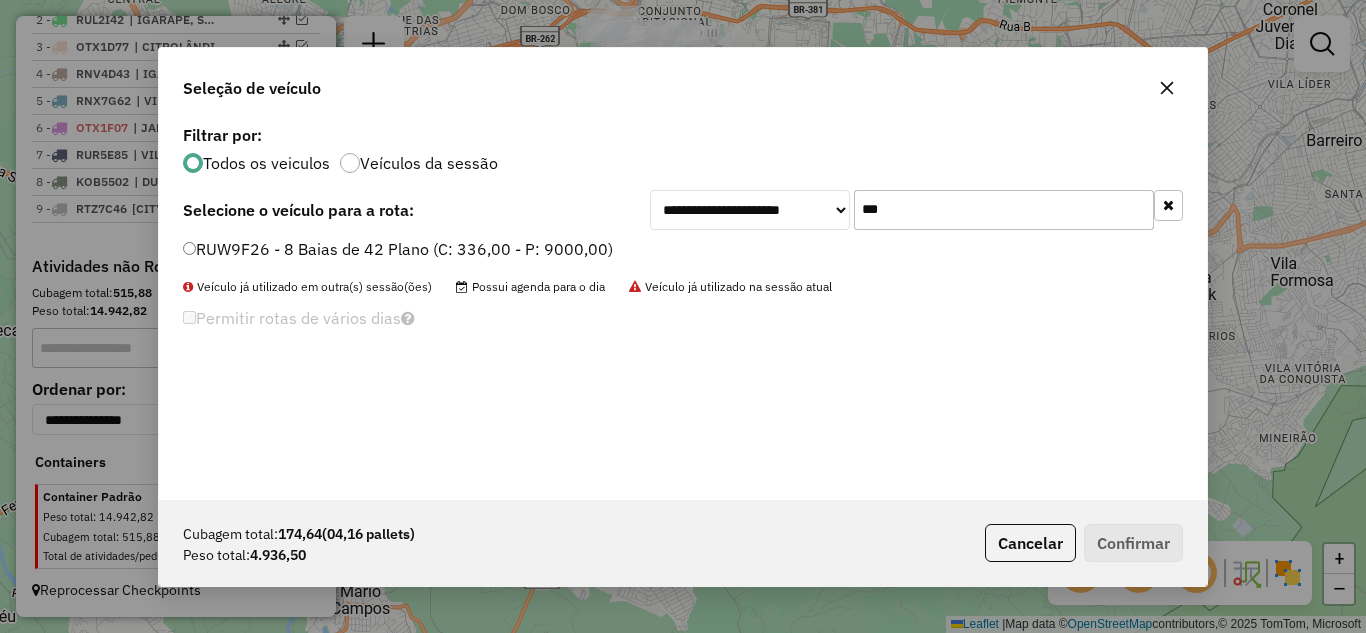 type on "***" 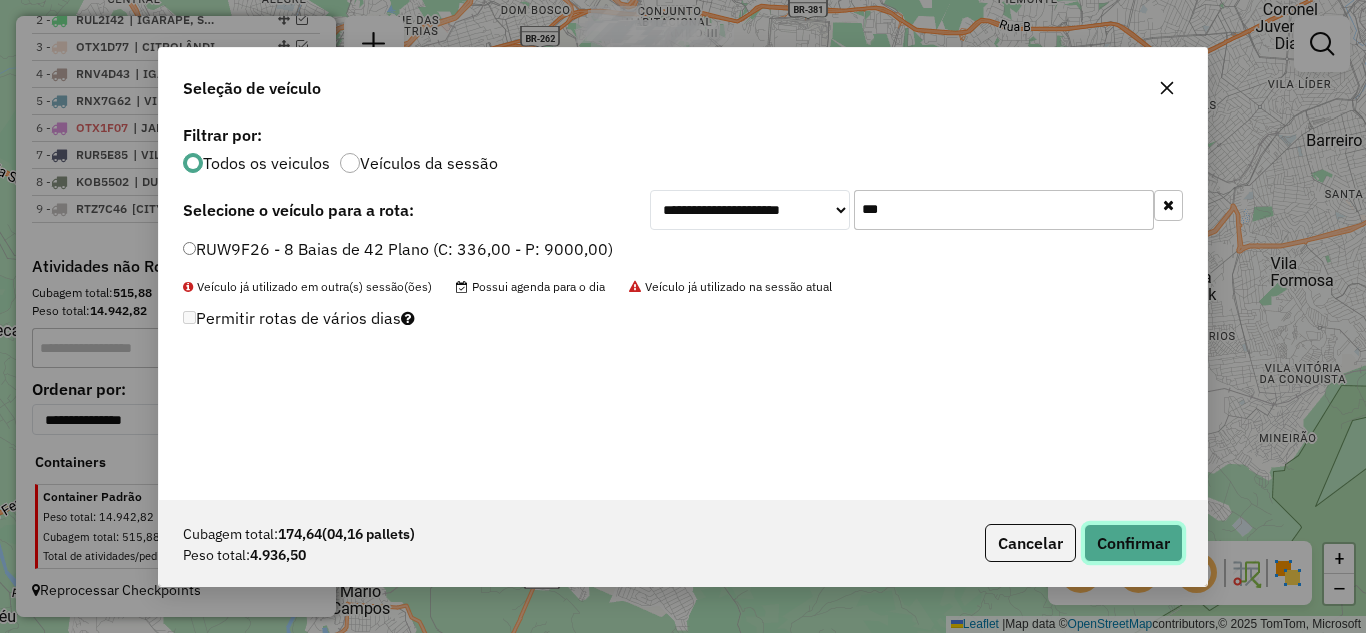 click on "Confirmar" 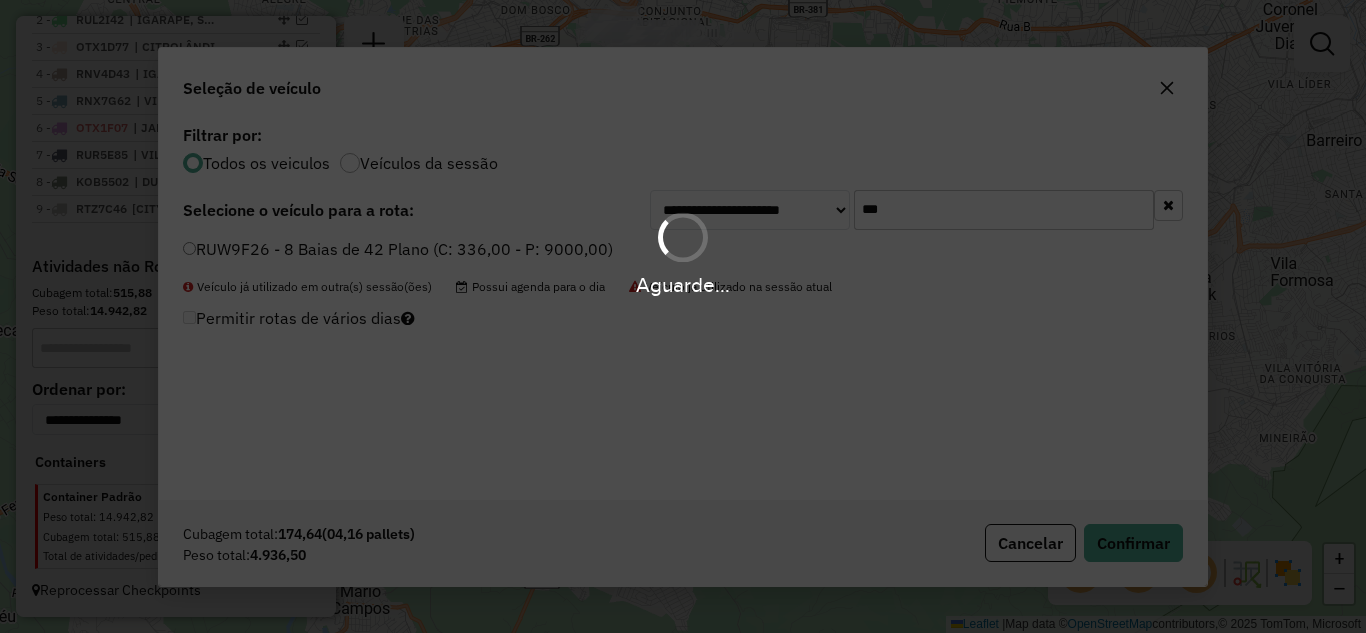 scroll, scrollTop: 893, scrollLeft: 0, axis: vertical 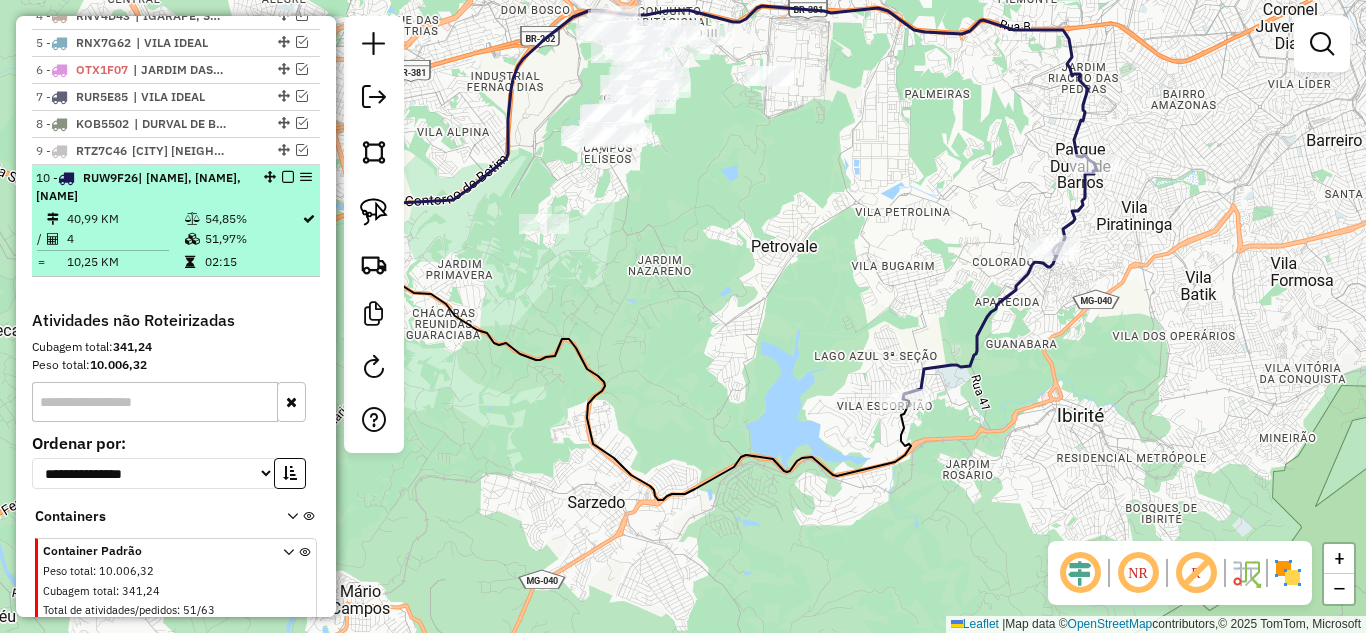 click at bounding box center [288, 177] 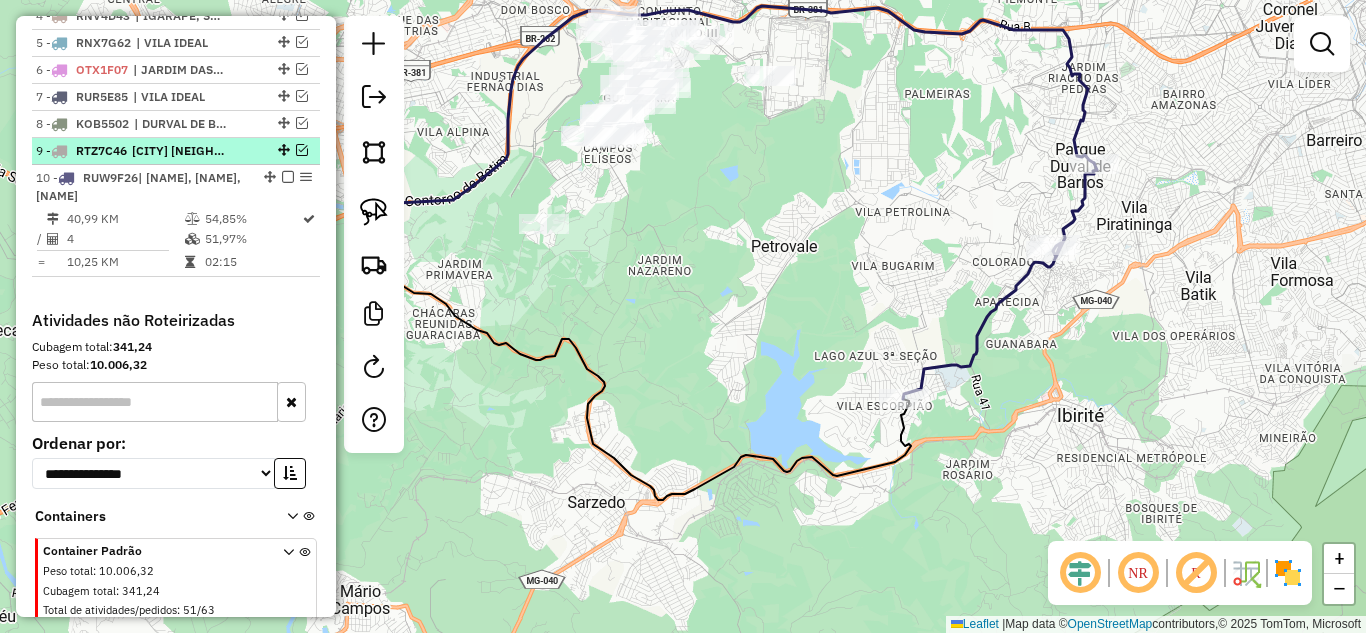 scroll, scrollTop: 862, scrollLeft: 0, axis: vertical 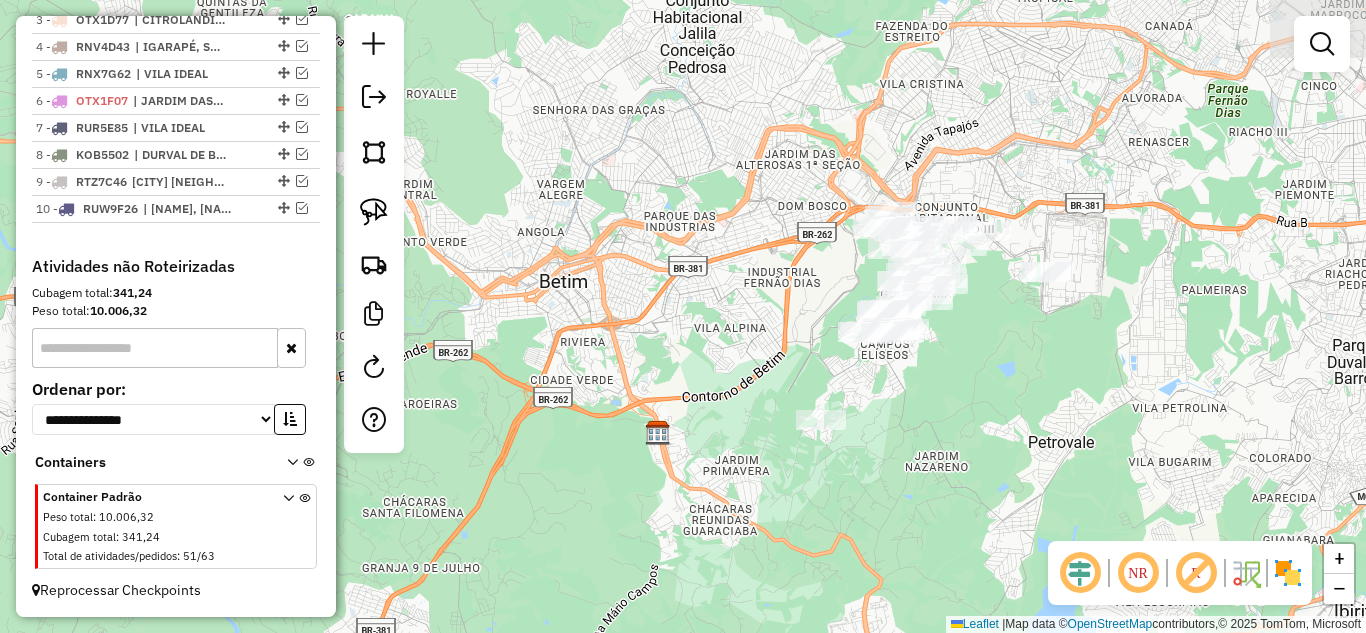 drag, startPoint x: 788, startPoint y: 287, endPoint x: 978, endPoint y: 408, distance: 225.25763 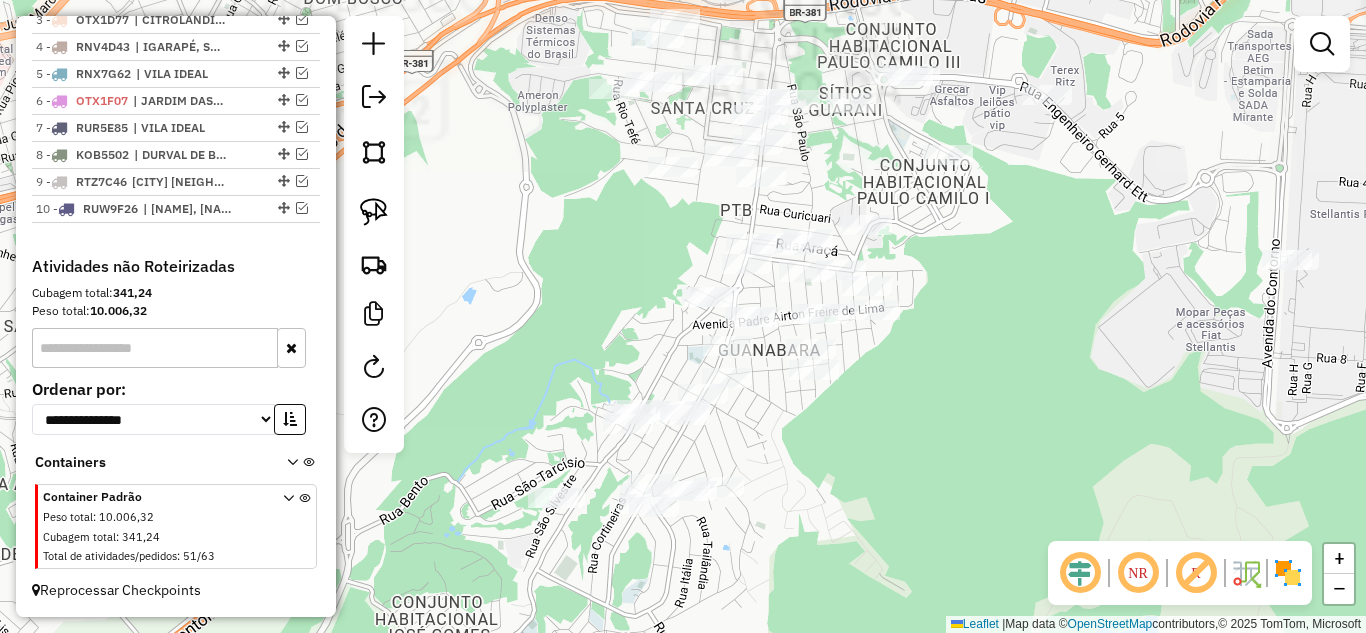drag, startPoint x: 866, startPoint y: 351, endPoint x: 849, endPoint y: 440, distance: 90.60905 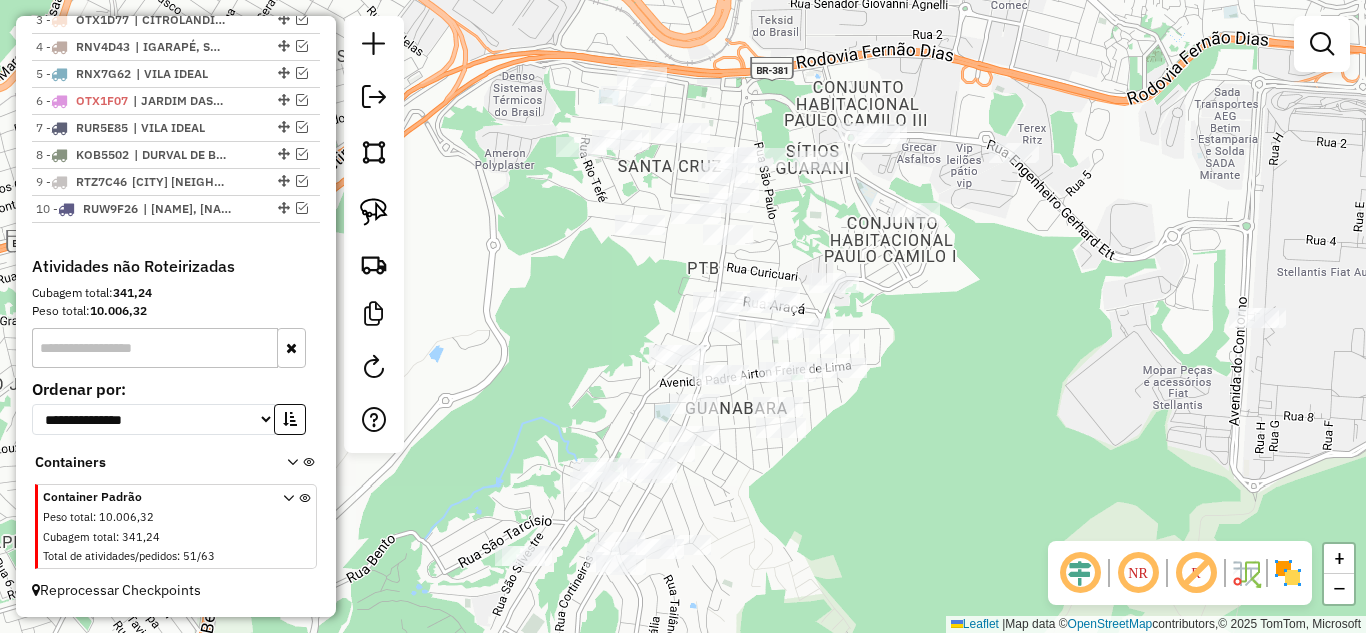 drag, startPoint x: 807, startPoint y: 464, endPoint x: 774, endPoint y: 522, distance: 66.730804 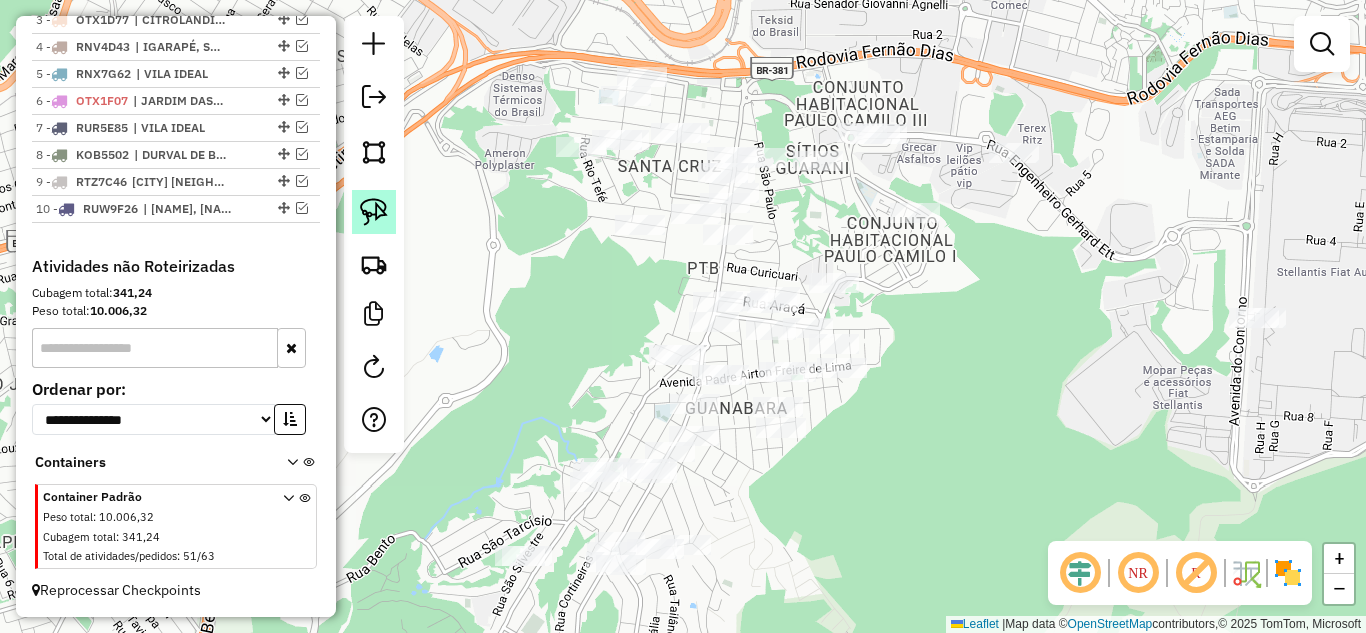 click 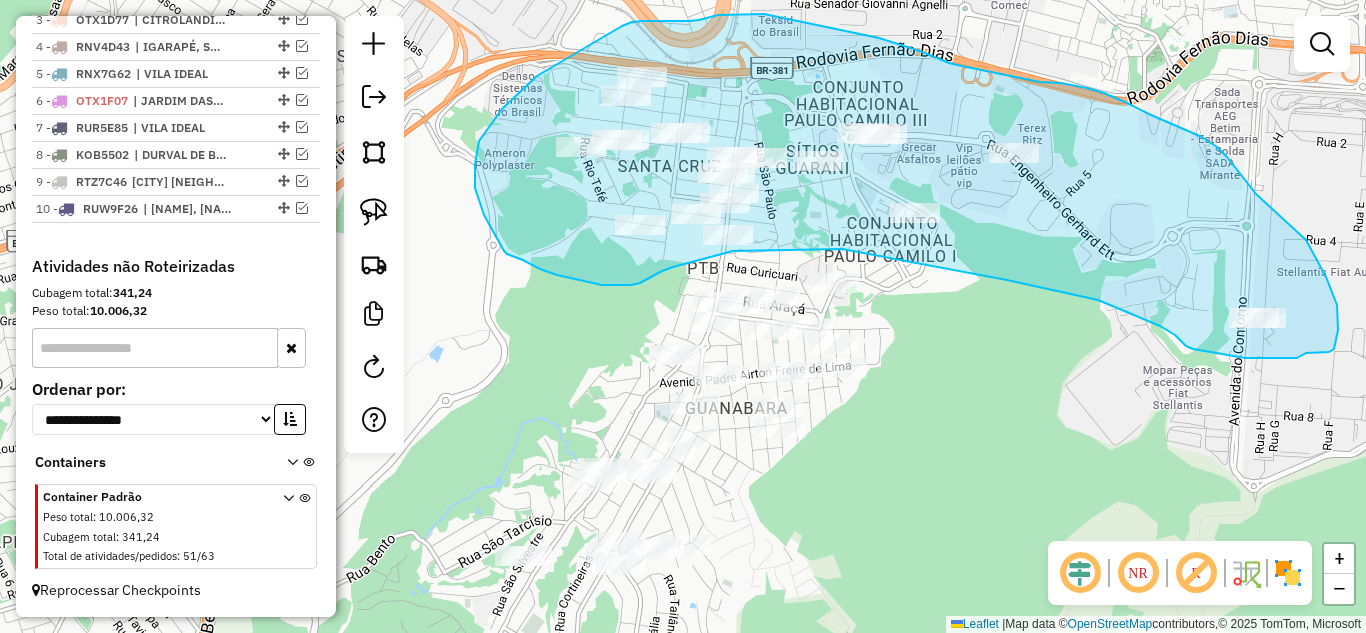 drag, startPoint x: 537, startPoint y: 76, endPoint x: 594, endPoint y: 36, distance: 69.63476 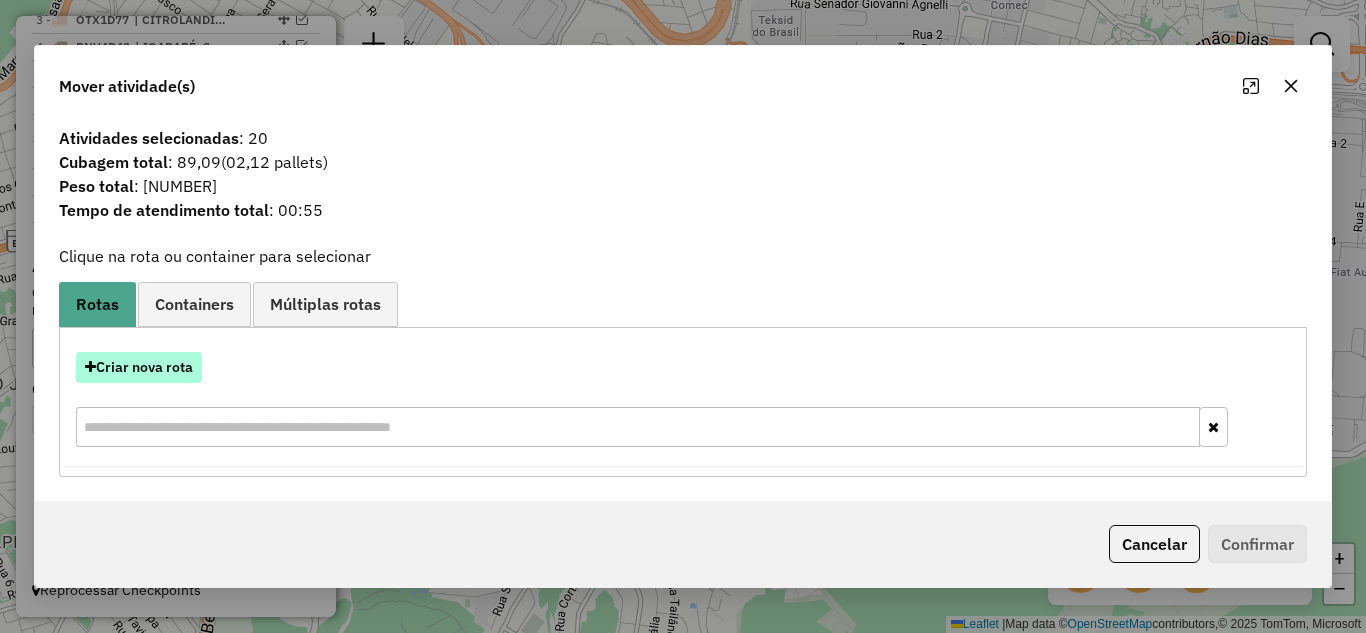 click on "Criar nova rota" at bounding box center (139, 367) 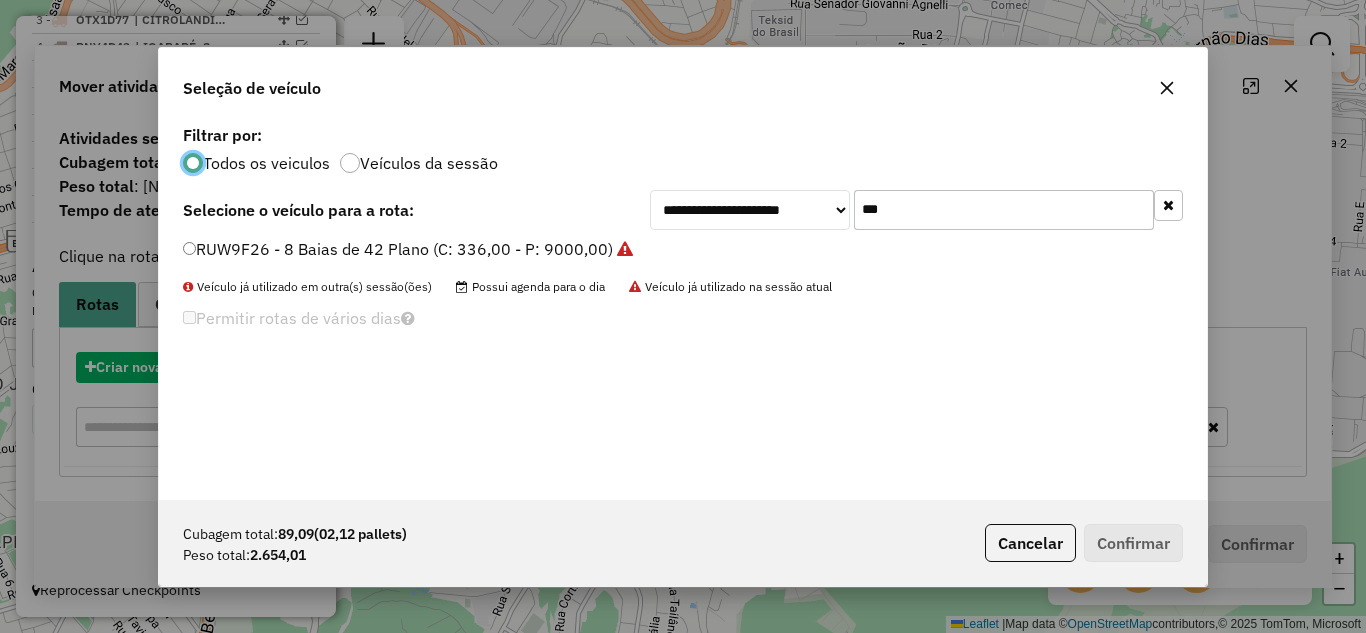 scroll, scrollTop: 11, scrollLeft: 6, axis: both 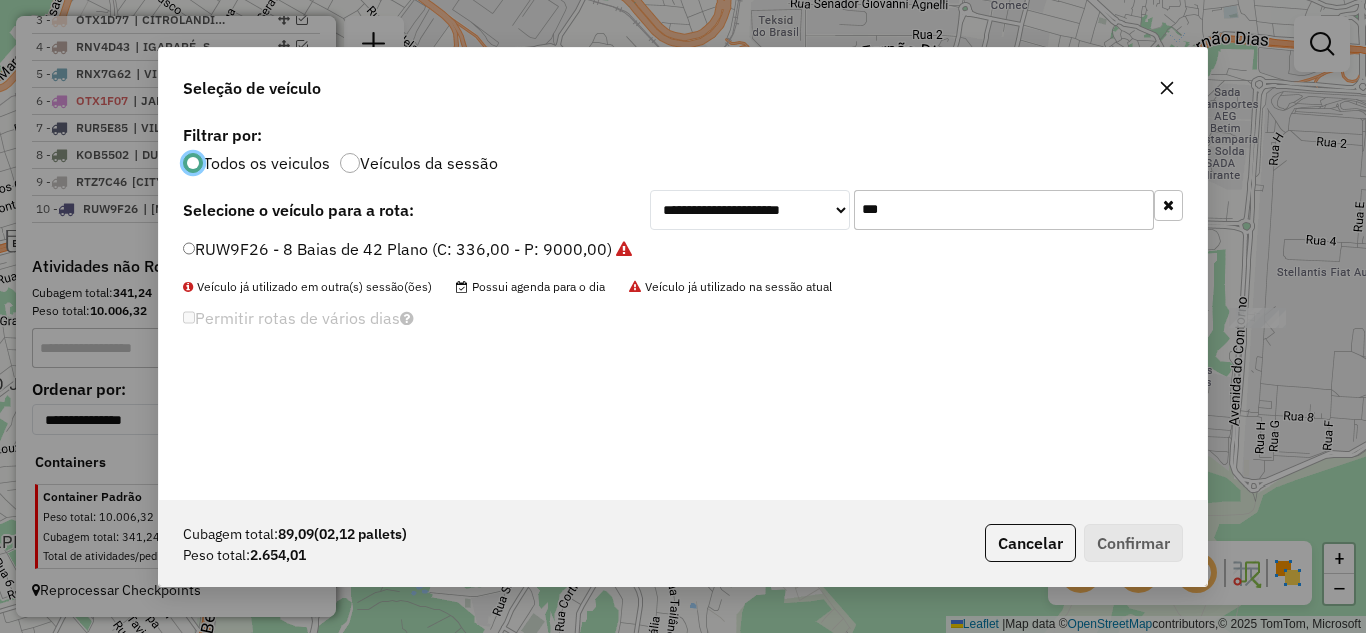 drag, startPoint x: 958, startPoint y: 179, endPoint x: 951, endPoint y: 198, distance: 20.248457 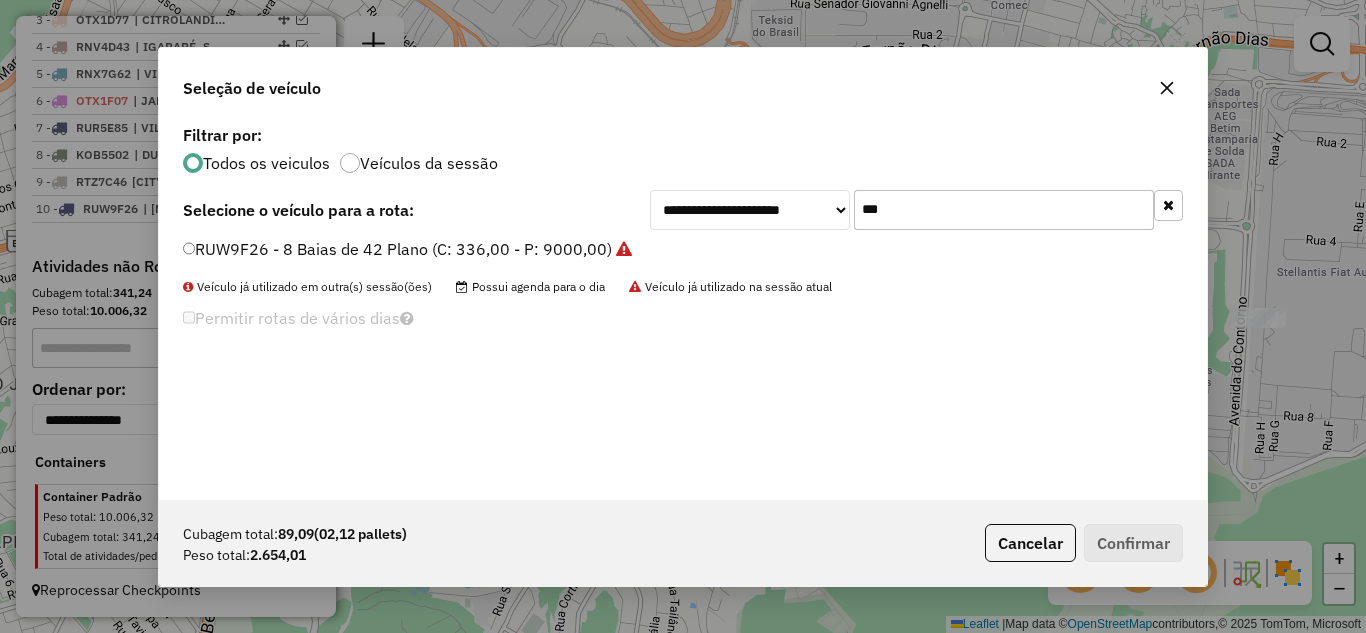 click on "***" 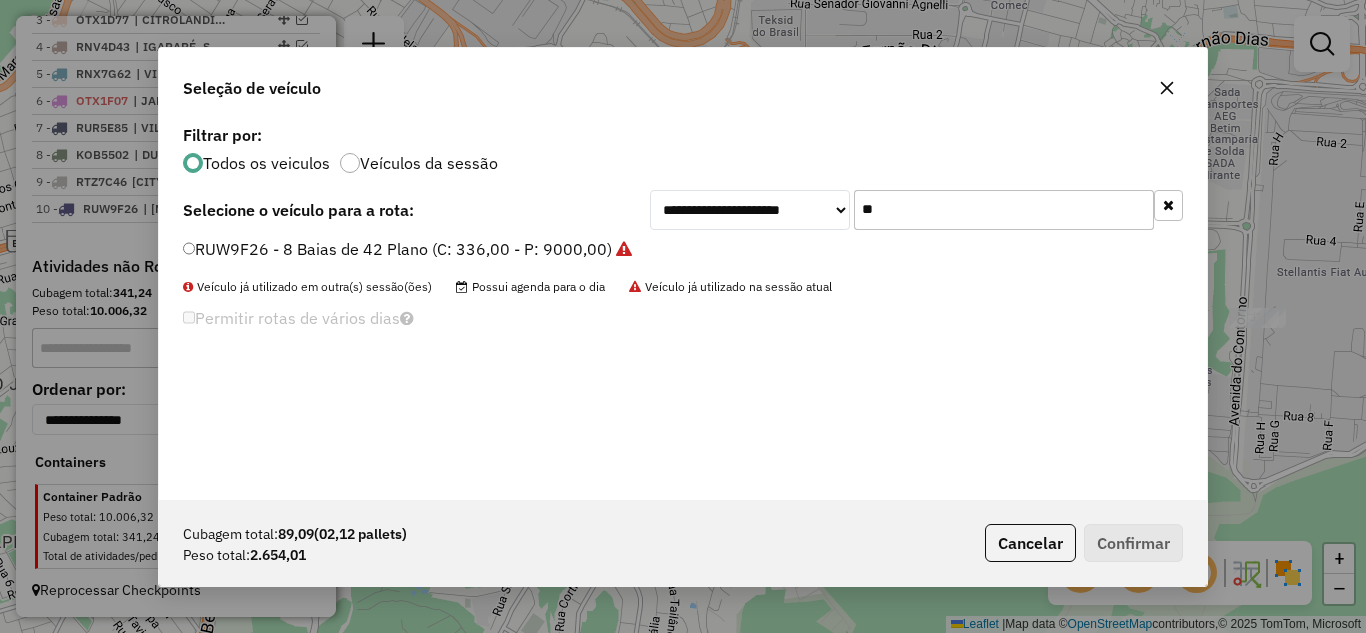 type on "*" 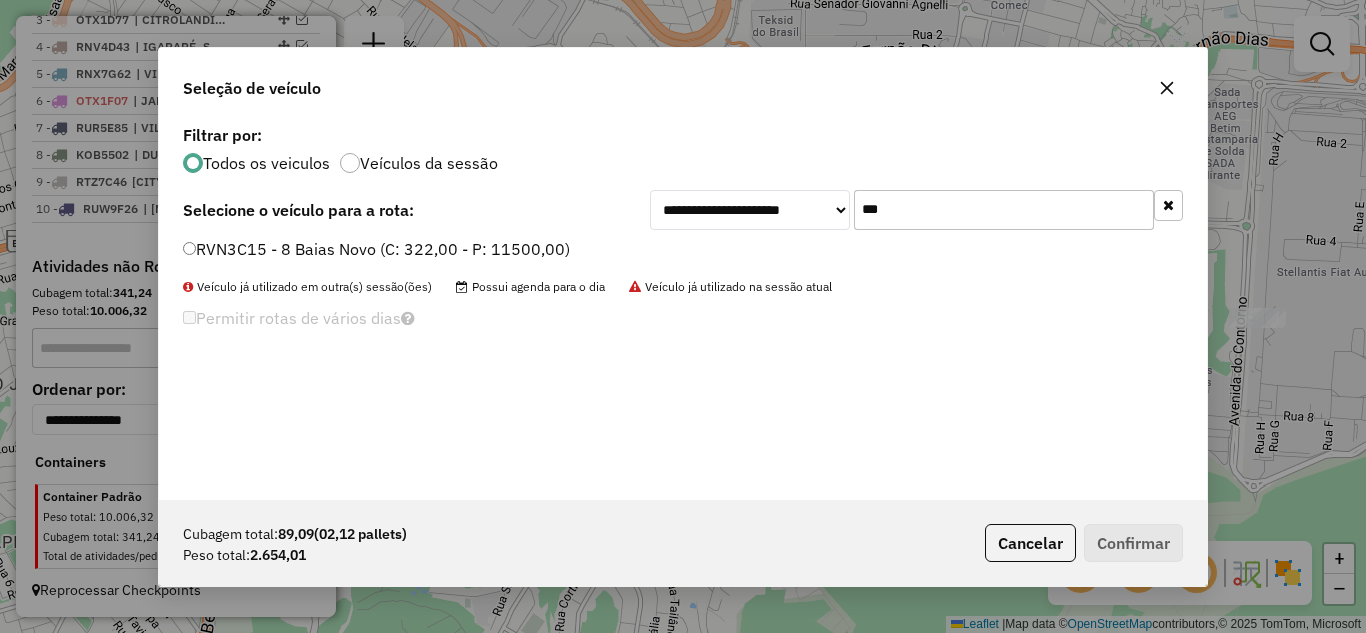 type on "***" 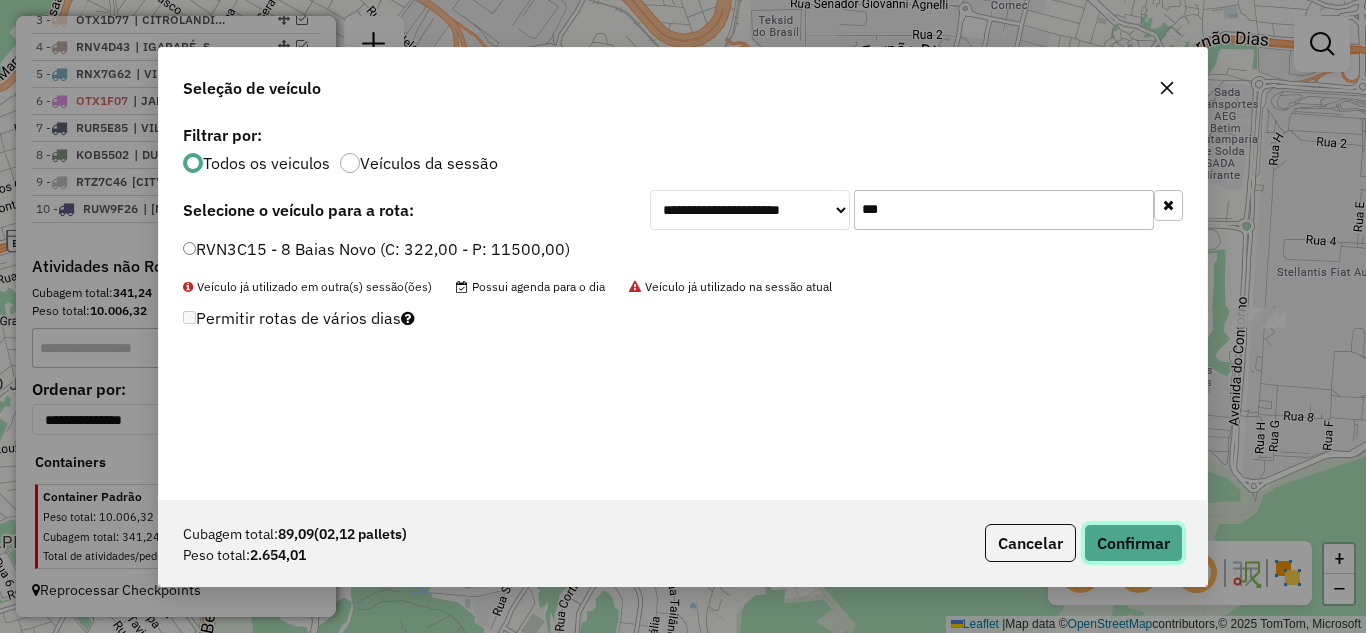 click on "Confirmar" 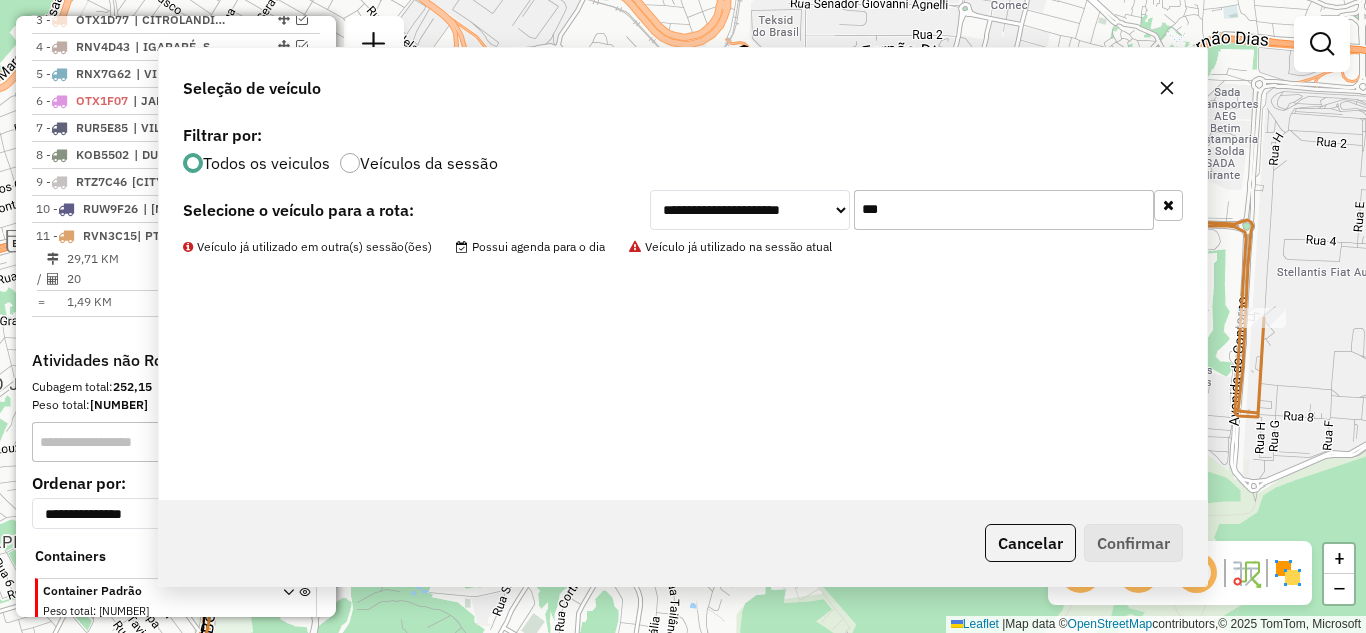 scroll, scrollTop: 893, scrollLeft: 0, axis: vertical 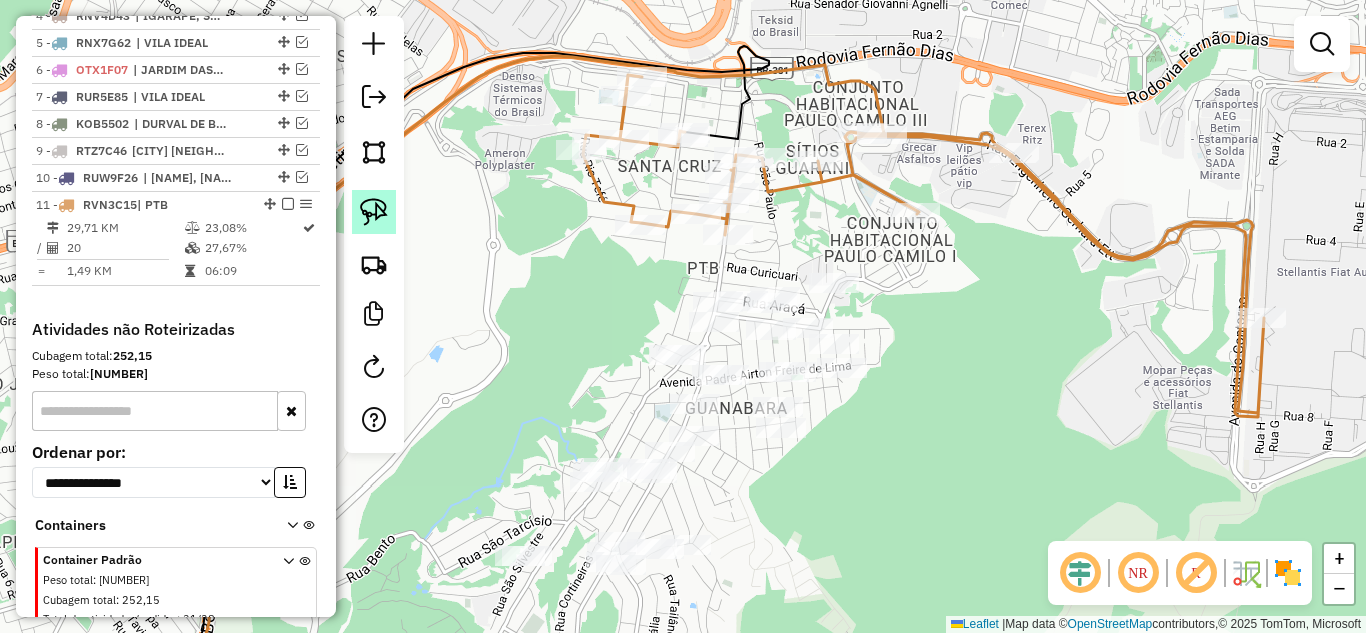 click 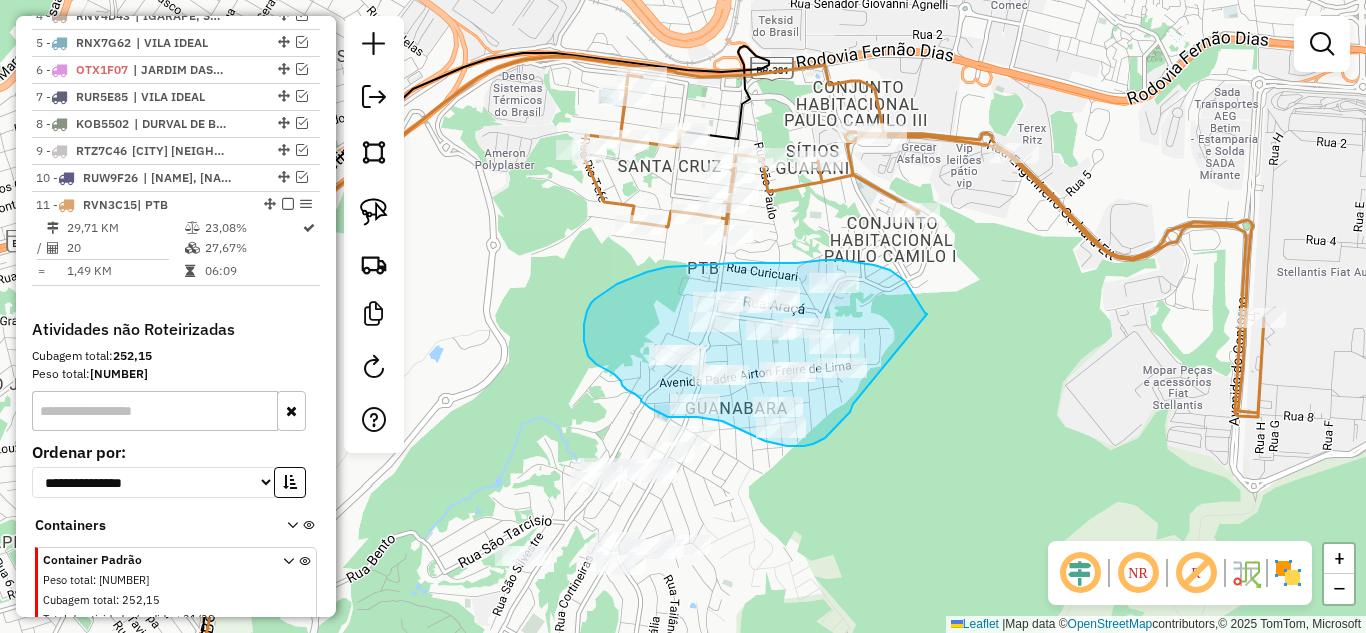 drag, startPoint x: 913, startPoint y: 294, endPoint x: 865, endPoint y: 380, distance: 98.48858 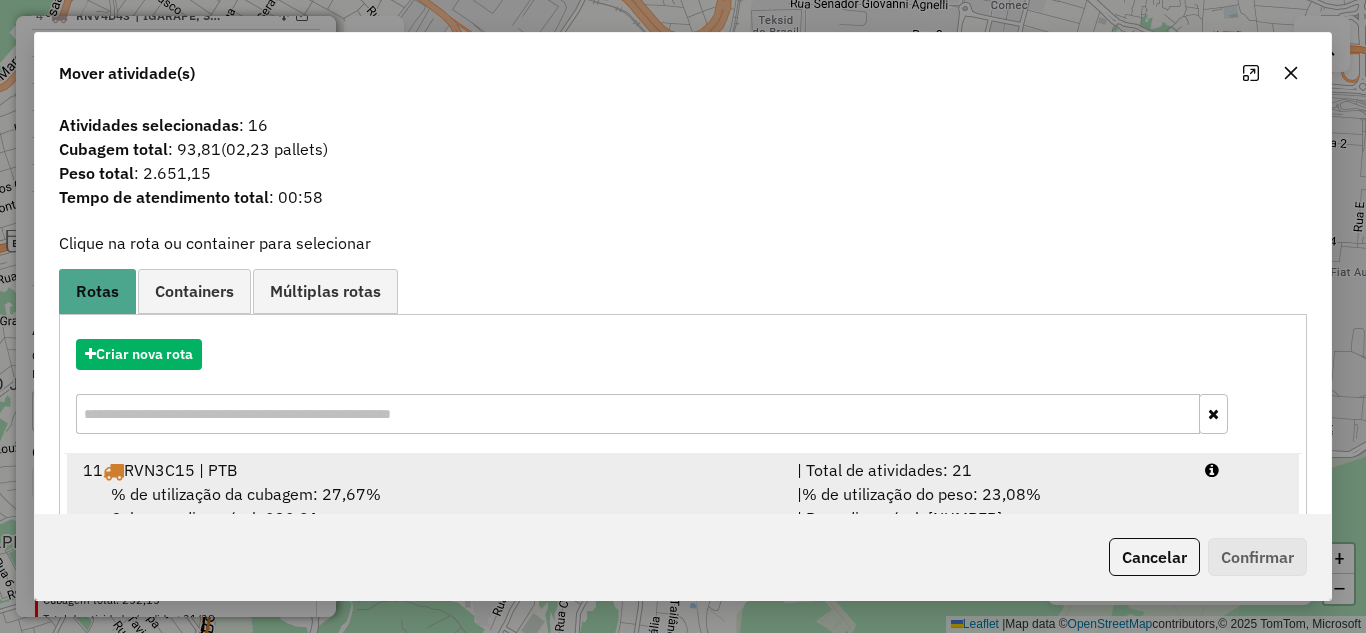 click on "% de utilização do peso: 23,08%" at bounding box center [921, 494] 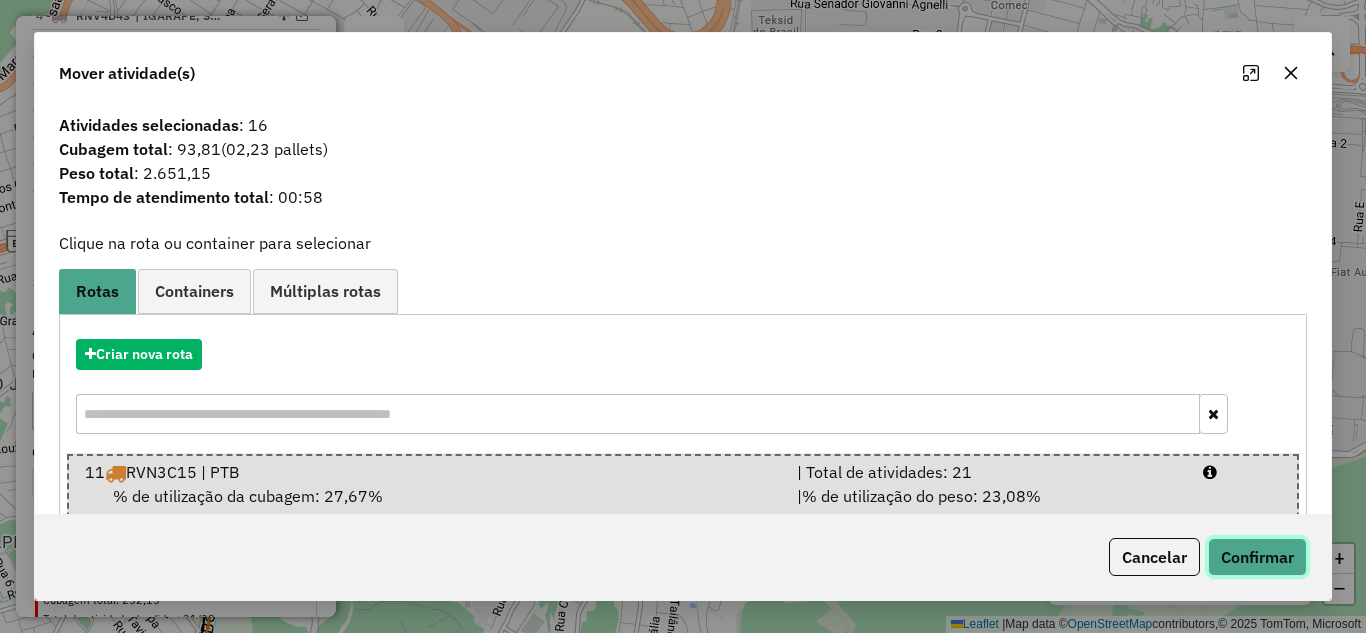 click on "Confirmar" 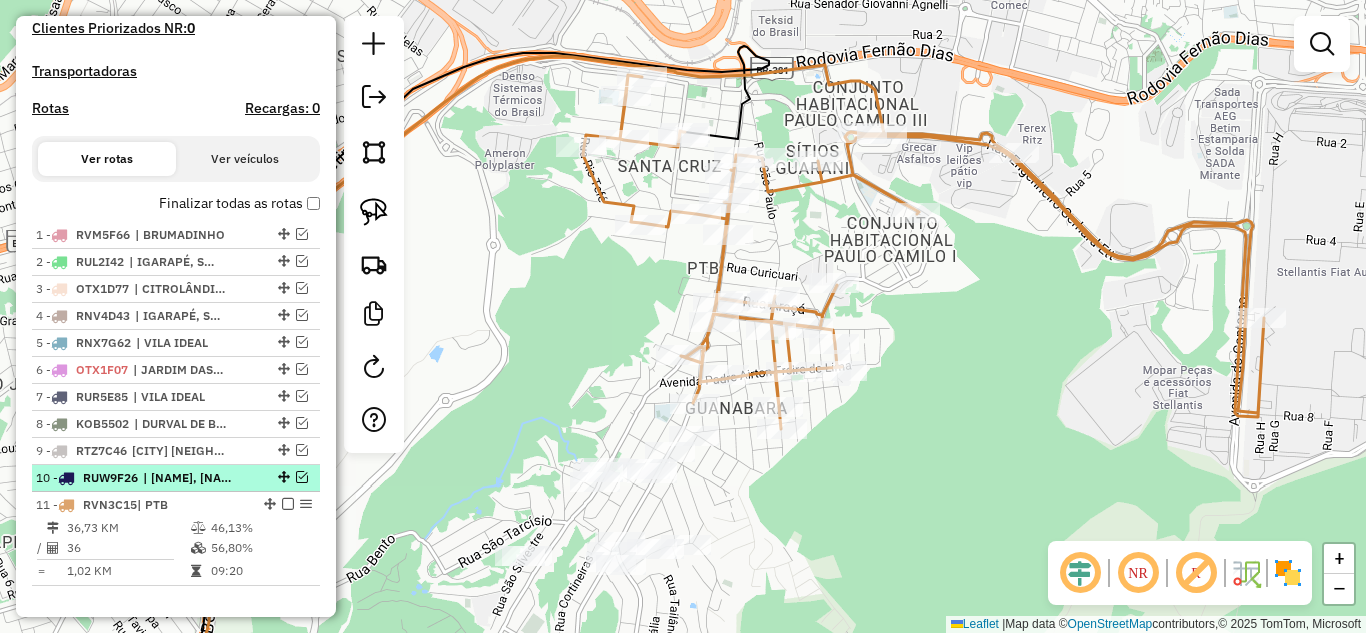 scroll, scrollTop: 793, scrollLeft: 0, axis: vertical 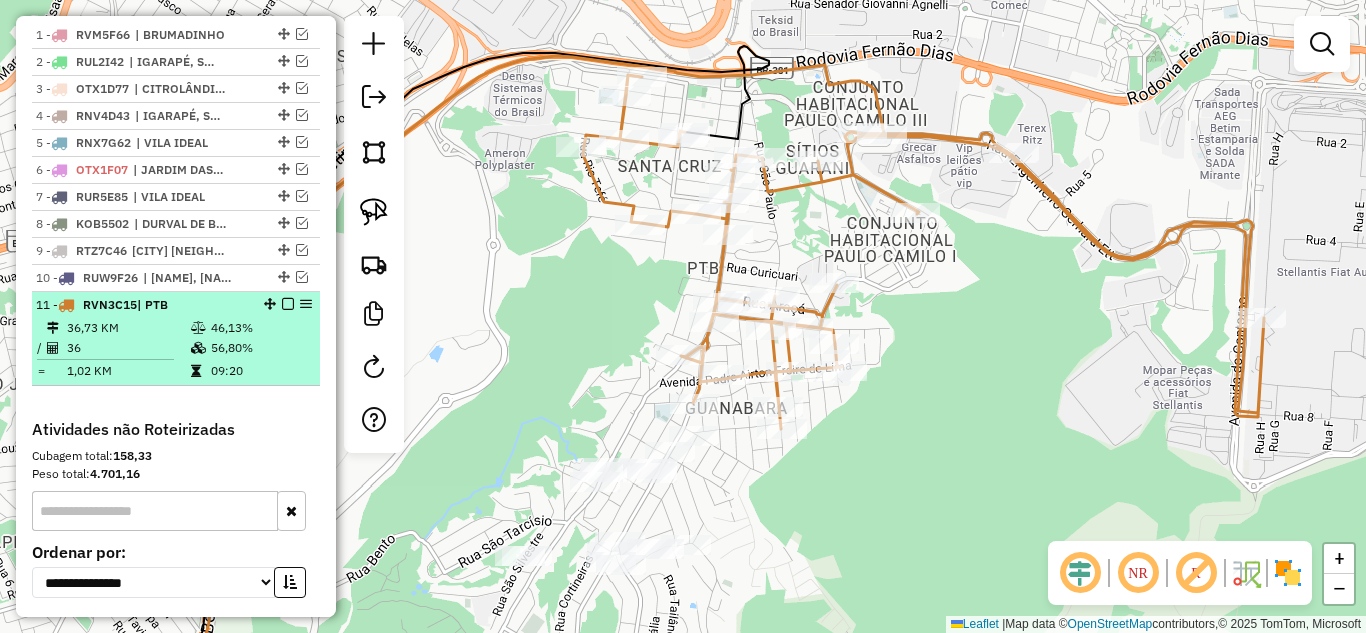 click at bounding box center [288, 304] 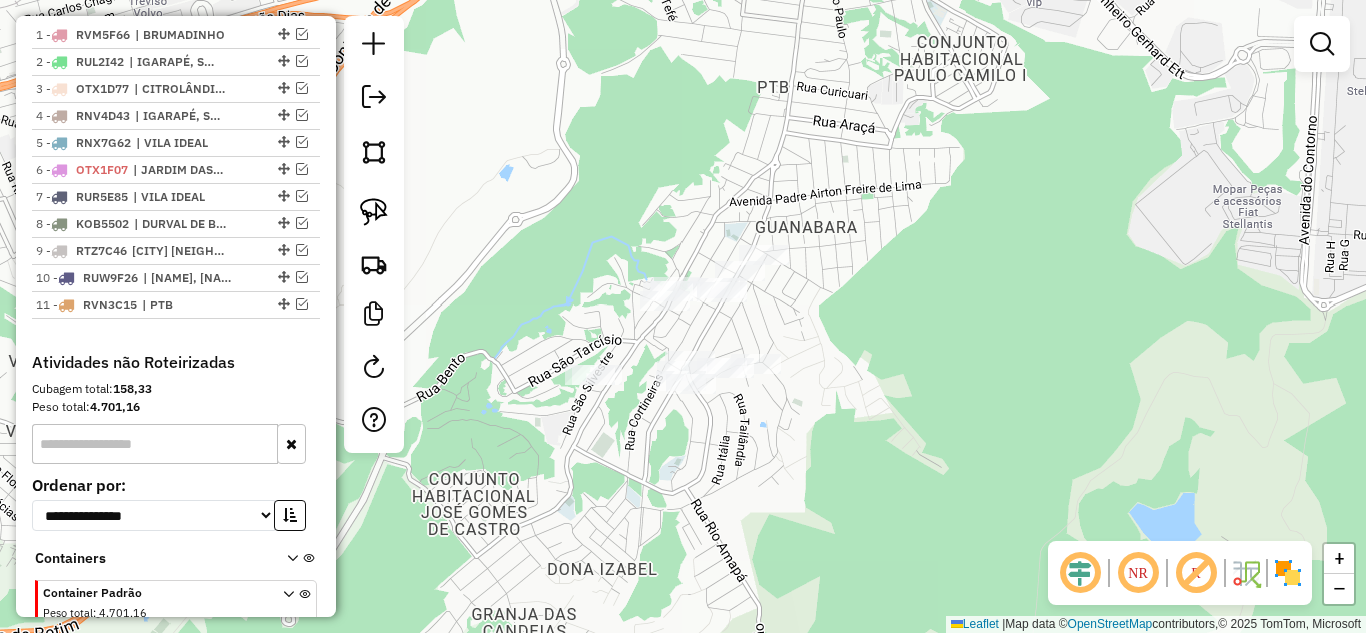 drag, startPoint x: 580, startPoint y: 335, endPoint x: 671, endPoint y: 140, distance: 215.1883 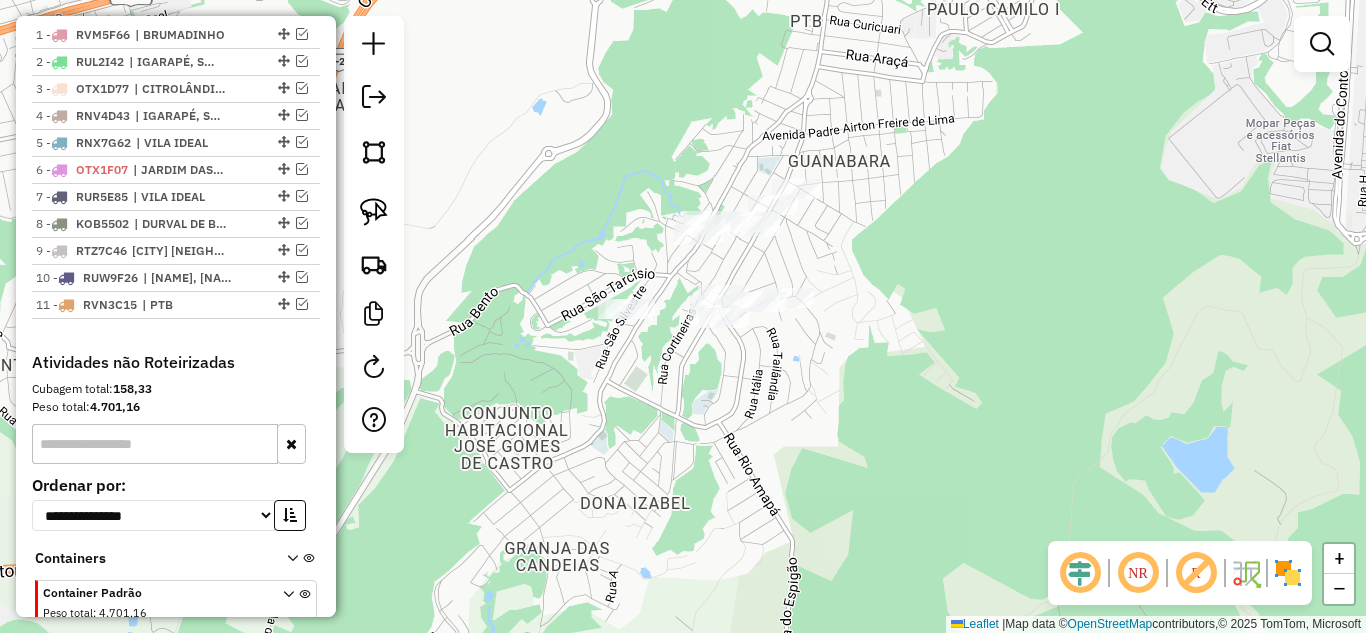 drag, startPoint x: 537, startPoint y: 205, endPoint x: 499, endPoint y: 177, distance: 47.201694 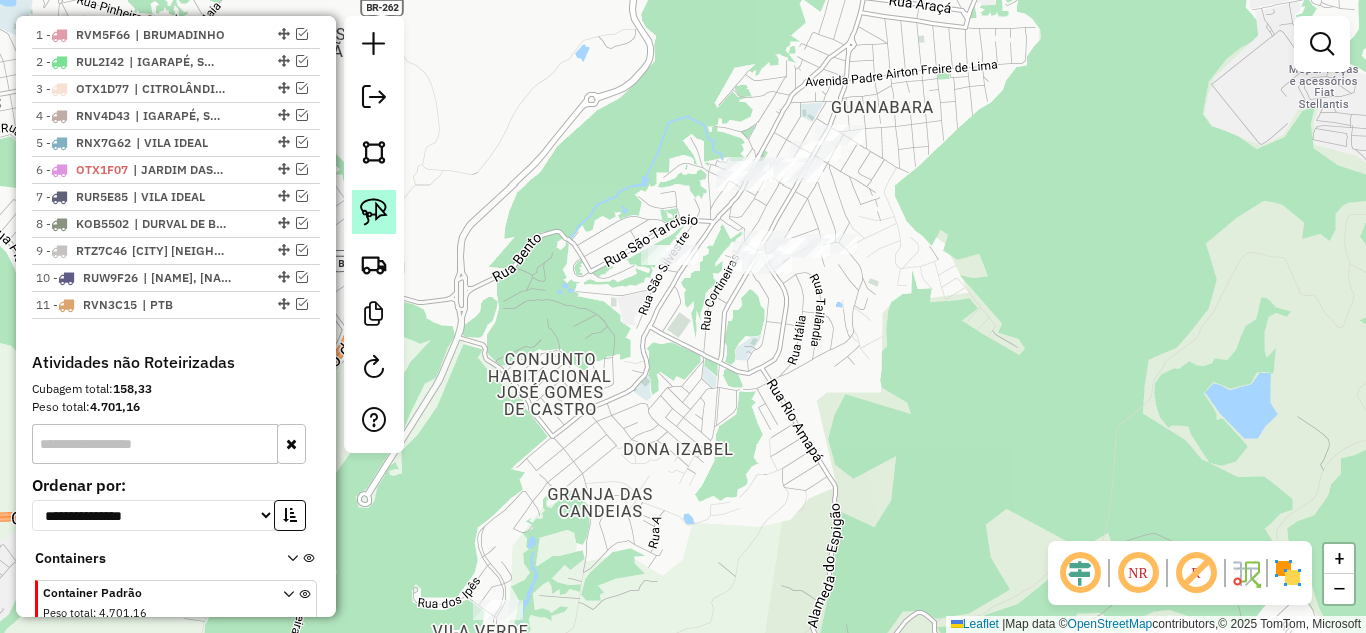 click 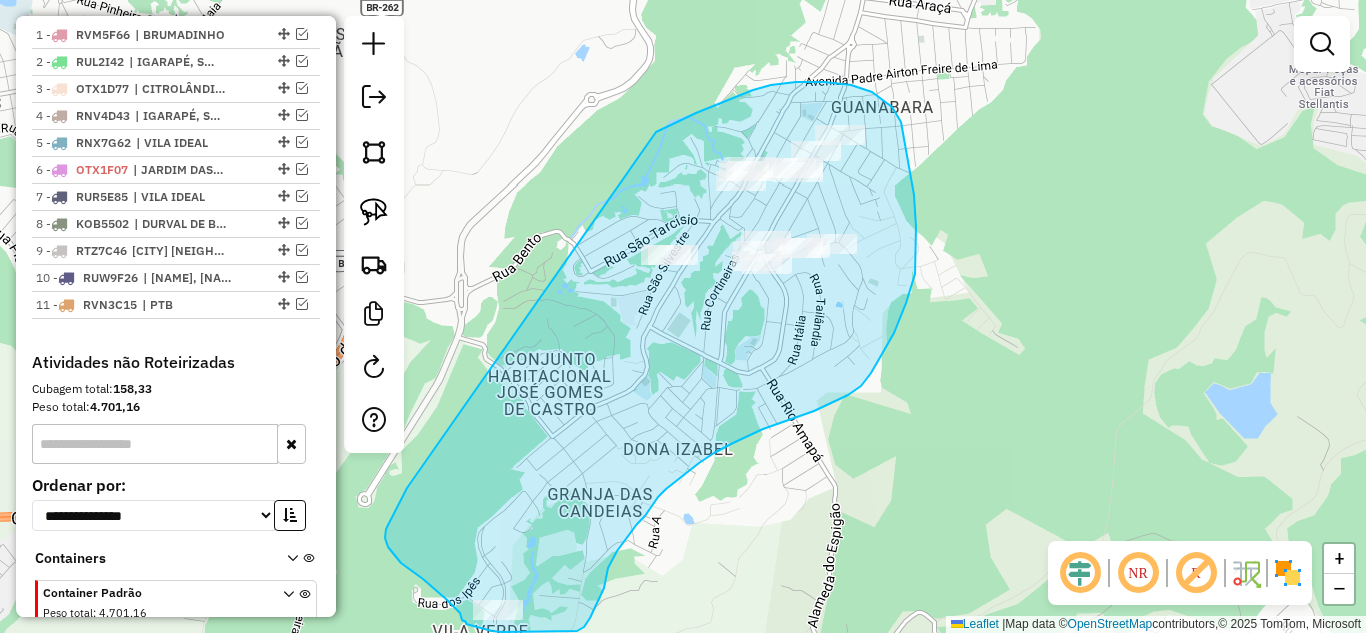 drag, startPoint x: 673, startPoint y: 125, endPoint x: 440, endPoint y: 355, distance: 327.3973 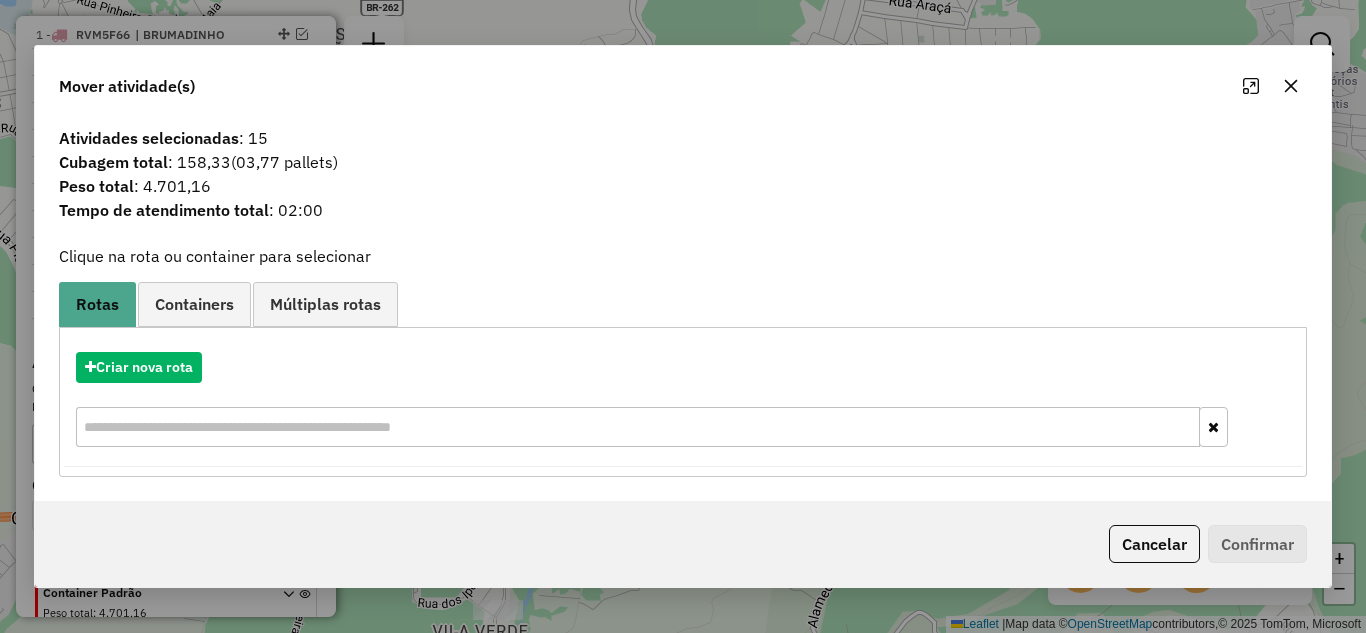 click 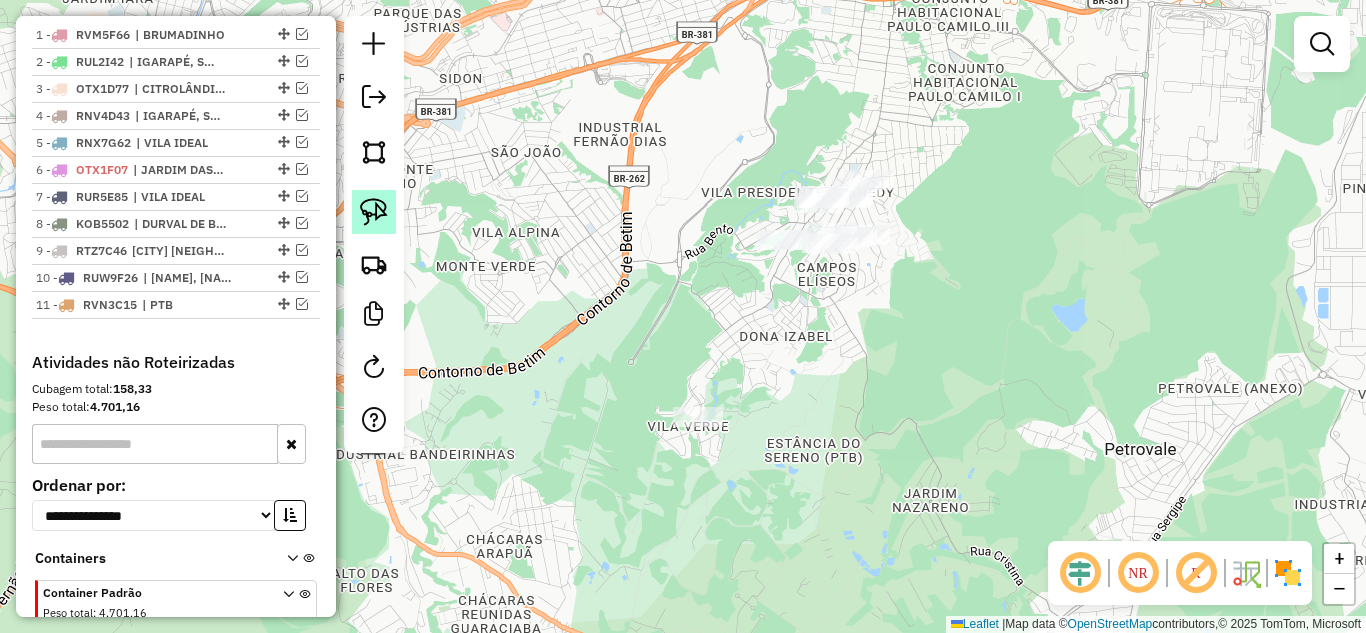 click 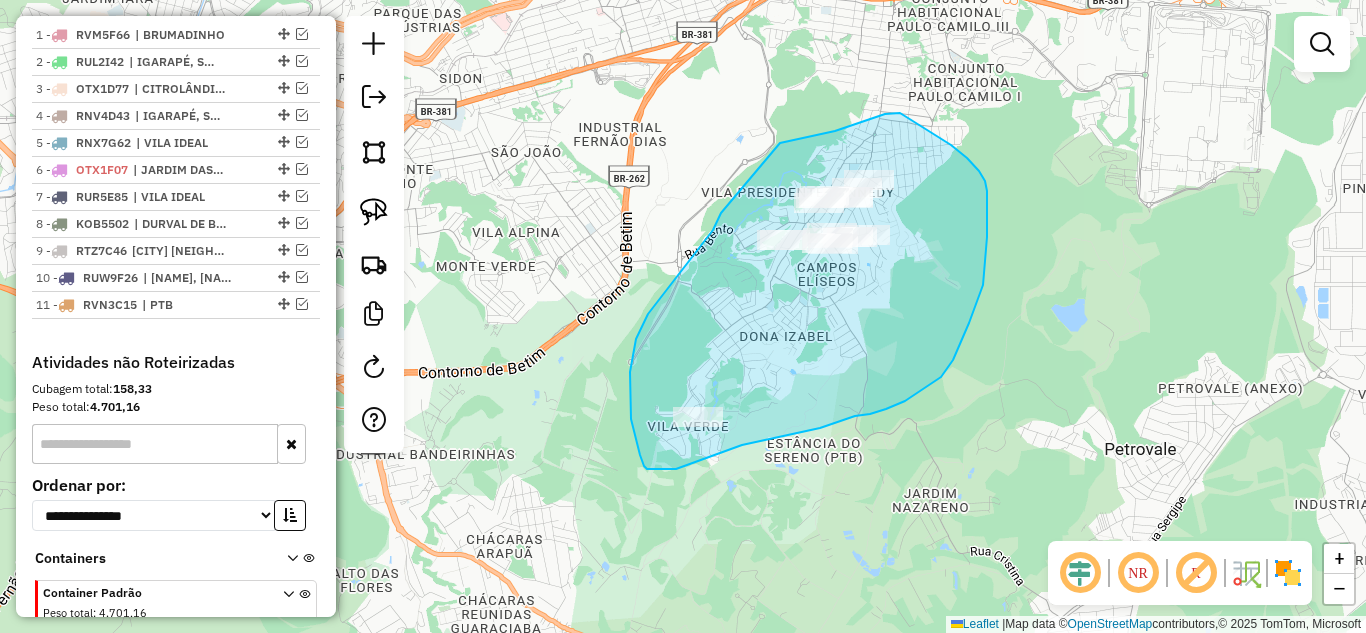 drag, startPoint x: 864, startPoint y: 121, endPoint x: 722, endPoint y: 208, distance: 166.53227 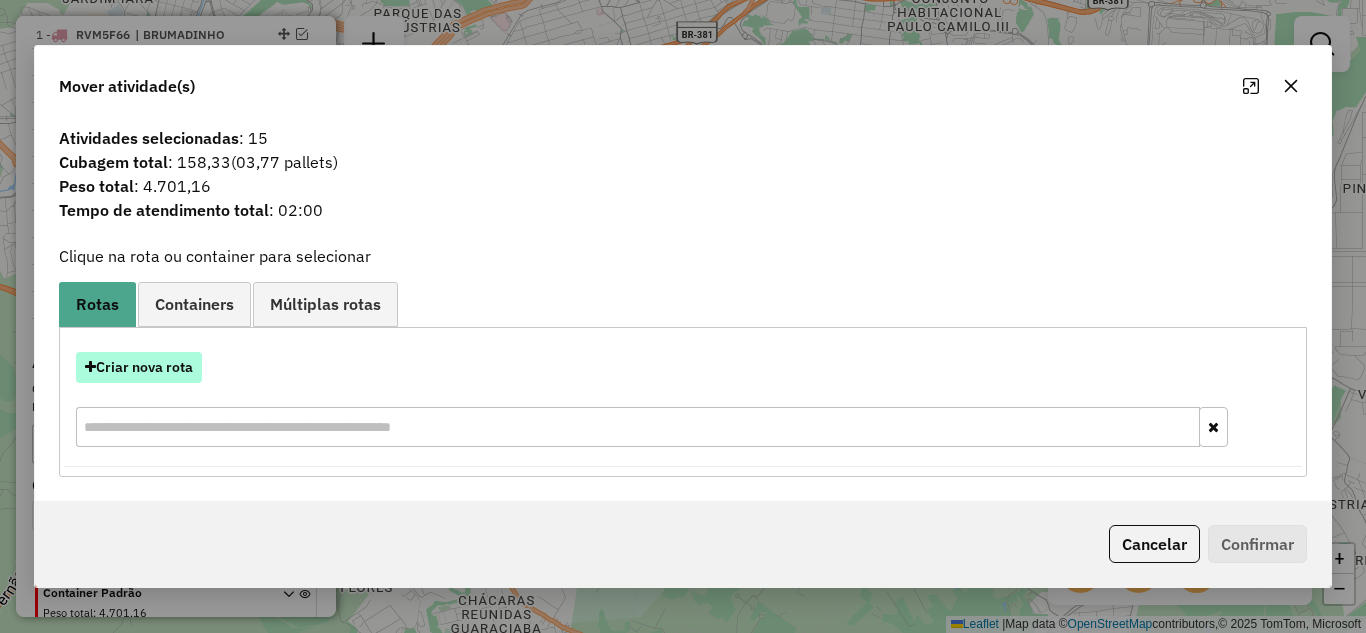 click on "Criar nova rota" at bounding box center [139, 367] 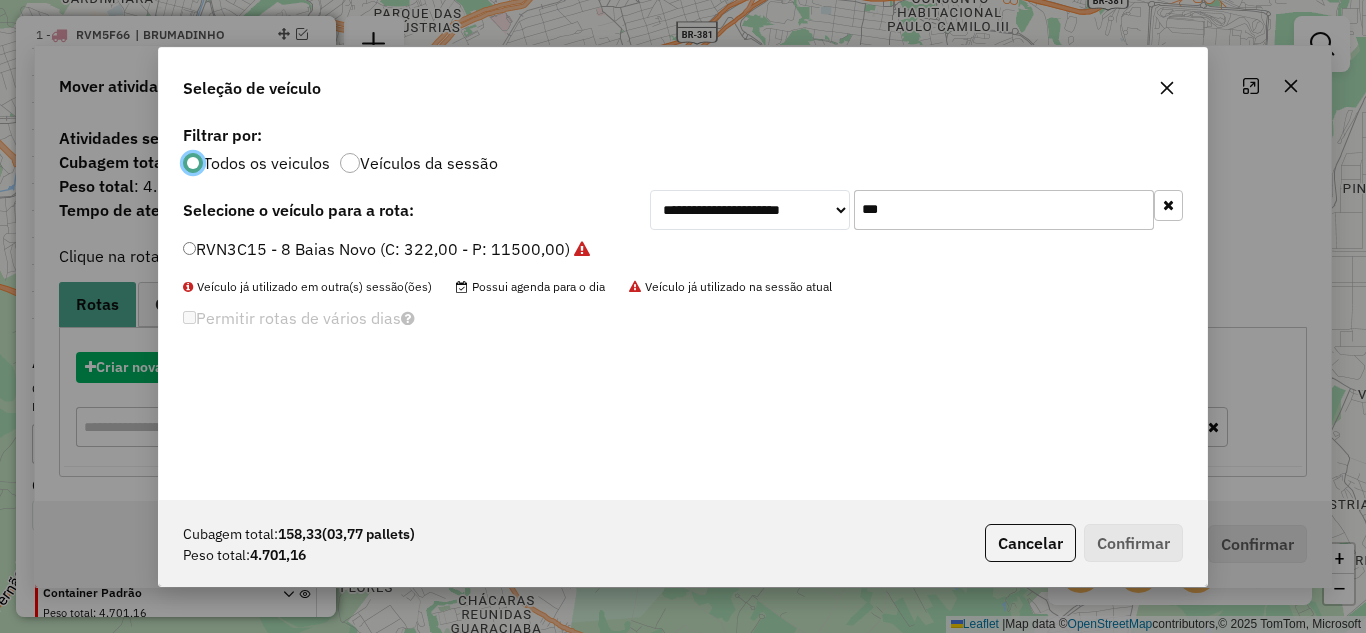 scroll, scrollTop: 11, scrollLeft: 6, axis: both 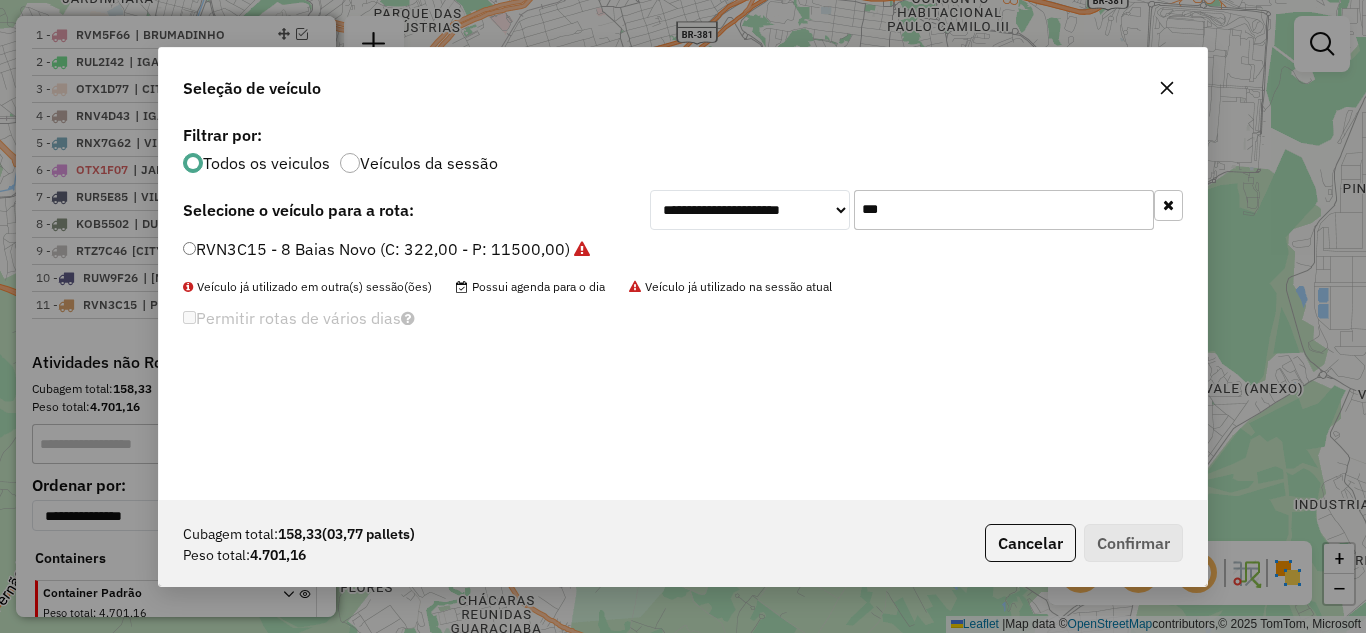click on "***" 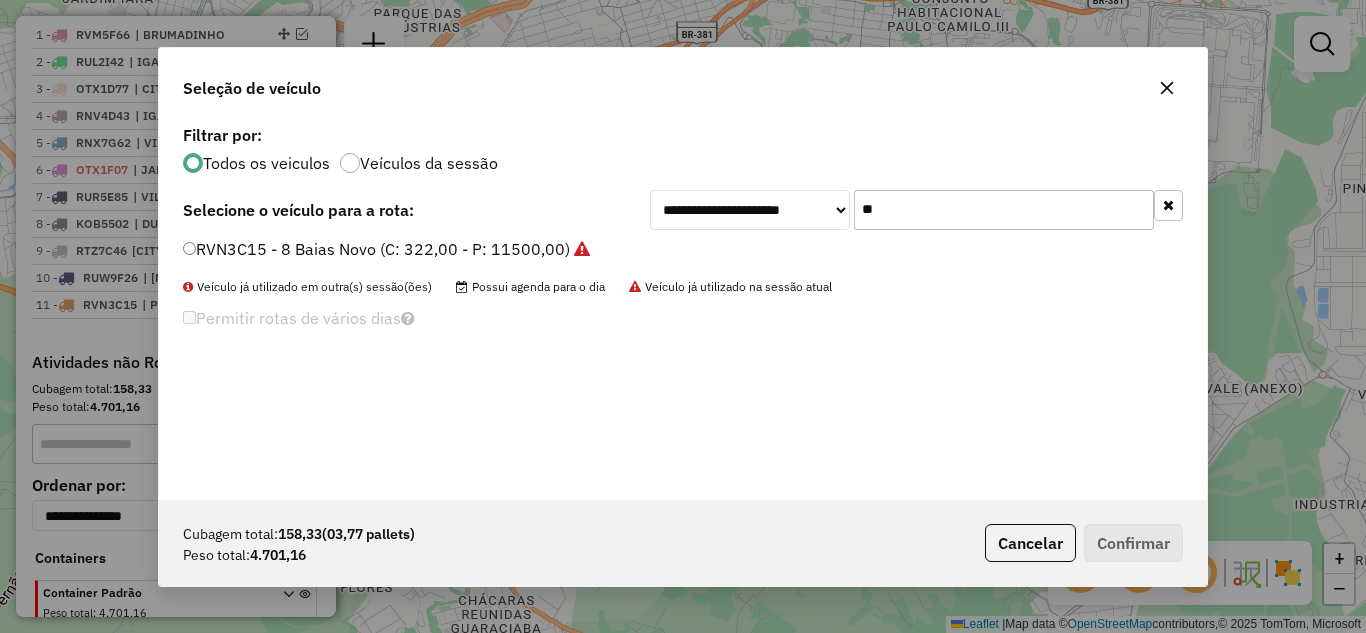 type on "*" 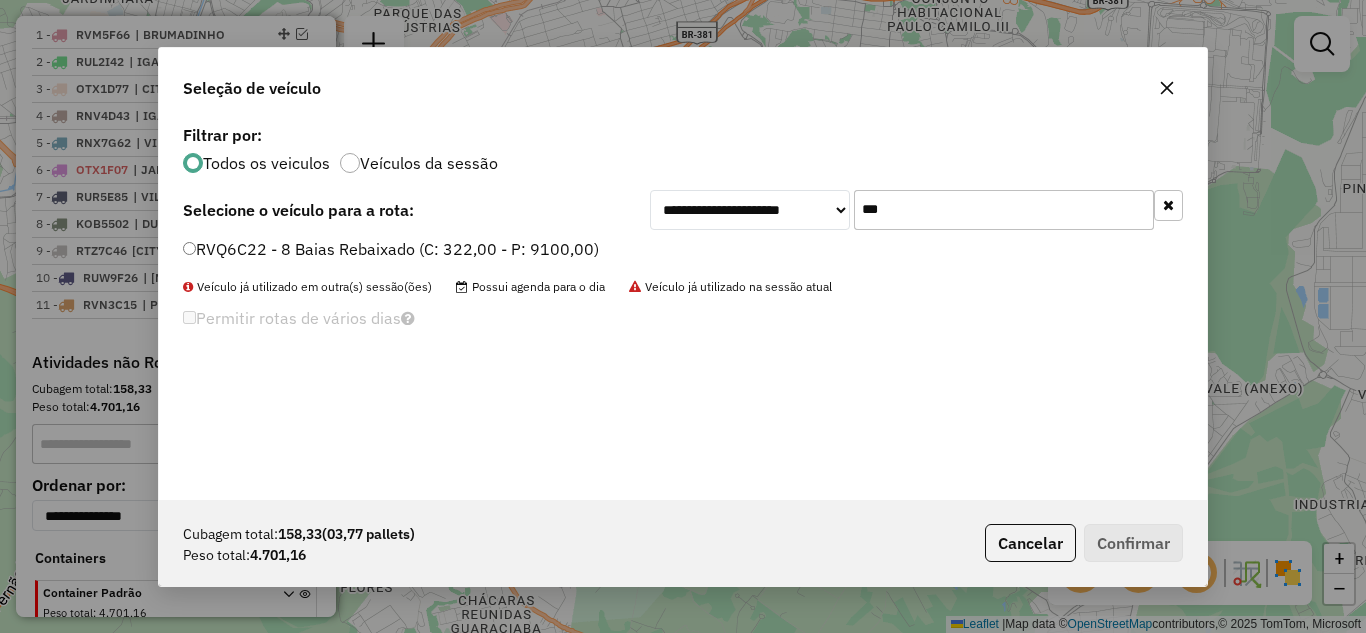 type on "***" 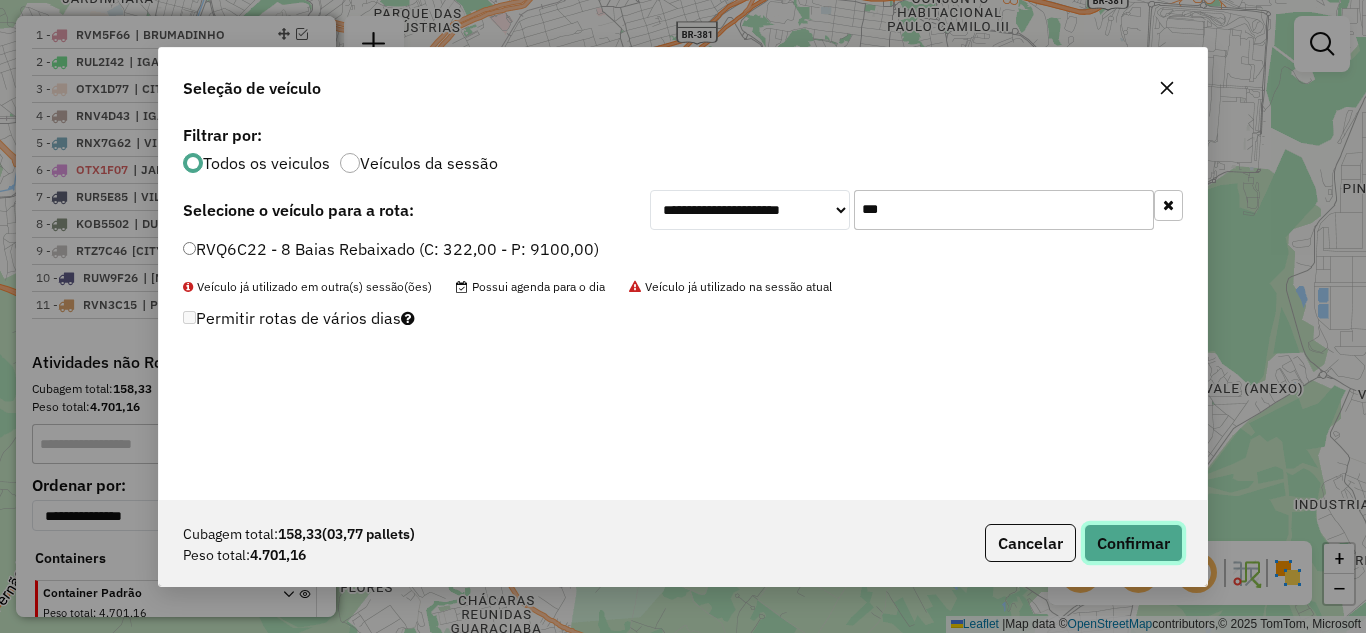 click on "Confirmar" 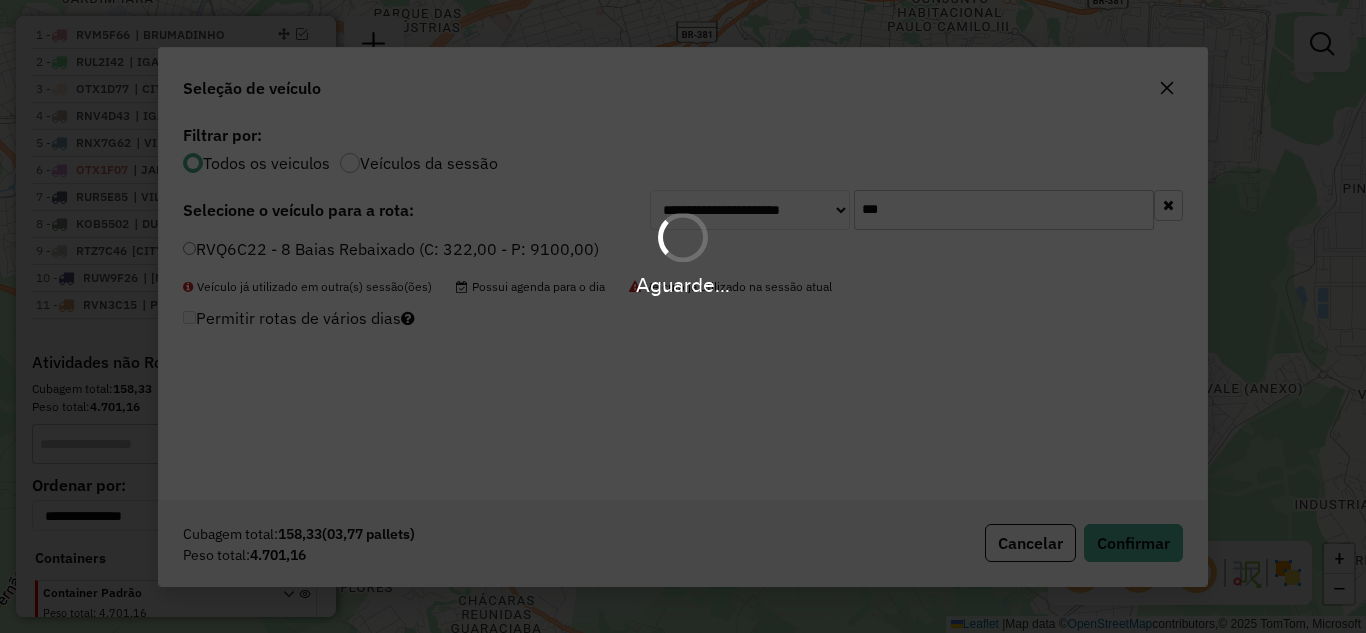 scroll, scrollTop: 668, scrollLeft: 0, axis: vertical 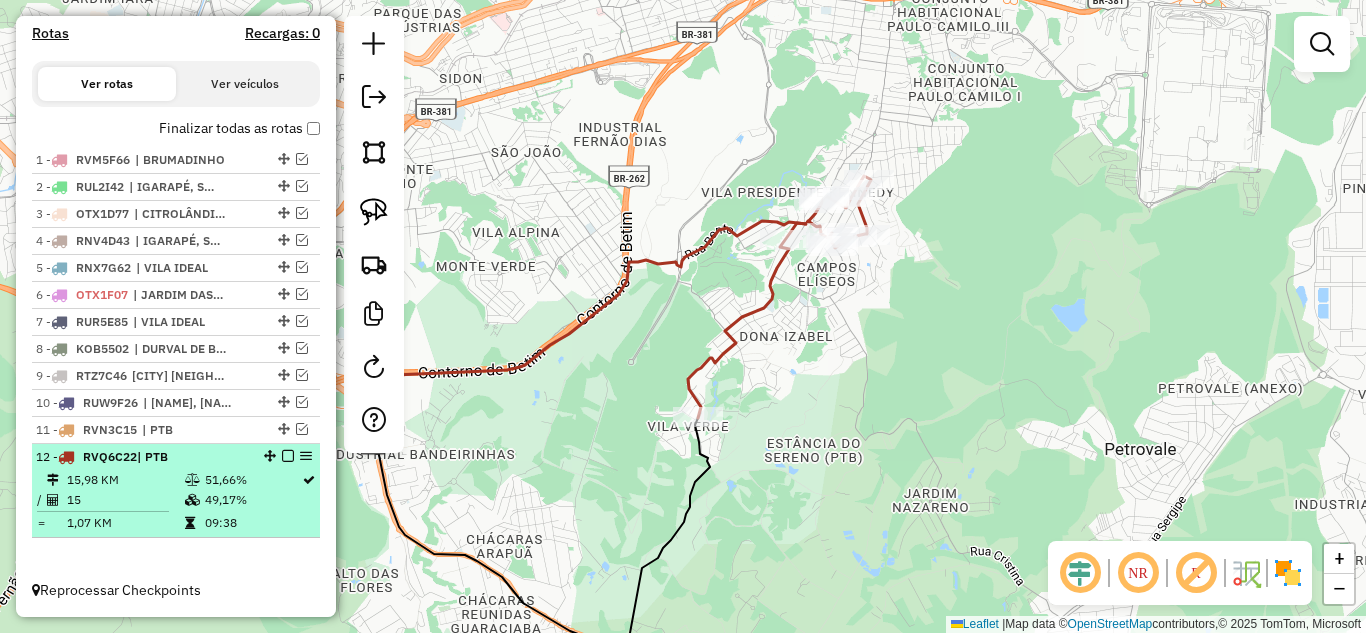 click at bounding box center [288, 456] 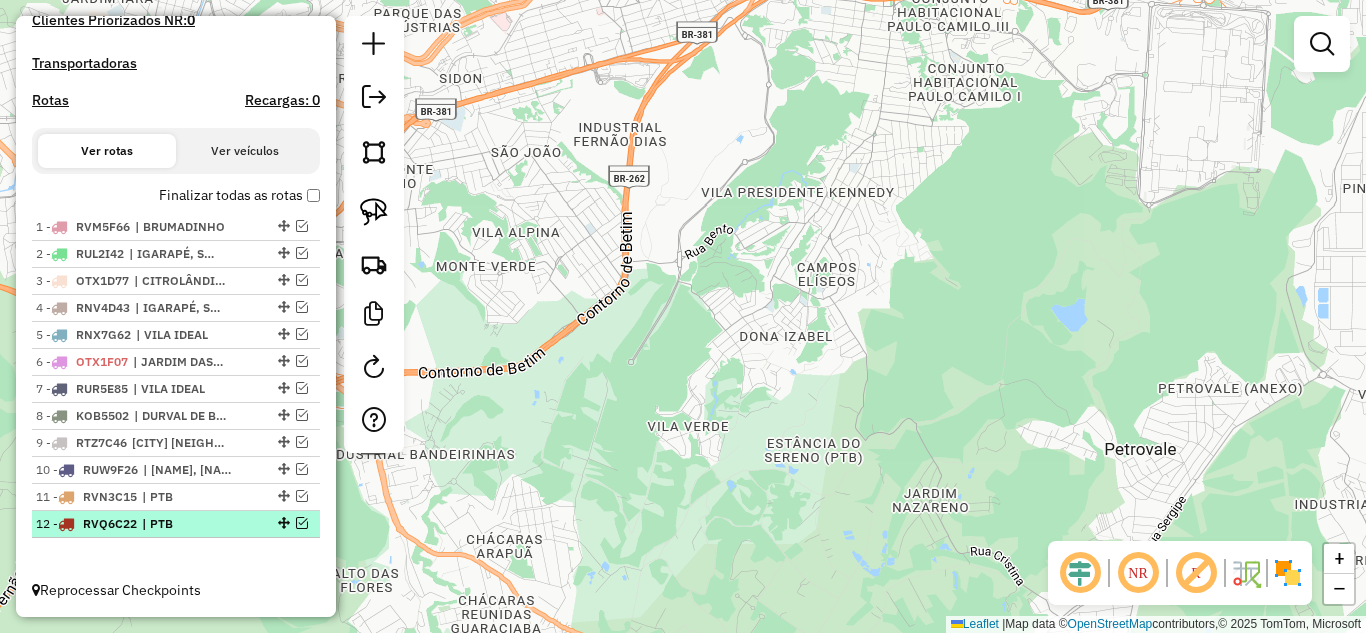 scroll, scrollTop: 601, scrollLeft: 0, axis: vertical 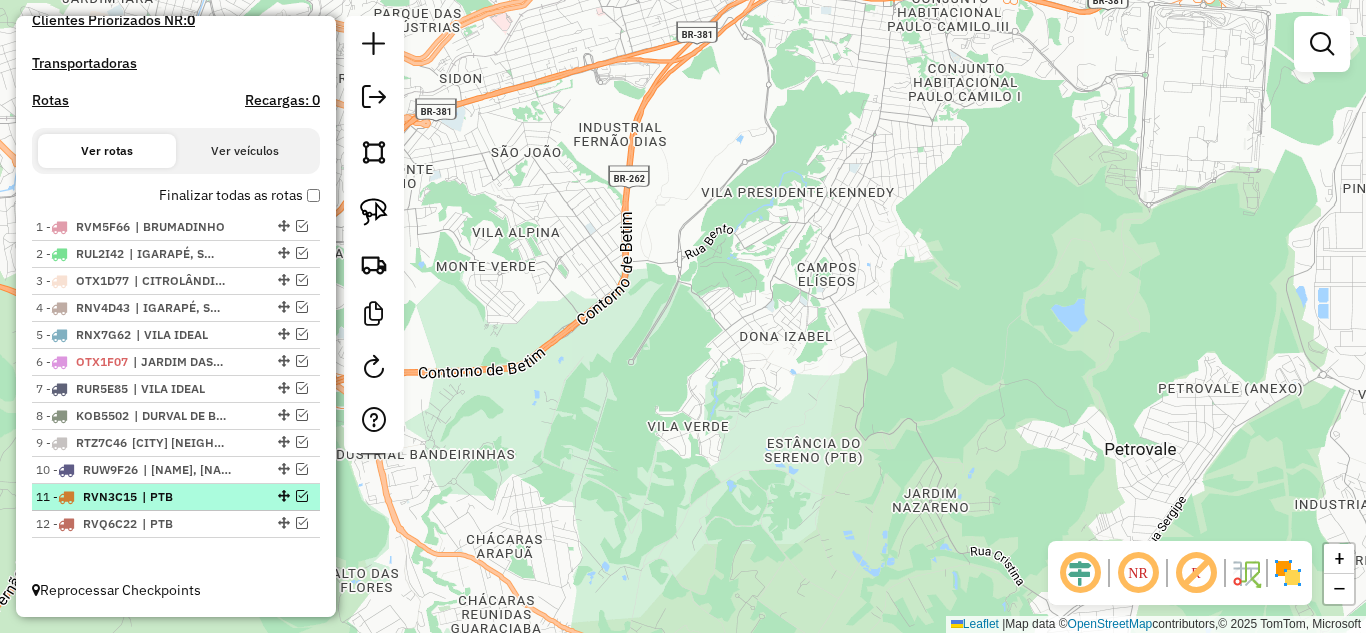 click at bounding box center [302, 496] 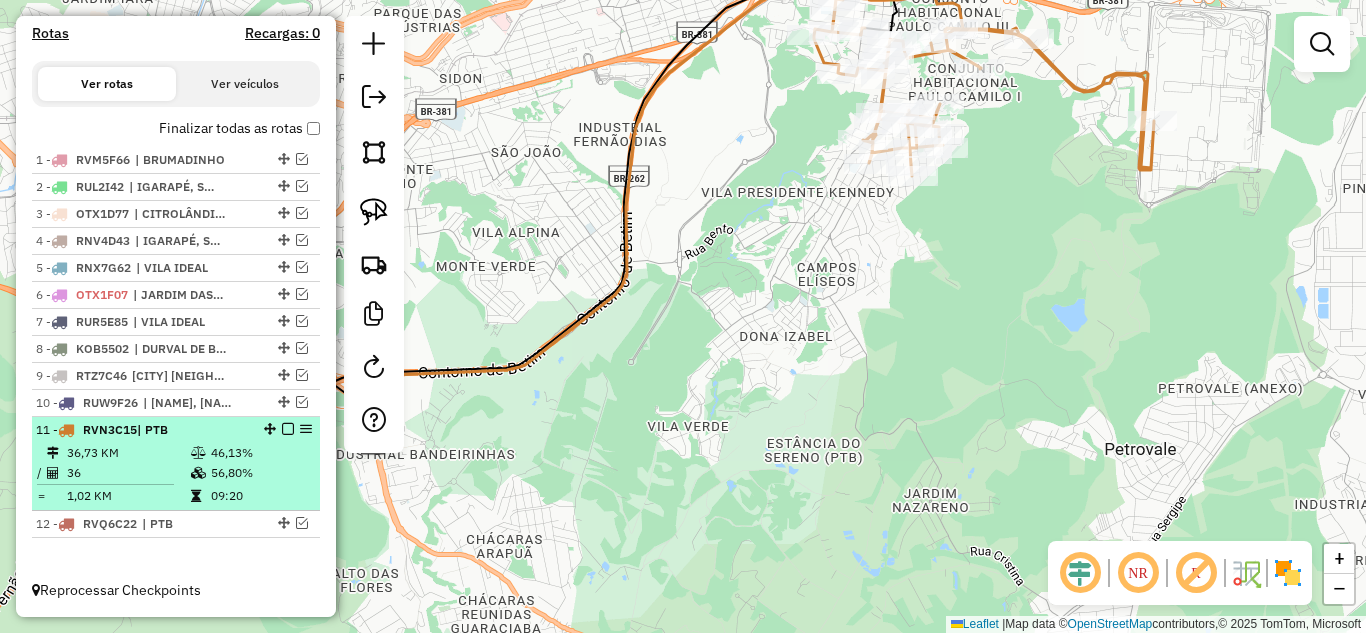 click at bounding box center [288, 429] 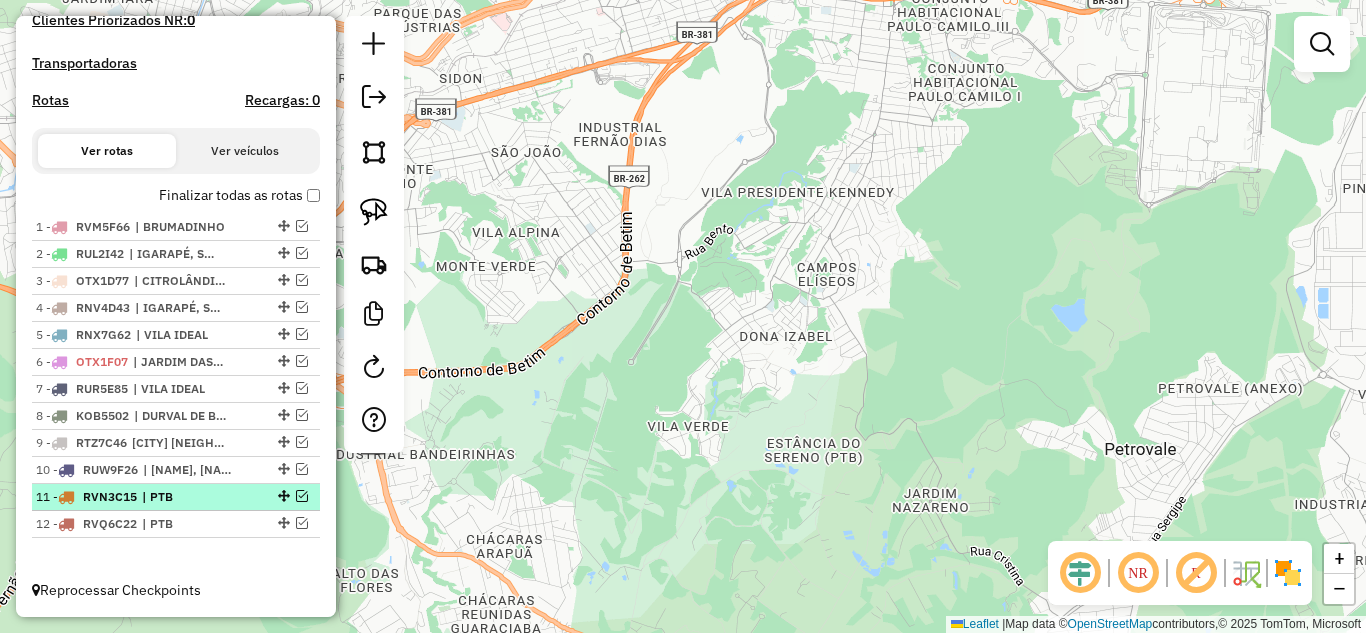click at bounding box center (302, 496) 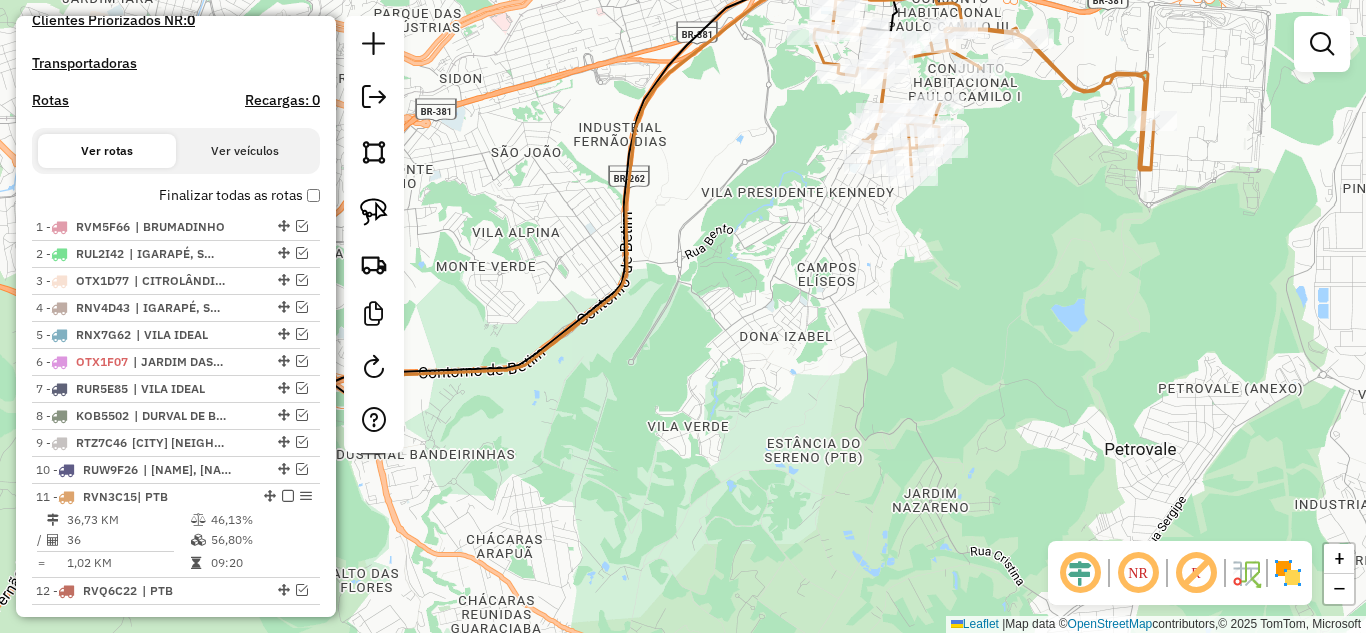 scroll, scrollTop: 668, scrollLeft: 0, axis: vertical 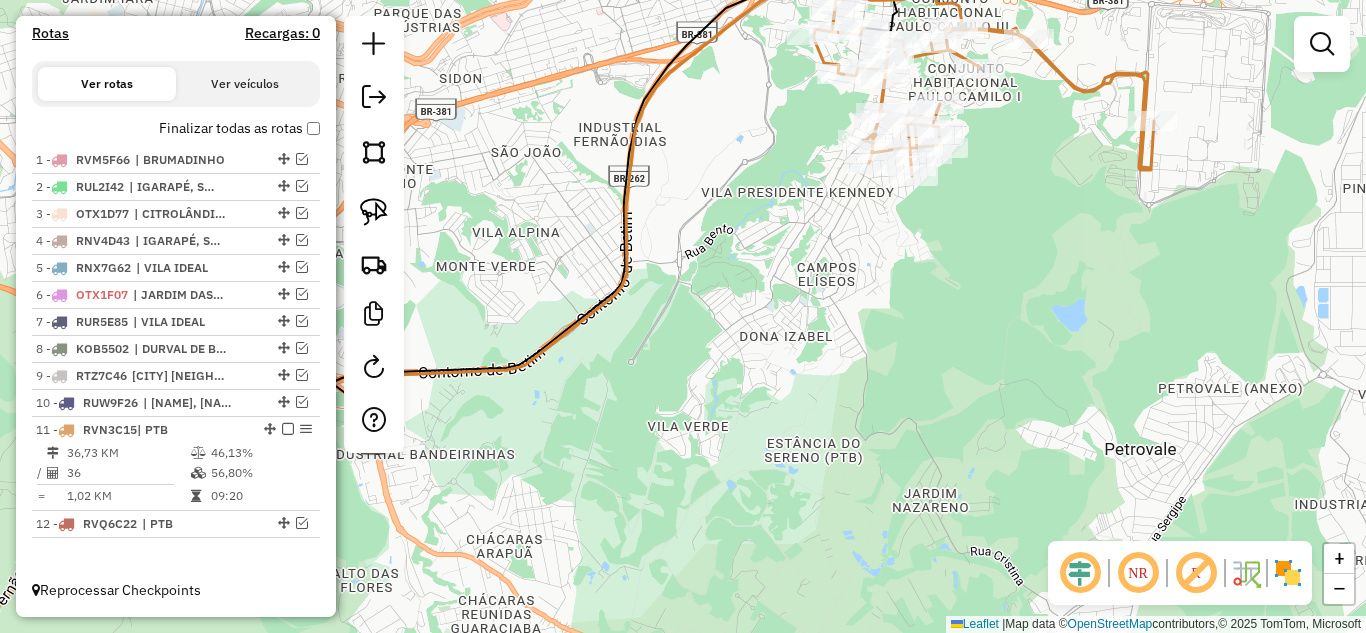 select on "*********" 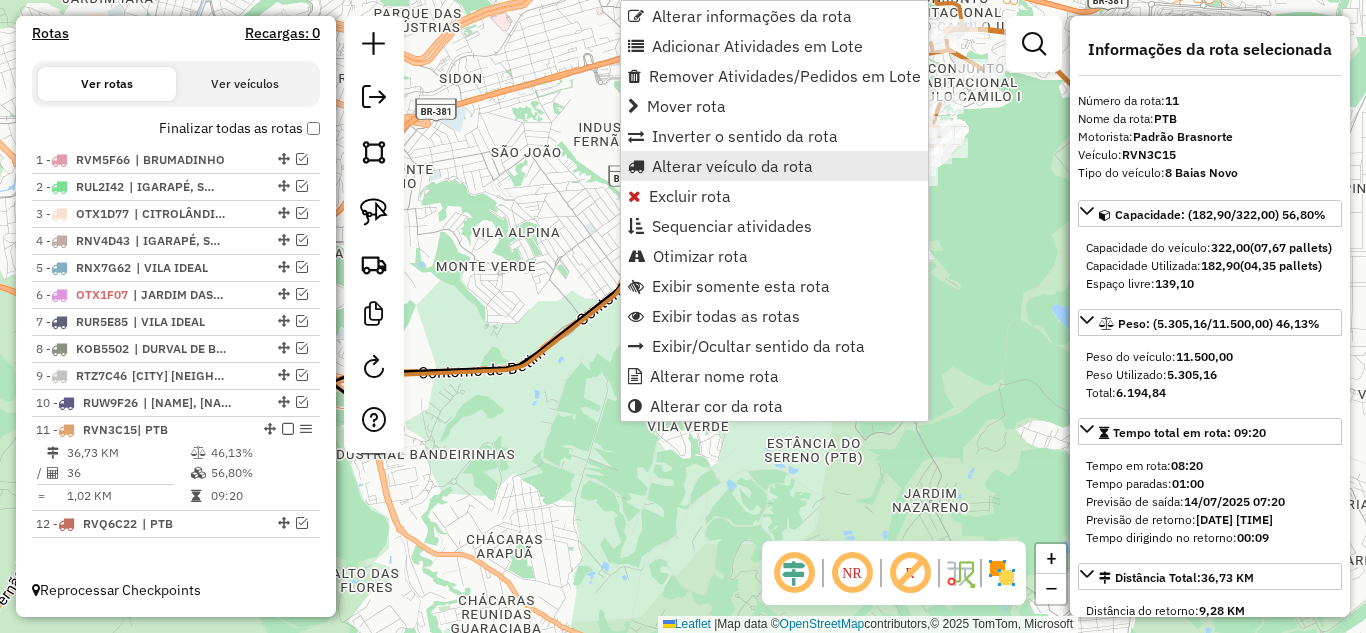 click on "Alterar veículo da rota" at bounding box center (732, 166) 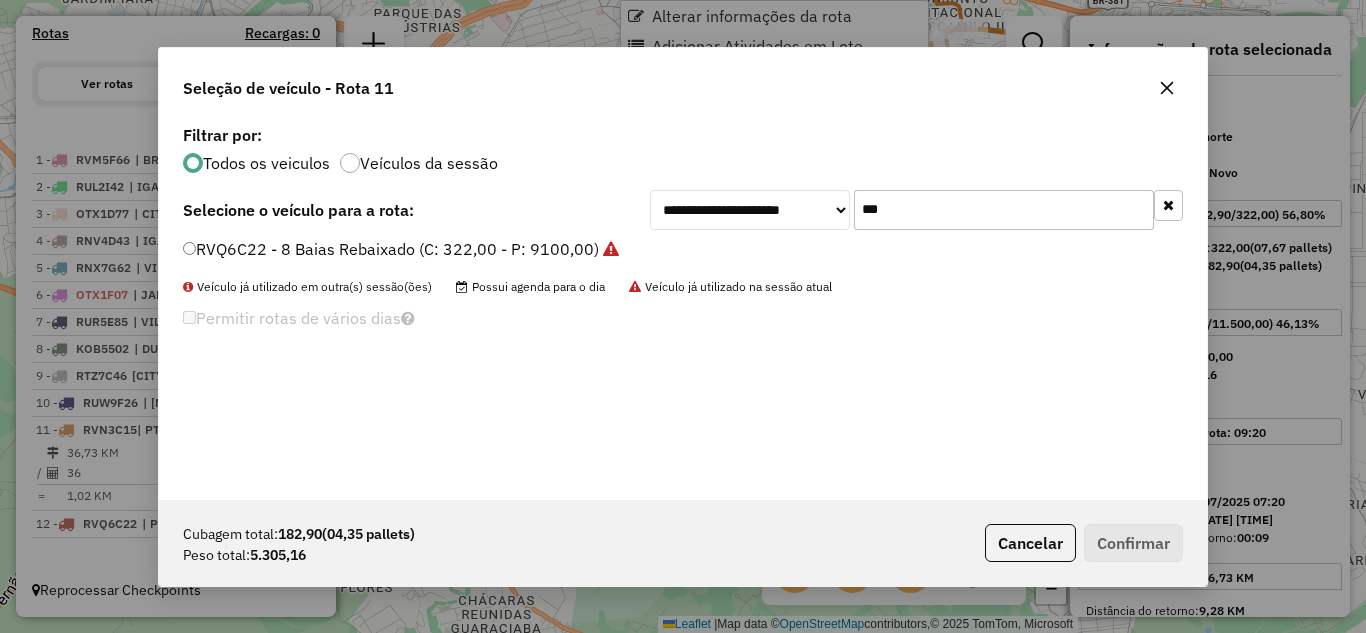 scroll, scrollTop: 11, scrollLeft: 6, axis: both 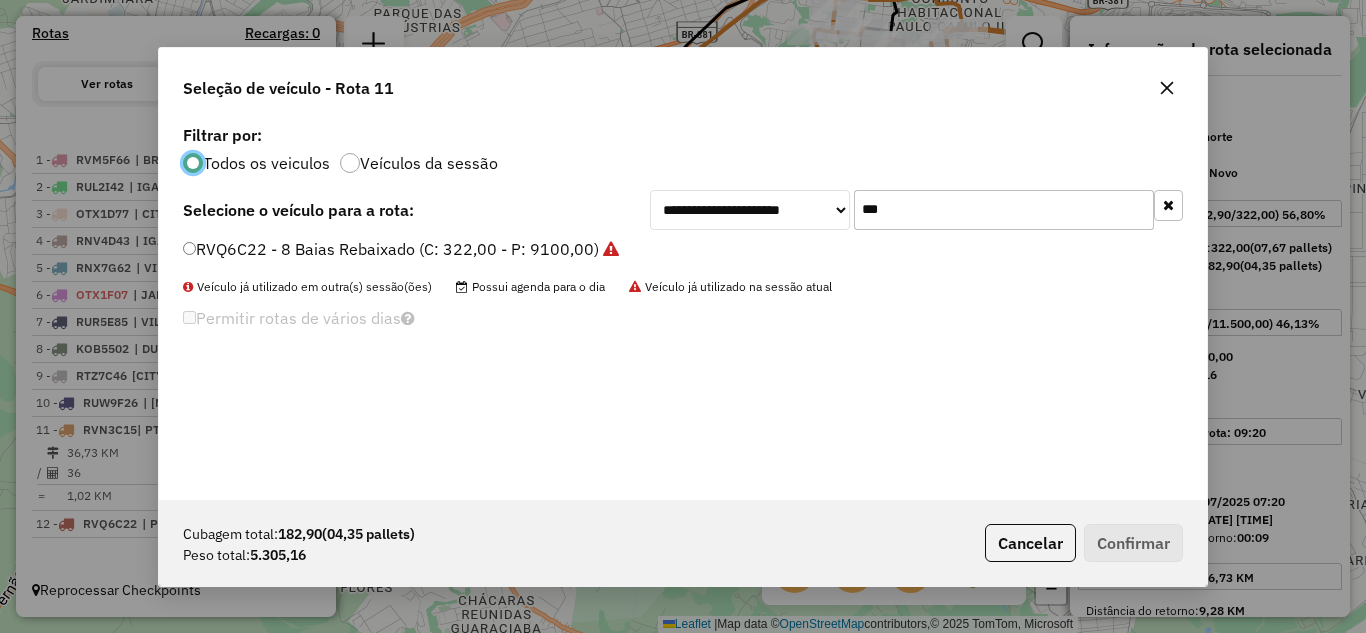 click on "***" 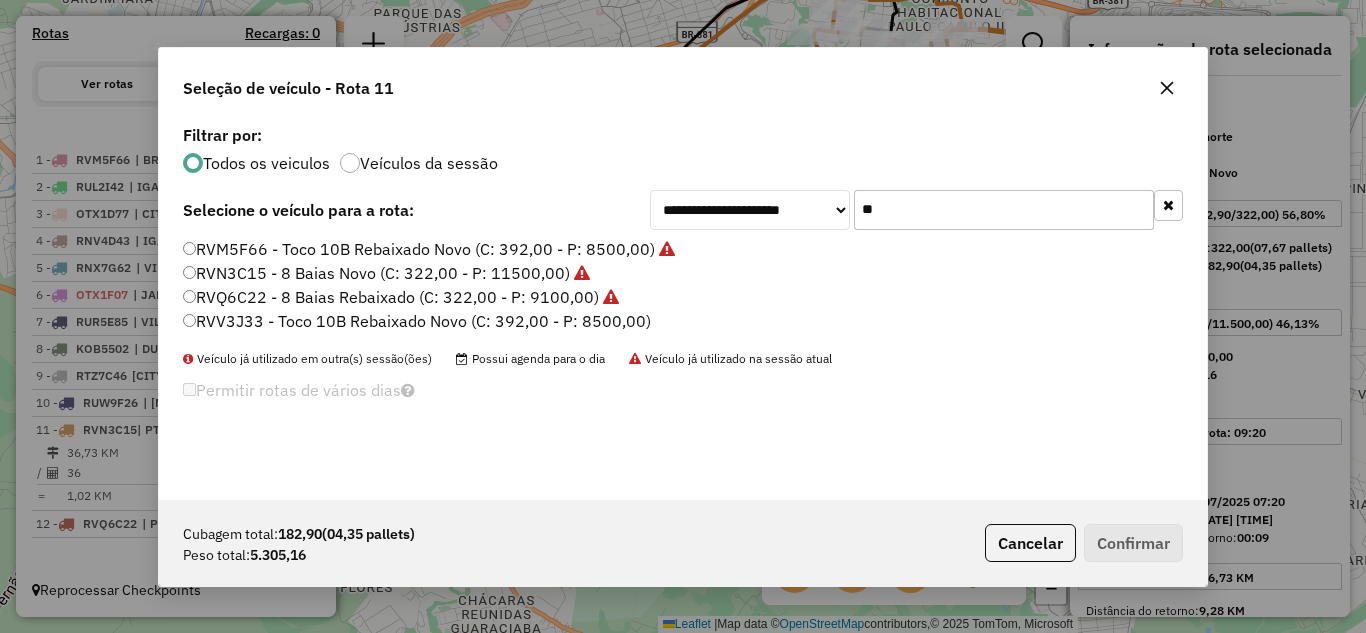 type on "*" 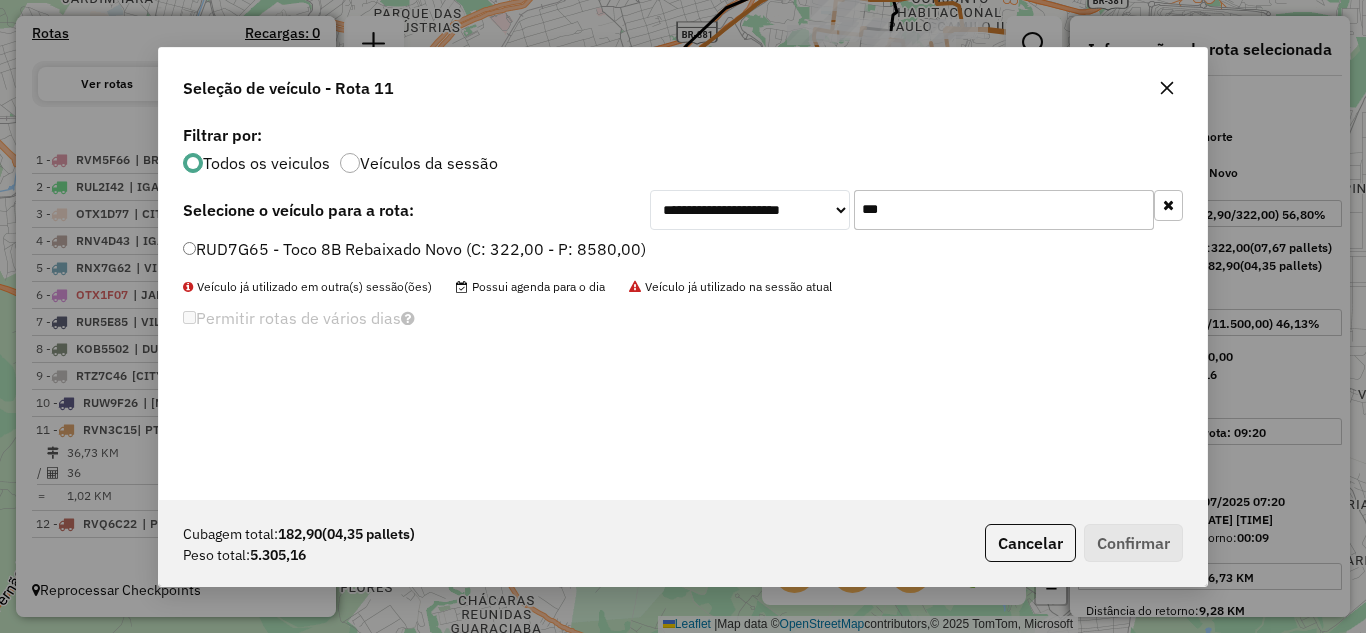 type on "***" 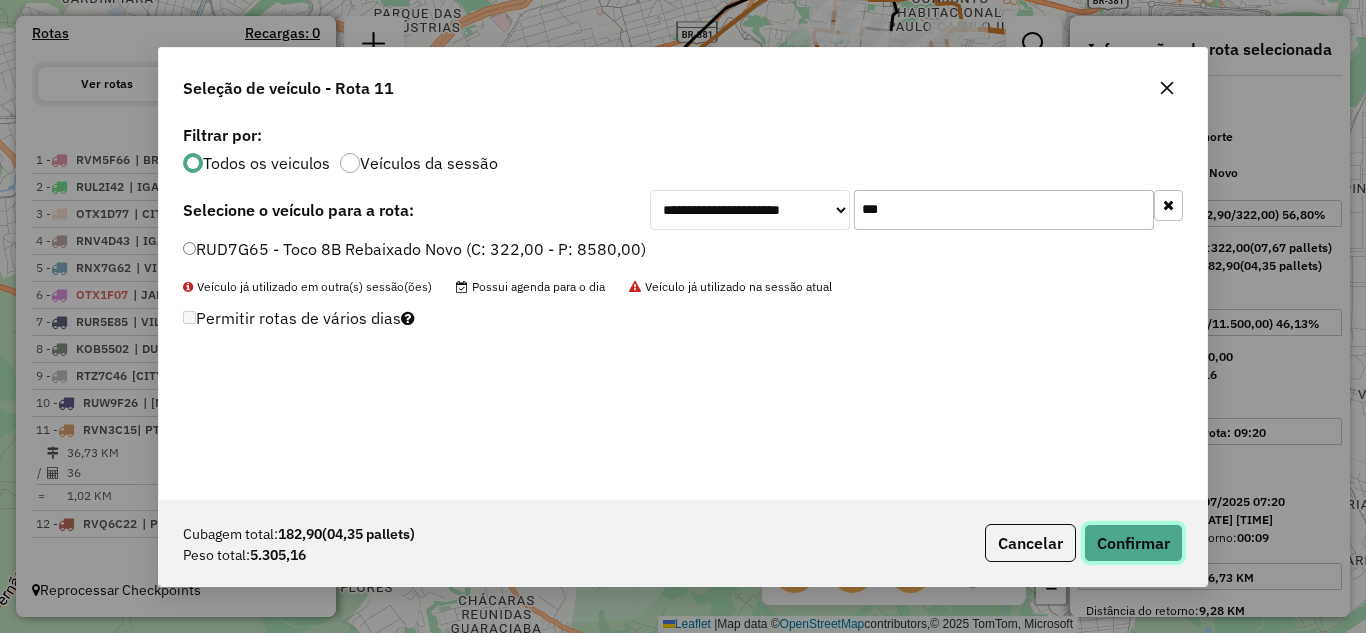 click on "Confirmar" 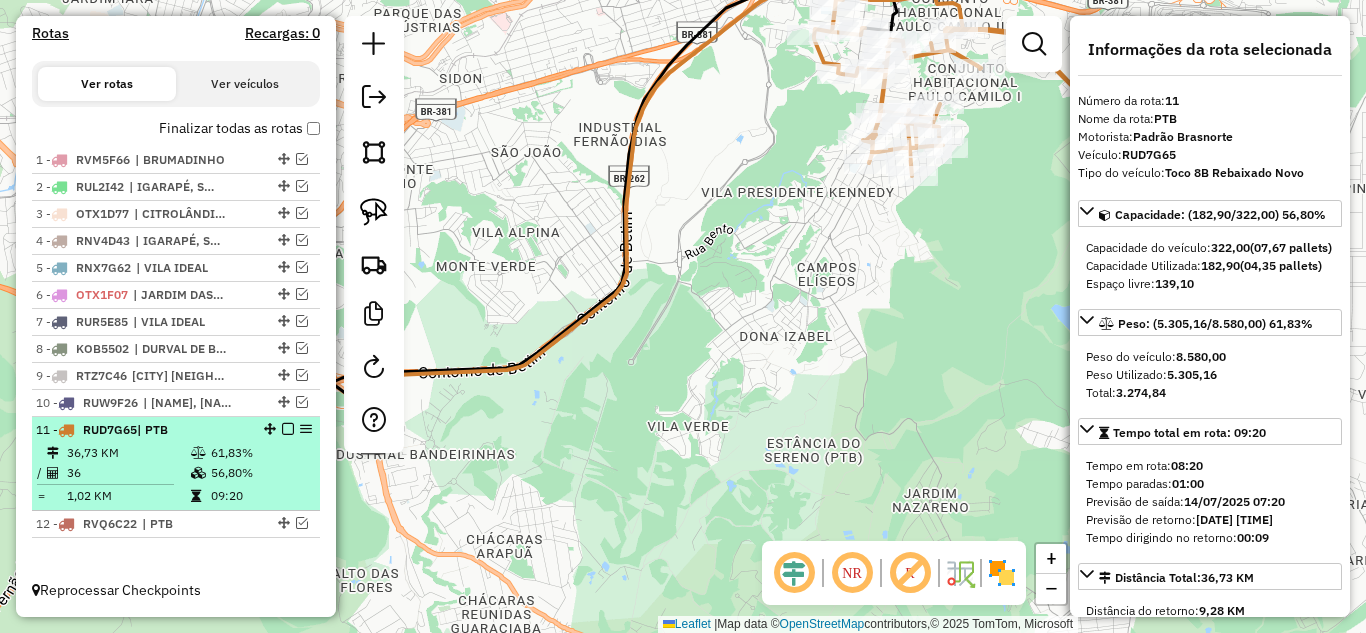 click at bounding box center [288, 429] 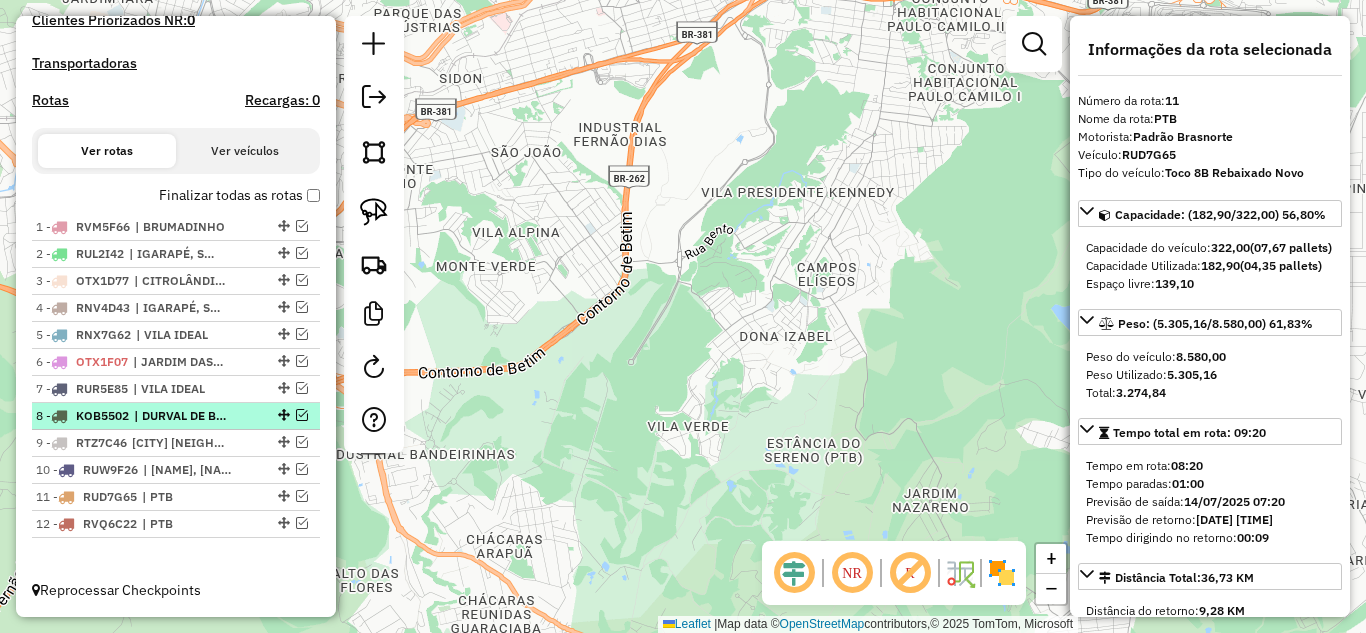 scroll, scrollTop: 601, scrollLeft: 0, axis: vertical 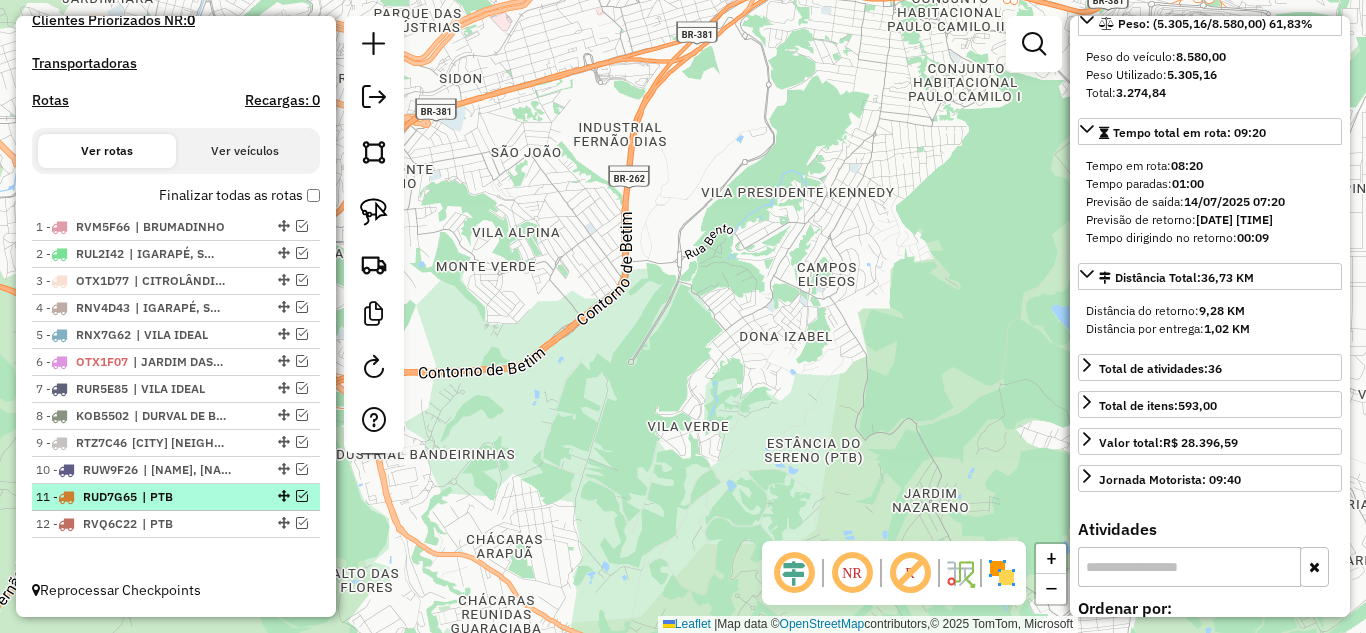 click at bounding box center [302, 496] 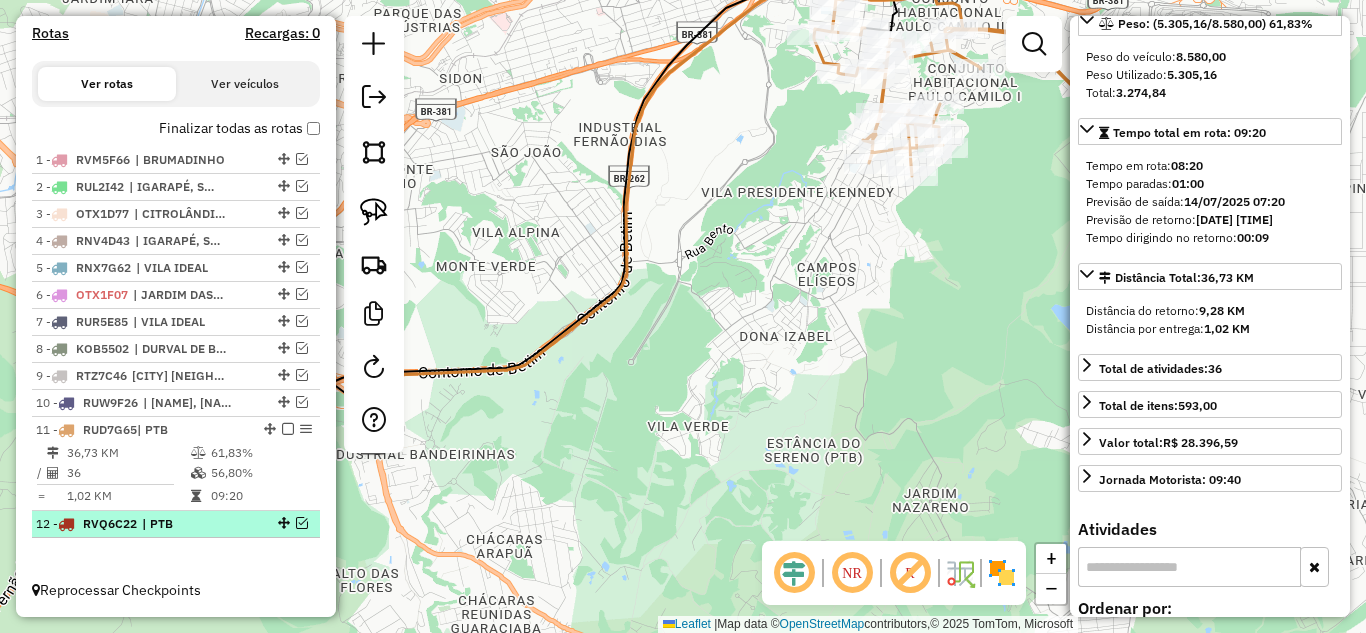 click at bounding box center (302, 523) 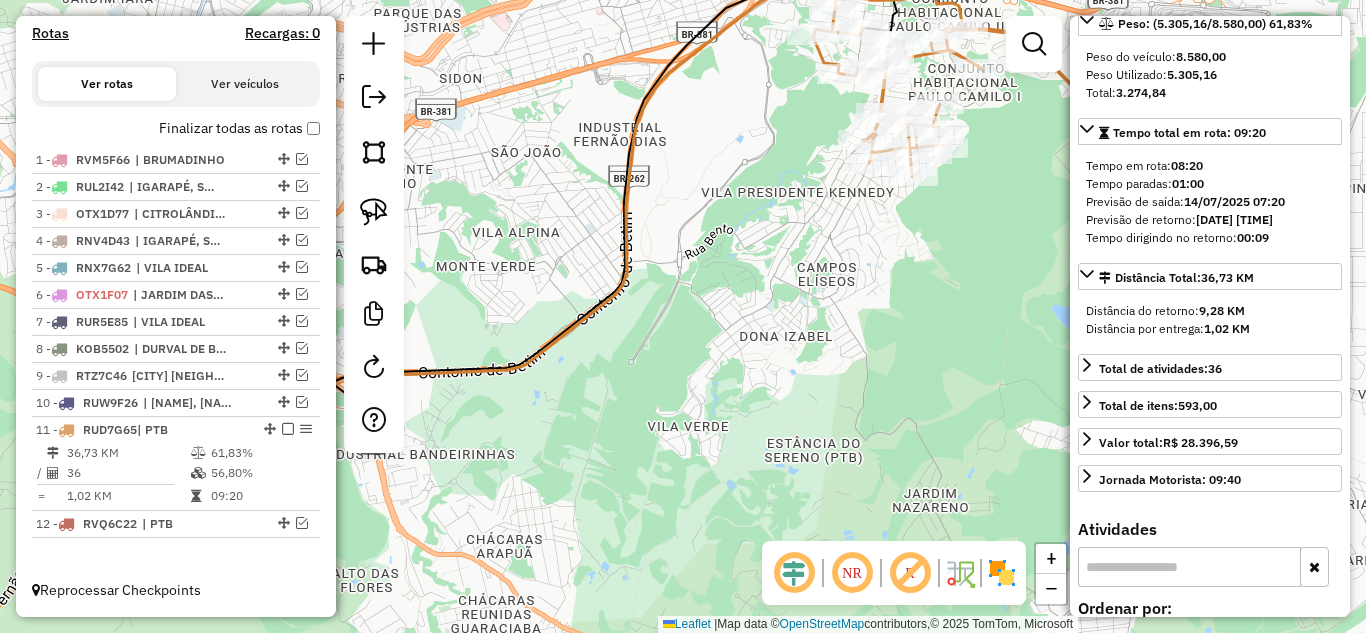 scroll, scrollTop: 735, scrollLeft: 0, axis: vertical 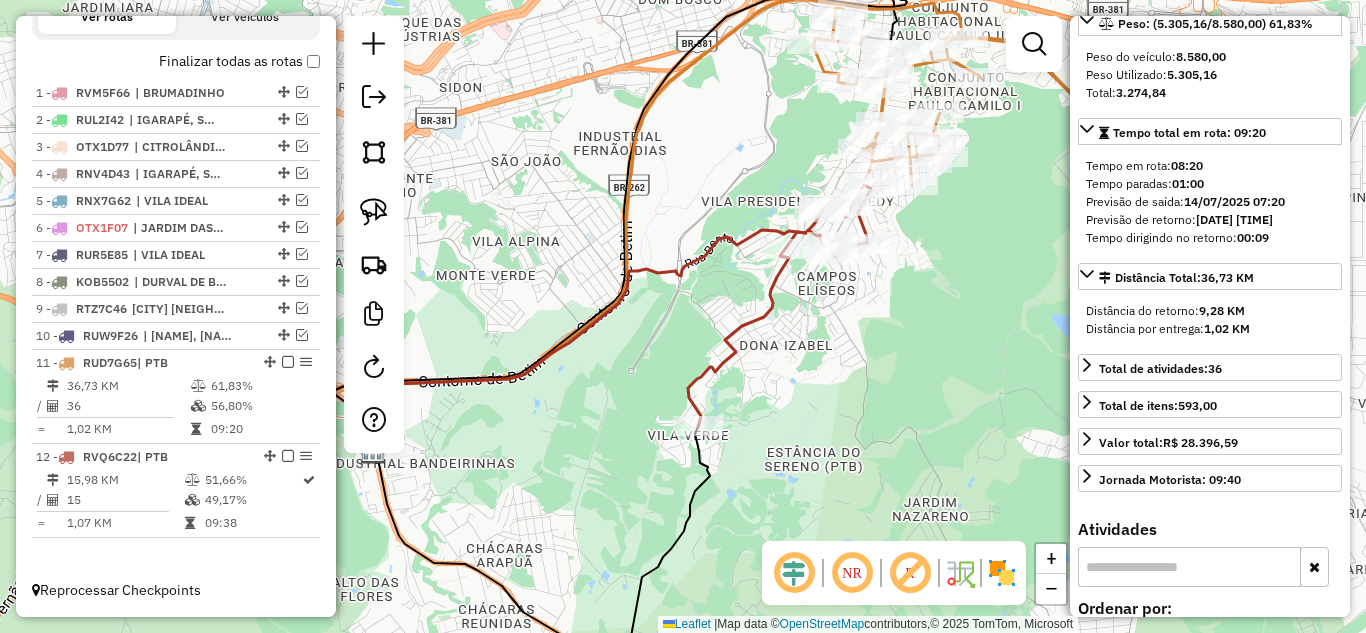 drag, startPoint x: 871, startPoint y: 310, endPoint x: 760, endPoint y: 466, distance: 191.46017 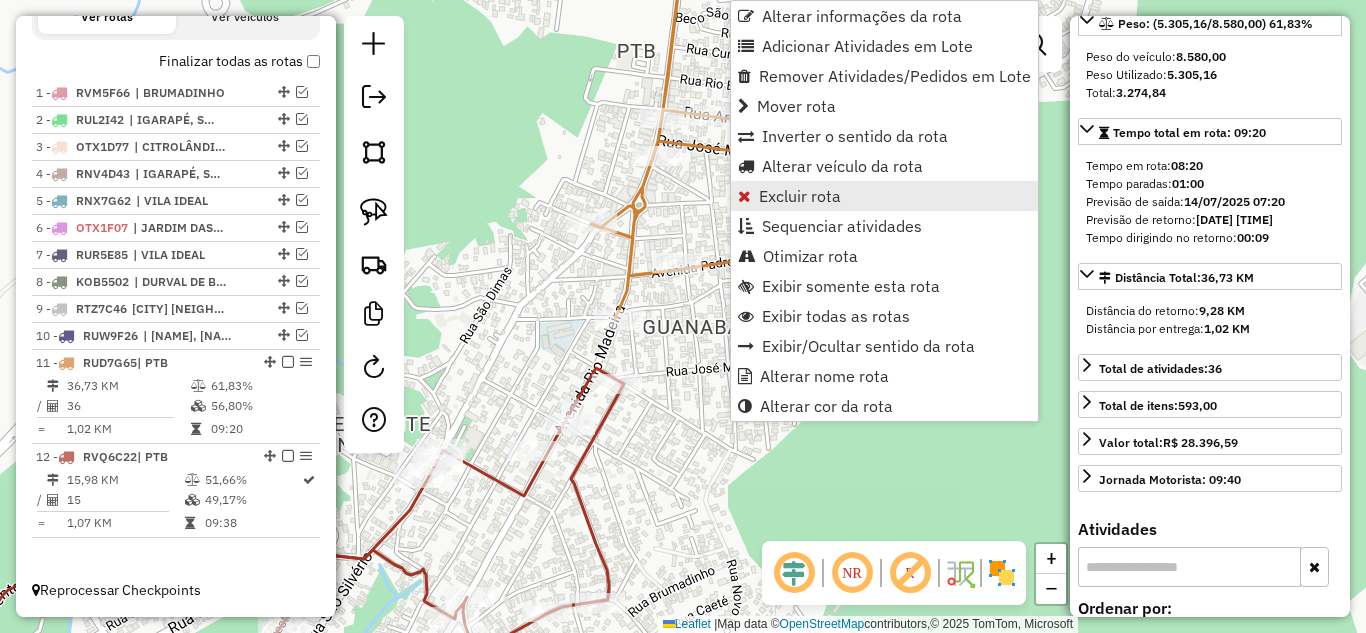 click on "Excluir rota" at bounding box center [884, 196] 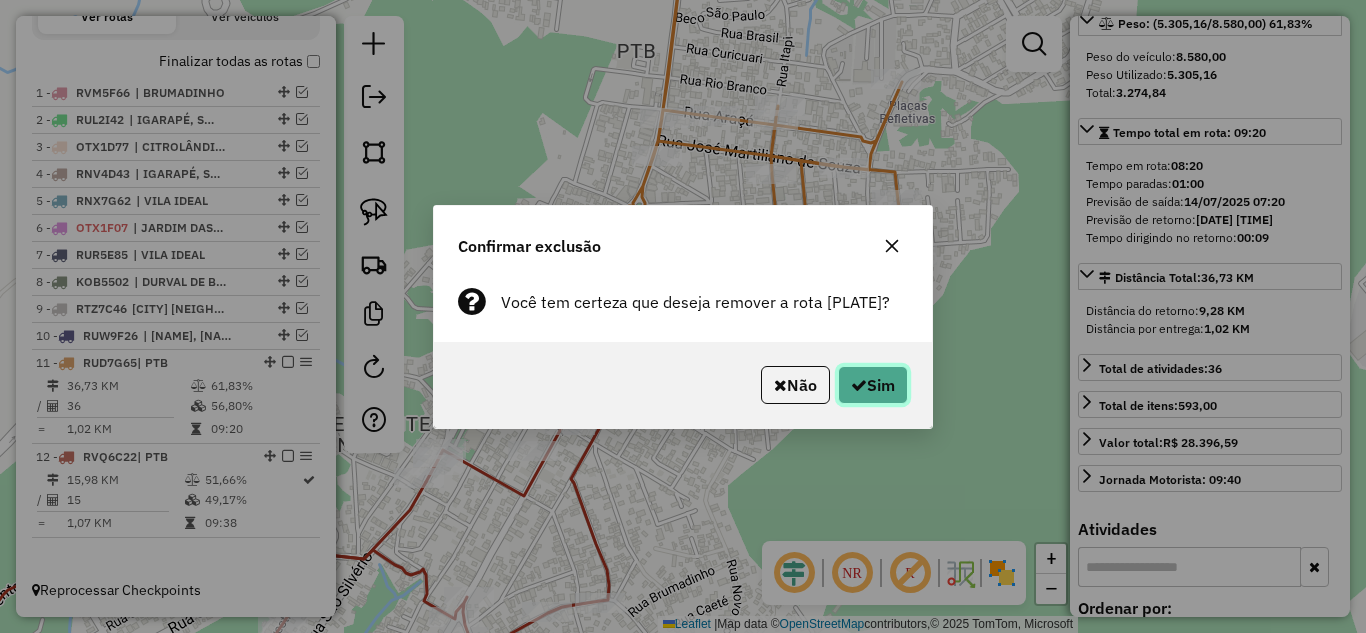 click on "Sim" 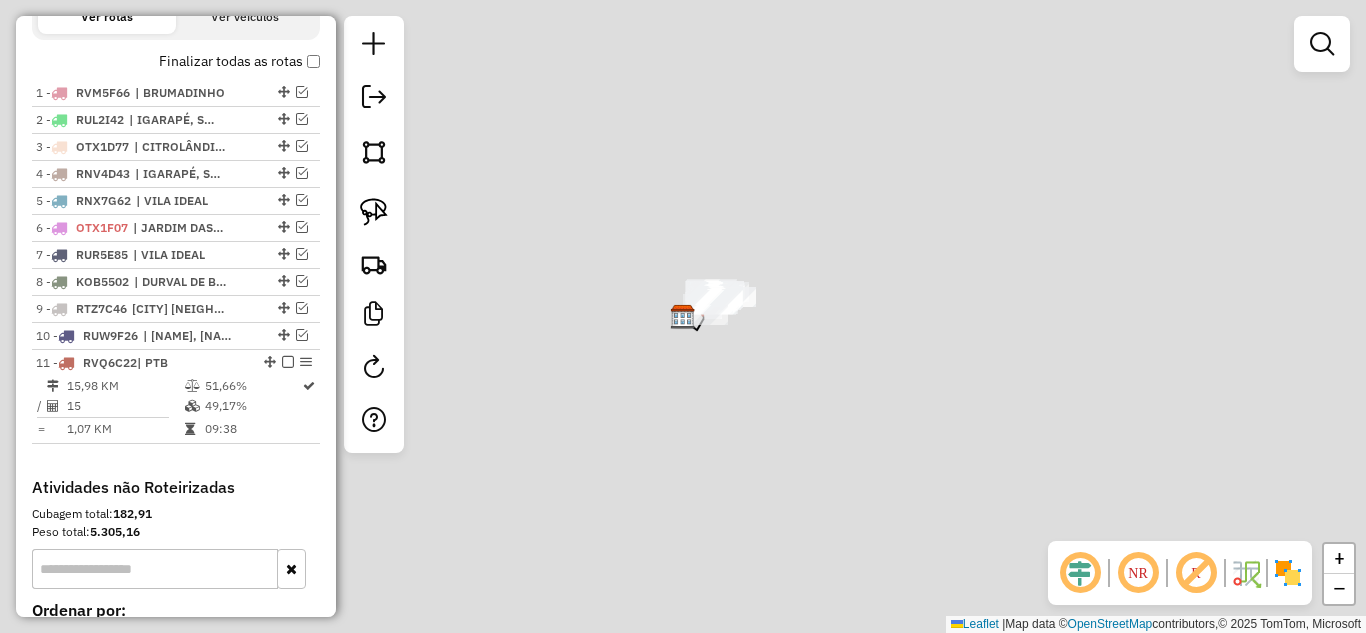 scroll, scrollTop: 793, scrollLeft: 0, axis: vertical 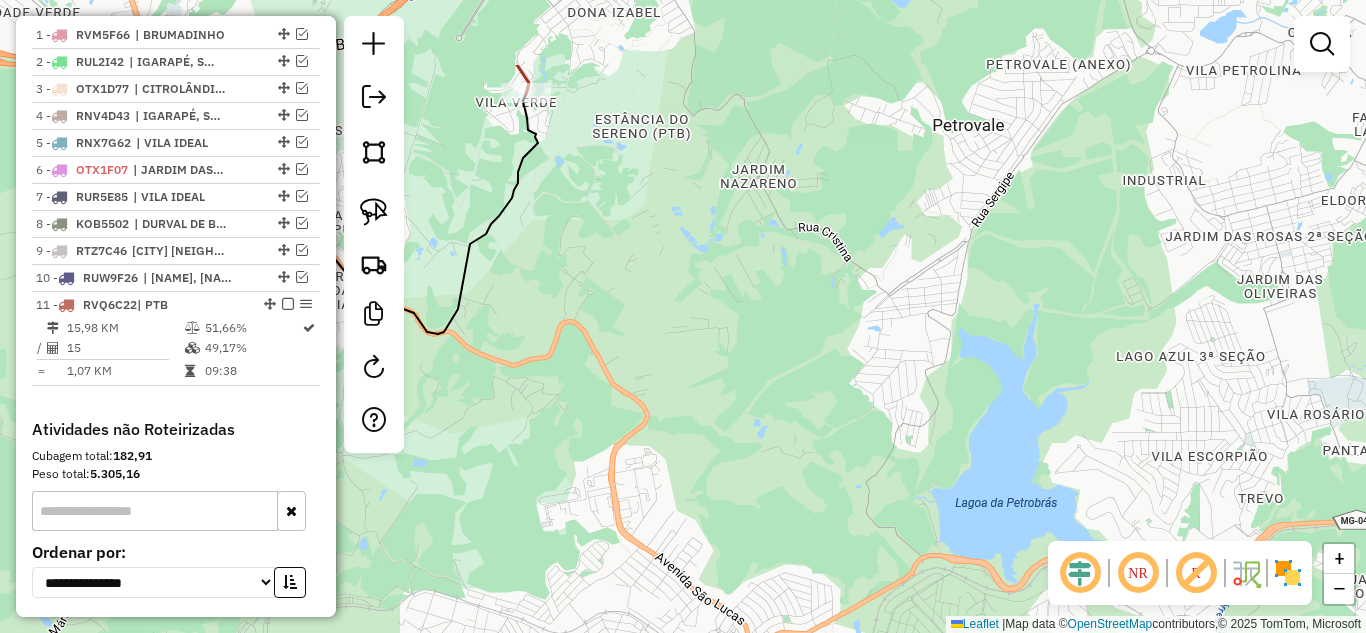 drag, startPoint x: 760, startPoint y: 373, endPoint x: 806, endPoint y: 552, distance: 184.81613 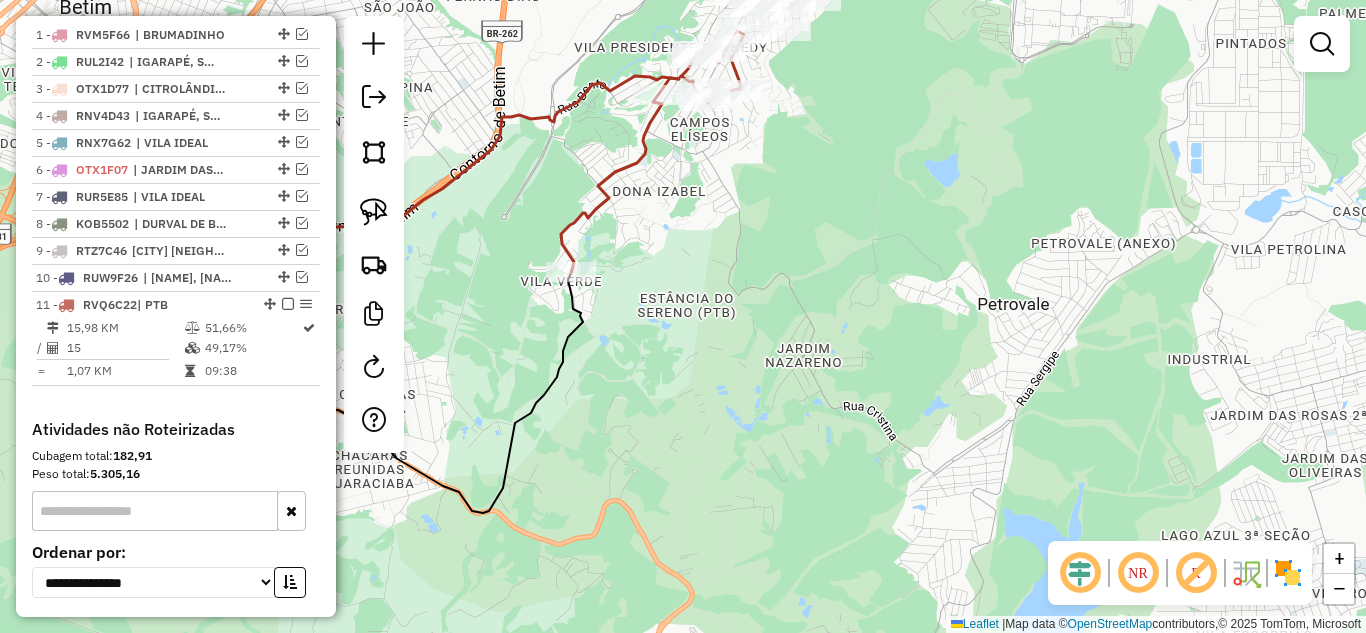 click on "Janela de atendimento Grade de atendimento Capacidade Transportadoras Veículos Cliente Pedidos  Rotas Selecione os dias de semana para filtrar as janelas de atendimento  Seg   Ter   Qua   Qui   Sex   Sáb   Dom  Informe o período da janela de atendimento: De: Até:  Filtrar exatamente a janela do cliente  Considerar janela de atendimento padrão  Selecione os dias de semana para filtrar as grades de atendimento  Seg   Ter   Qua   Qui   Sex   Sáb   Dom   Considerar clientes sem dia de atendimento cadastrado  Clientes fora do dia de atendimento selecionado Filtrar as atividades entre os valores definidos abaixo:  Peso mínimo:   Peso máximo:   Cubagem mínima:   Cubagem máxima:   De:   Até:  Filtrar as atividades entre o tempo de atendimento definido abaixo:  De:   Até:   Considerar capacidade total dos clientes não roteirizados Transportadora: Selecione um ou mais itens Tipo de veículo: Selecione um ou mais itens Veículo: Selecione um ou mais itens Motorista: Selecione um ou mais itens Nome: Rótulo:" 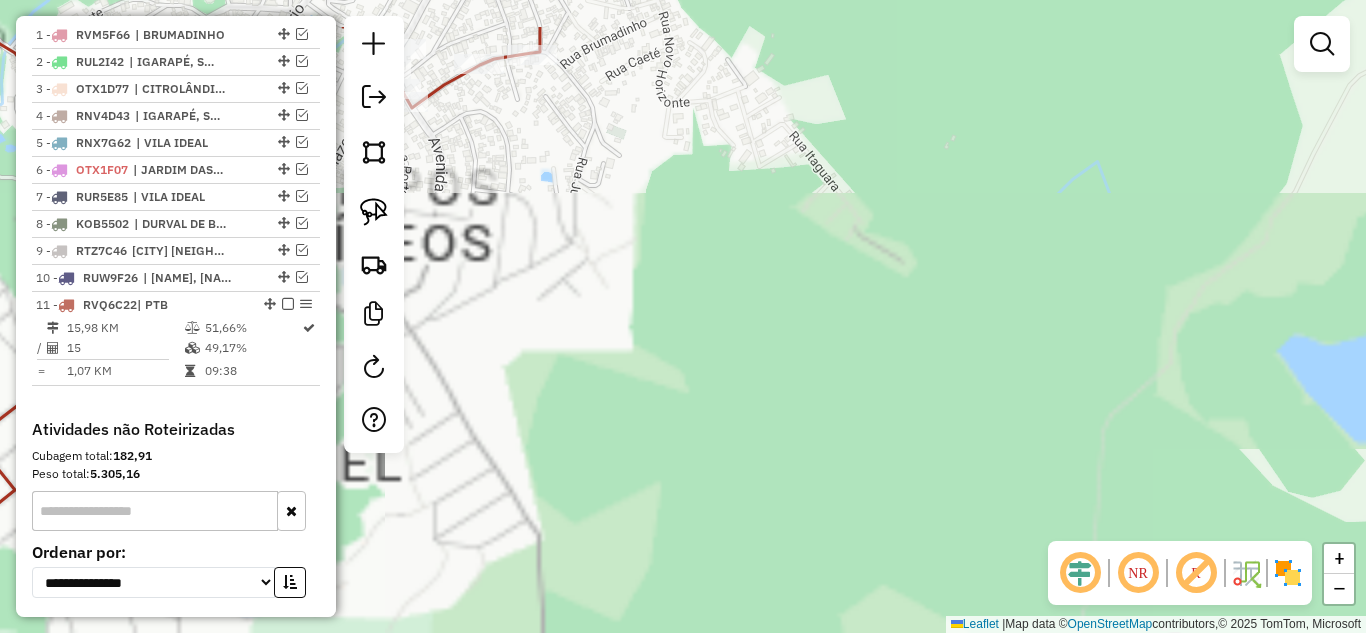 drag, startPoint x: 739, startPoint y: 391, endPoint x: 790, endPoint y: 665, distance: 278.70593 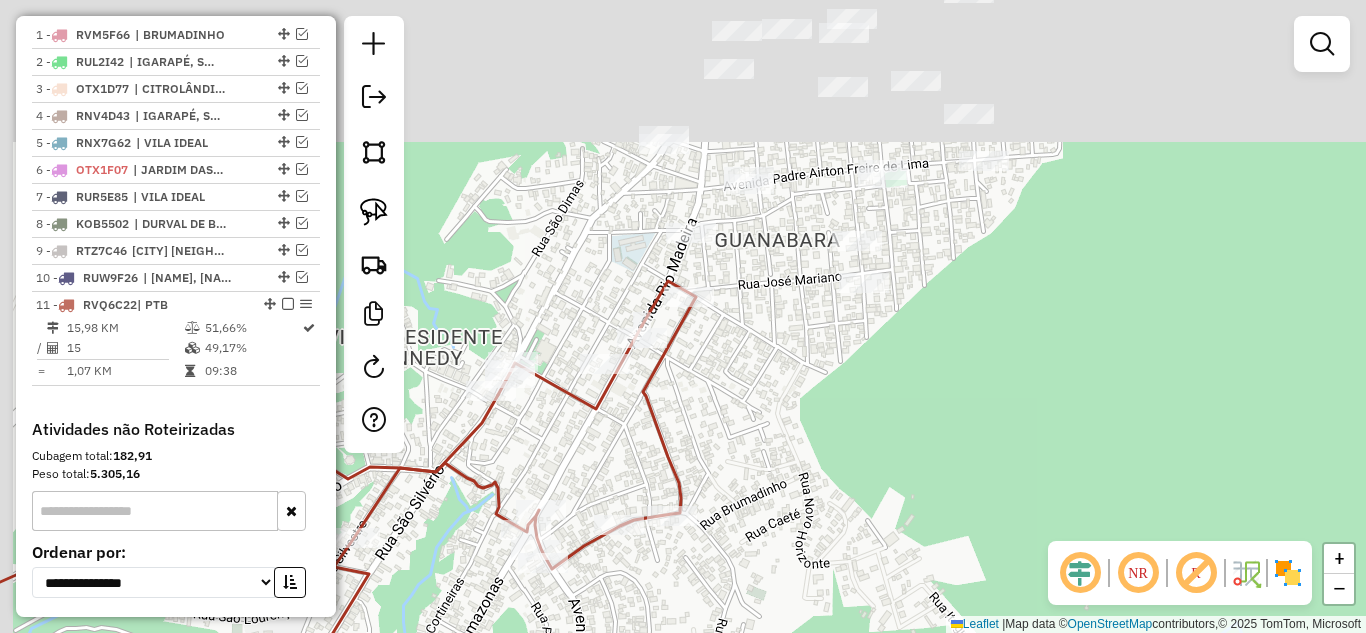 drag, startPoint x: 672, startPoint y: 475, endPoint x: 737, endPoint y: 601, distance: 141.778 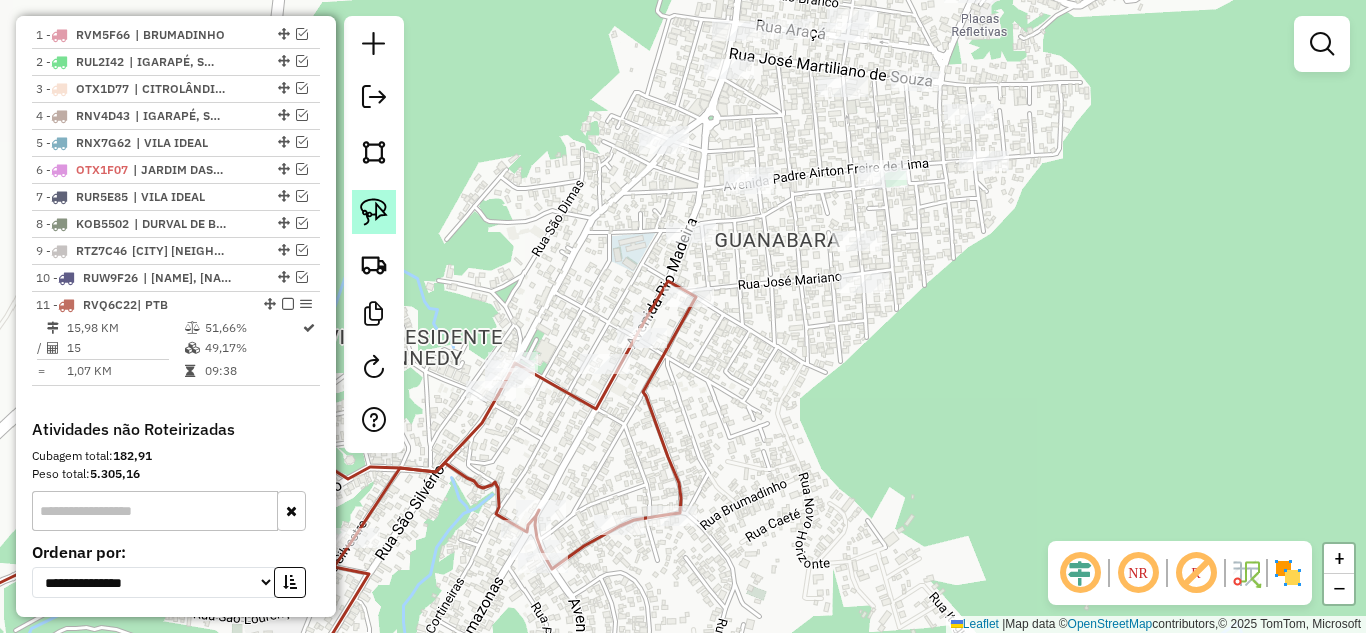 click 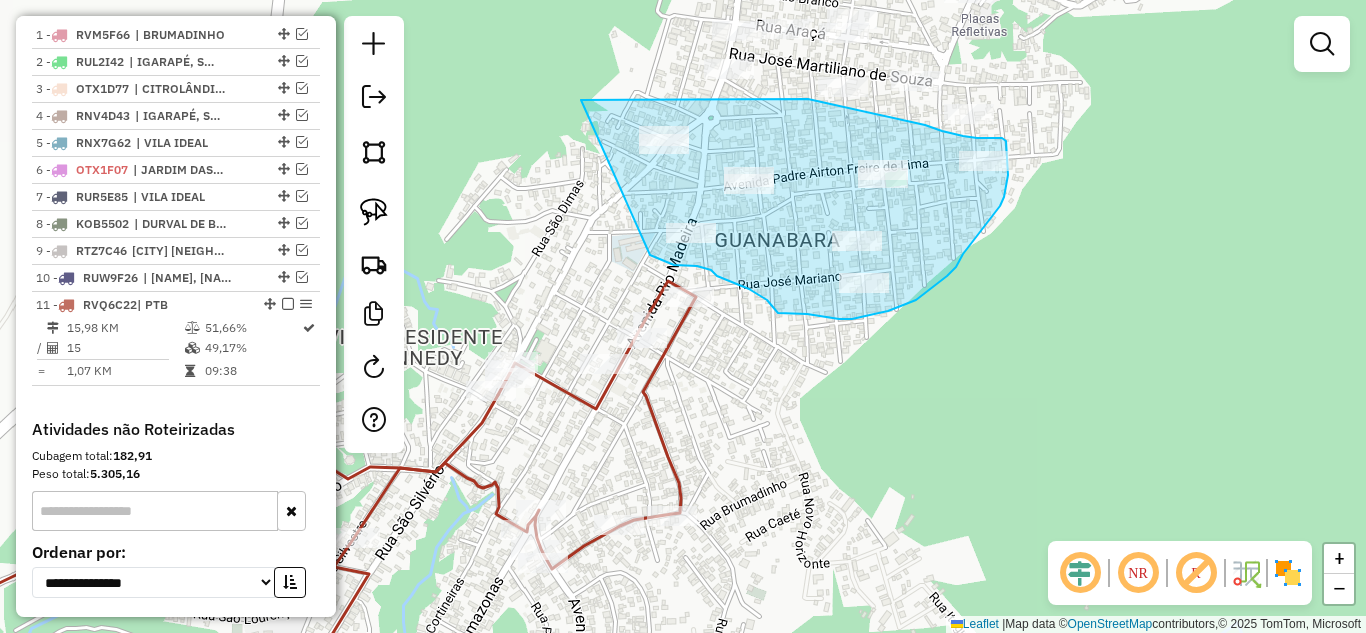 drag, startPoint x: 609, startPoint y: 99, endPoint x: 608, endPoint y: 187, distance: 88.005684 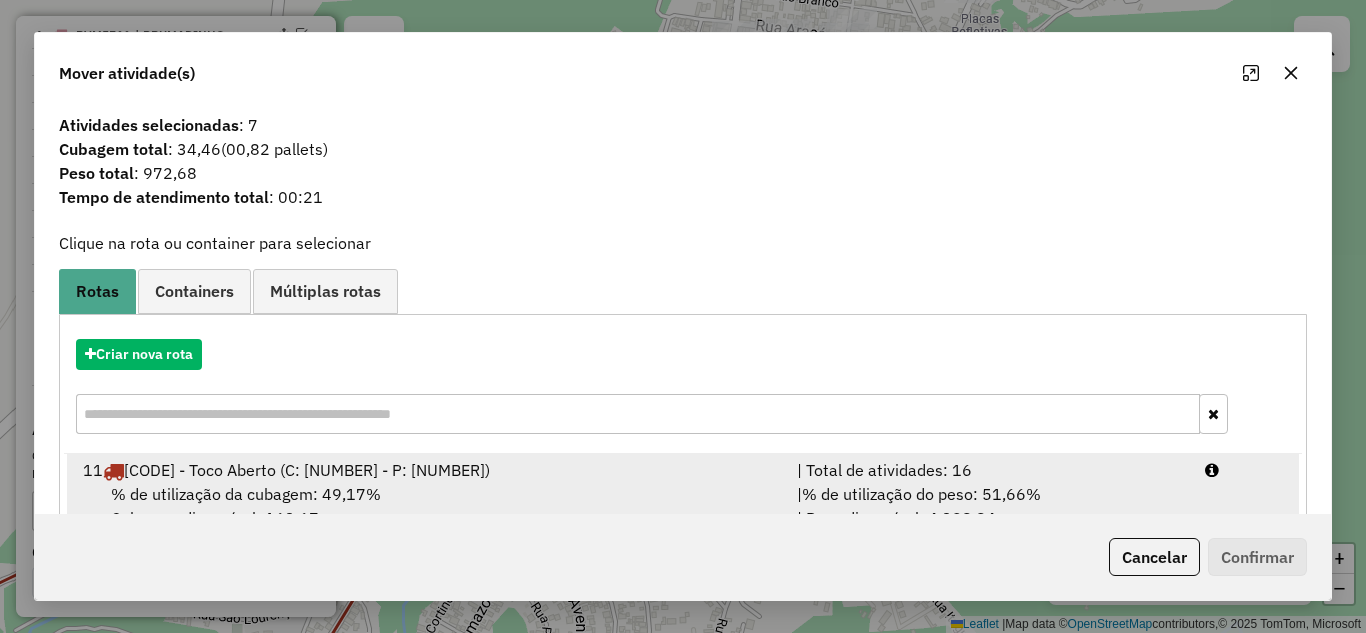 drag, startPoint x: 947, startPoint y: 474, endPoint x: 1030, endPoint y: 497, distance: 86.127815 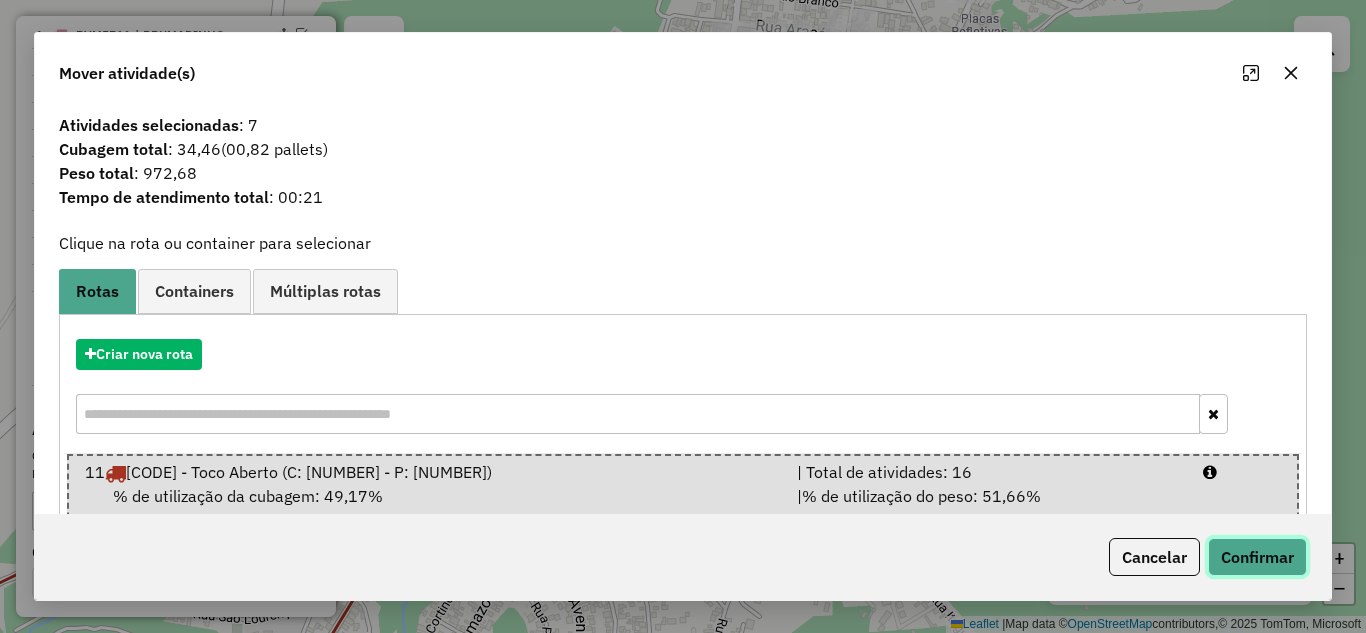 drag, startPoint x: 1273, startPoint y: 546, endPoint x: 1219, endPoint y: 489, distance: 78.51752 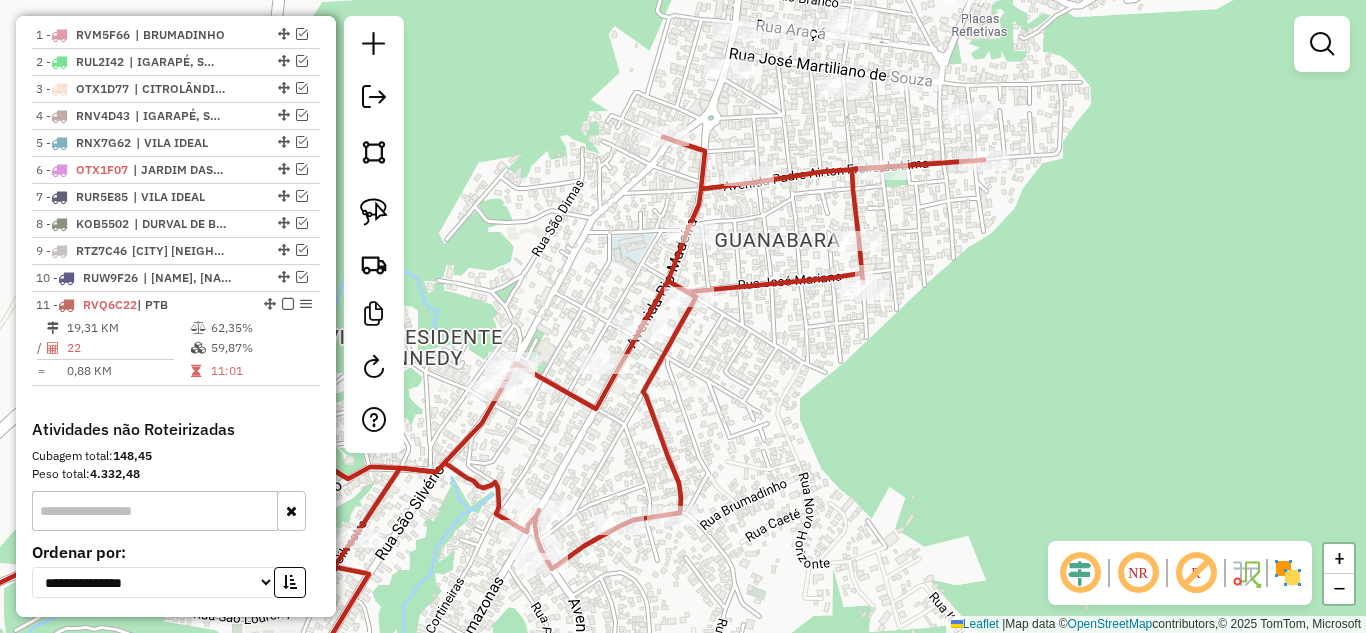 click 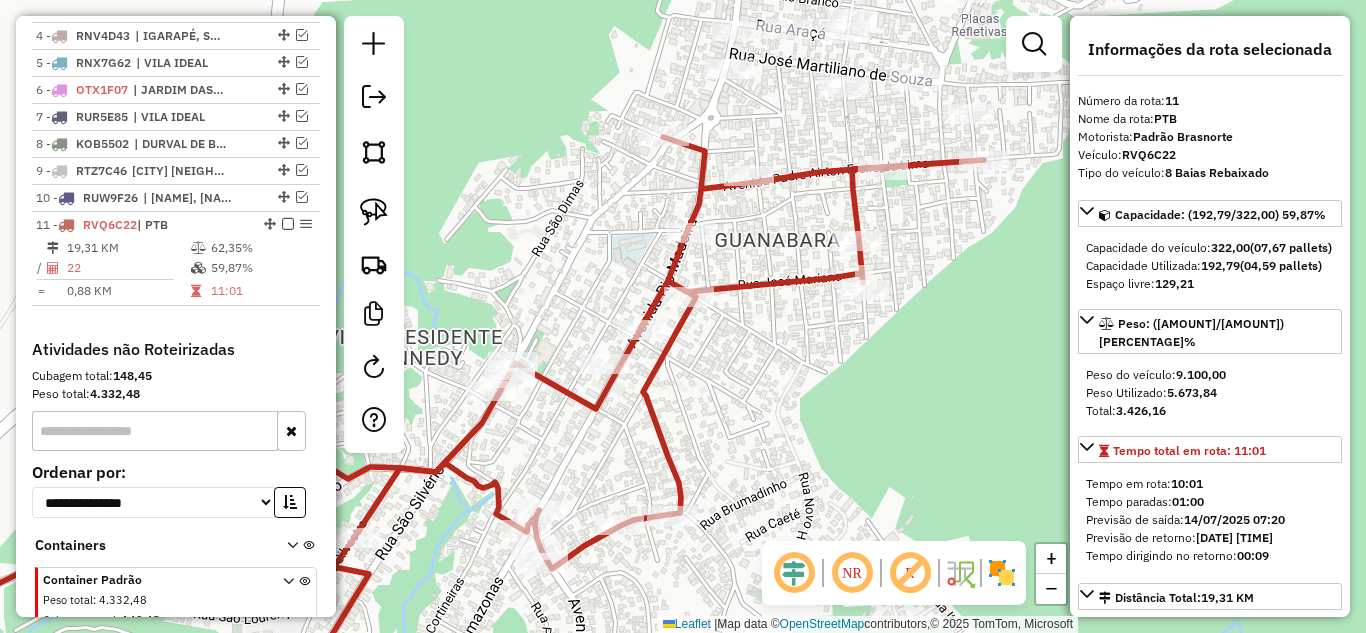 scroll, scrollTop: 956, scrollLeft: 0, axis: vertical 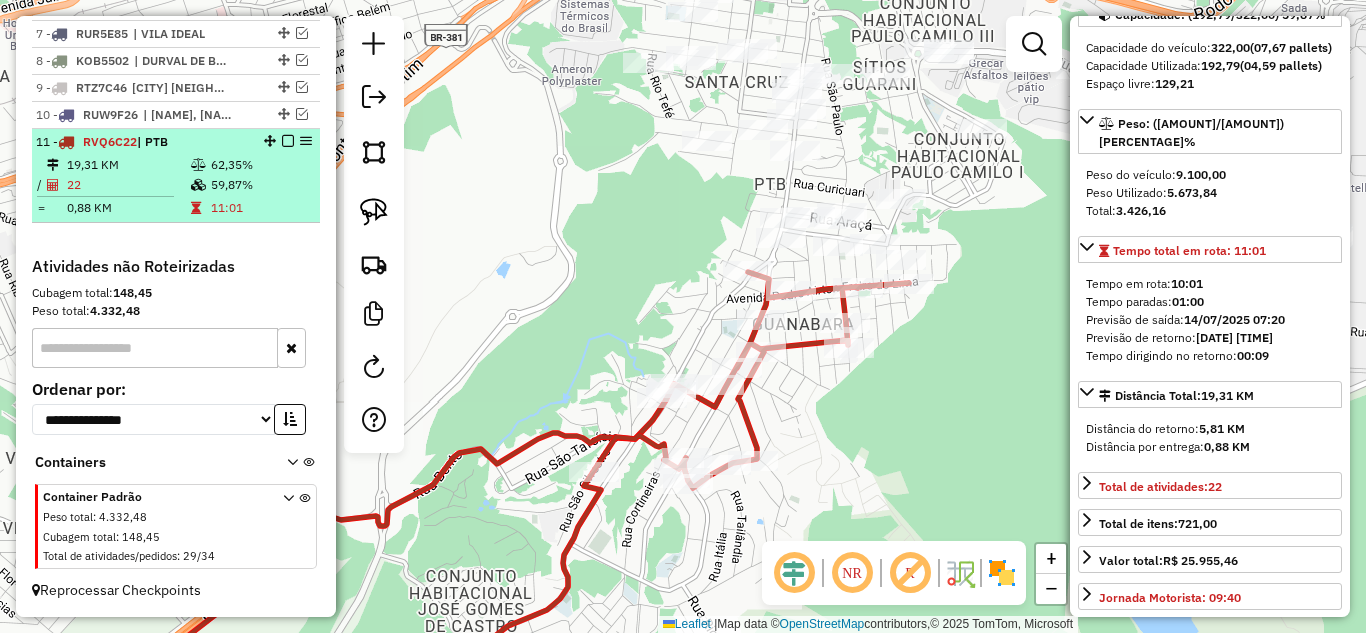 click at bounding box center (288, 141) 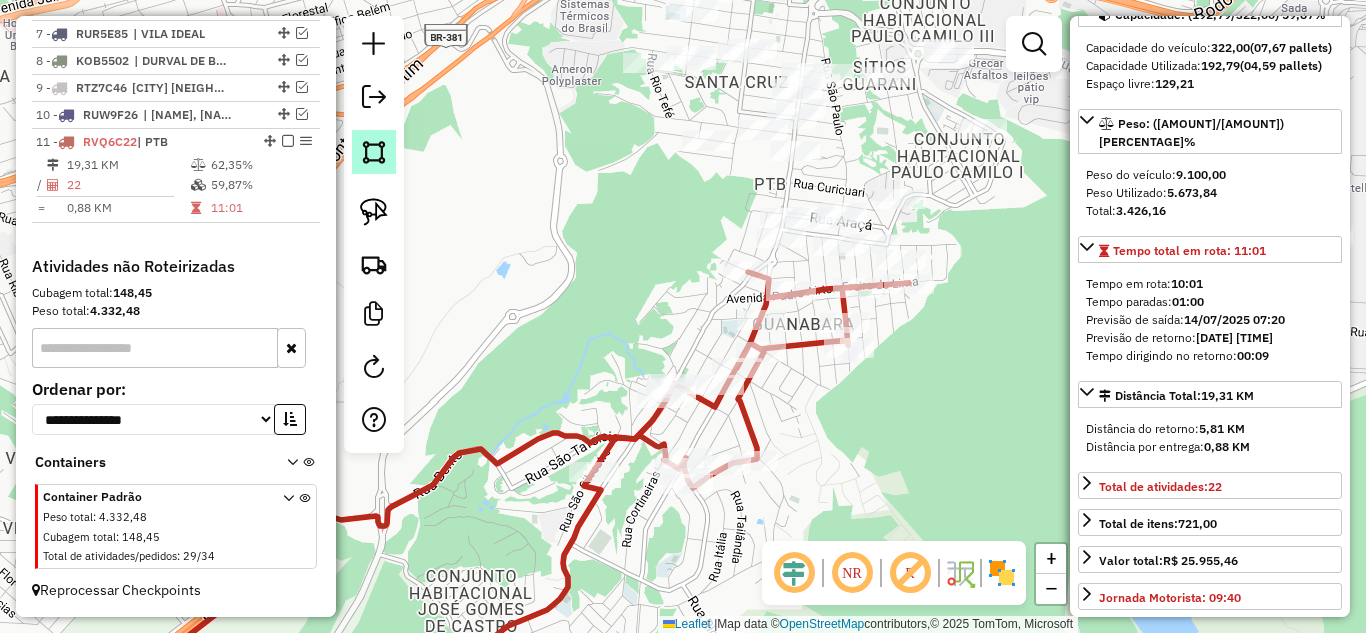 scroll, scrollTop: 889, scrollLeft: 0, axis: vertical 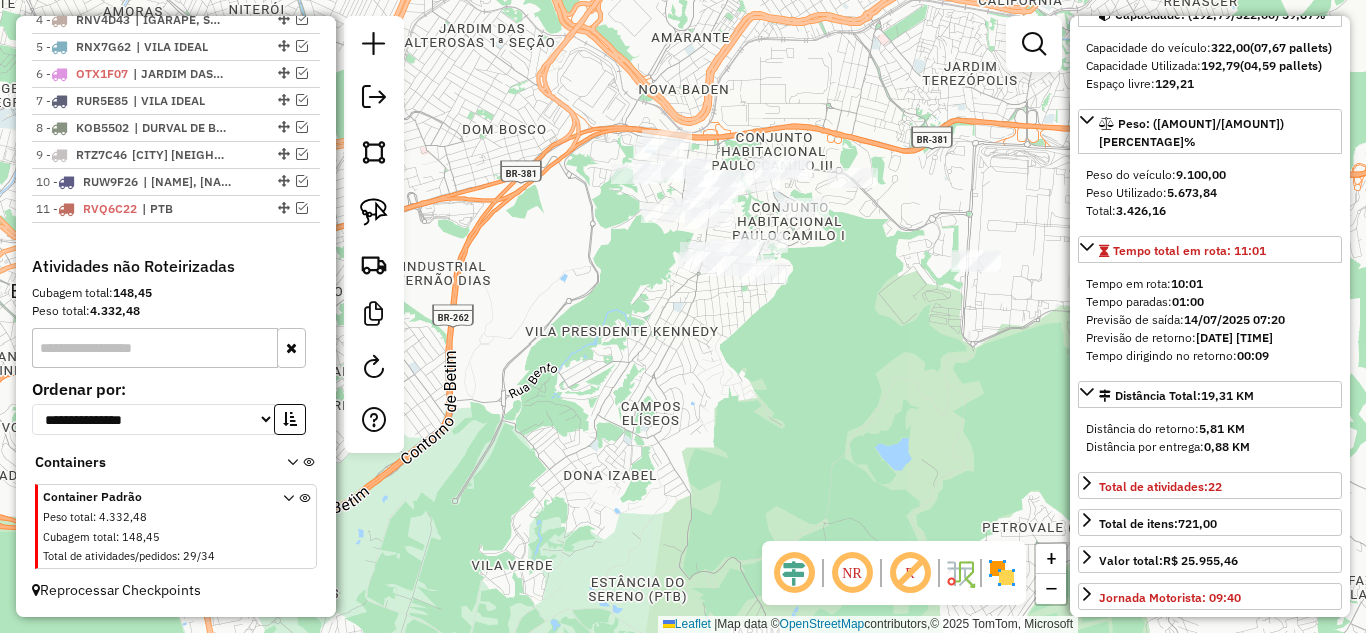 drag, startPoint x: 545, startPoint y: 247, endPoint x: 454, endPoint y: 246, distance: 91.00549 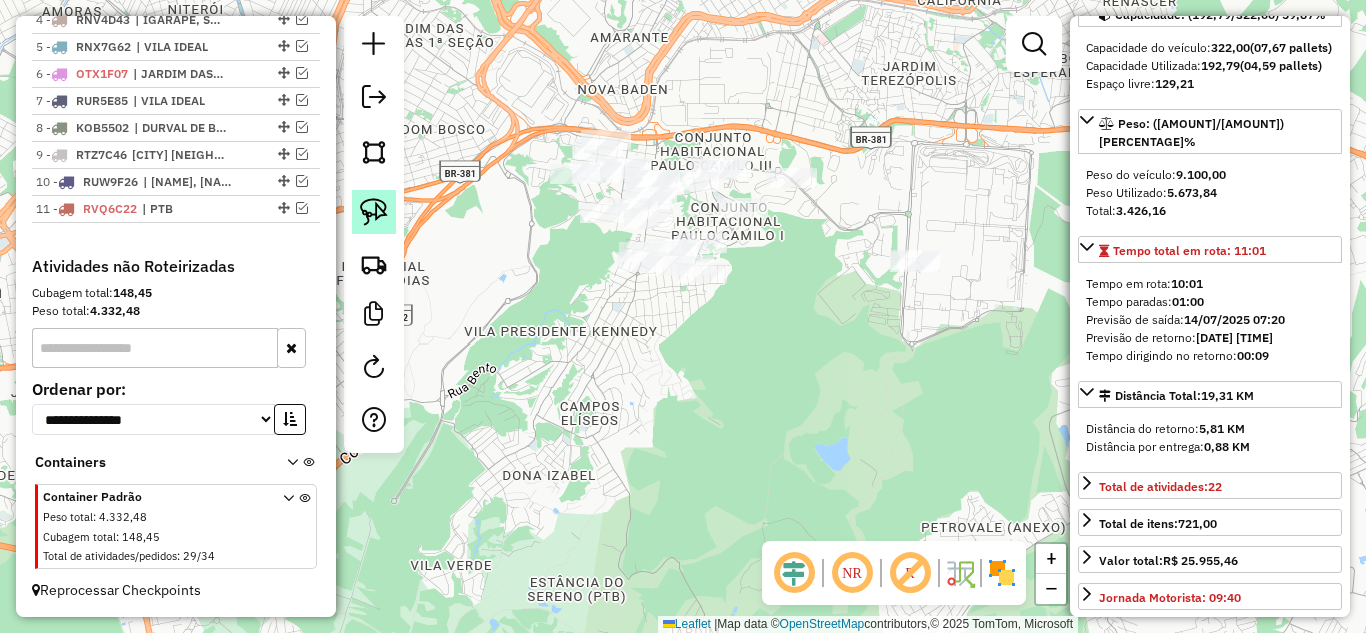 click 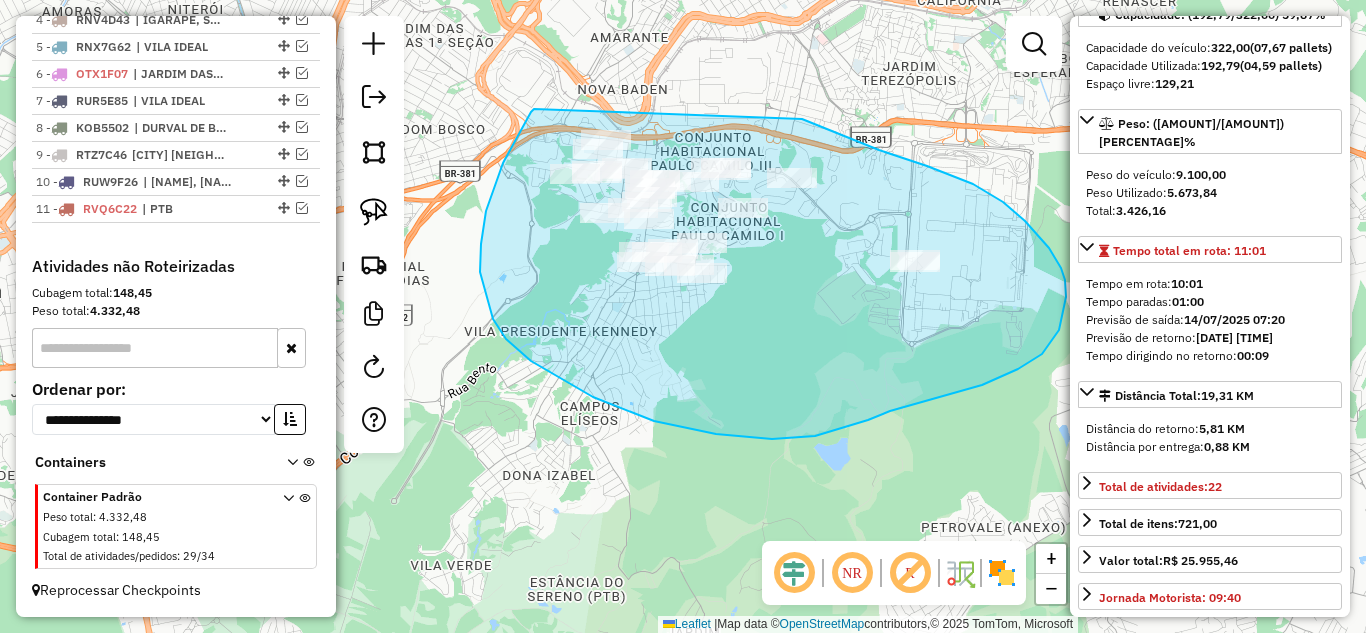 drag, startPoint x: 513, startPoint y: 145, endPoint x: 572, endPoint y: 83, distance: 85.58621 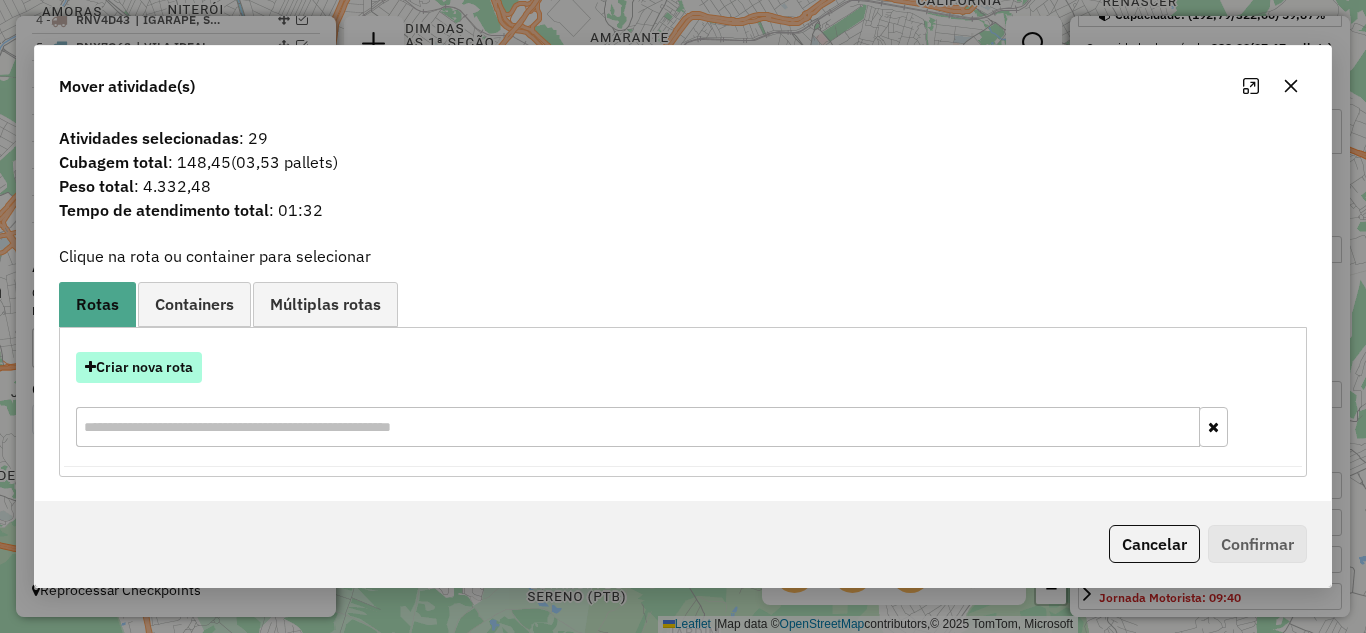 click on "Criar nova rota" at bounding box center [139, 367] 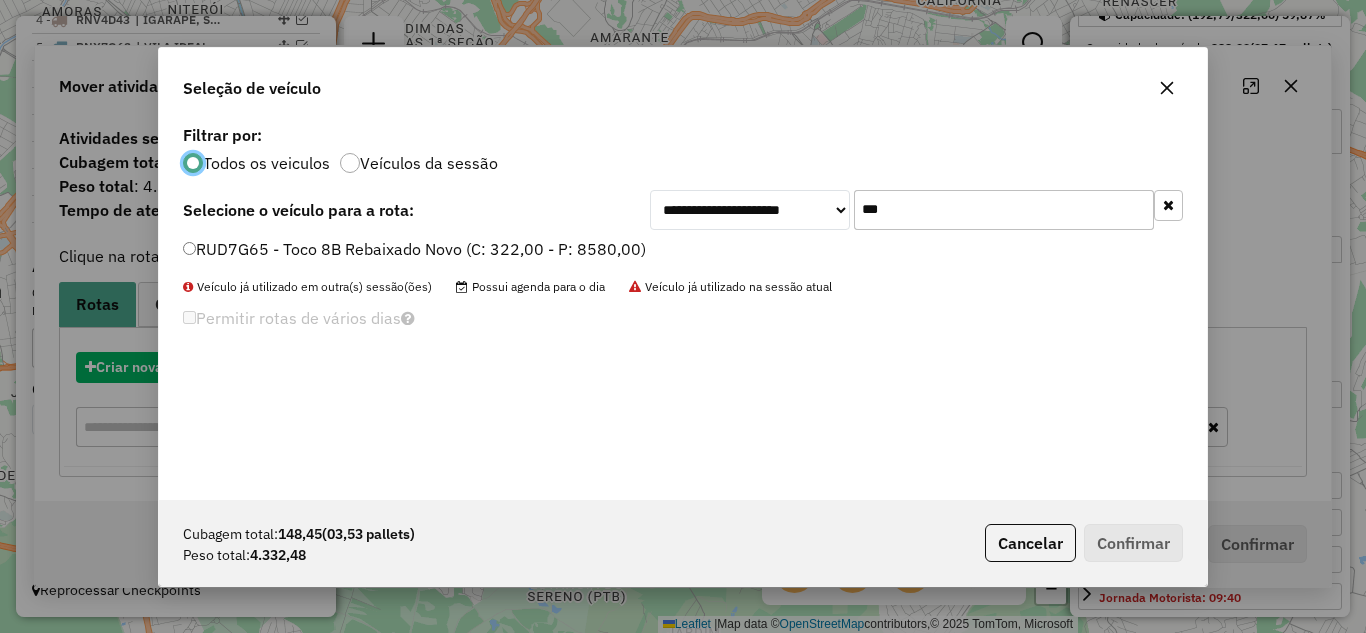 scroll, scrollTop: 11, scrollLeft: 6, axis: both 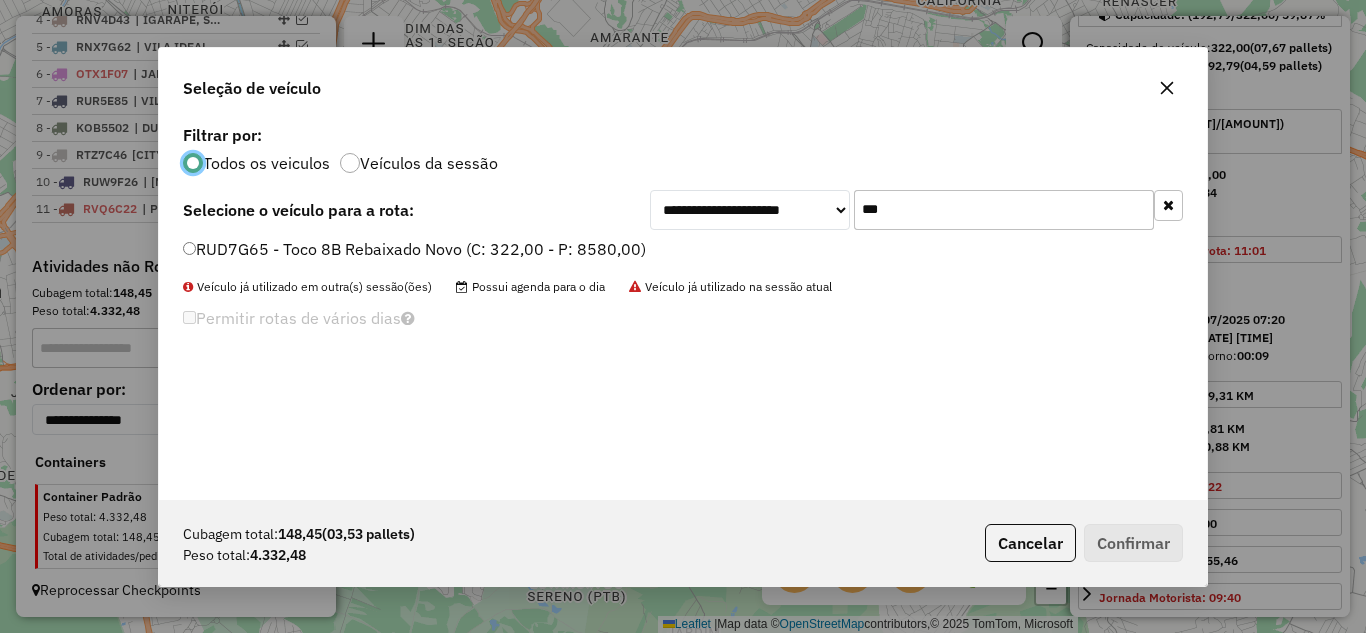 click on "***" 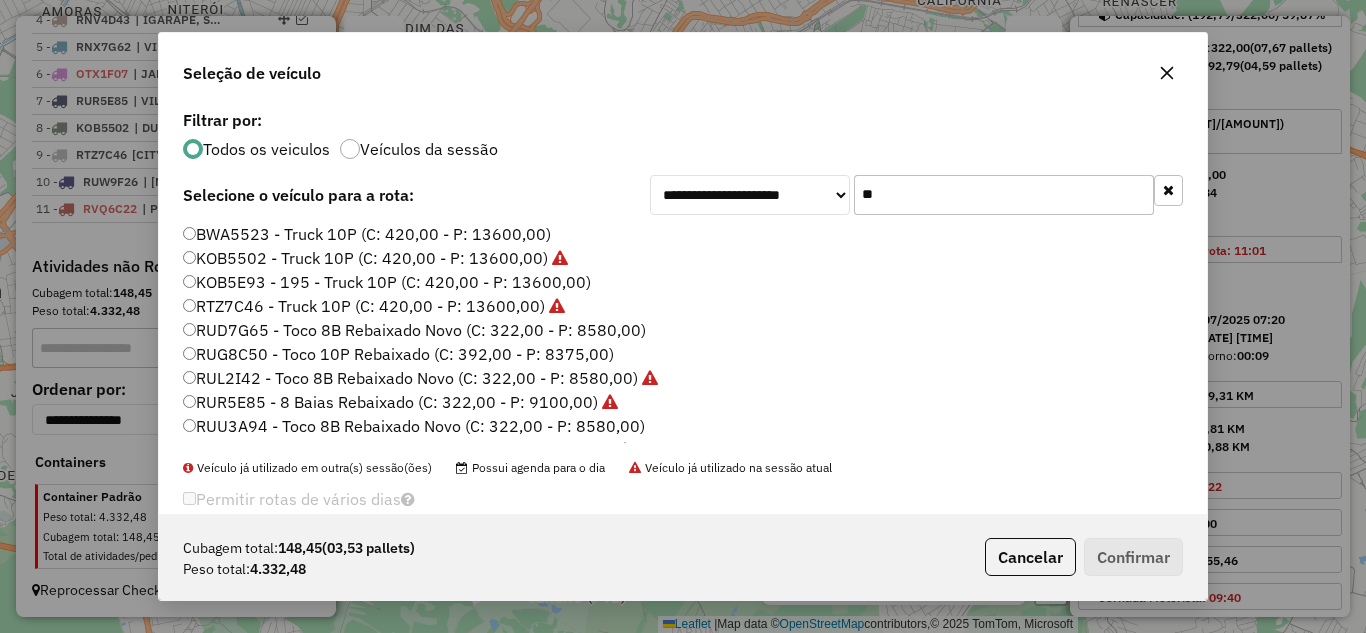 type on "*" 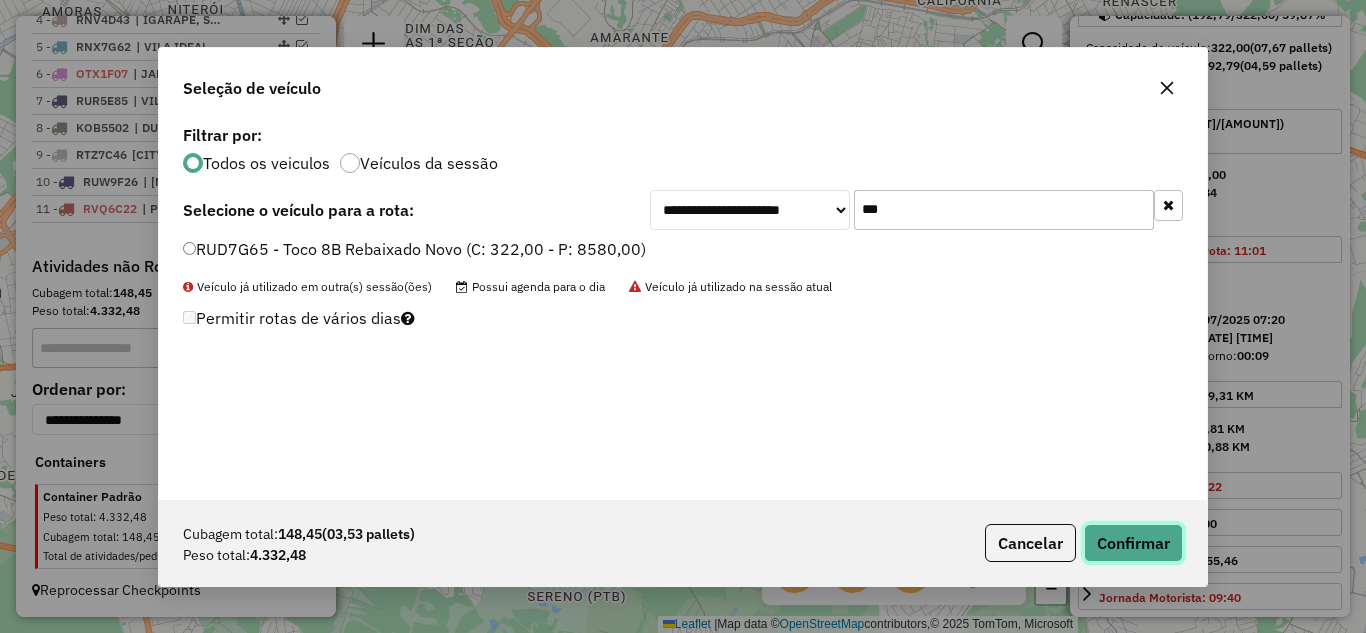click on "Confirmar" 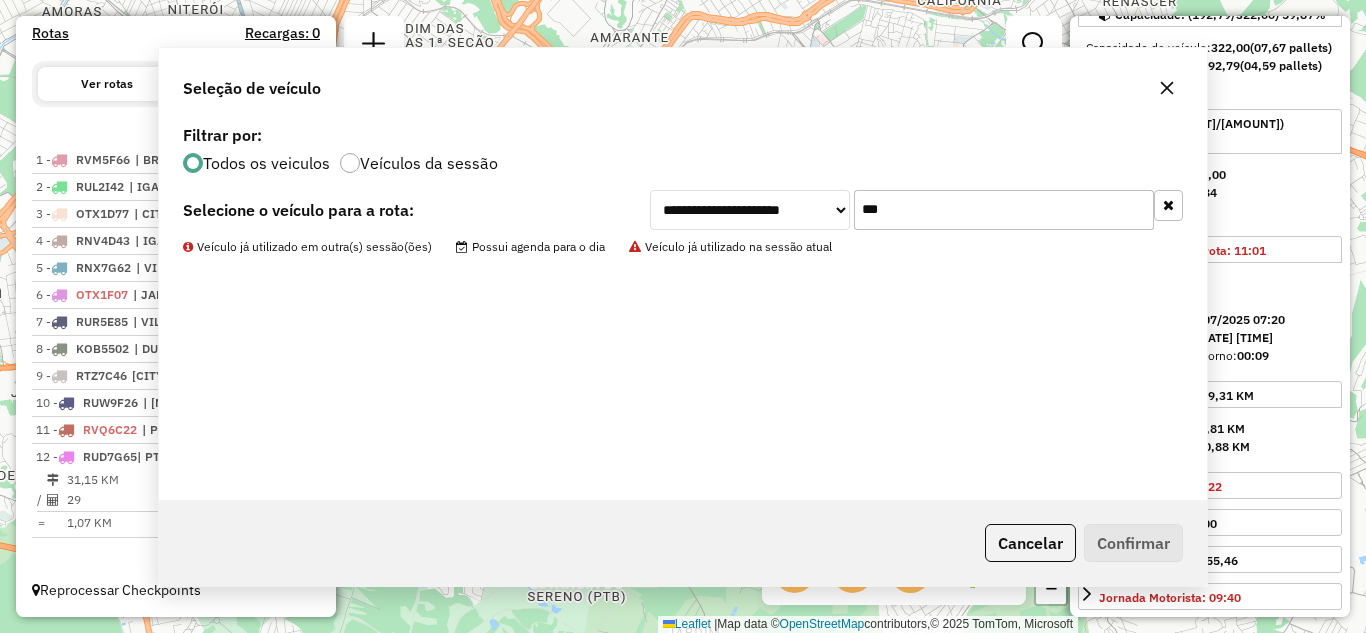 scroll, scrollTop: 668, scrollLeft: 0, axis: vertical 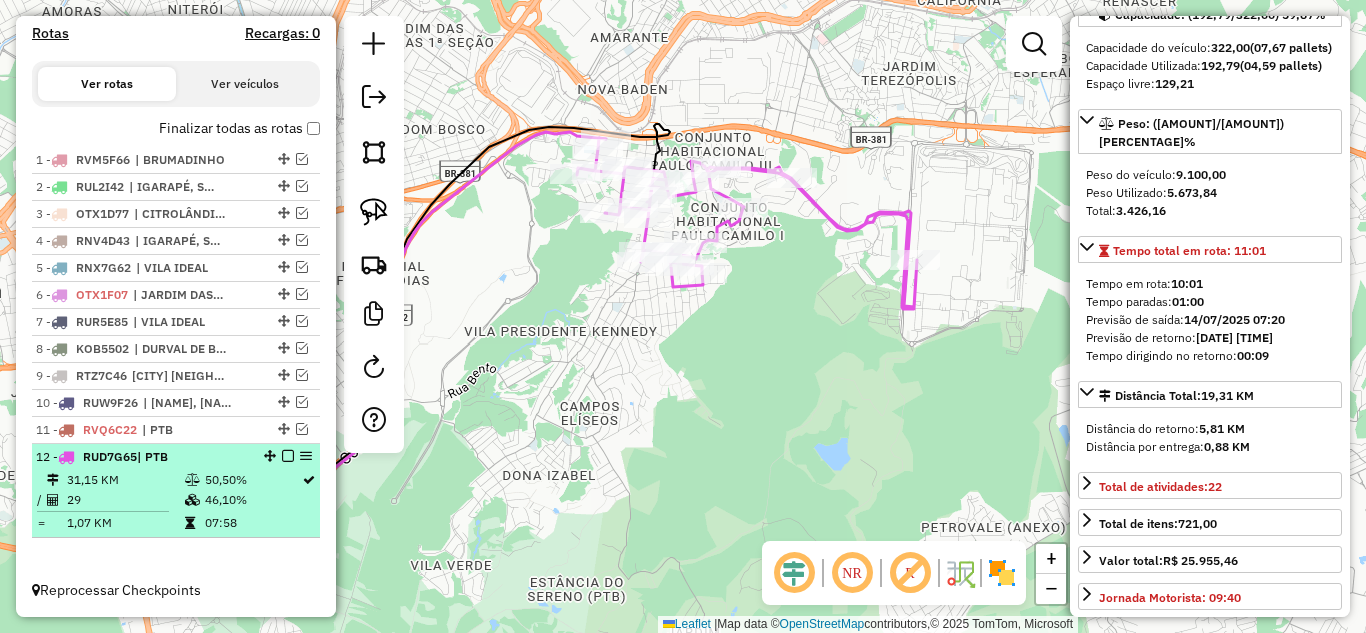 click at bounding box center (288, 456) 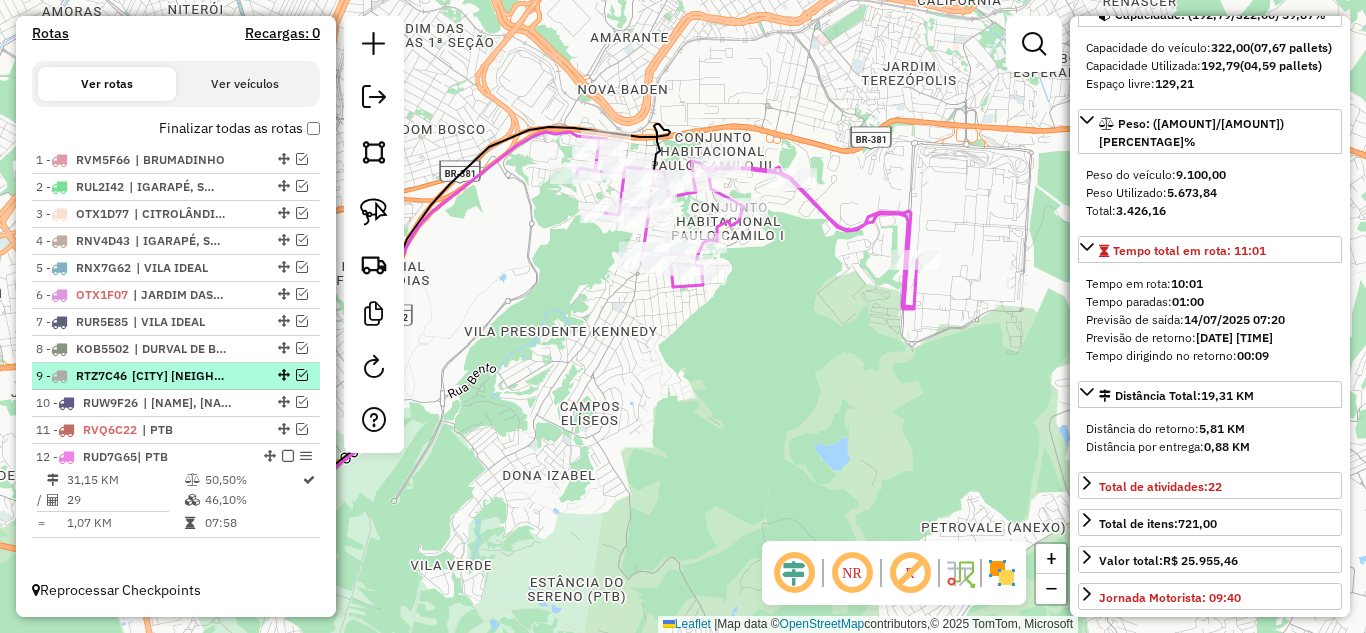 scroll, scrollTop: 601, scrollLeft: 0, axis: vertical 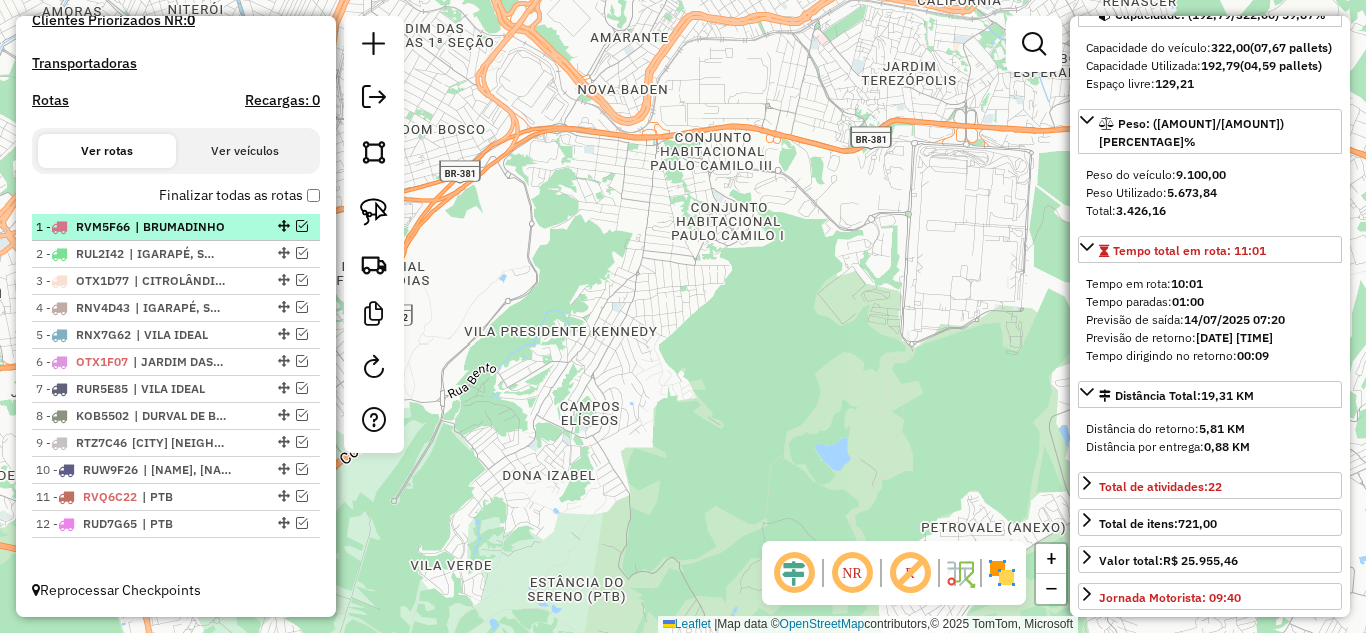 click at bounding box center [302, 226] 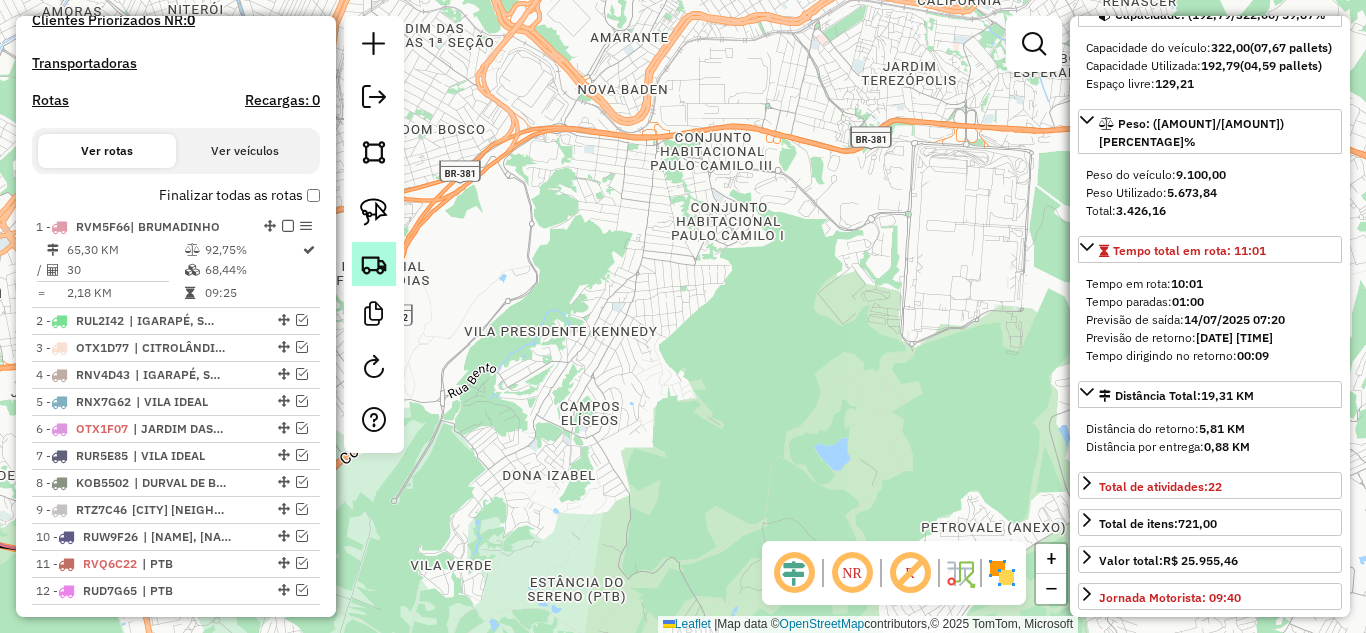 scroll, scrollTop: 668, scrollLeft: 0, axis: vertical 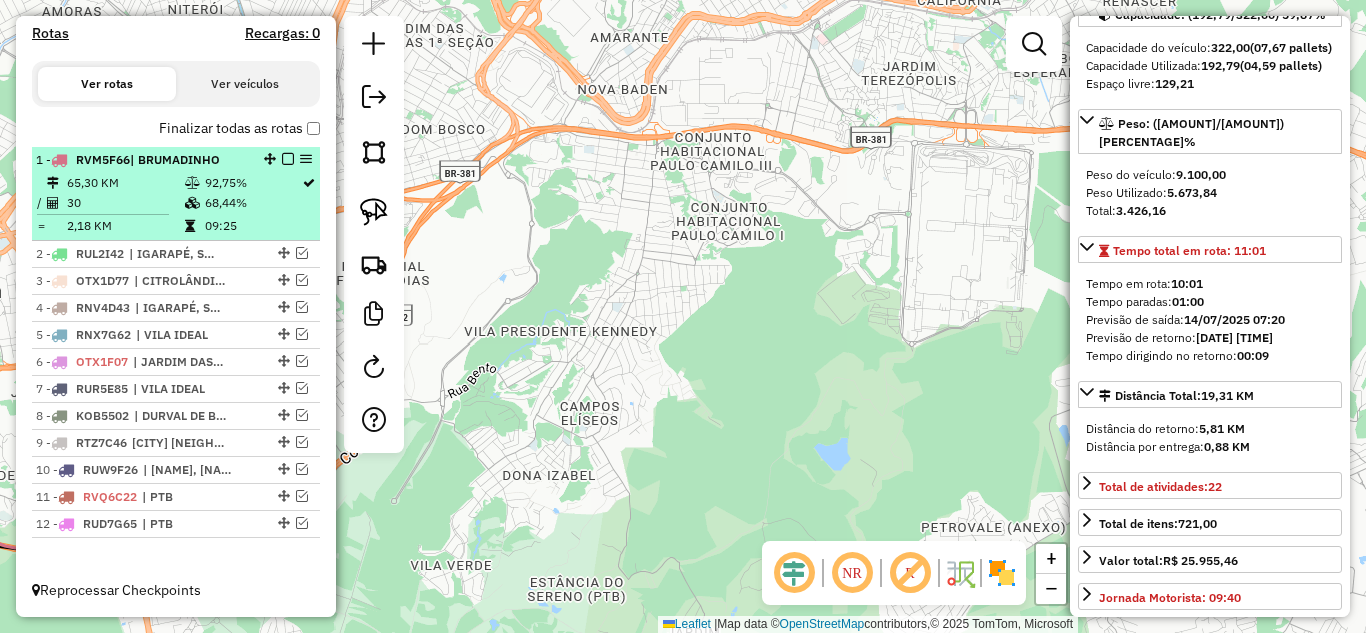 click on "65,30 KM" at bounding box center (125, 183) 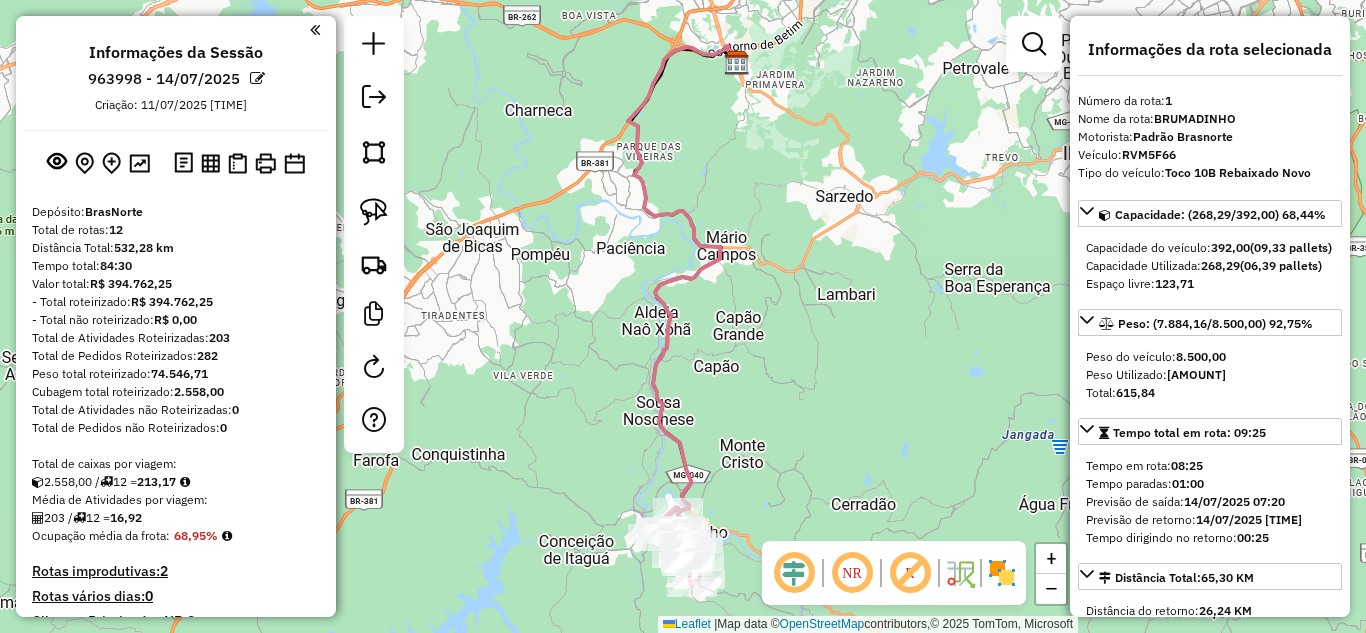 select on "*********" 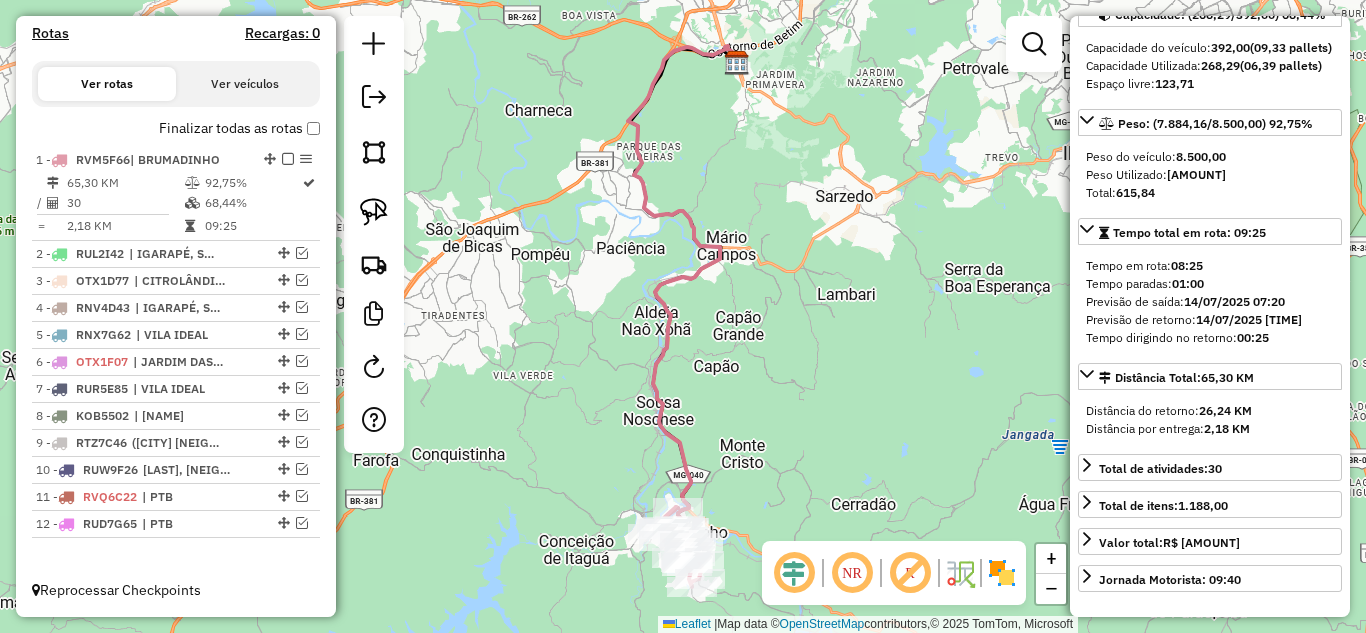scroll, scrollTop: 0, scrollLeft: 0, axis: both 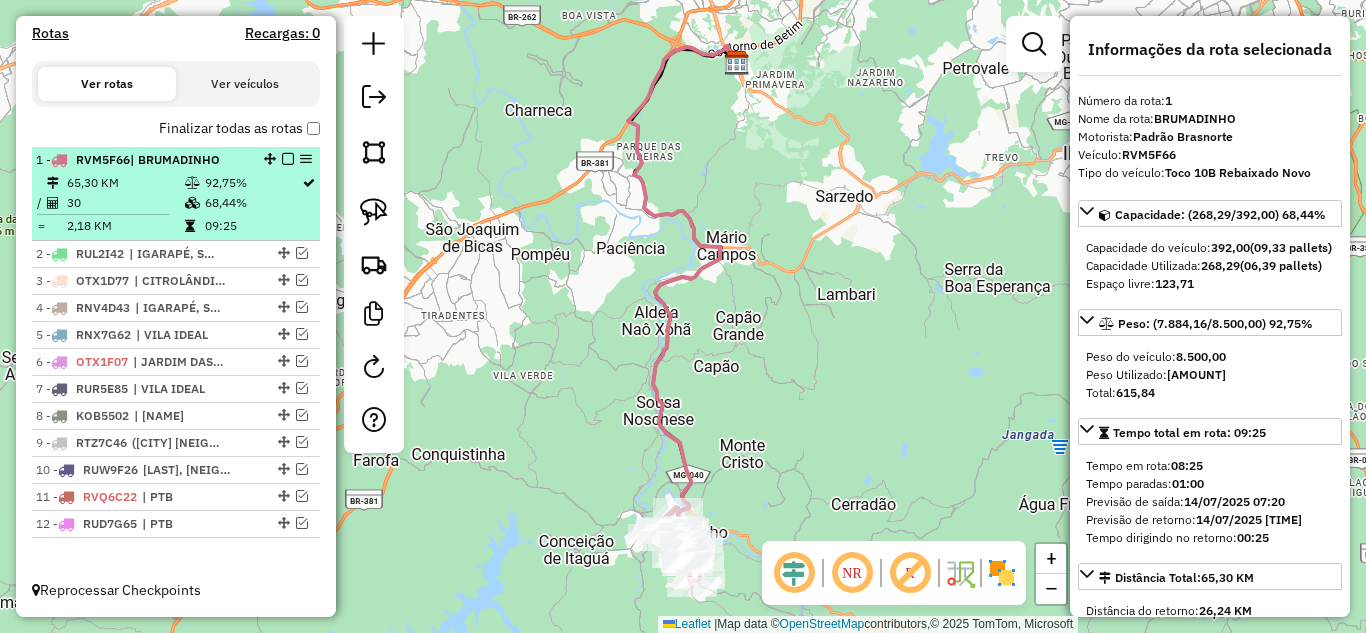click at bounding box center [288, 159] 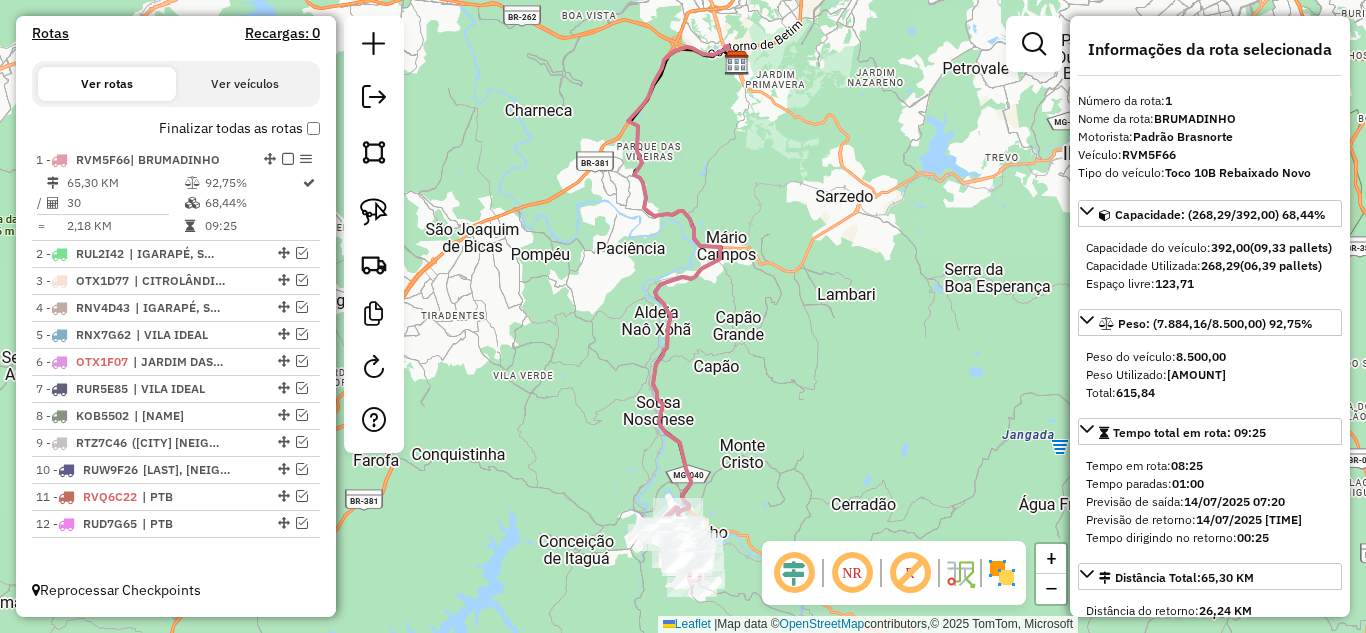 scroll, scrollTop: 601, scrollLeft: 0, axis: vertical 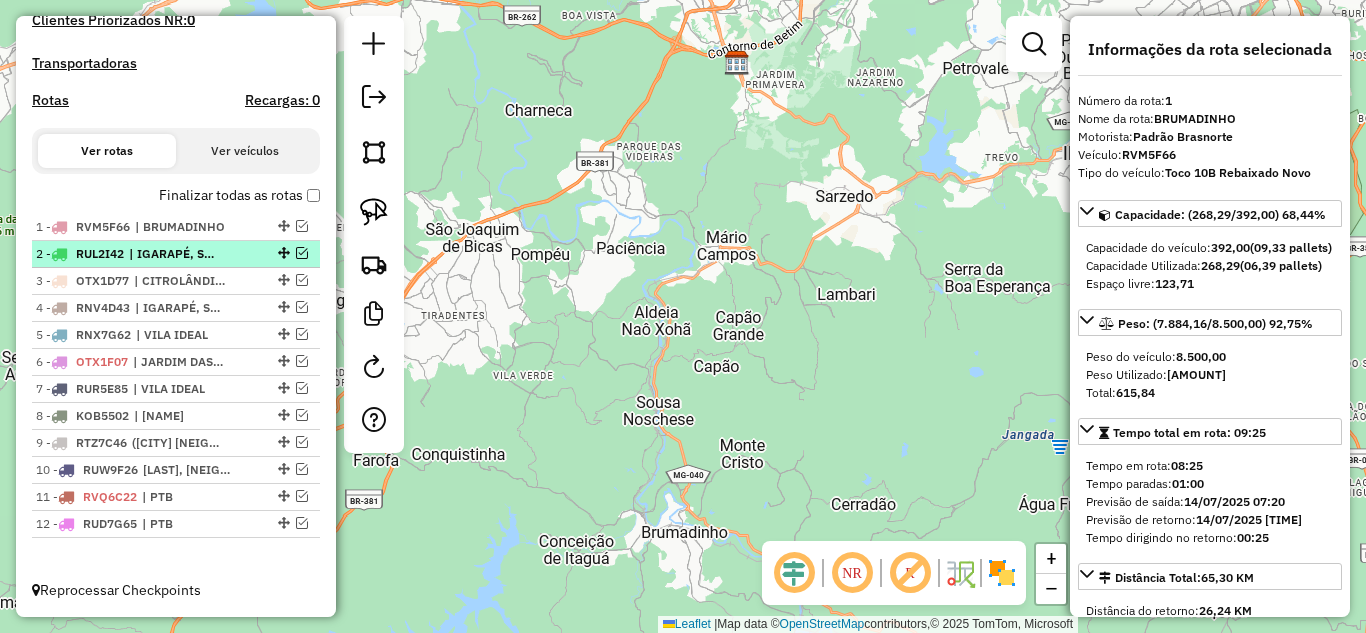 click at bounding box center [302, 253] 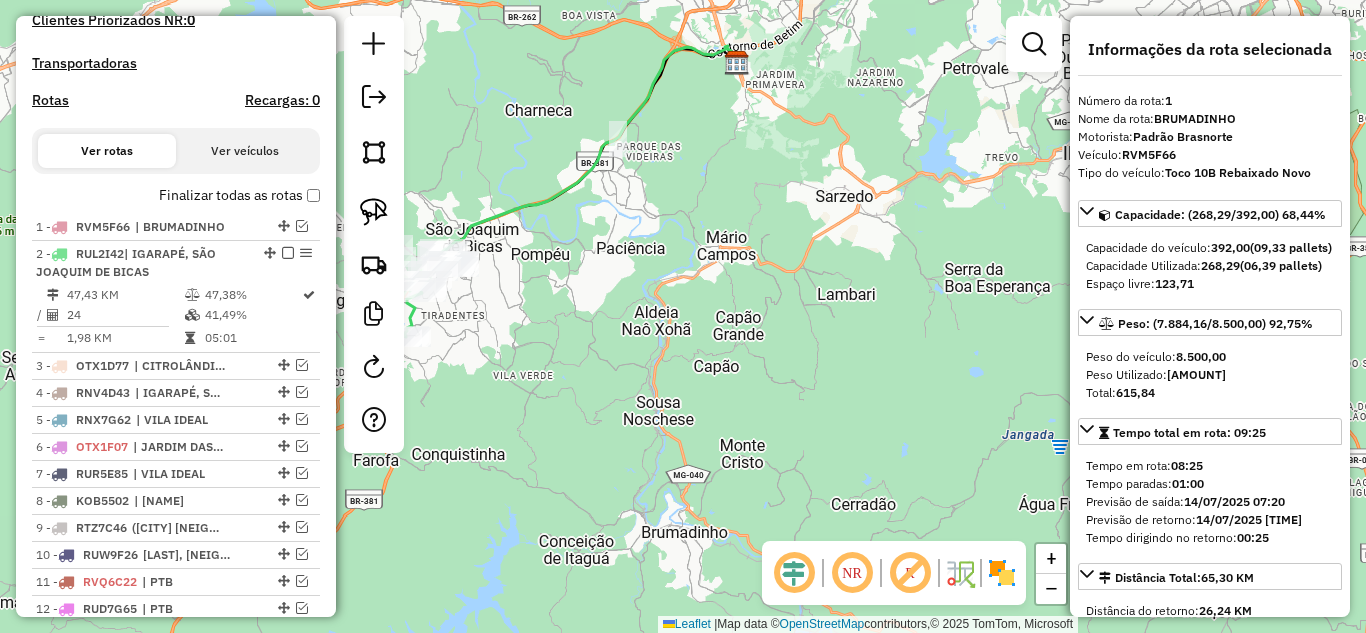 scroll, scrollTop: 686, scrollLeft: 0, axis: vertical 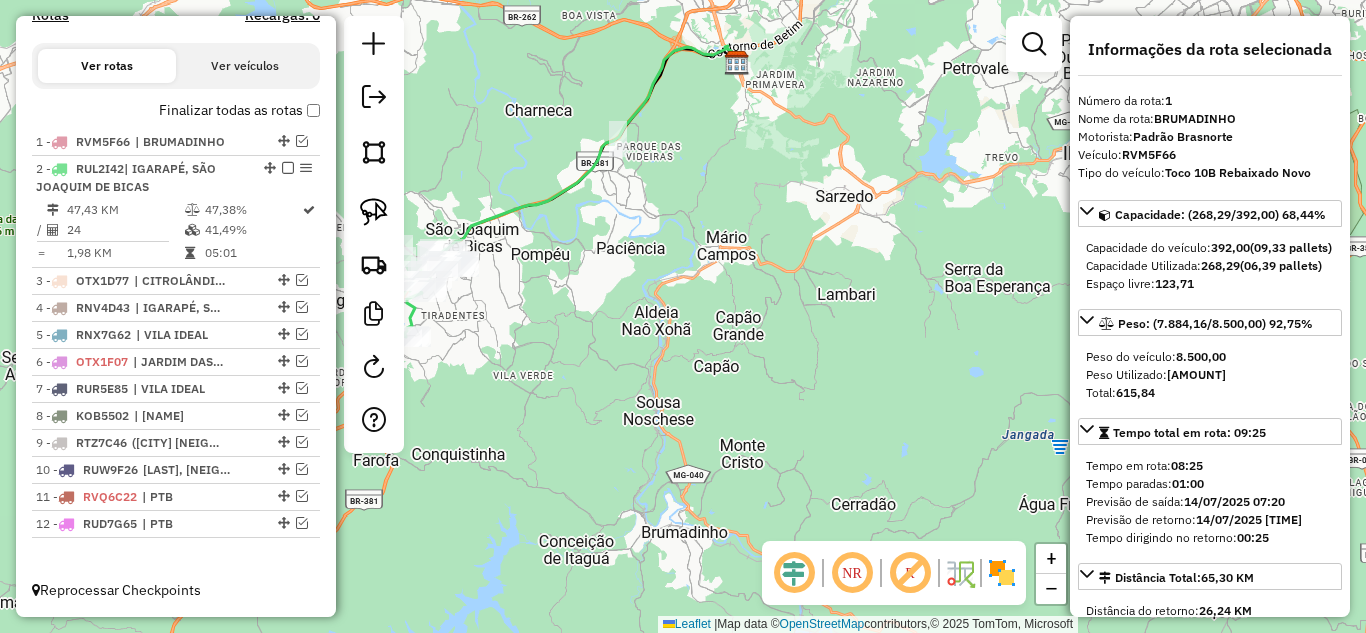 click 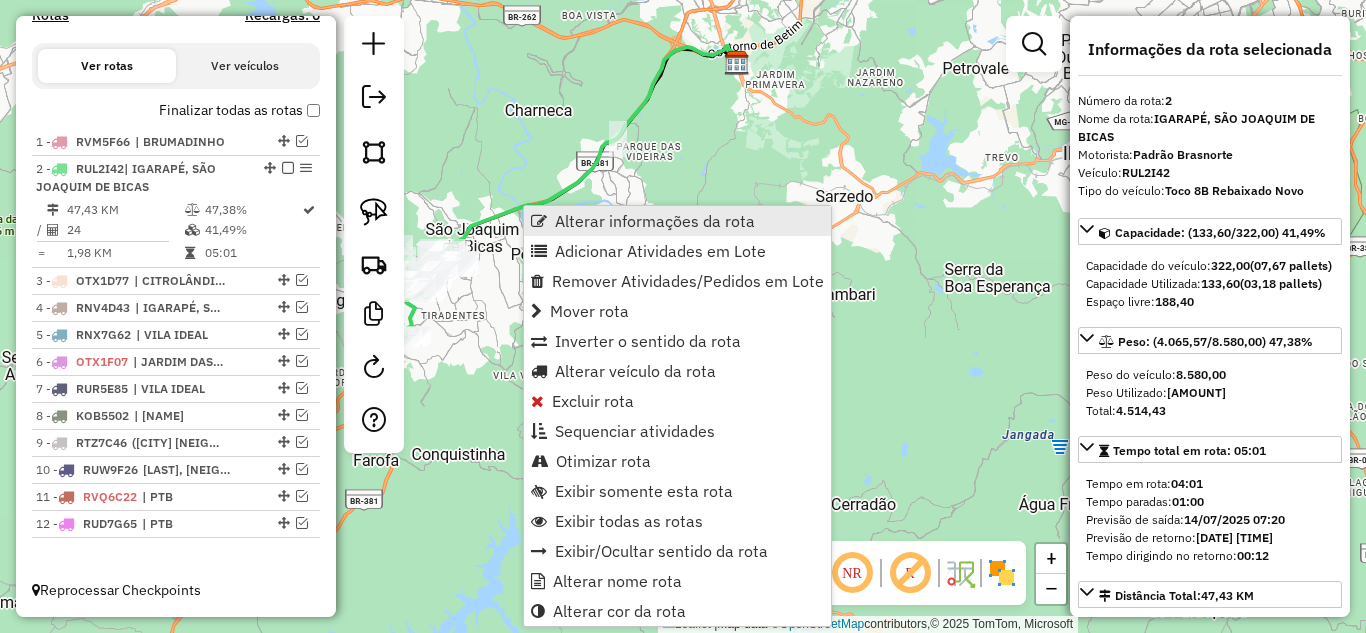 click on "Alterar informações da rota" at bounding box center [655, 221] 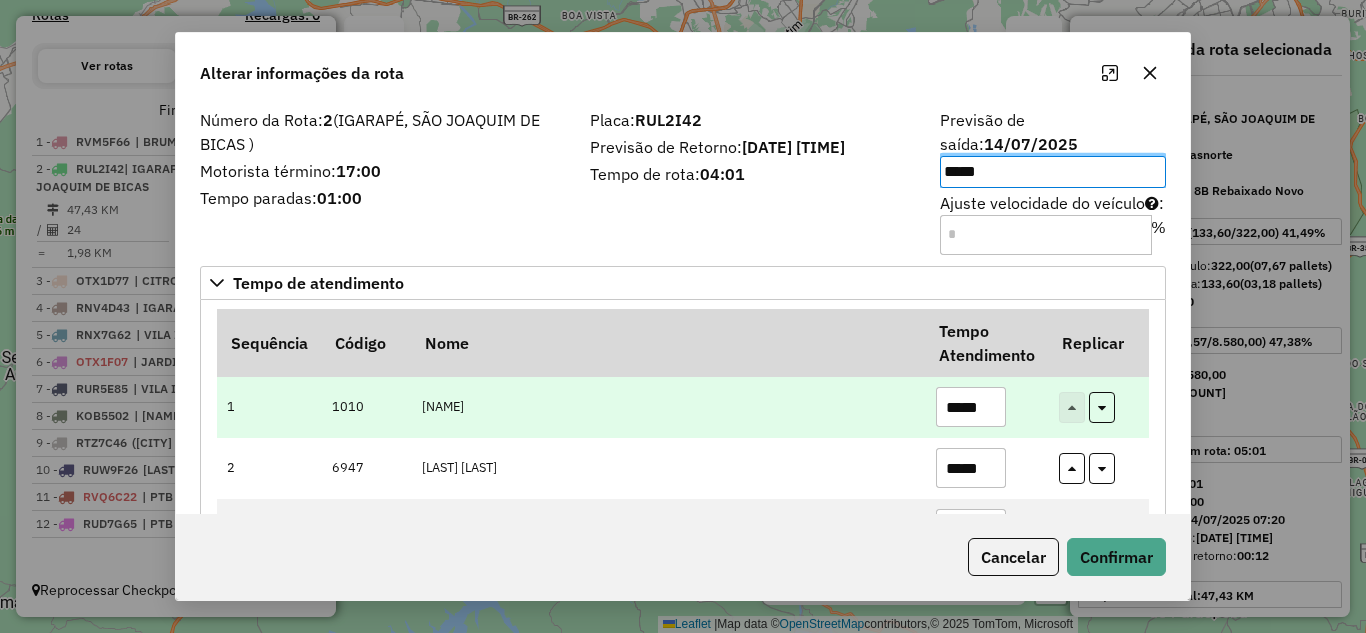 click on "*****" at bounding box center [971, 407] 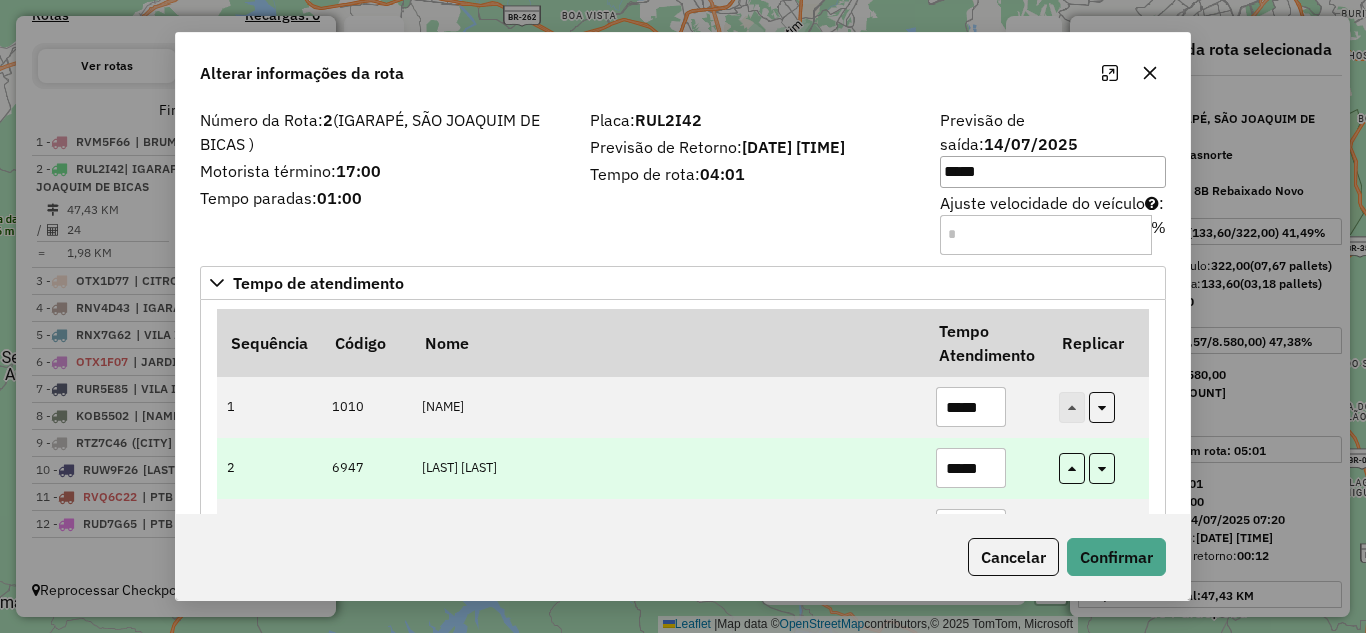 type on "*****" 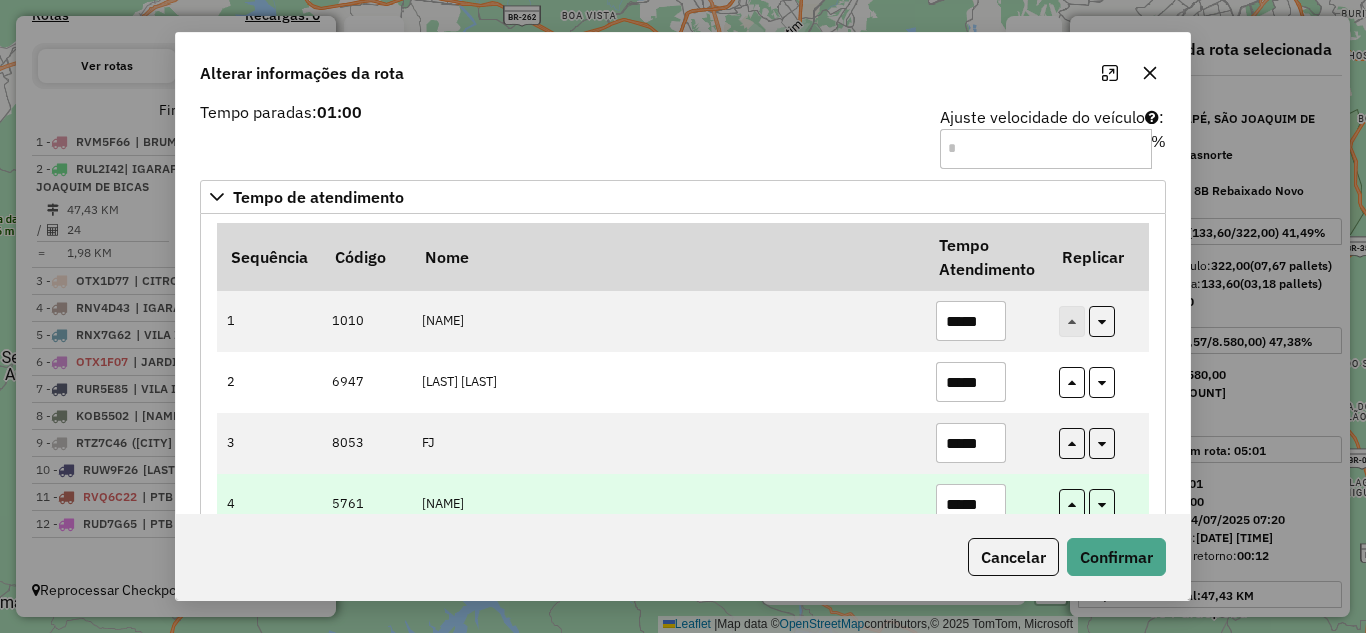 scroll, scrollTop: 100, scrollLeft: 0, axis: vertical 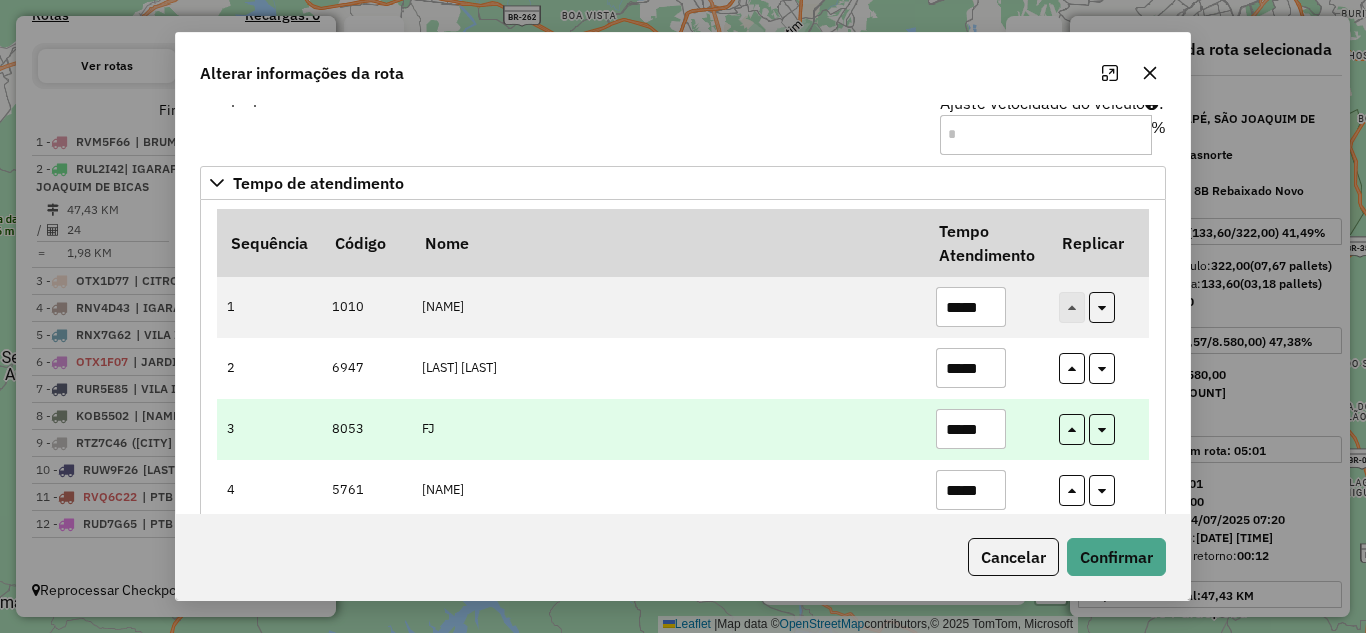 type on "*****" 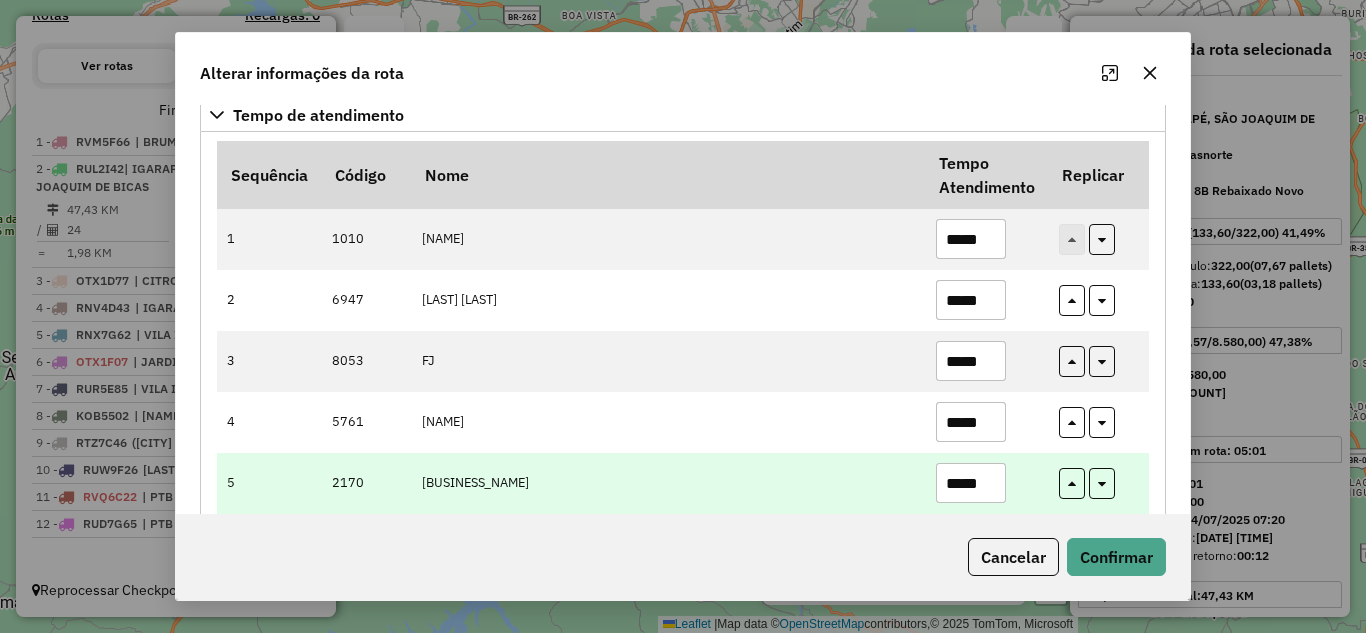 scroll, scrollTop: 200, scrollLeft: 0, axis: vertical 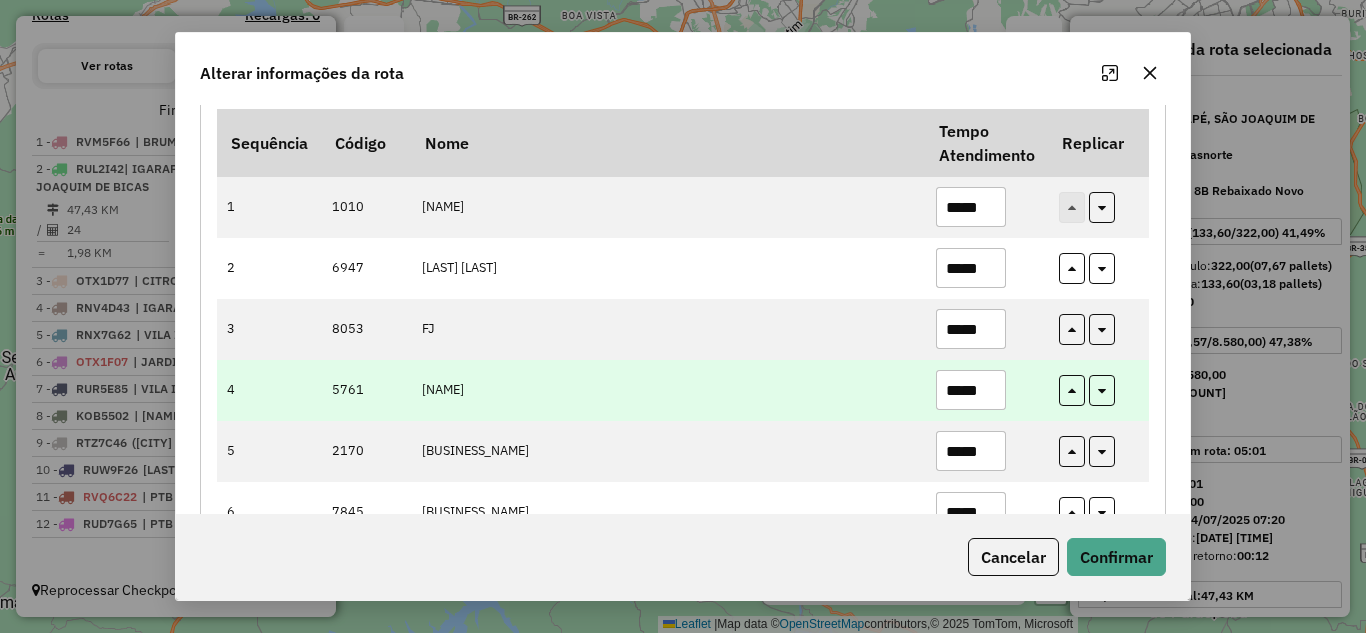 type on "*****" 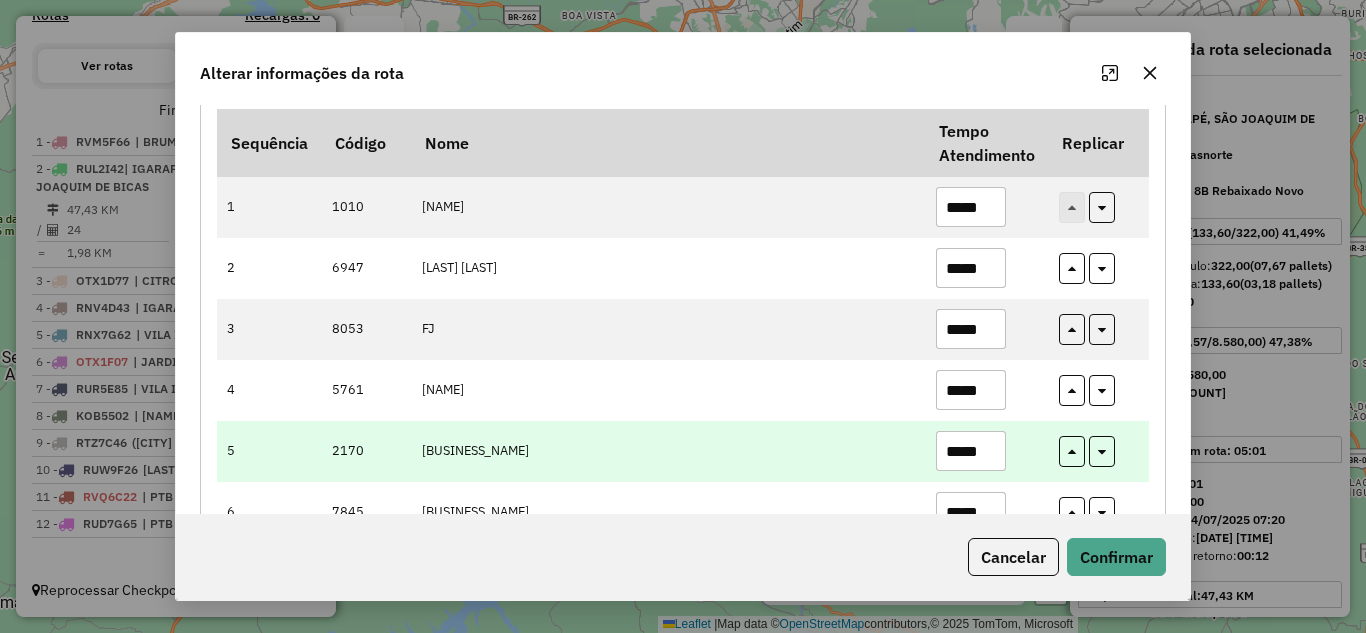 type on "*****" 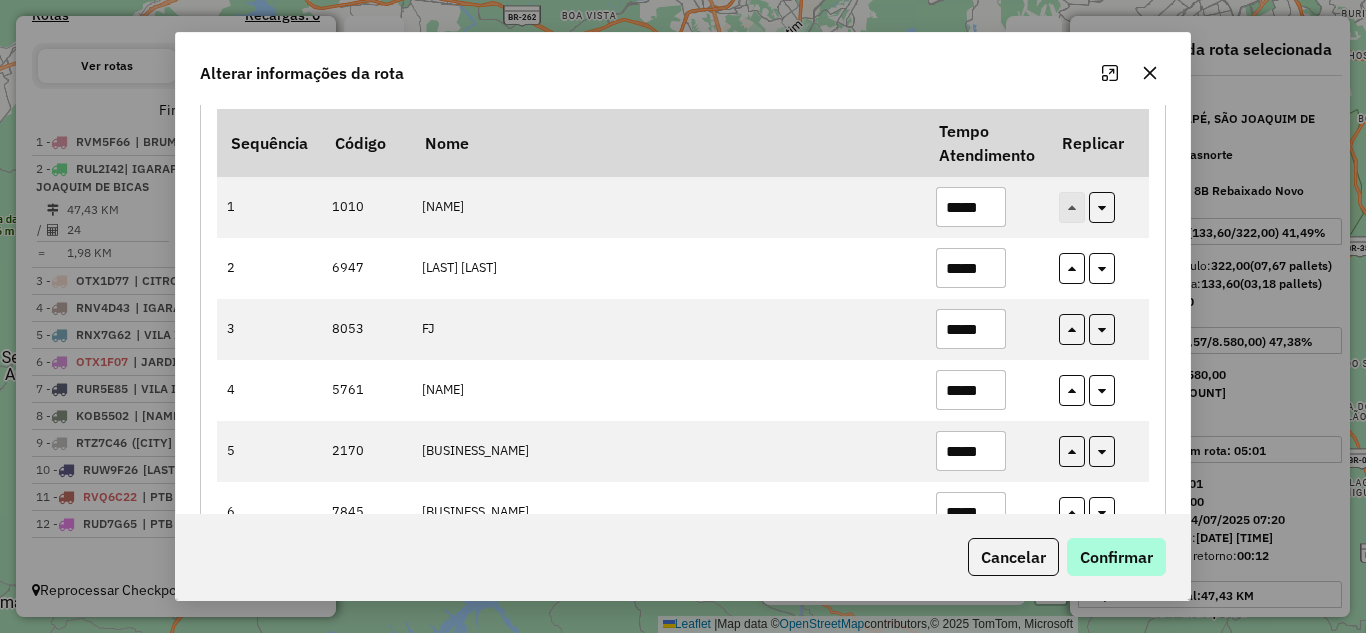 type on "*****" 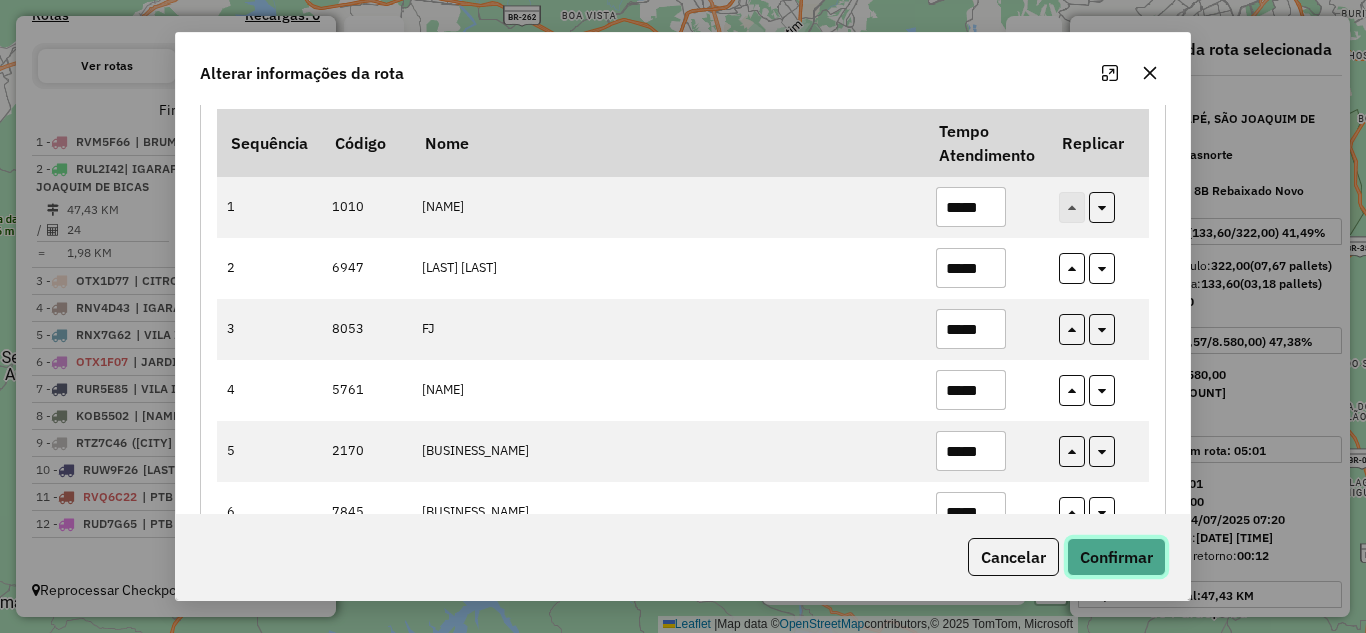 click on "Confirmar" 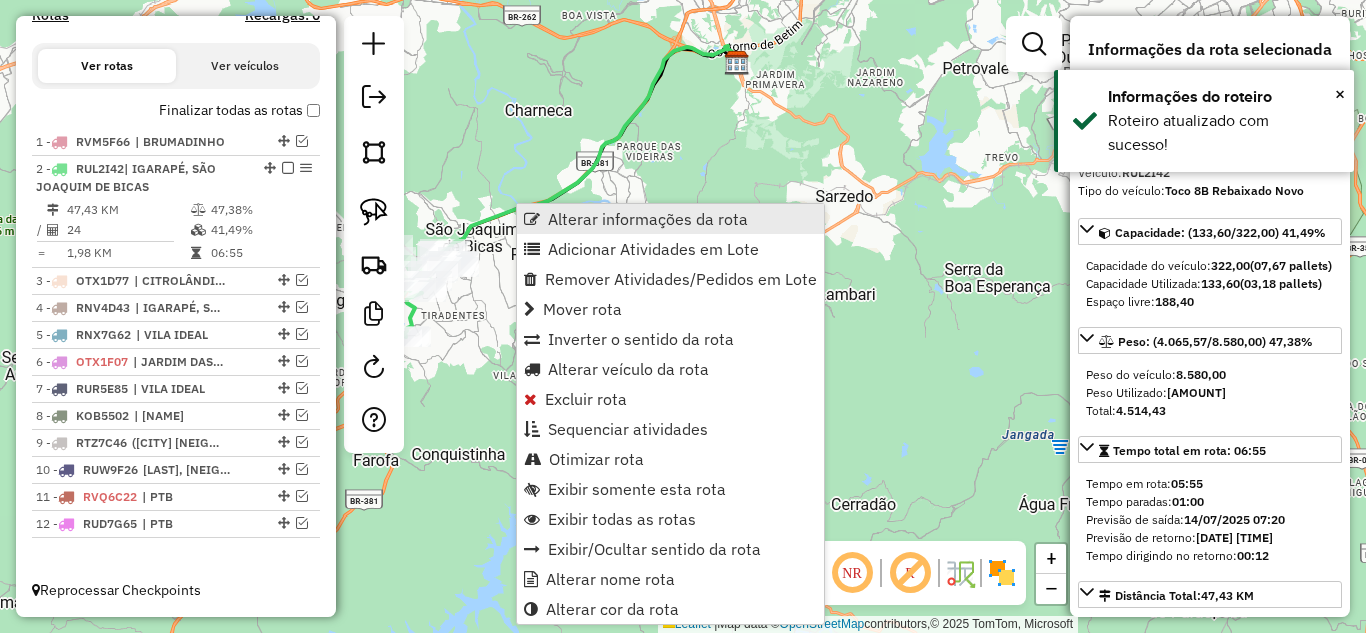 click on "Alterar informações da rota" at bounding box center (648, 219) 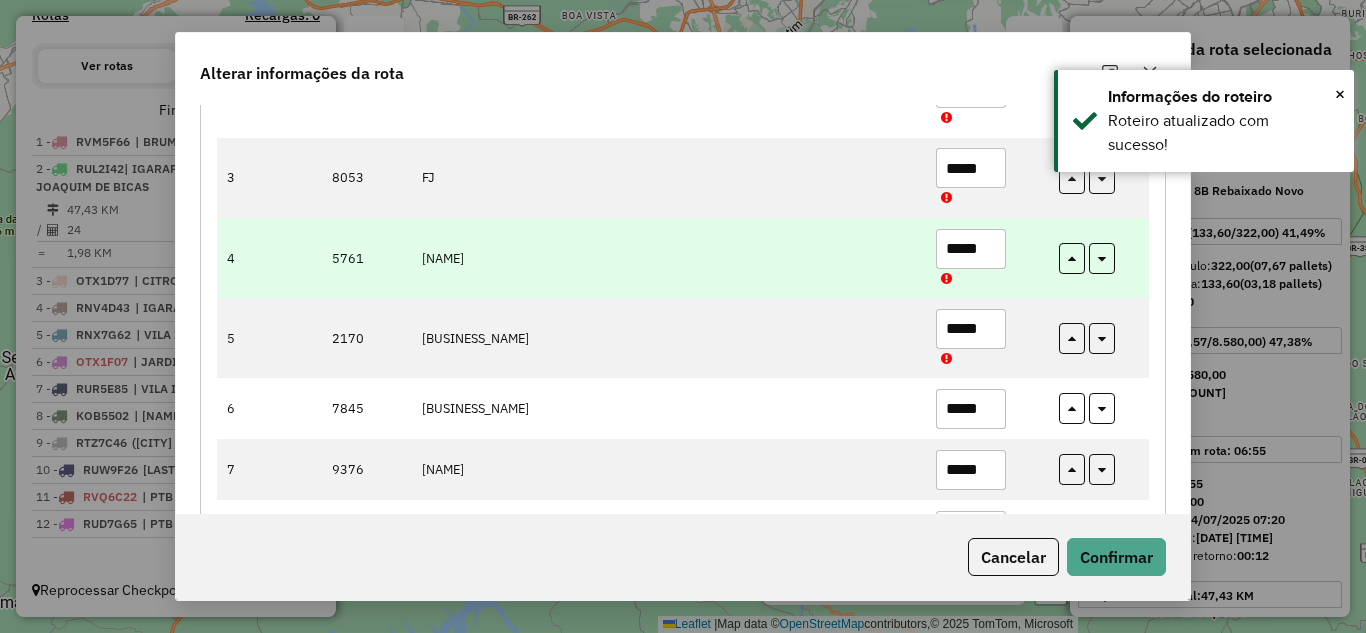 scroll, scrollTop: 500, scrollLeft: 0, axis: vertical 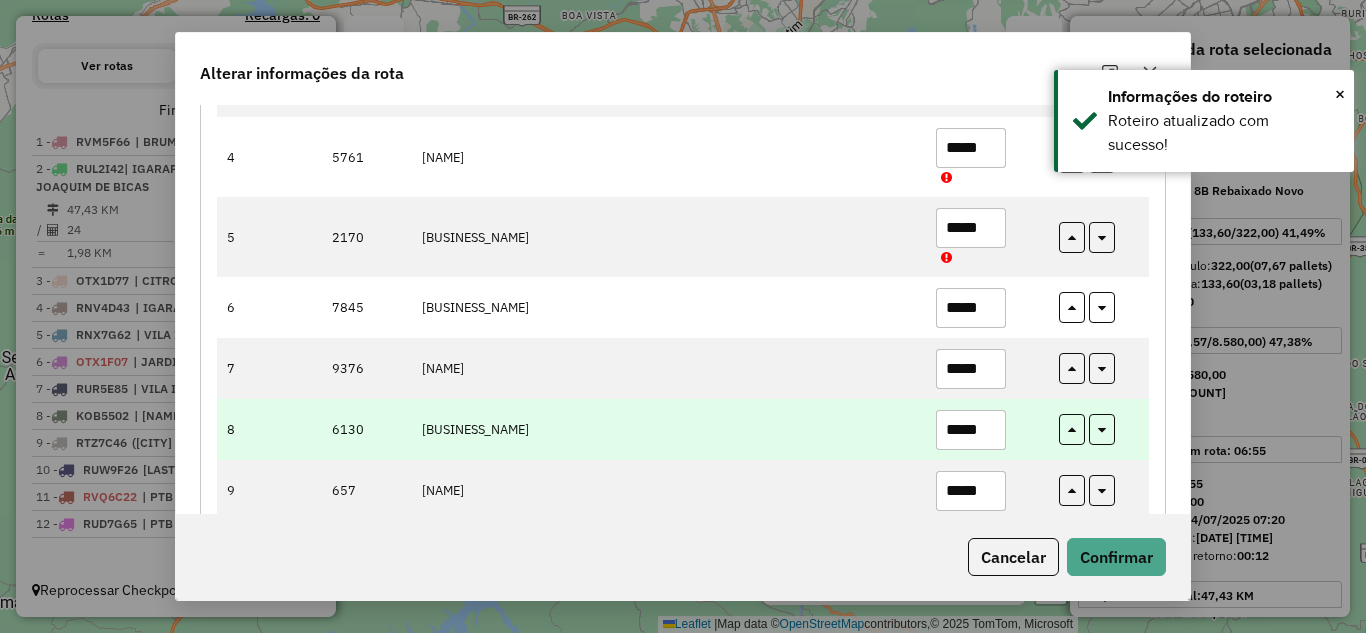 click on "*****" at bounding box center [971, 430] 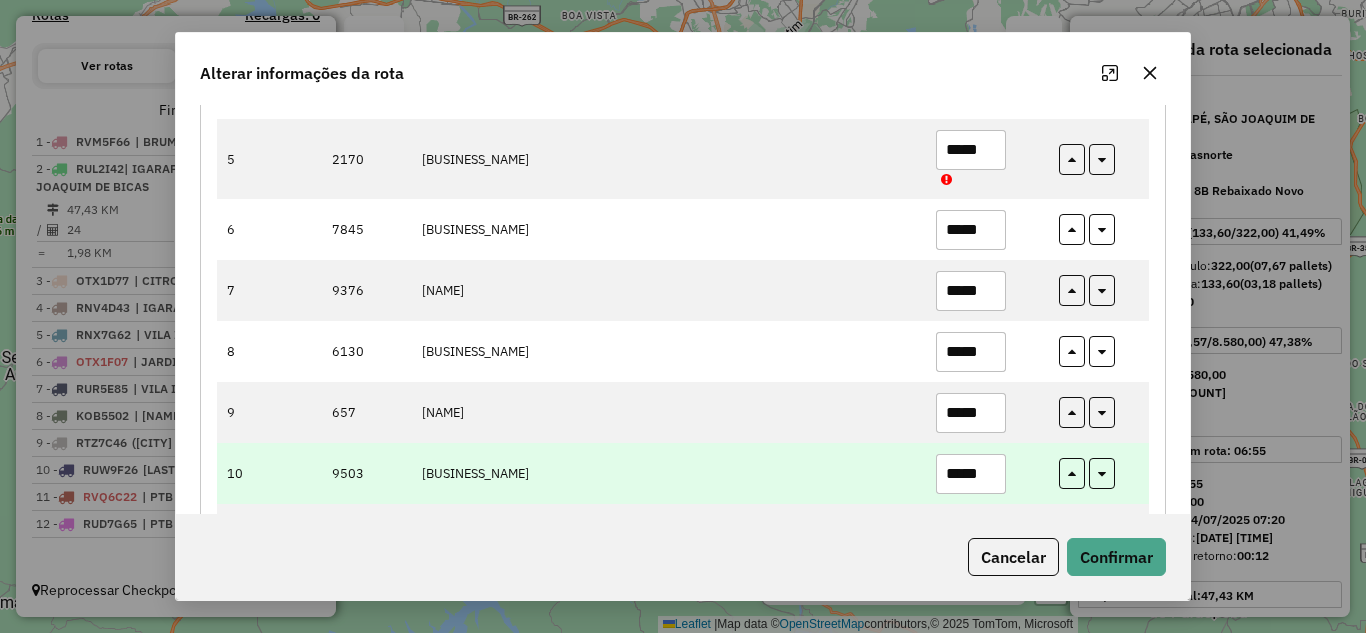 scroll, scrollTop: 600, scrollLeft: 0, axis: vertical 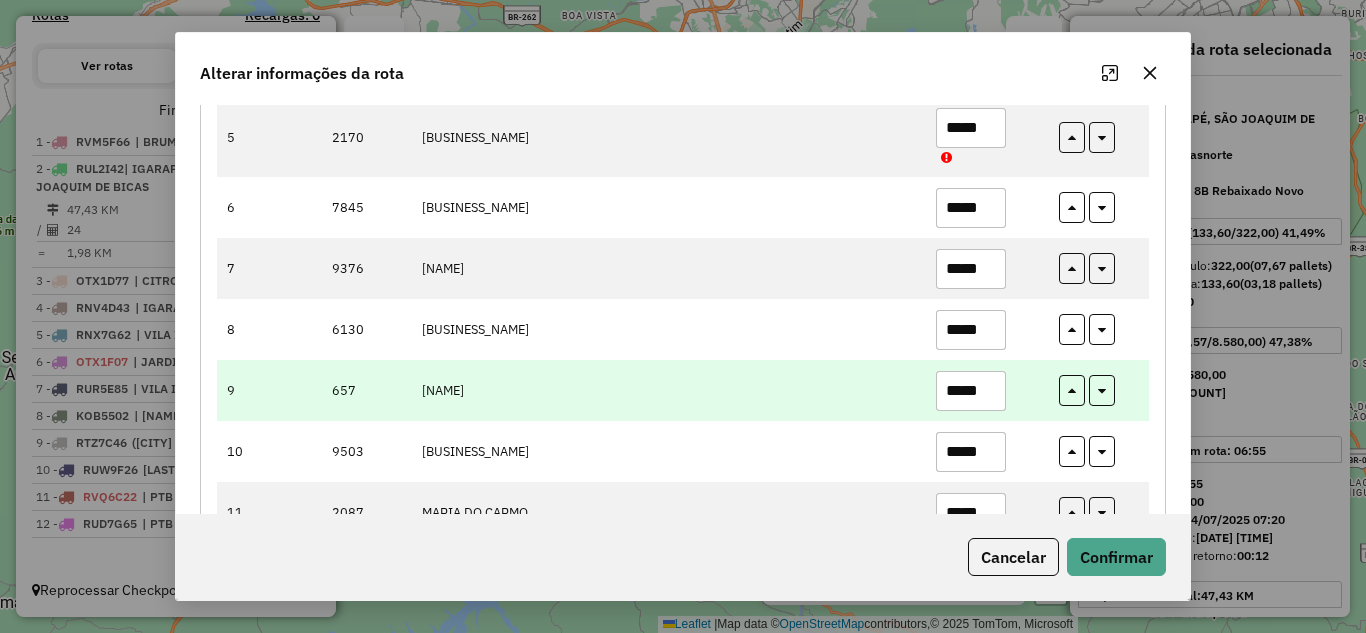 type on "*****" 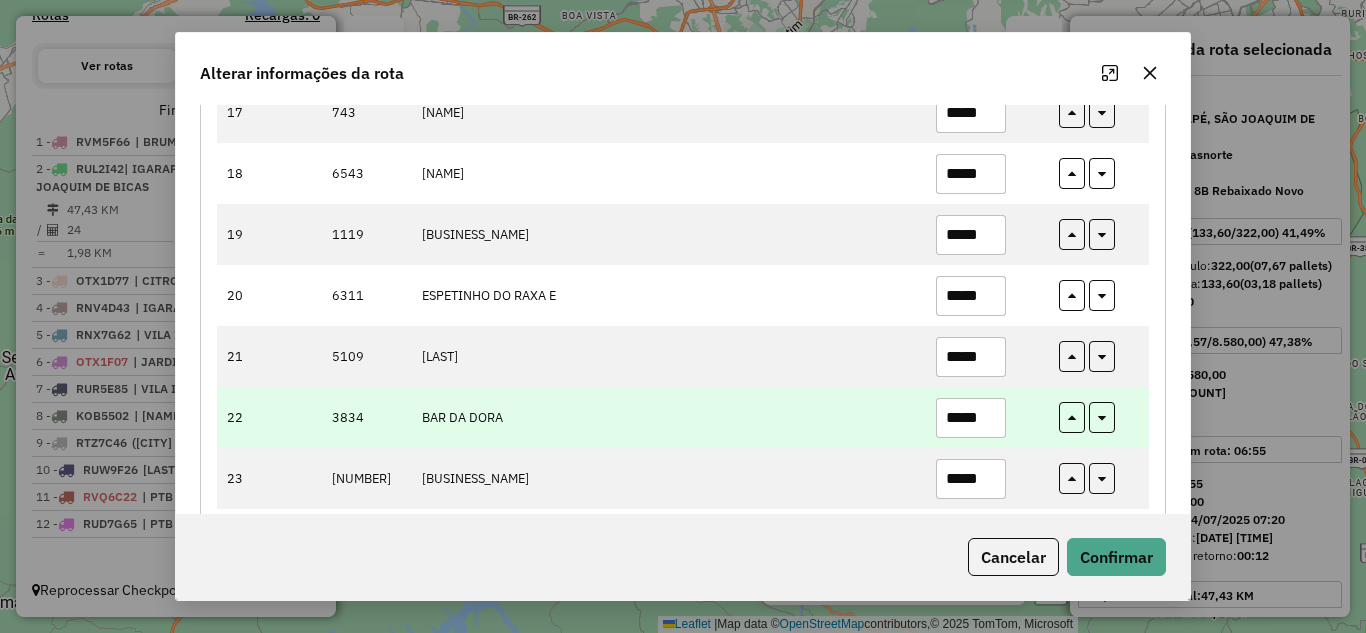 scroll, scrollTop: 1400, scrollLeft: 0, axis: vertical 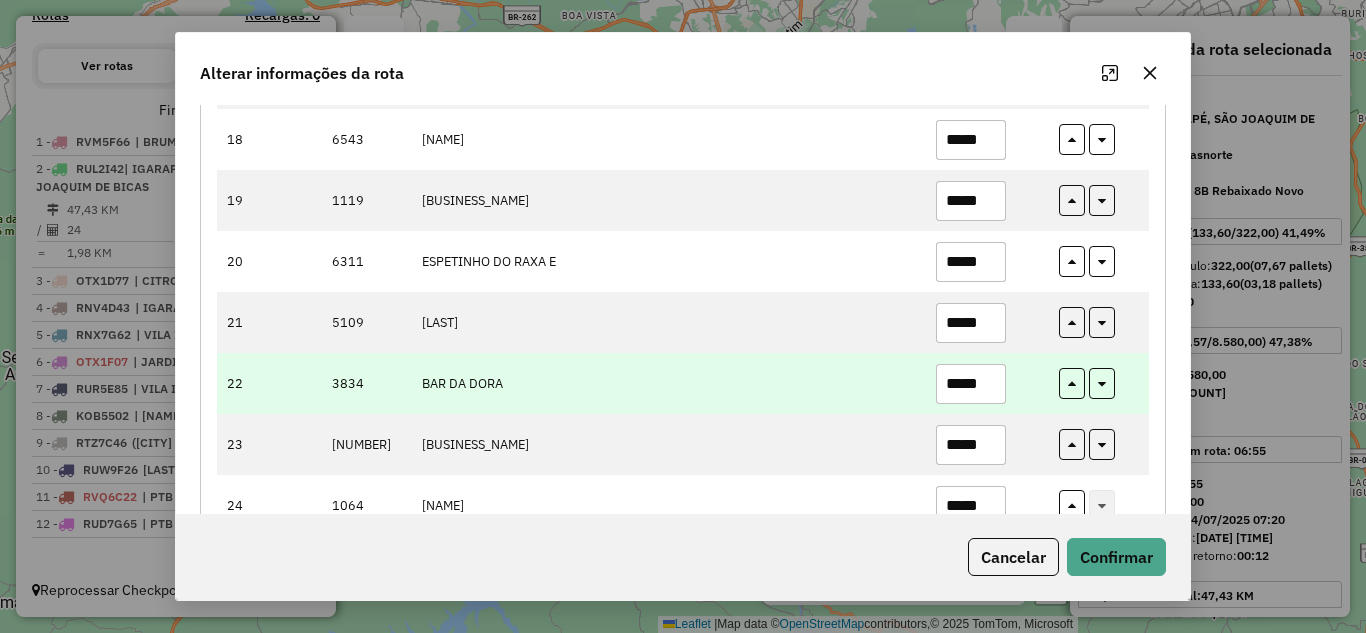 type on "*****" 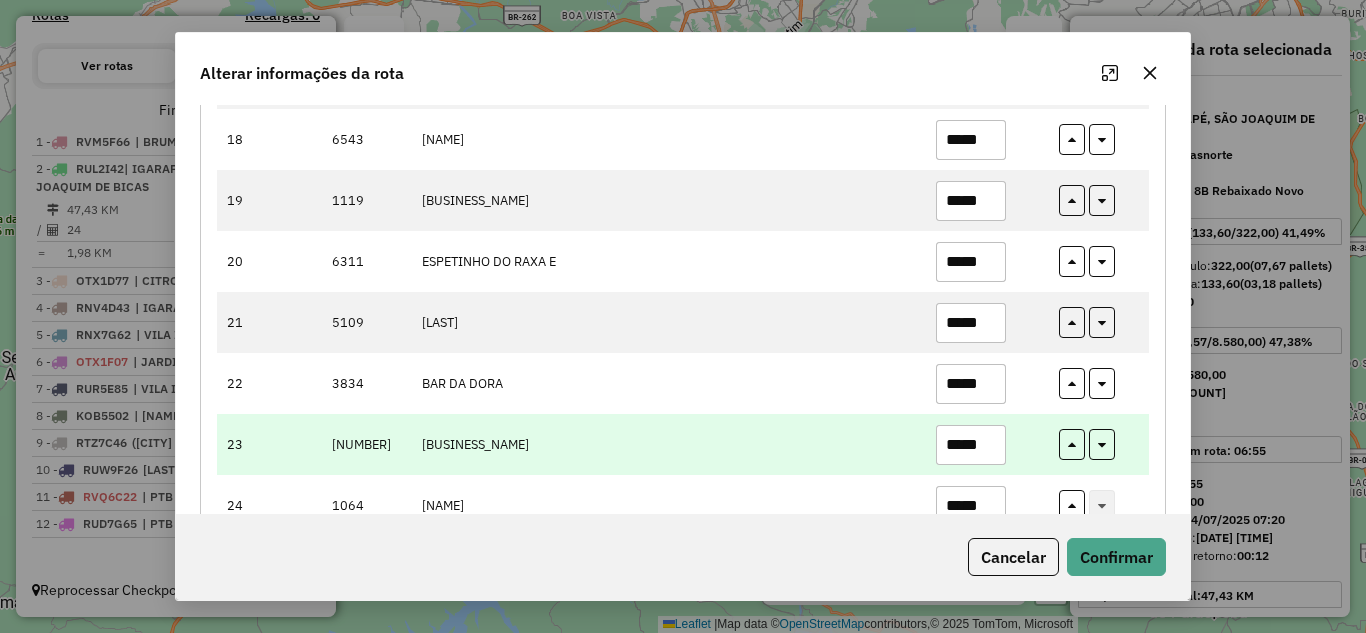 scroll, scrollTop: 1434, scrollLeft: 0, axis: vertical 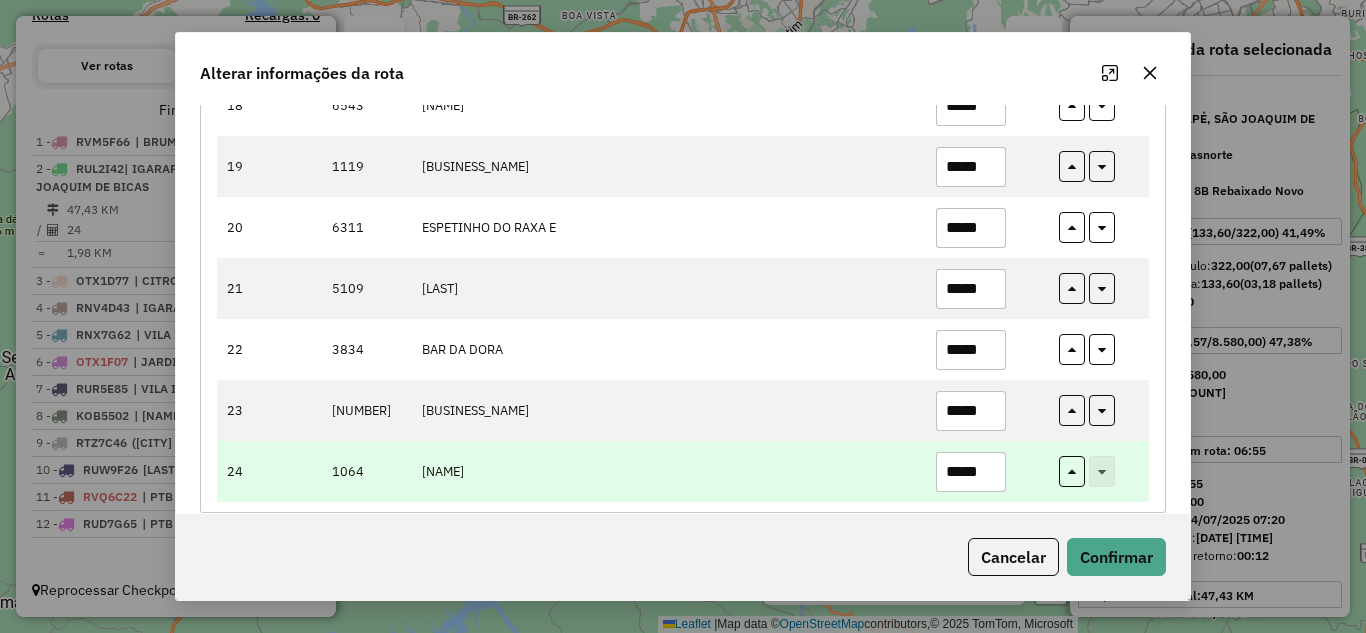 type on "*****" 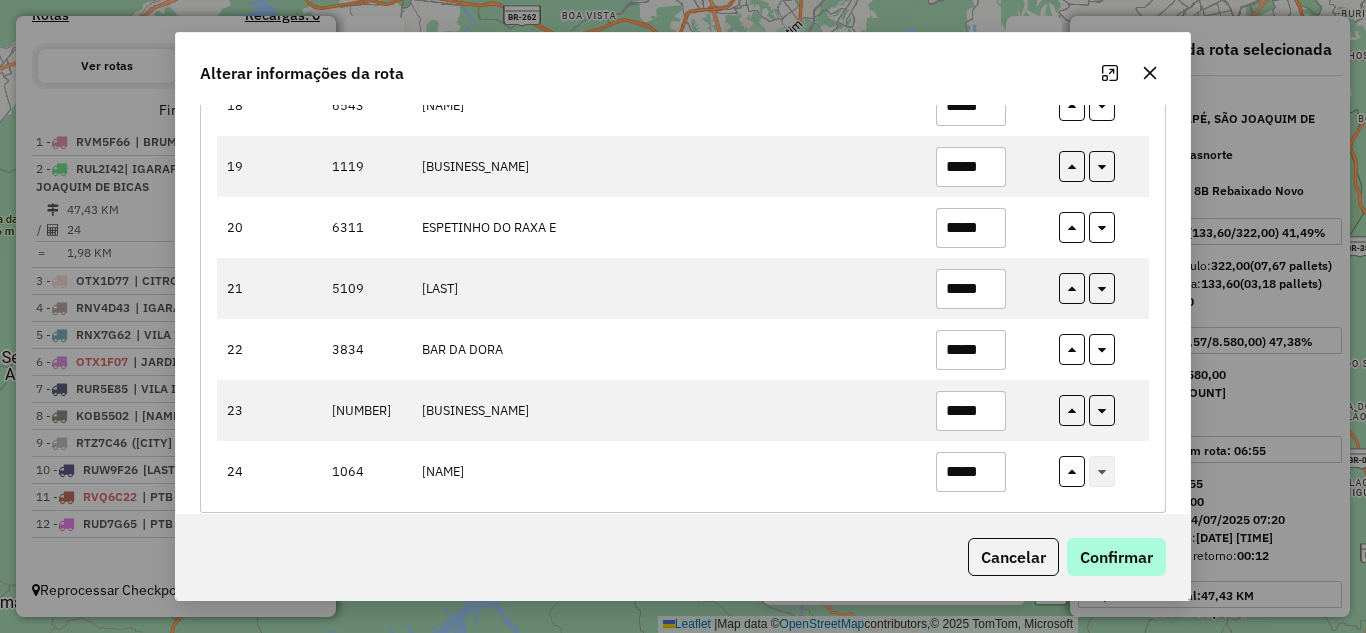 type on "*****" 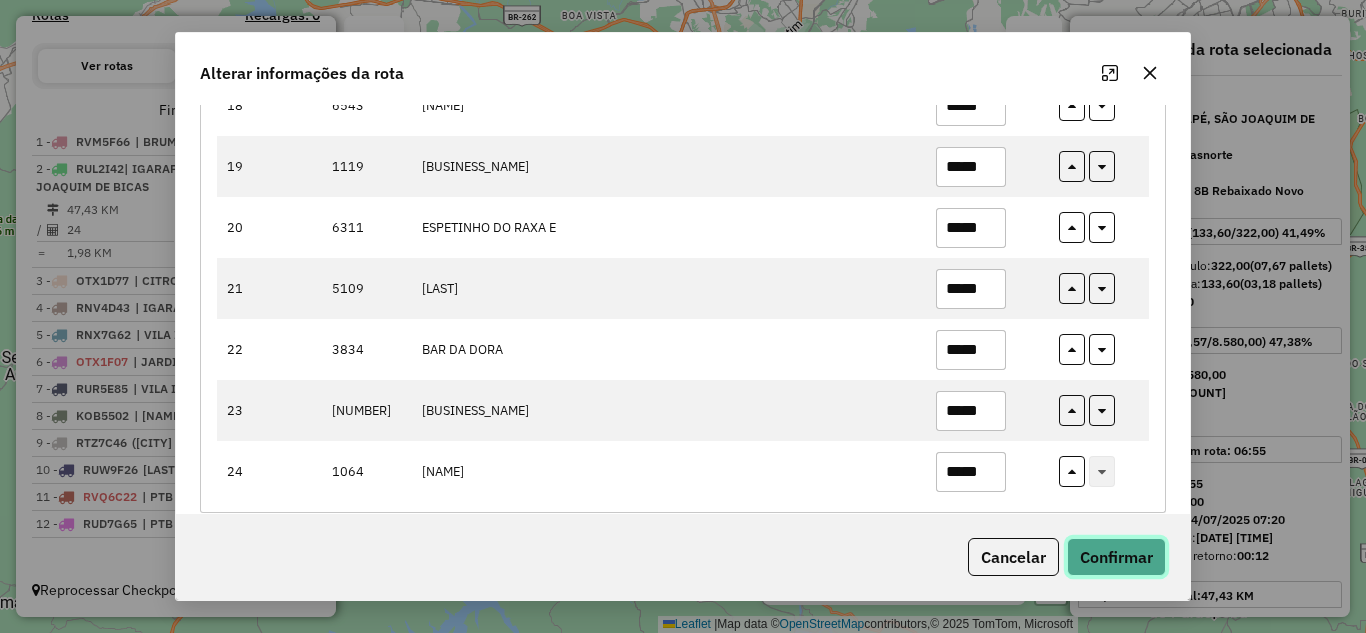 click on "Confirmar" 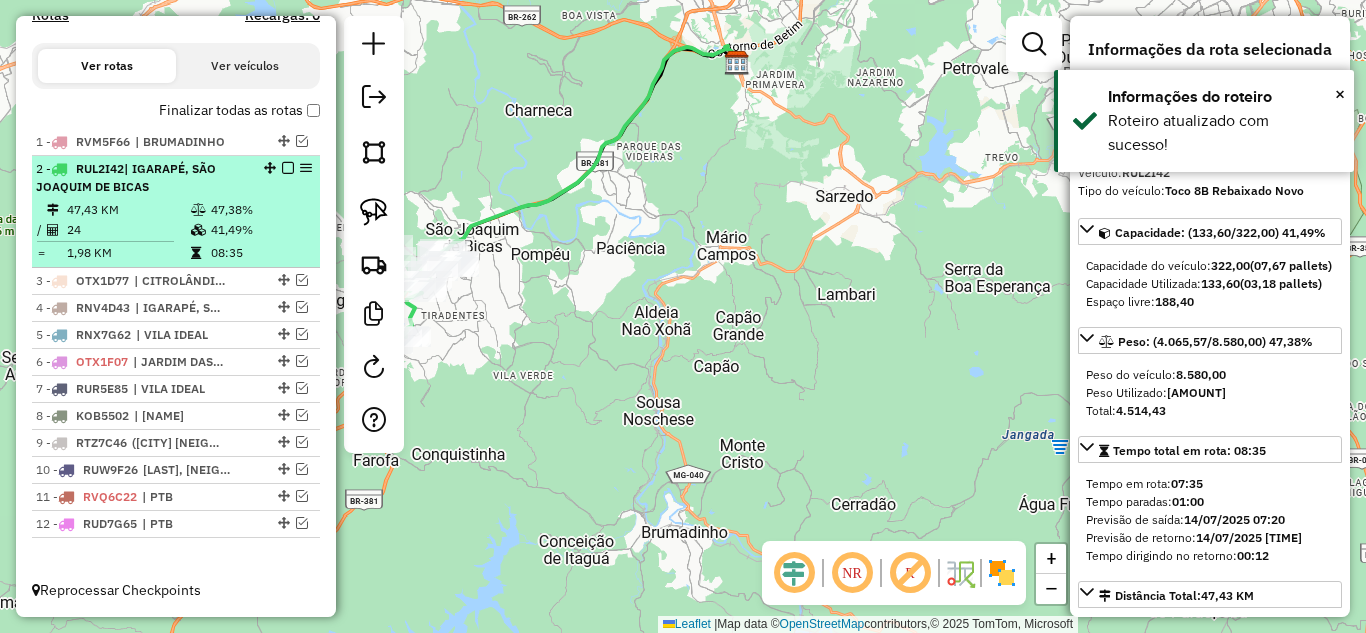 click at bounding box center [288, 168] 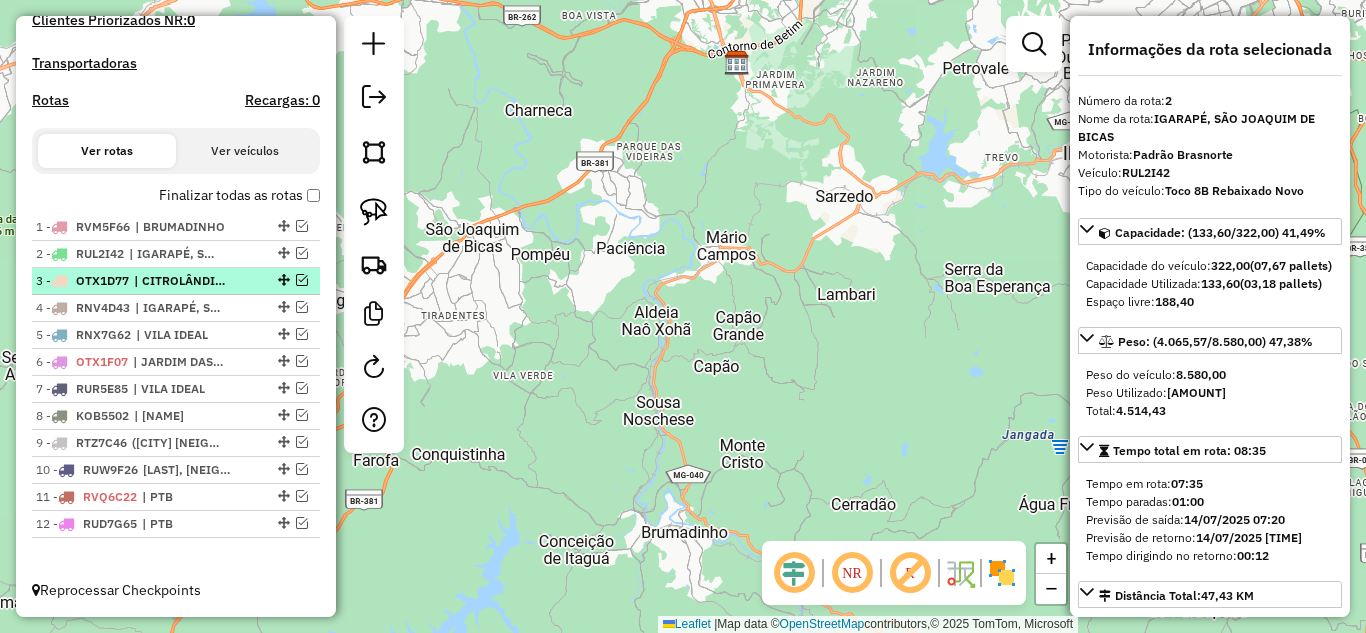 click at bounding box center [302, 280] 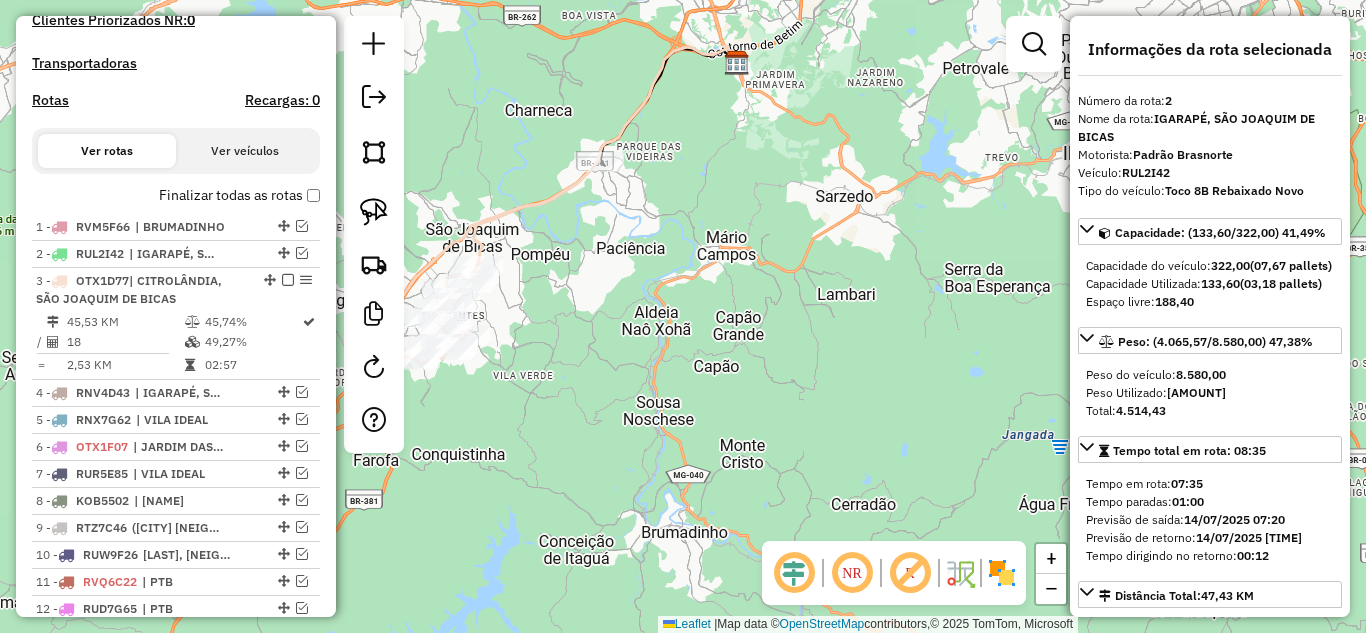 scroll, scrollTop: 686, scrollLeft: 0, axis: vertical 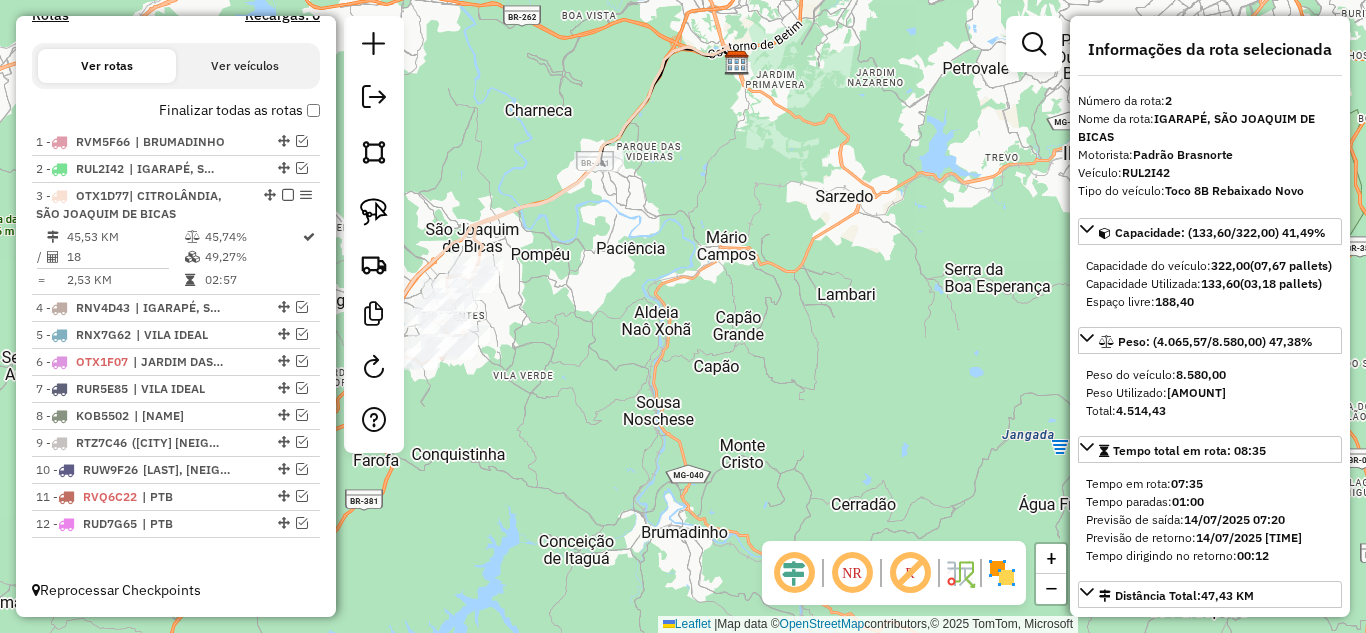 click 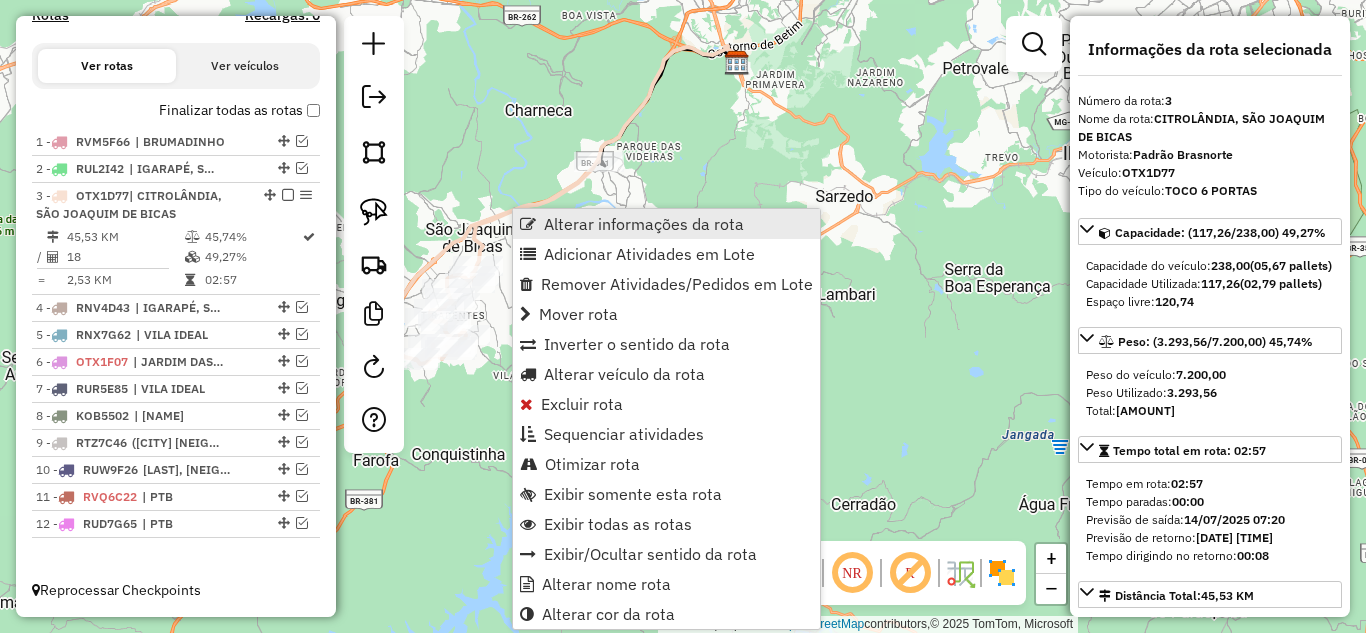 click on "Alterar informações da rota" at bounding box center [644, 224] 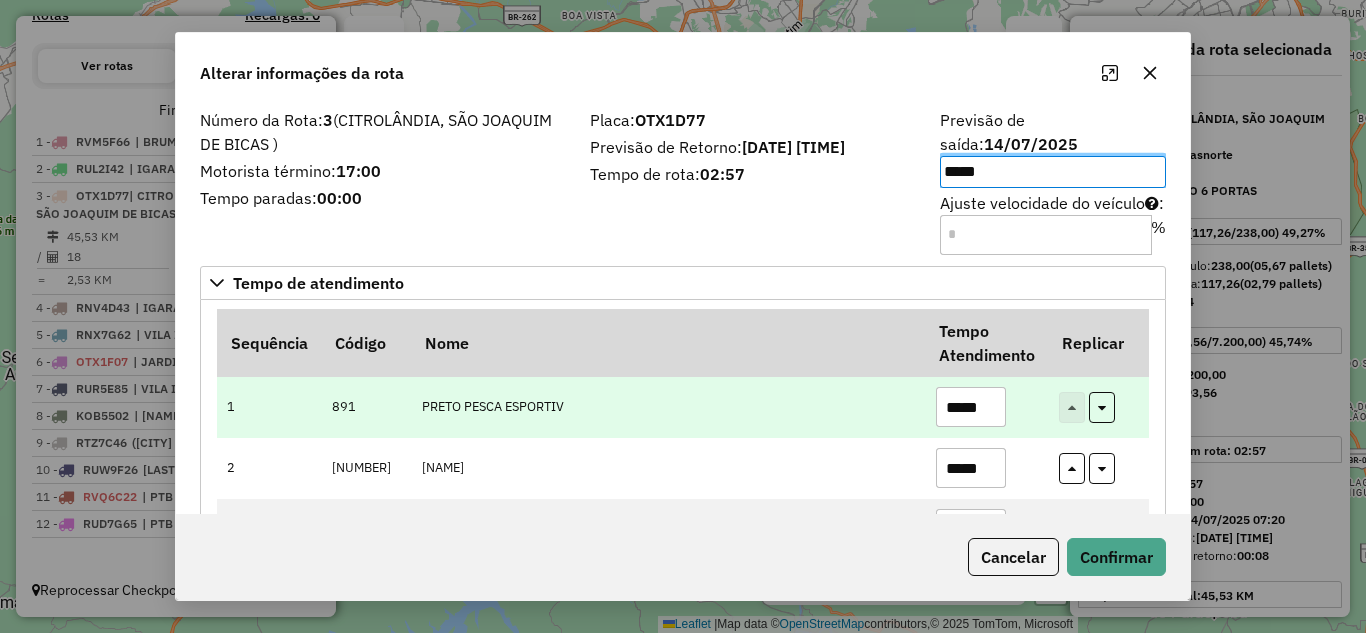 click on "*****" at bounding box center (971, 407) 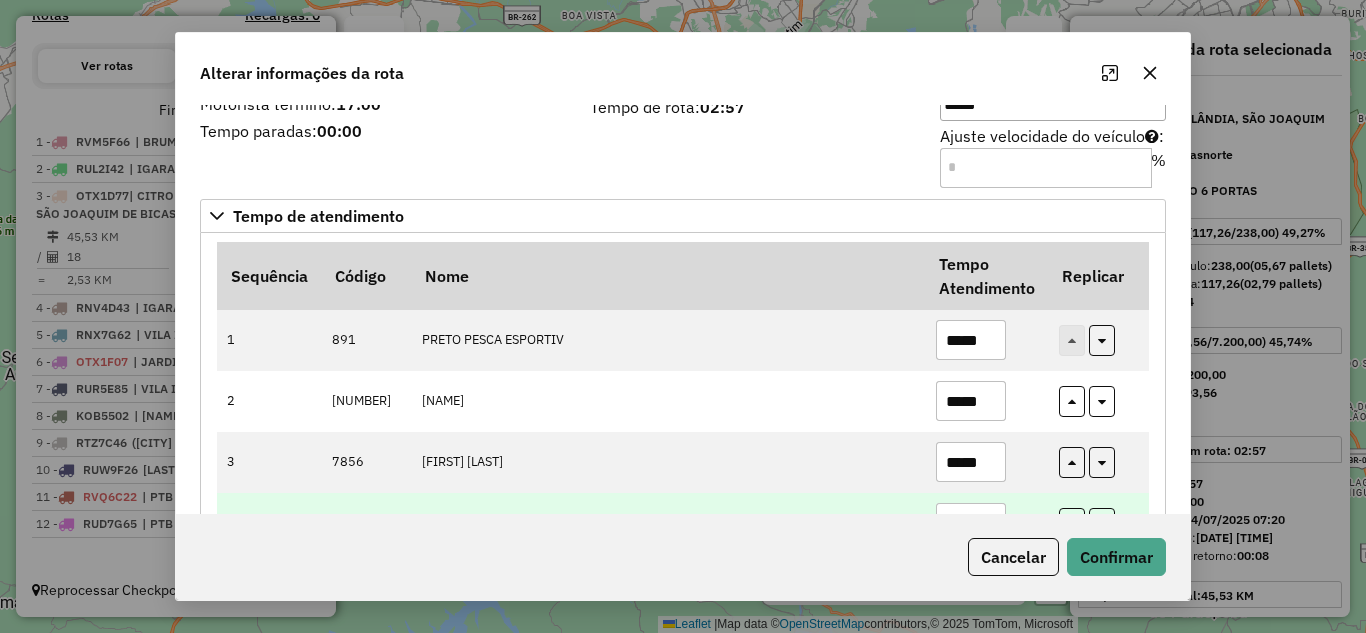 scroll, scrollTop: 100, scrollLeft: 0, axis: vertical 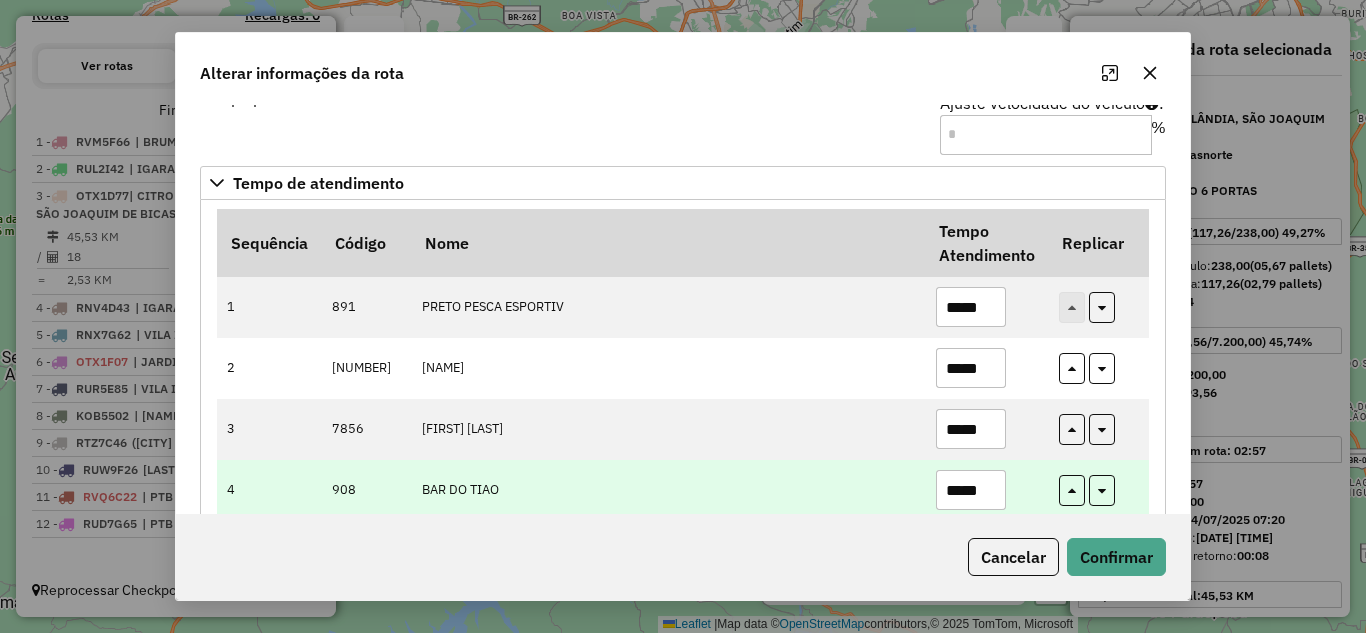 type on "*****" 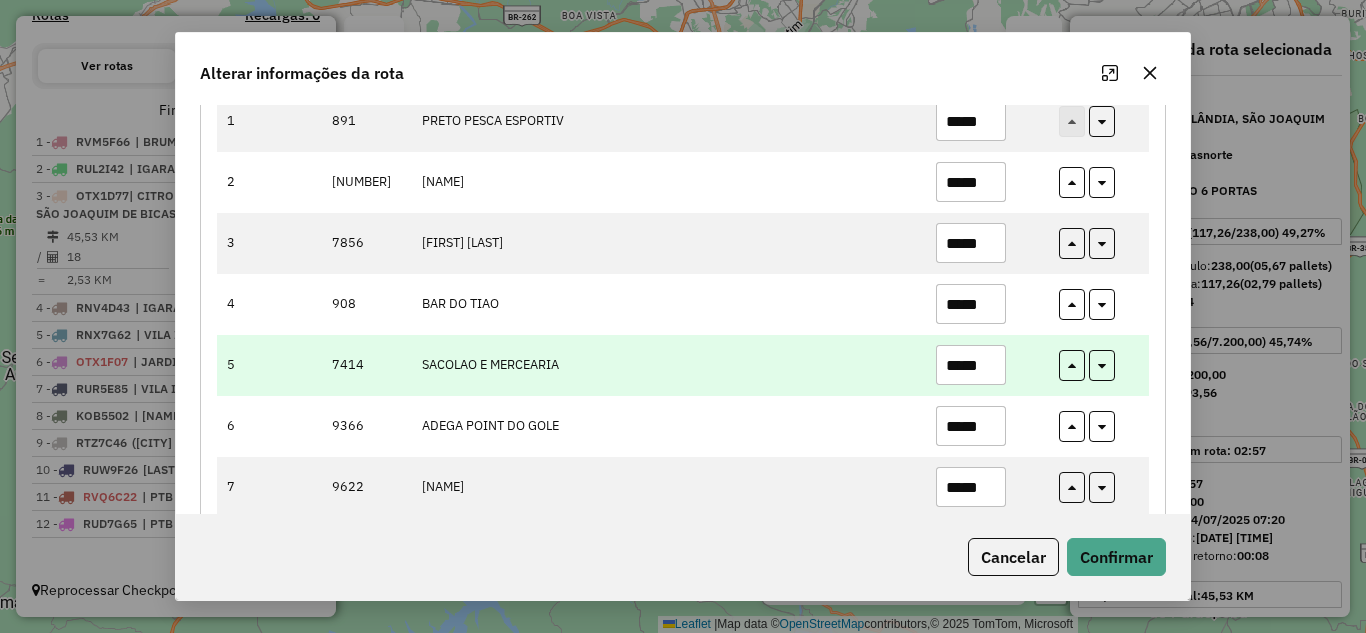 scroll, scrollTop: 400, scrollLeft: 0, axis: vertical 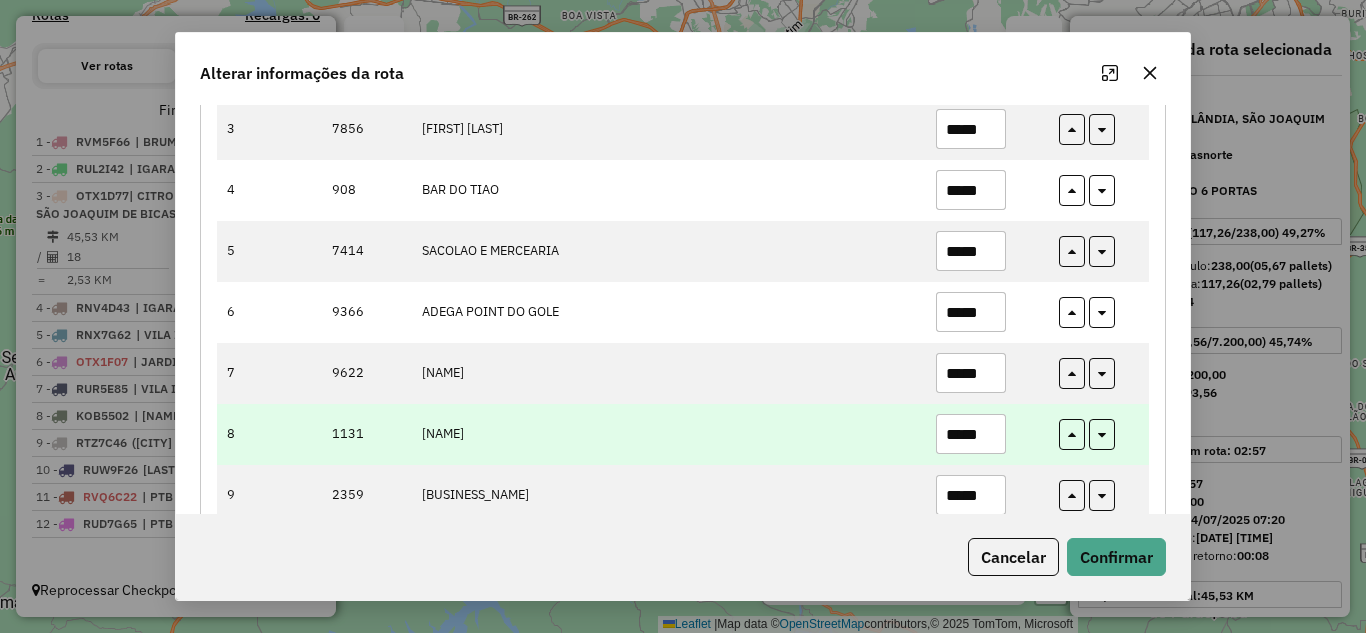 type on "*****" 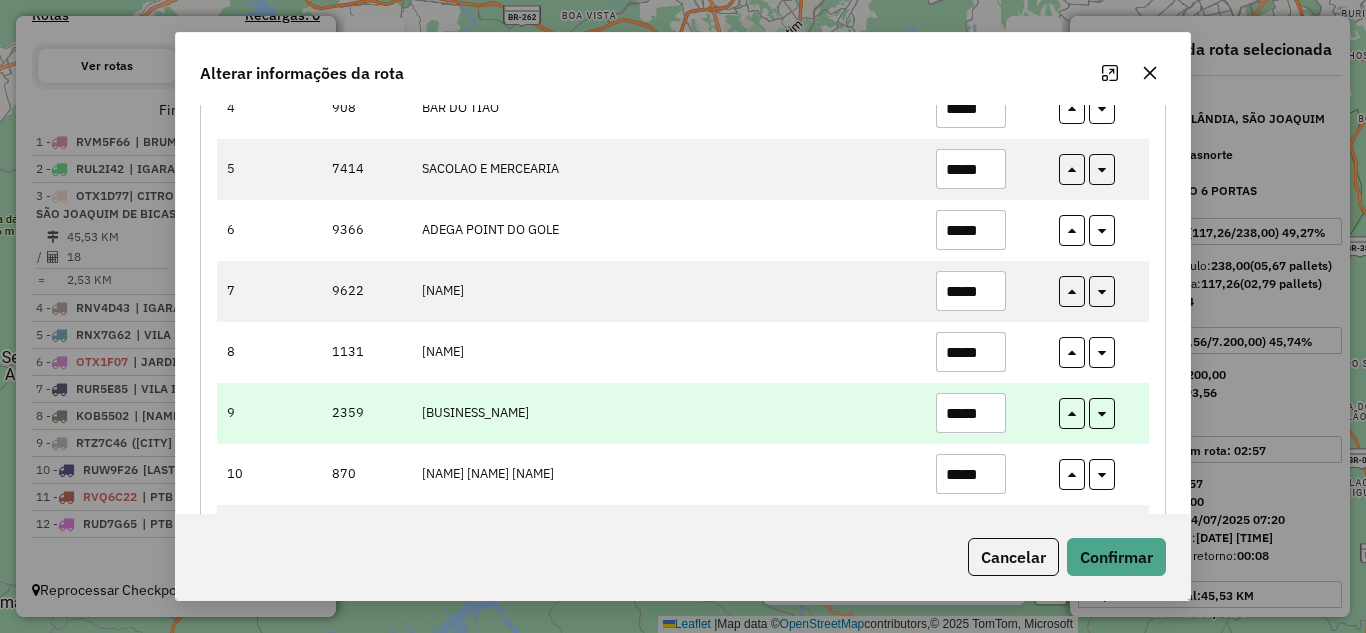 scroll, scrollTop: 500, scrollLeft: 0, axis: vertical 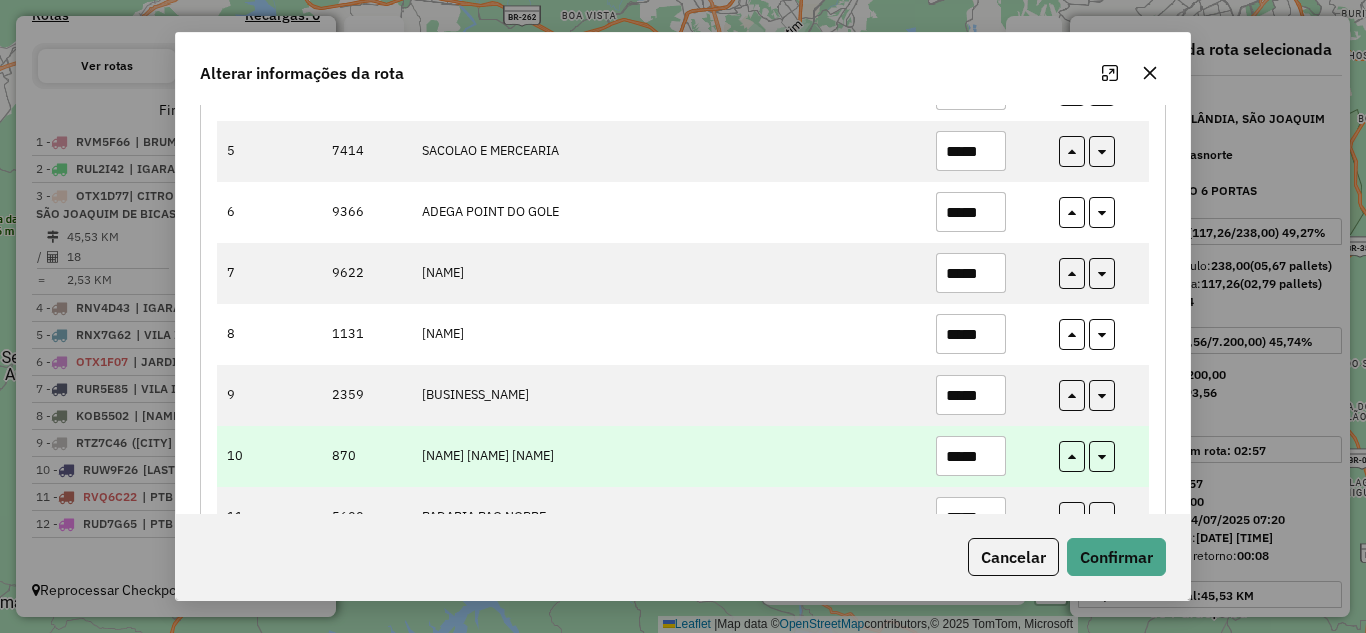 type on "*****" 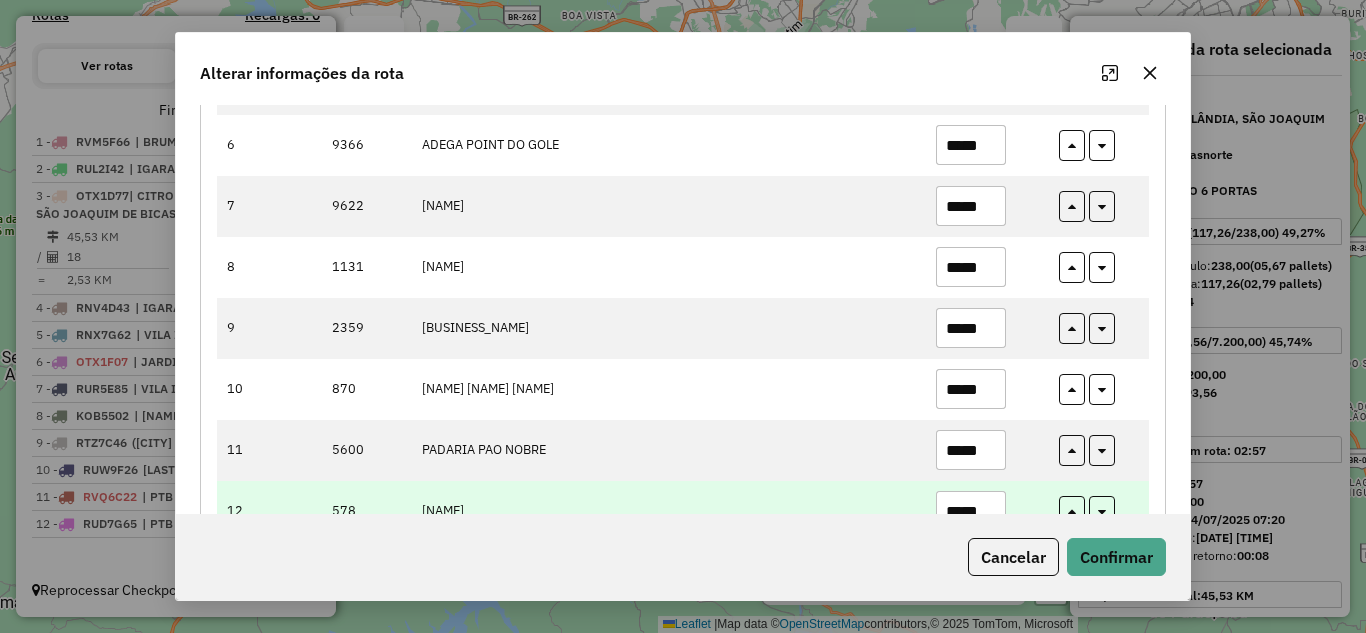 scroll, scrollTop: 600, scrollLeft: 0, axis: vertical 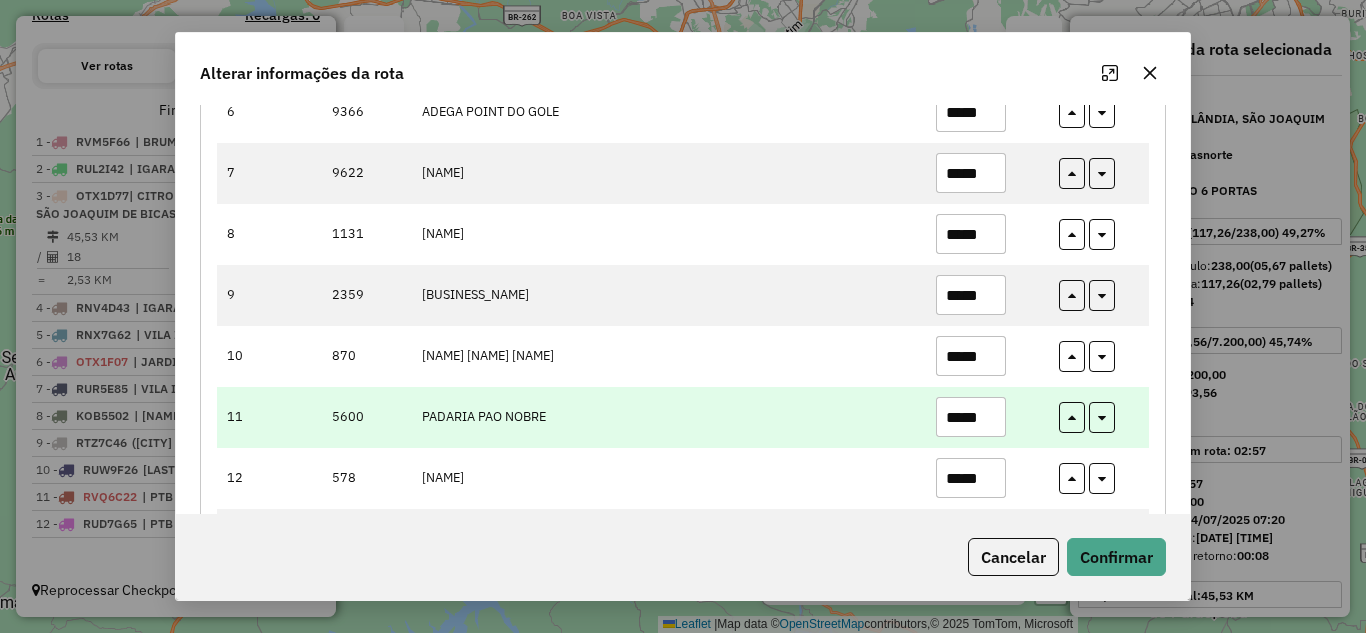 type on "*****" 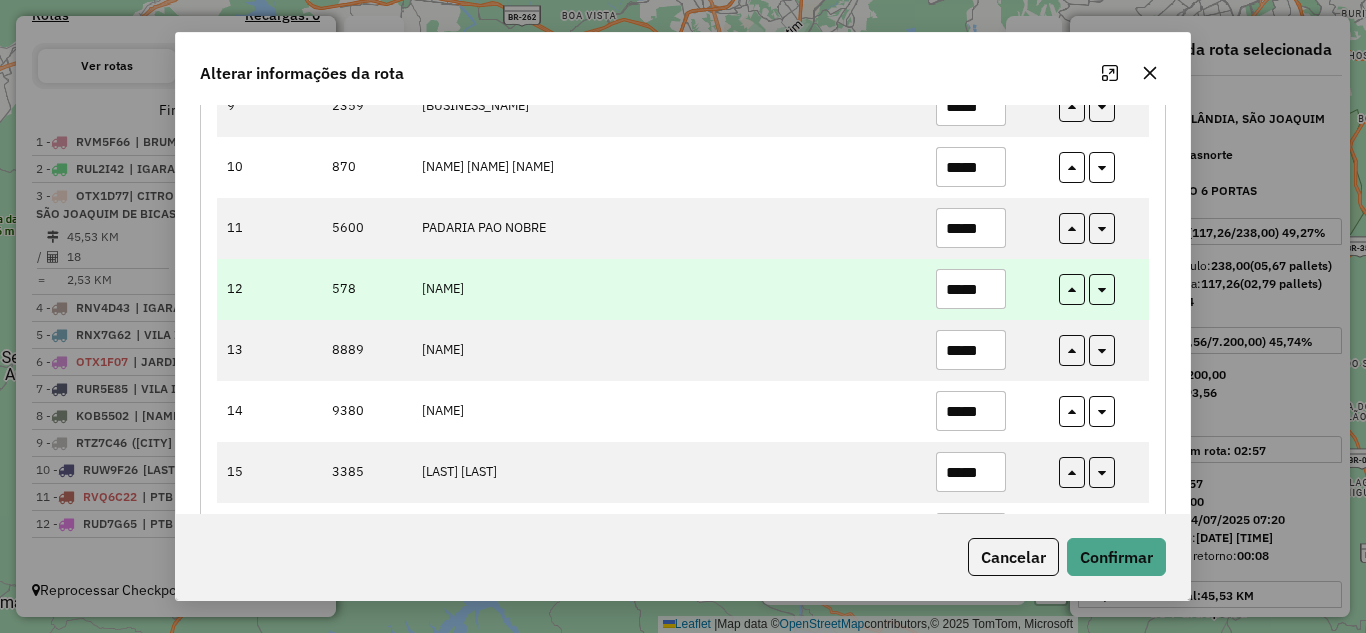 scroll, scrollTop: 800, scrollLeft: 0, axis: vertical 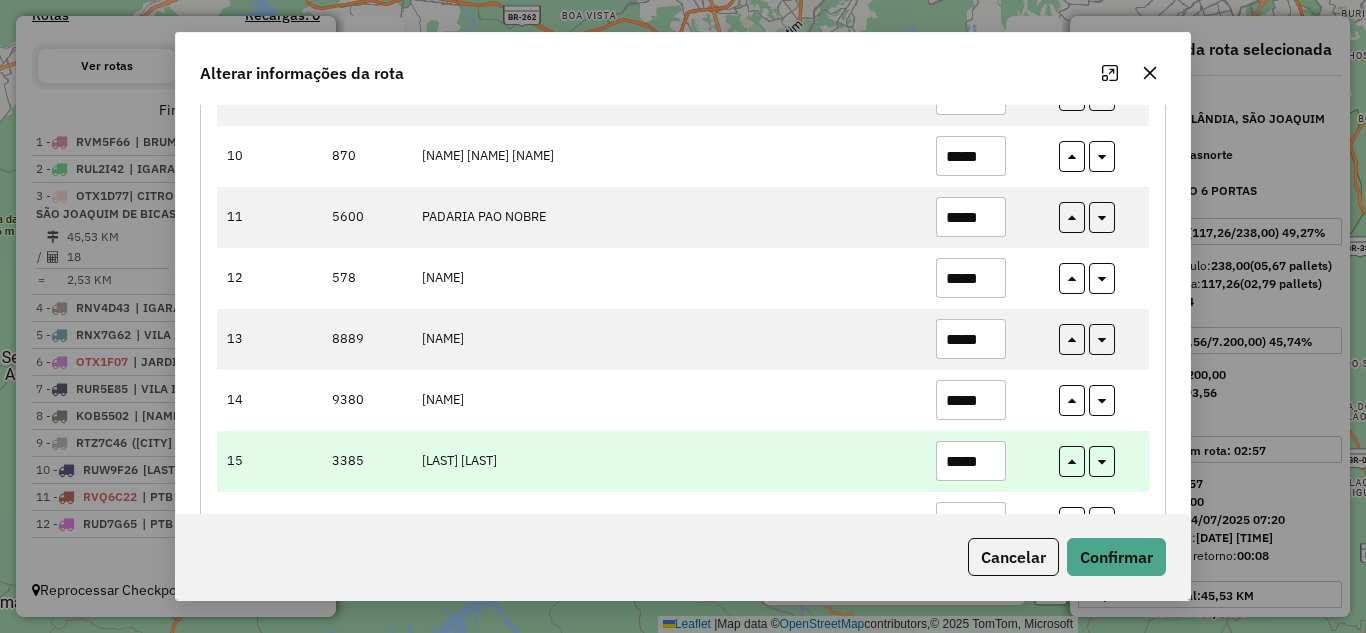 type on "*****" 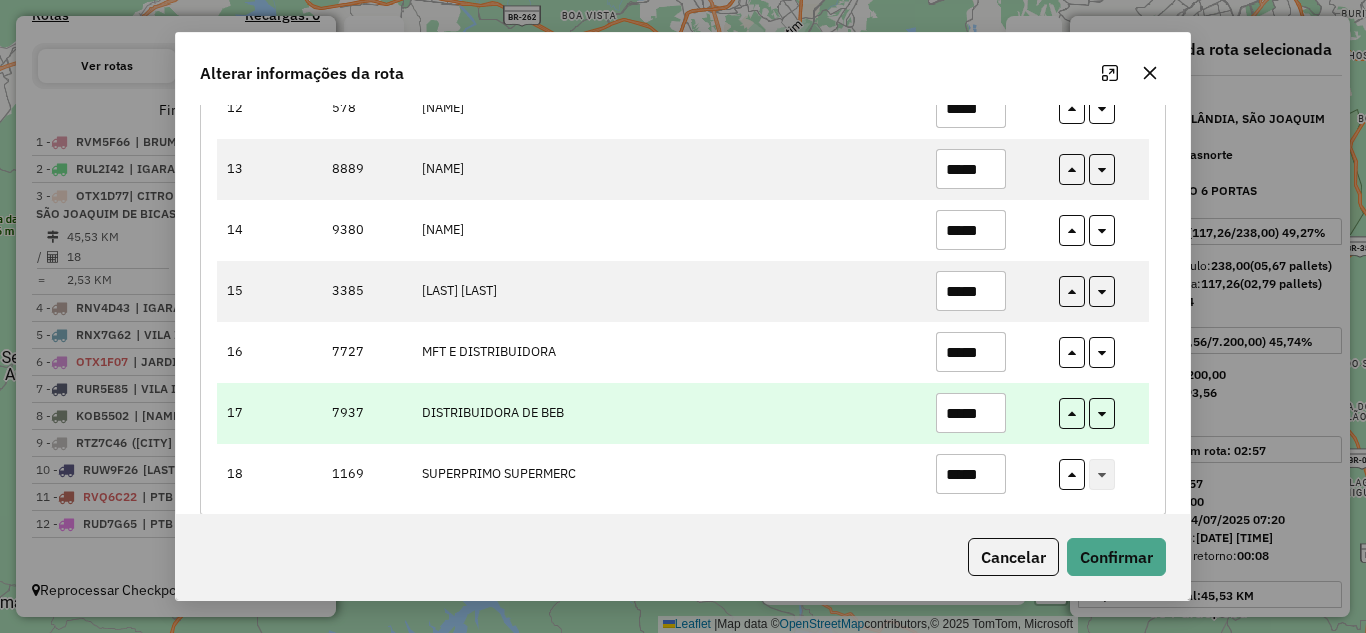scroll, scrollTop: 973, scrollLeft: 0, axis: vertical 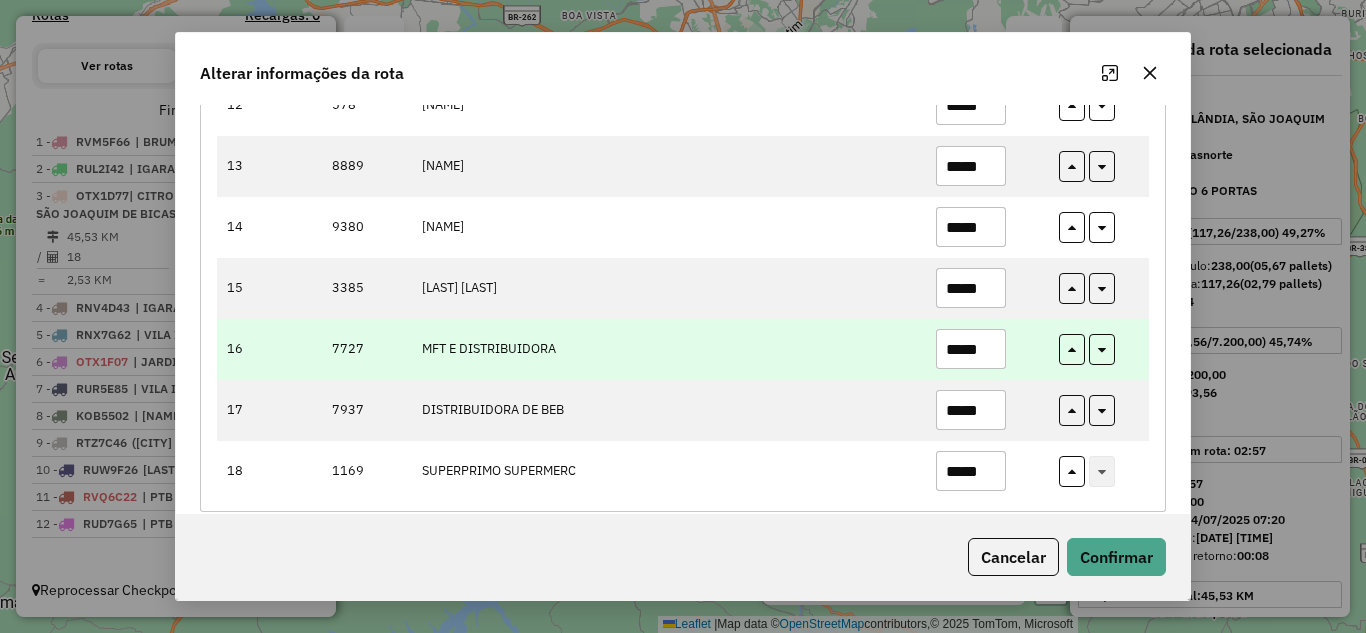 type on "*****" 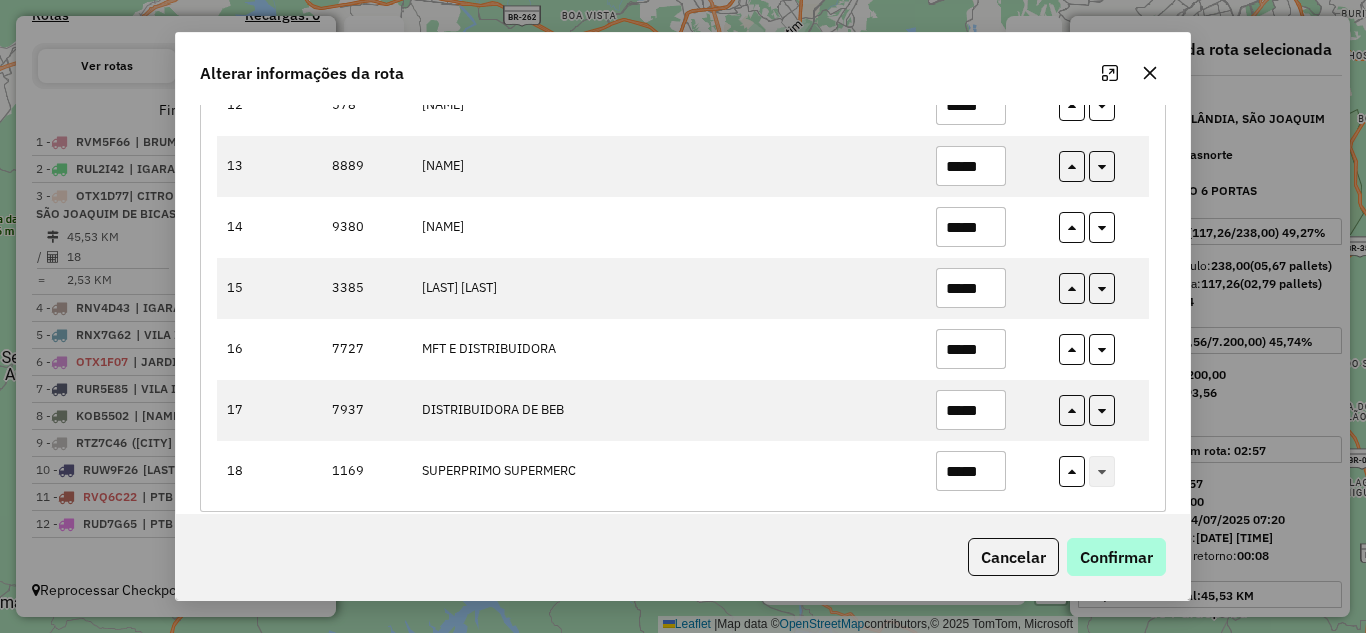 type on "*****" 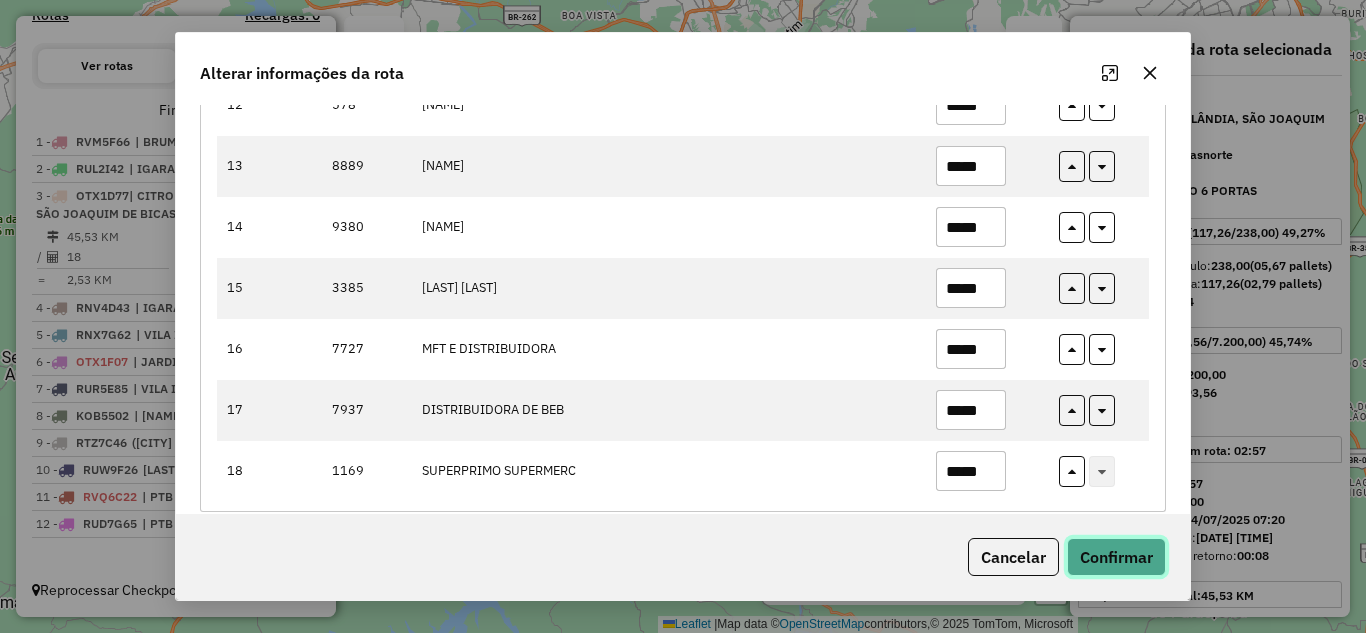 click on "Confirmar" 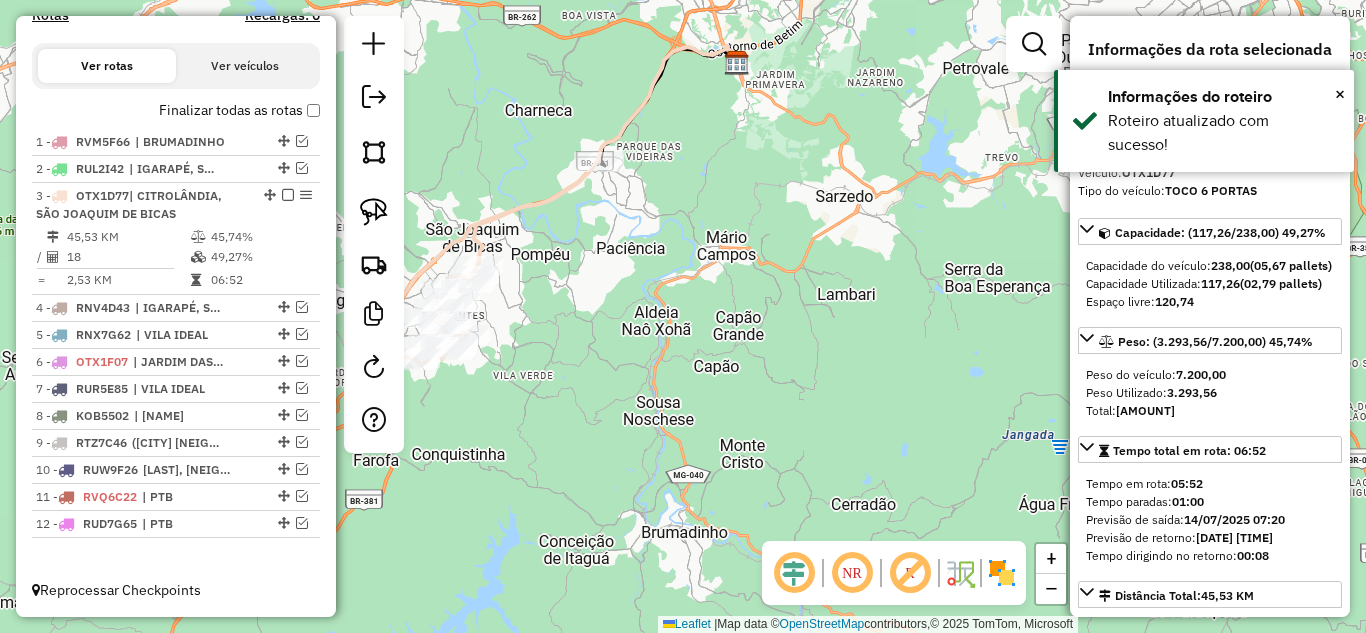 drag, startPoint x: 524, startPoint y: 212, endPoint x: 543, endPoint y: 206, distance: 19.924858 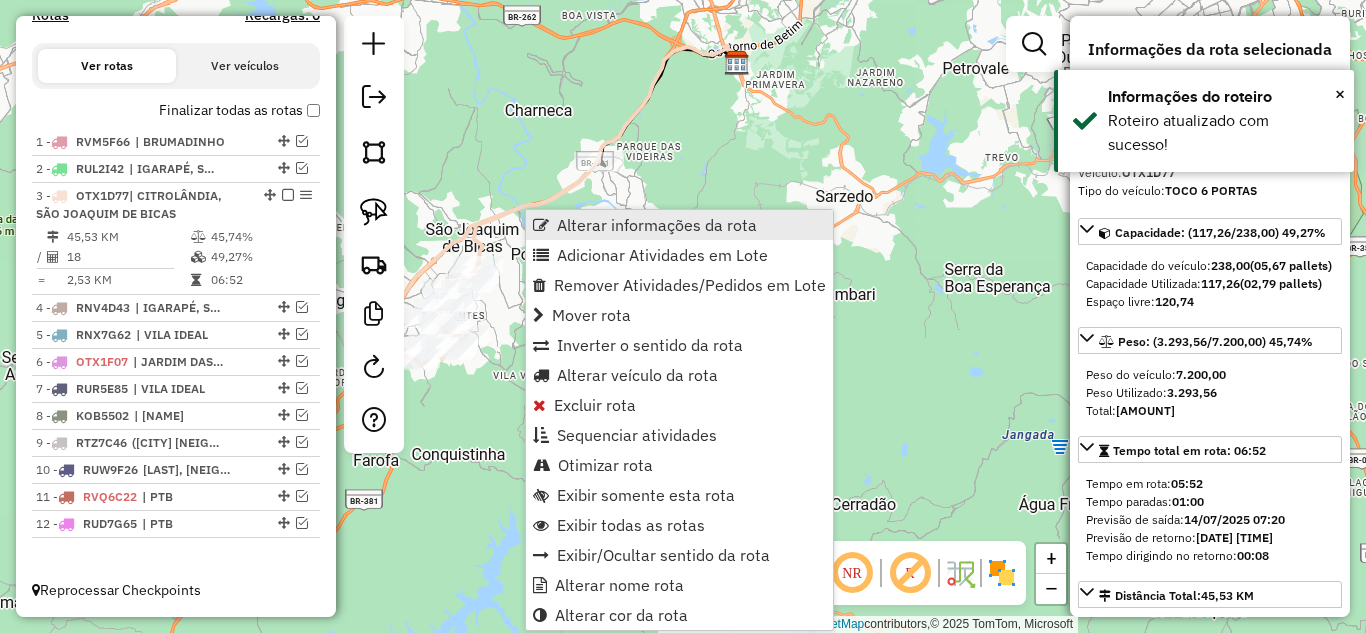 click on "Alterar informações da rota" at bounding box center [657, 225] 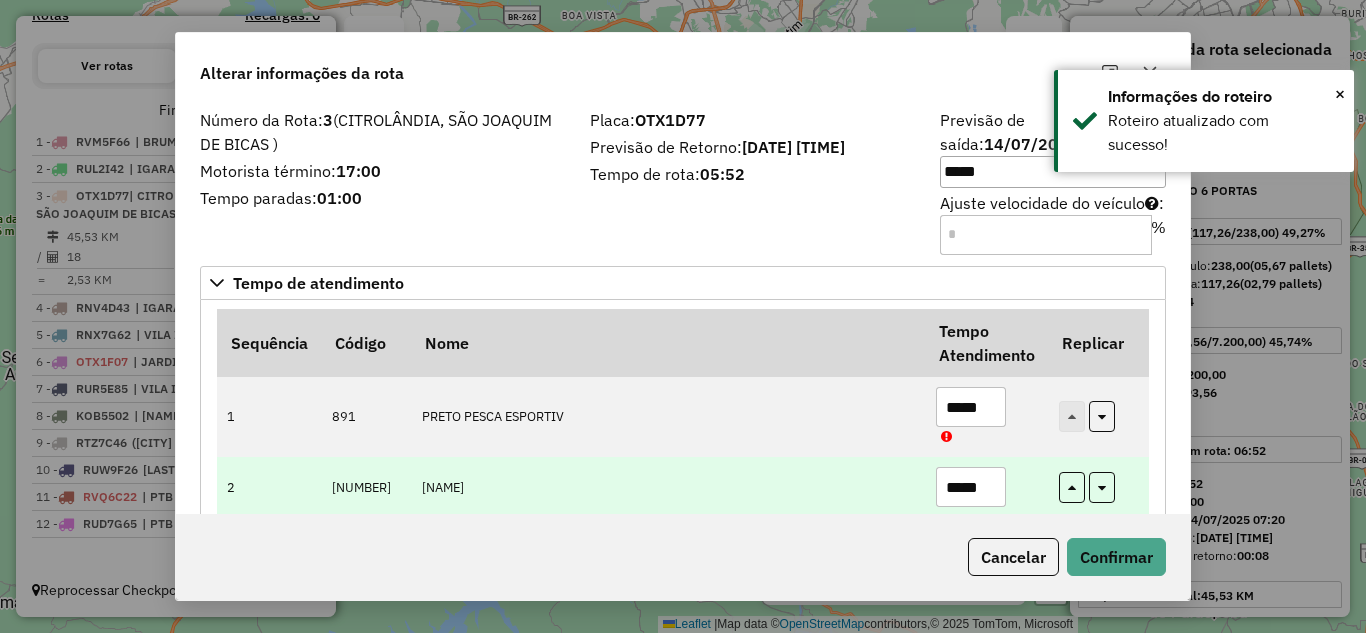 click on "*****" at bounding box center [971, 487] 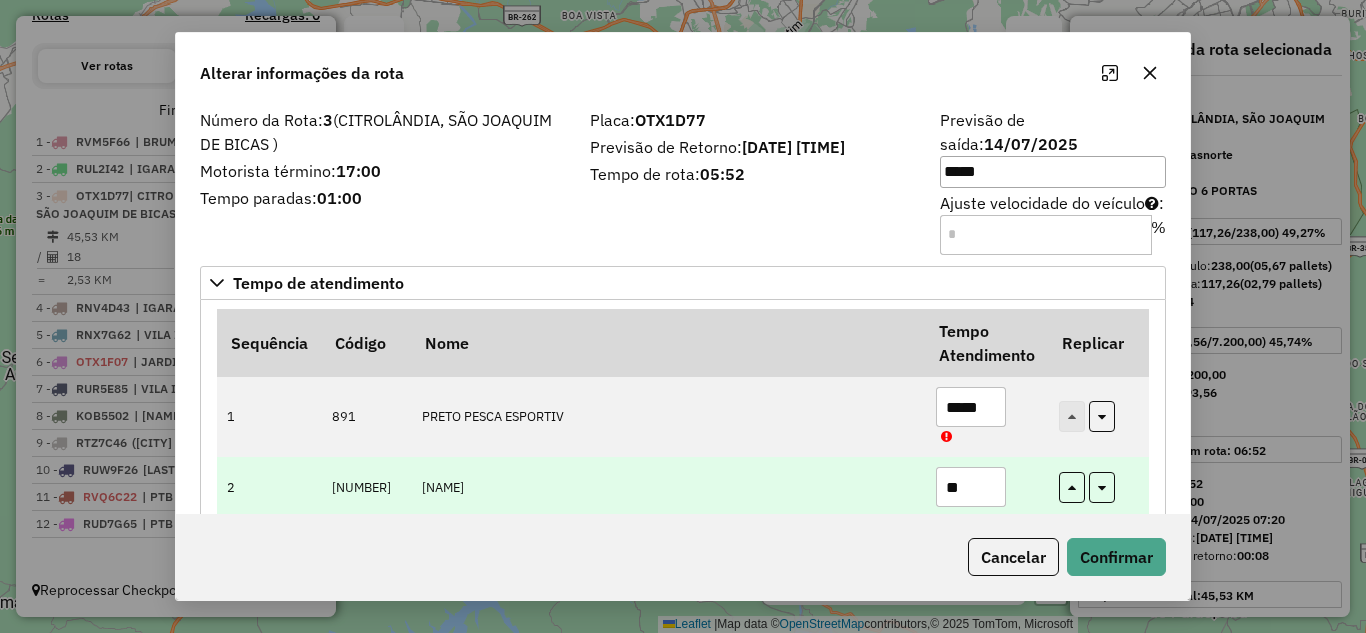 type on "*" 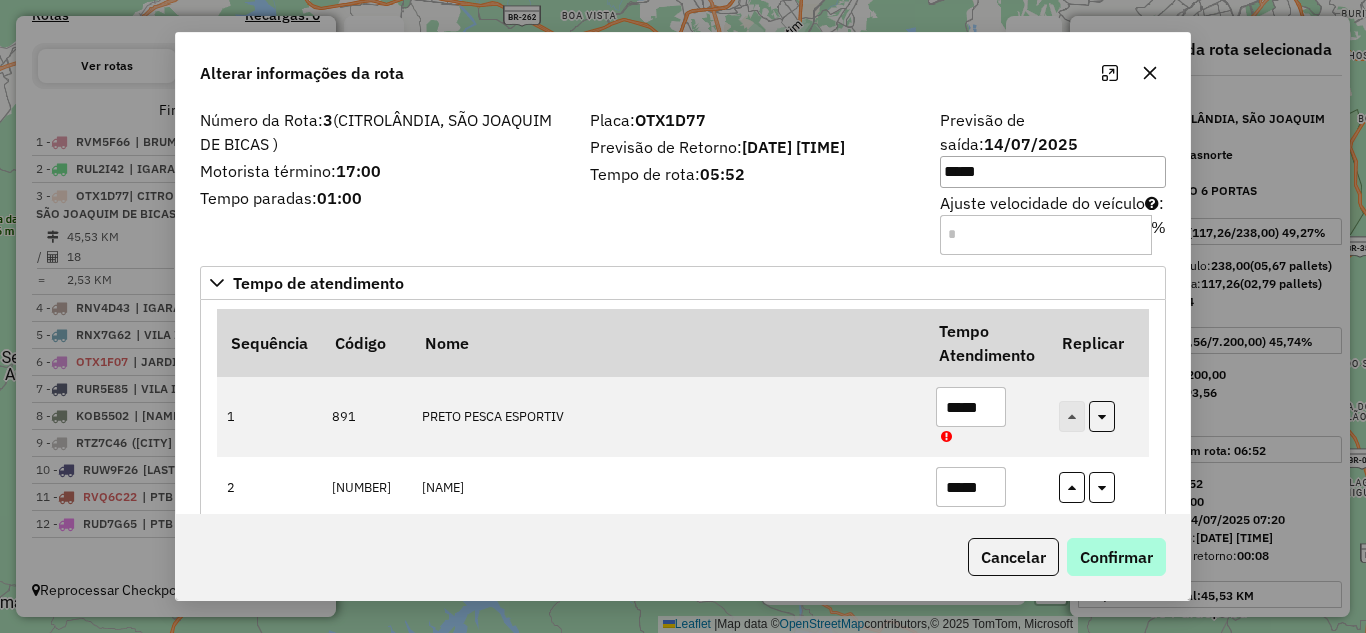 type on "*****" 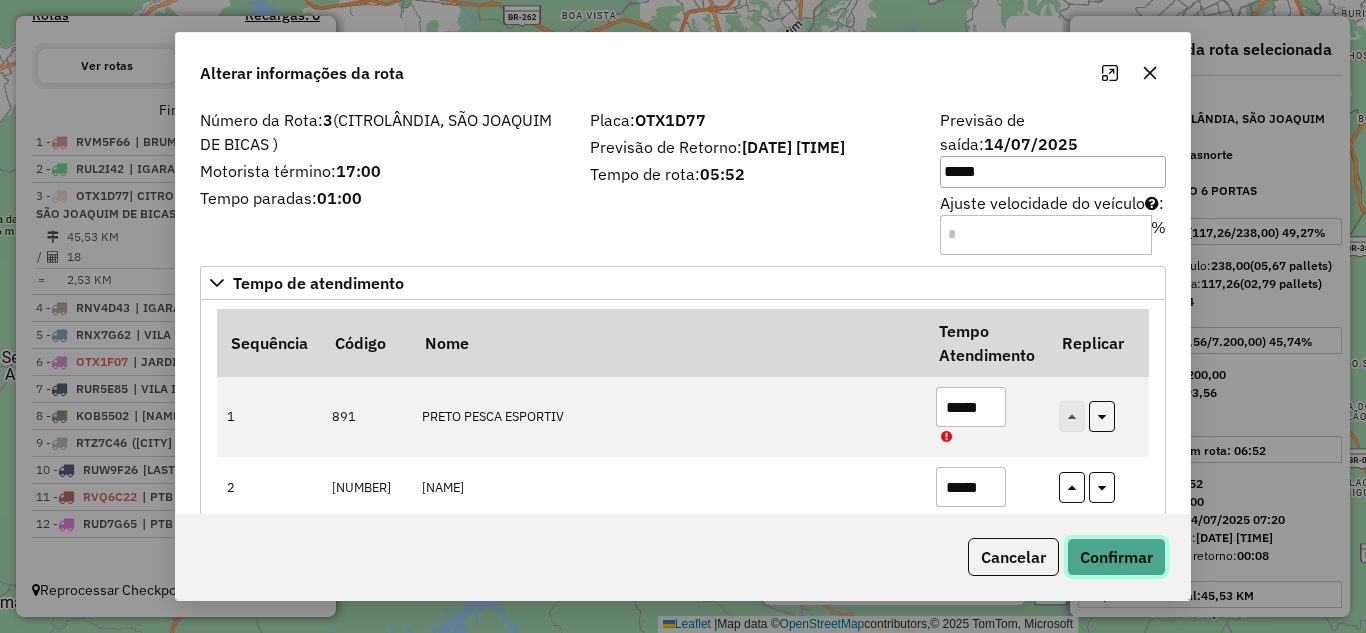 click on "Confirmar" 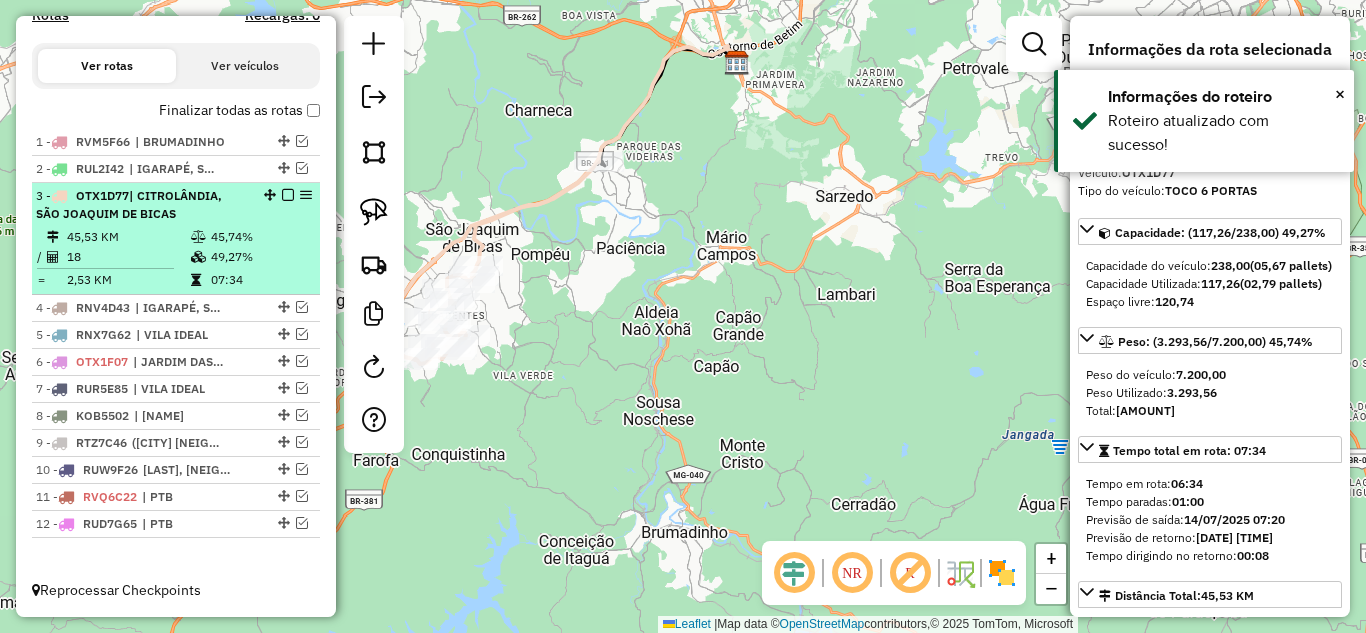 click at bounding box center (288, 195) 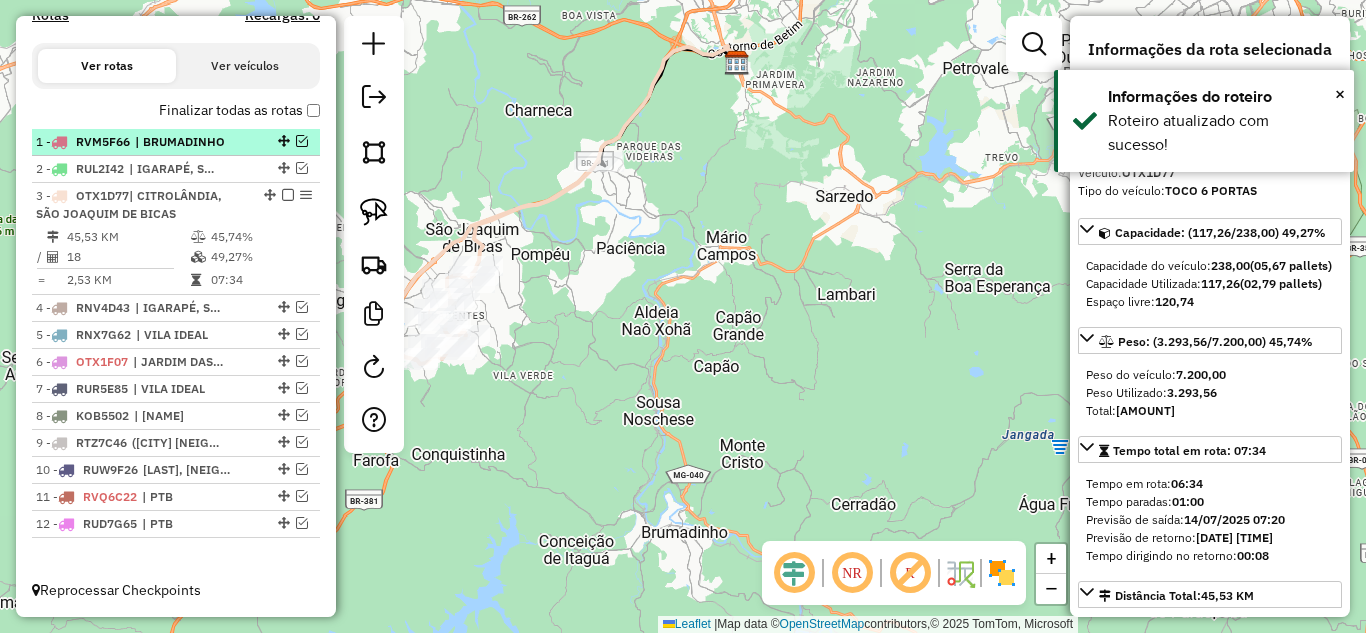 scroll, scrollTop: 601, scrollLeft: 0, axis: vertical 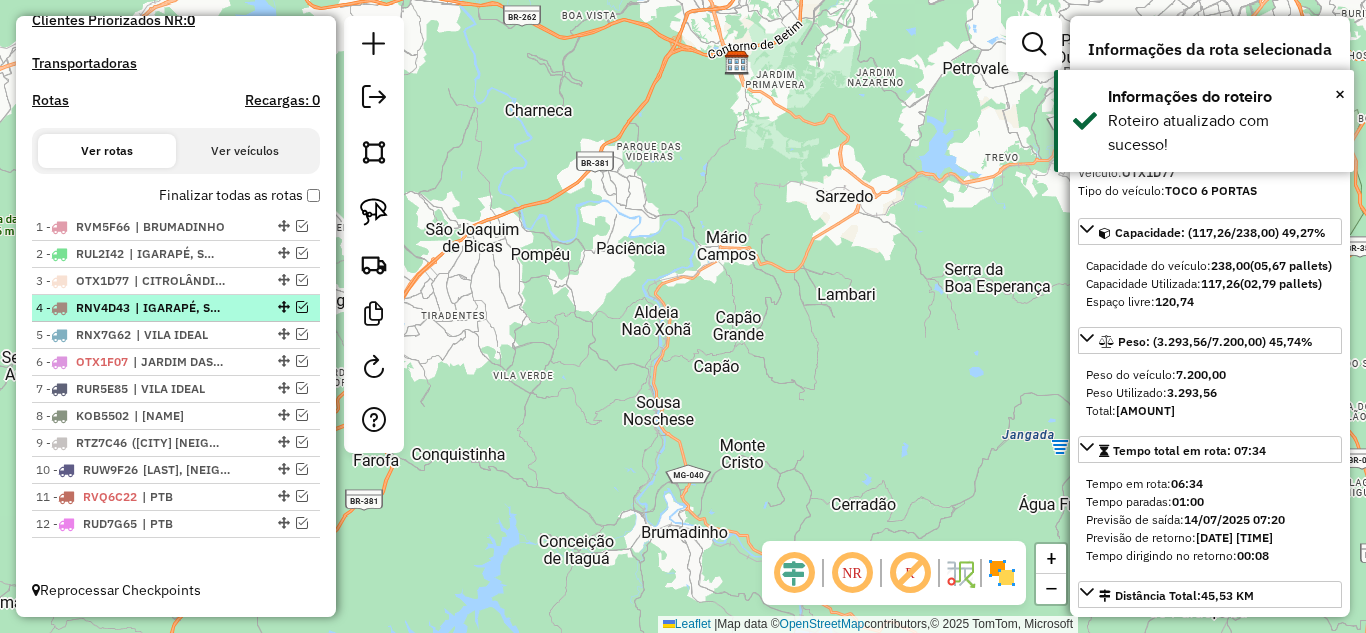 click at bounding box center [302, 307] 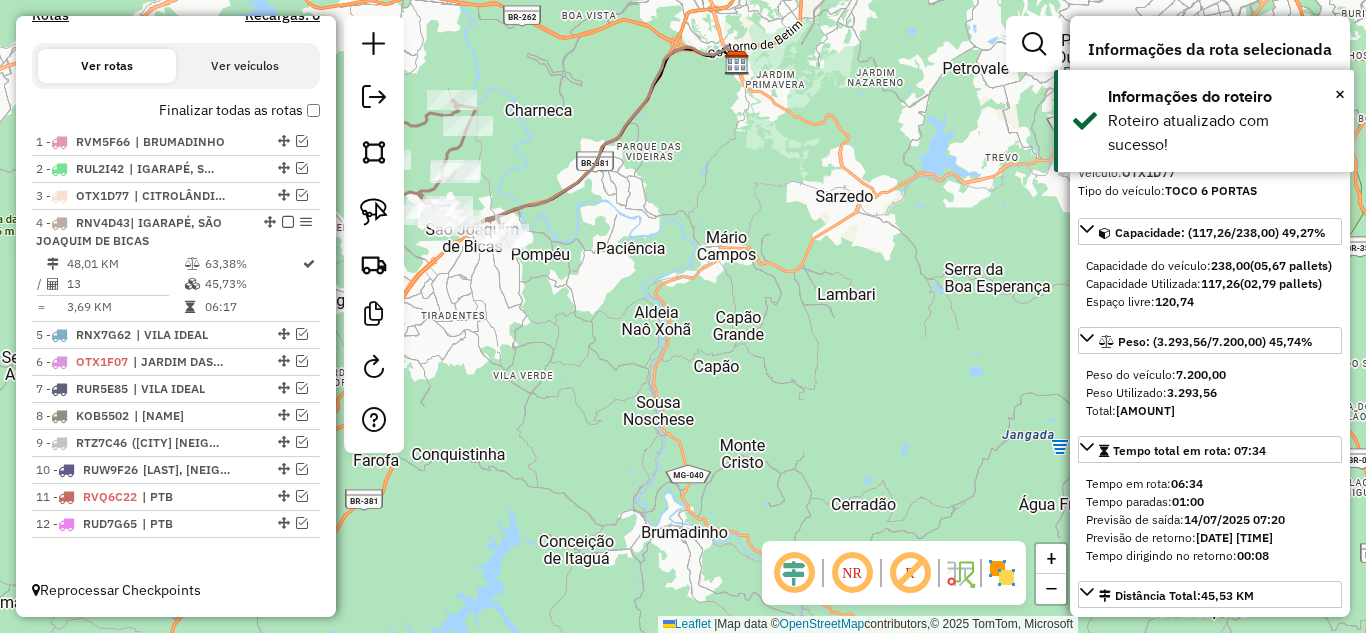 click 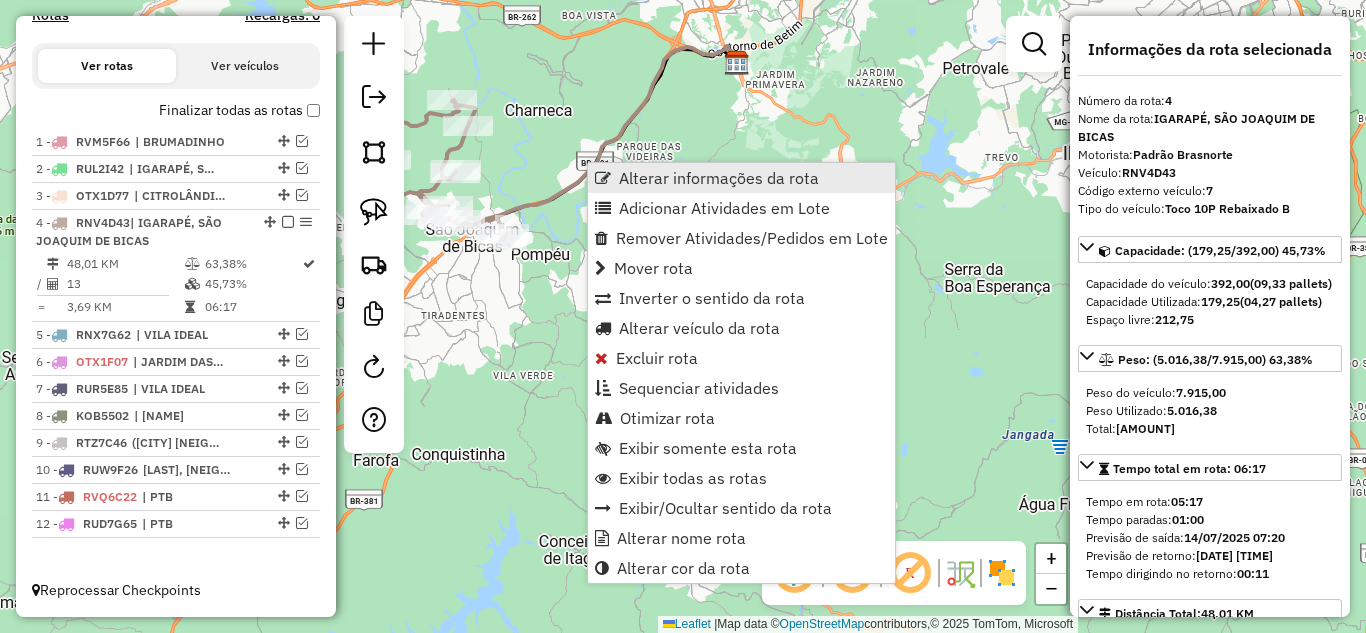 click on "Alterar informações da rota" at bounding box center (719, 178) 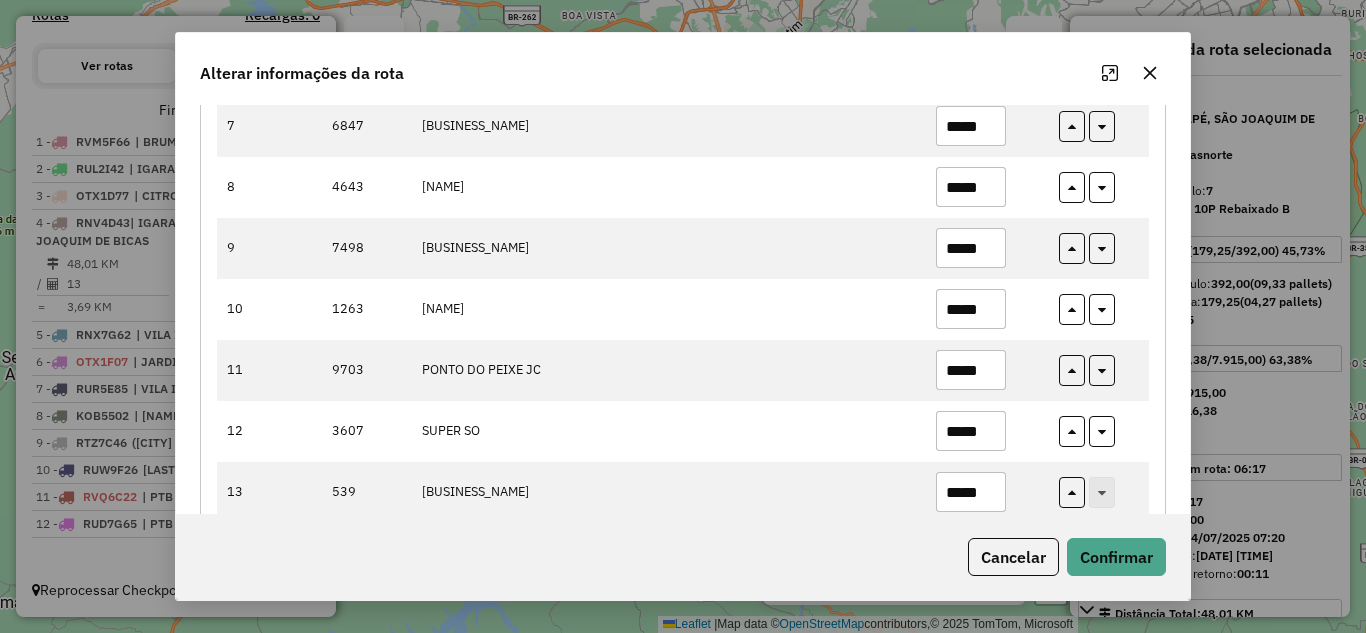 scroll, scrollTop: 668, scrollLeft: 0, axis: vertical 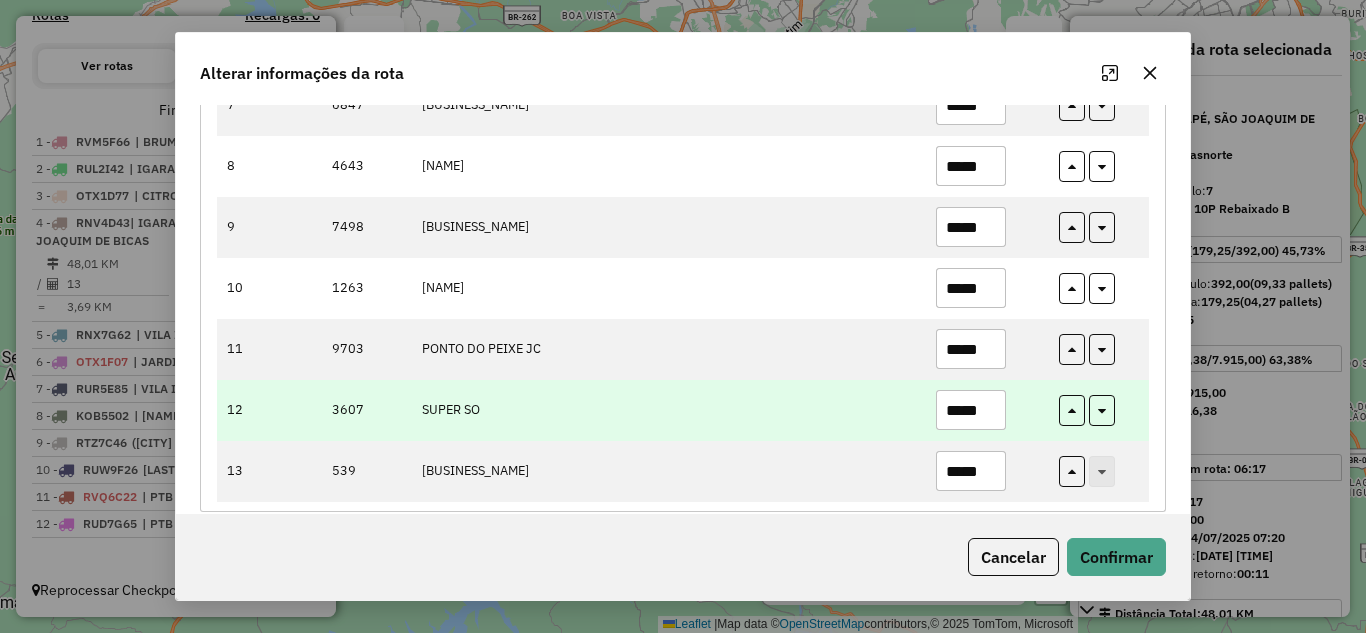 click on "*****" at bounding box center [971, 410] 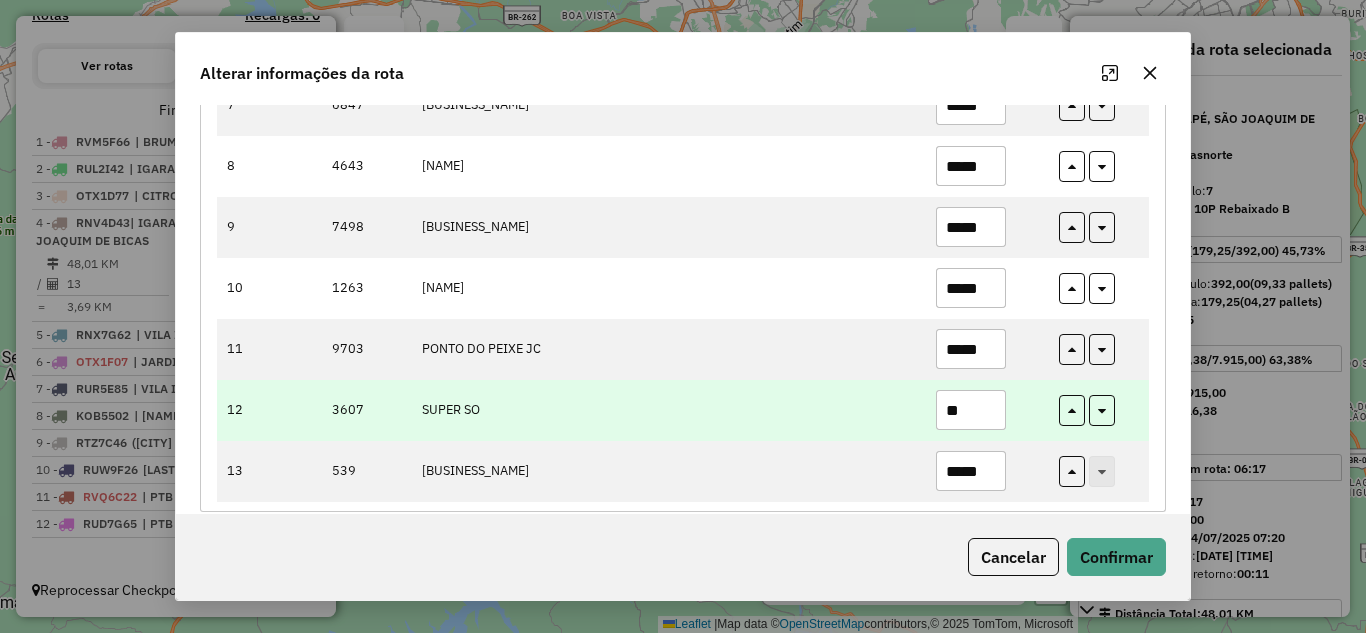type on "*" 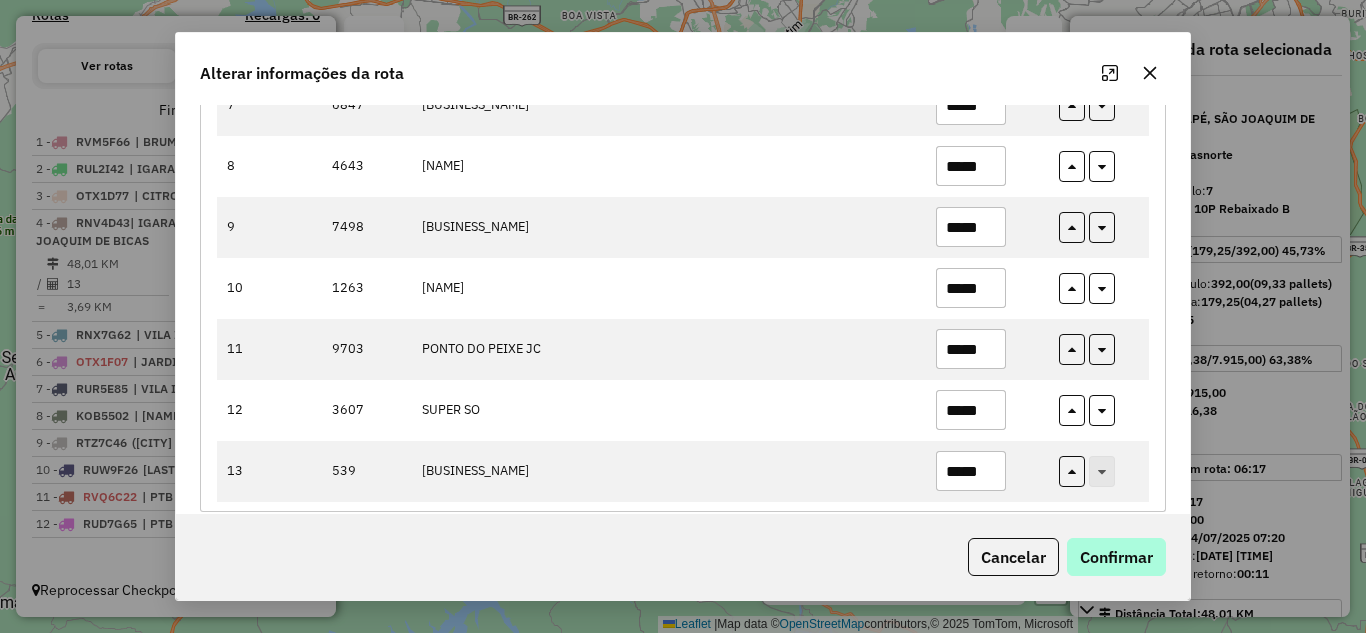 type on "*****" 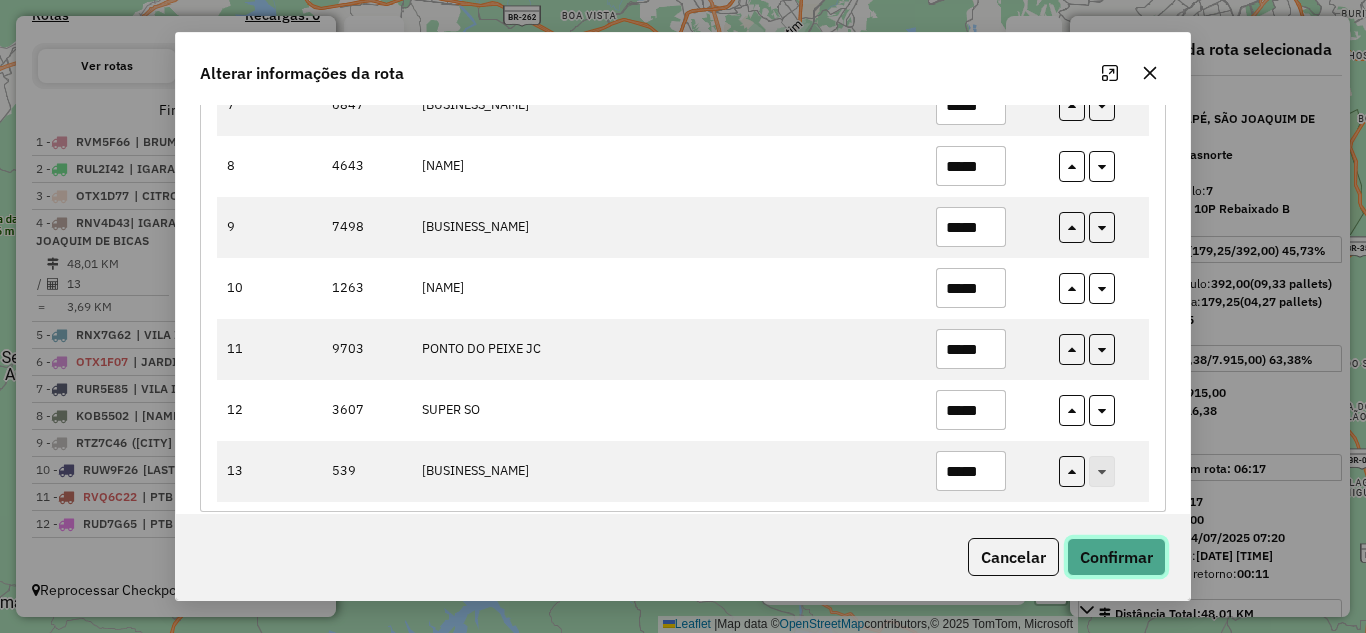 drag, startPoint x: 1098, startPoint y: 551, endPoint x: 1117, endPoint y: 550, distance: 19.026299 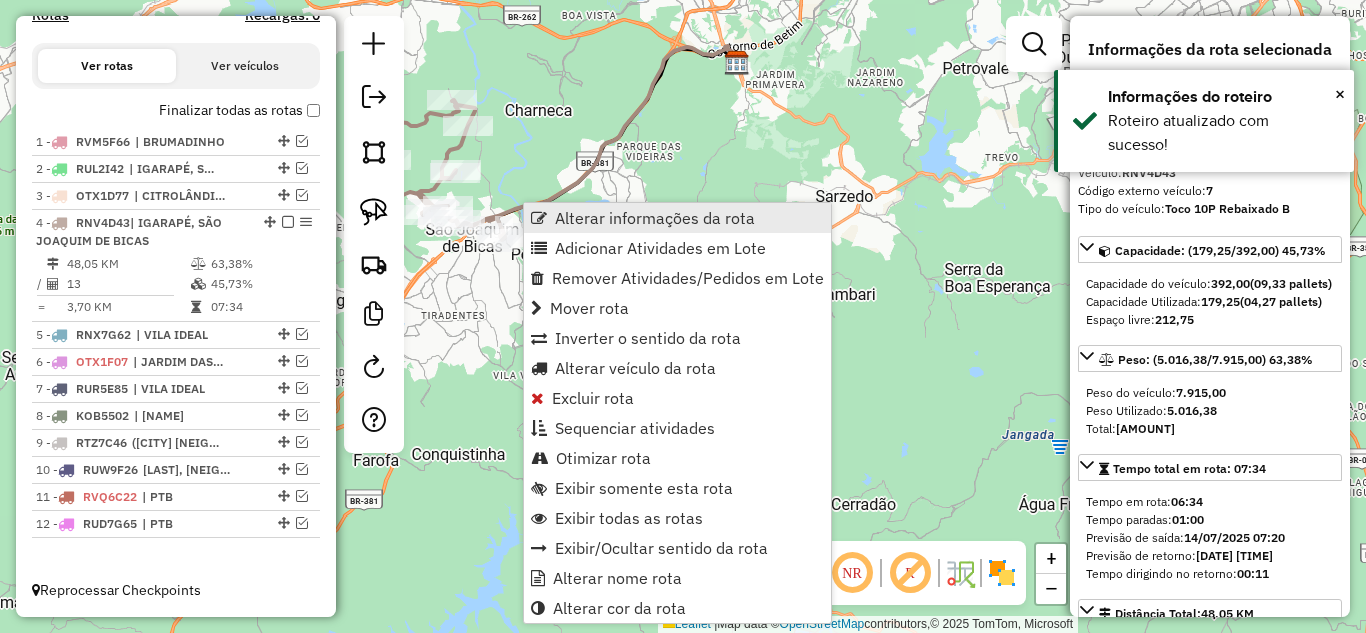 click on "Alterar informações da rota" at bounding box center (655, 218) 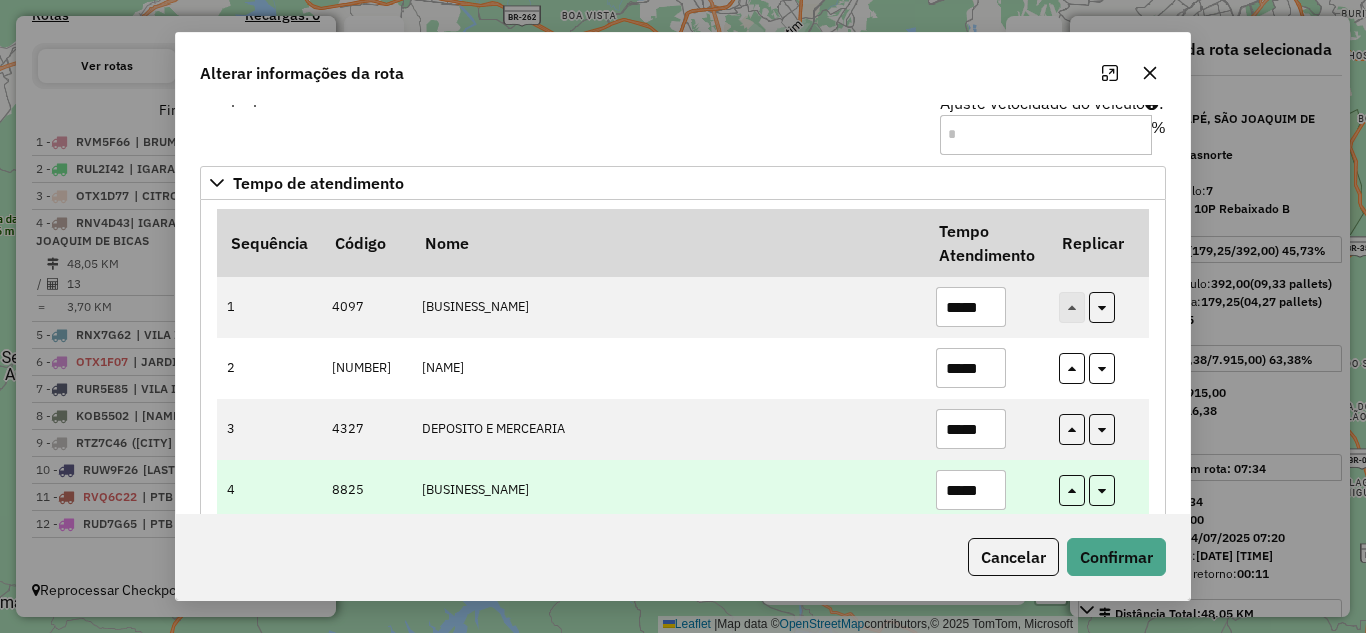 scroll, scrollTop: 200, scrollLeft: 0, axis: vertical 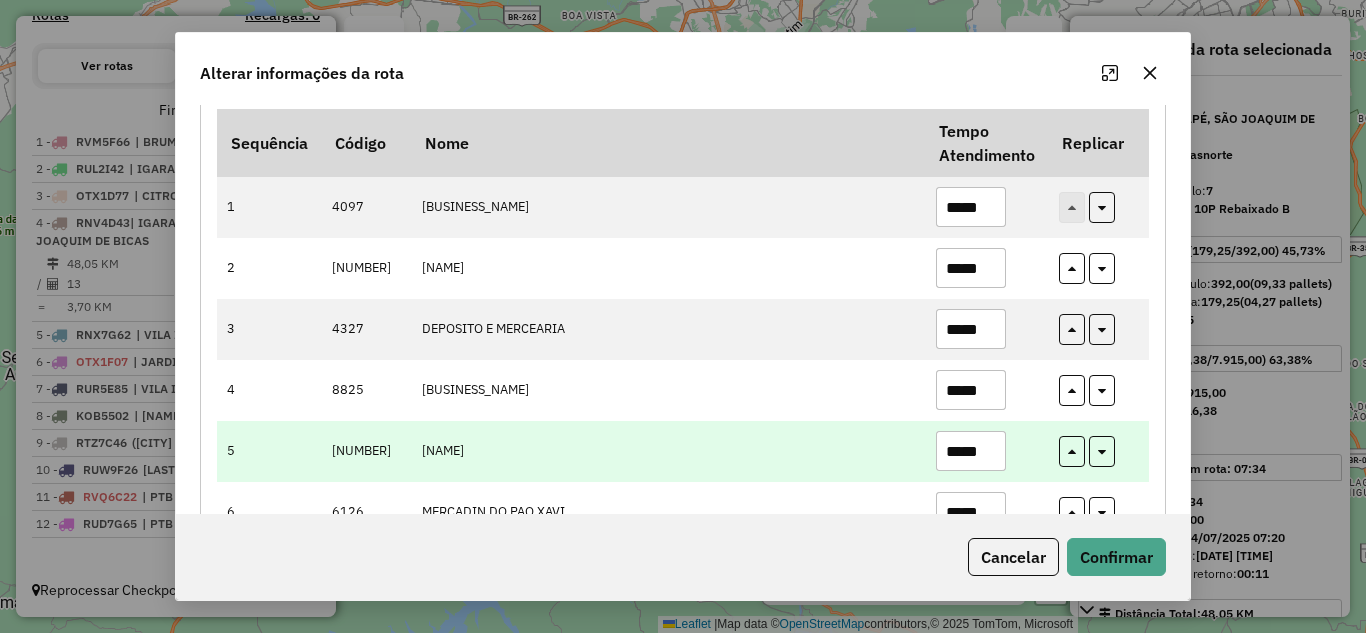 click on "*****" at bounding box center [971, 451] 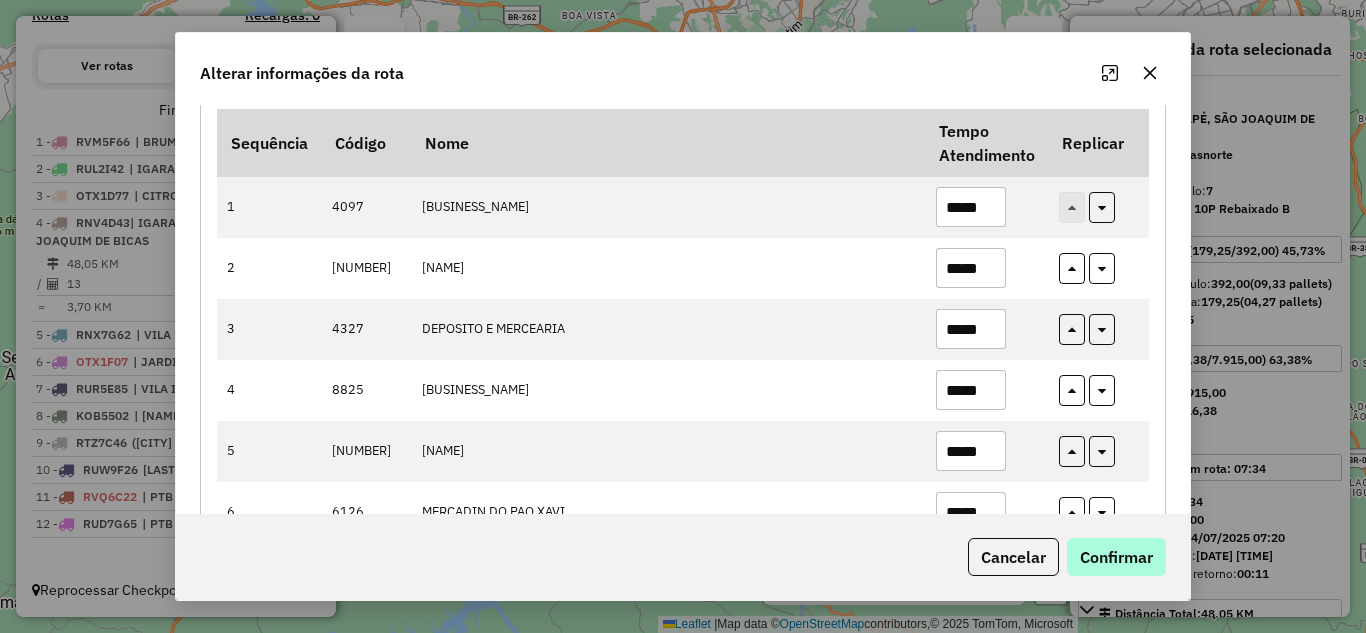 type on "*****" 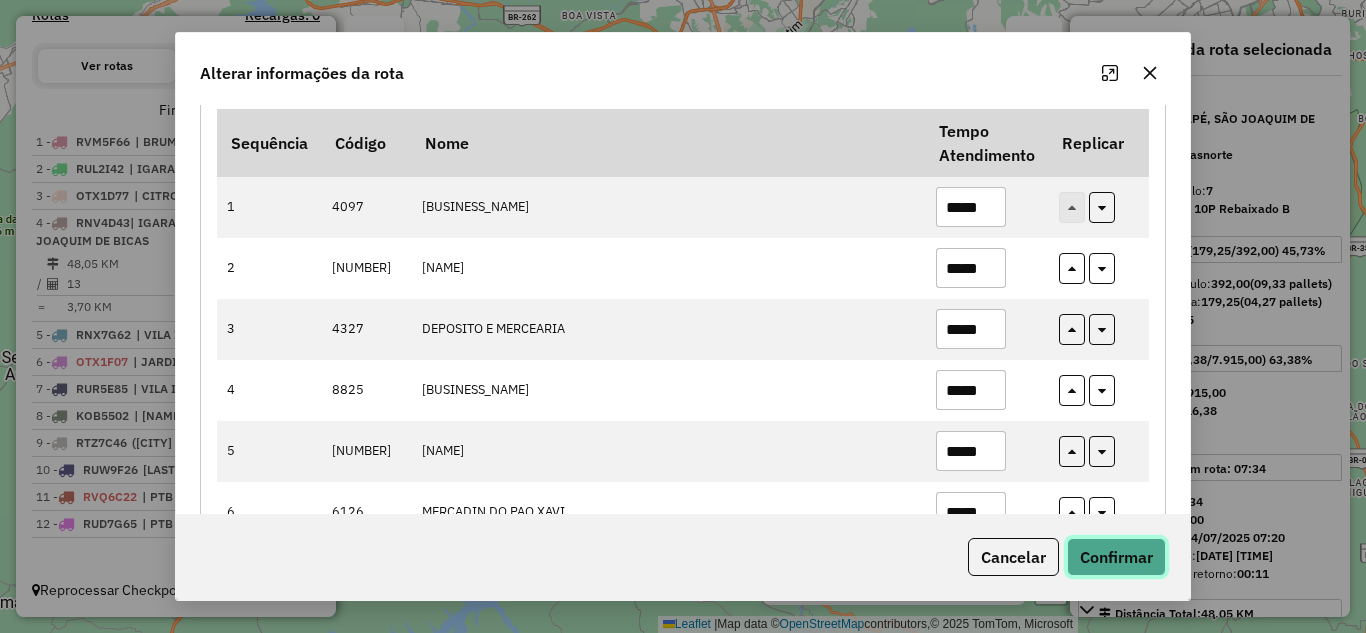 click on "Confirmar" 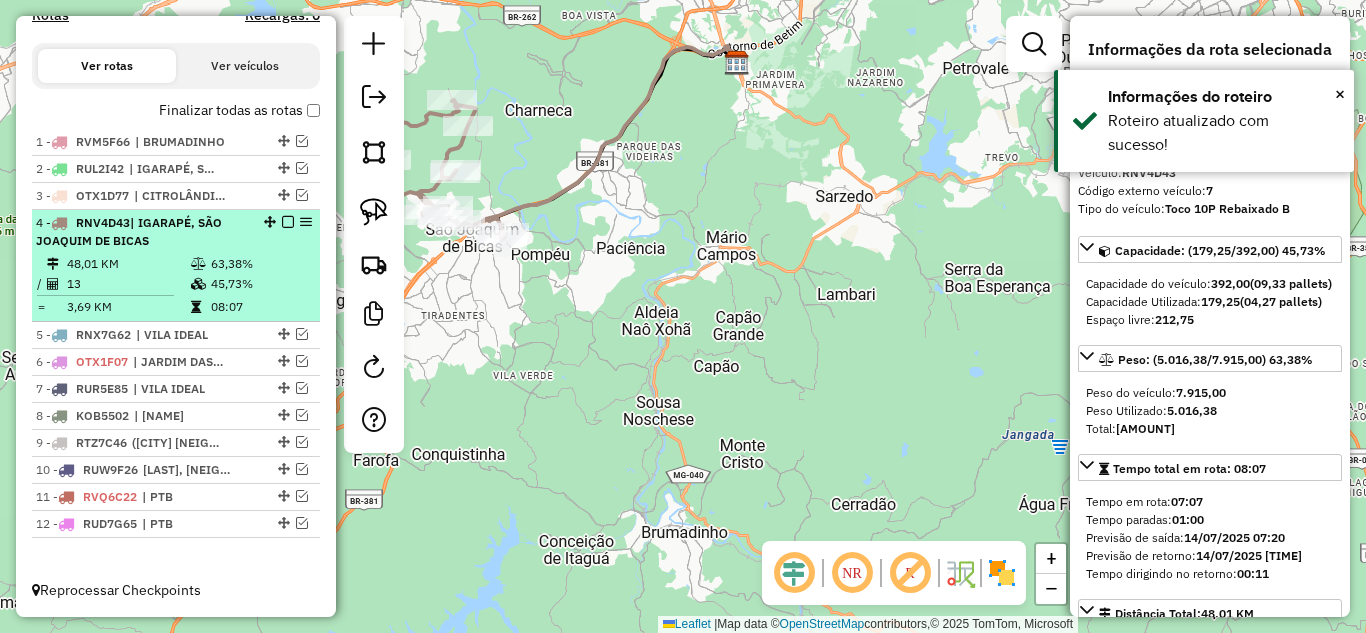 click at bounding box center [288, 222] 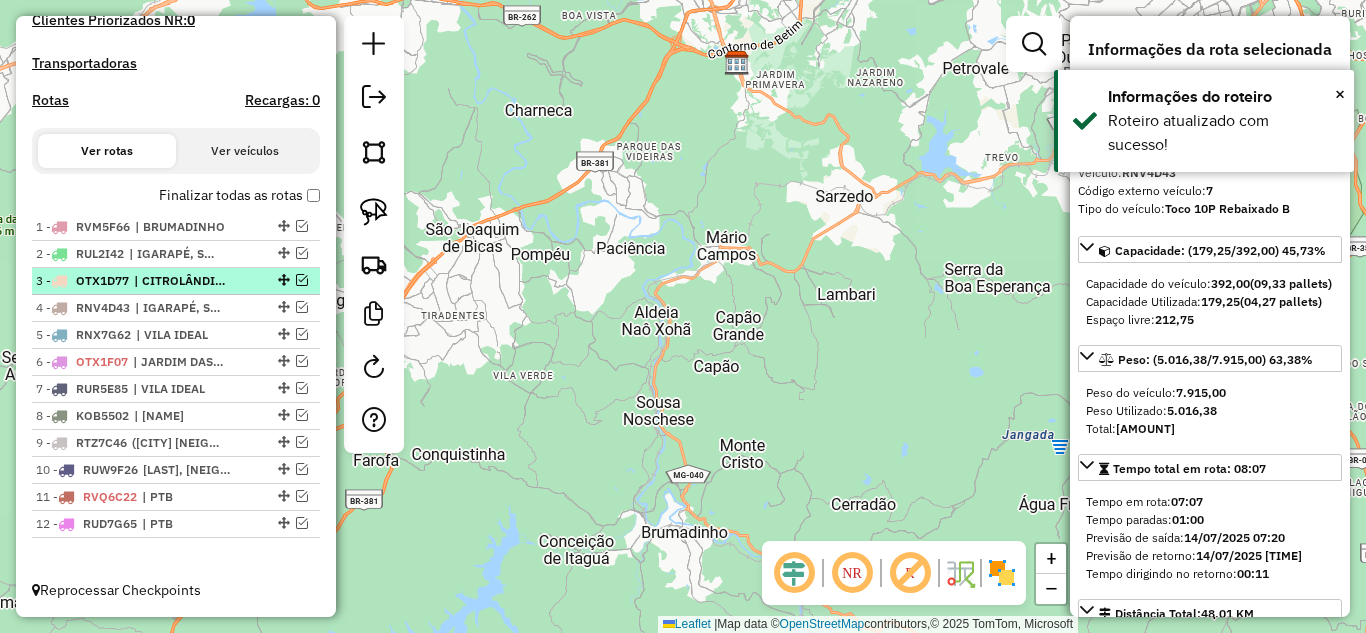 scroll, scrollTop: 601, scrollLeft: 0, axis: vertical 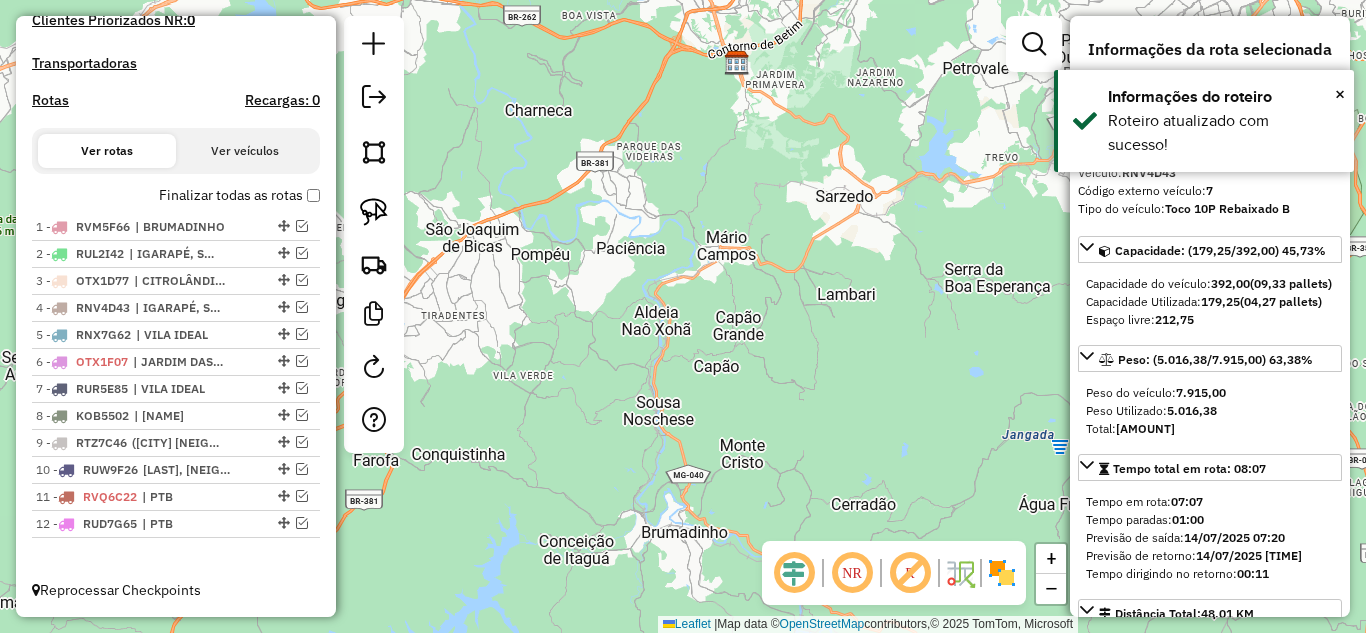 drag, startPoint x: 298, startPoint y: 336, endPoint x: 329, endPoint y: 343, distance: 31.780497 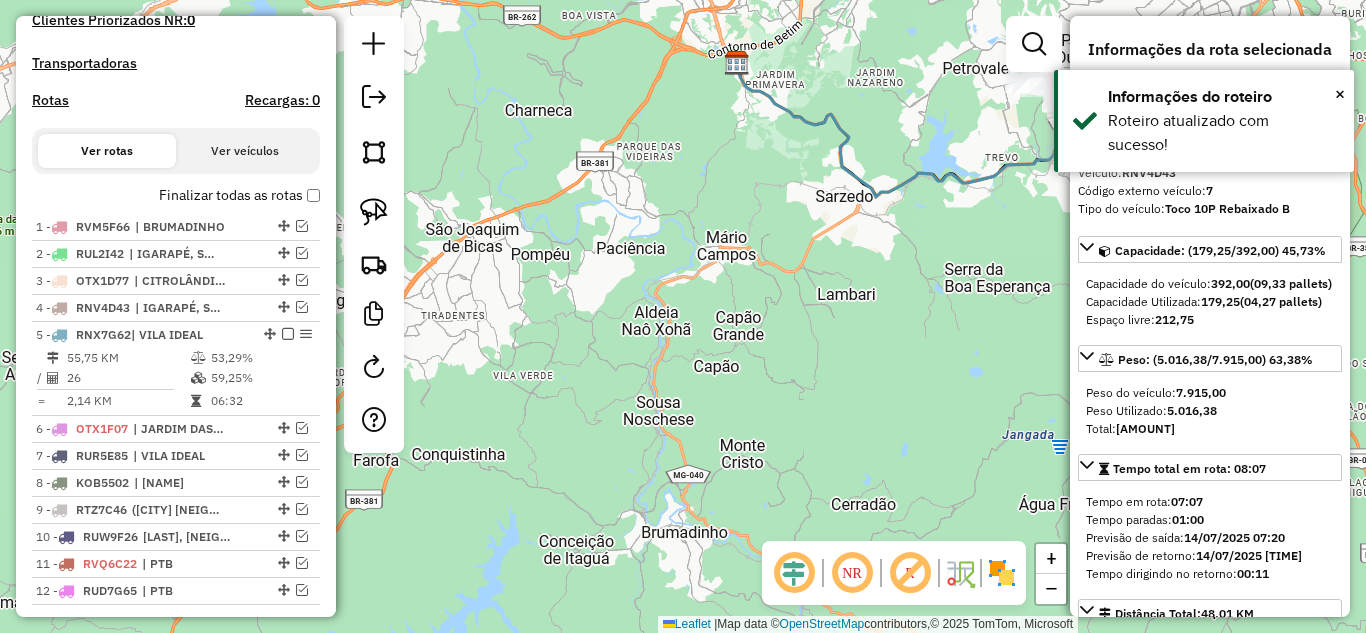 scroll, scrollTop: 668, scrollLeft: 0, axis: vertical 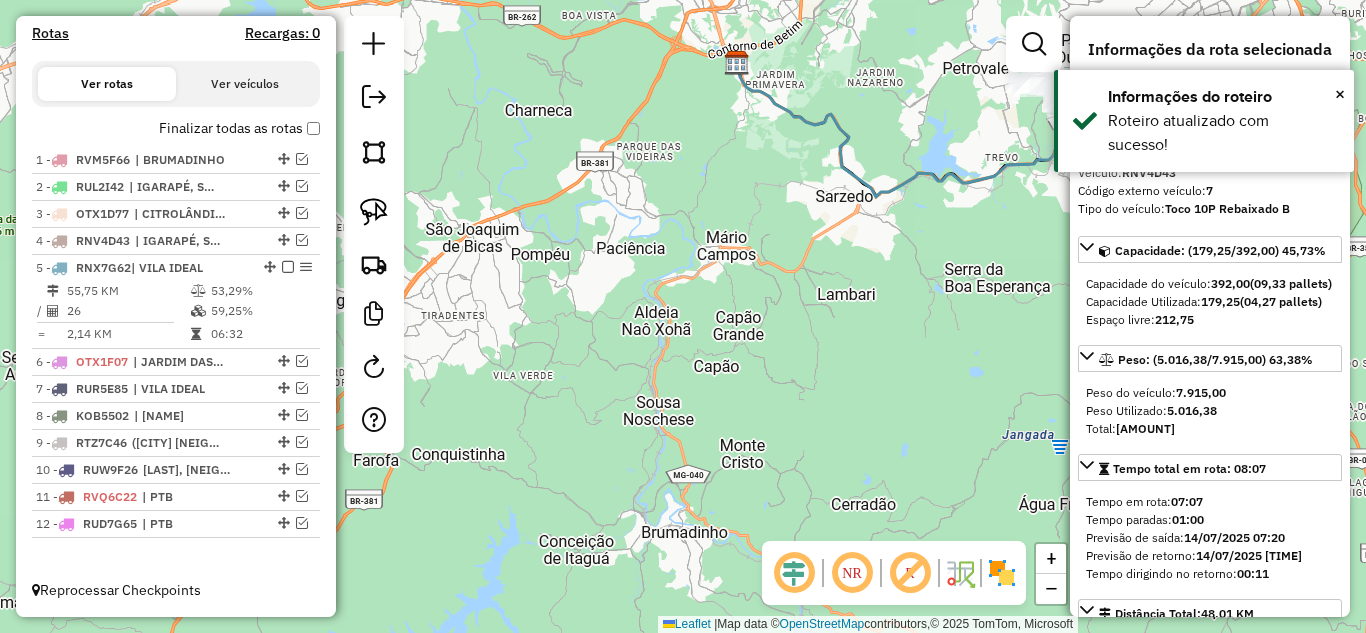 click 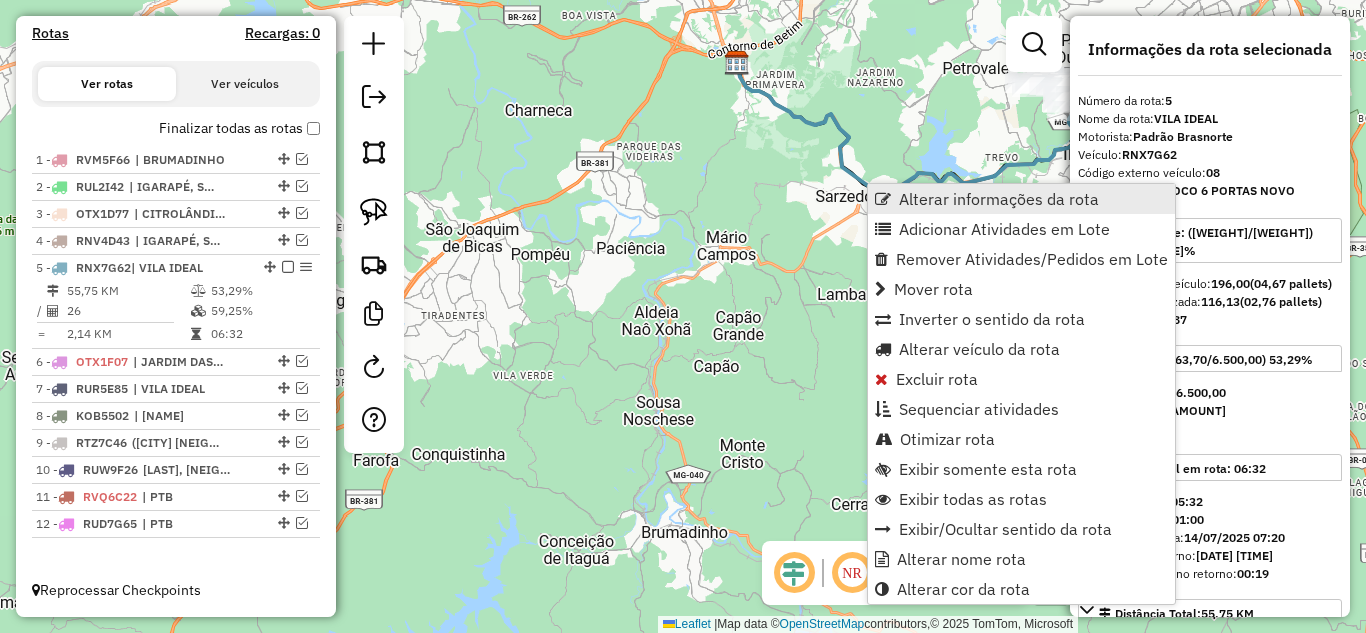click at bounding box center (883, 199) 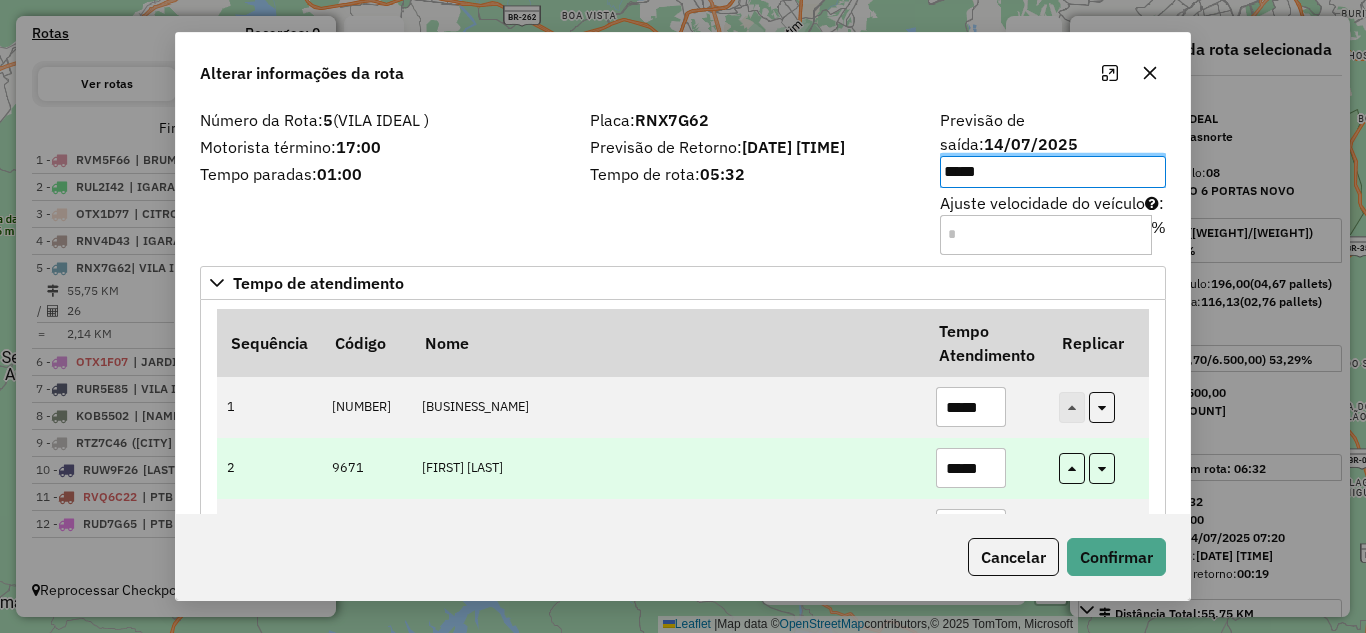 click on "*****" at bounding box center (971, 468) 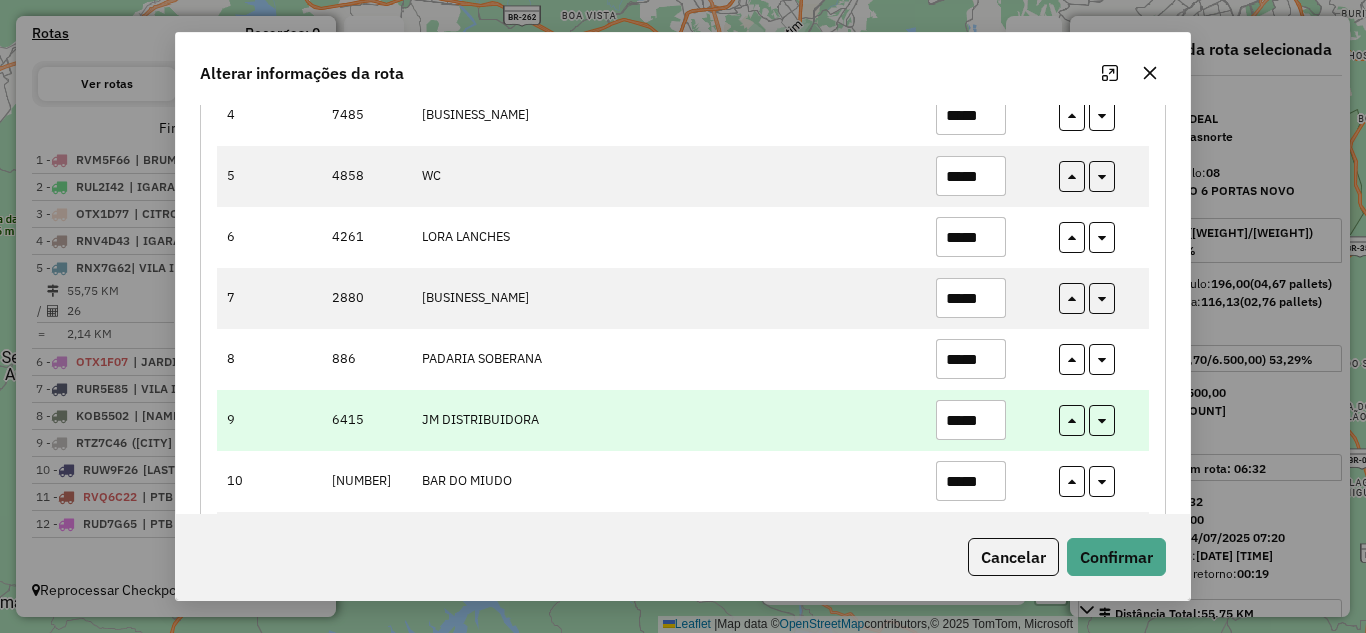 scroll, scrollTop: 500, scrollLeft: 0, axis: vertical 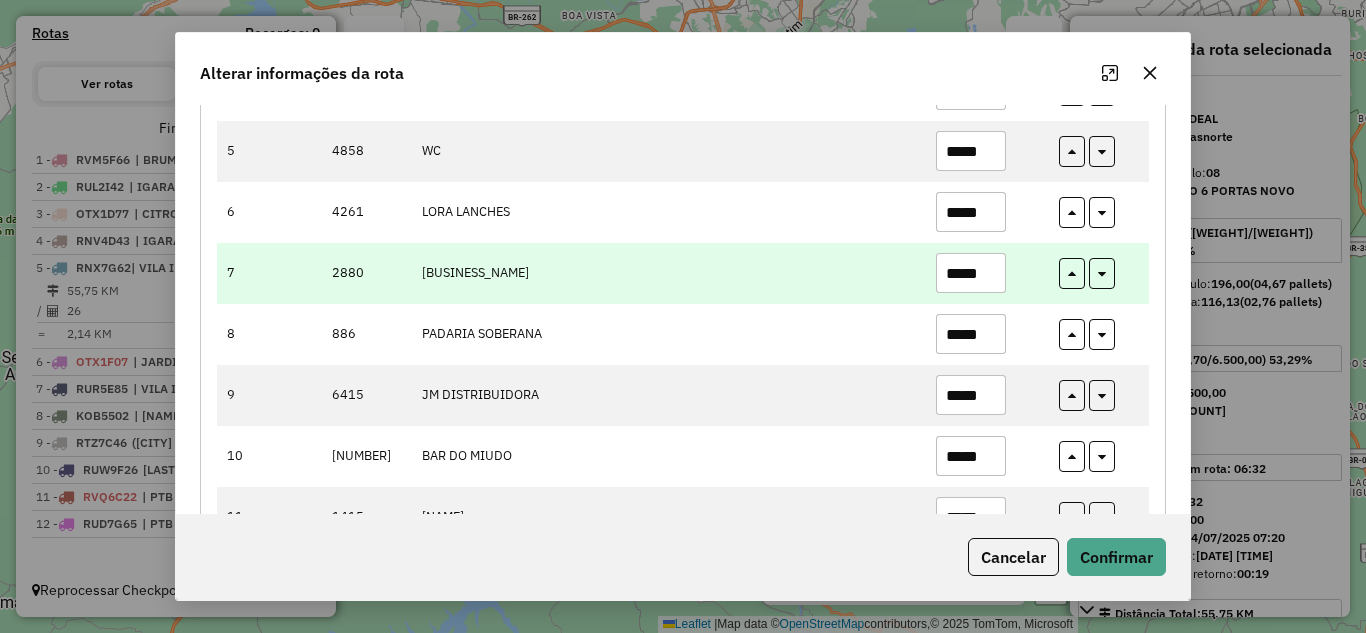 type on "*****" 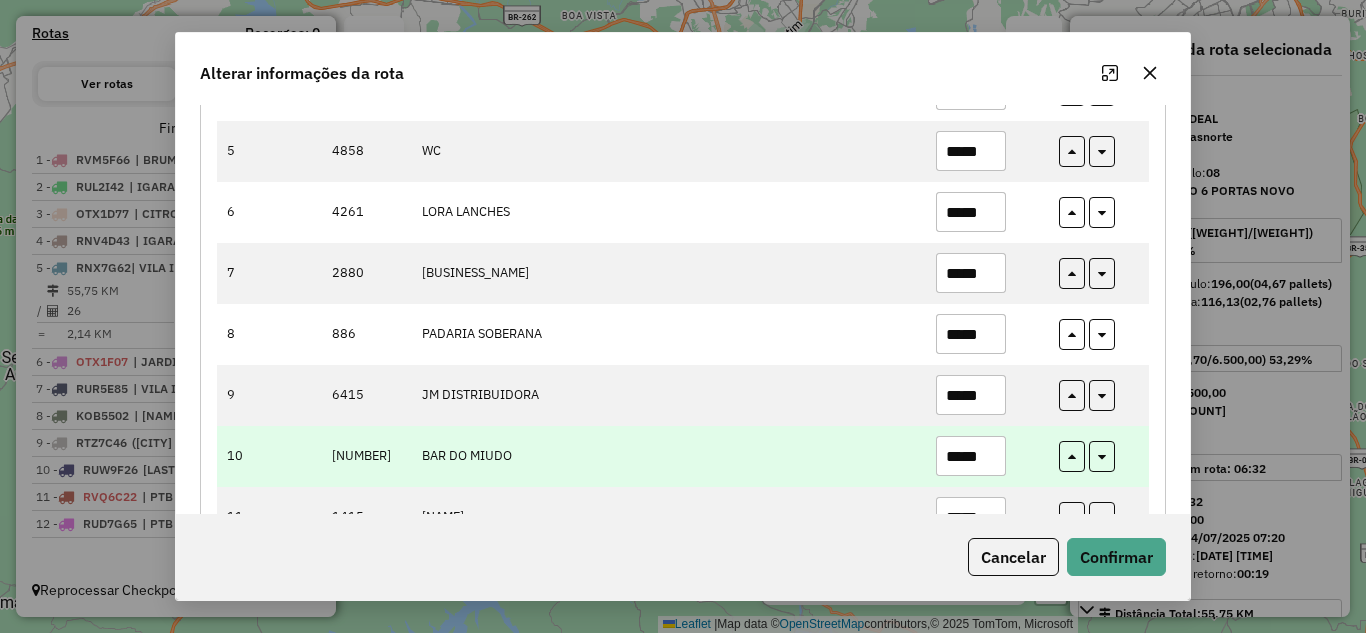 type on "*****" 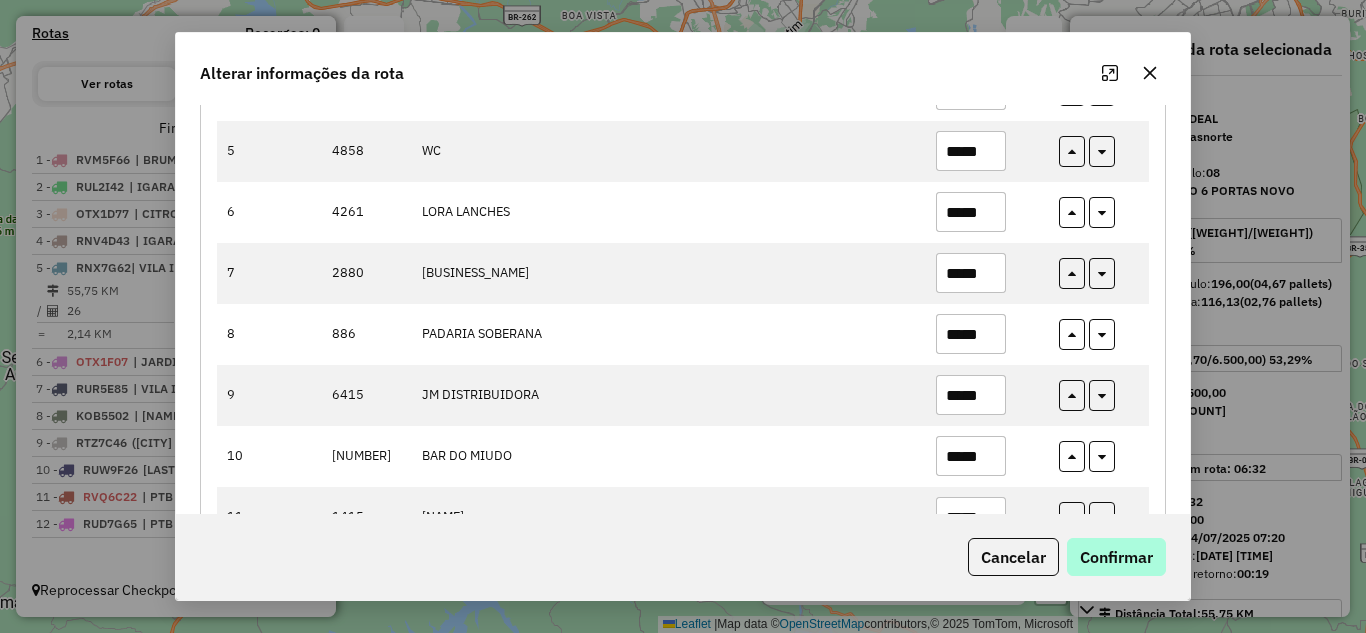type on "*****" 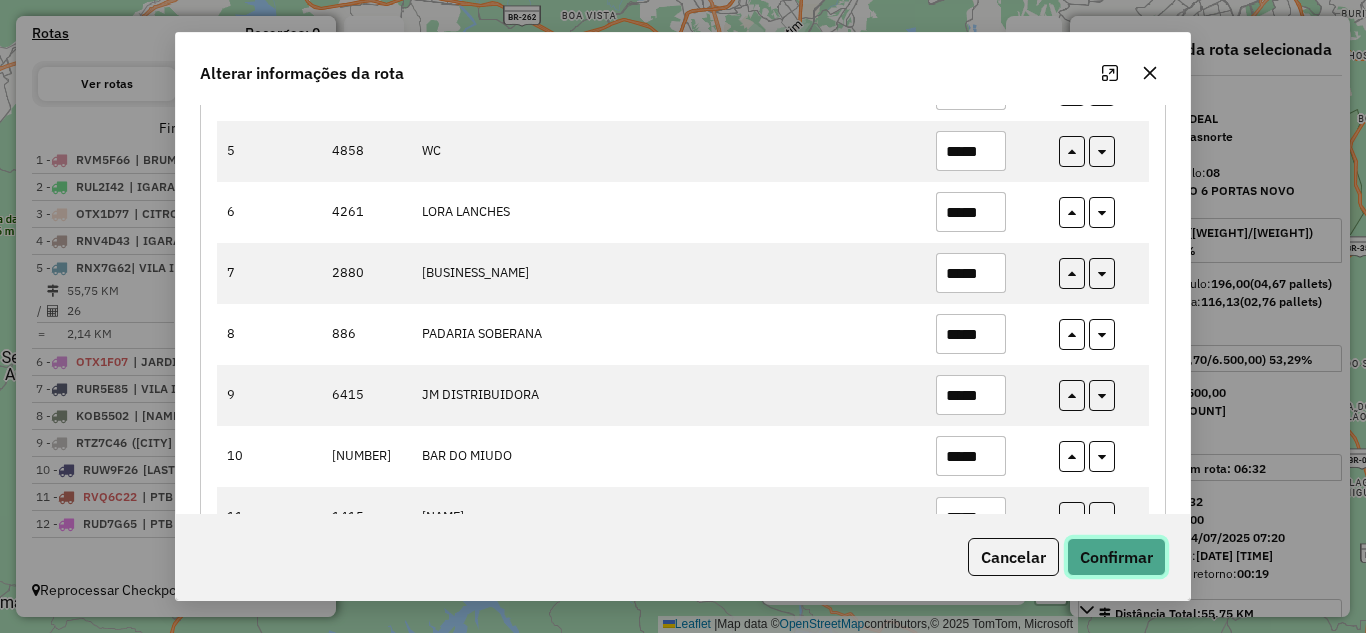 drag, startPoint x: 1158, startPoint y: 561, endPoint x: 1141, endPoint y: 560, distance: 17.029387 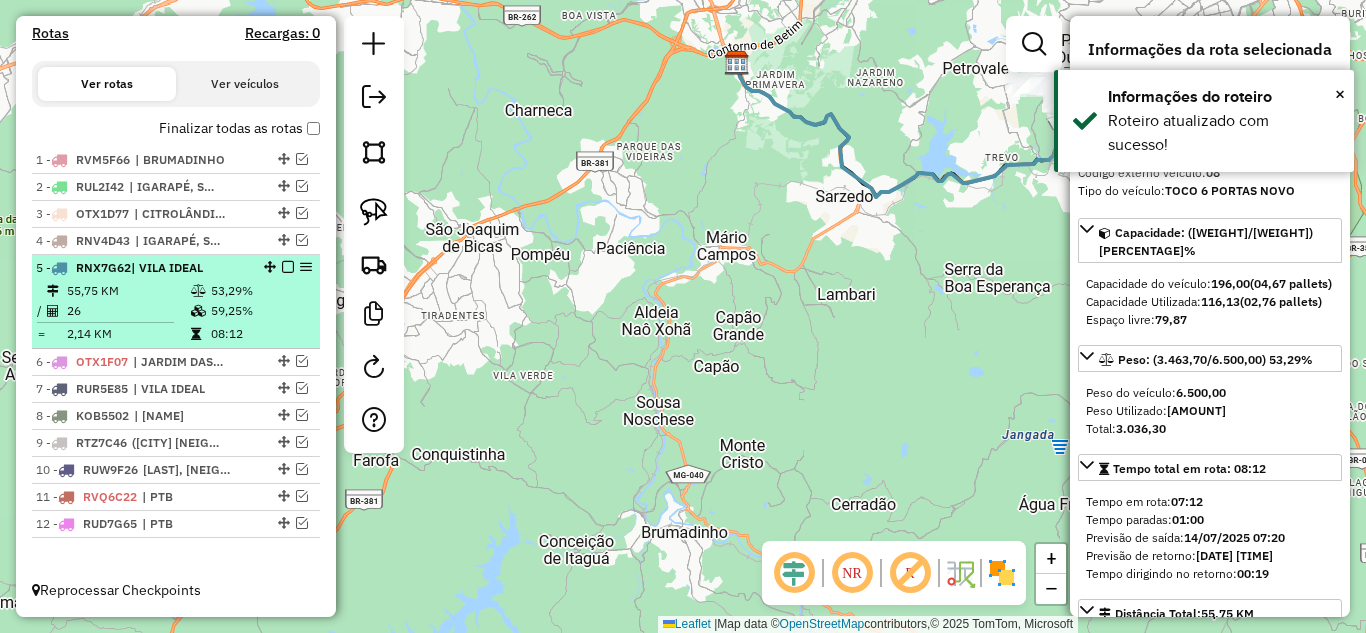 click at bounding box center (288, 267) 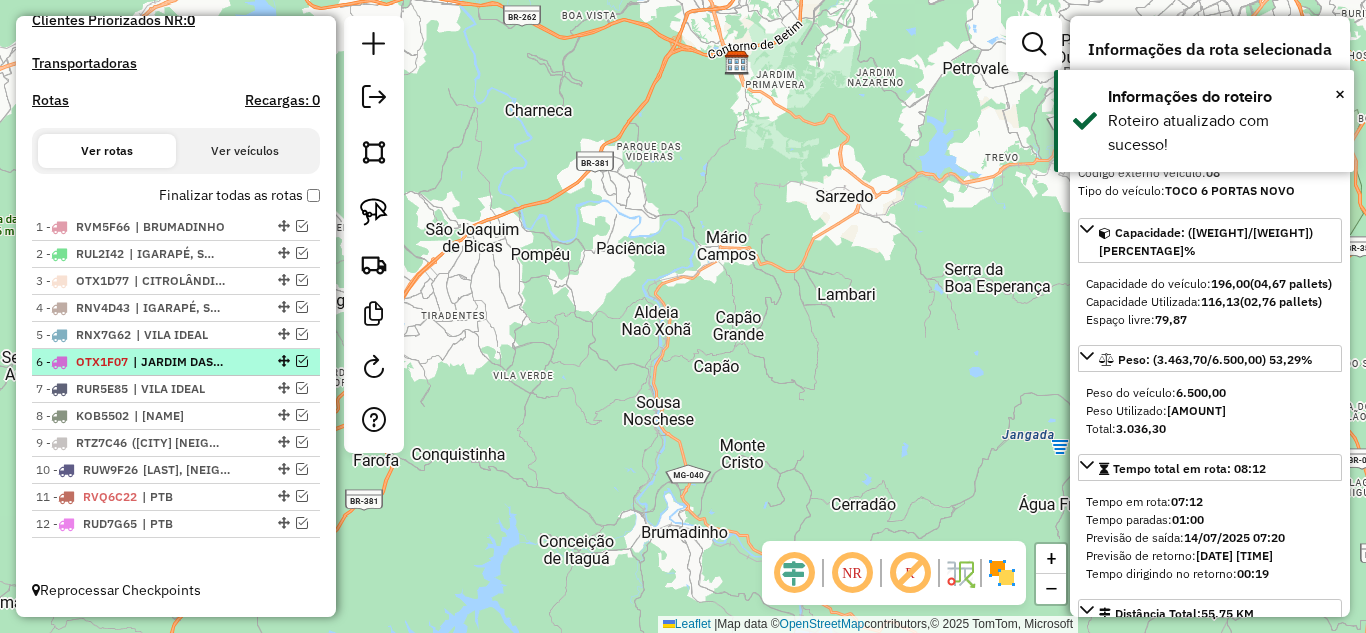 click at bounding box center [302, 361] 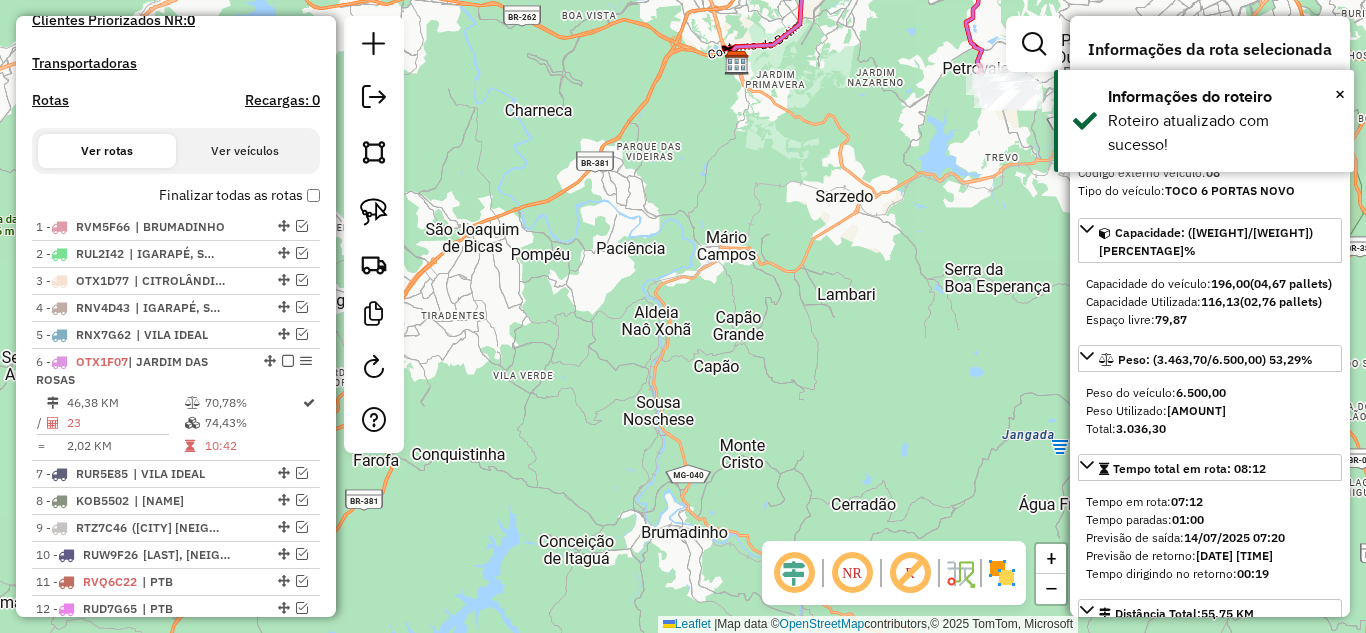 click 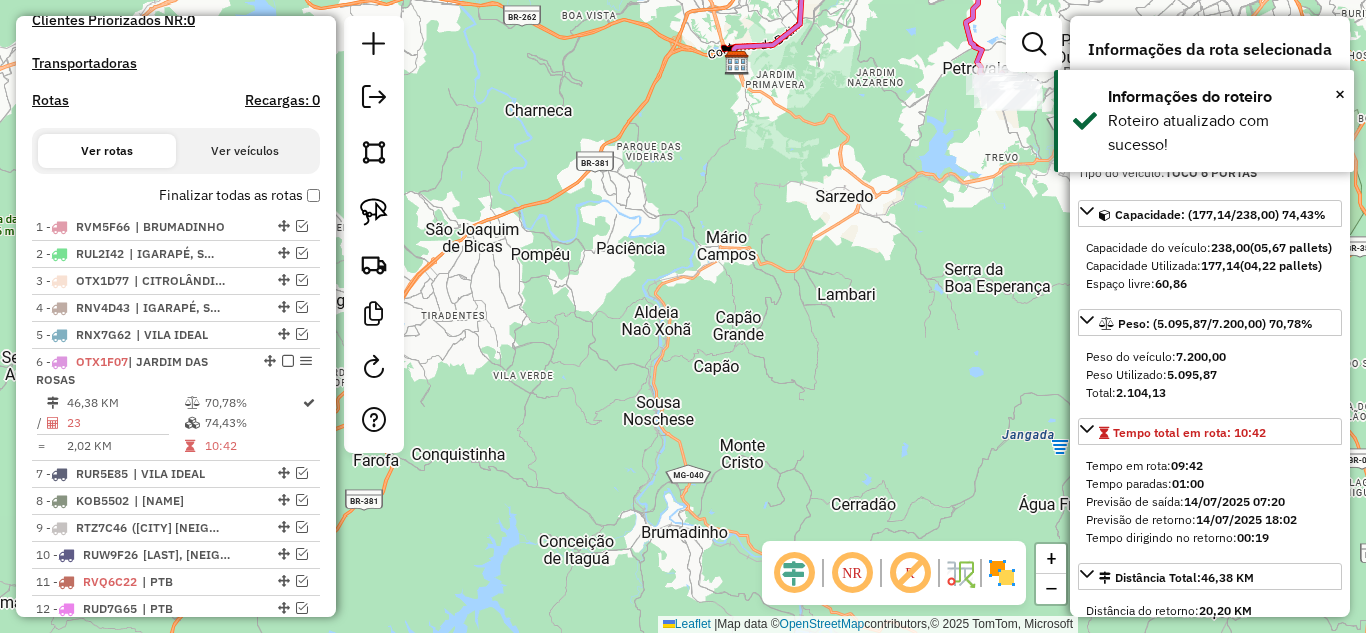 scroll, scrollTop: 686, scrollLeft: 0, axis: vertical 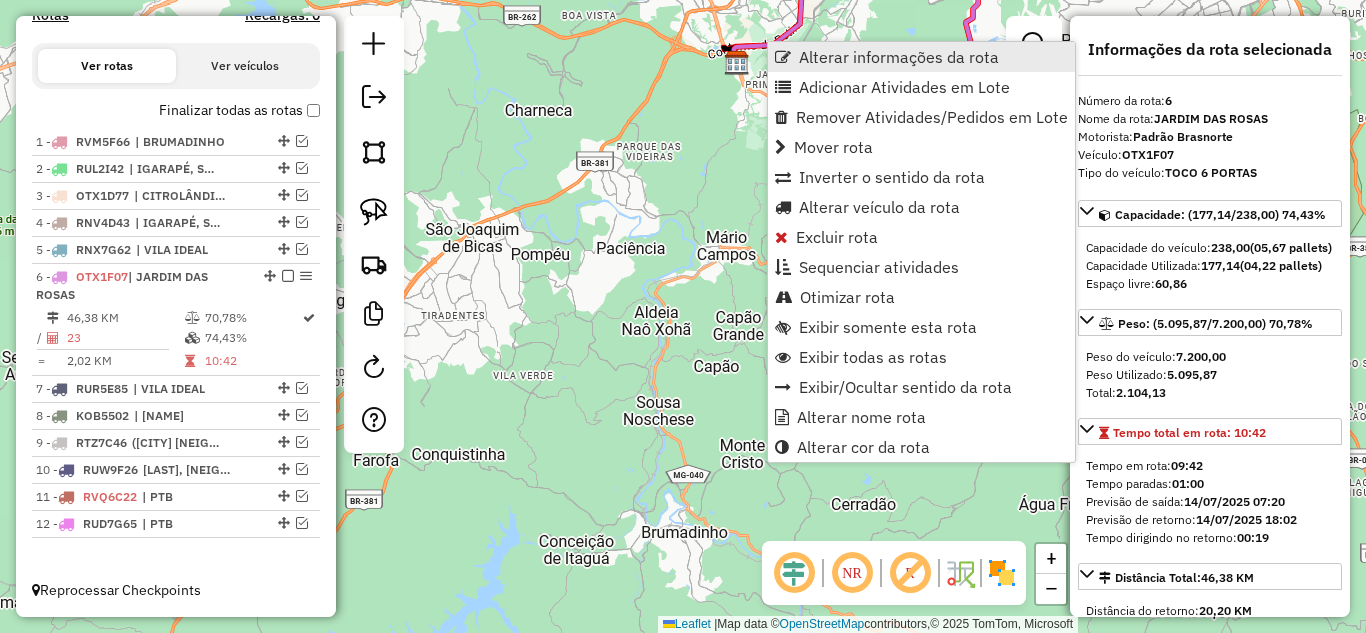 click on "Alterar informações da rota" at bounding box center (899, 57) 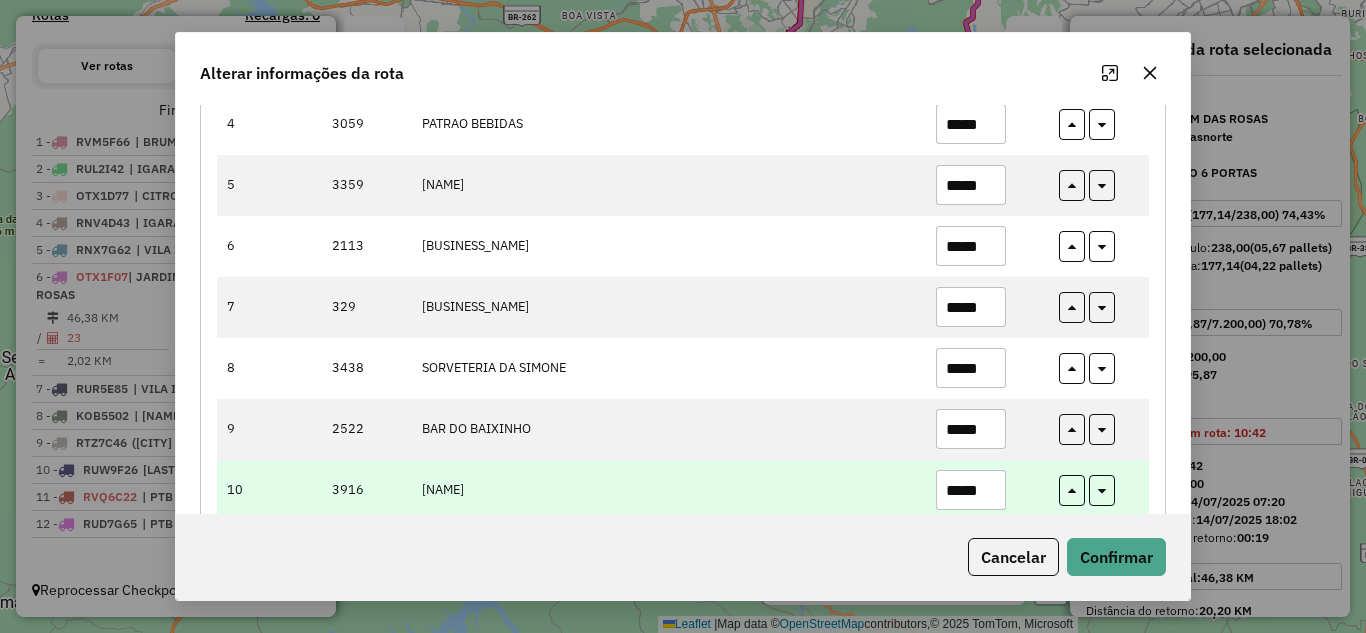 scroll, scrollTop: 500, scrollLeft: 0, axis: vertical 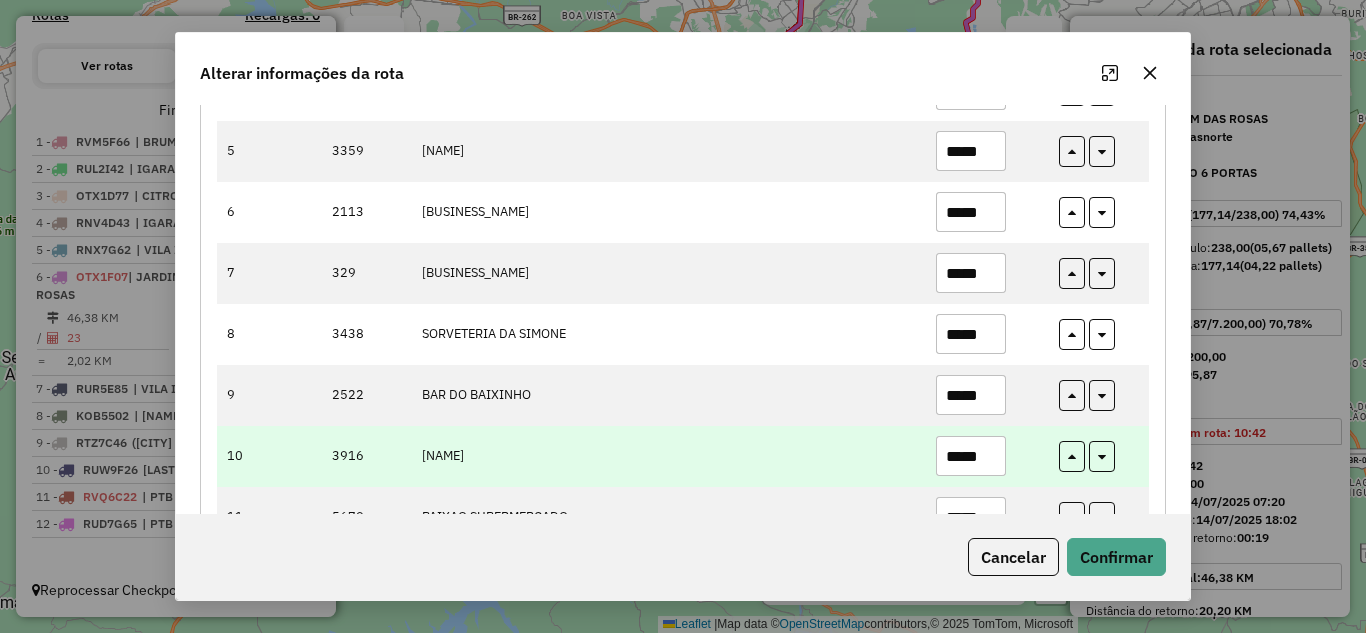 click on "*****" at bounding box center [971, 456] 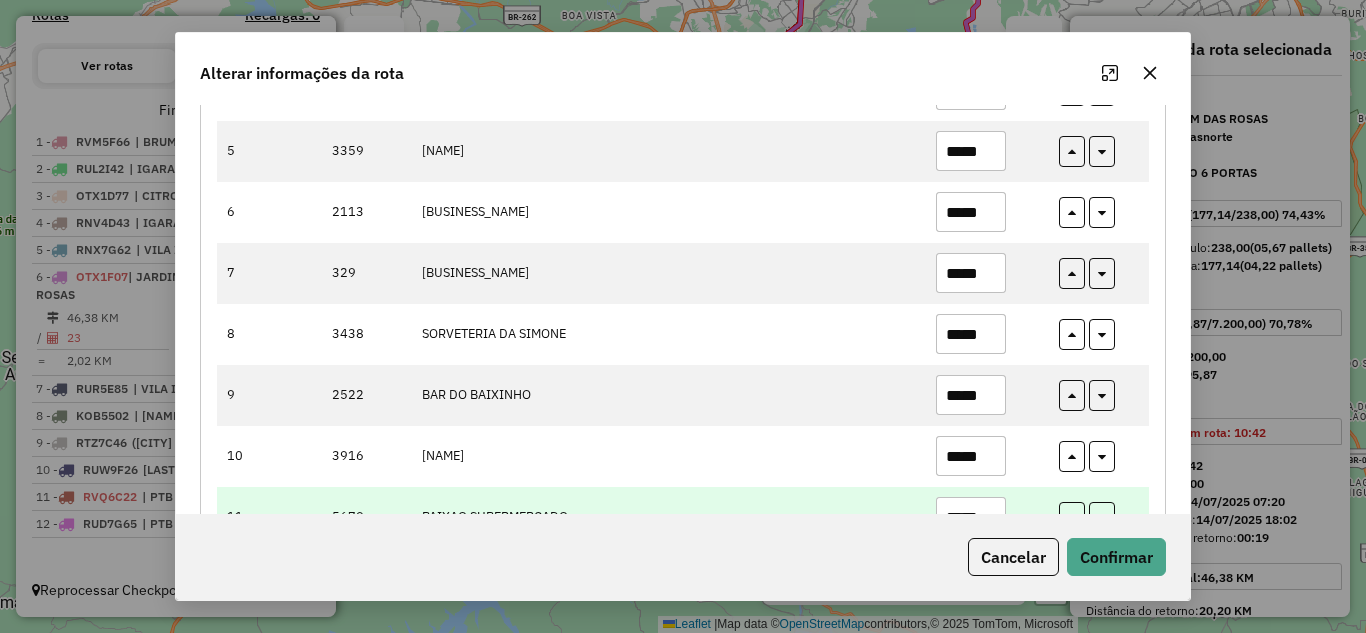 type on "*****" 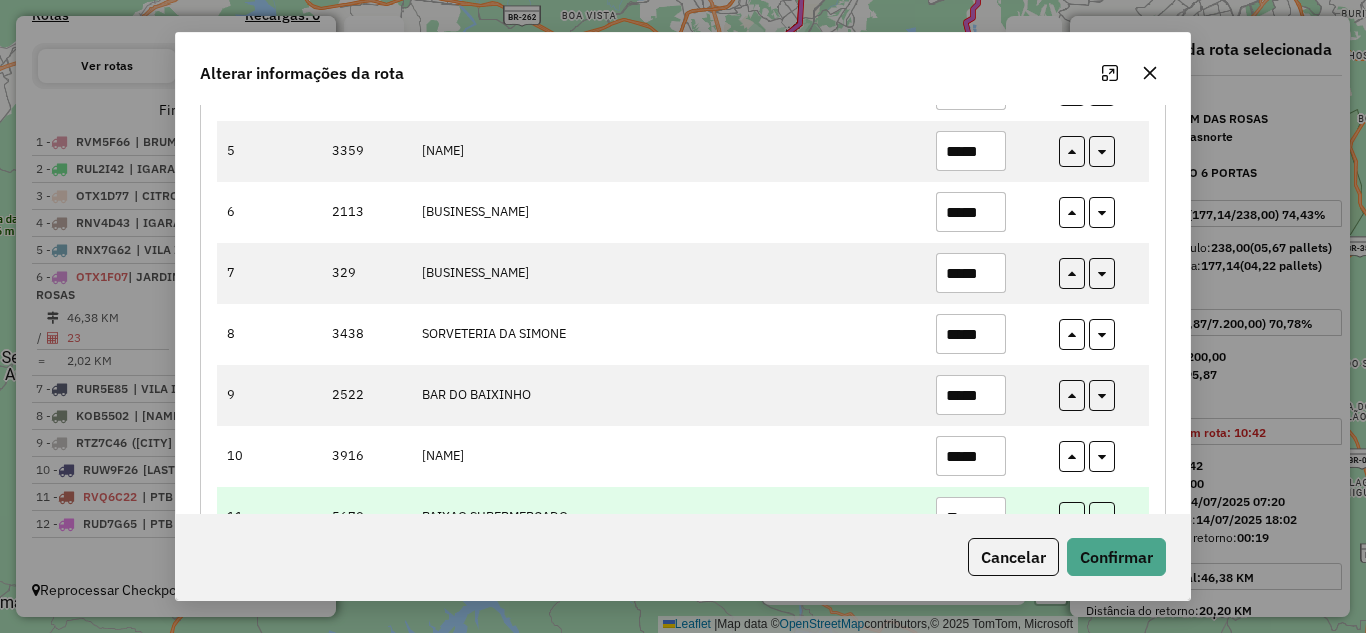 type on "*" 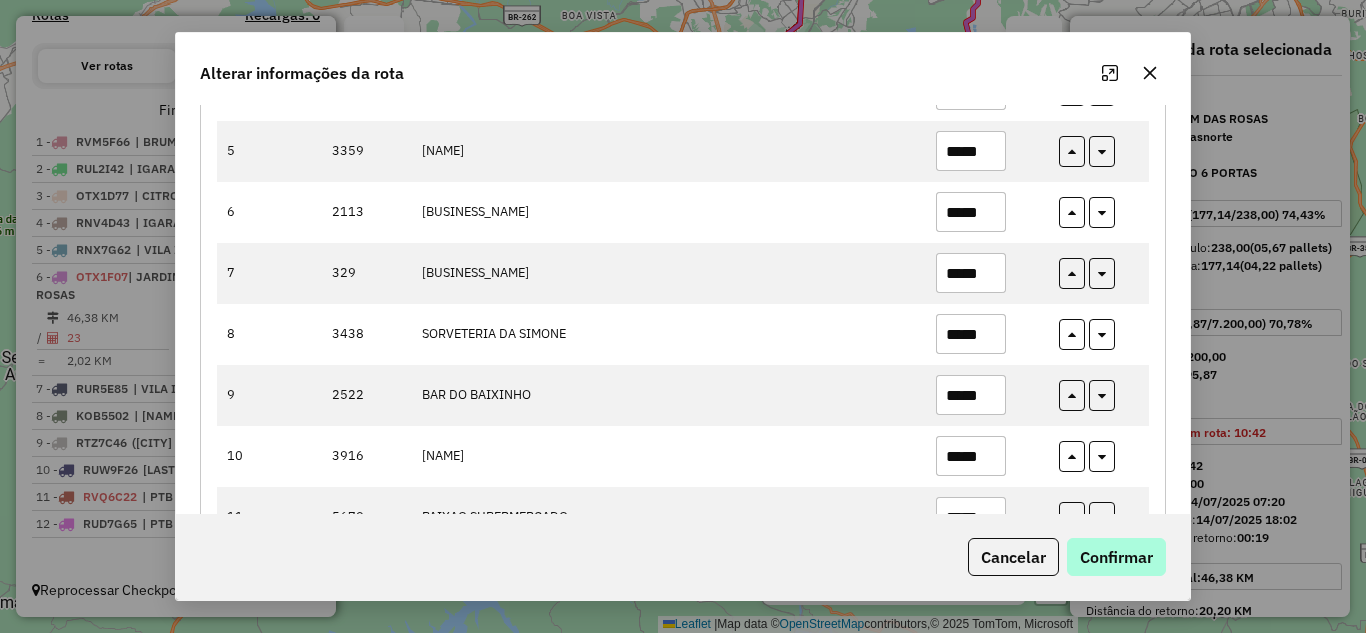 type on "*****" 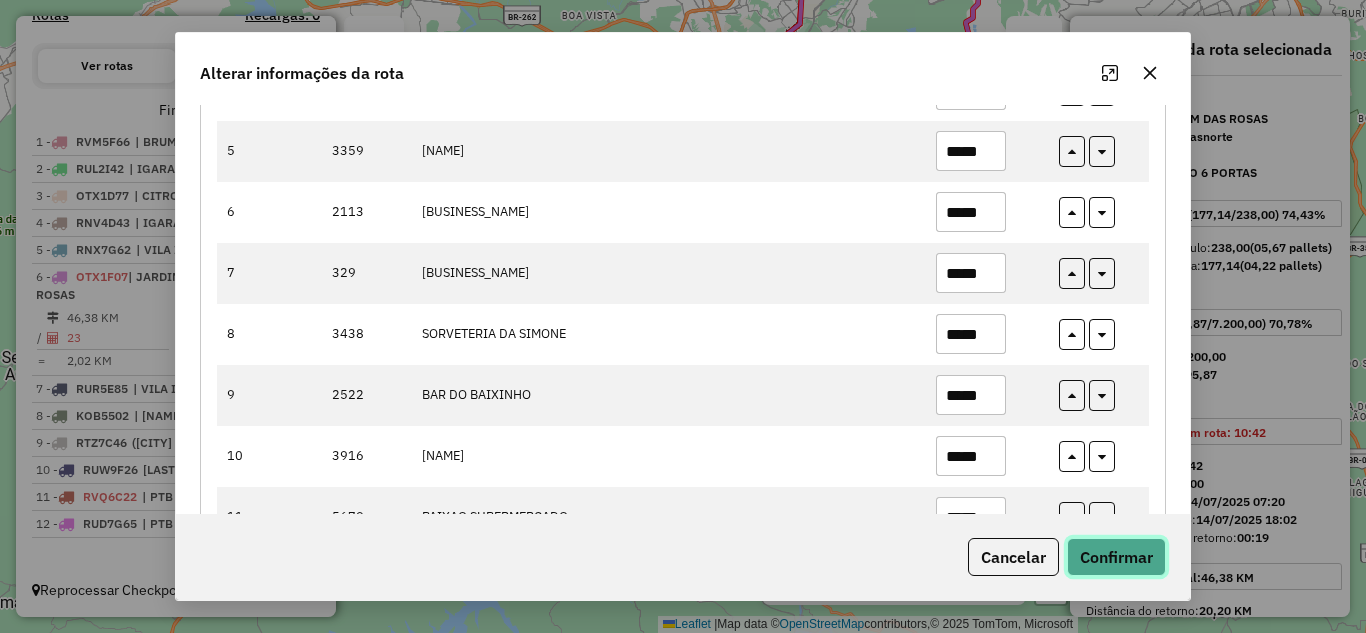 click on "Confirmar" 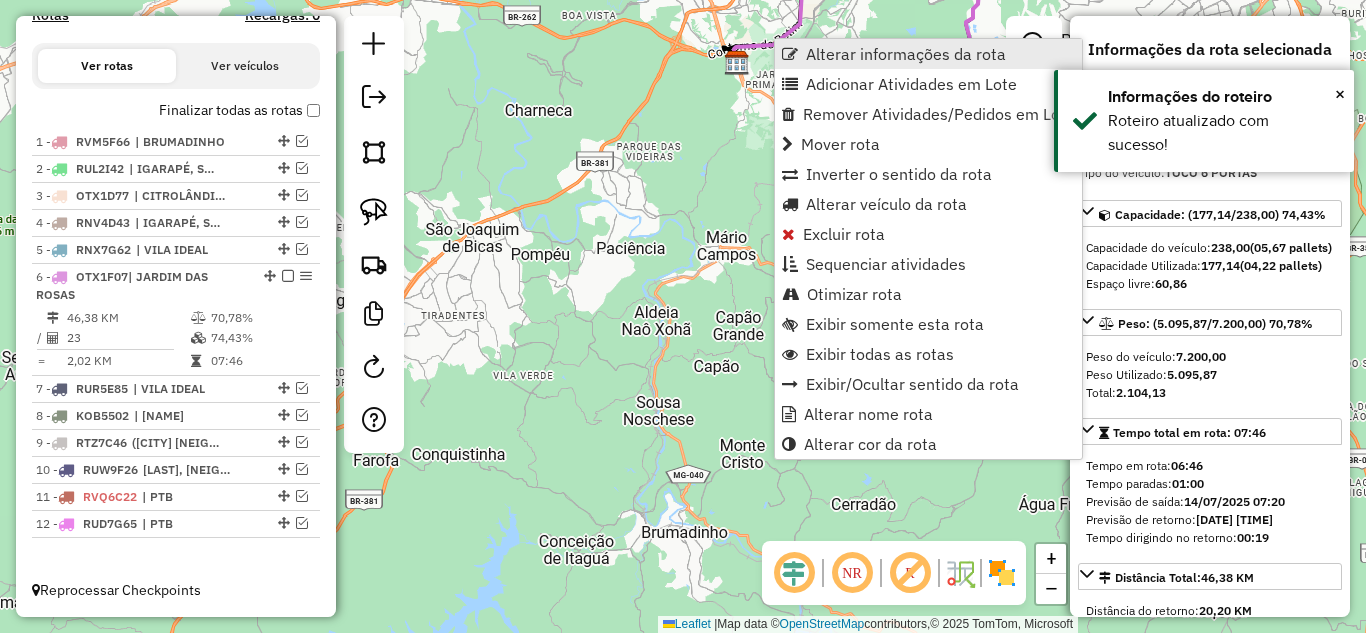 click on "Alterar informações da rota" at bounding box center [906, 54] 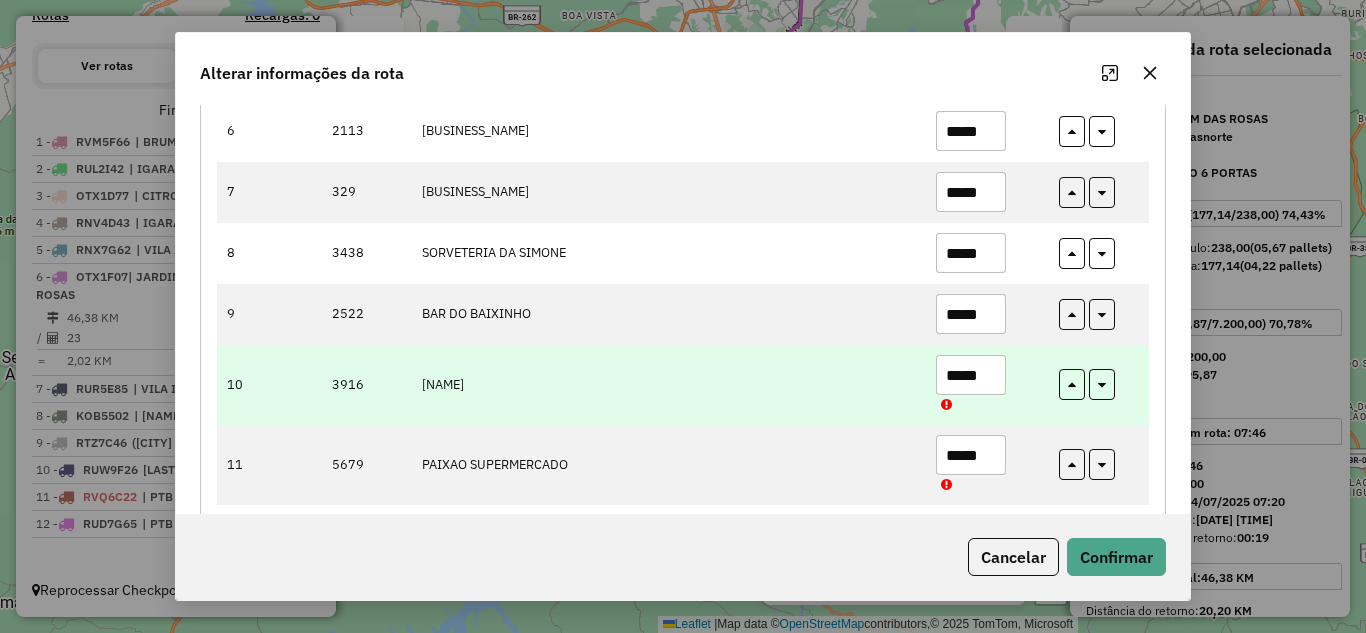 scroll, scrollTop: 600, scrollLeft: 0, axis: vertical 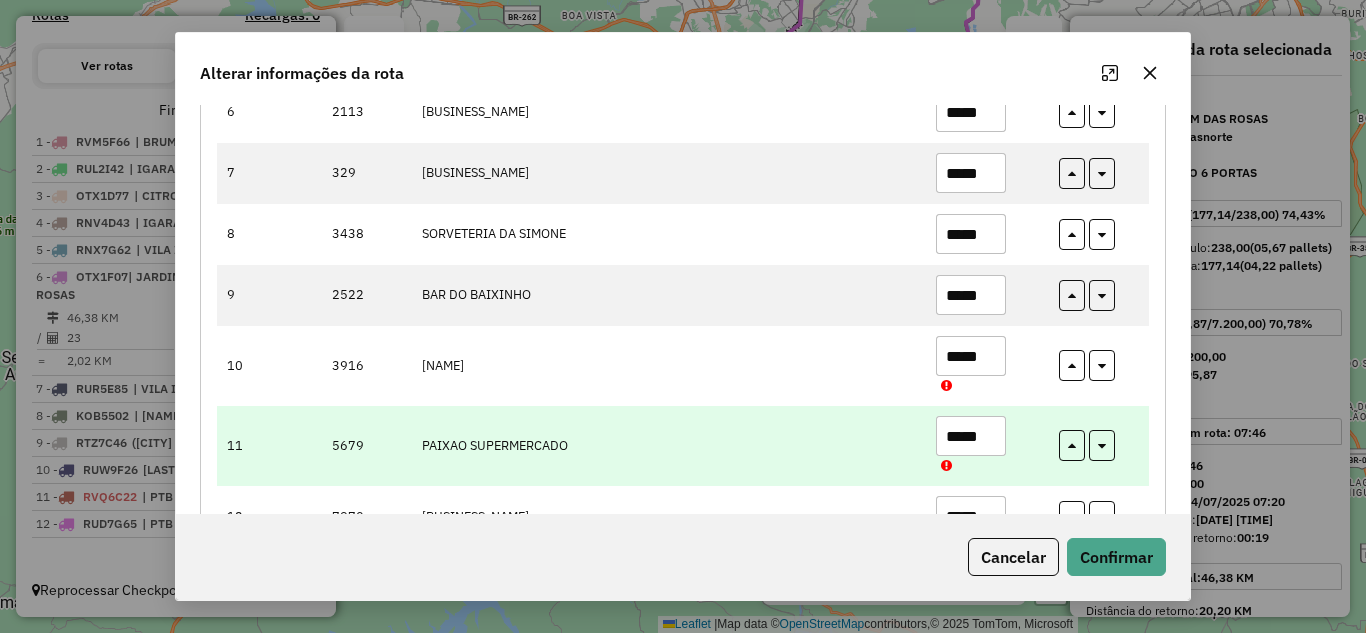 click on "*****" at bounding box center (971, 436) 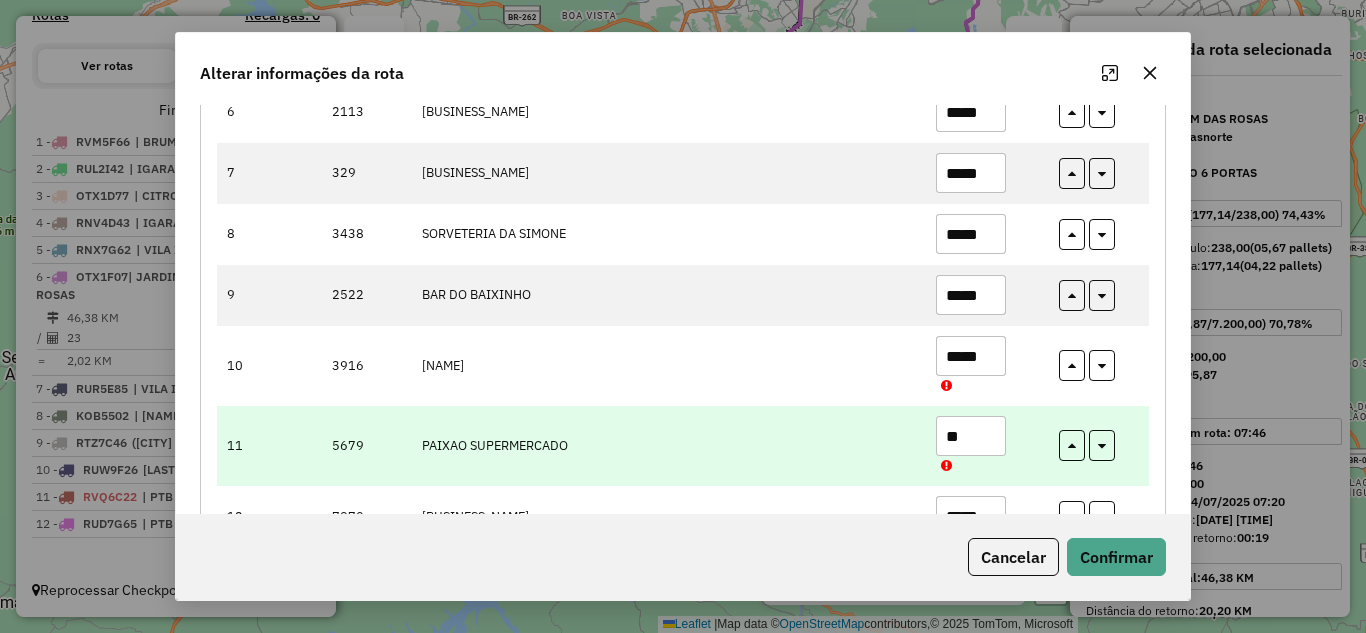 type on "*" 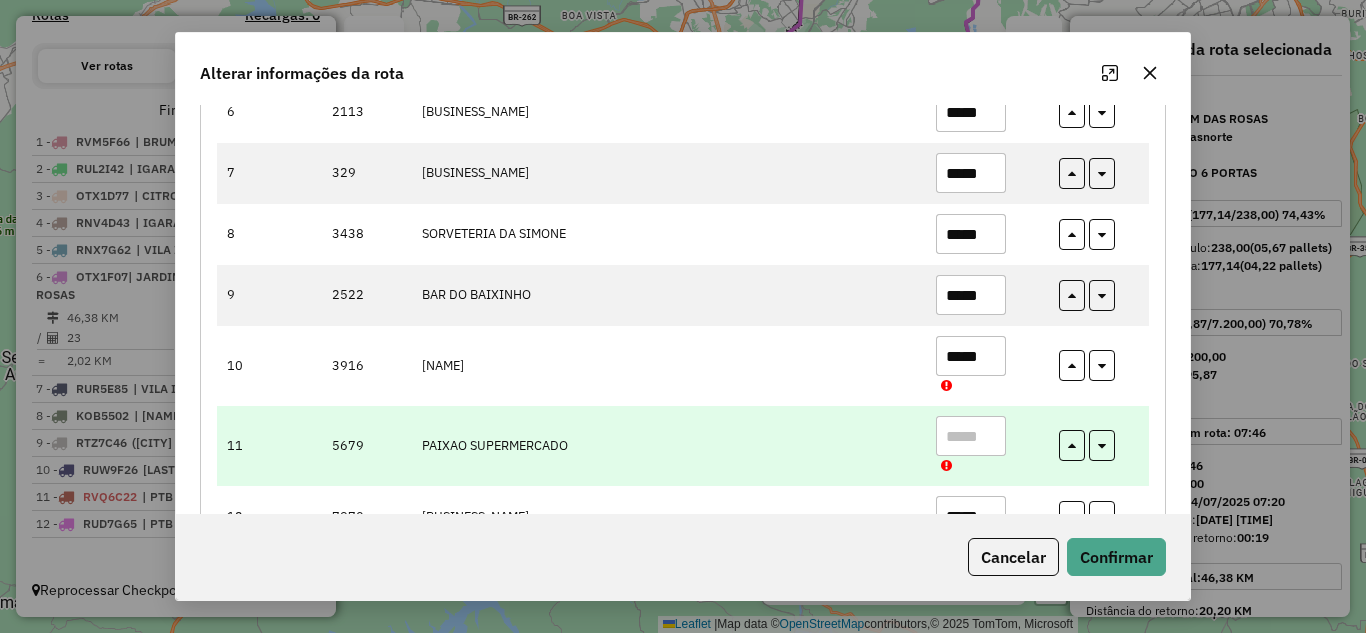 type on "*" 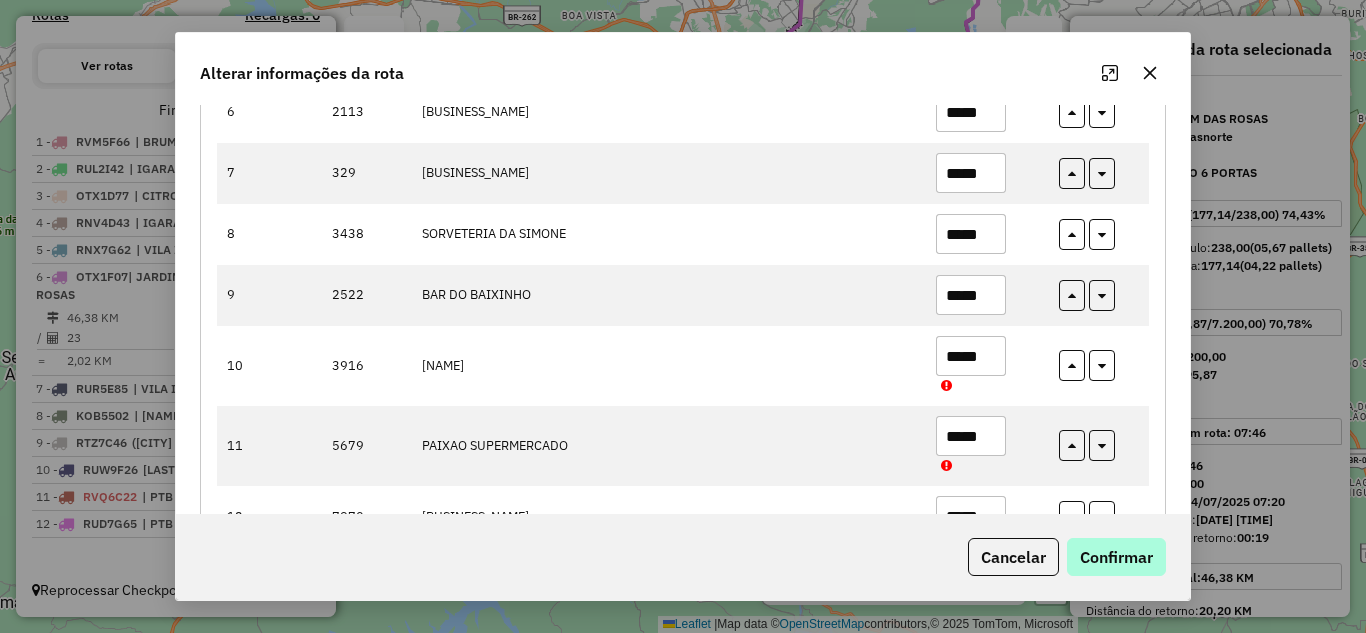 type on "*****" 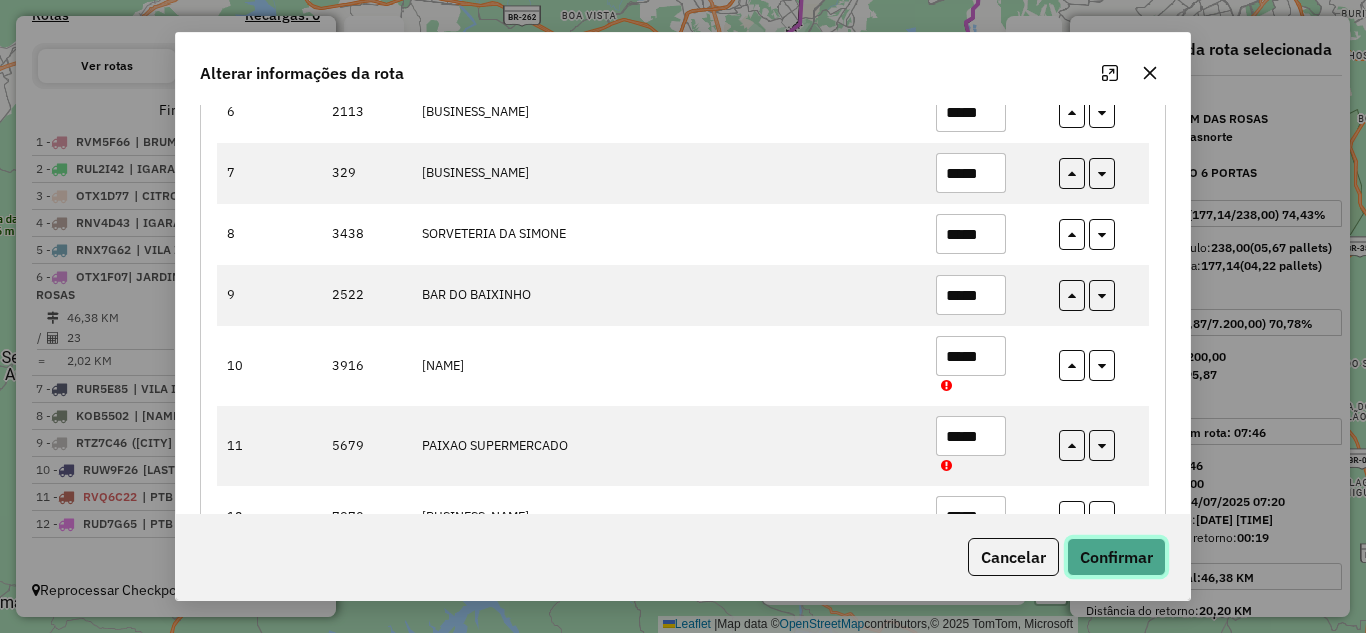 drag, startPoint x: 1104, startPoint y: 562, endPoint x: 1118, endPoint y: 559, distance: 14.3178215 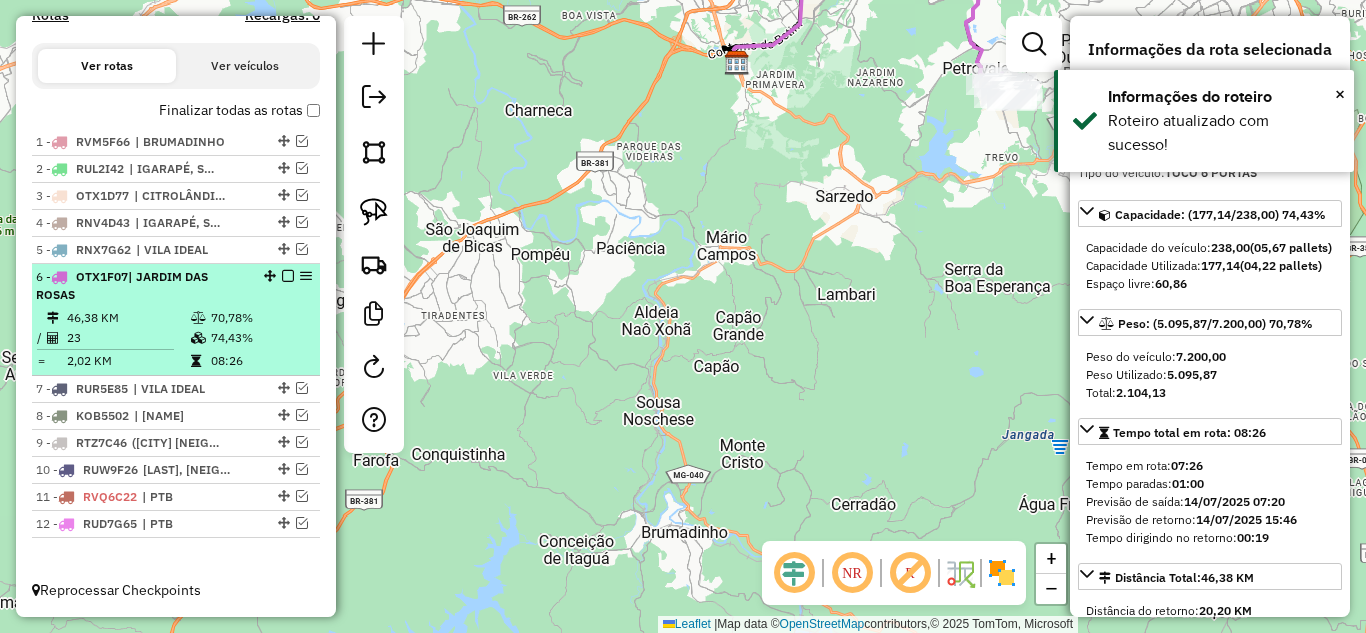 click at bounding box center (288, 276) 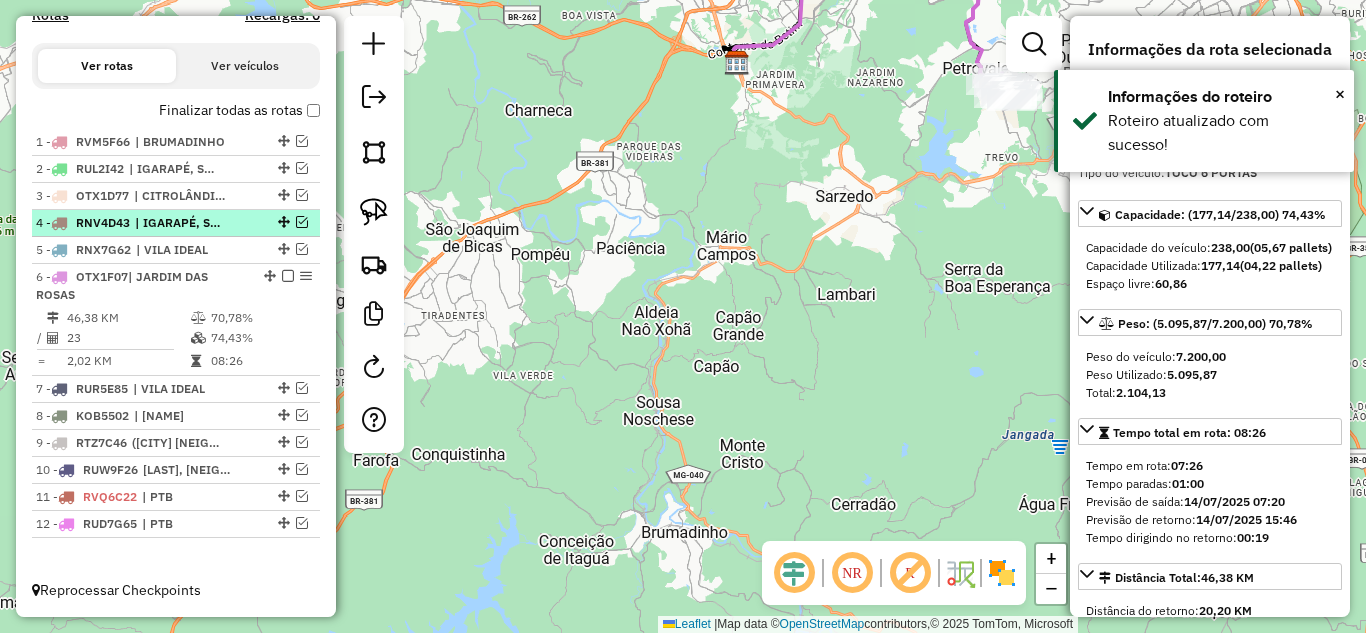 scroll, scrollTop: 601, scrollLeft: 0, axis: vertical 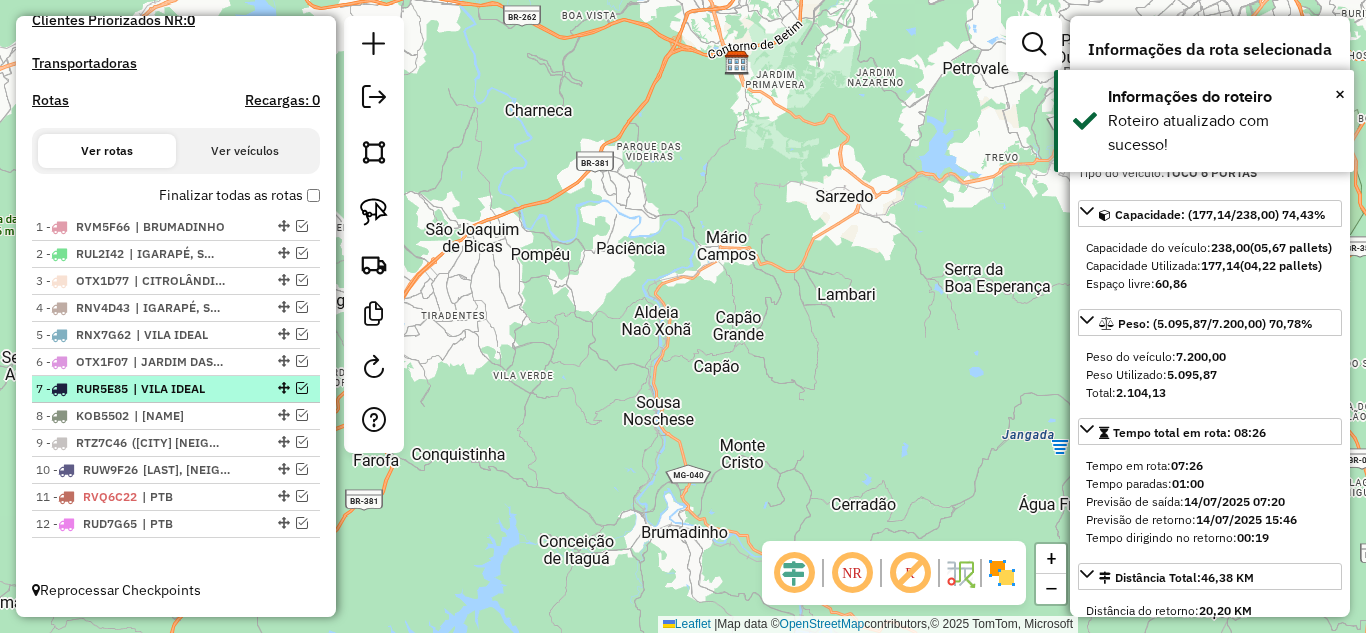 click at bounding box center [302, 388] 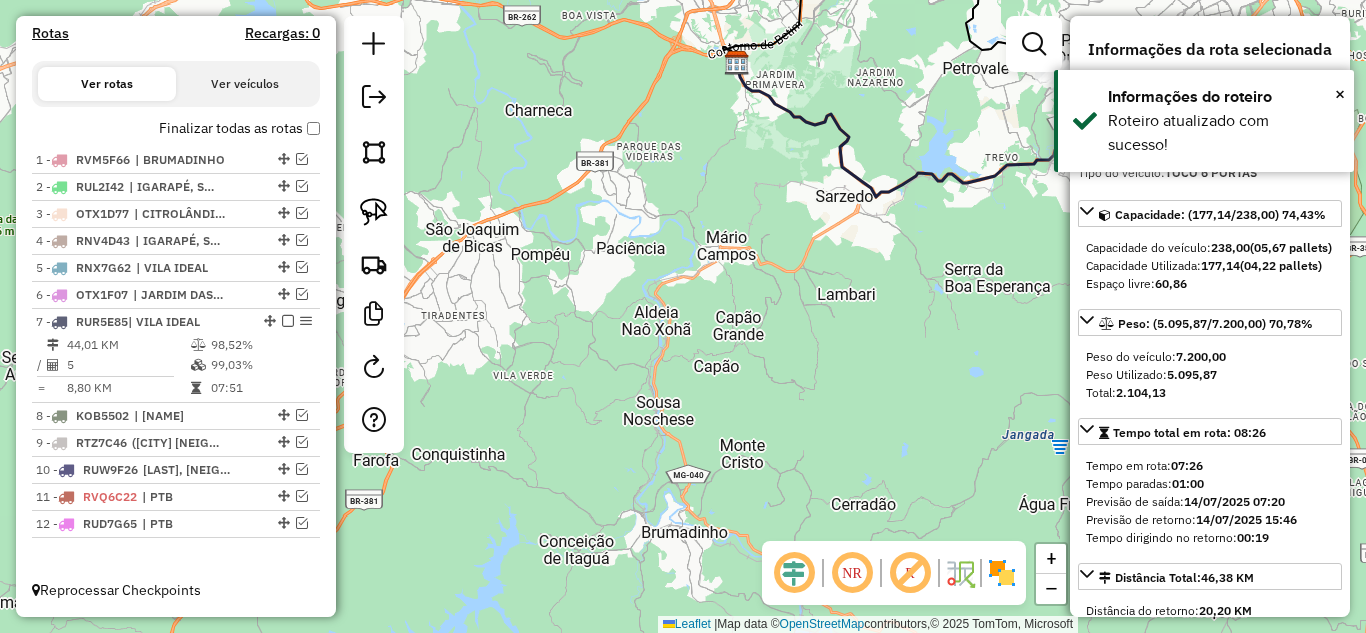 click 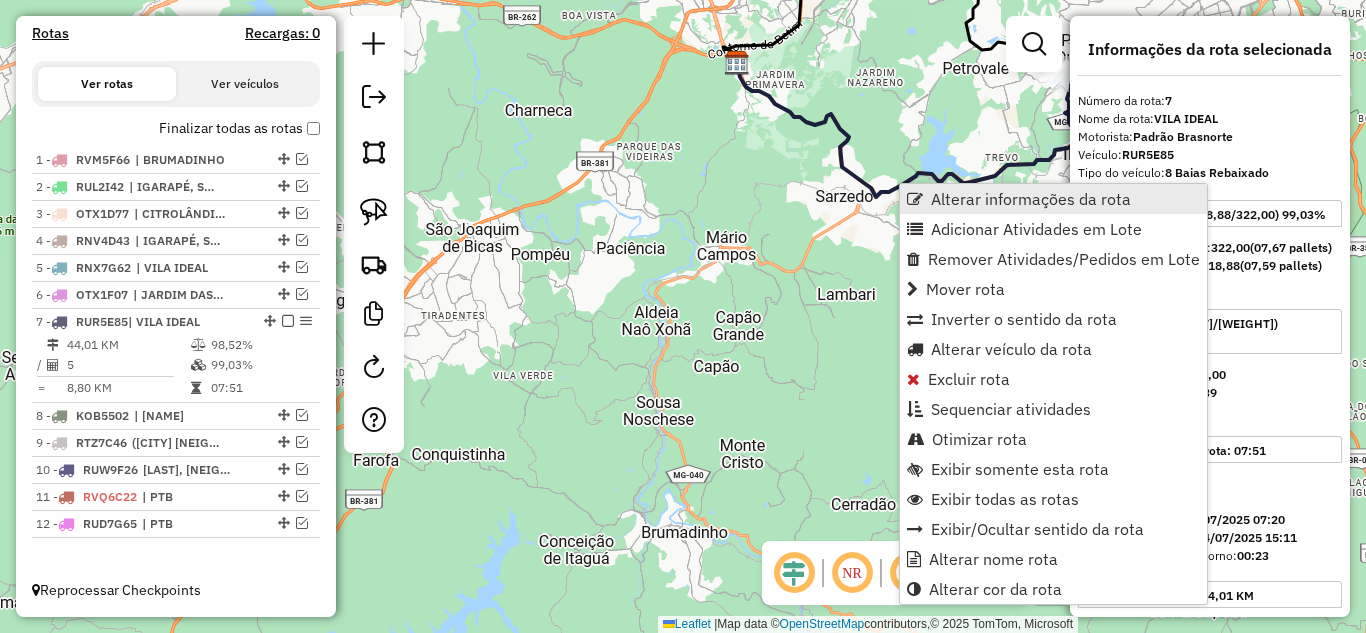 click on "Alterar informações da rota" at bounding box center [1031, 199] 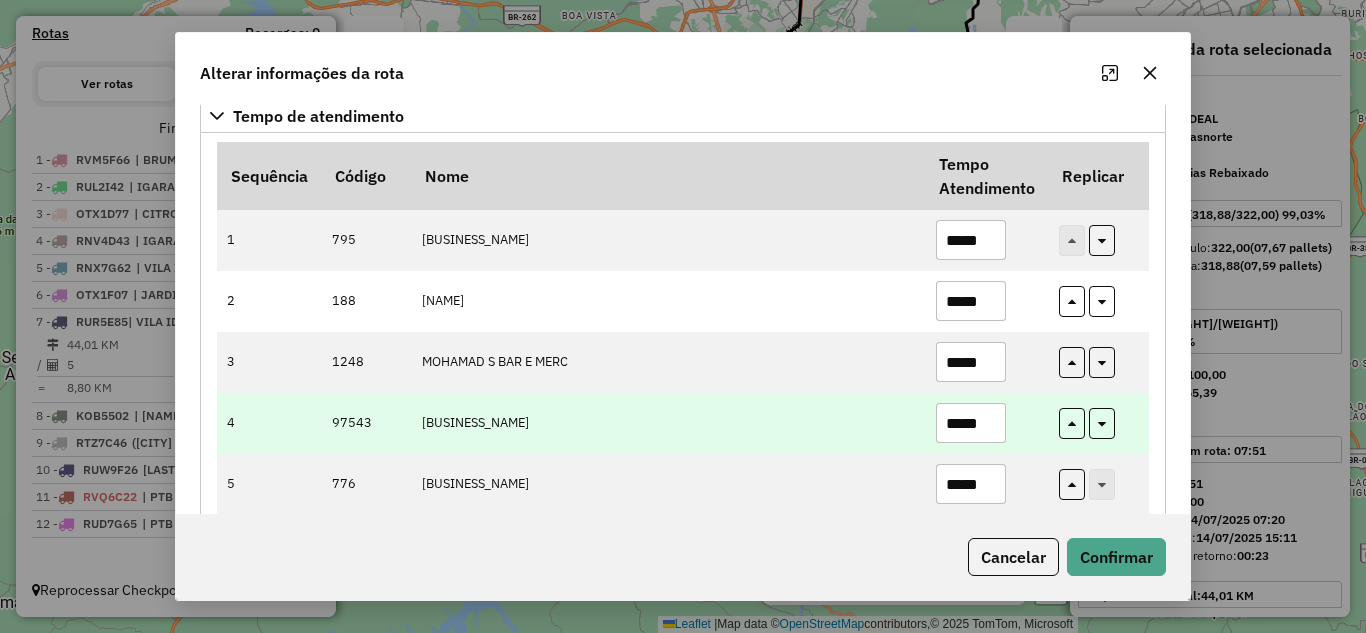 scroll, scrollTop: 180, scrollLeft: 0, axis: vertical 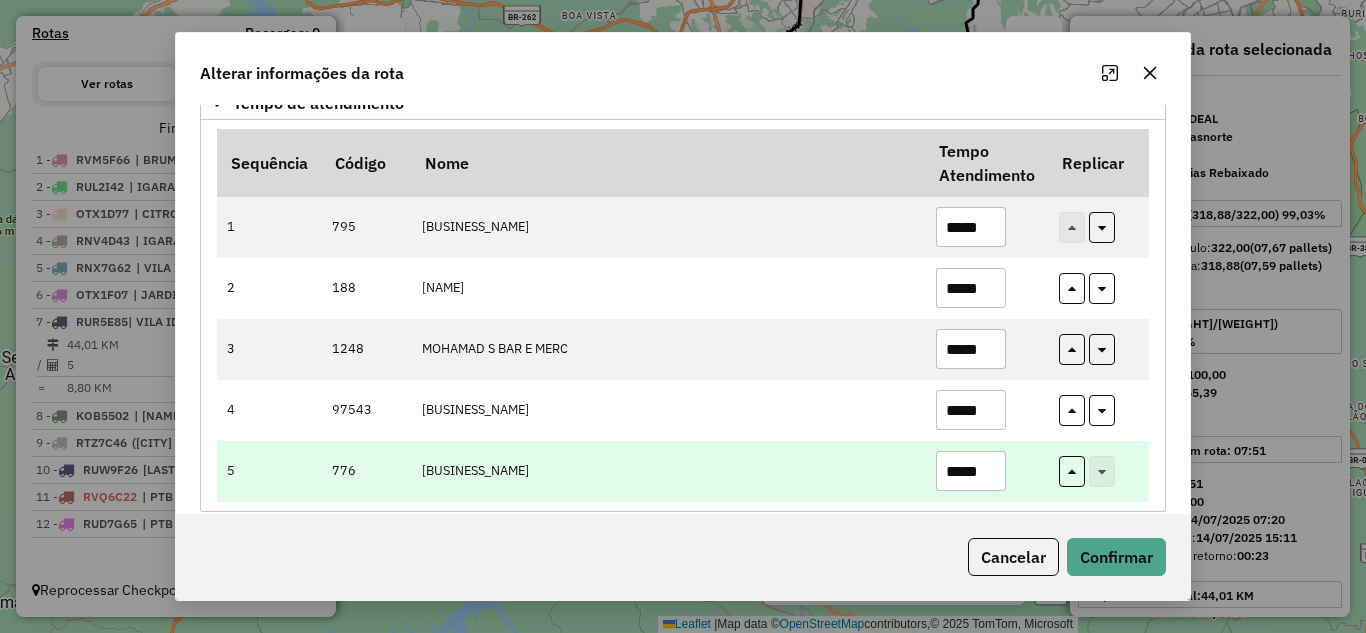 click on "*****" at bounding box center [971, 471] 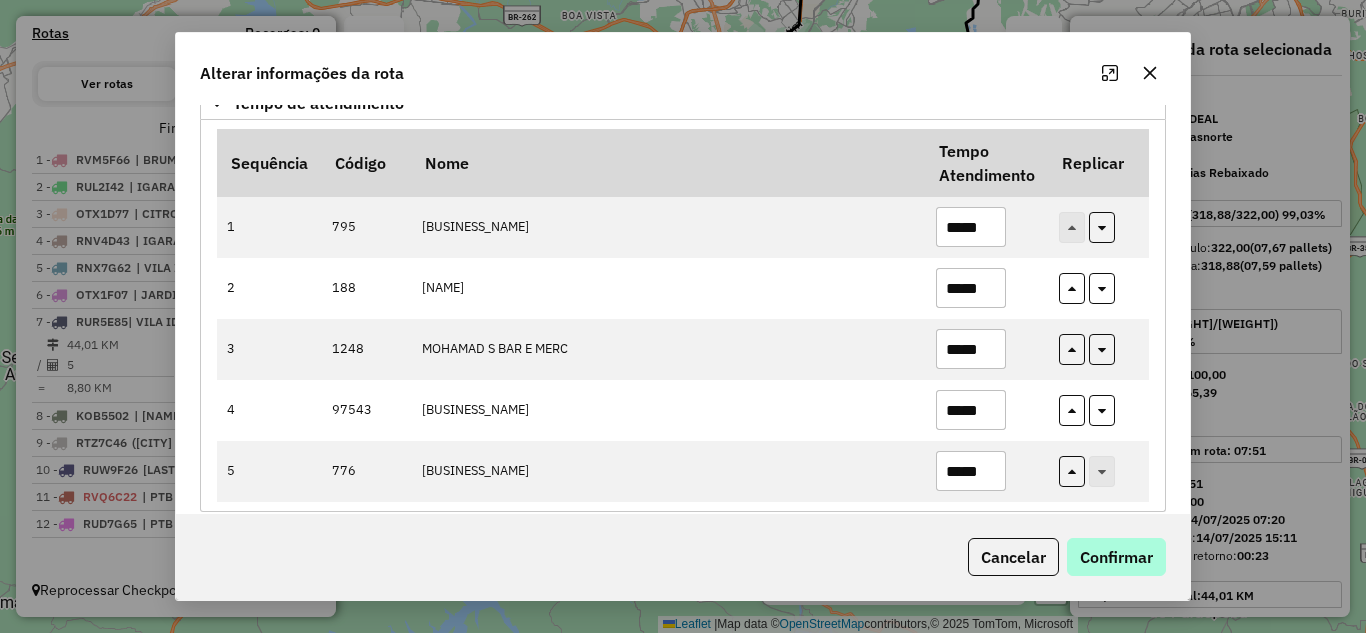 type on "*****" 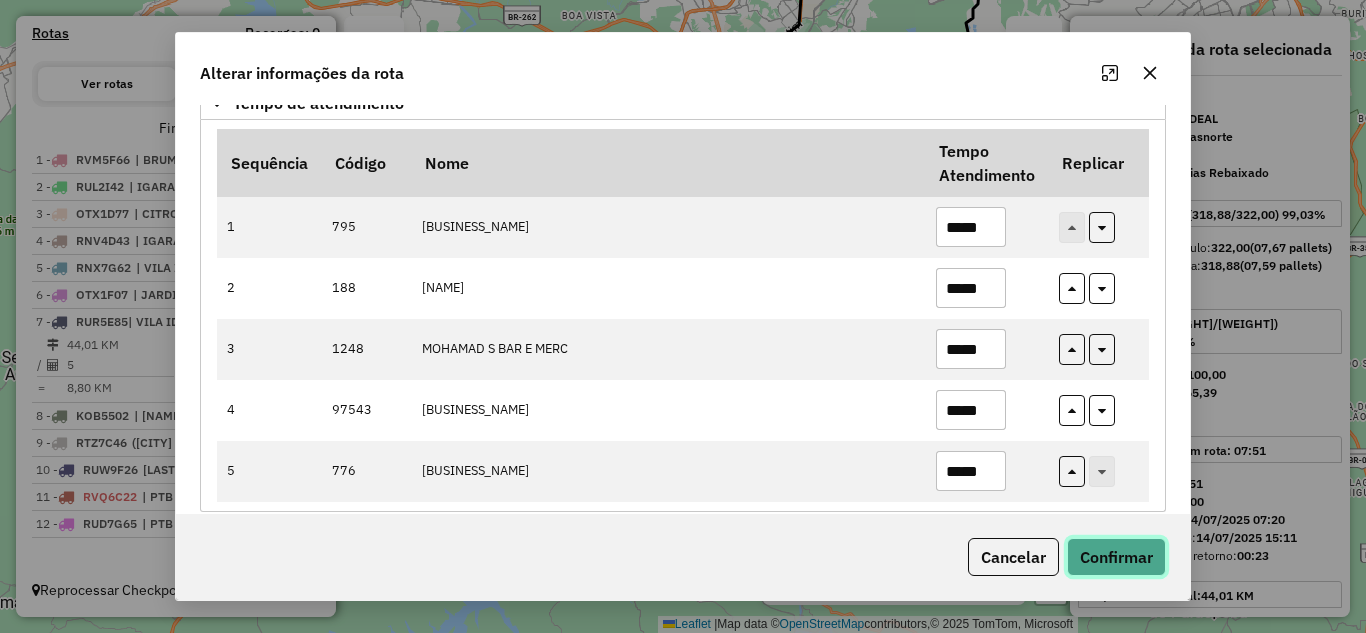 click on "Confirmar" 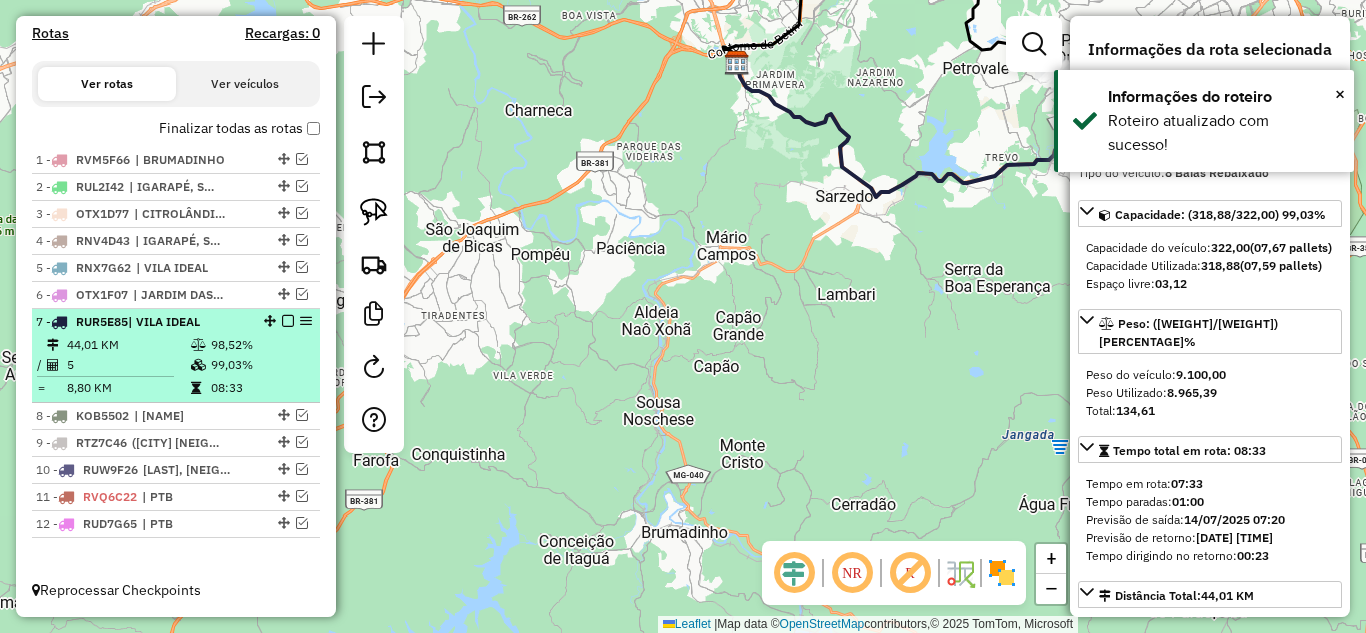 click at bounding box center [288, 321] 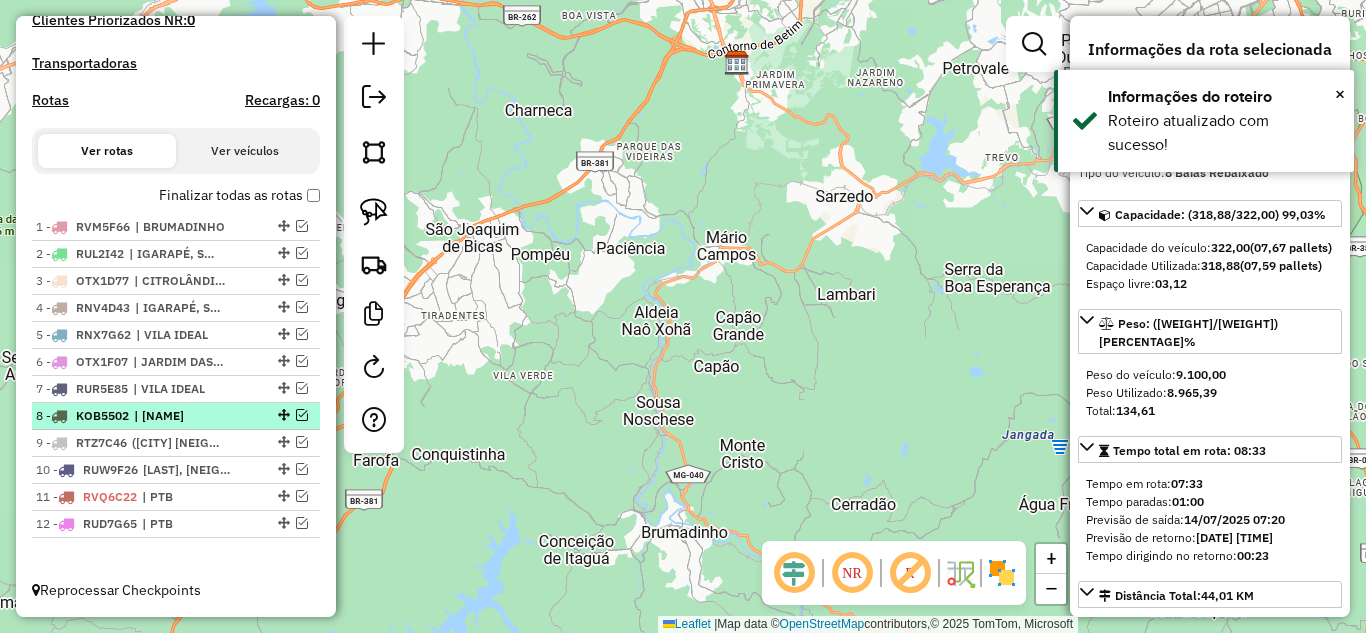 click at bounding box center [302, 415] 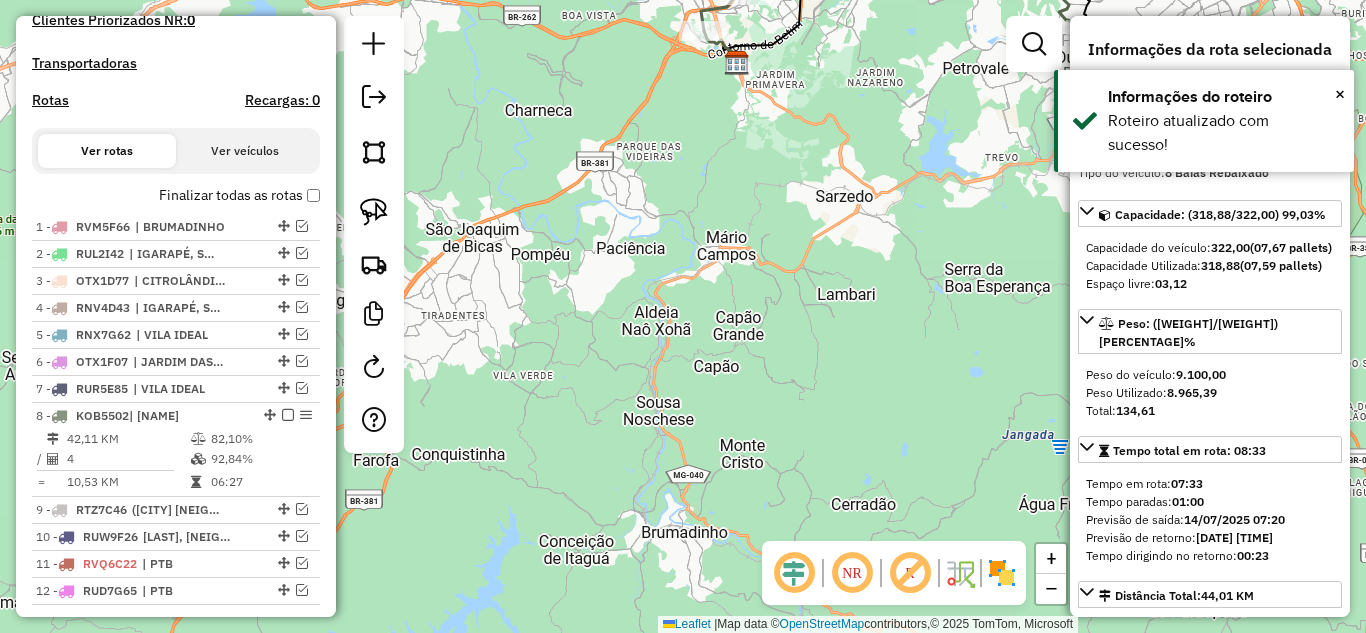 scroll, scrollTop: 686, scrollLeft: 0, axis: vertical 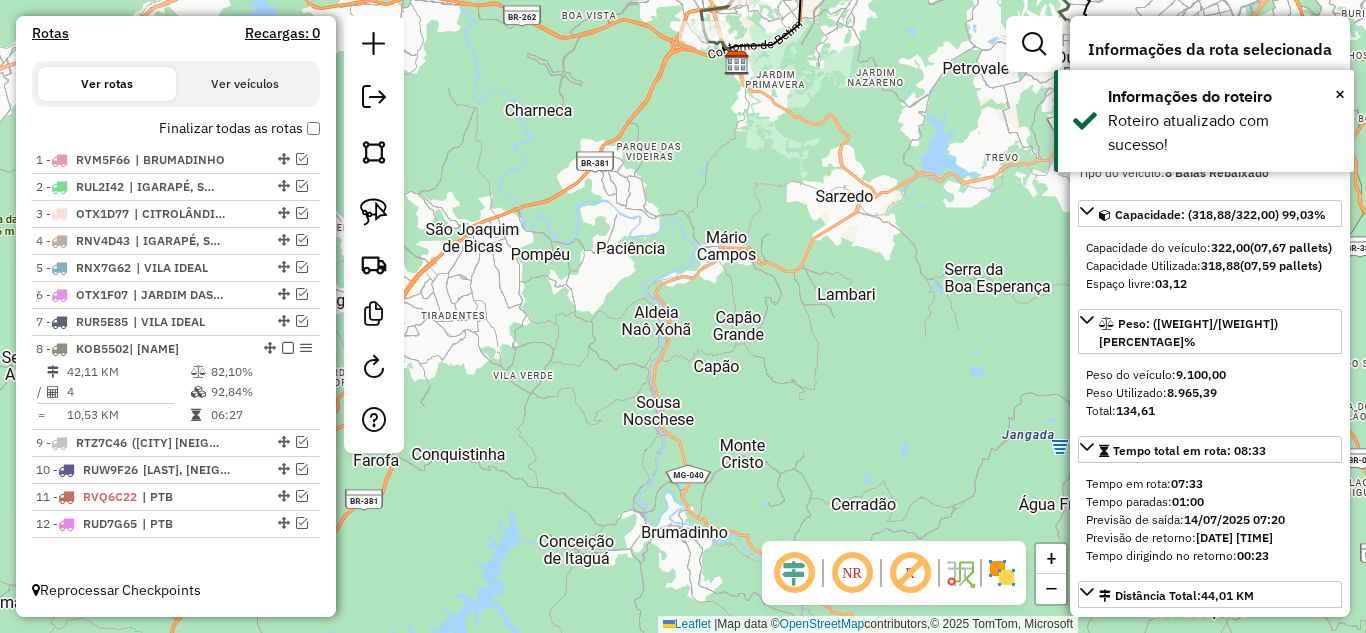 click 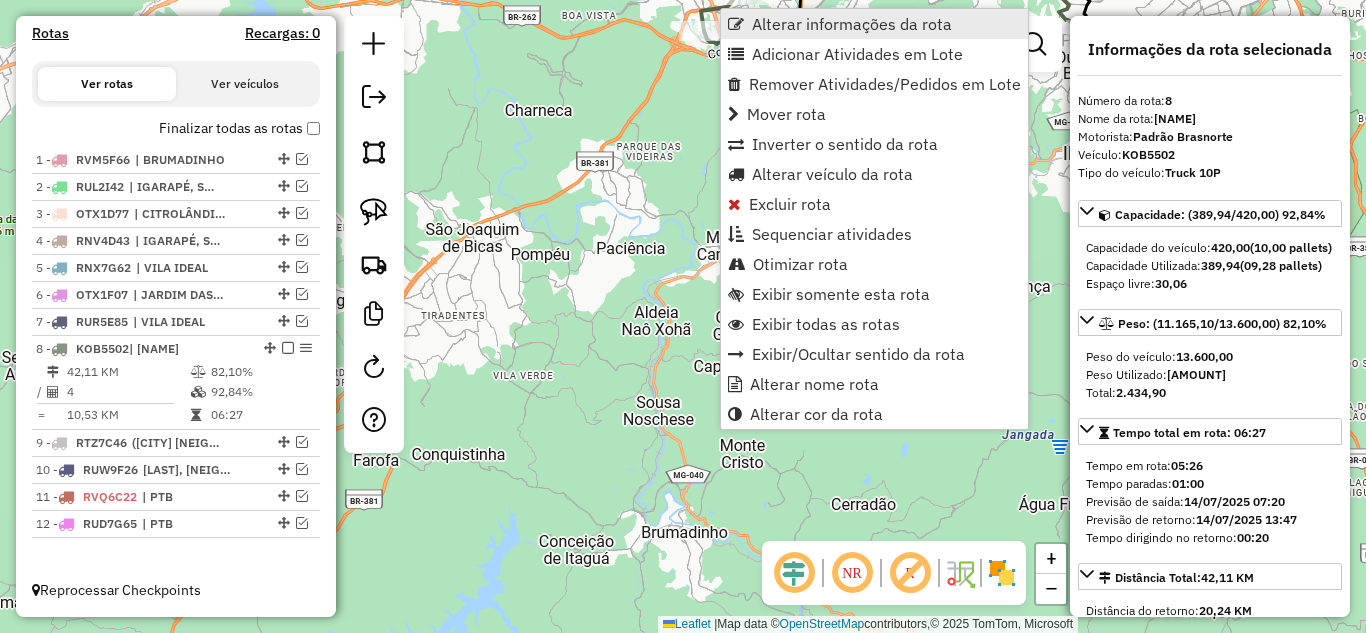 click on "Alterar informações da rota" at bounding box center (852, 24) 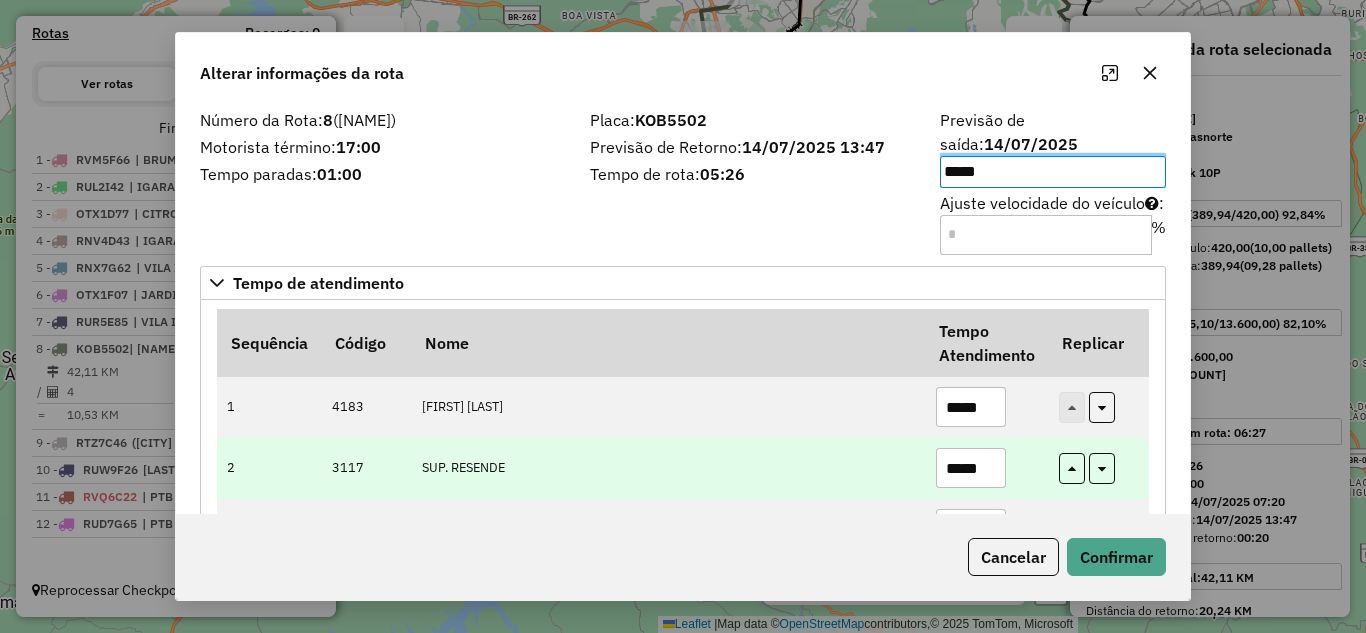 click on "*****" at bounding box center (971, 468) 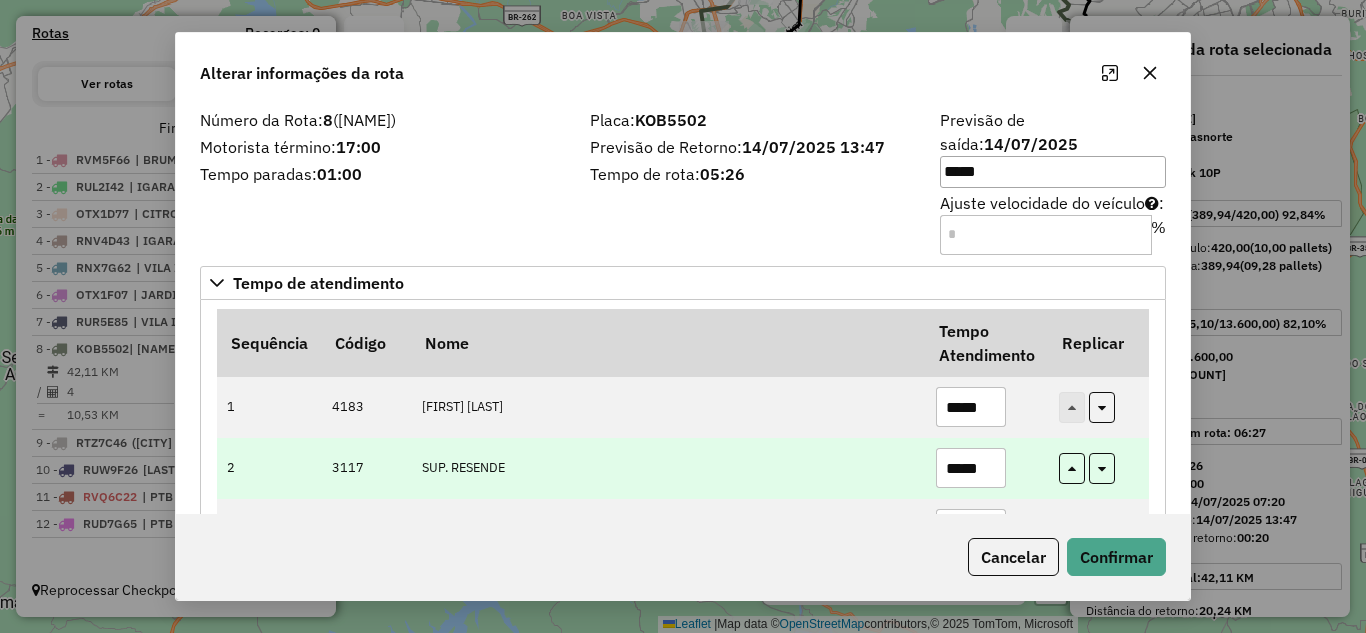 click on "*****" at bounding box center (971, 468) 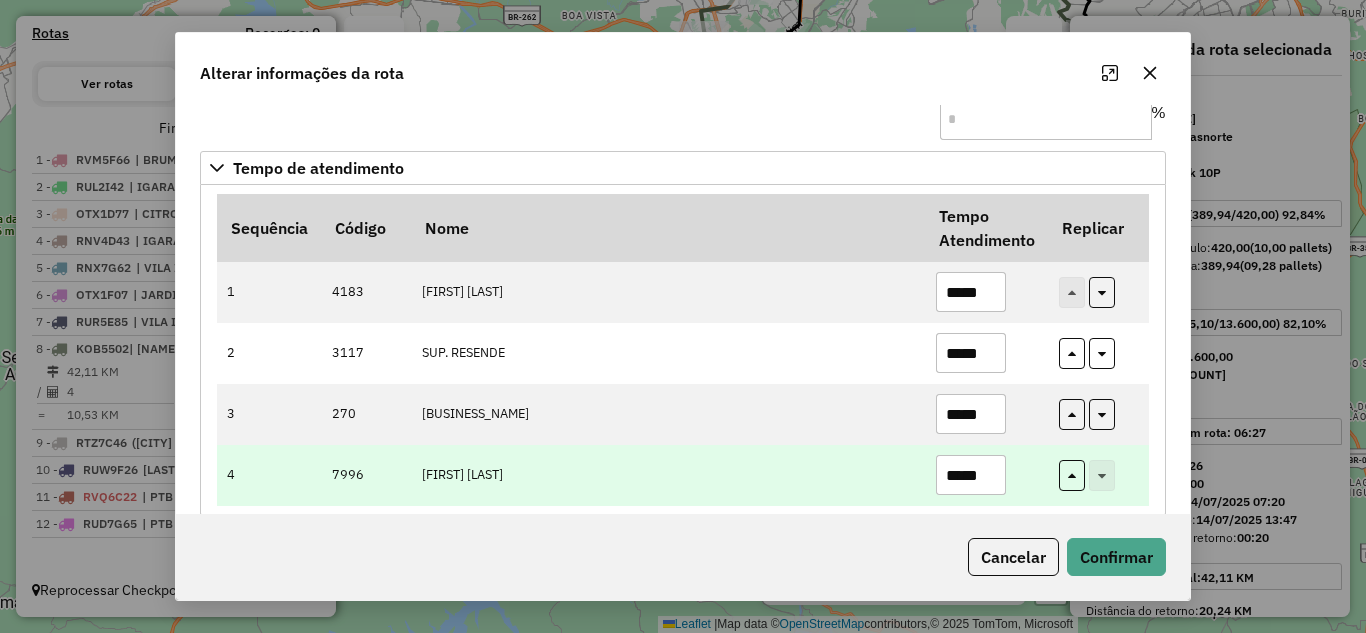 scroll, scrollTop: 119, scrollLeft: 0, axis: vertical 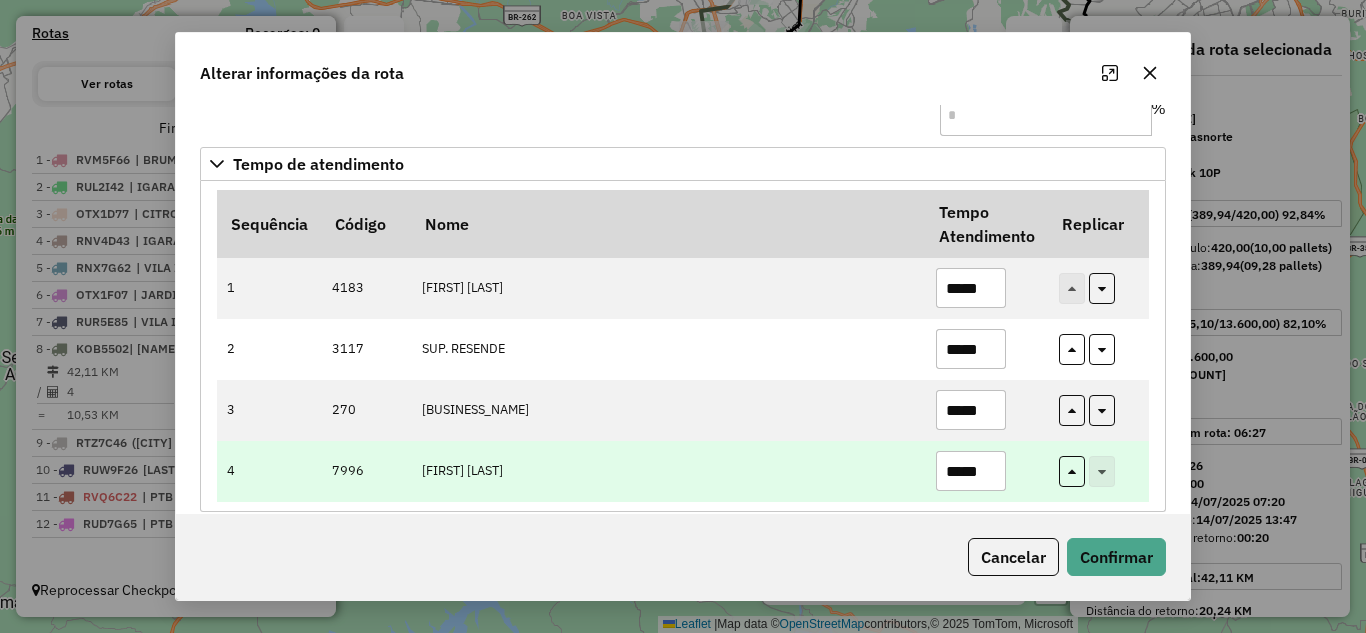 type on "*****" 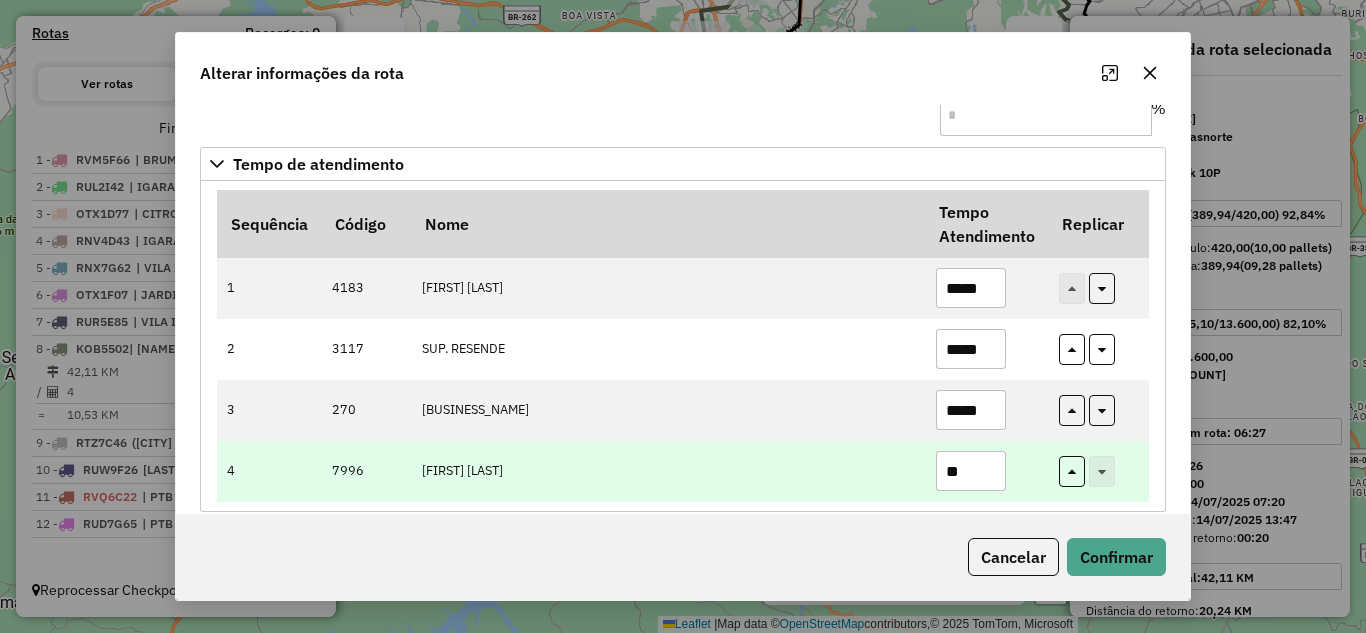type on "*" 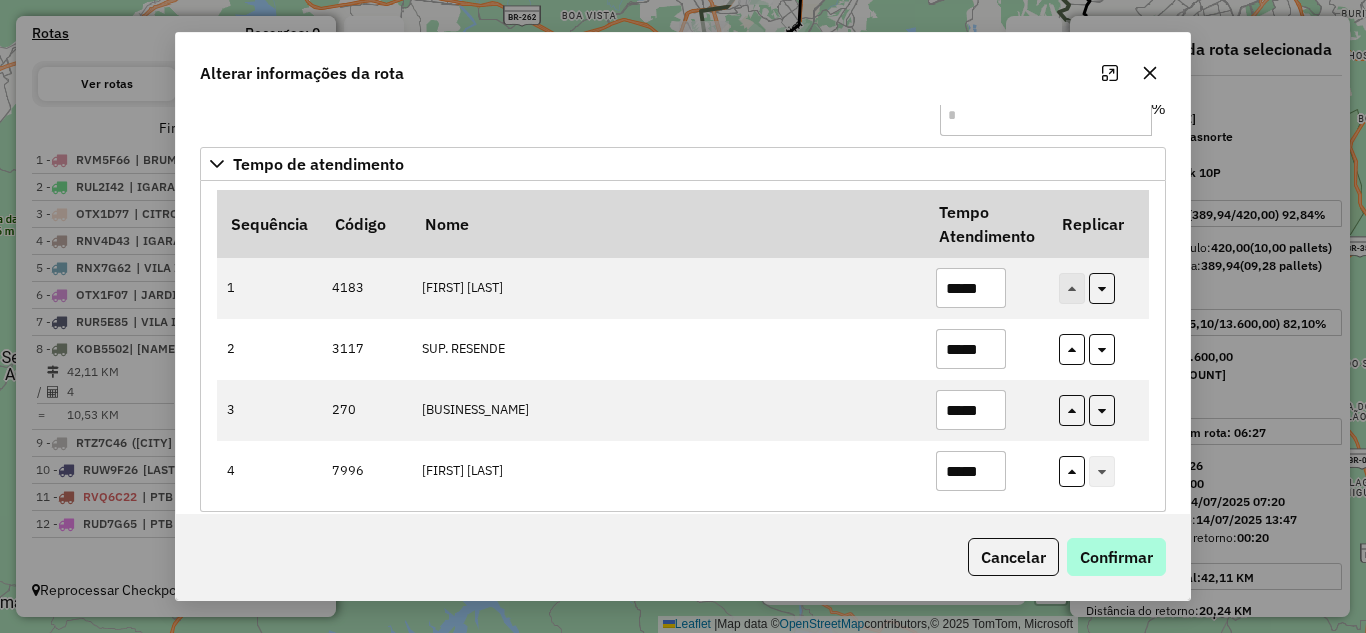 type on "*****" 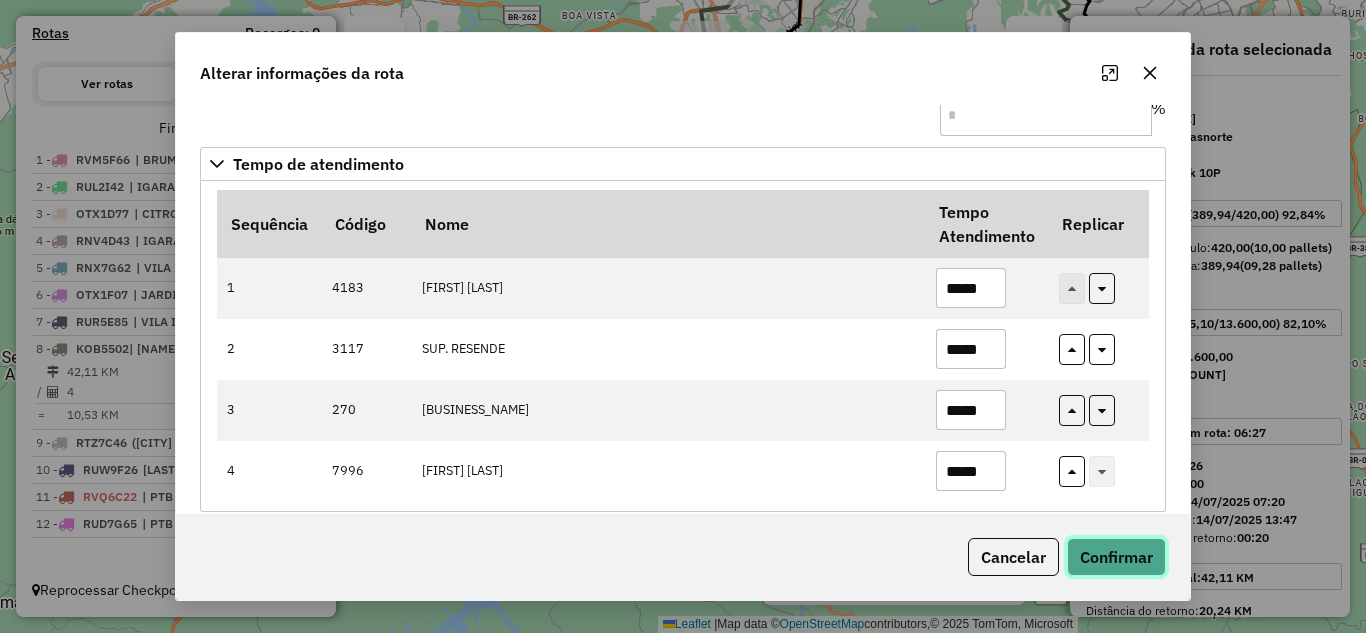 click on "Confirmar" 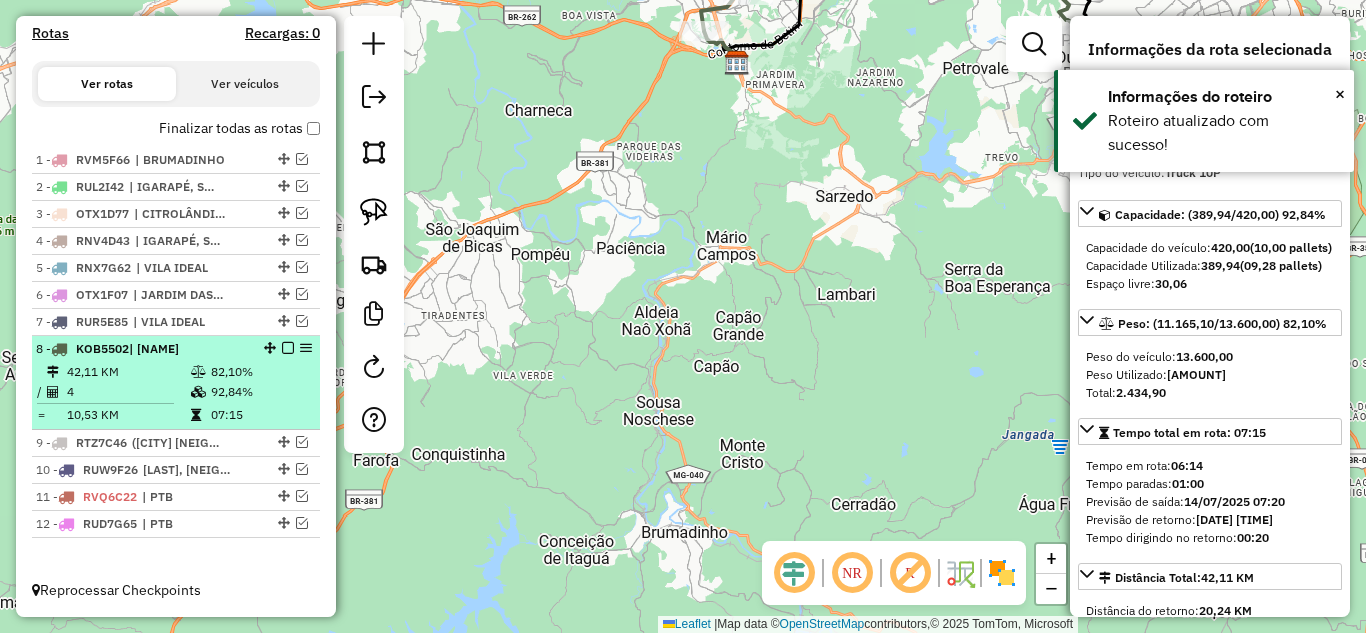 click at bounding box center (288, 348) 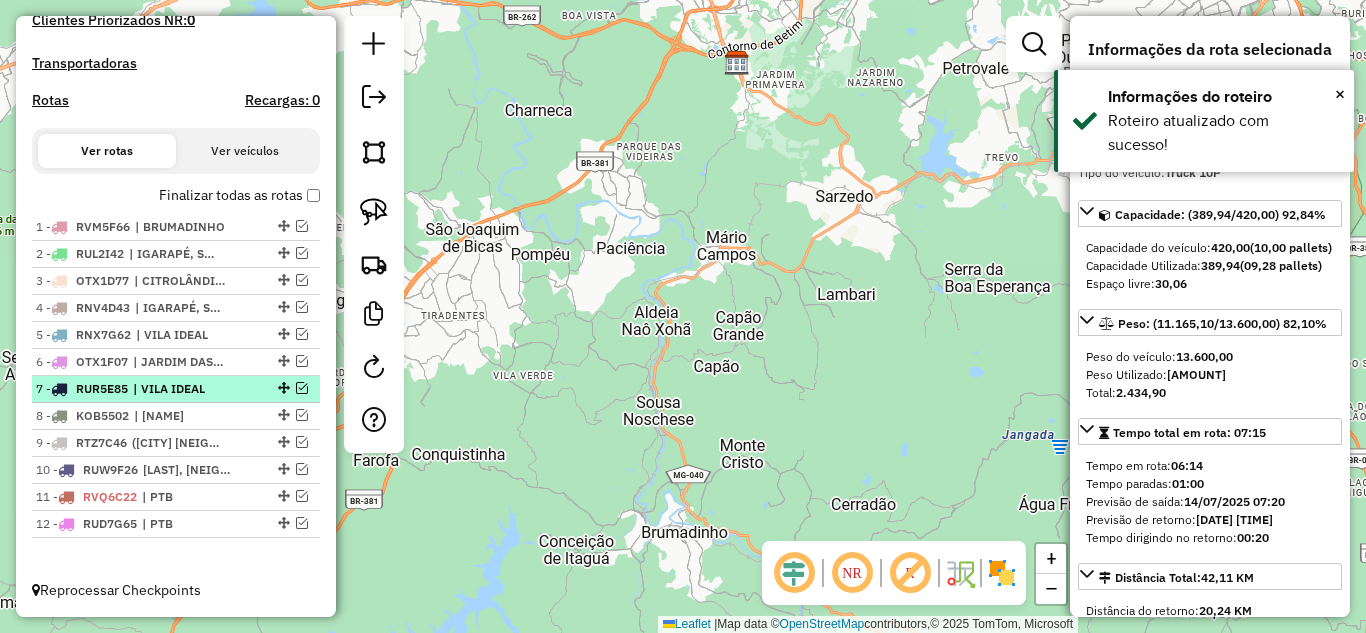 scroll, scrollTop: 601, scrollLeft: 0, axis: vertical 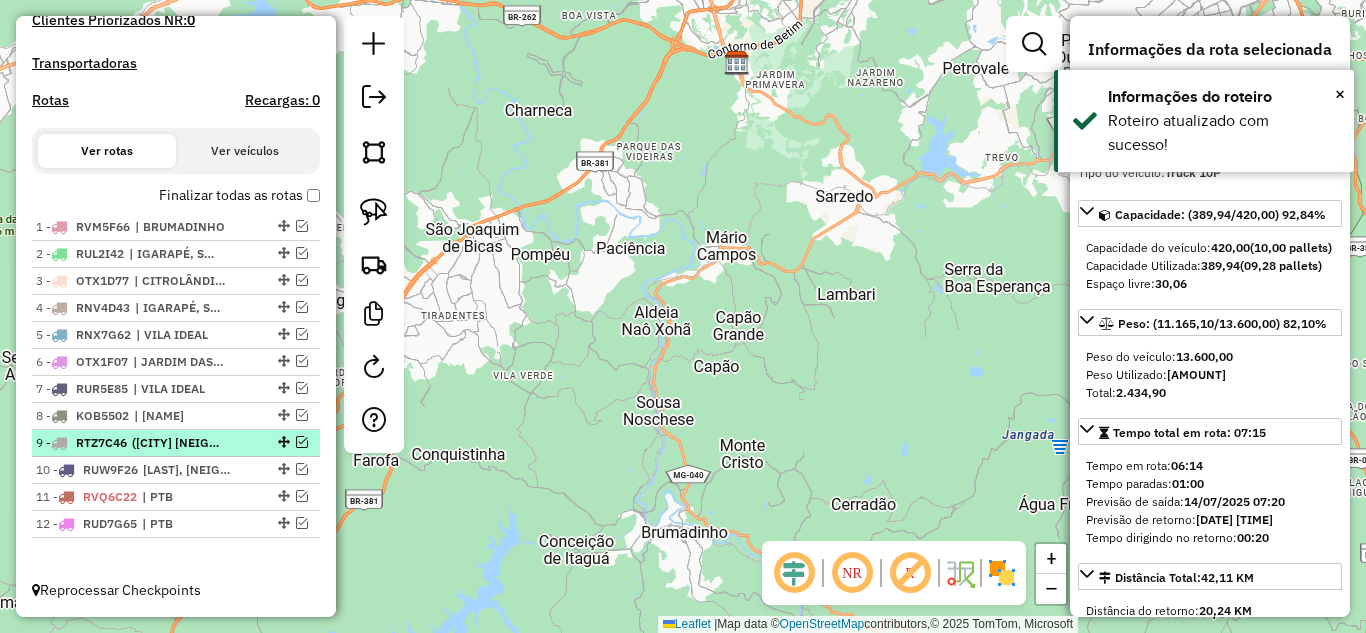 click at bounding box center [302, 442] 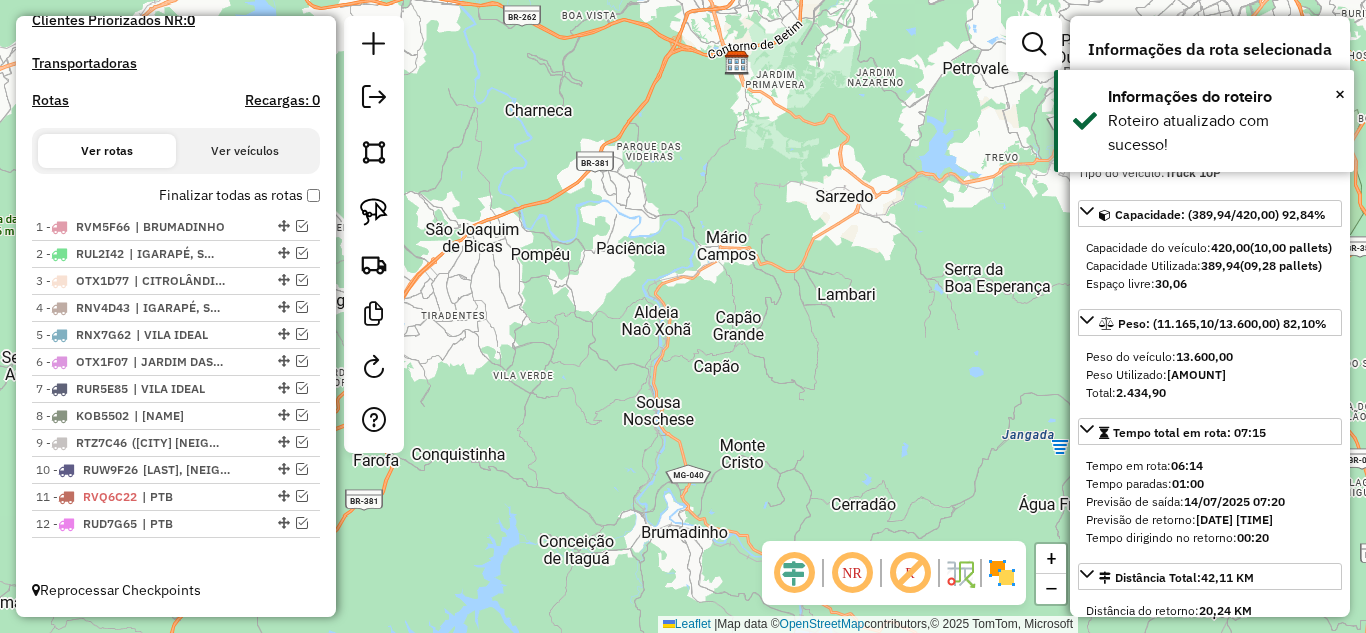 scroll, scrollTop: 686, scrollLeft: 0, axis: vertical 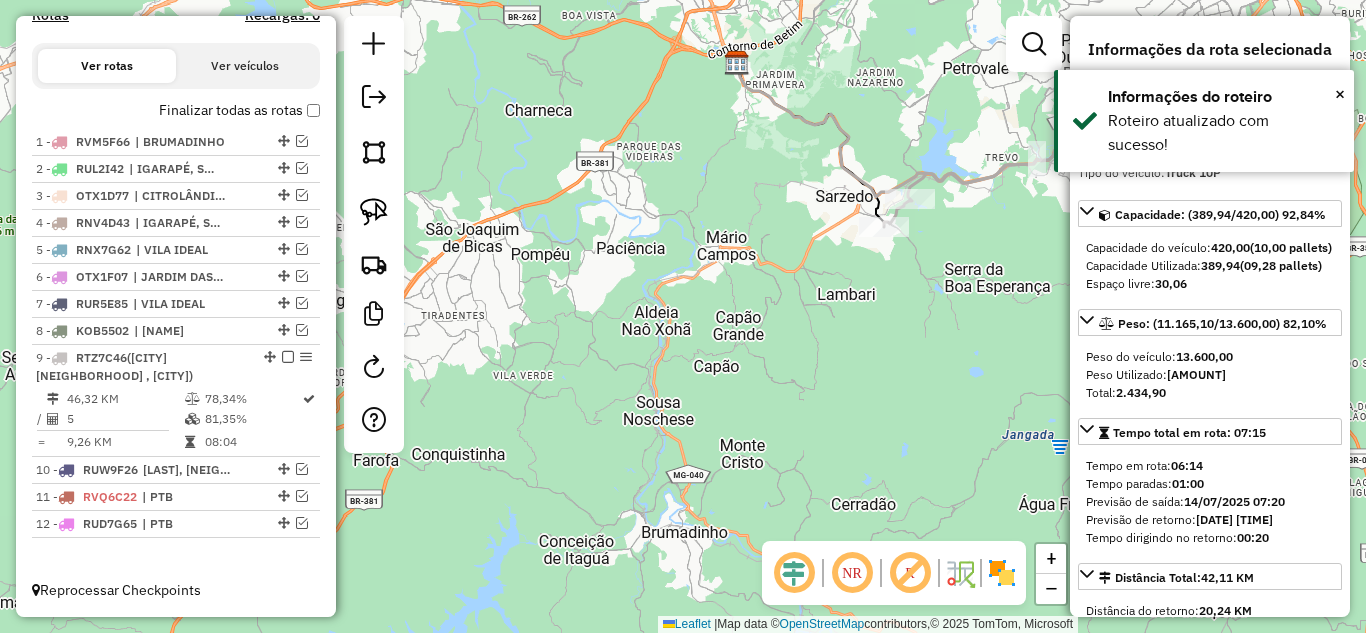 click 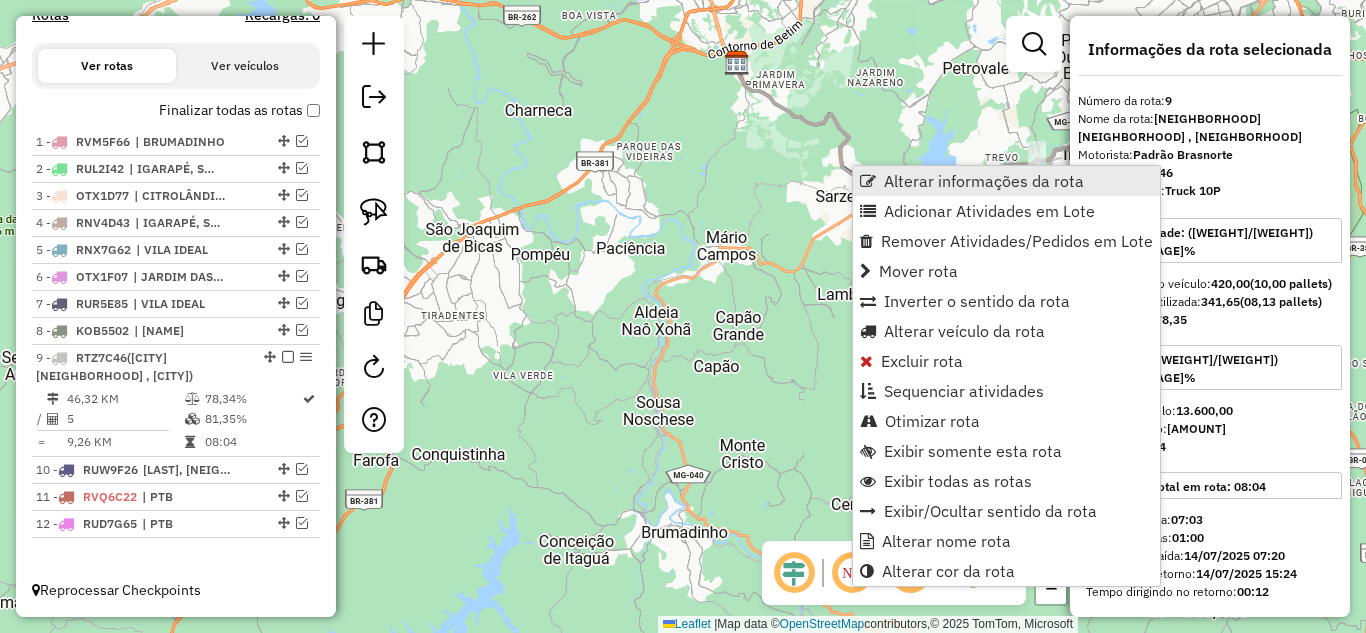 click on "Alterar informações da rota" at bounding box center (984, 181) 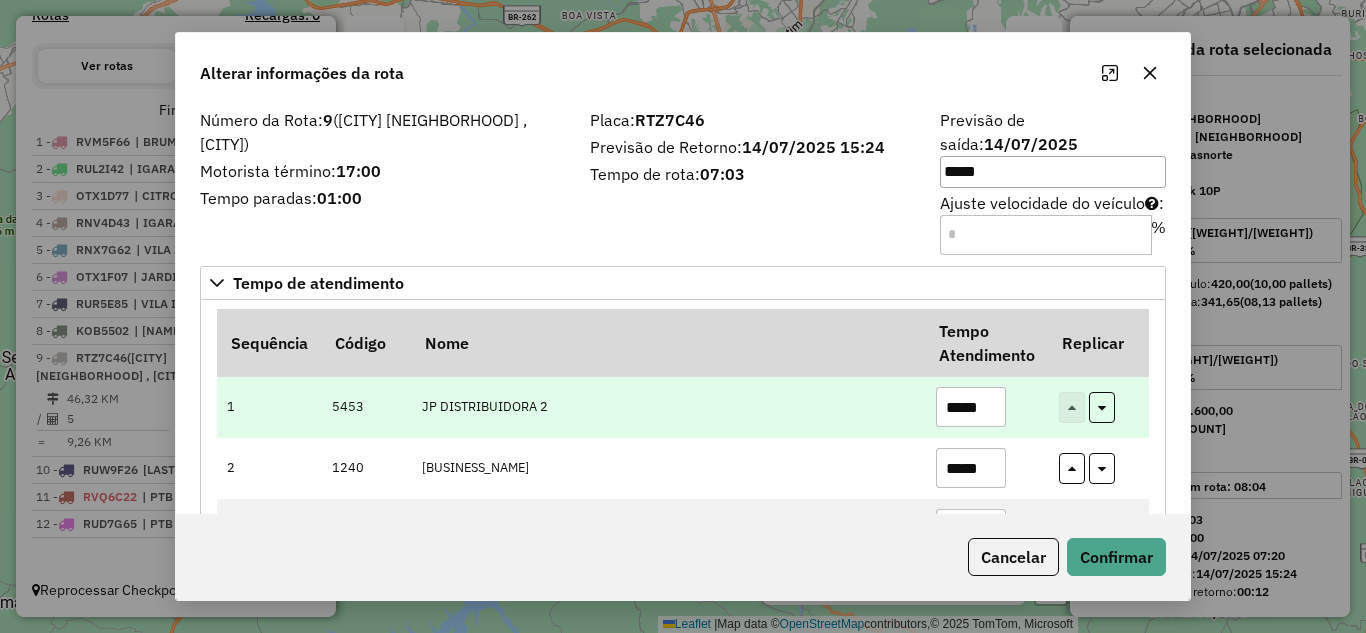 click on "*****" at bounding box center [971, 407] 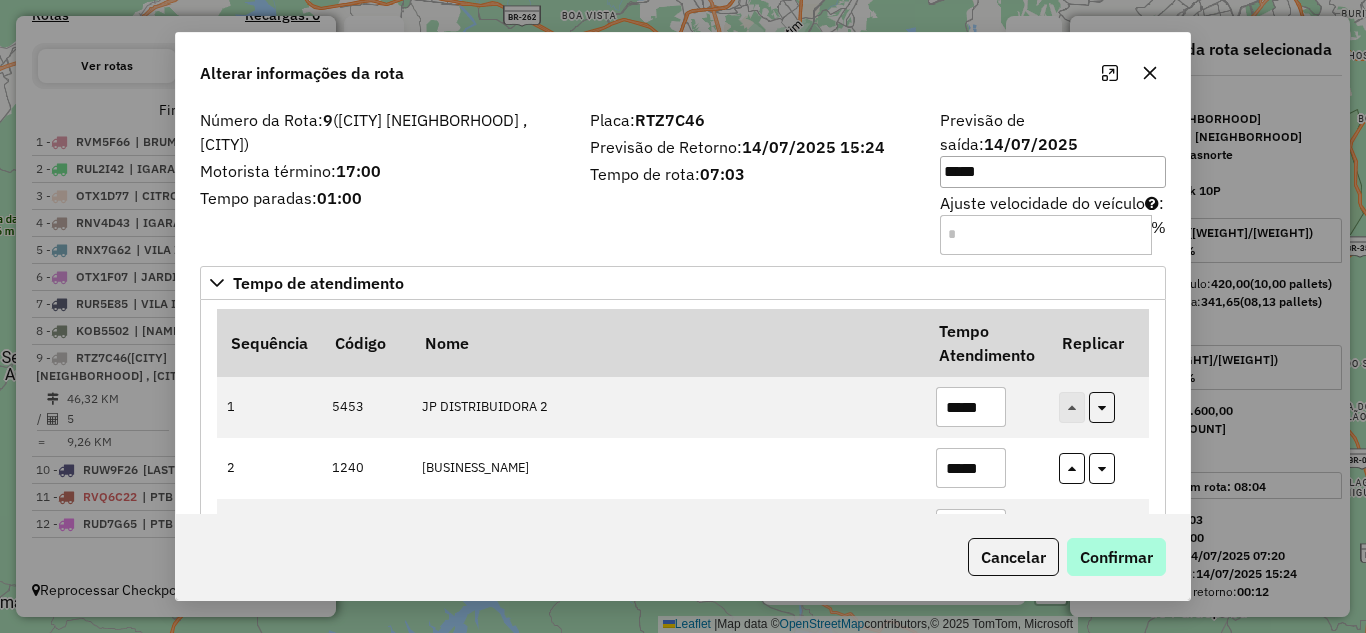 type on "*****" 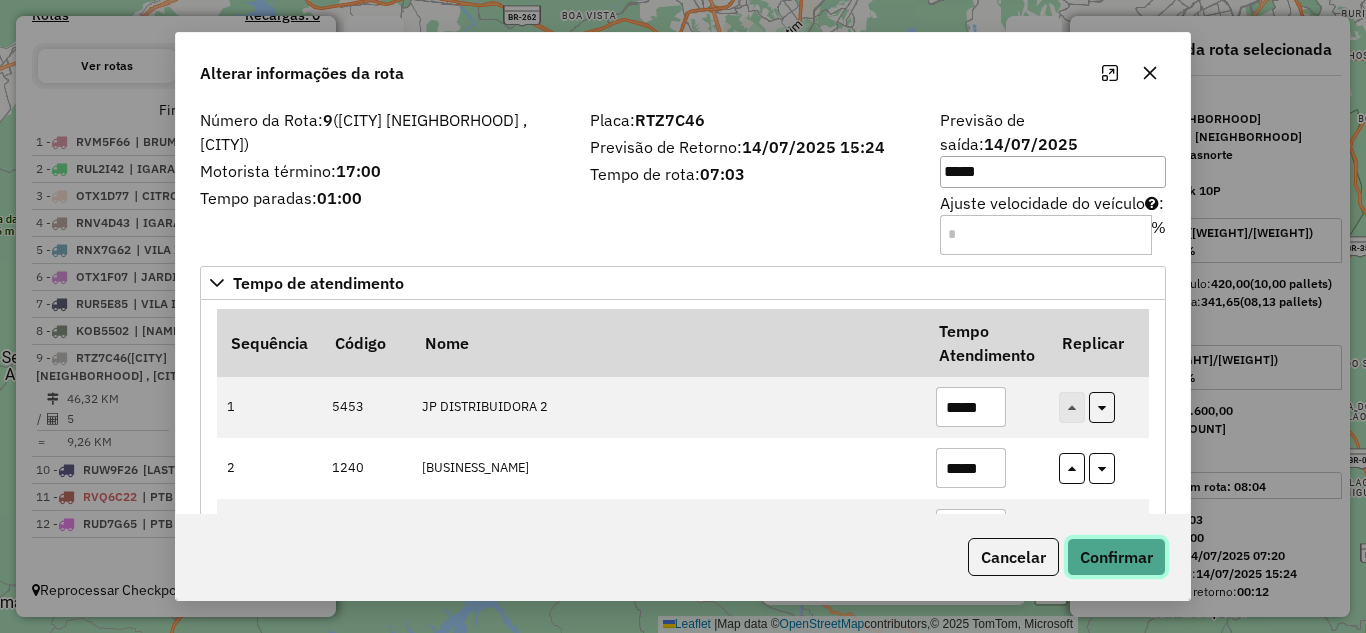 click on "Confirmar" 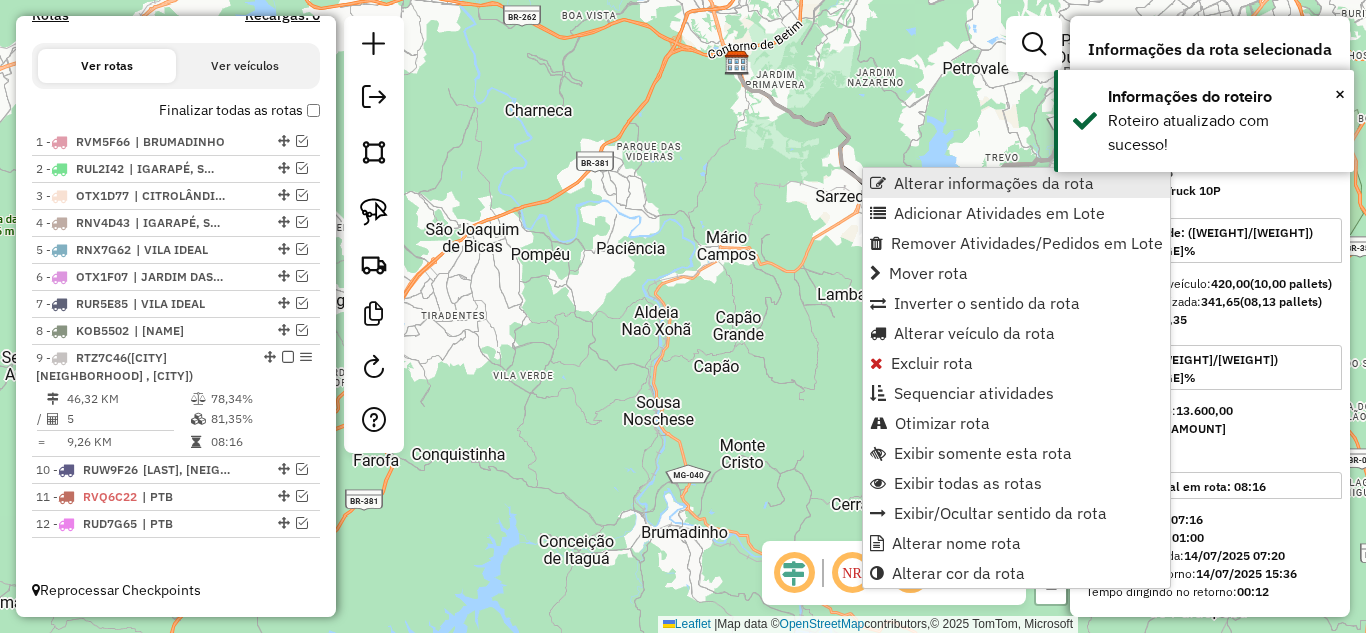 click on "Alterar informações da rota" at bounding box center [994, 183] 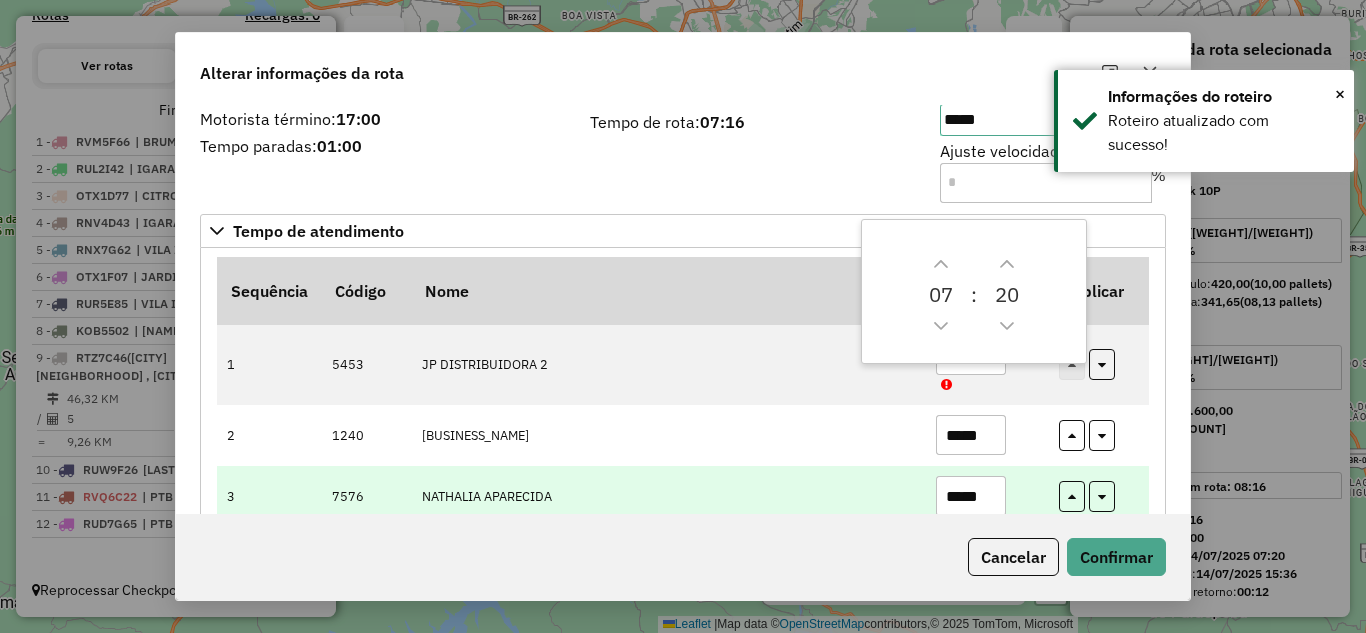 scroll, scrollTop: 100, scrollLeft: 0, axis: vertical 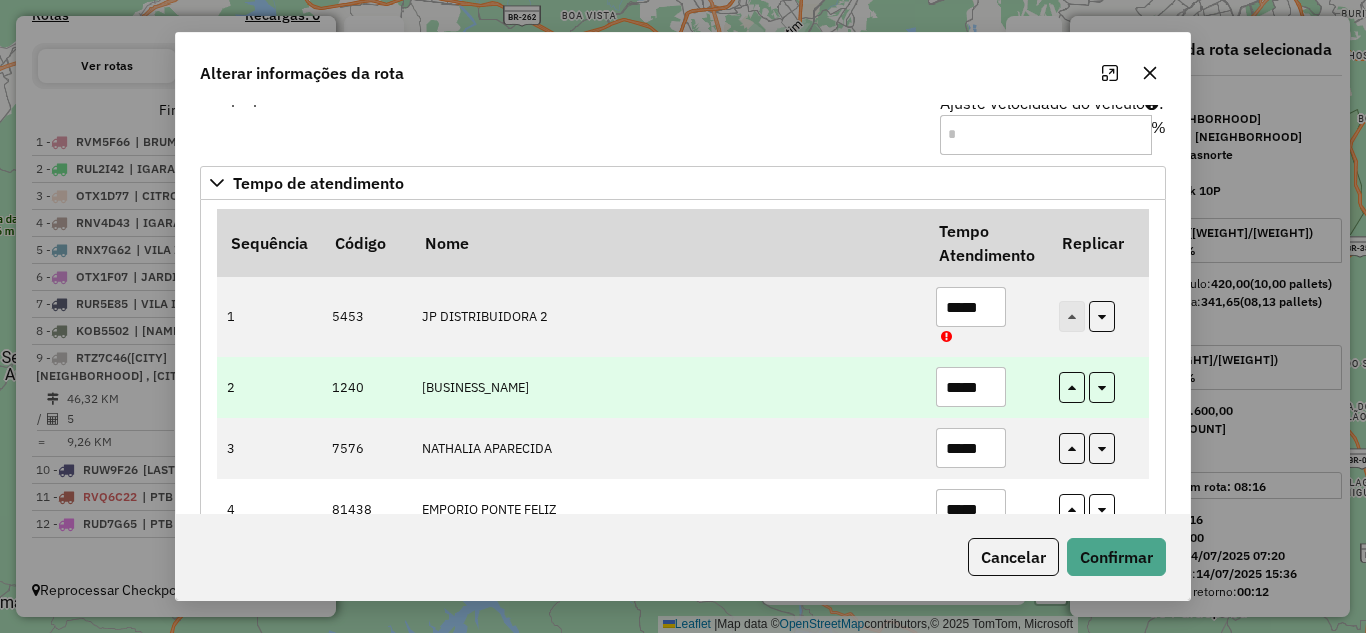 click on "*****" at bounding box center [971, 387] 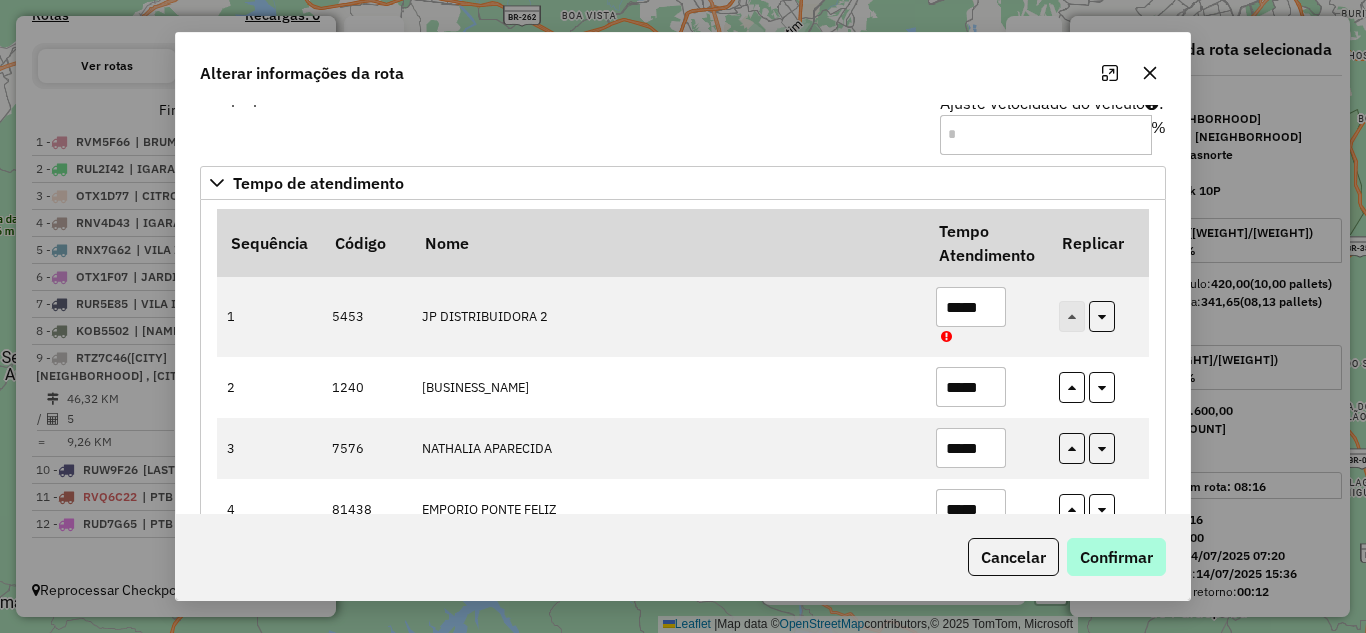 type on "*****" 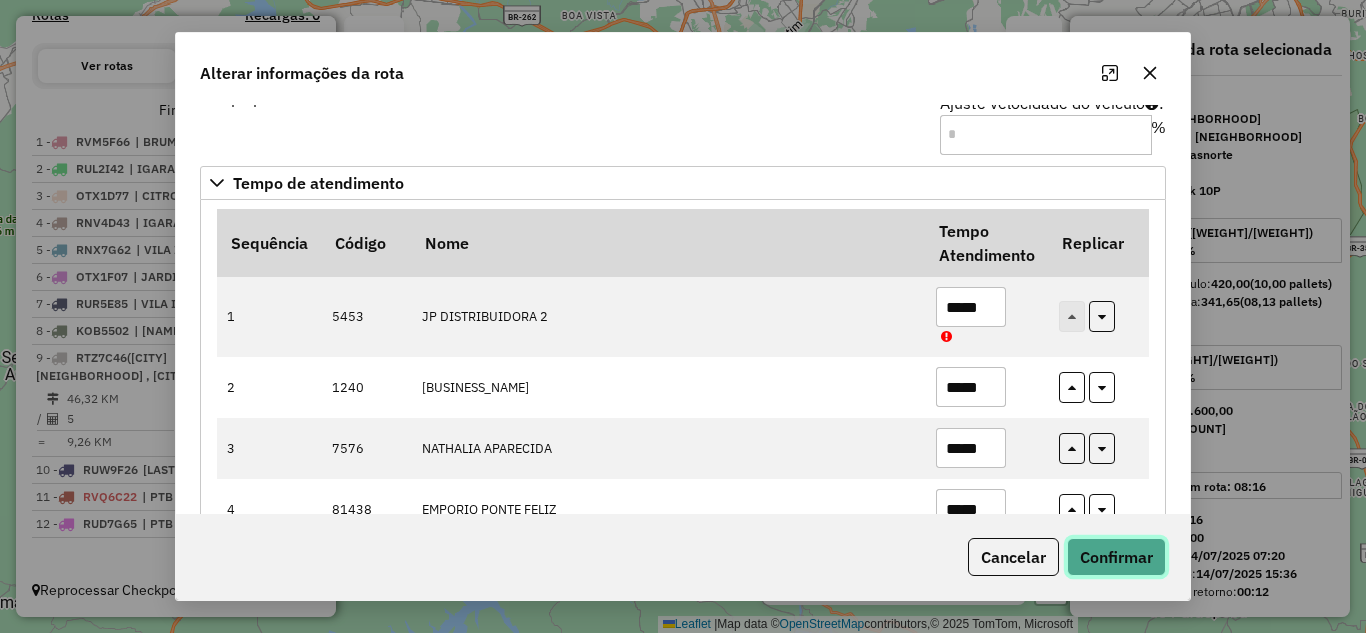 click on "Confirmar" 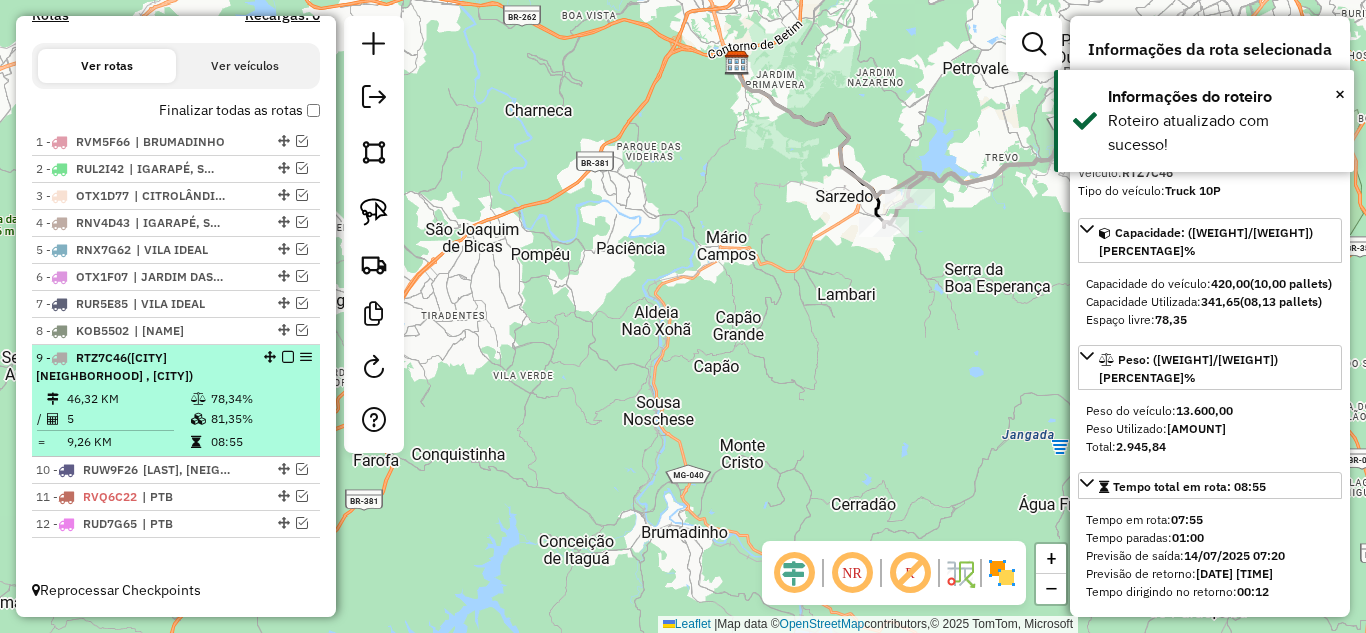 click at bounding box center [288, 357] 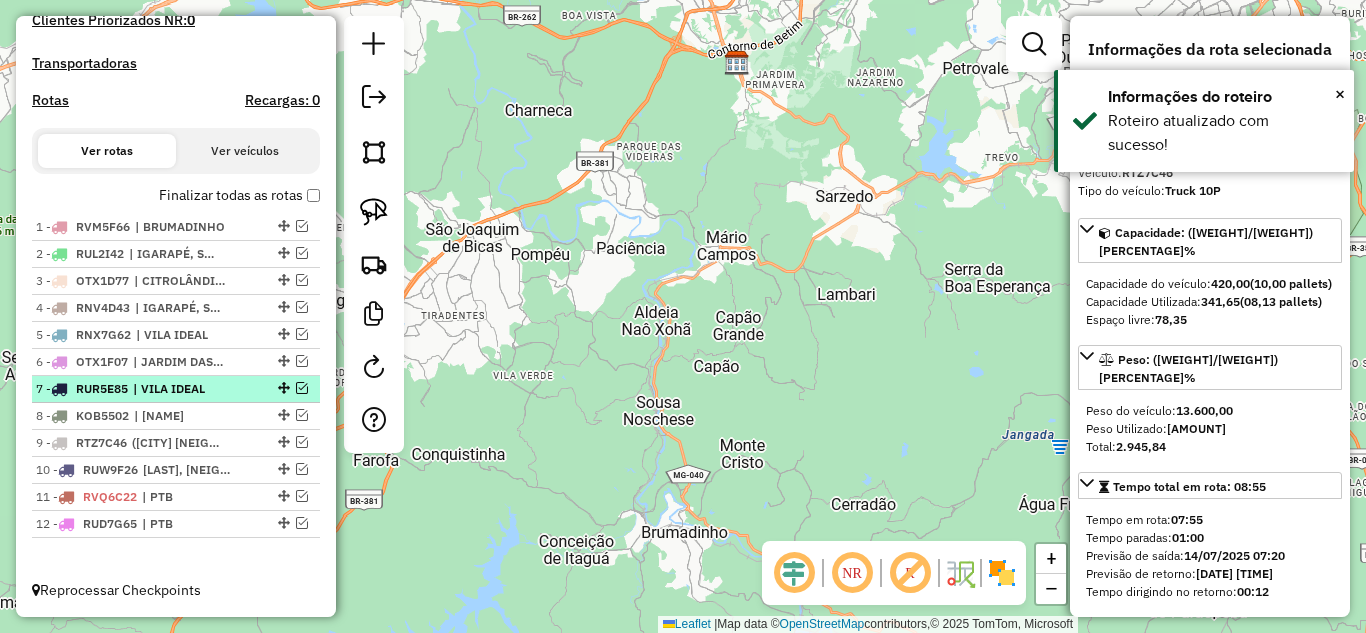scroll, scrollTop: 601, scrollLeft: 0, axis: vertical 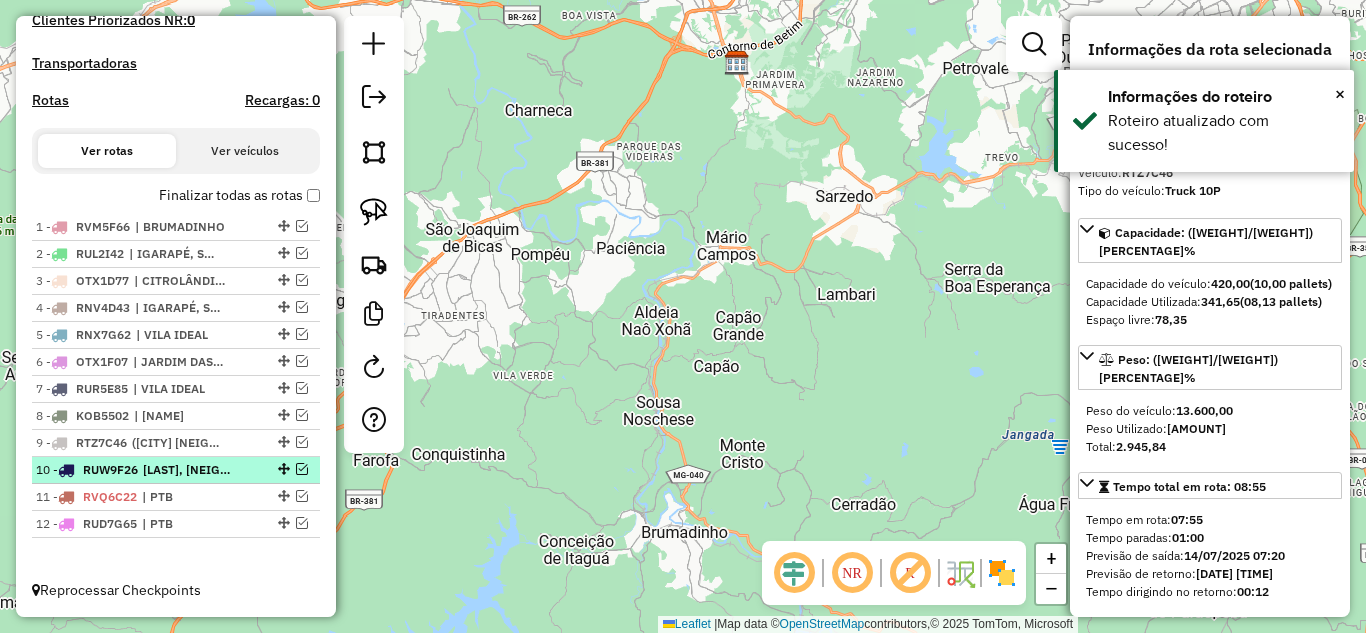 click at bounding box center [302, 469] 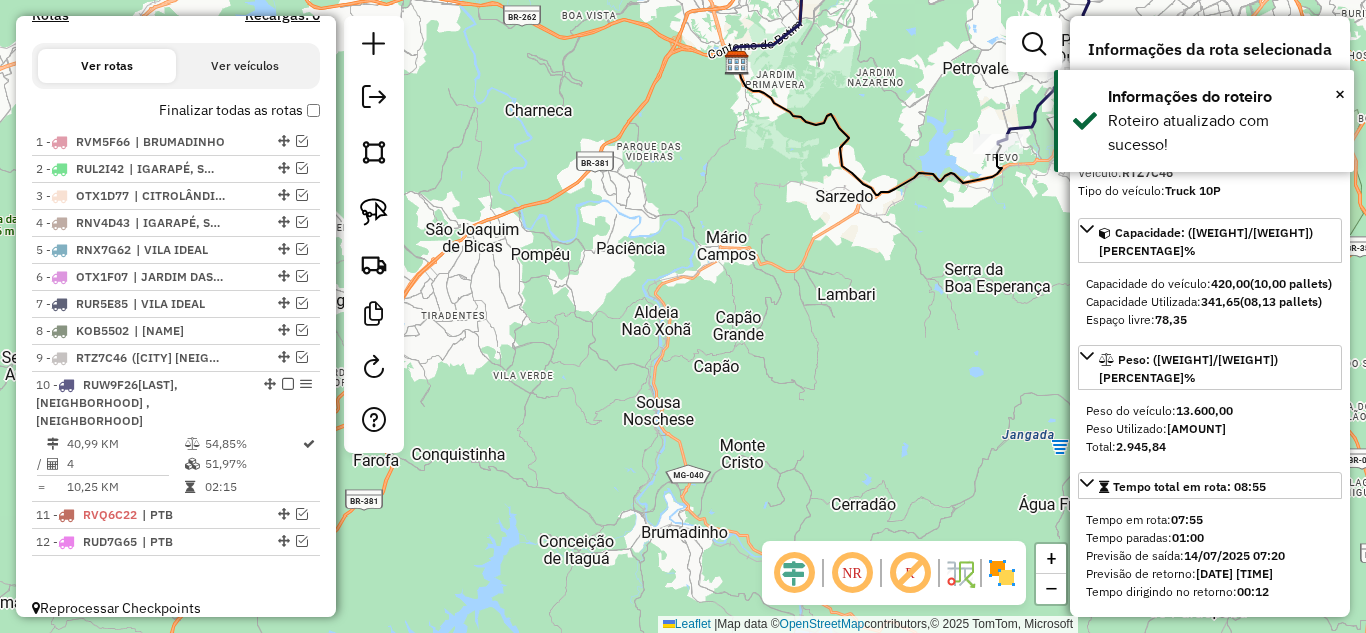 click 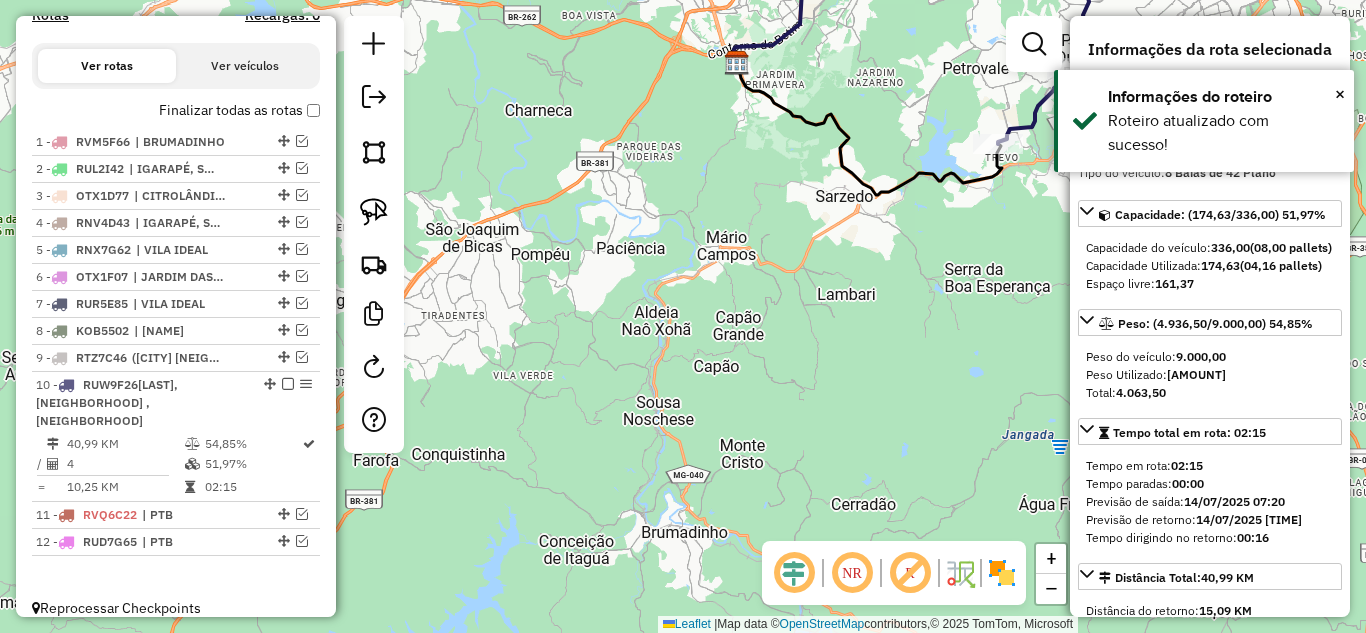scroll, scrollTop: 704, scrollLeft: 0, axis: vertical 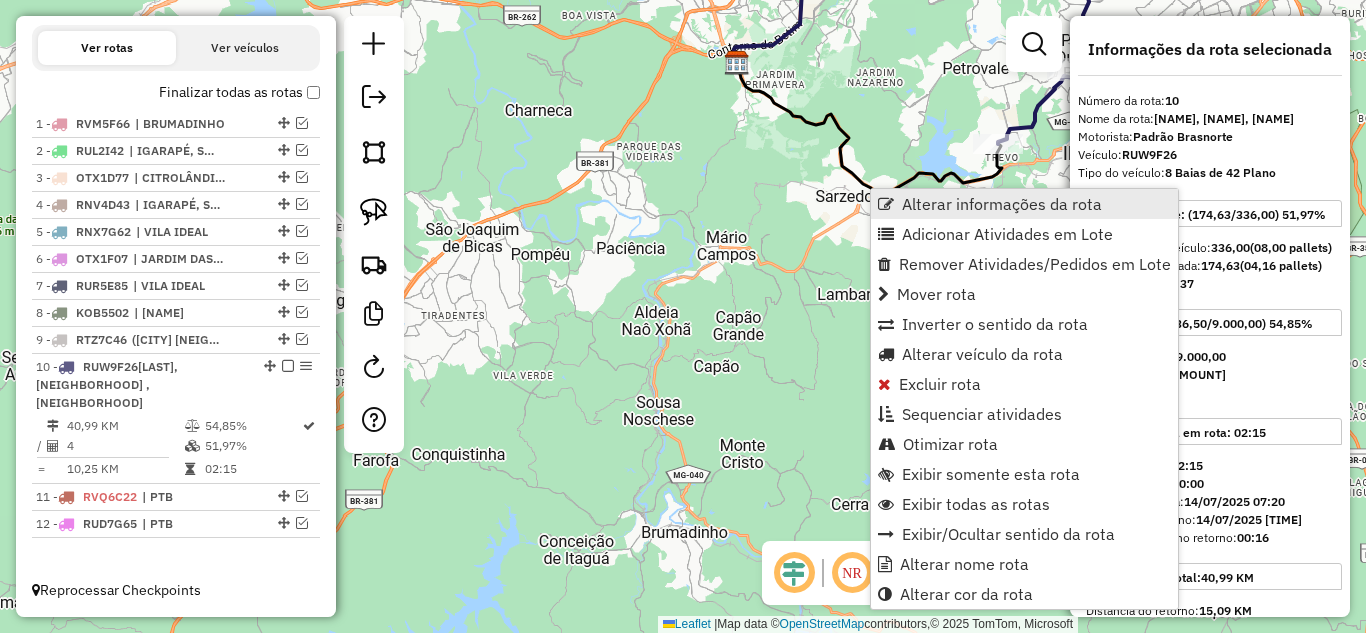click on "Alterar informações da rota" at bounding box center [1002, 204] 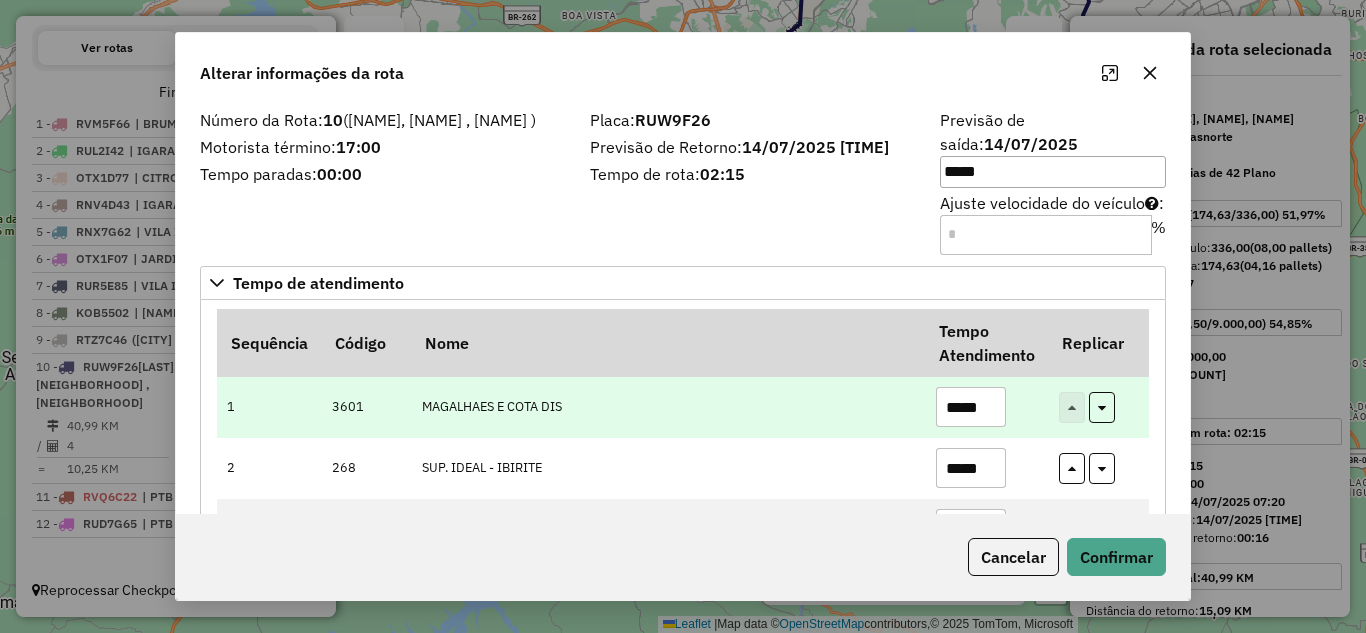 click on "*****" at bounding box center (971, 407) 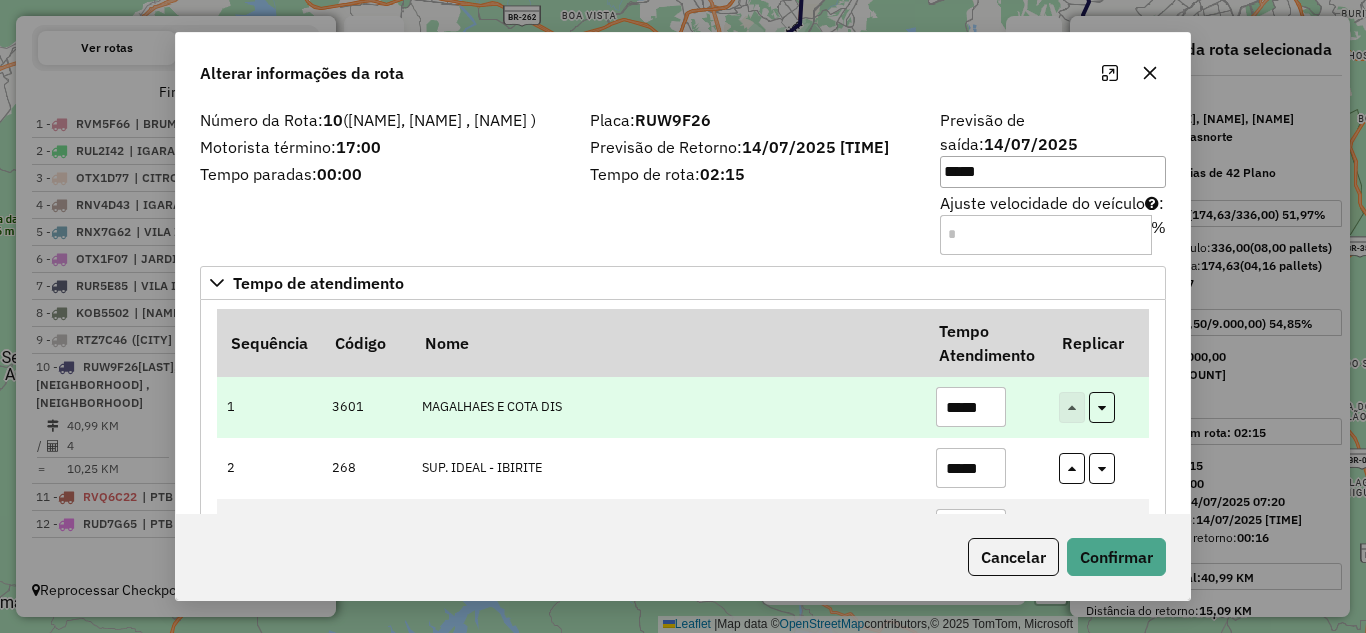 click on "*****" at bounding box center (971, 407) 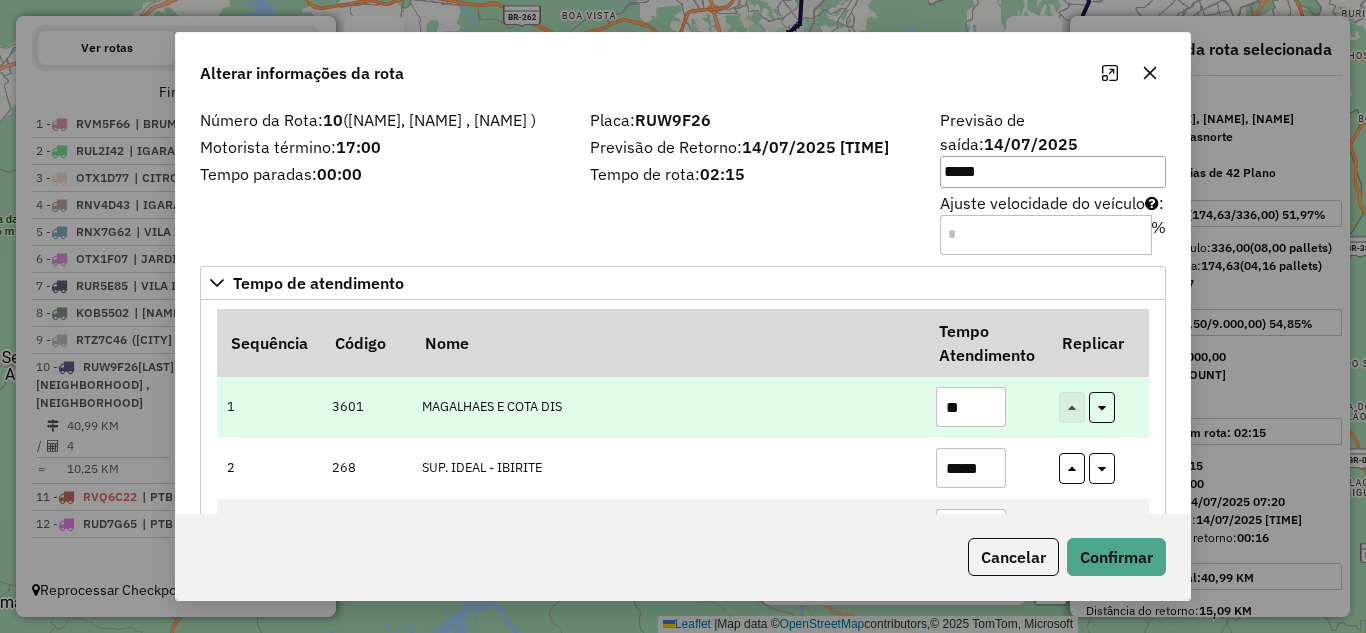 type on "*" 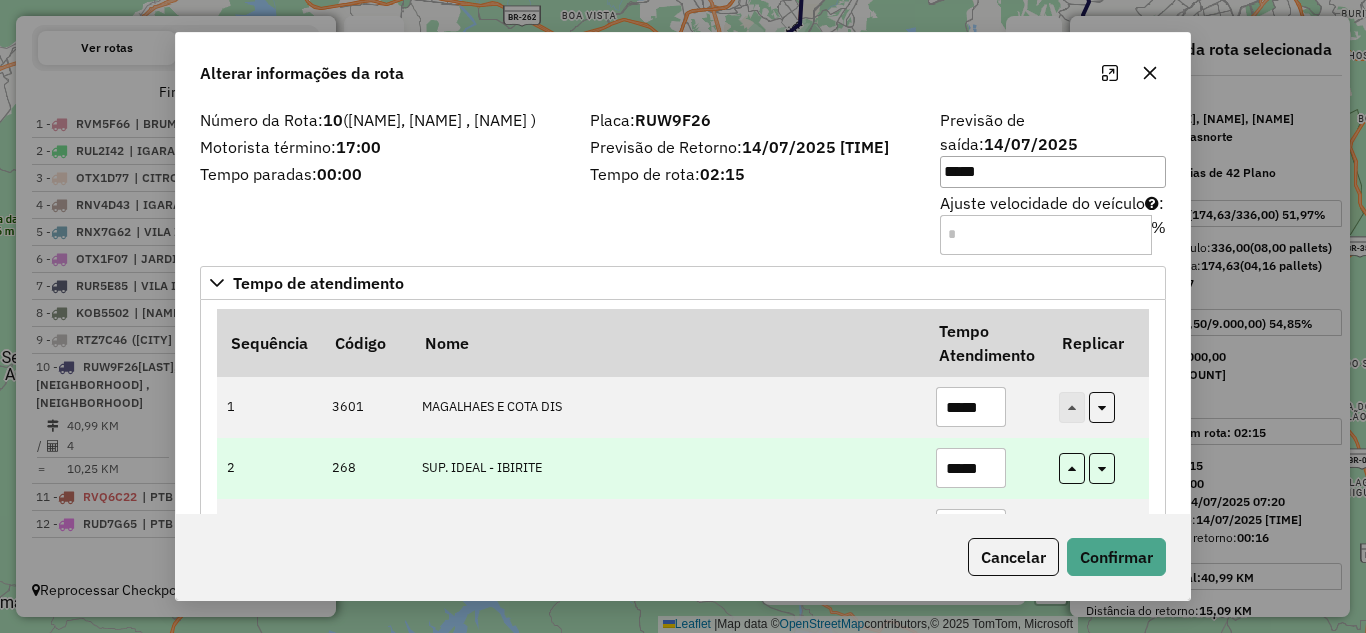 type on "*****" 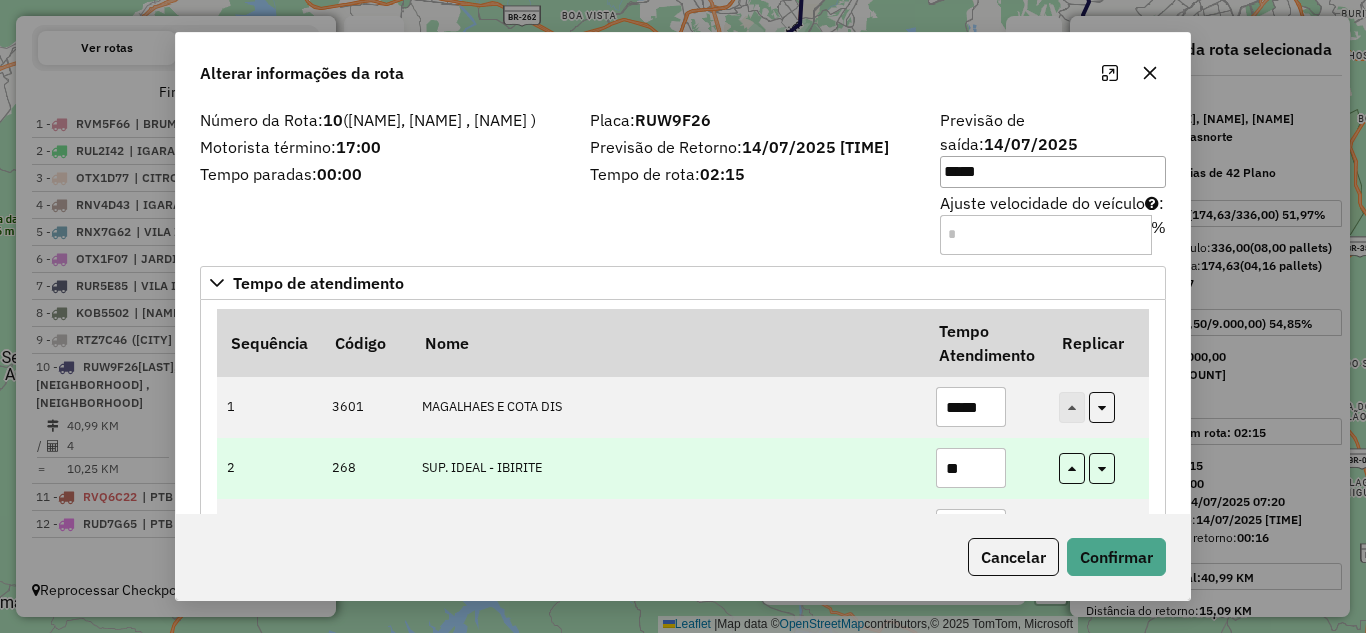 type on "*" 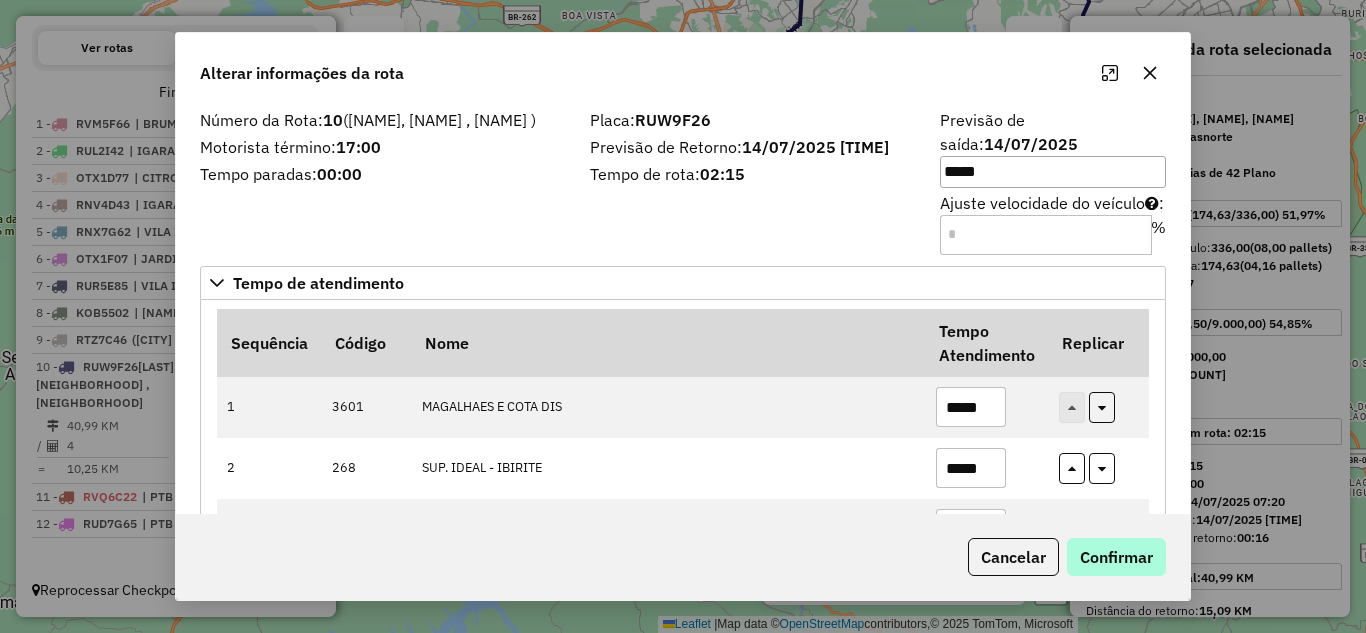 type on "*****" 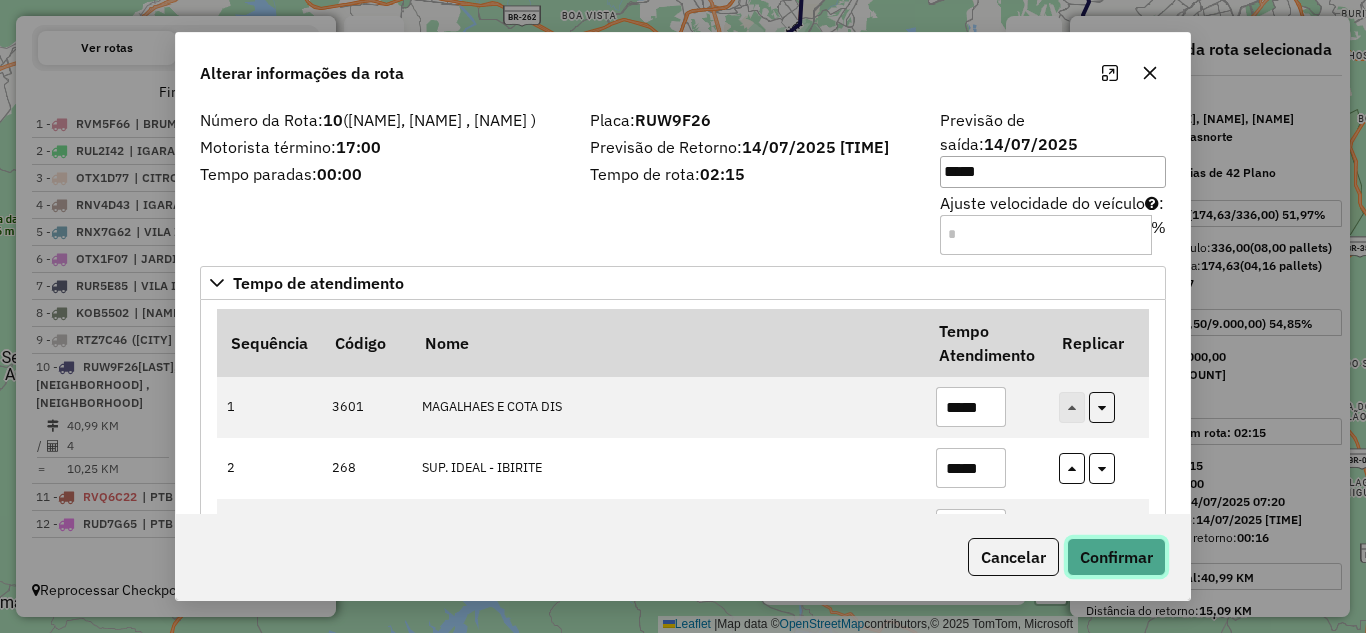 click on "Confirmar" 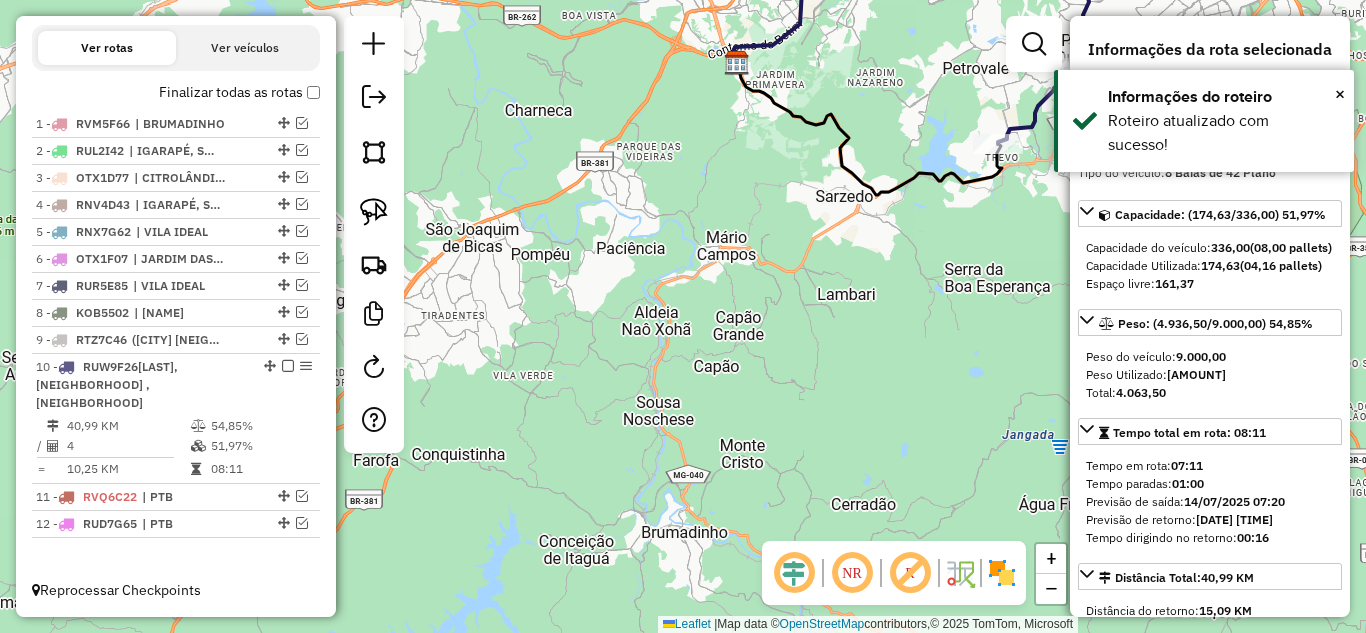 scroll, scrollTop: 679, scrollLeft: 0, axis: vertical 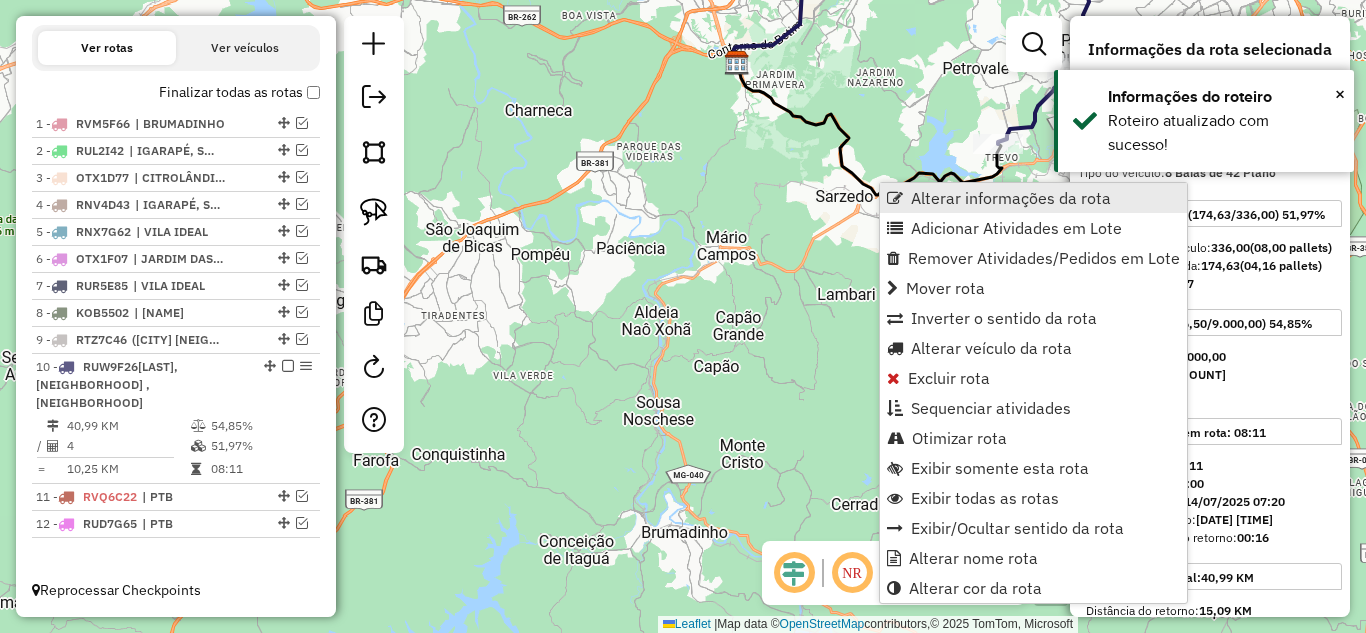 click on "Alterar informações da rota" at bounding box center [1033, 198] 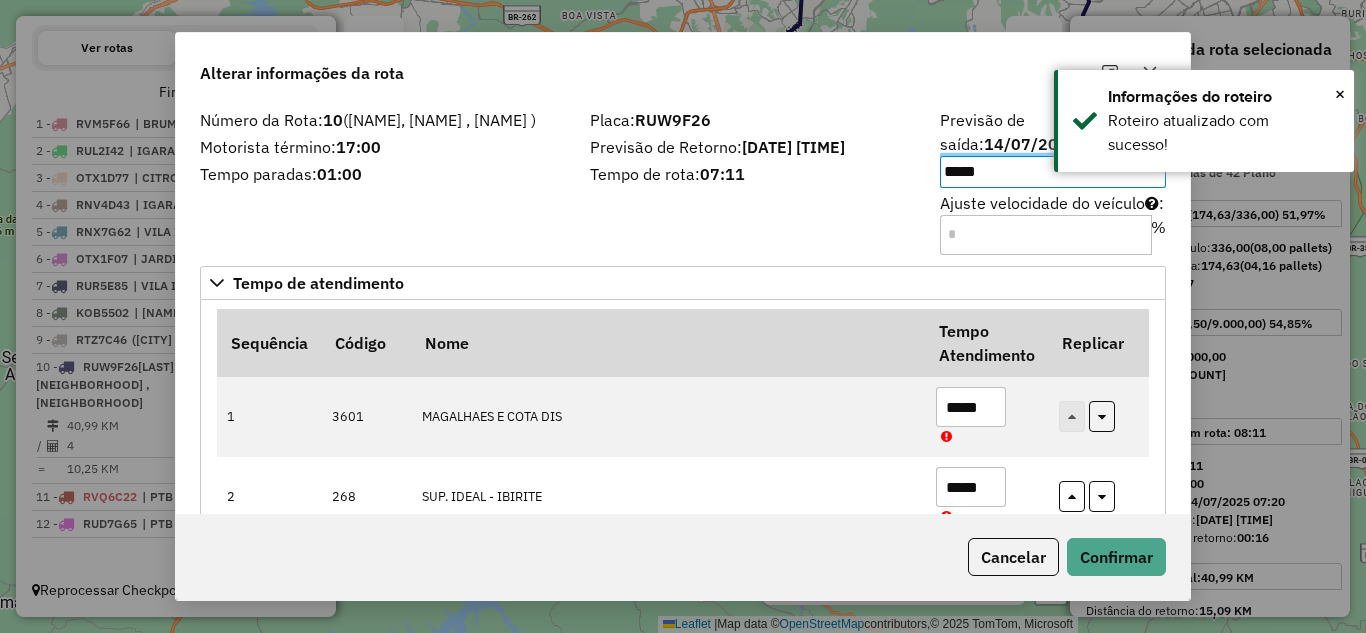 scroll, scrollTop: 157, scrollLeft: 0, axis: vertical 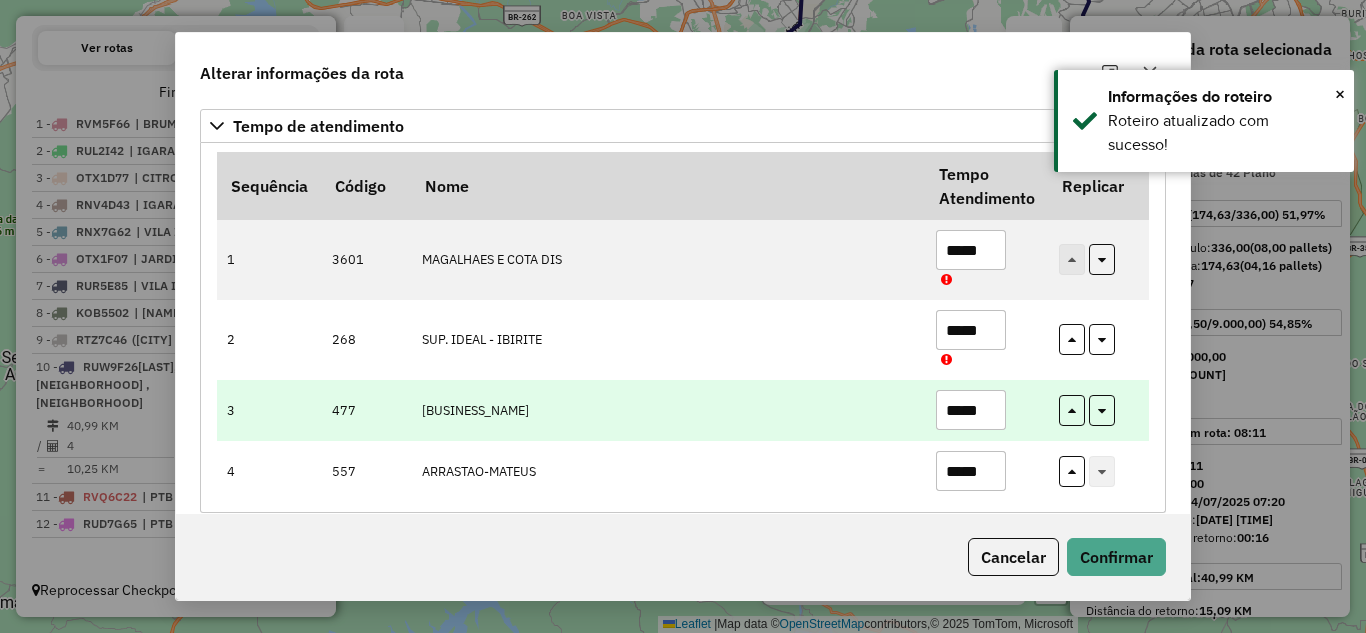 click on "*****" at bounding box center [971, 410] 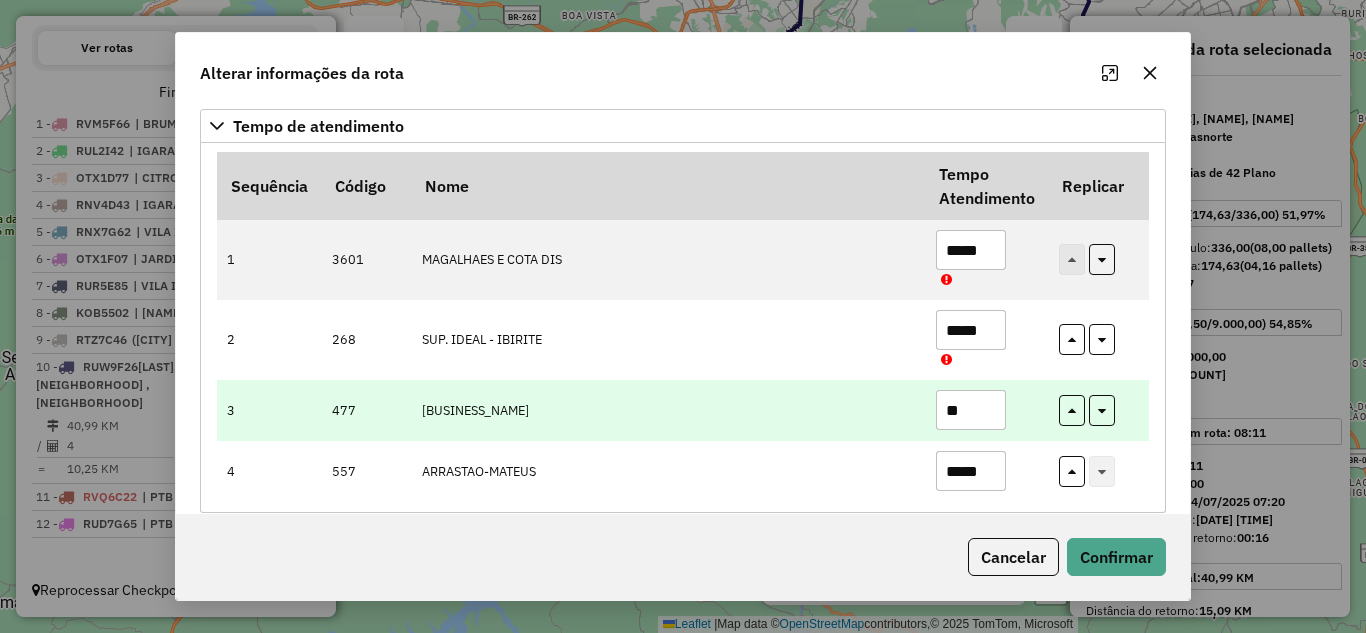 type on "*" 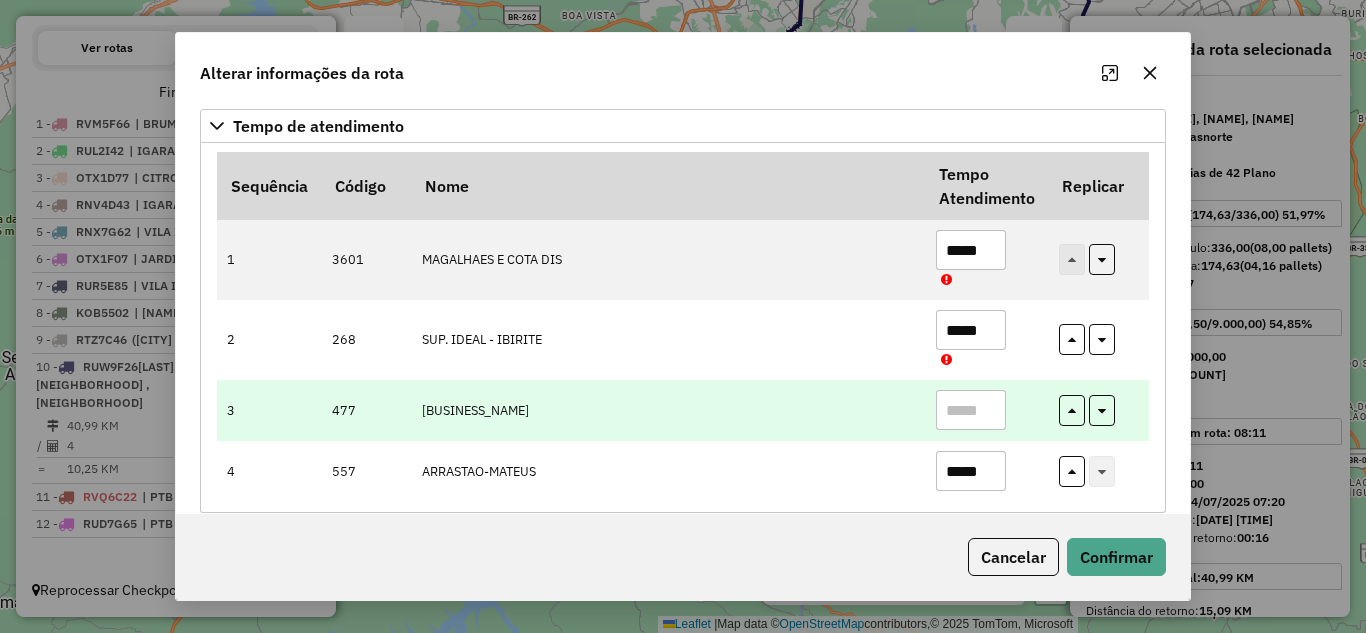 type on "*" 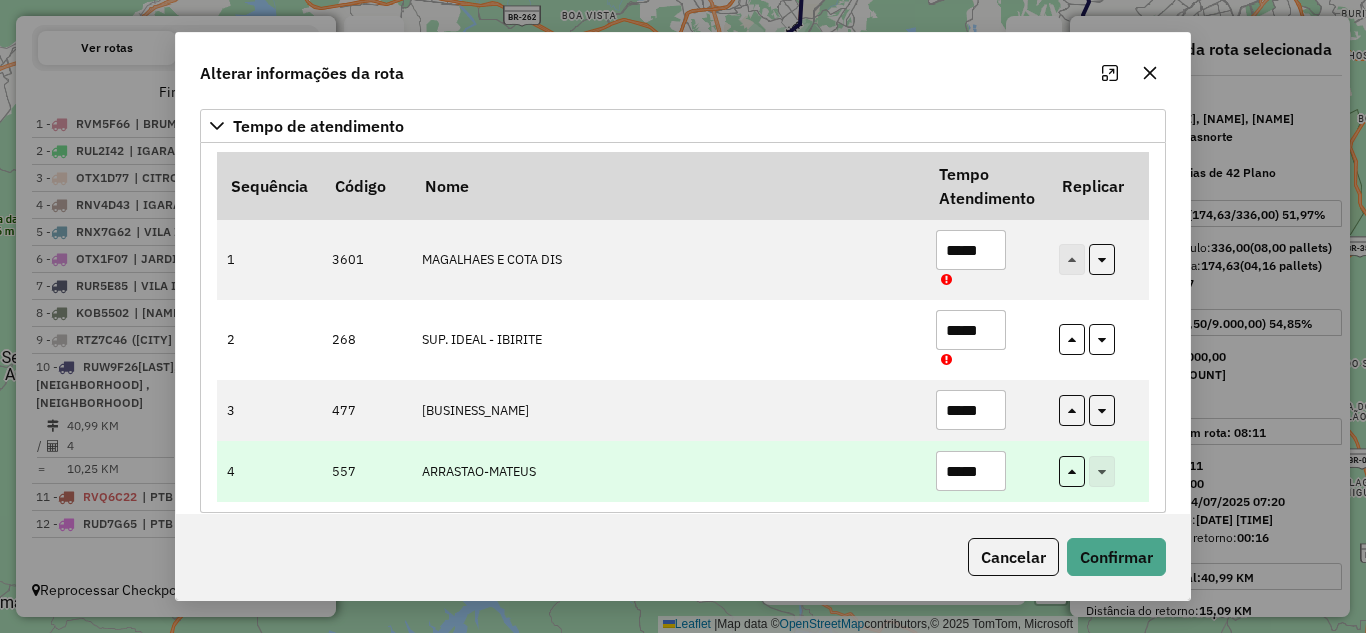 type on "*****" 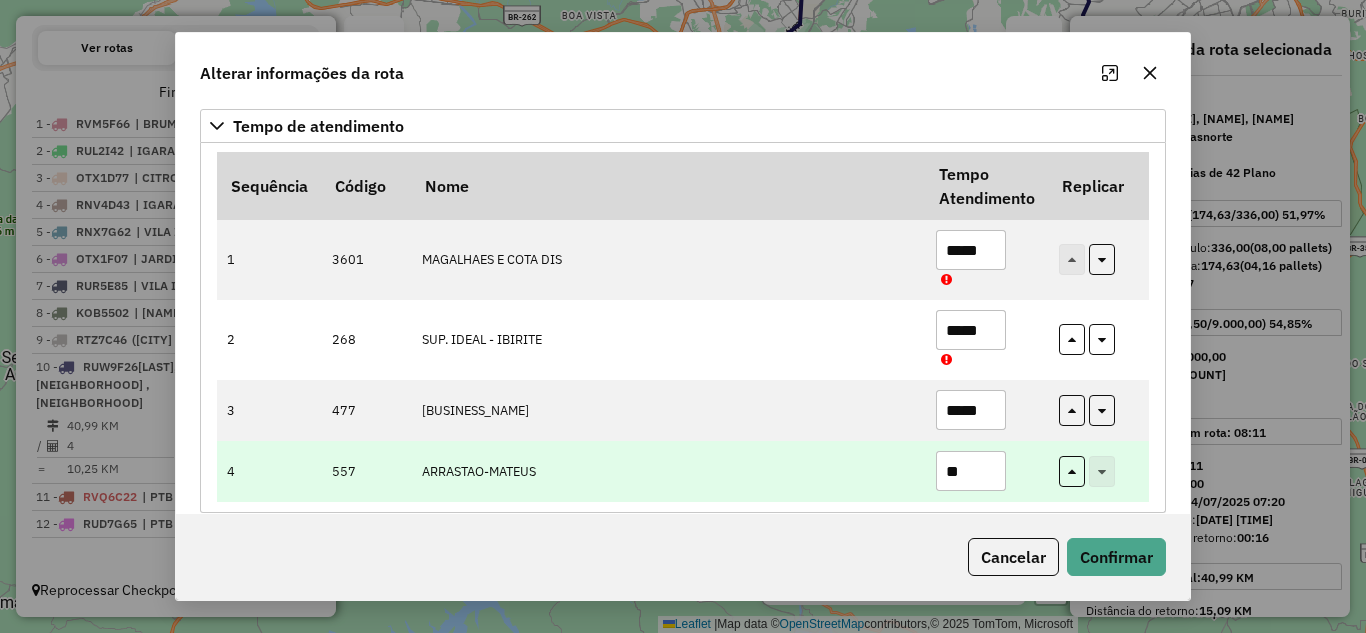 type on "*" 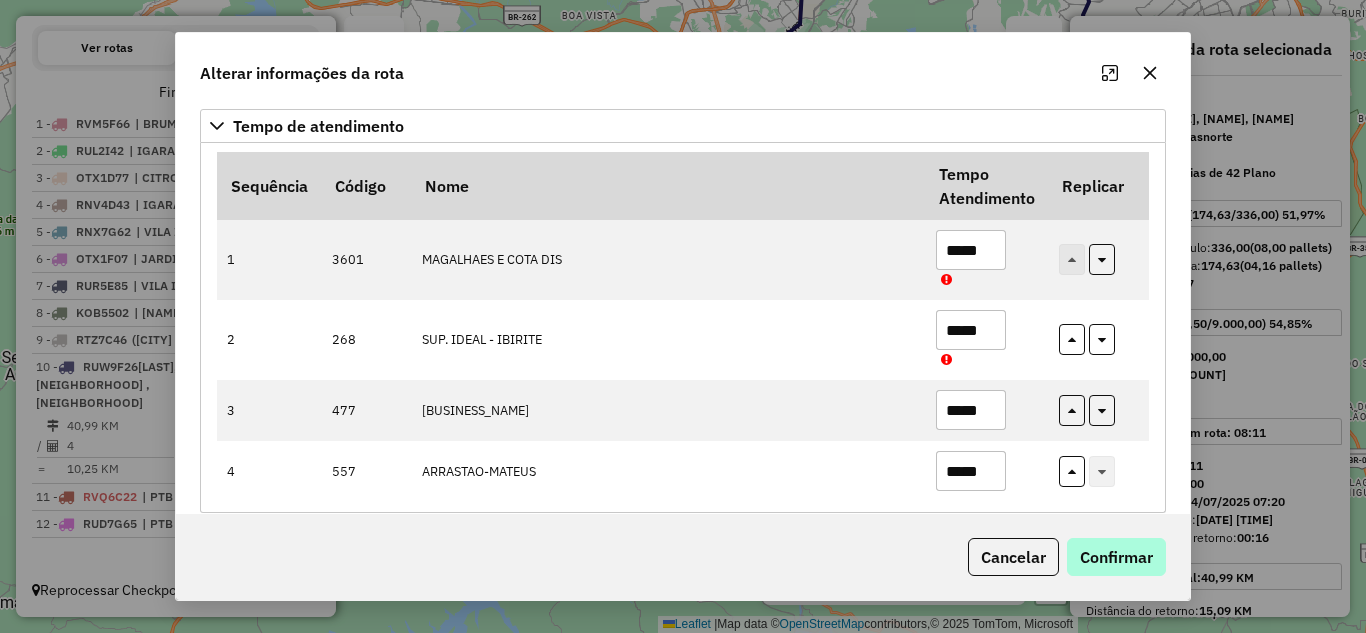 type on "*****" 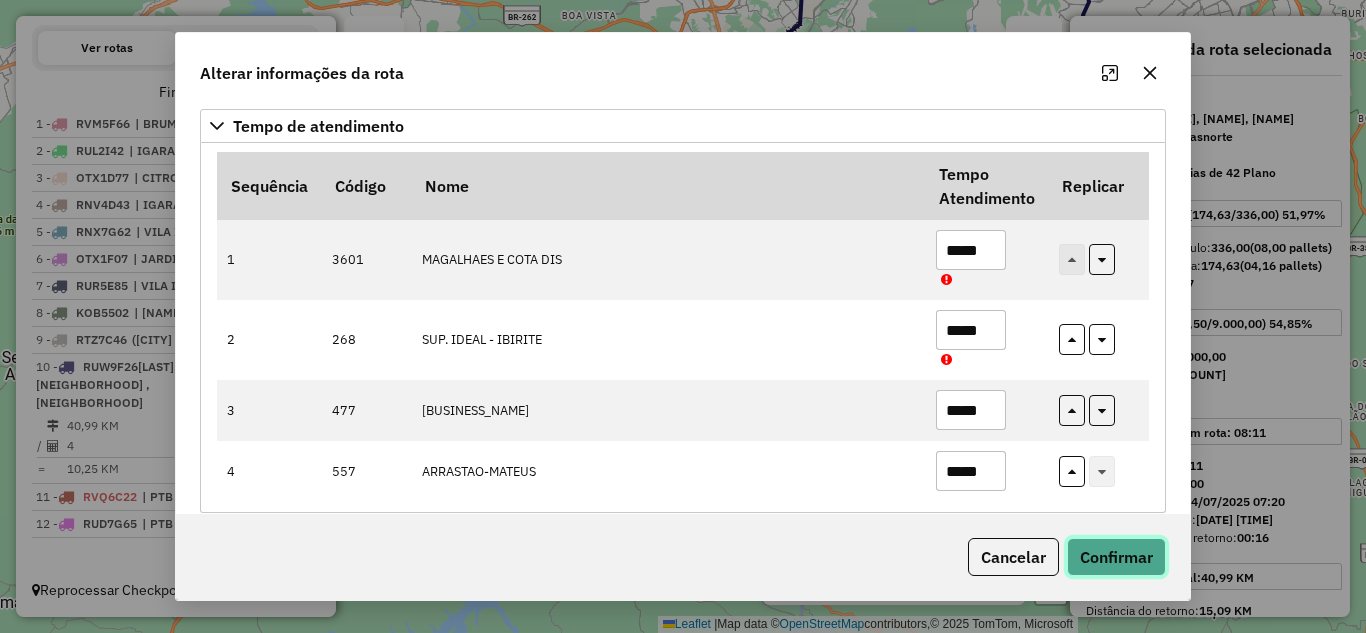 click on "Confirmar" 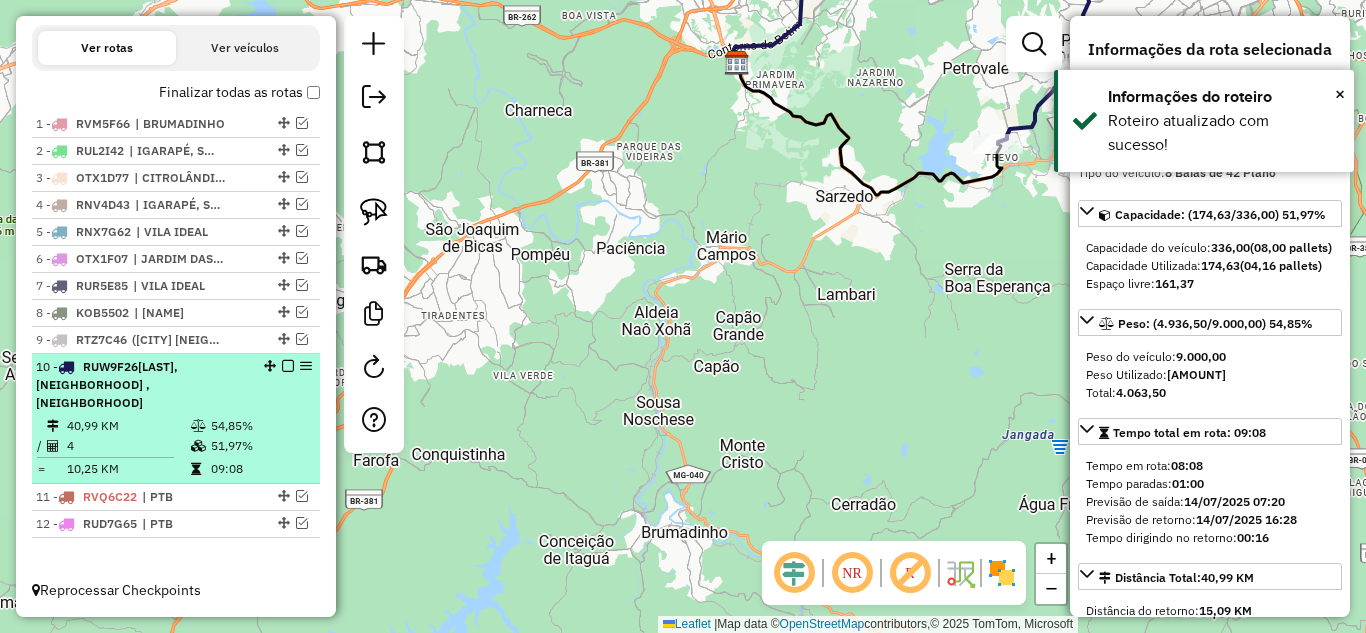 click at bounding box center (288, 366) 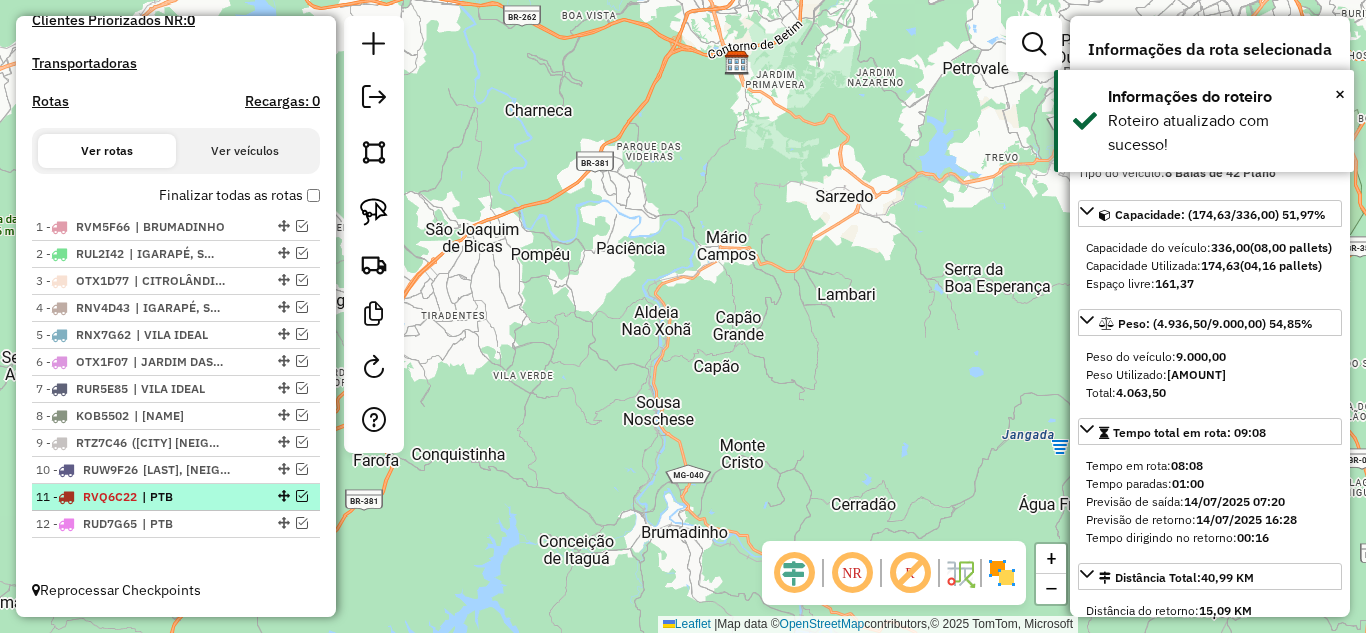 click at bounding box center [302, 496] 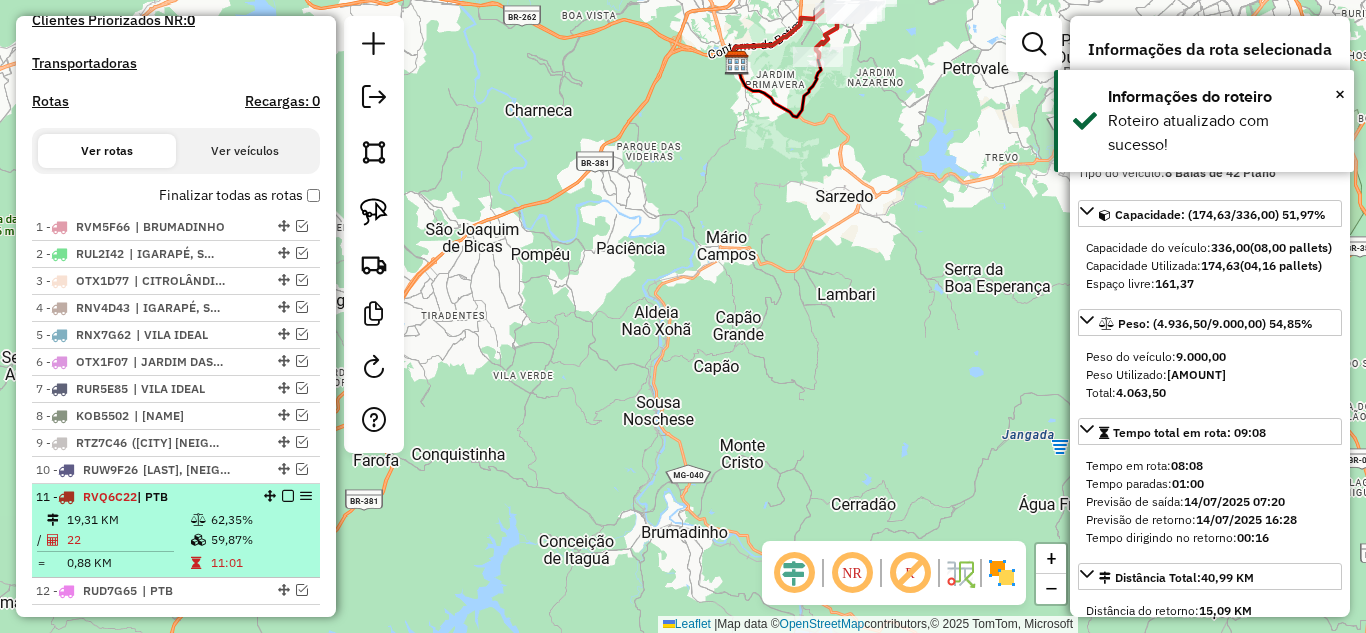 scroll, scrollTop: 643, scrollLeft: 0, axis: vertical 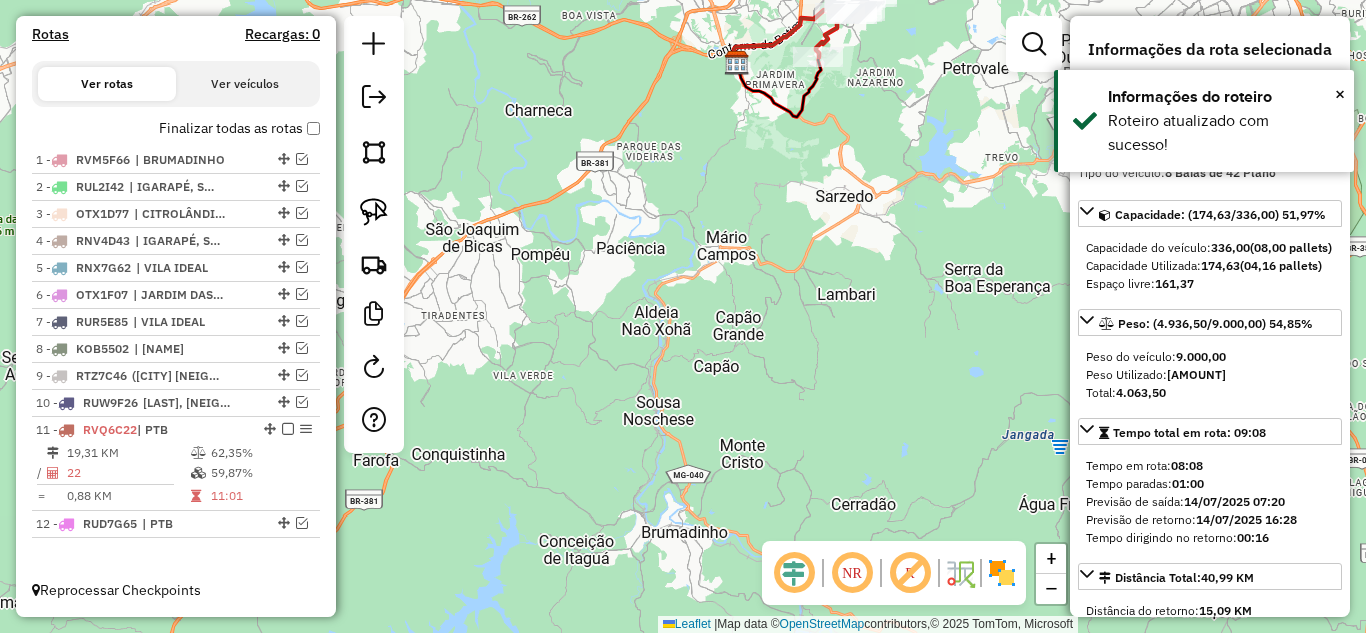 click 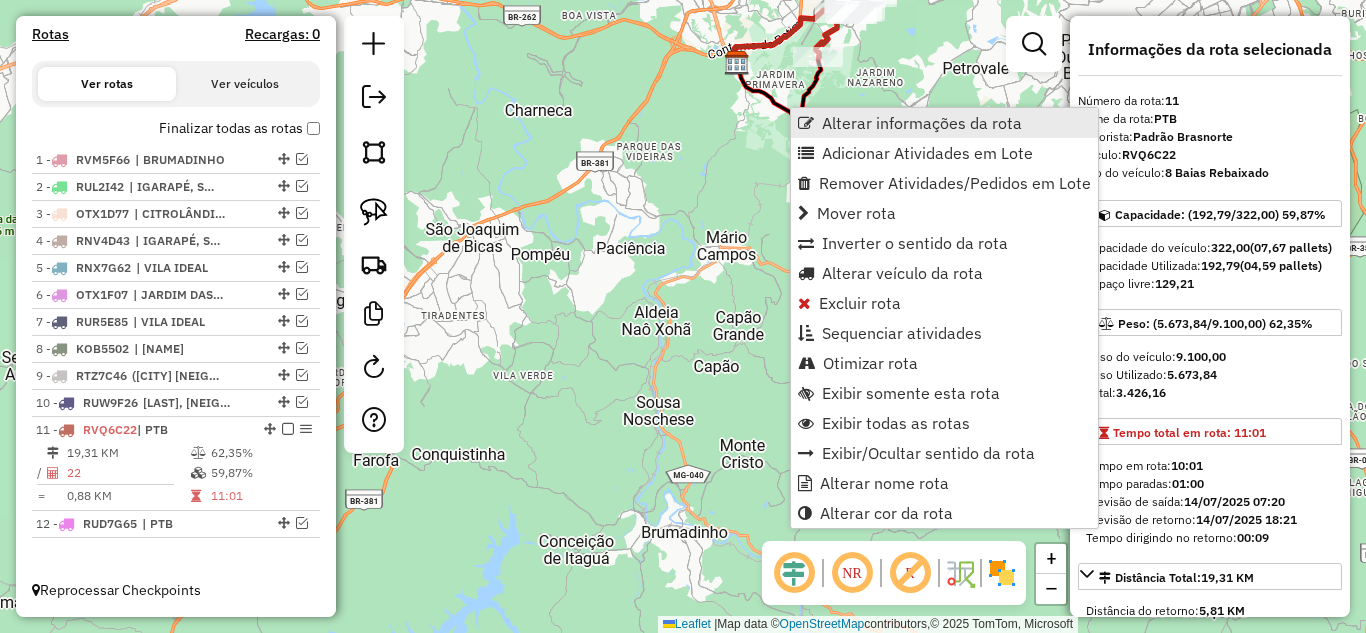 click on "Alterar informações da rota" at bounding box center (922, 123) 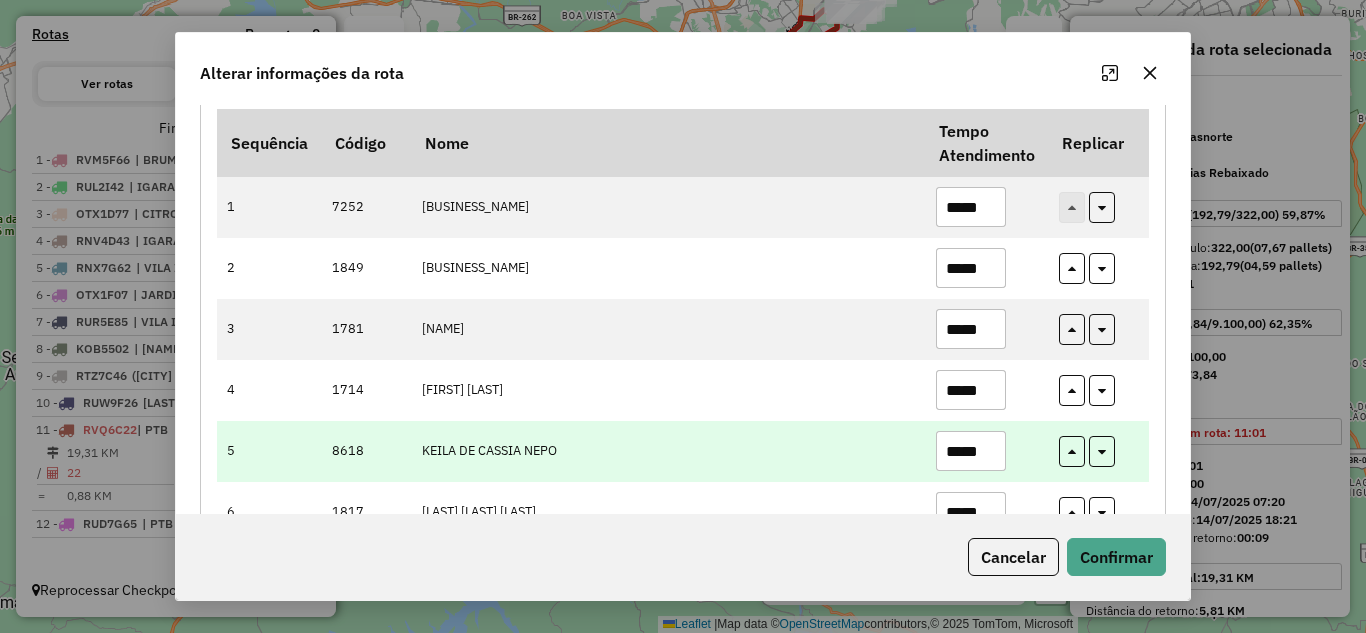 scroll, scrollTop: 300, scrollLeft: 0, axis: vertical 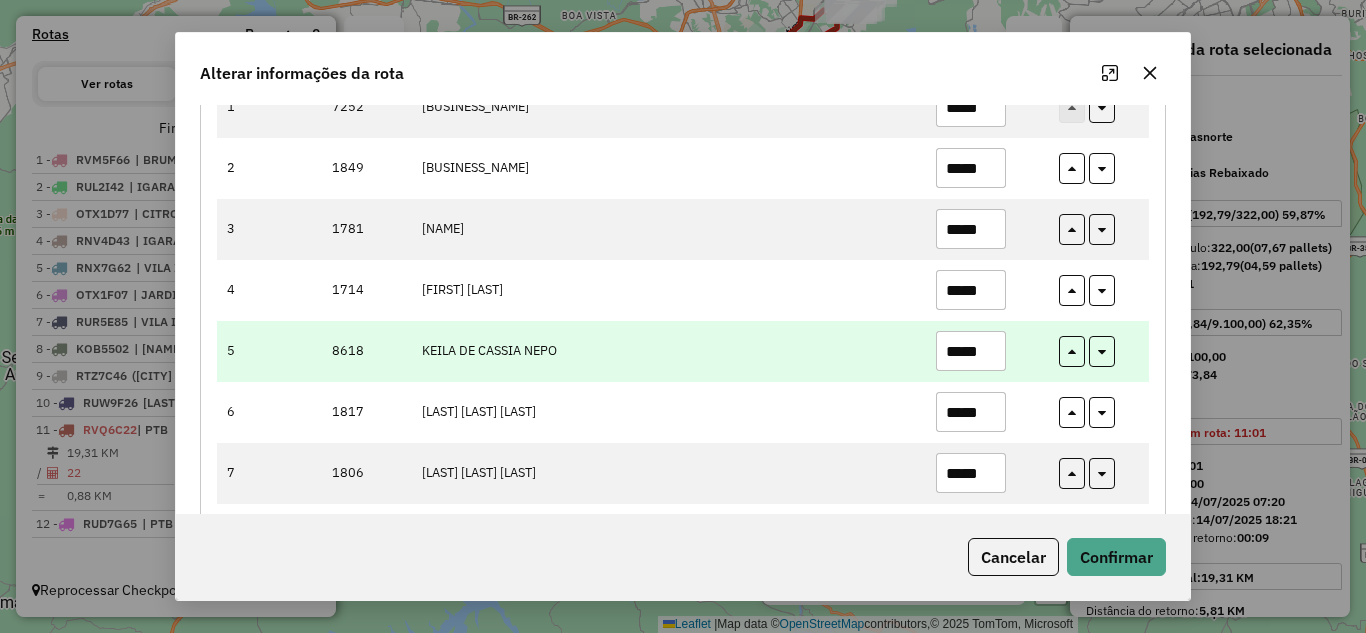 click on "*****" at bounding box center [971, 351] 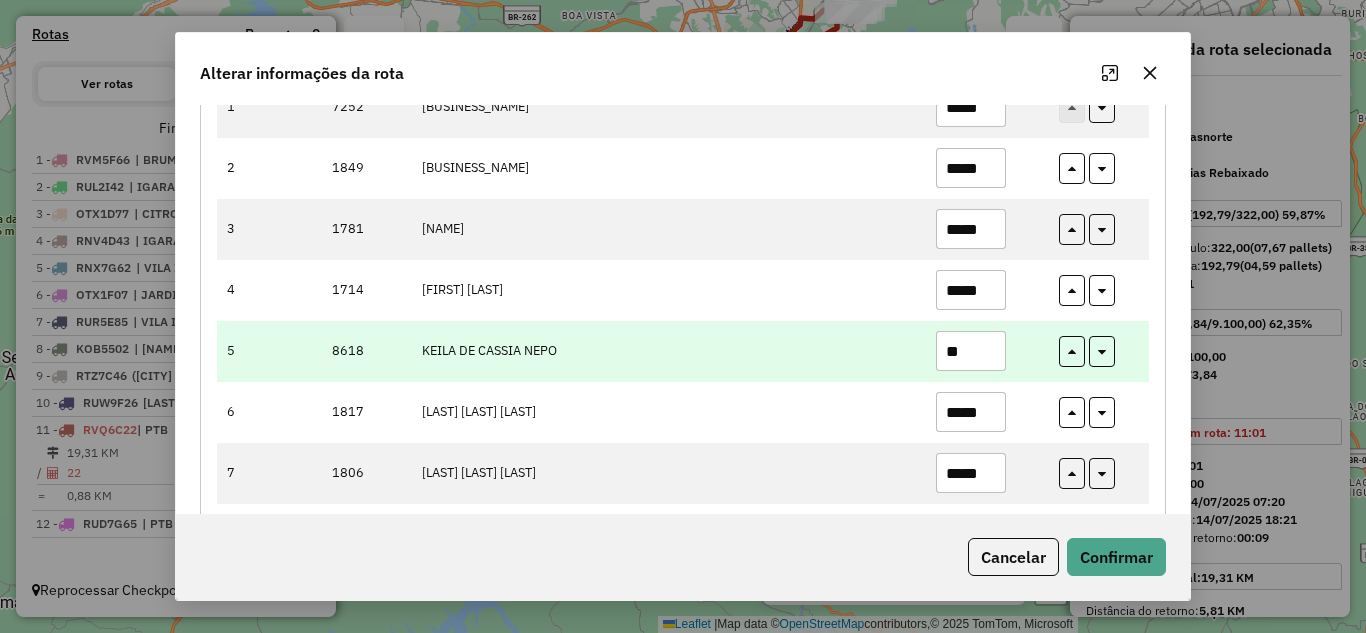type on "*" 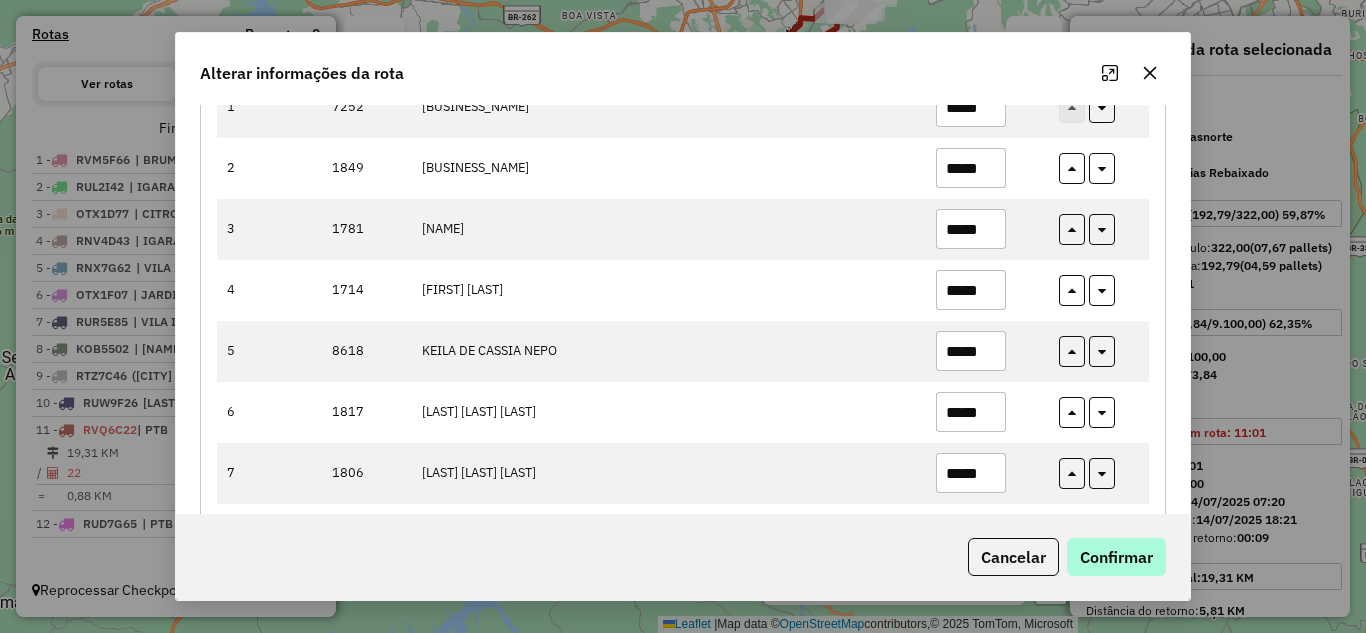 type on "*****" 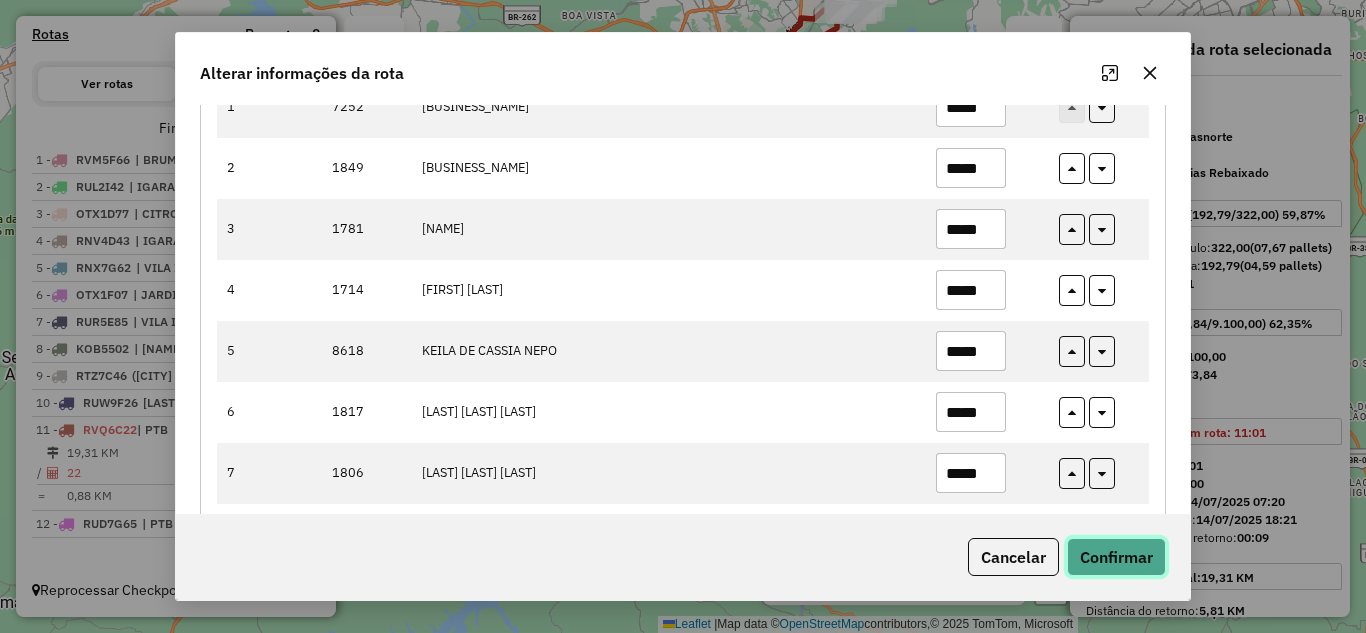 click on "Confirmar" 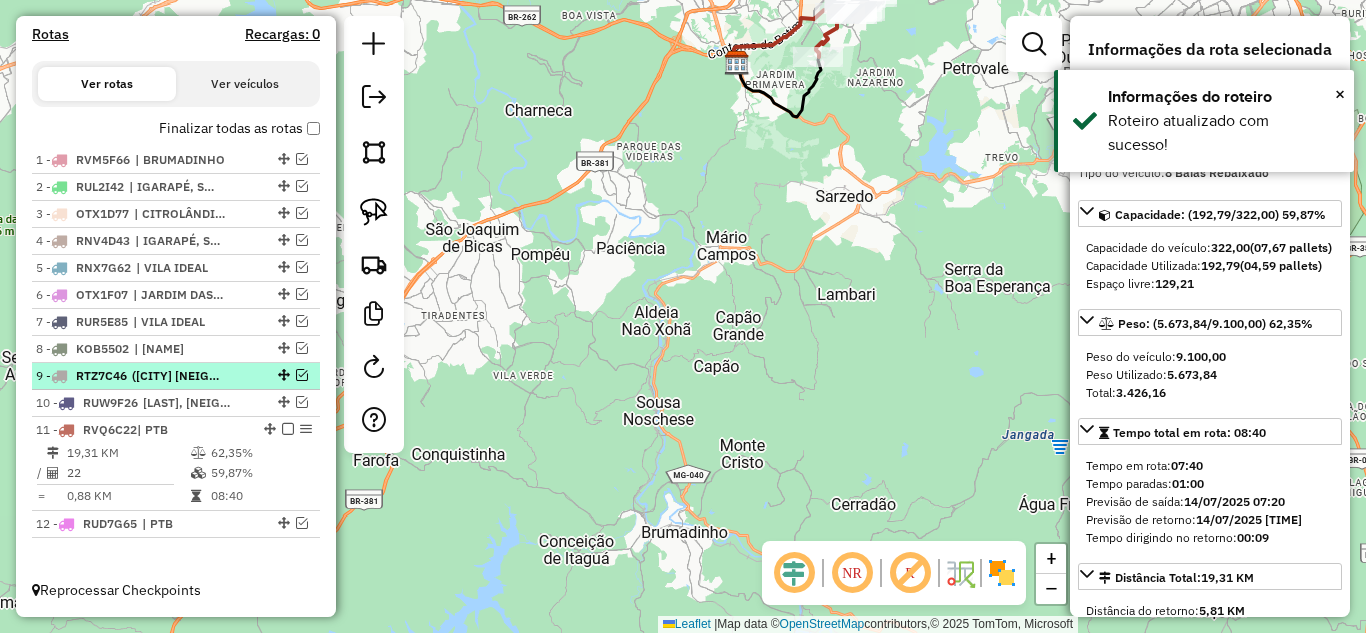 click at bounding box center [288, 429] 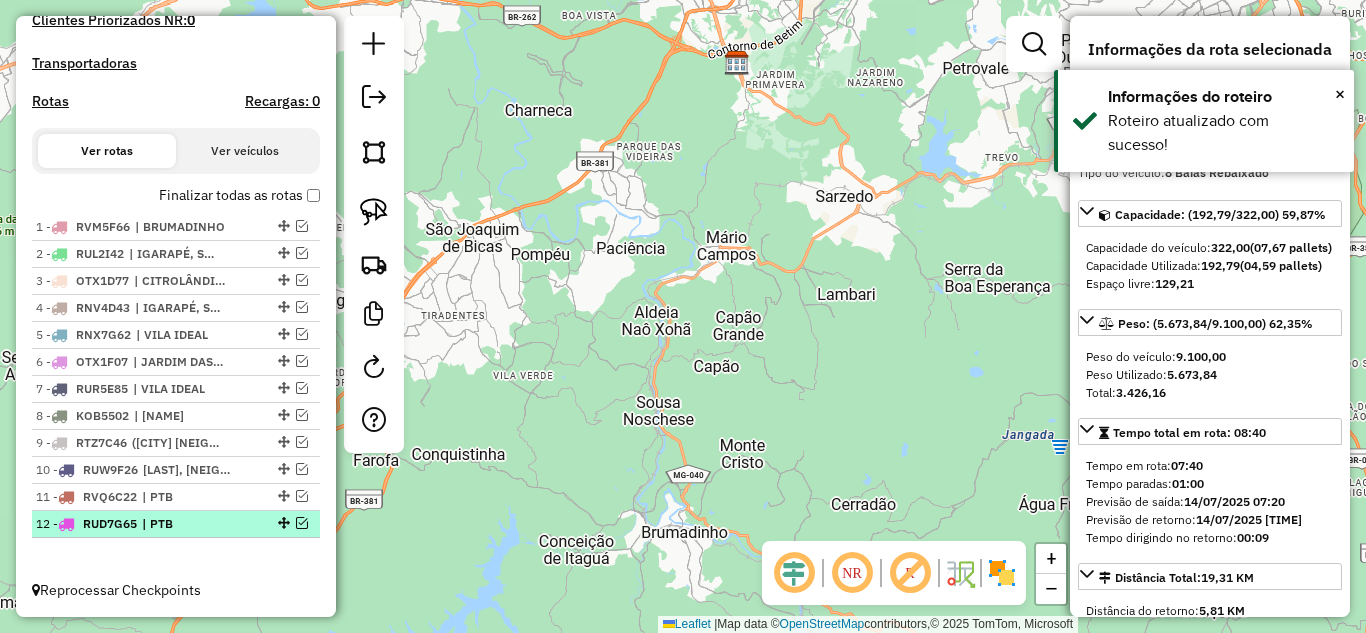 click at bounding box center [302, 523] 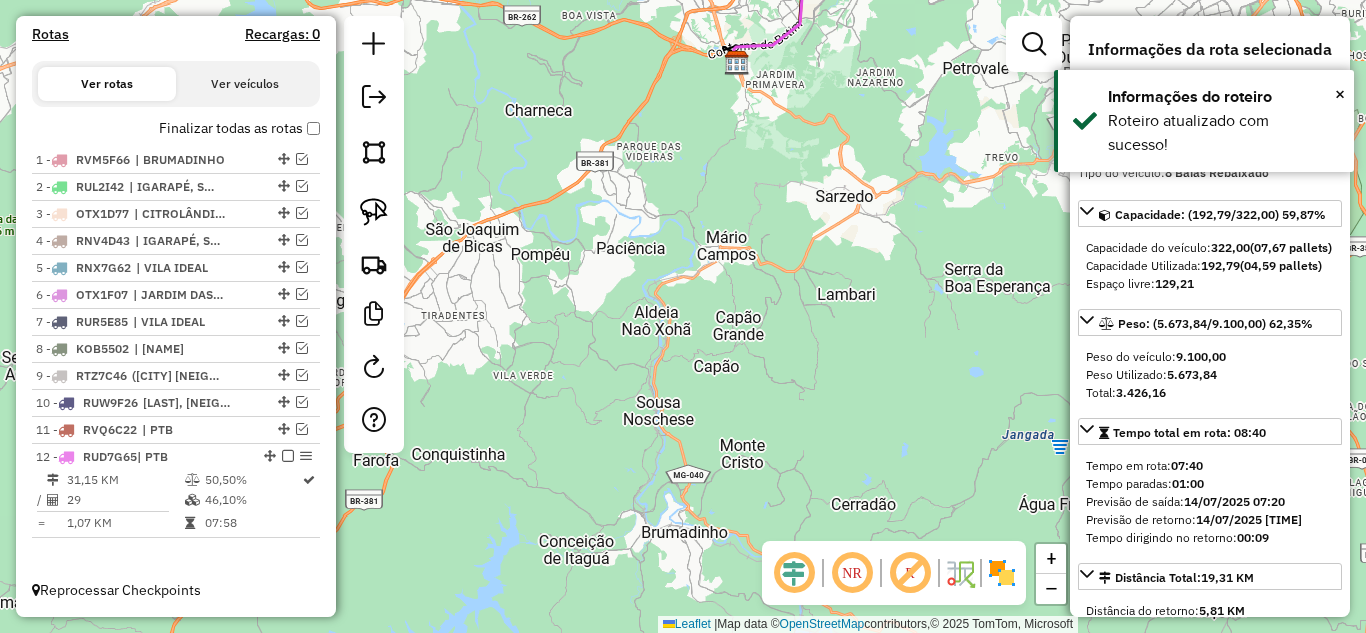 click 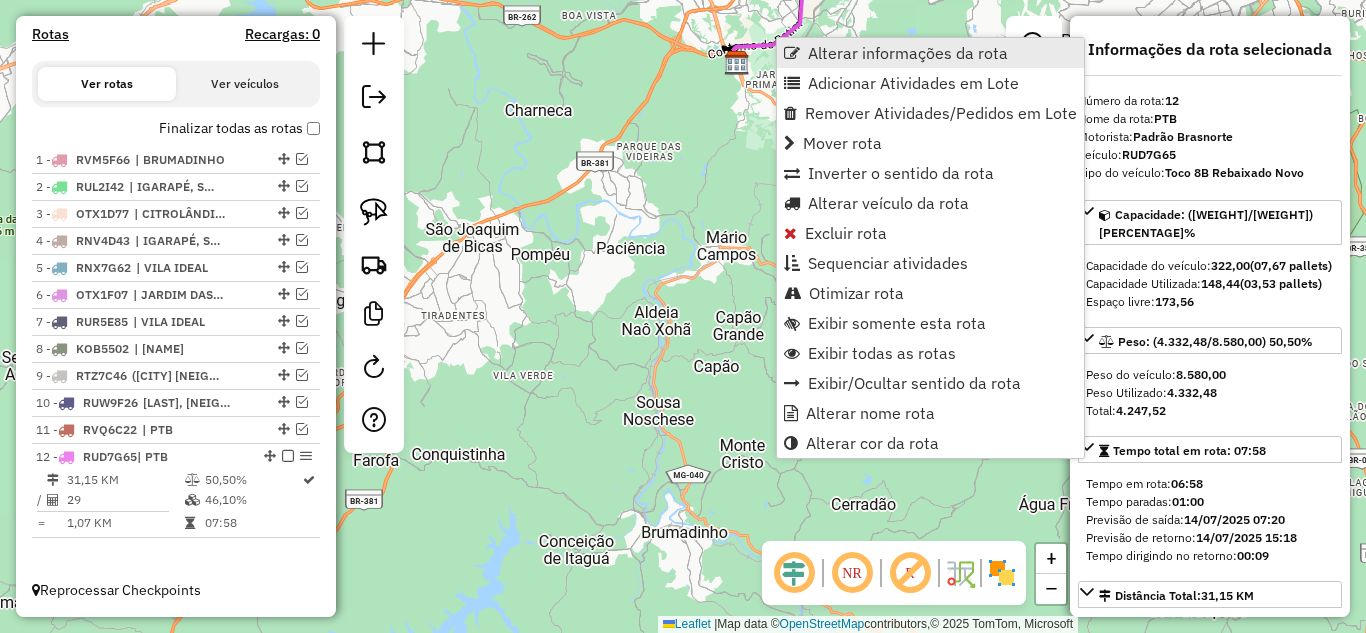 click on "Alterar informações da rota" at bounding box center (908, 53) 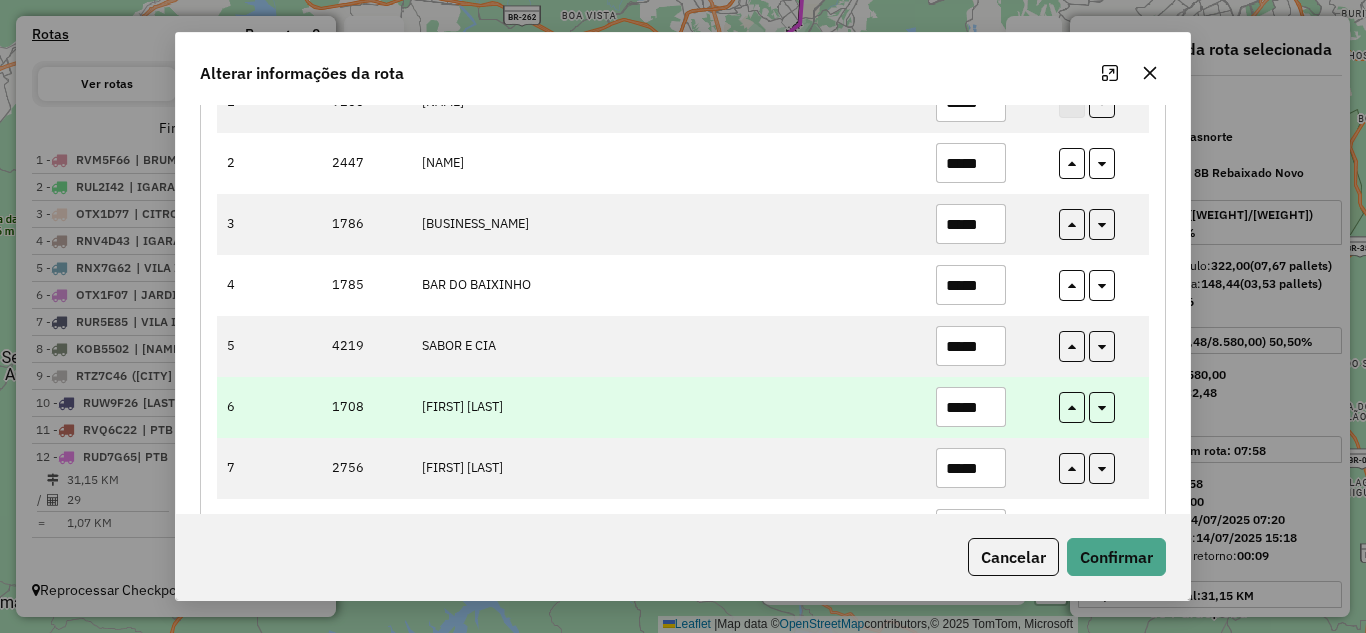 scroll, scrollTop: 400, scrollLeft: 0, axis: vertical 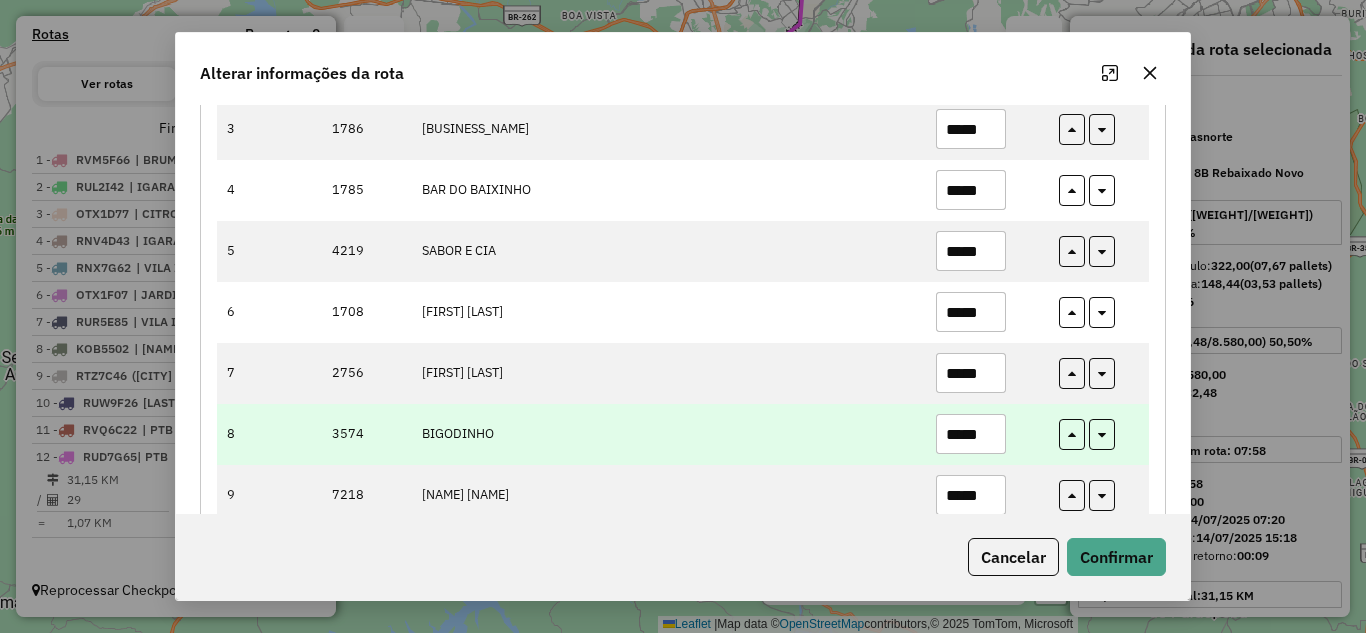 click on "*****" at bounding box center (971, 434) 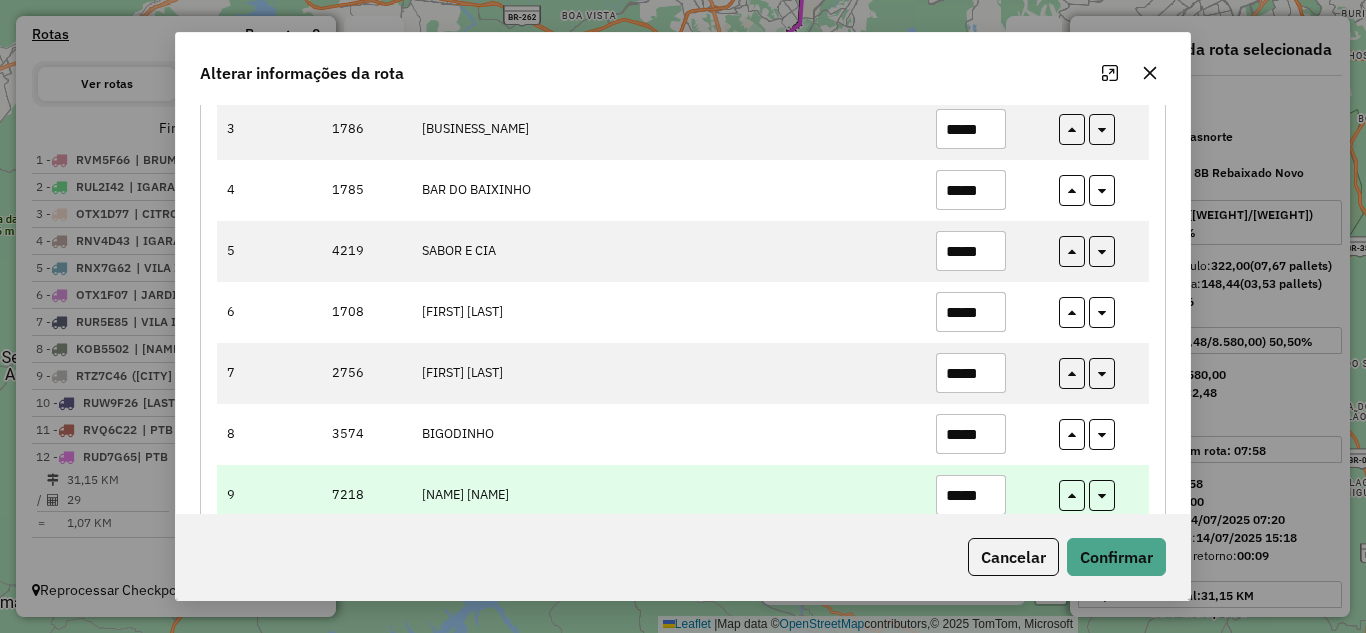 type on "*****" 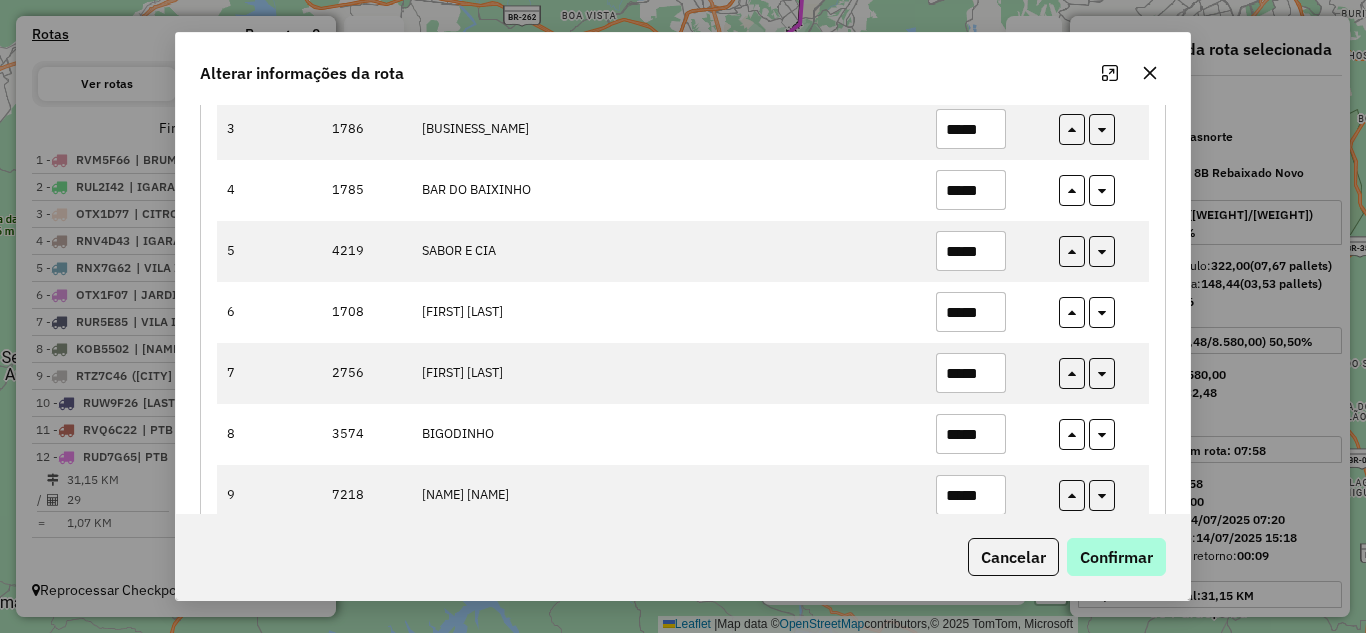 type on "*****" 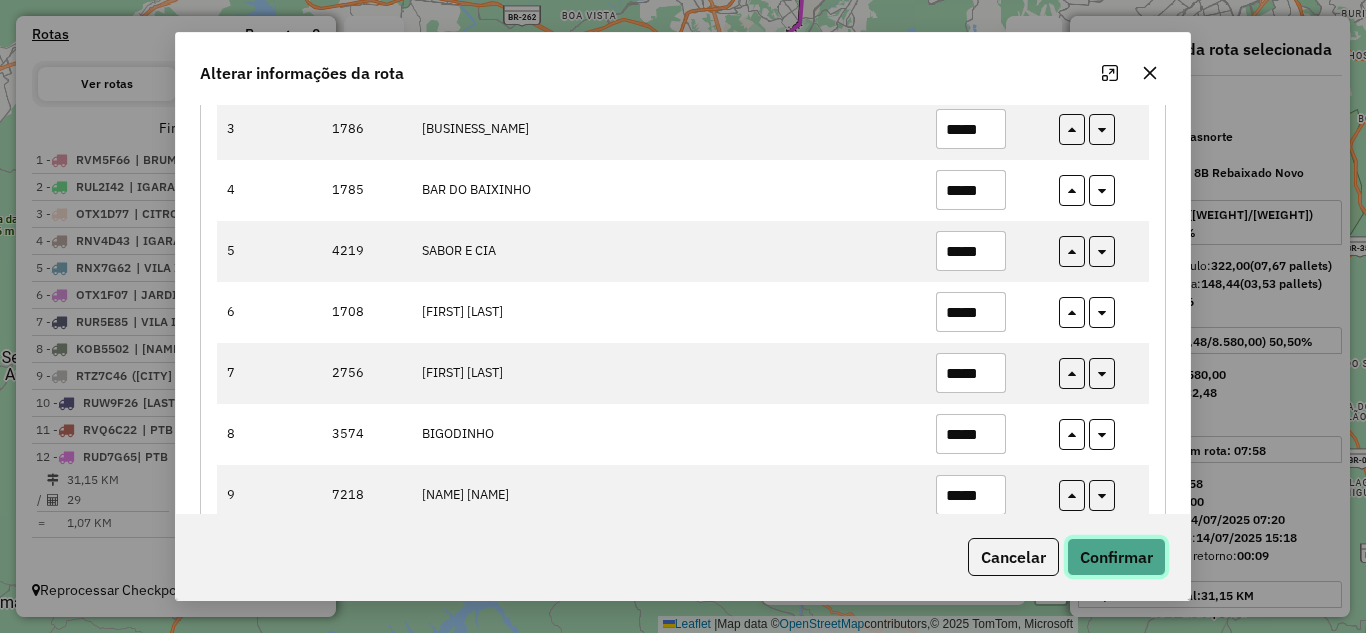 click on "Confirmar" 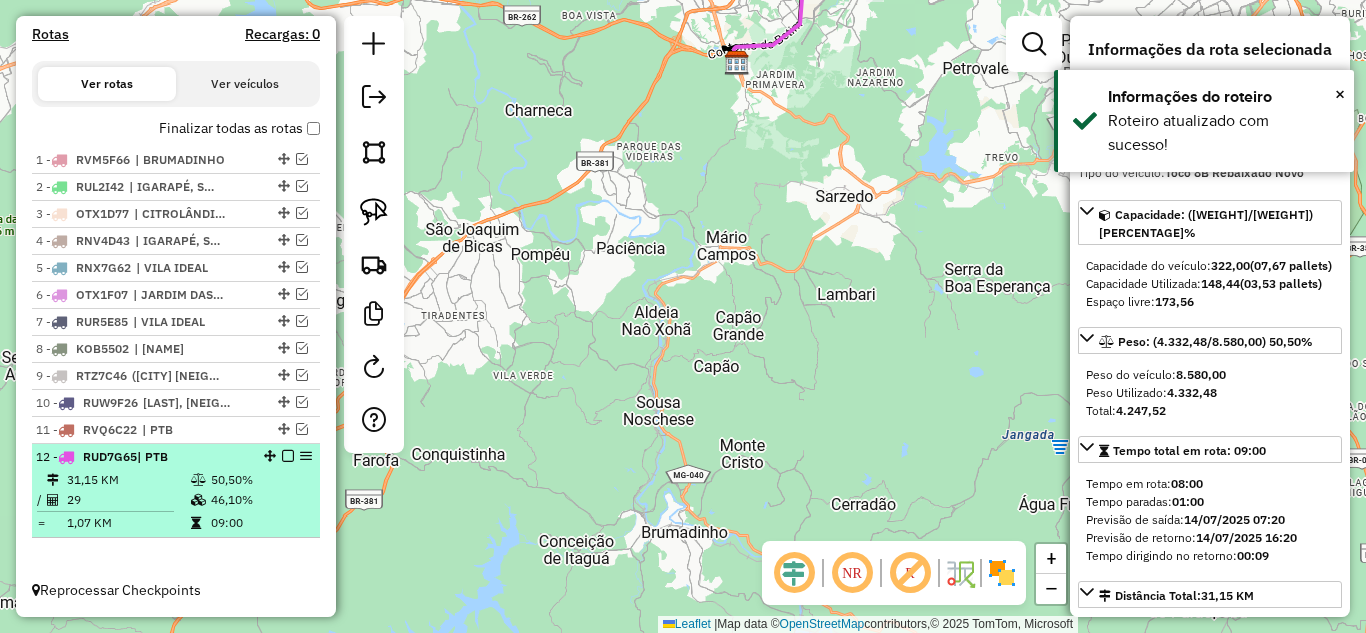 click at bounding box center (288, 456) 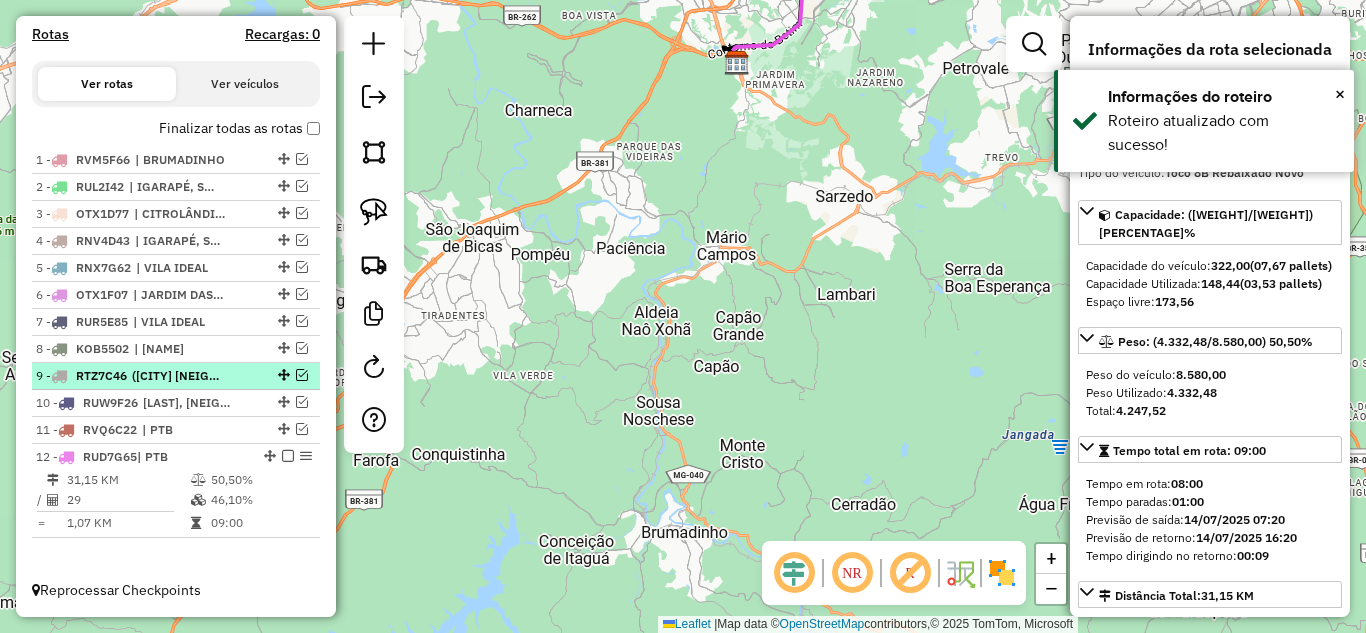 scroll, scrollTop: 576, scrollLeft: 0, axis: vertical 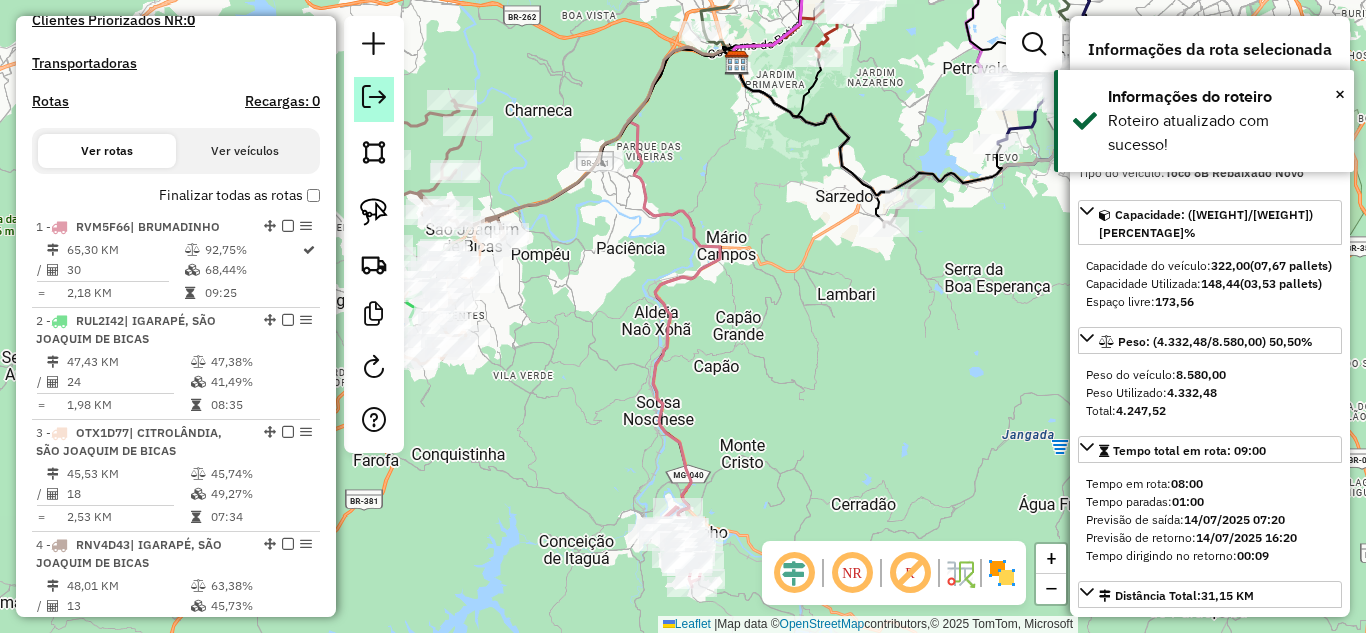 click 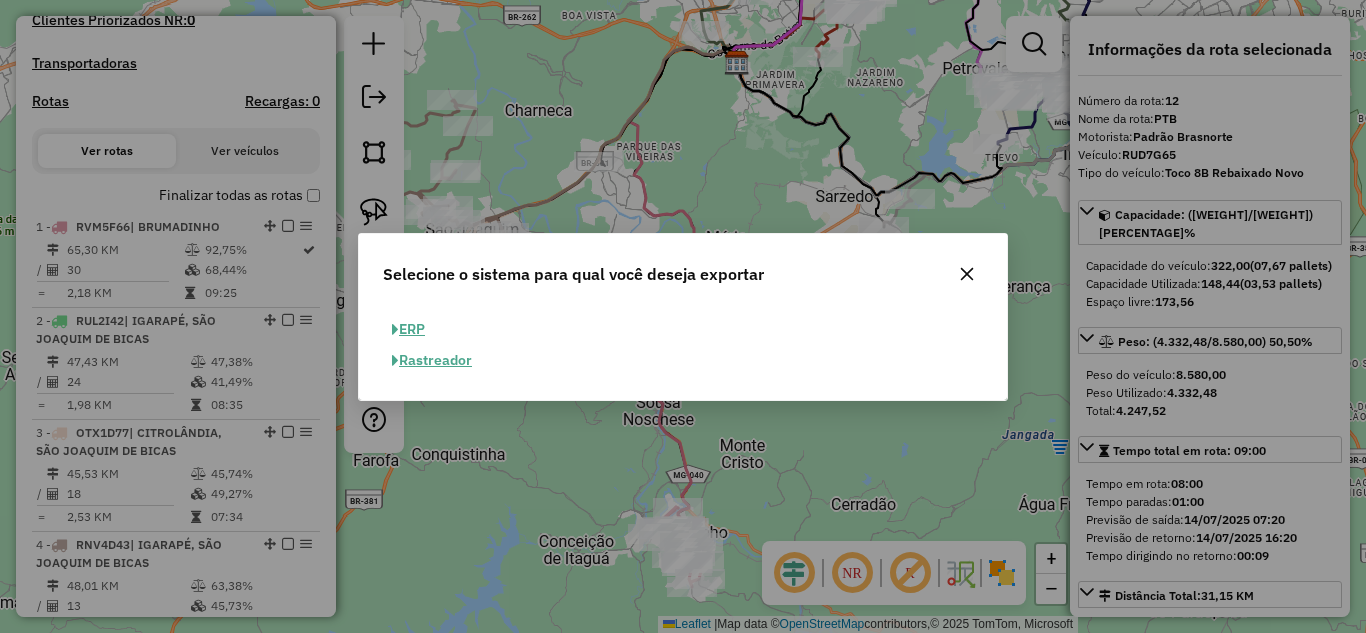 click 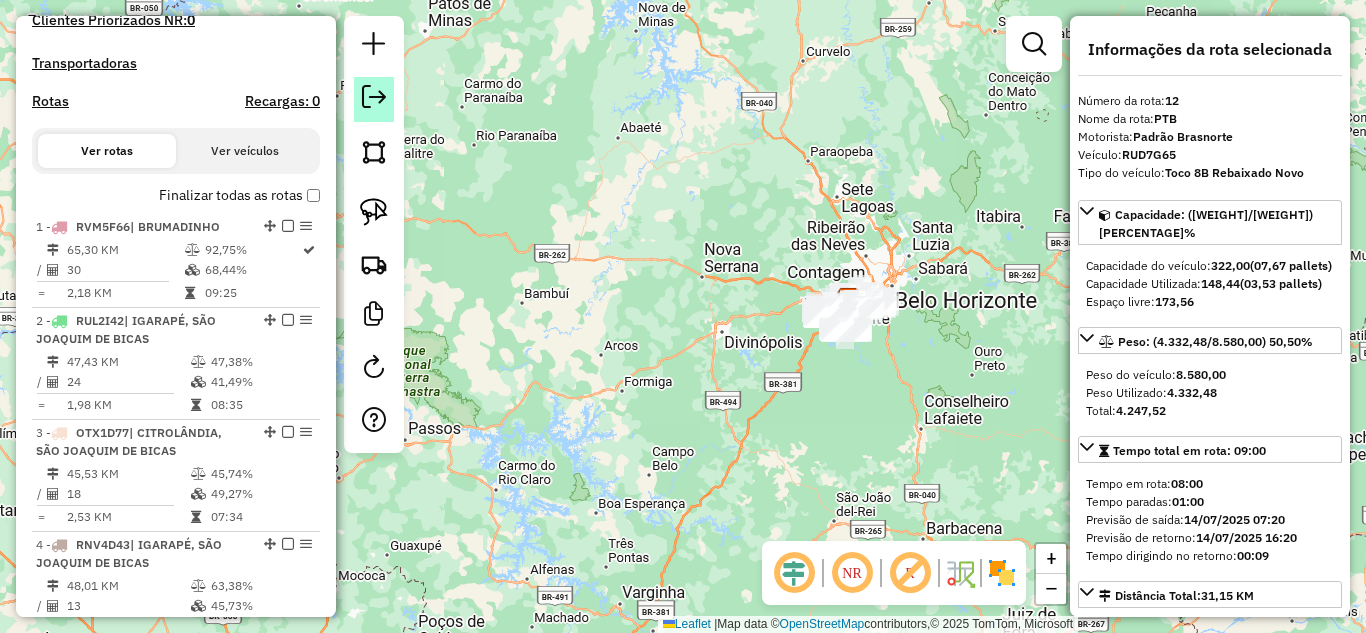 click 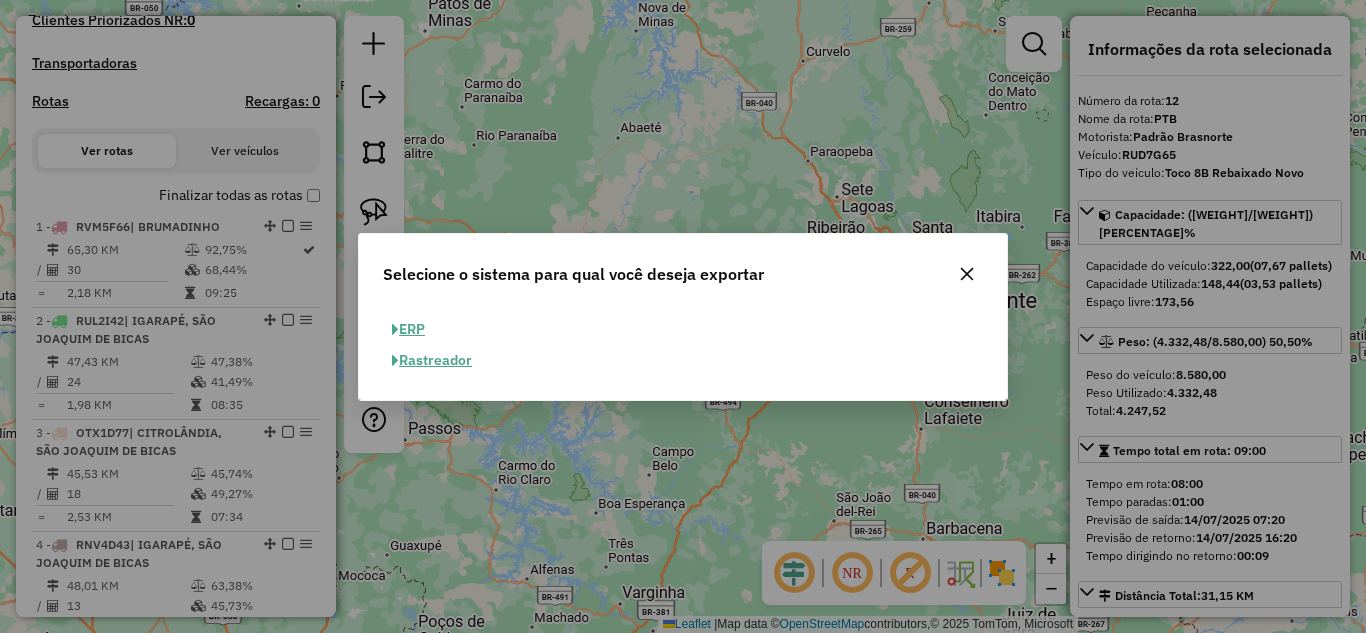 click on "ERP" 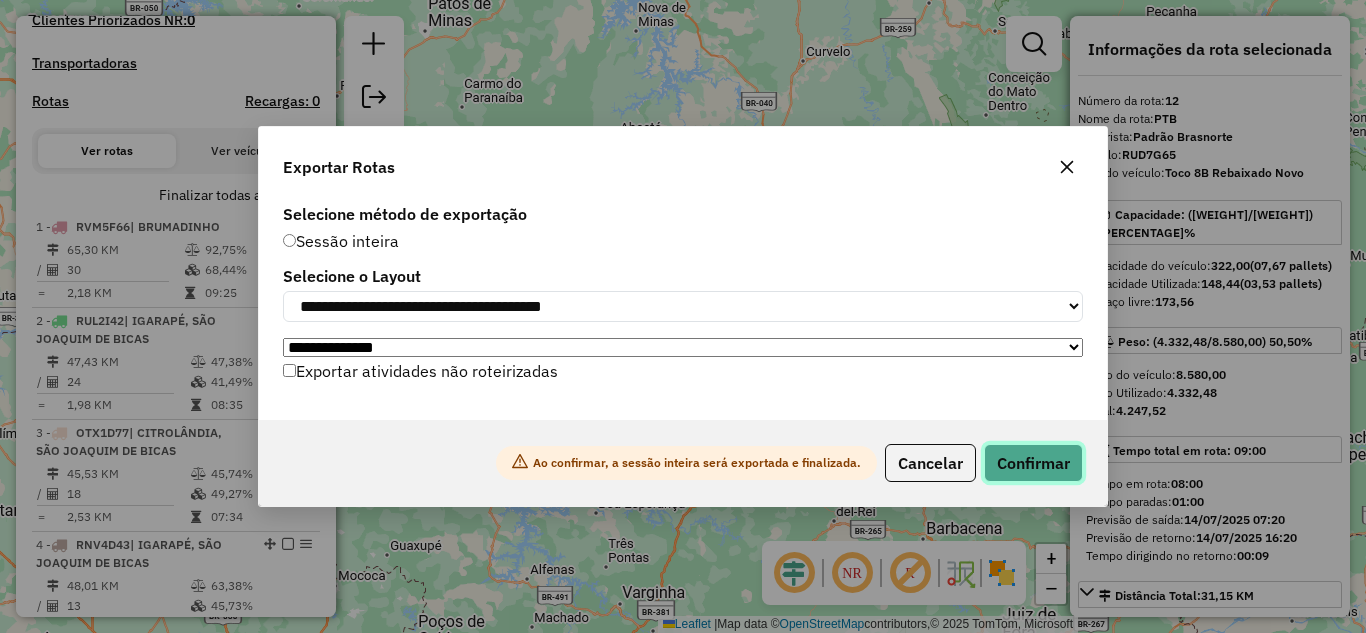 click on "Confirmar" 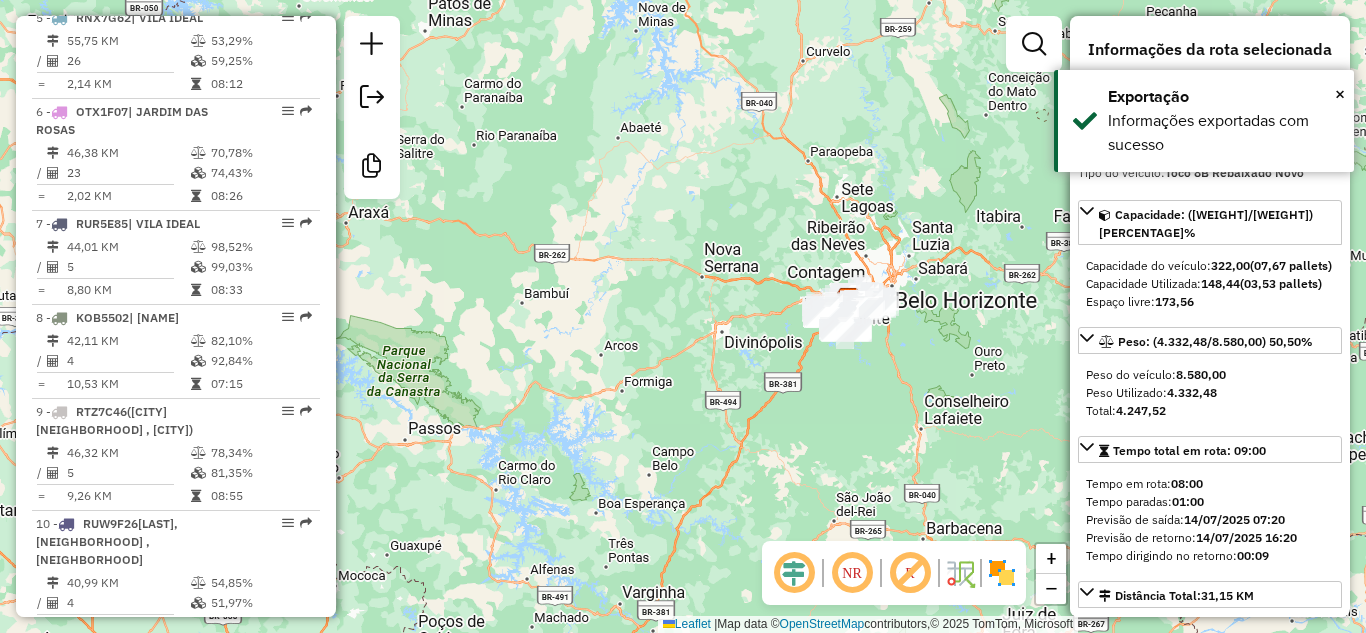 scroll, scrollTop: 1493, scrollLeft: 0, axis: vertical 